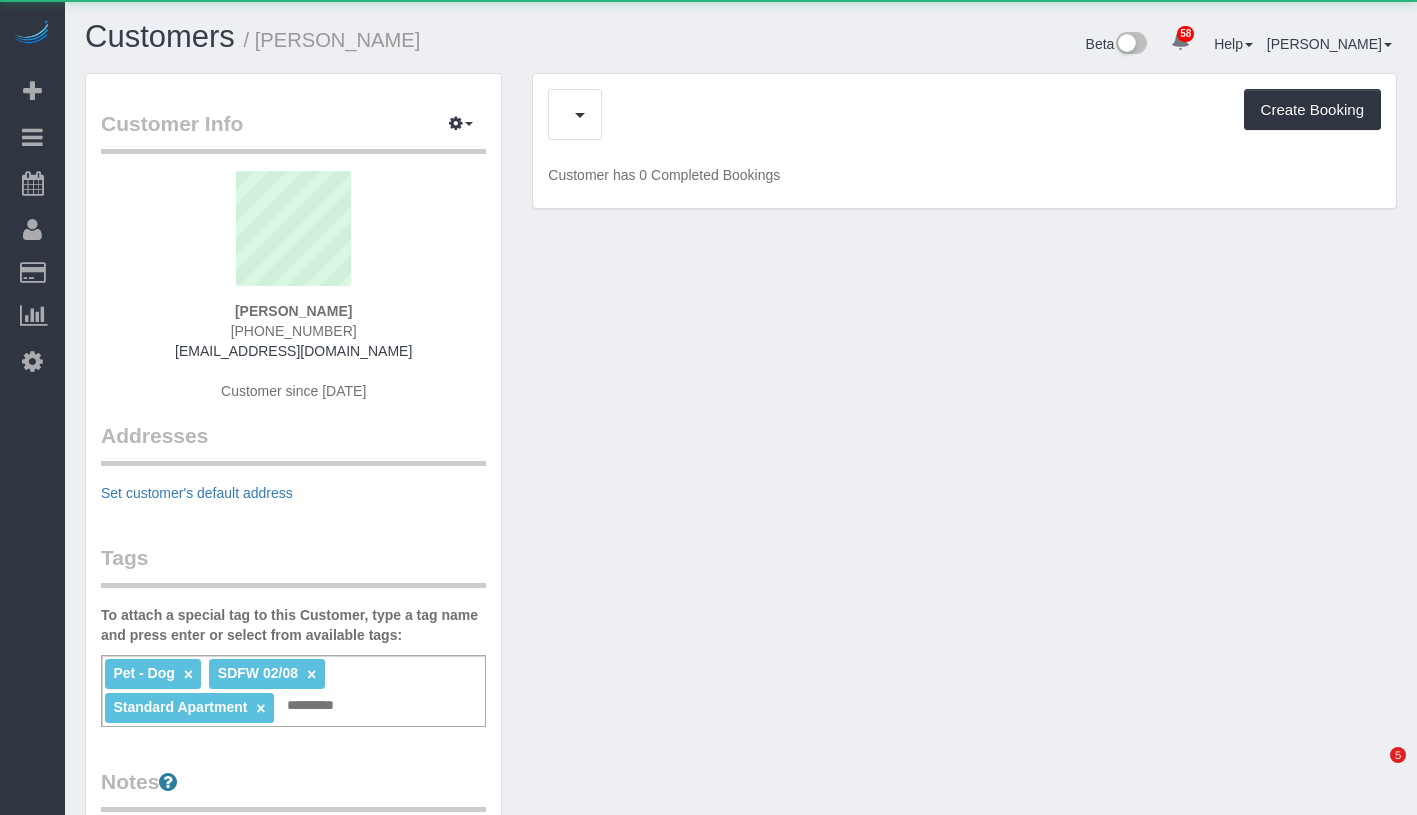 scroll, scrollTop: 0, scrollLeft: 0, axis: both 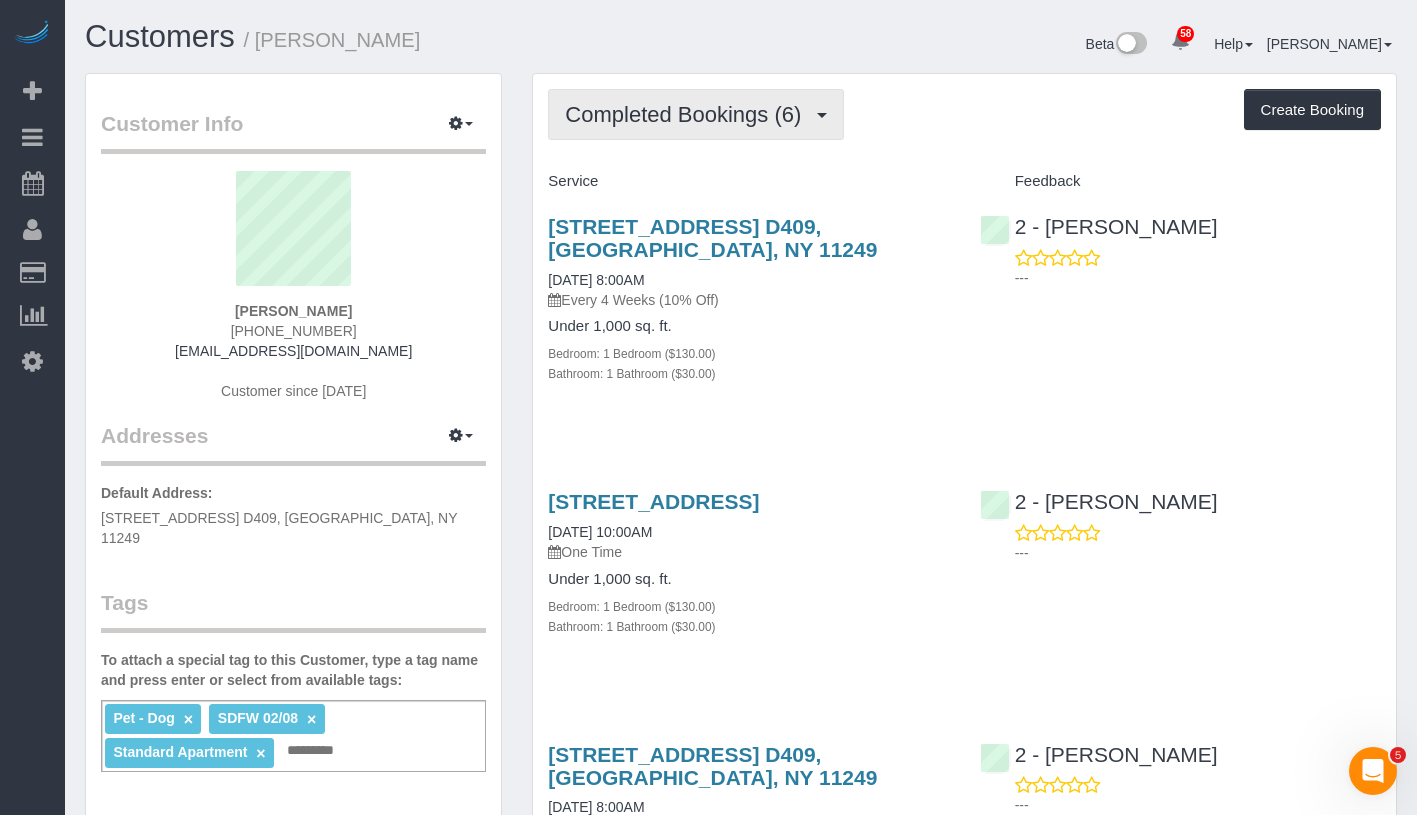 click on "Completed Bookings (6)" at bounding box center (688, 114) 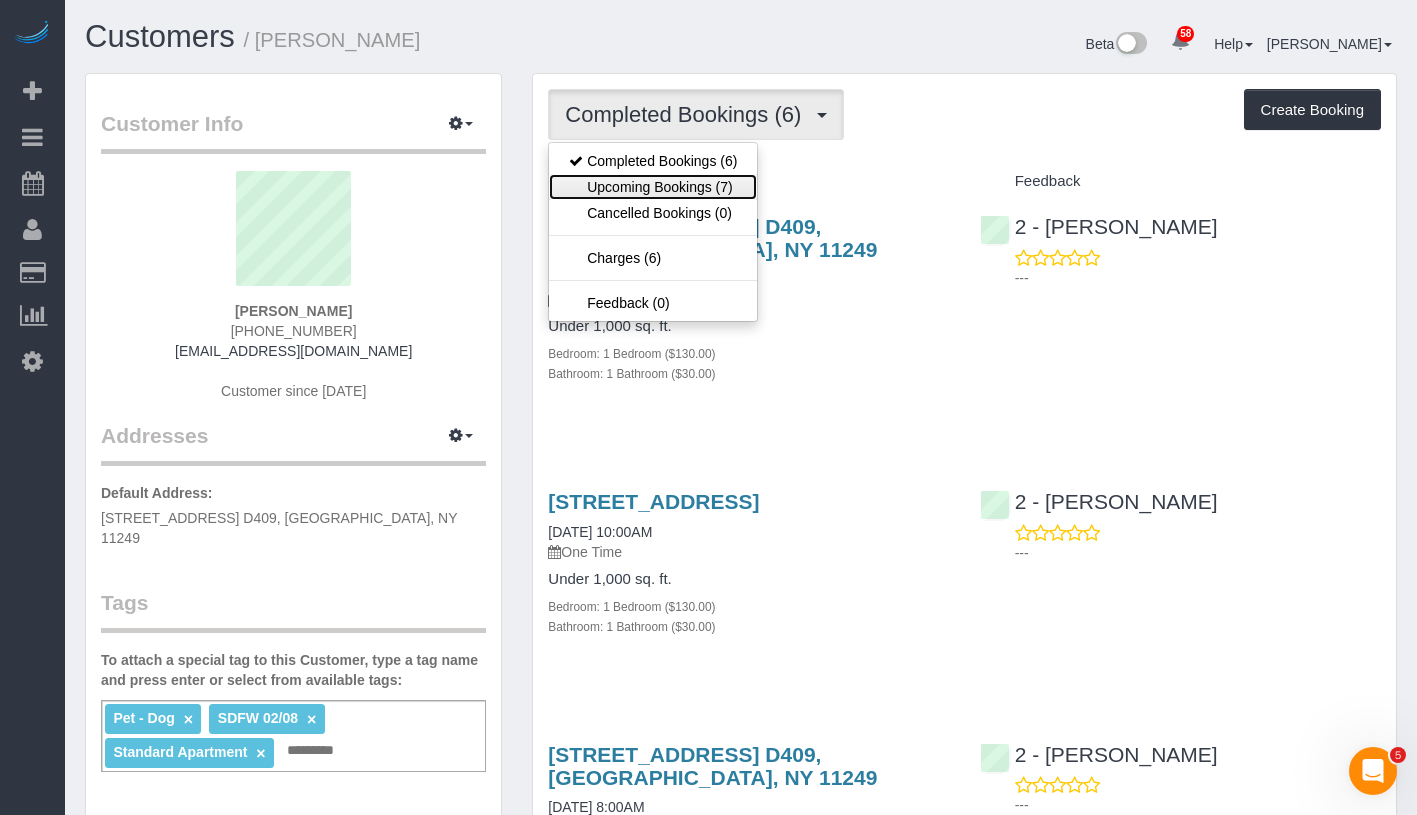 click on "Upcoming Bookings (7)" at bounding box center (653, 187) 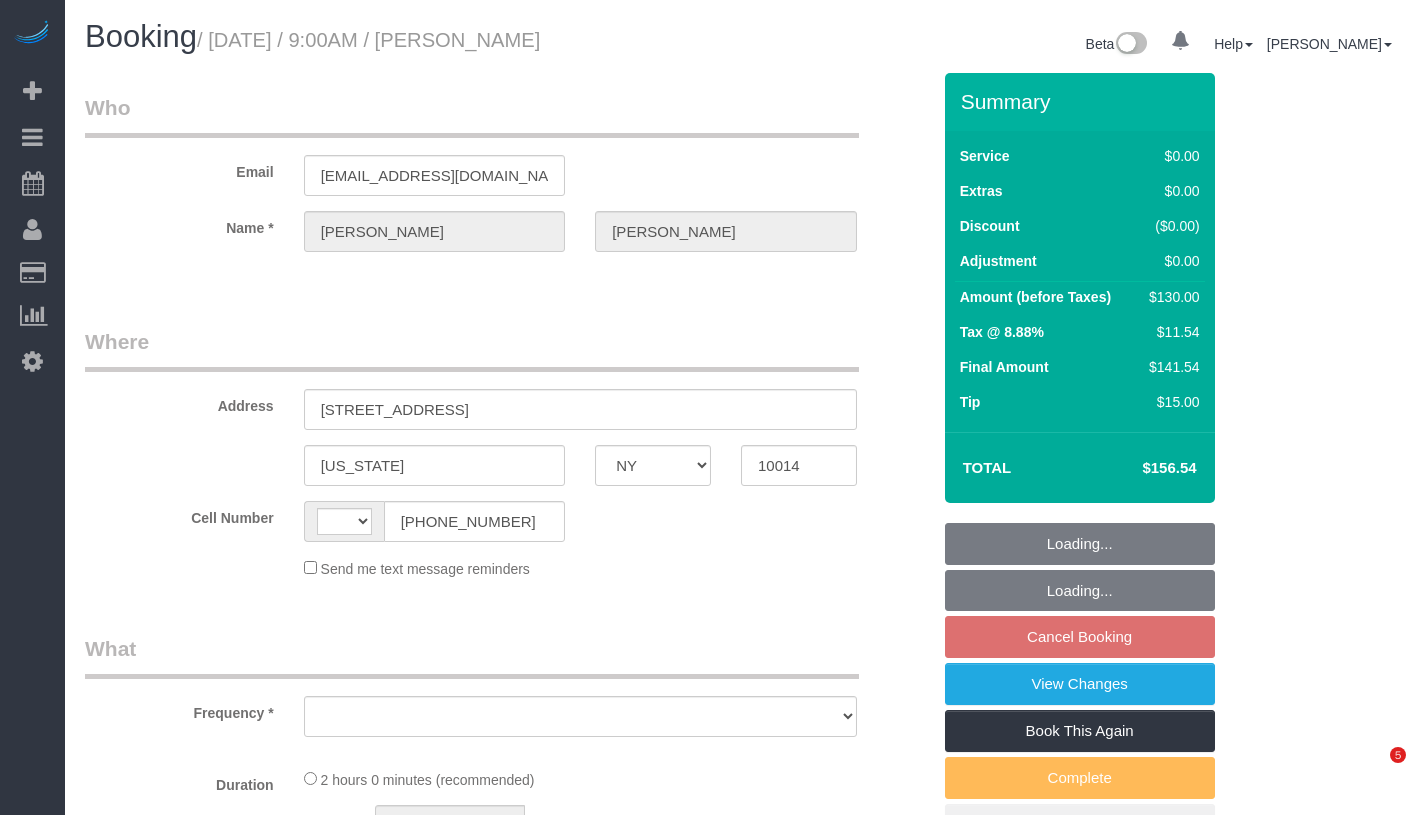 select on "NY" 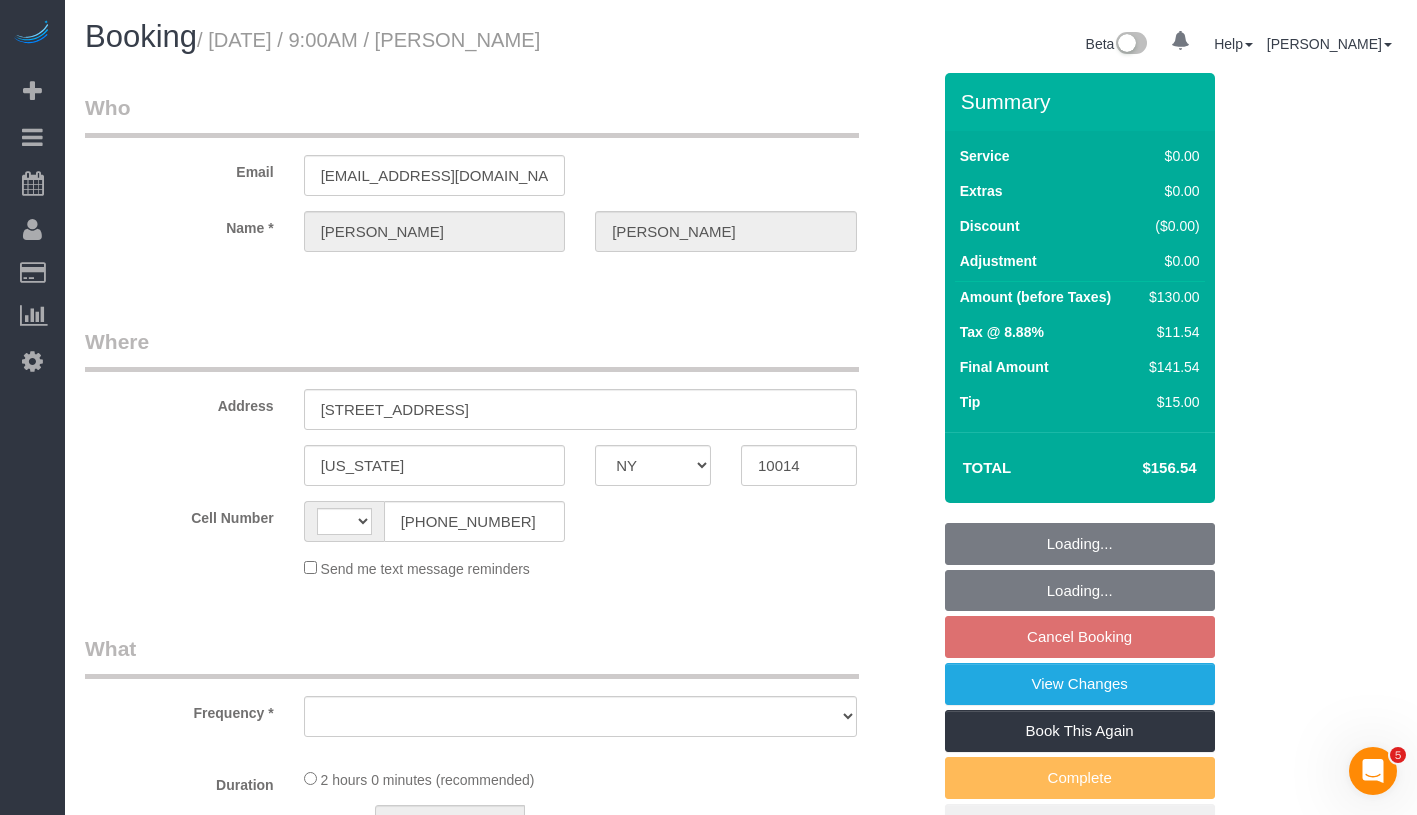 scroll, scrollTop: 0, scrollLeft: 0, axis: both 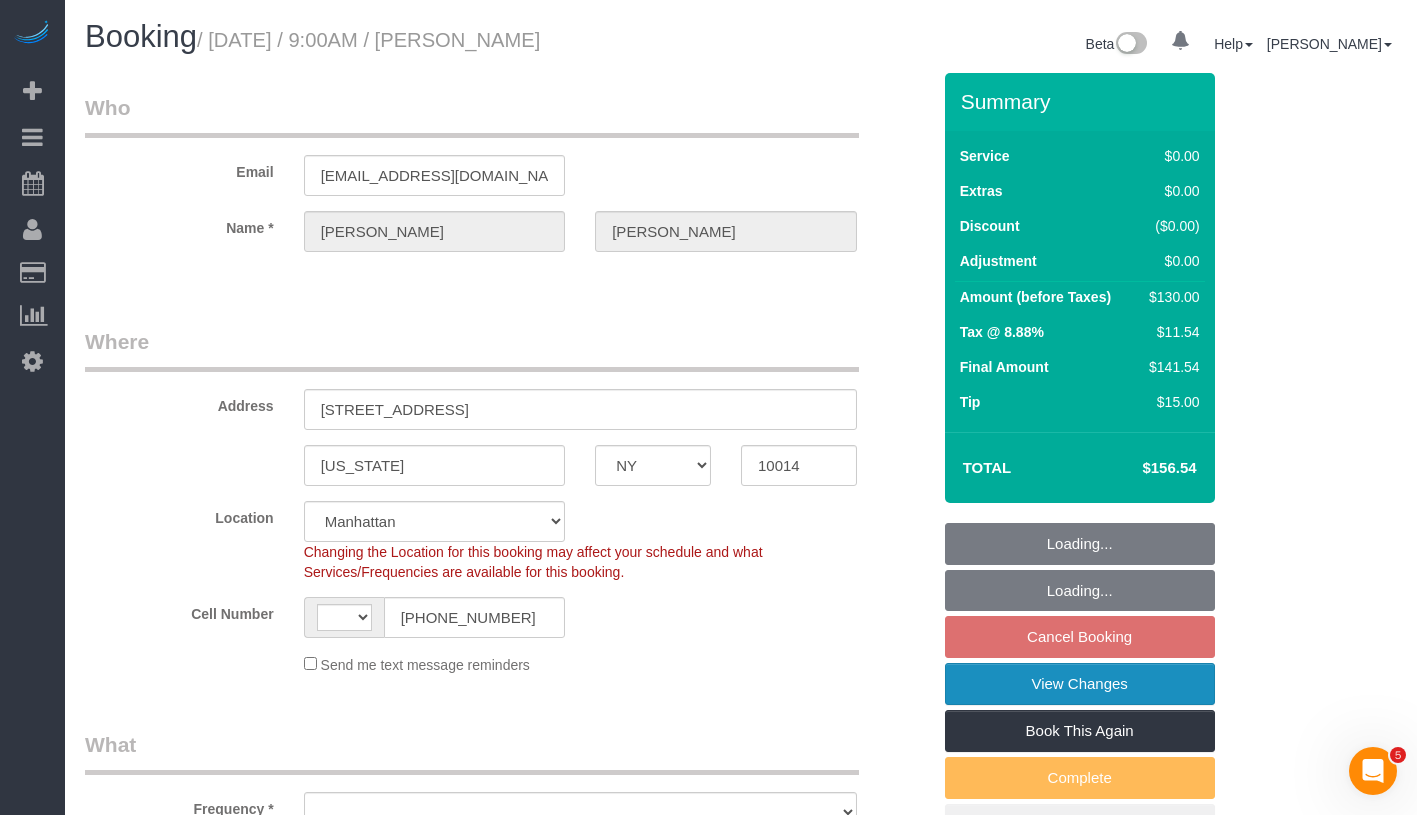 select on "string:[GEOGRAPHIC_DATA]" 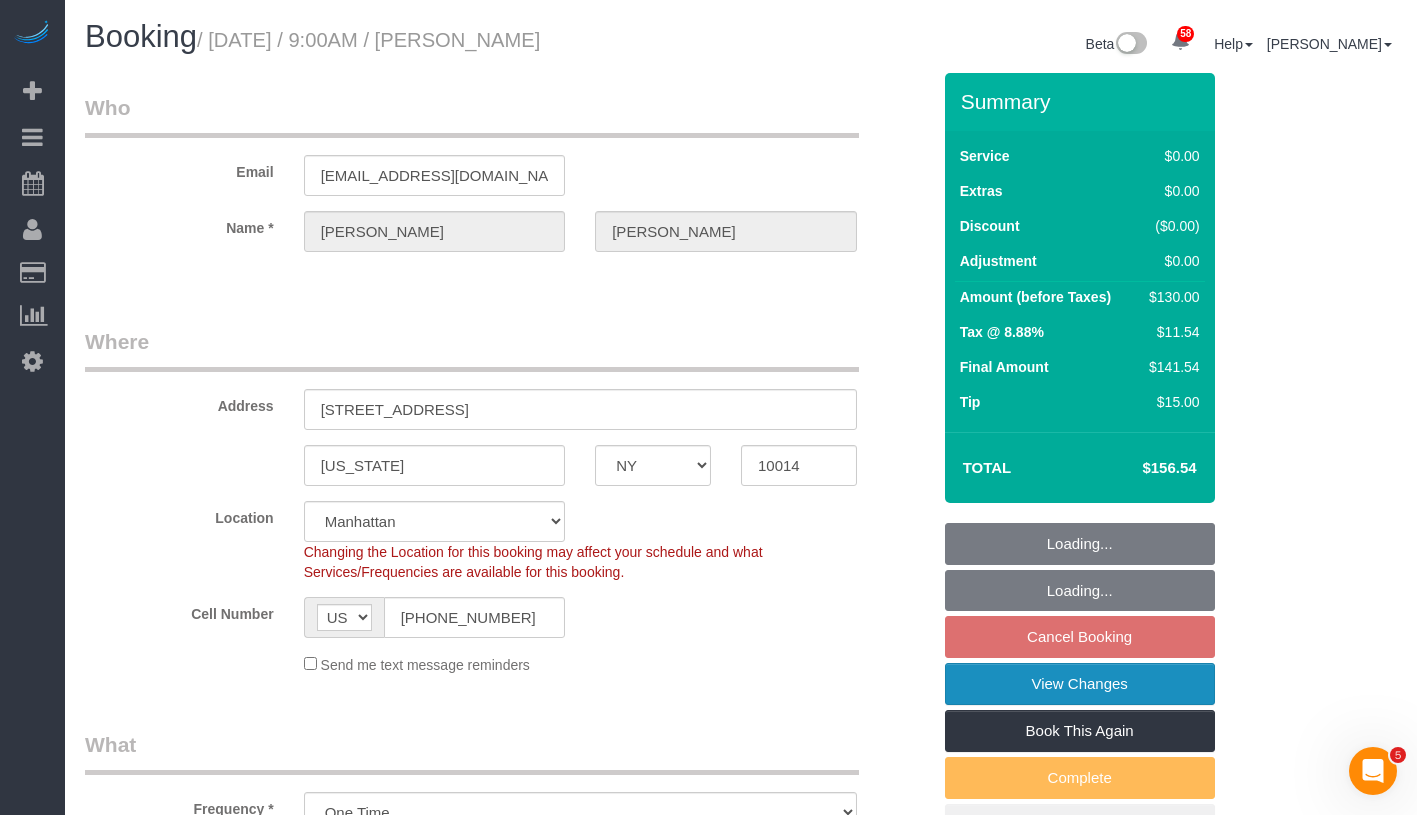select on "spot2" 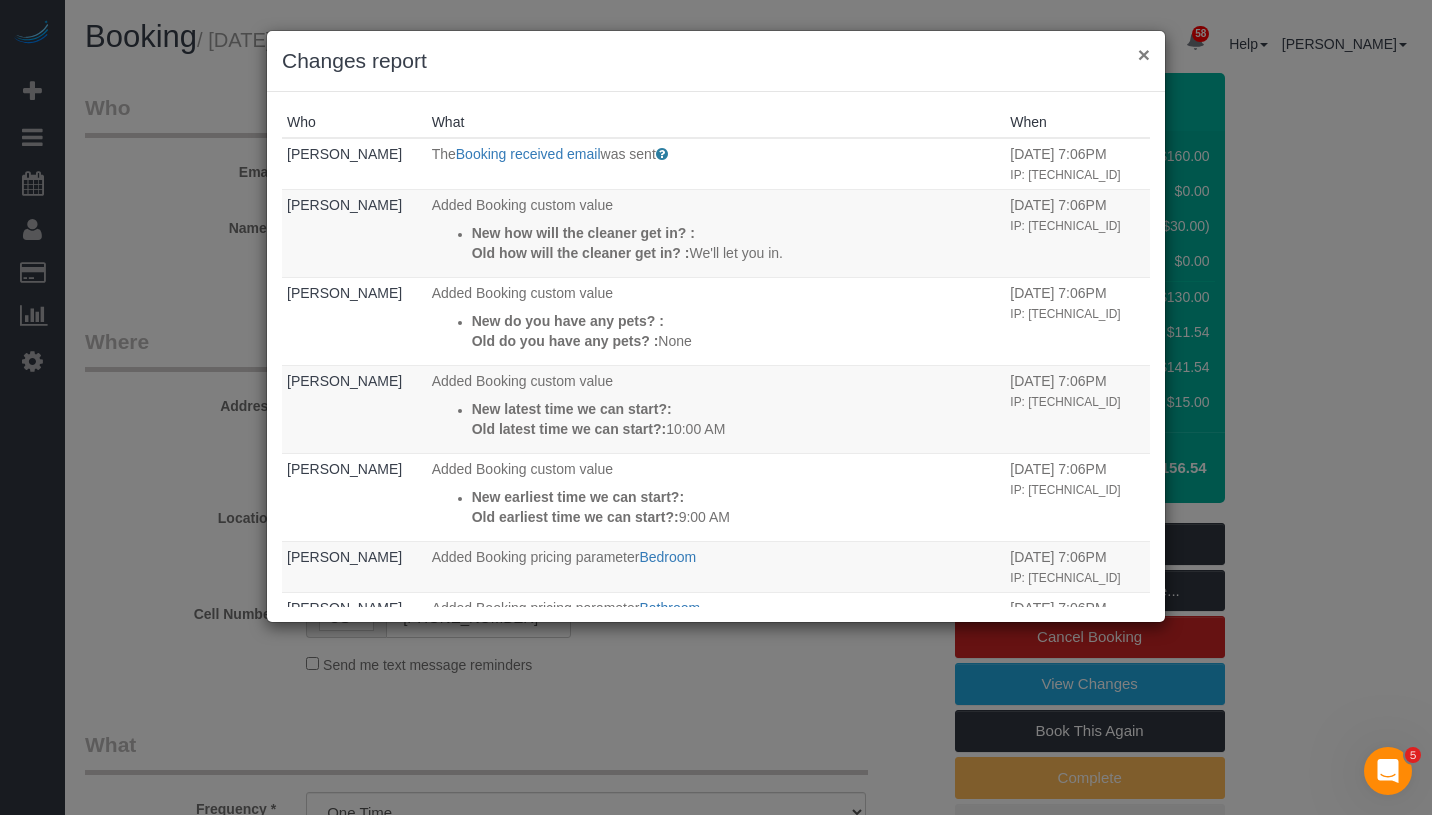 click on "×" at bounding box center [1144, 54] 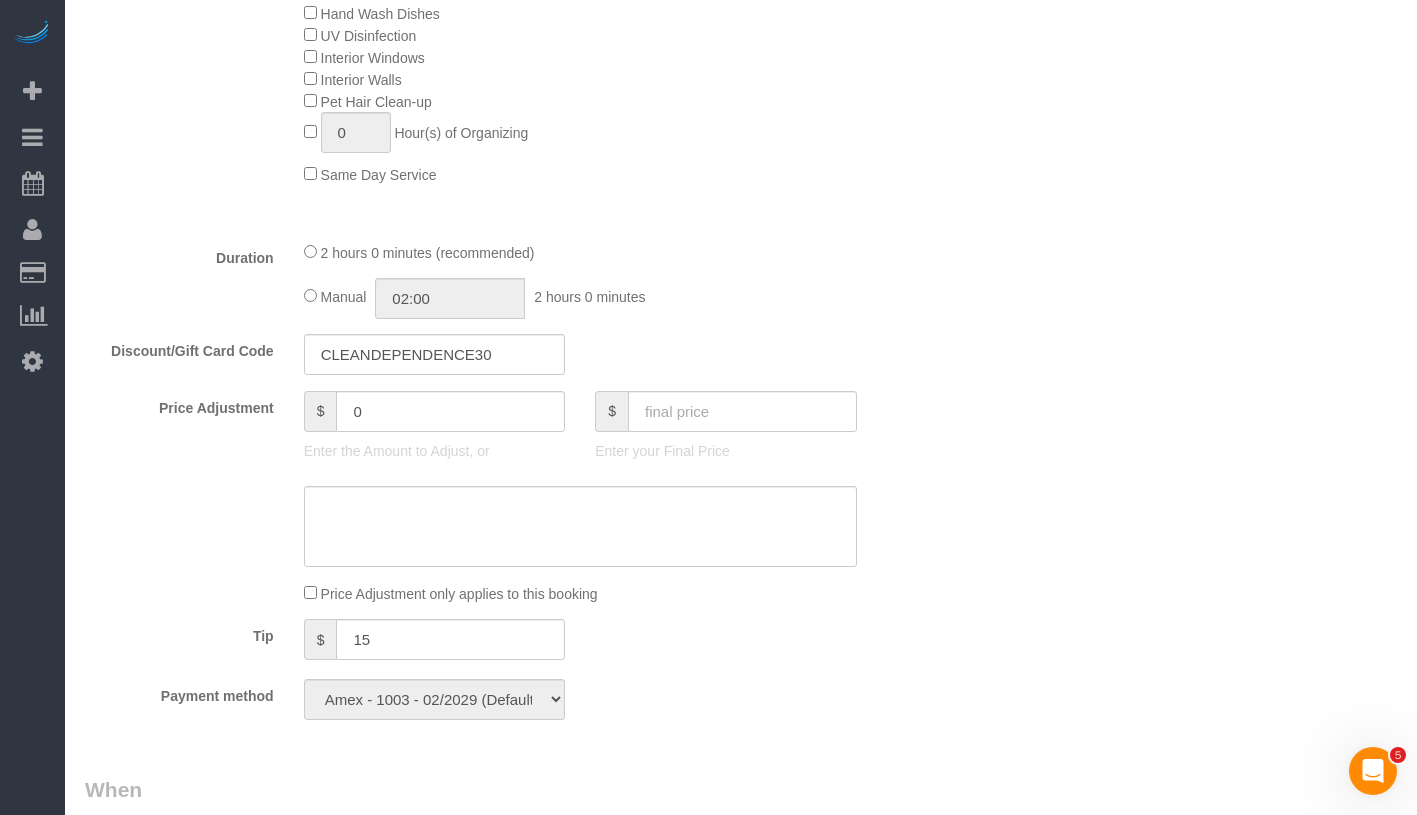 scroll, scrollTop: 992, scrollLeft: 0, axis: vertical 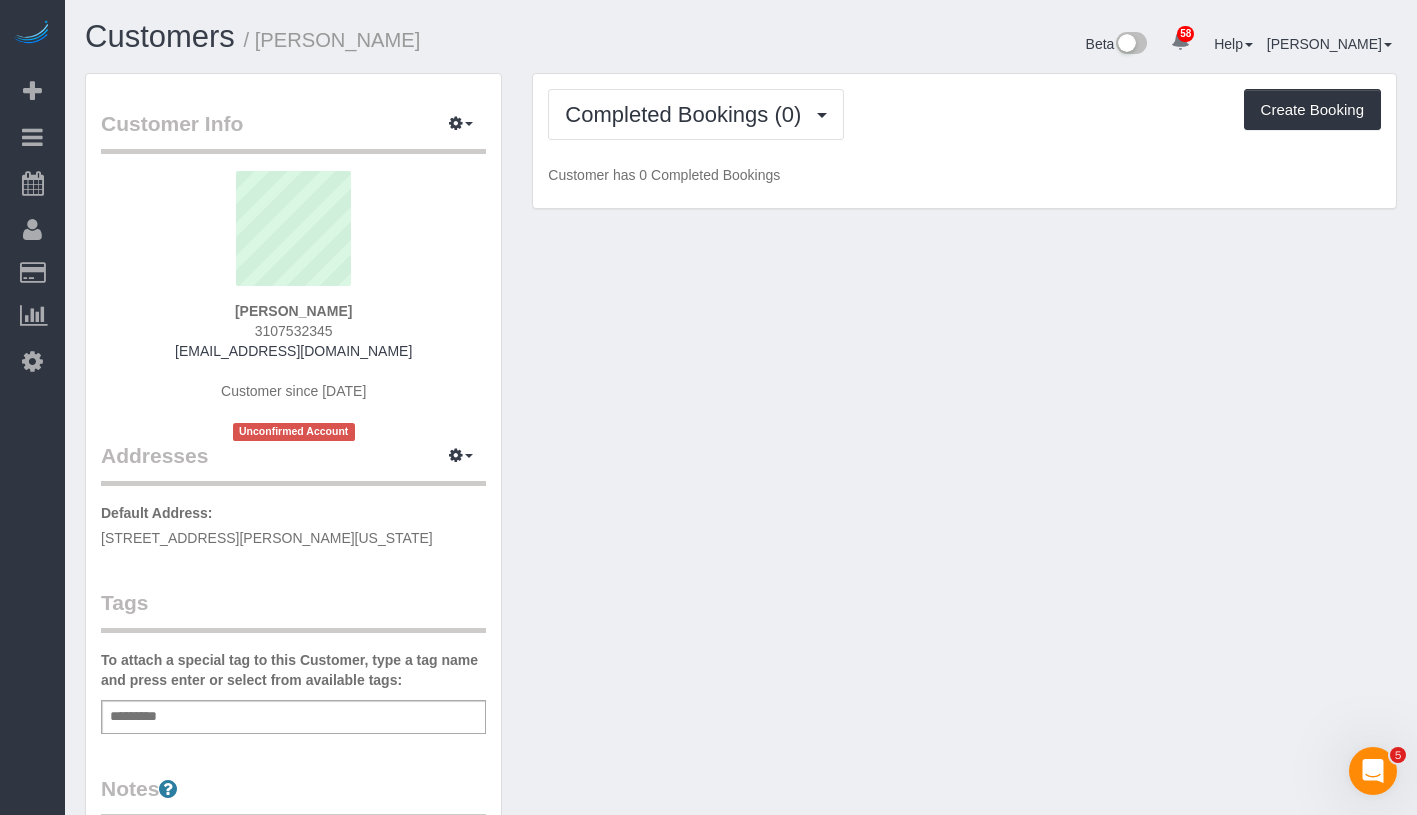 drag, startPoint x: 100, startPoint y: 536, endPoint x: 406, endPoint y: 543, distance: 306.08005 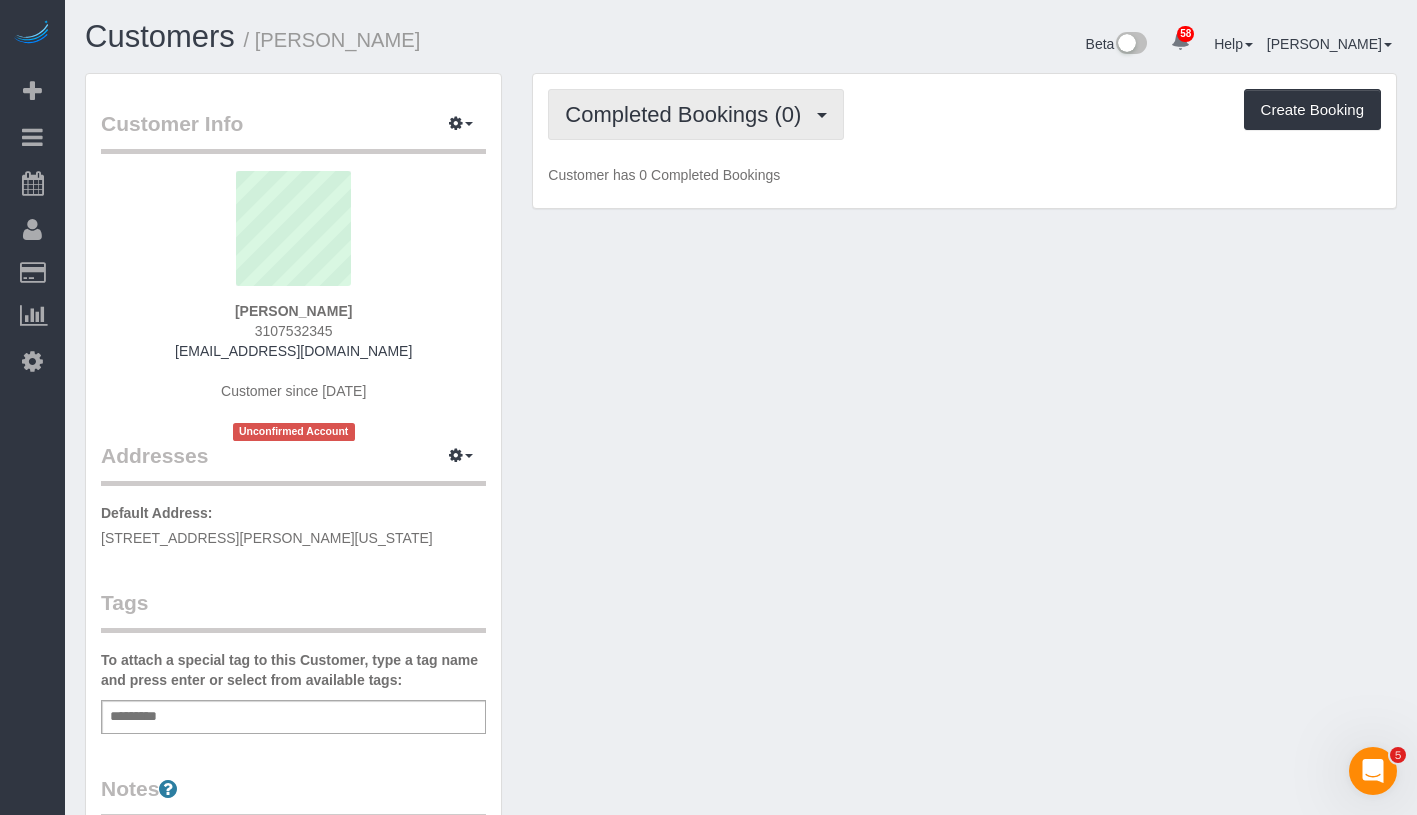 click on "Completed Bookings (0)" at bounding box center [688, 114] 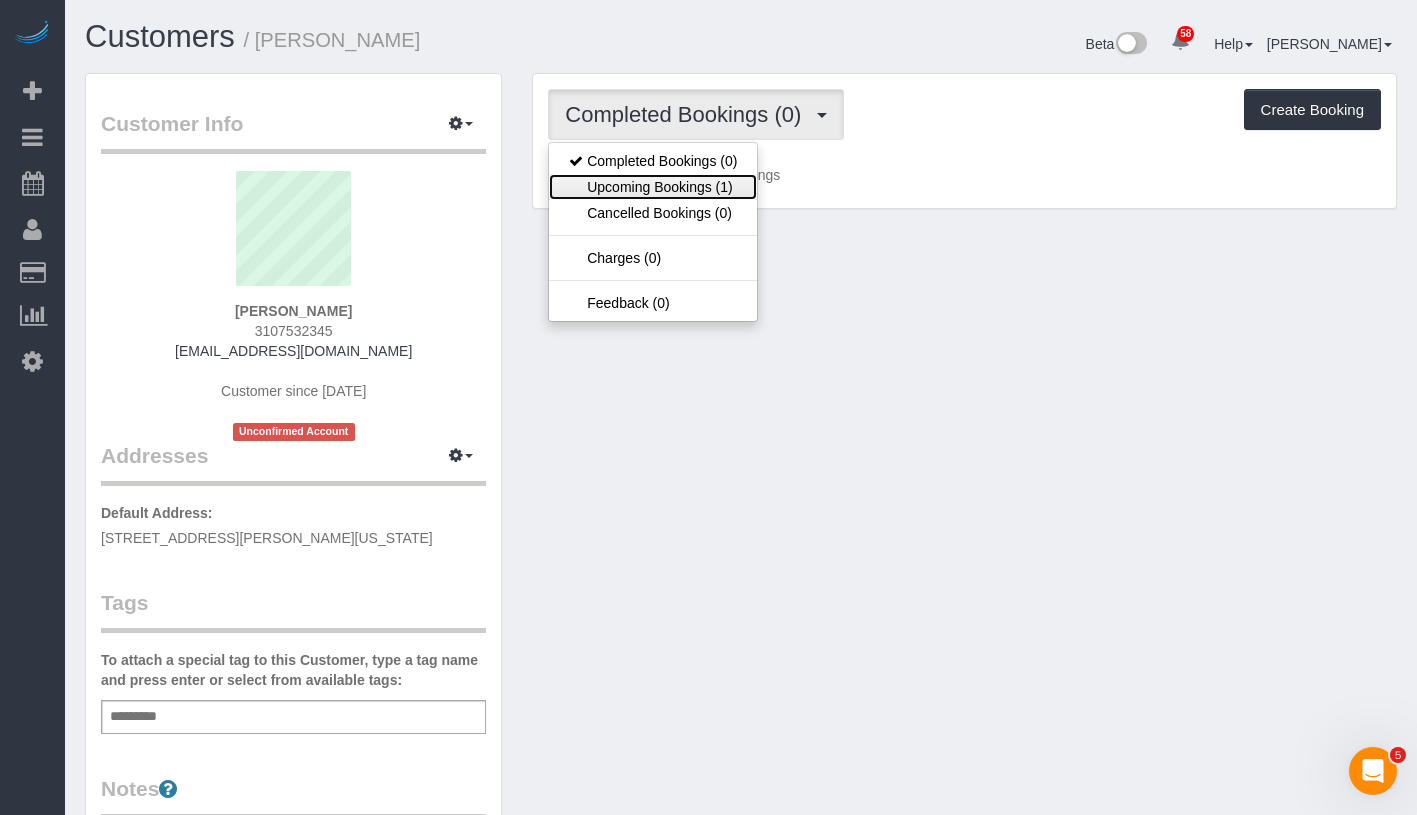 click on "Upcoming Bookings (1)" at bounding box center [653, 187] 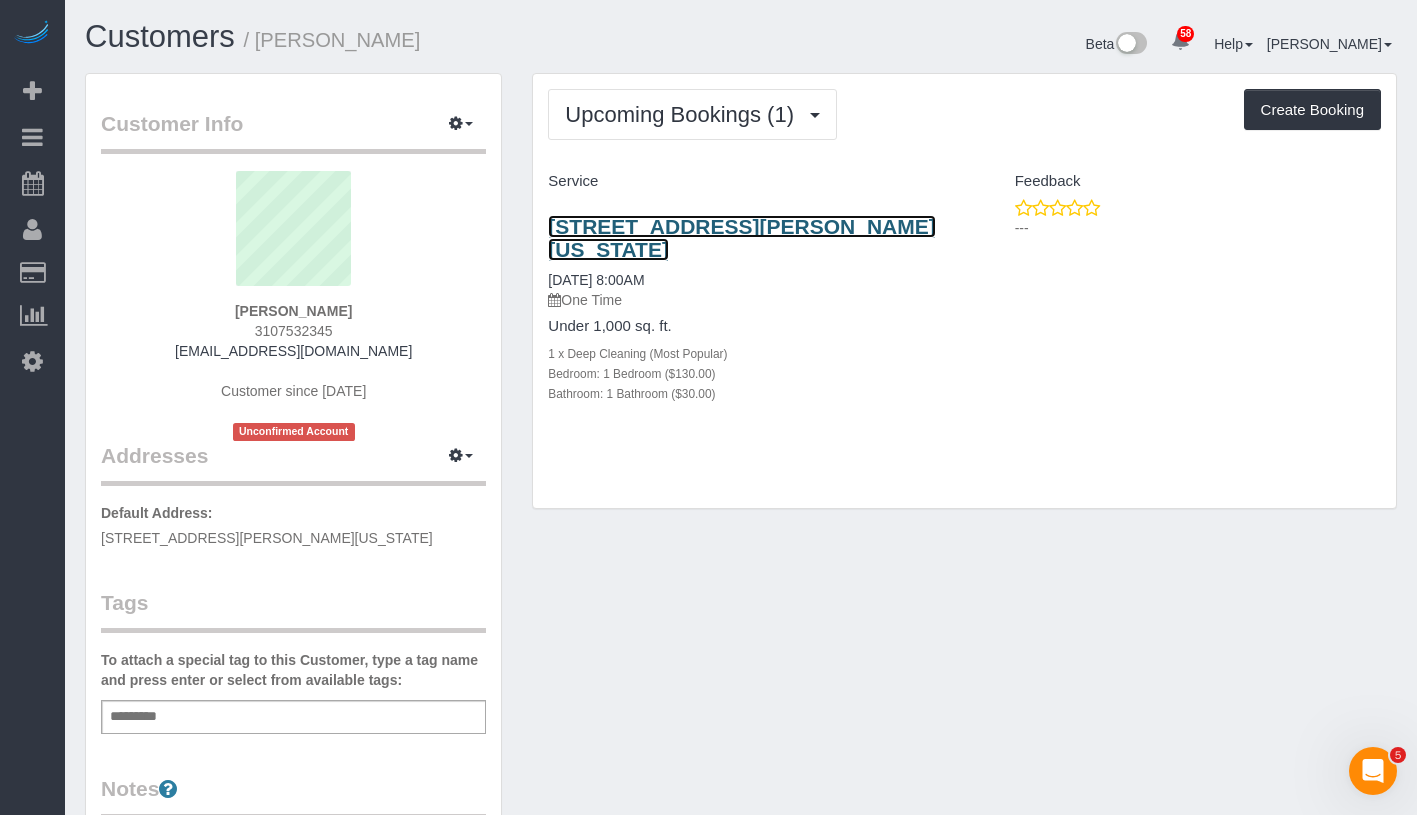 click on "100 Jay Street, Apt 6m, New York, NY 11201" at bounding box center (741, 238) 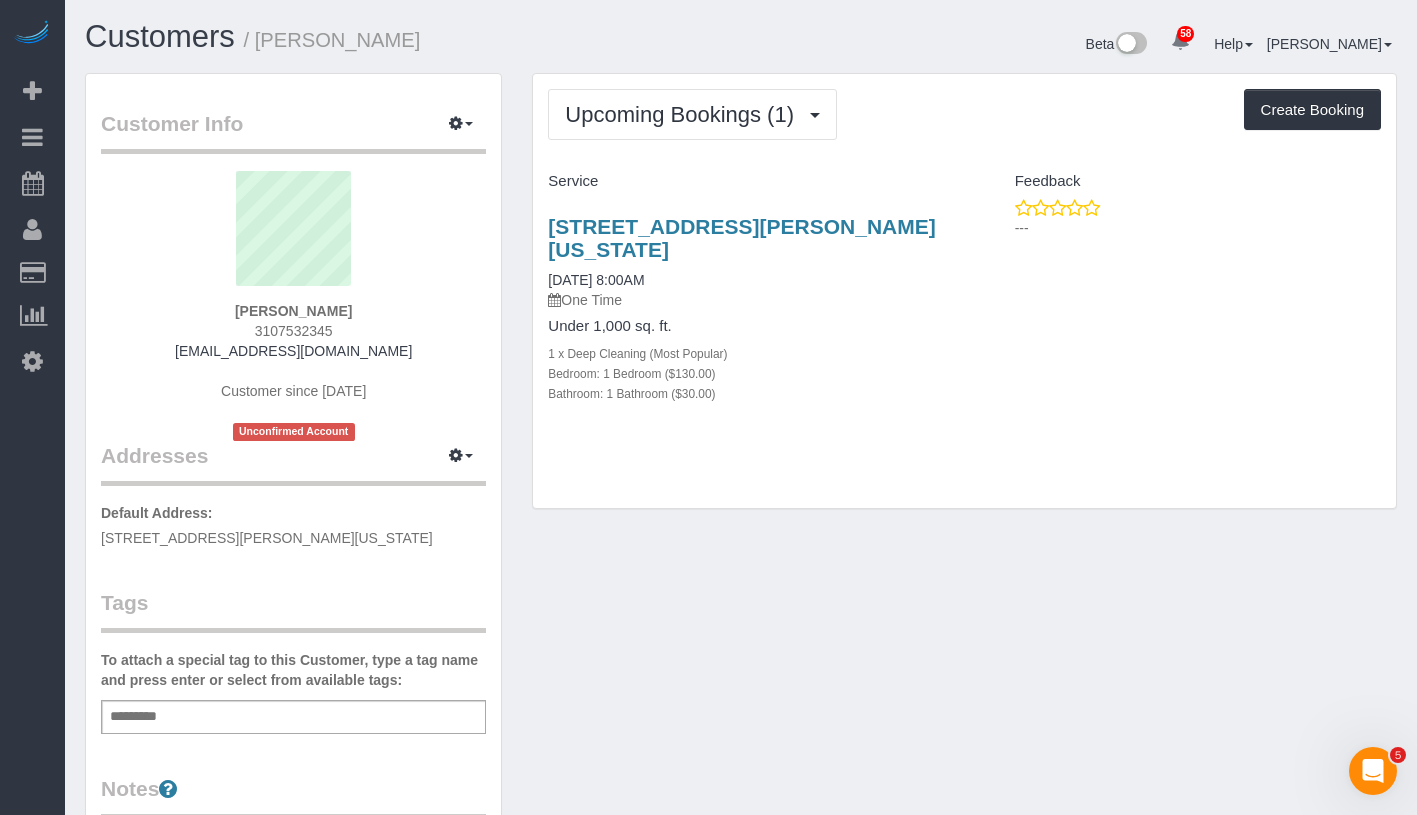 click on "Add a tag" at bounding box center [293, 717] 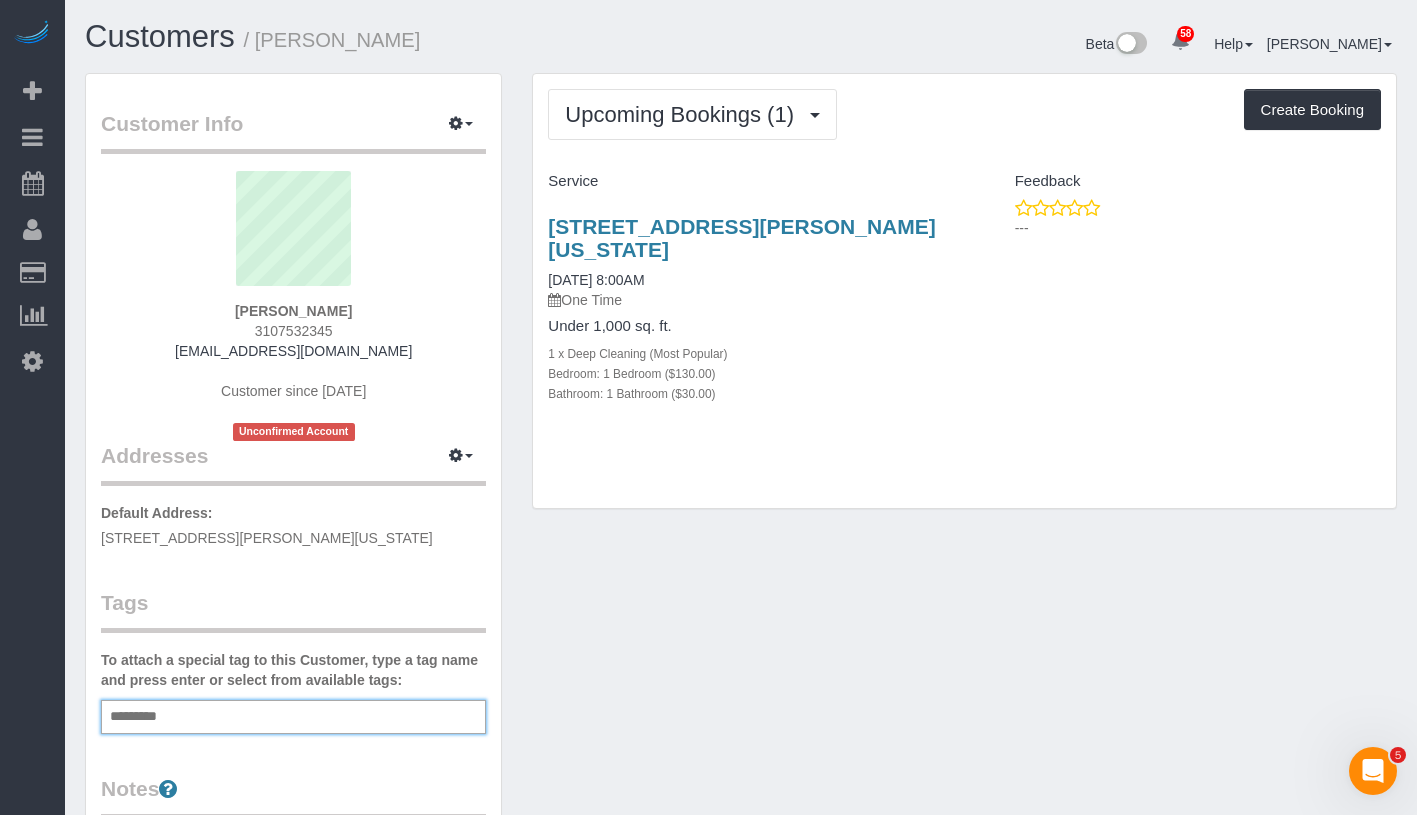 click on "Add a tag" at bounding box center (293, 717) 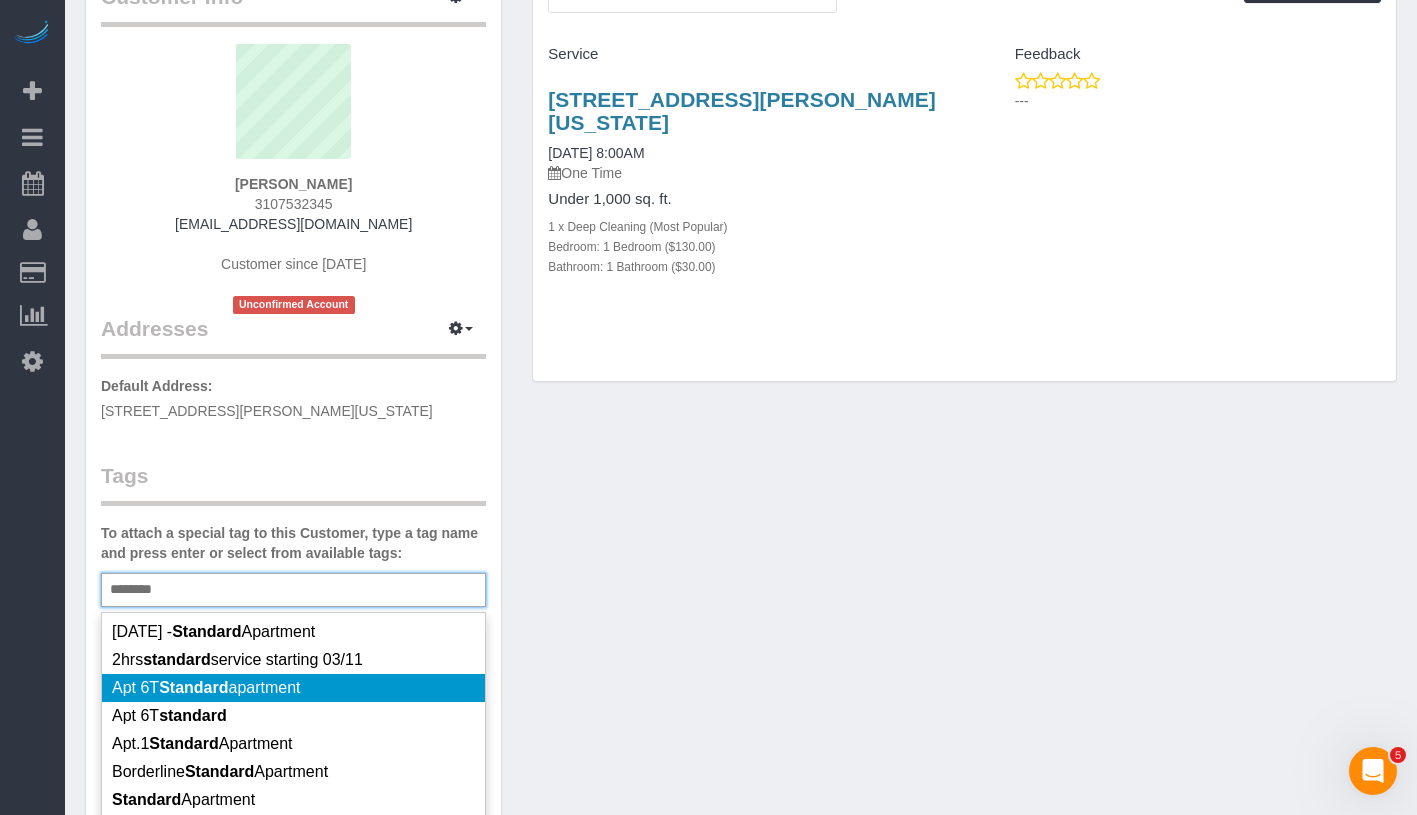 scroll, scrollTop: 165, scrollLeft: 0, axis: vertical 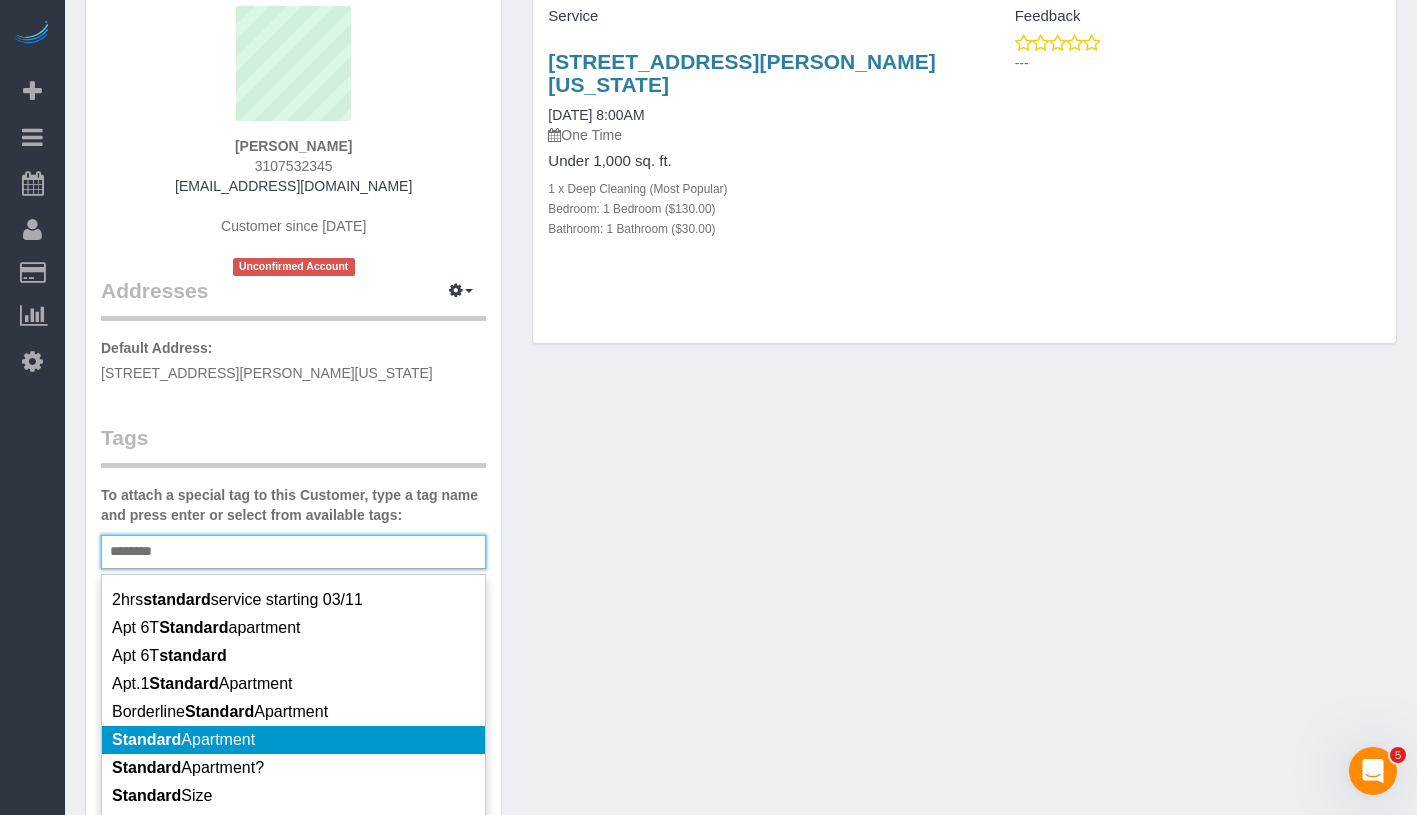 type on "********" 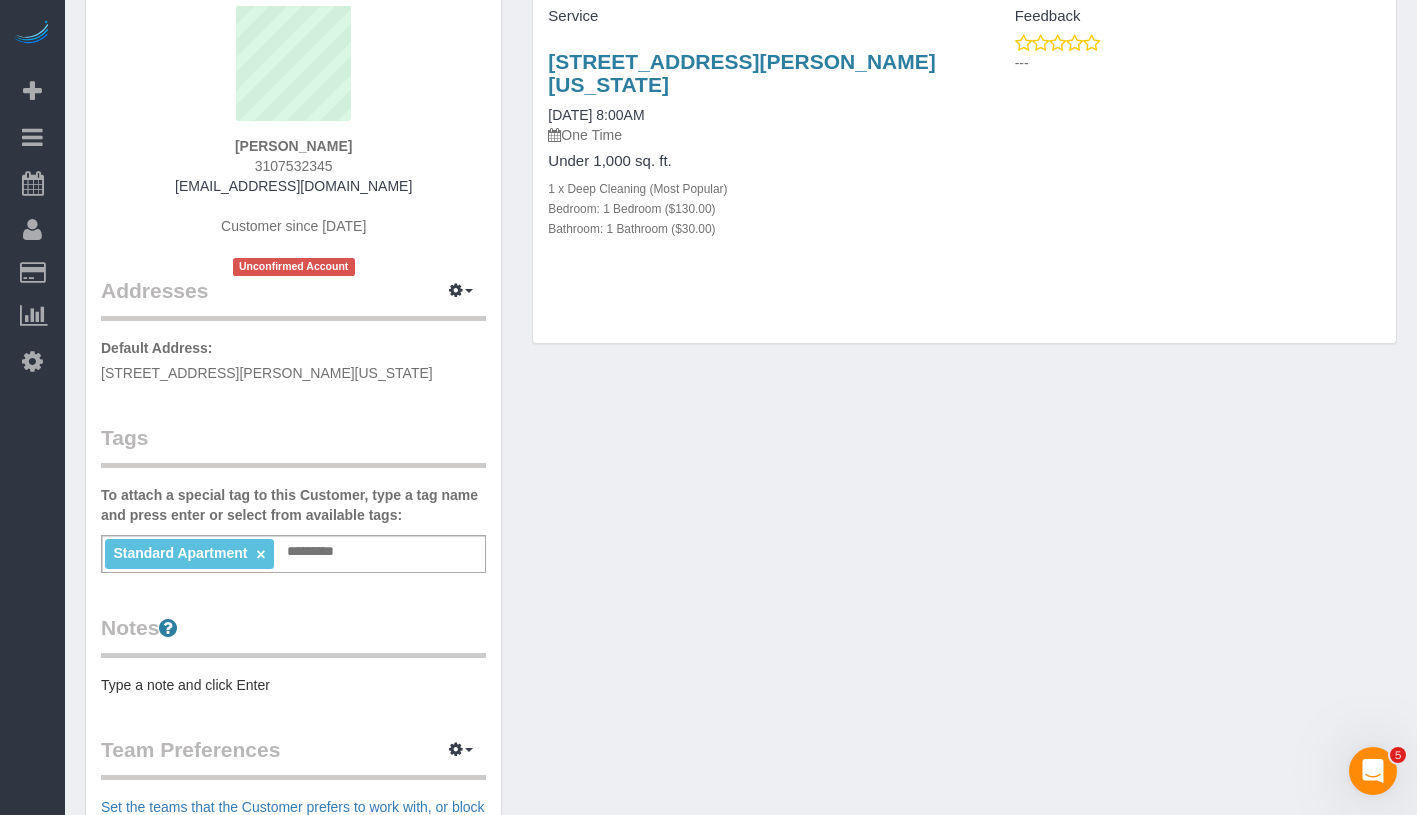 click on "Customer Info
Edit Contact Info
Send Message
Email Preferences
Special Sales Tax
View Changes
Send Confirm Account email
Block this Customer
Archive Account
Delete Account
Isabel Ngan" at bounding box center [741, 580] 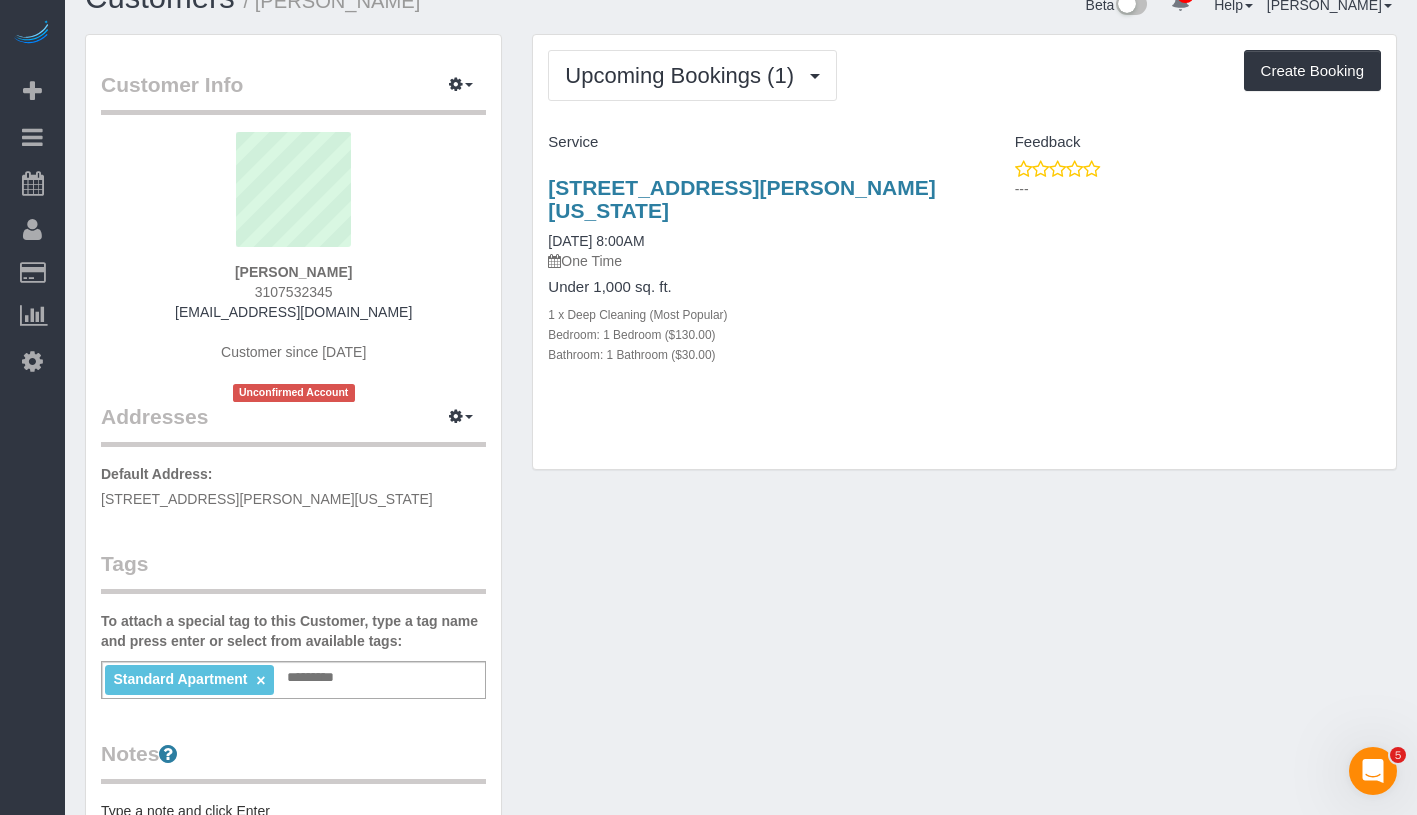 scroll, scrollTop: 0, scrollLeft: 0, axis: both 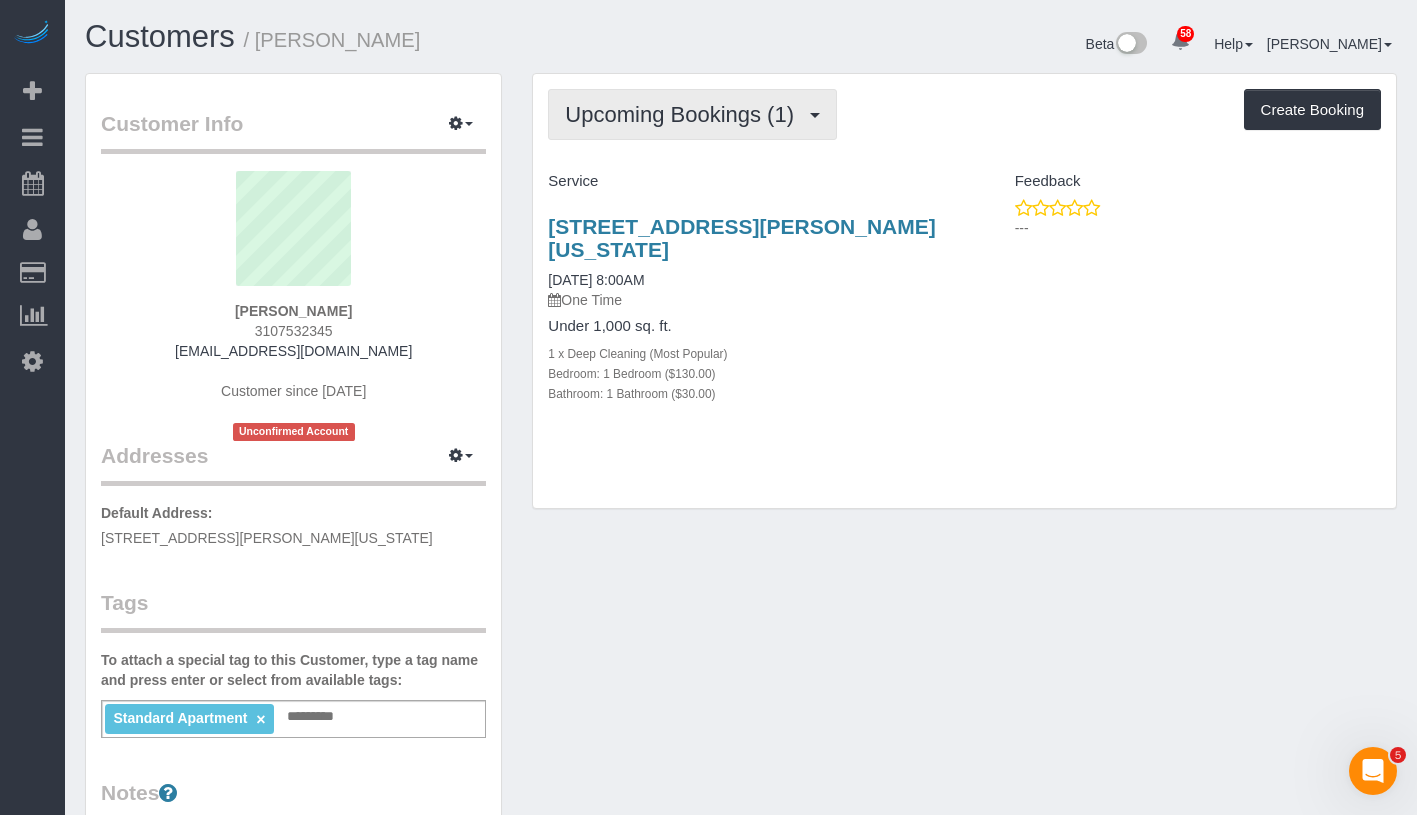 click on "Upcoming Bookings (1)" at bounding box center (684, 114) 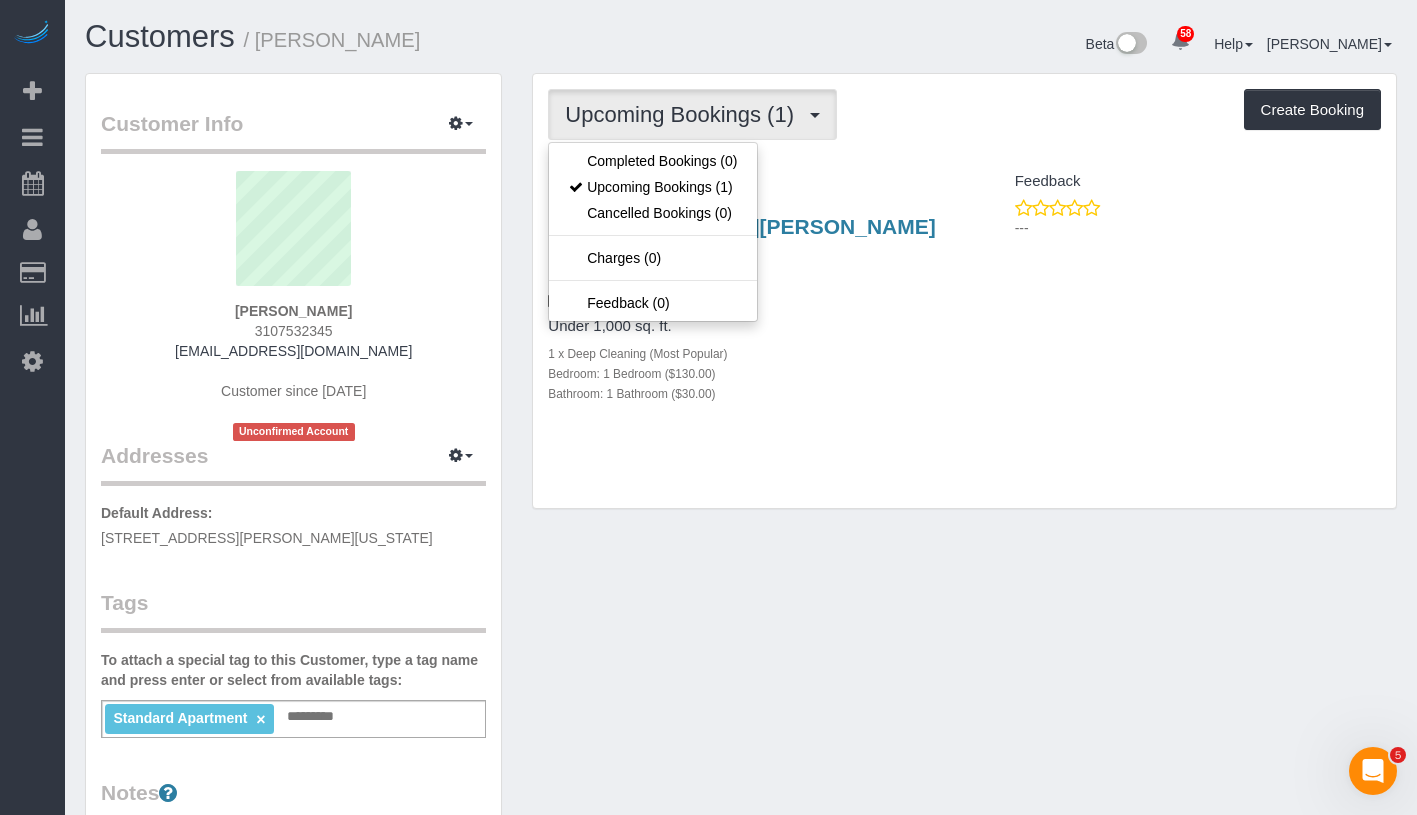 click on "100 Jay Street, Apt 6m, New York, NY 11201
07/15/2025 8:00AM
One Time
Under 1,000 sq. ft.
1 x Deep Cleaning (Most Popular)
Bedroom: 1 Bedroom ($130.00)
Bathroom: 1 Bathroom ($30.00)
---" at bounding box center [964, 320] 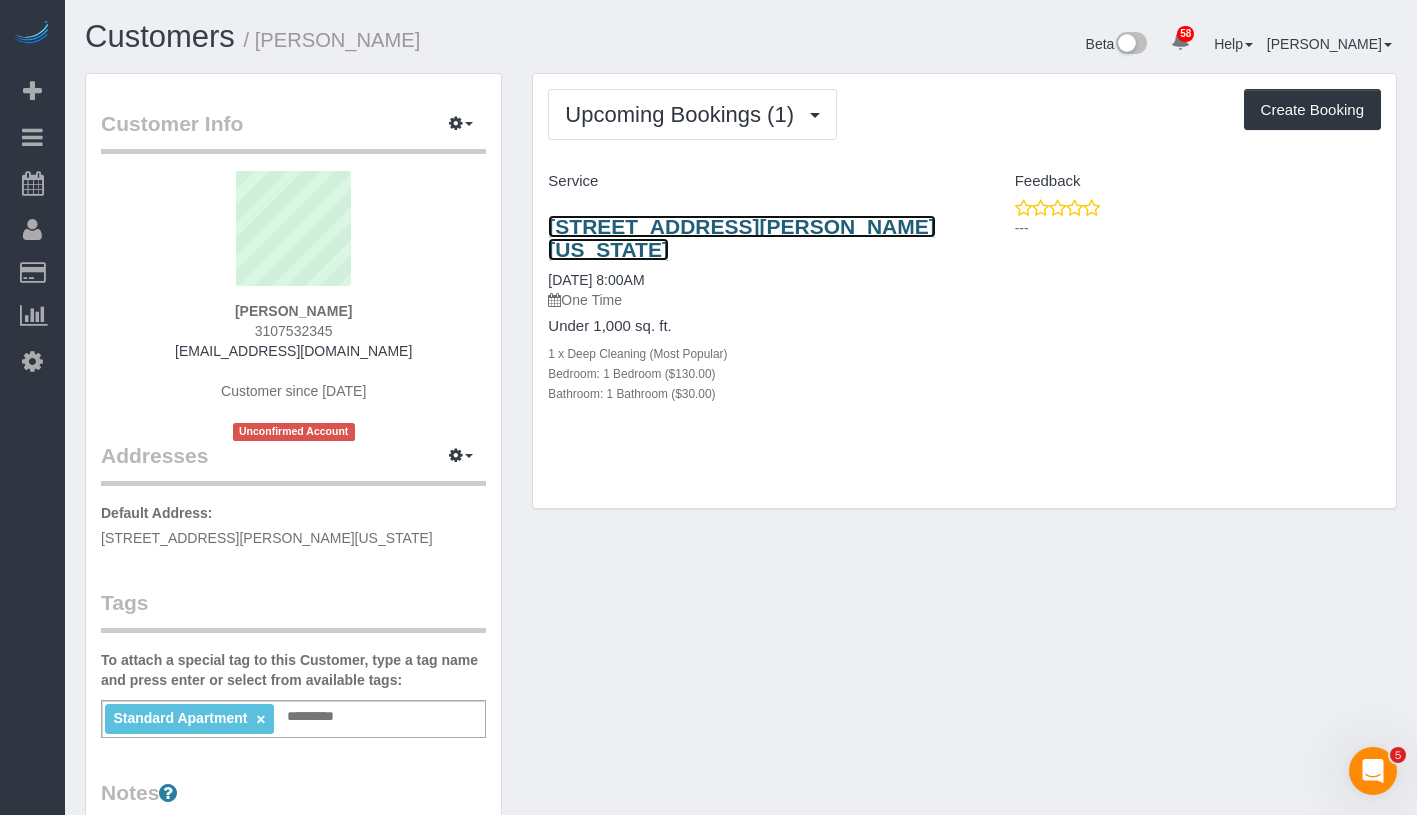 click on "100 Jay Street, Apt 6m, New York, NY 11201" at bounding box center [741, 238] 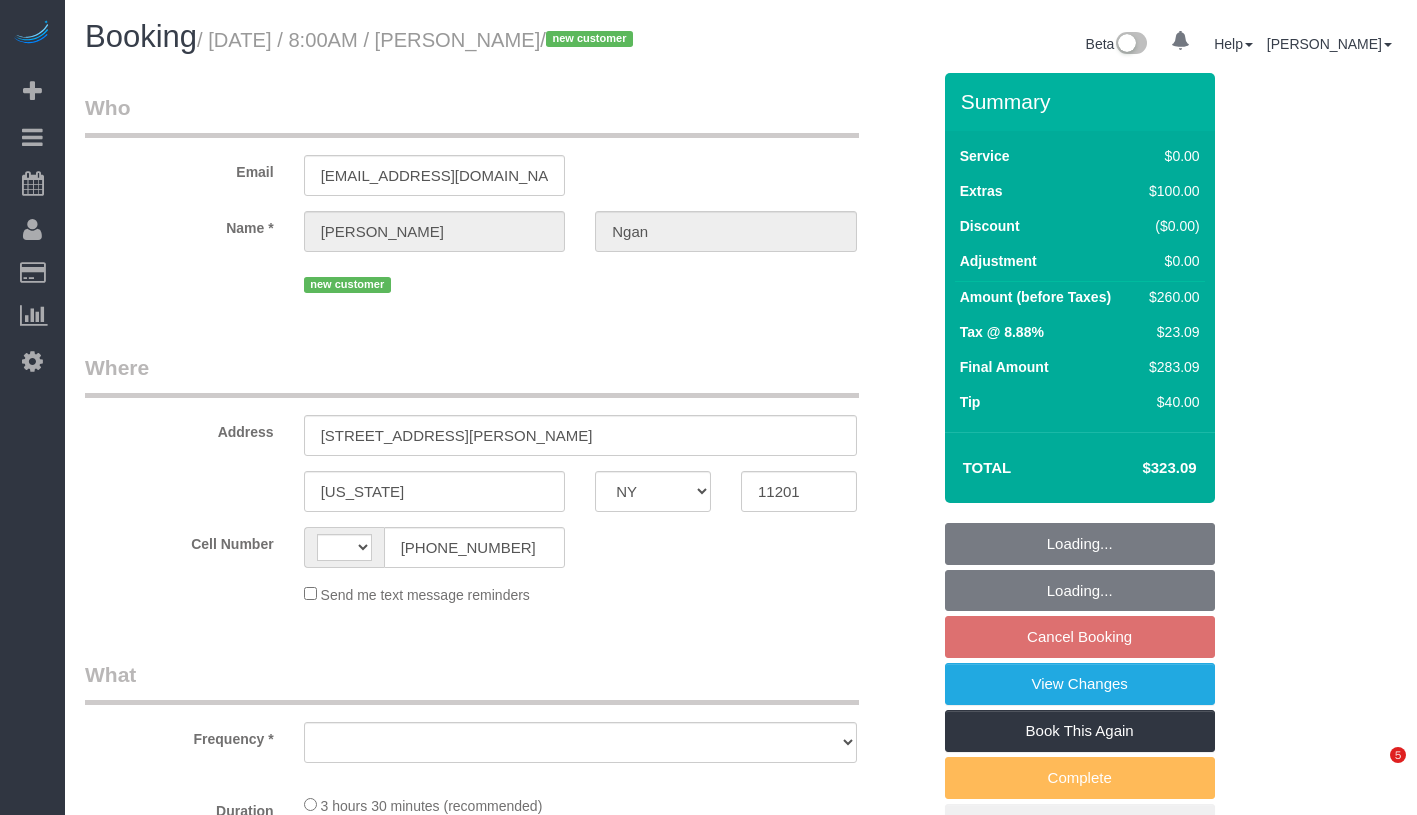 select on "NY" 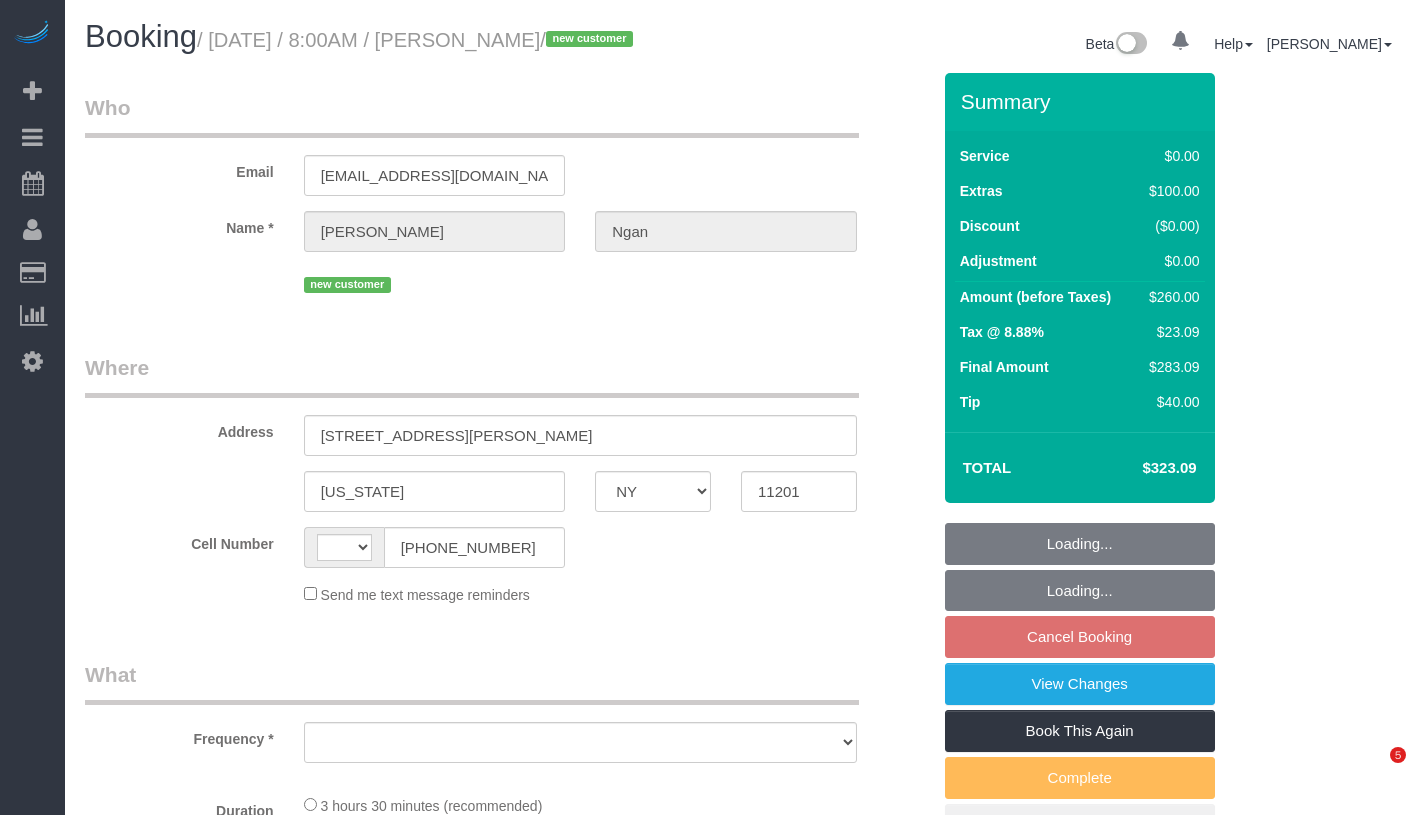 scroll, scrollTop: 0, scrollLeft: 0, axis: both 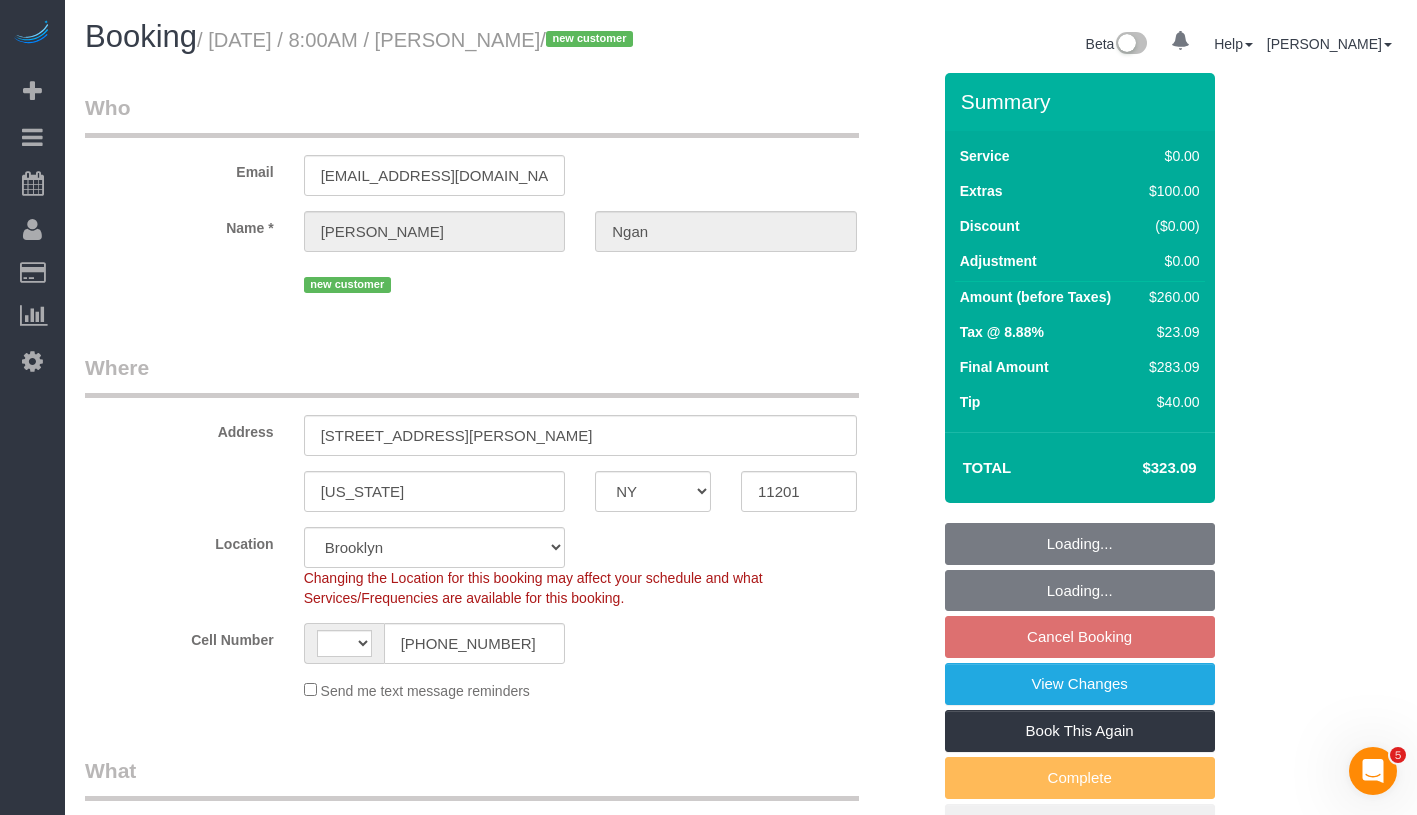 select on "string:[GEOGRAPHIC_DATA]" 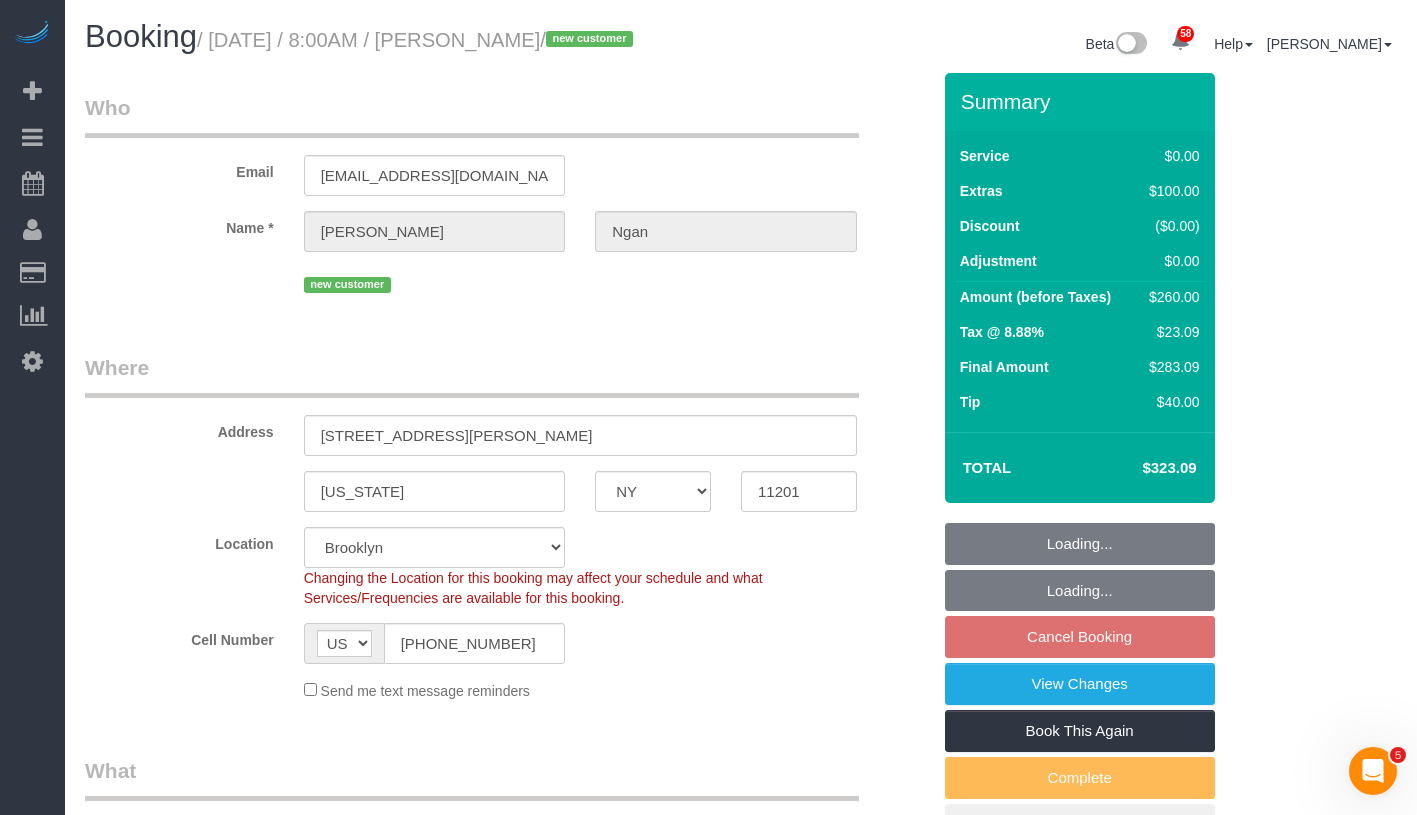 select on "object:811" 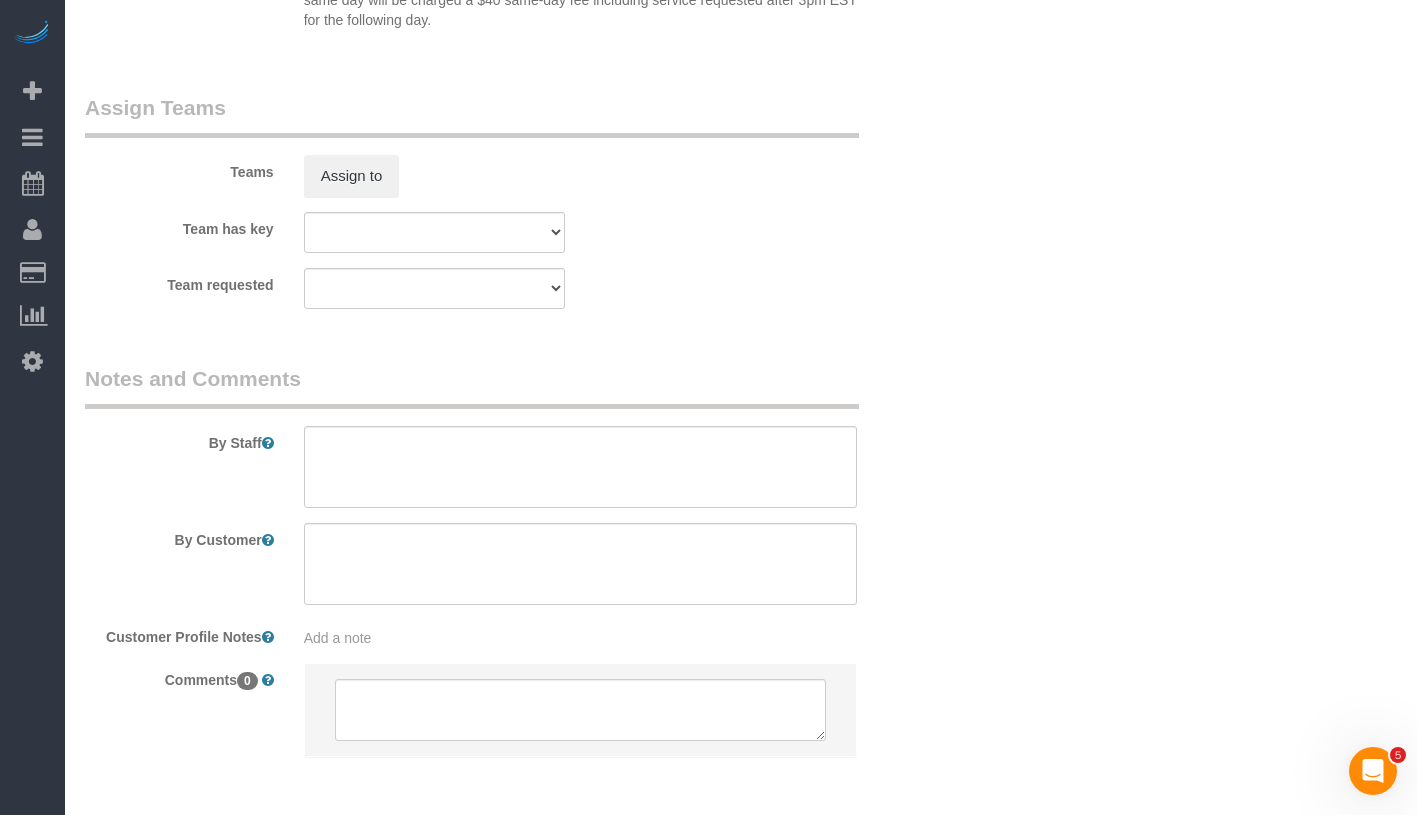 scroll, scrollTop: 2665, scrollLeft: 0, axis: vertical 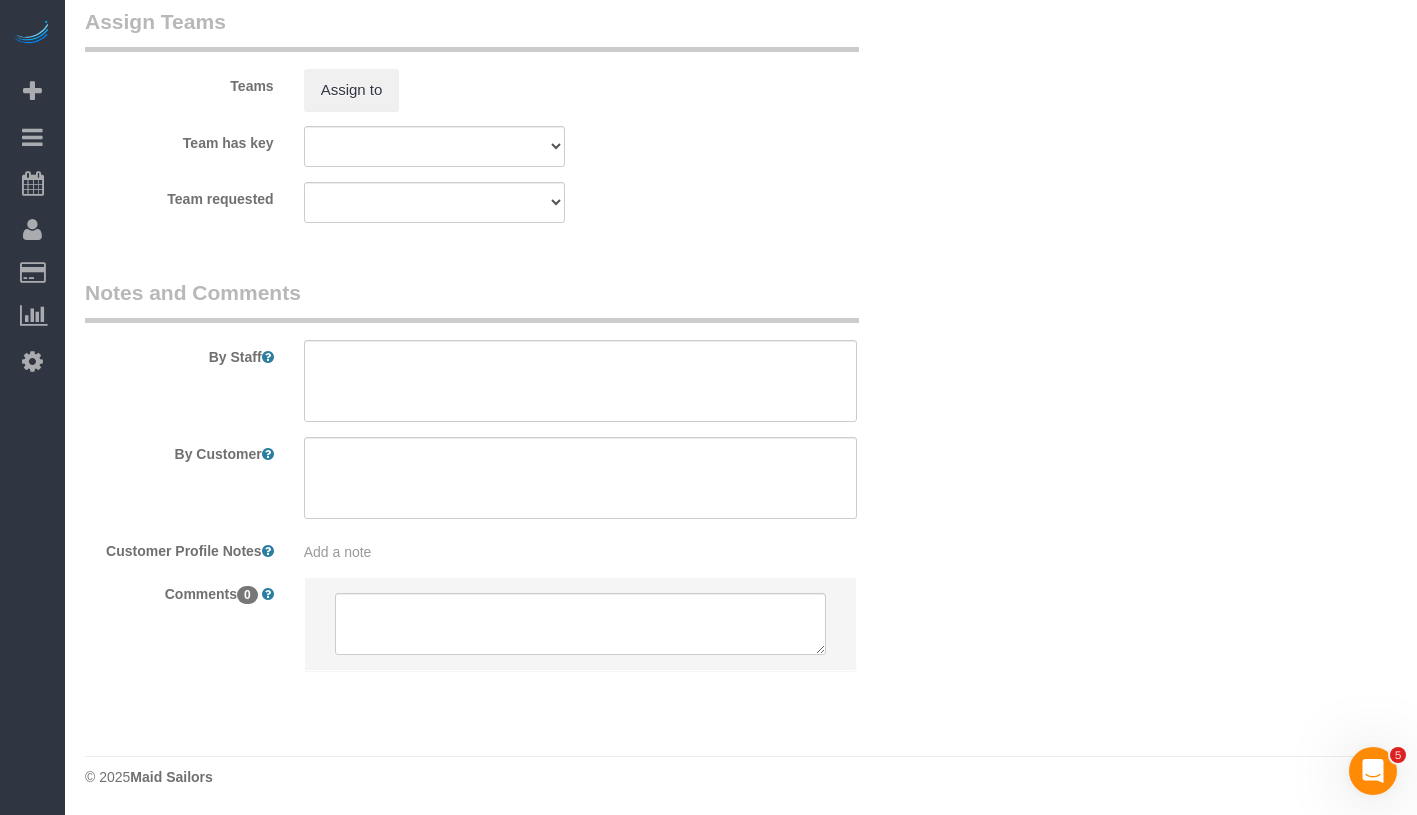 click on "Add a note" at bounding box center (580, 552) 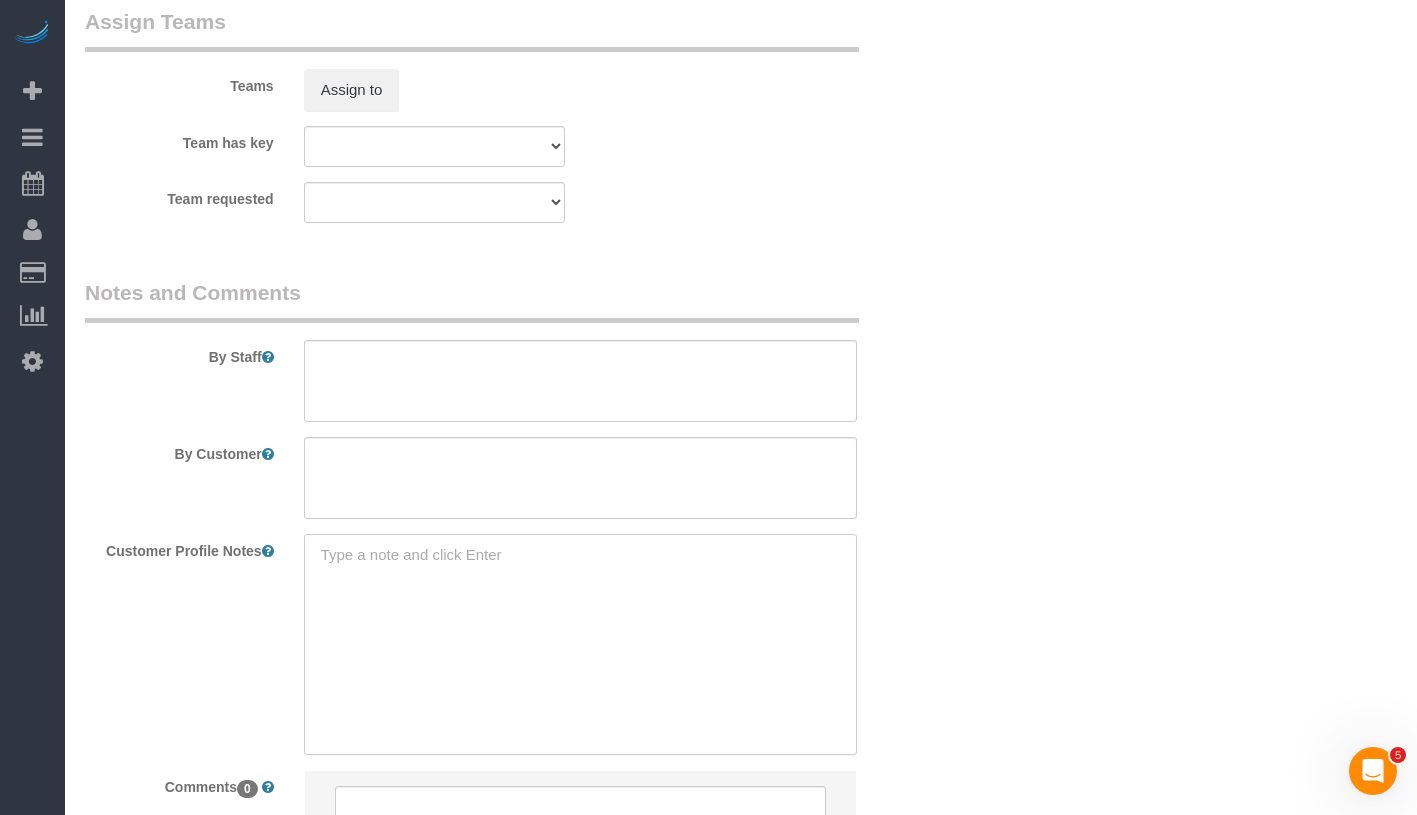 click at bounding box center [580, 644] 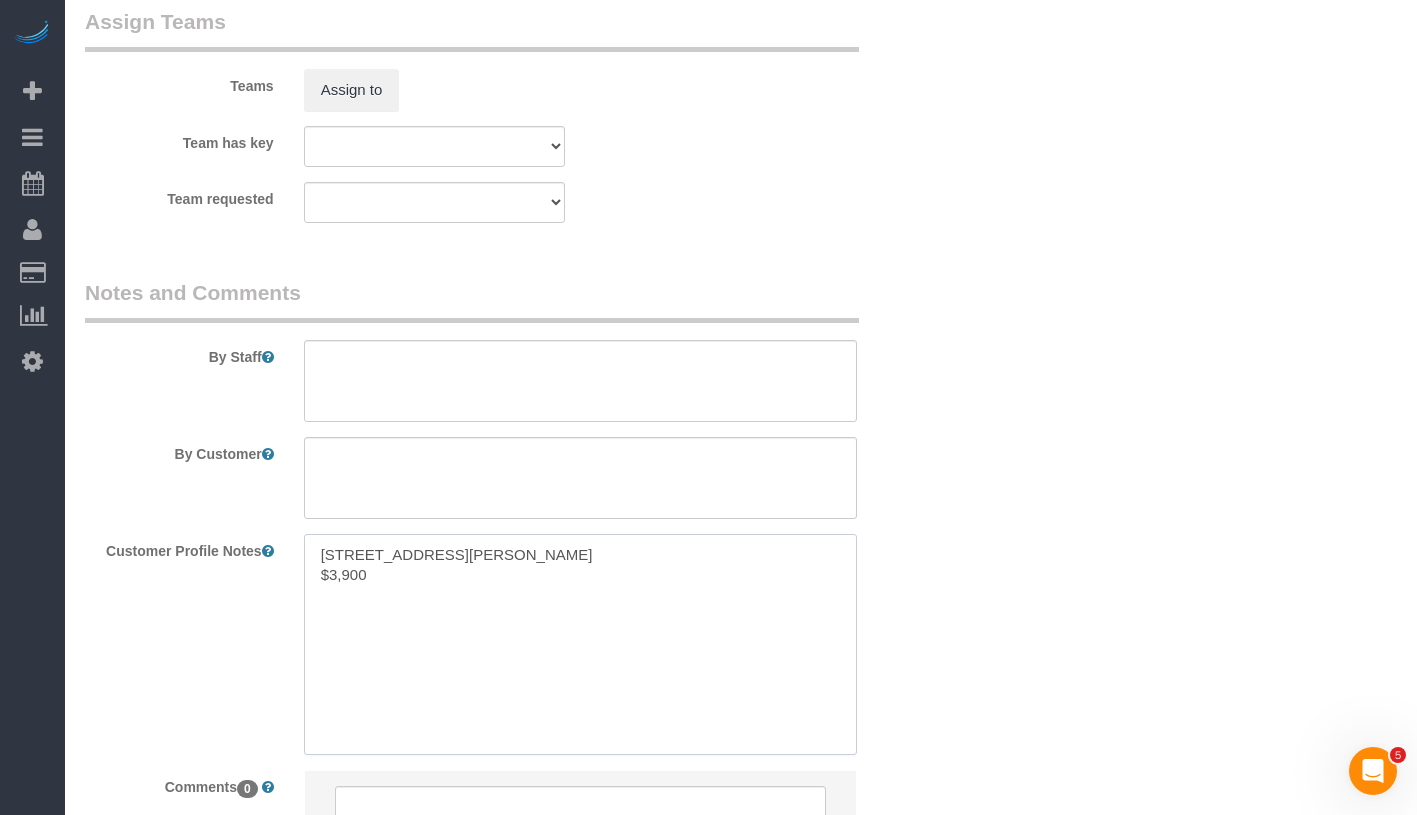 click on "100 Jay Street #6M
$3,900" at bounding box center (580, 644) 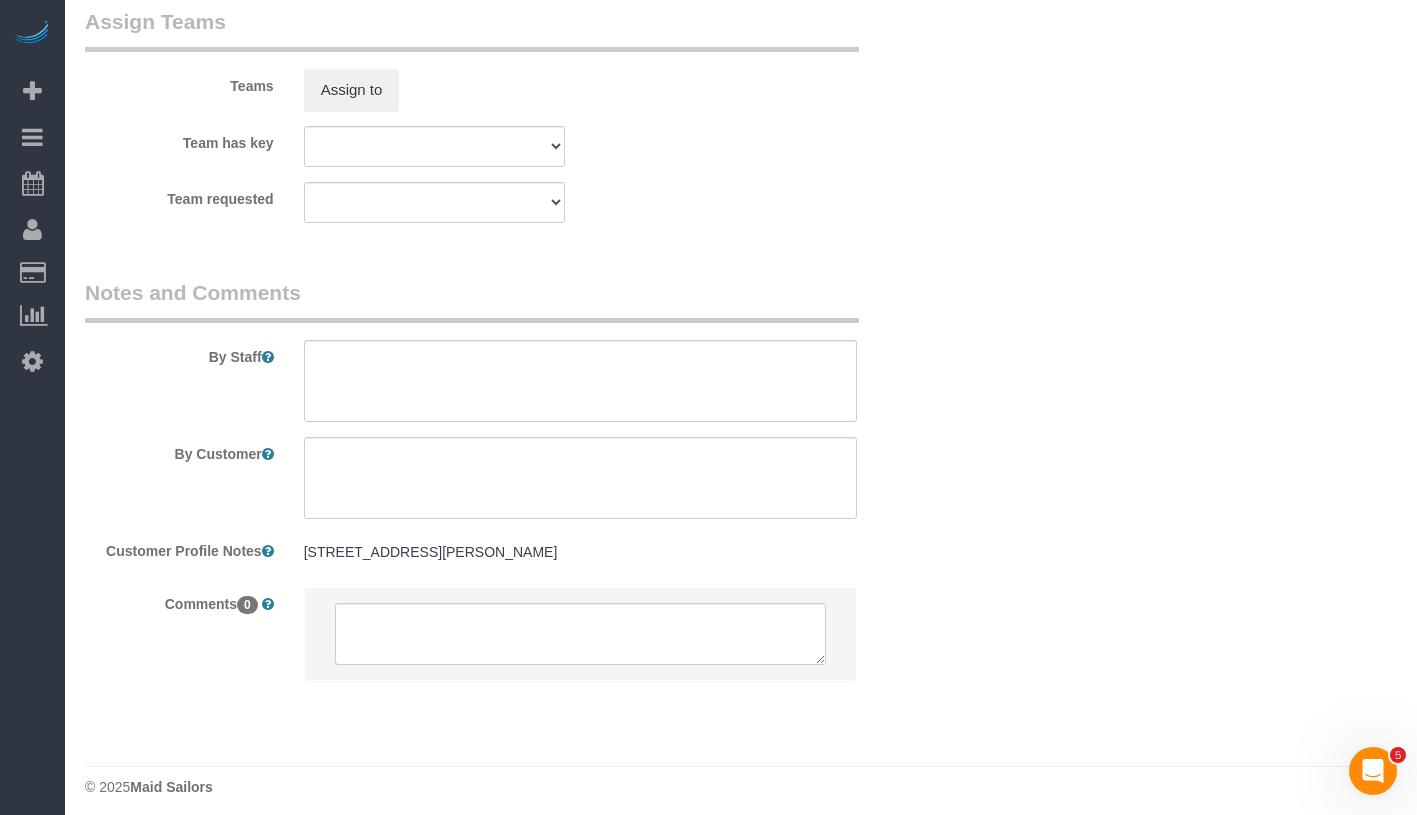 click on "100 Jay Street #6M" at bounding box center [580, 552] 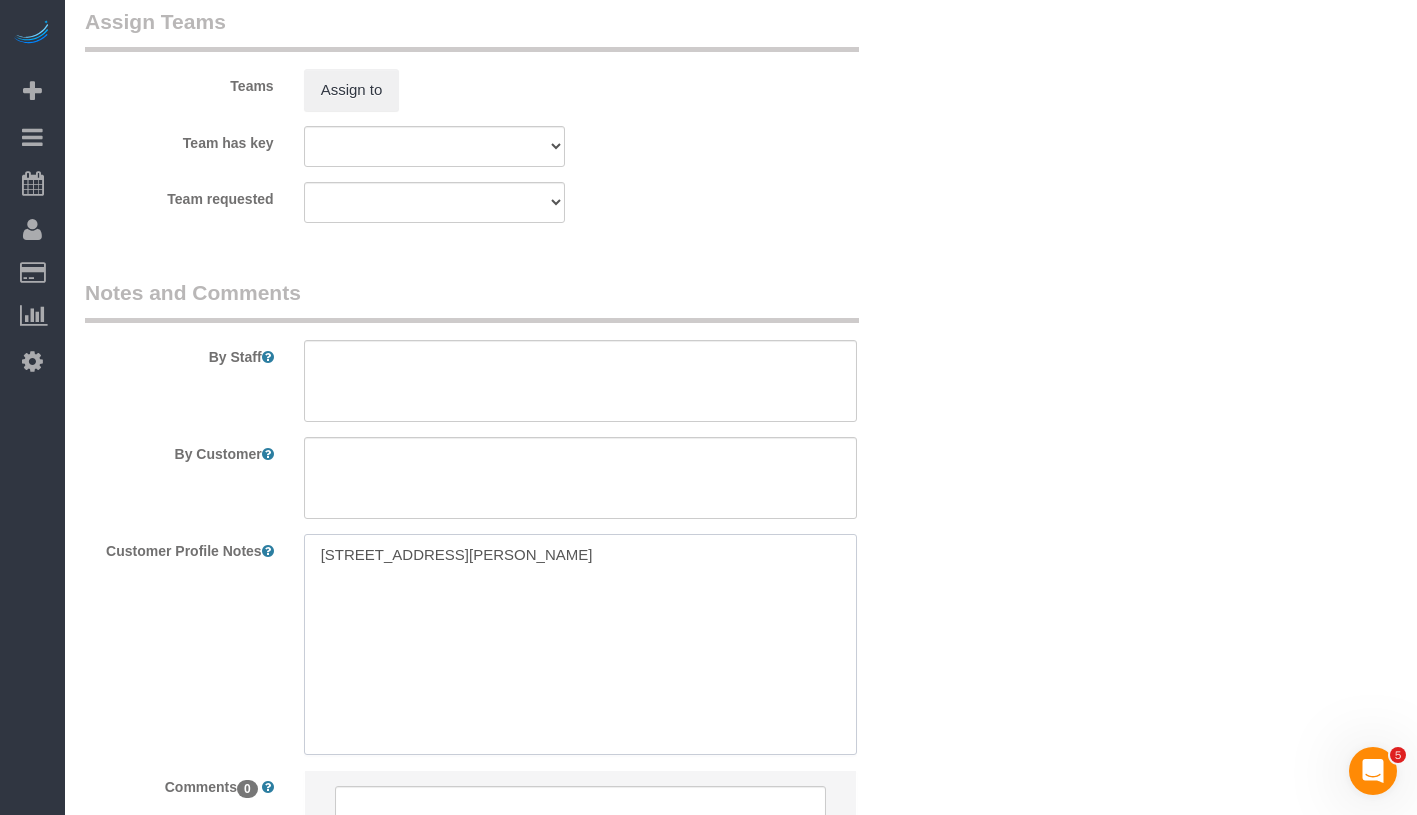 click on "100 Jay Street #6M" at bounding box center (580, 644) 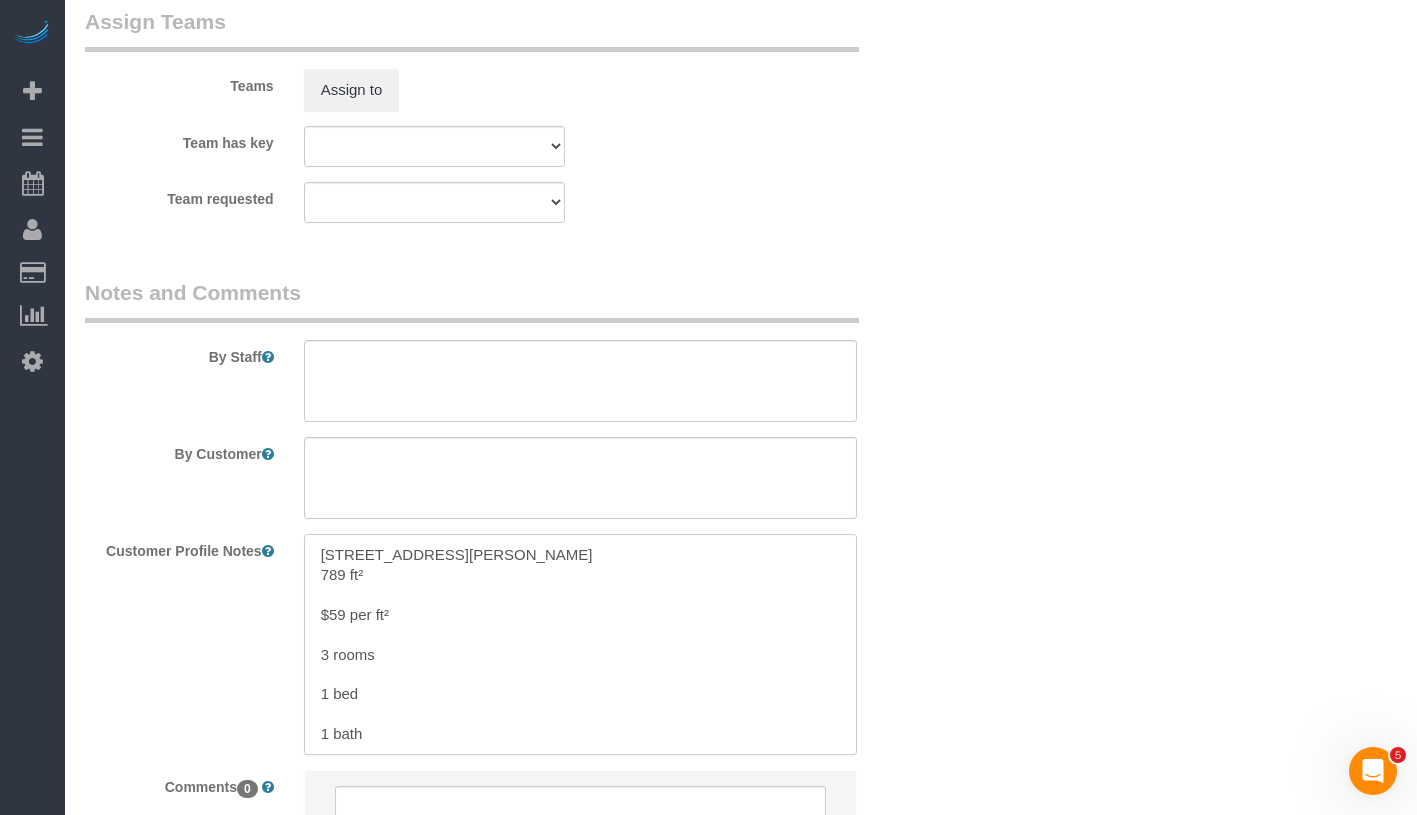 drag, startPoint x: 310, startPoint y: 609, endPoint x: 415, endPoint y: 676, distance: 124.55521 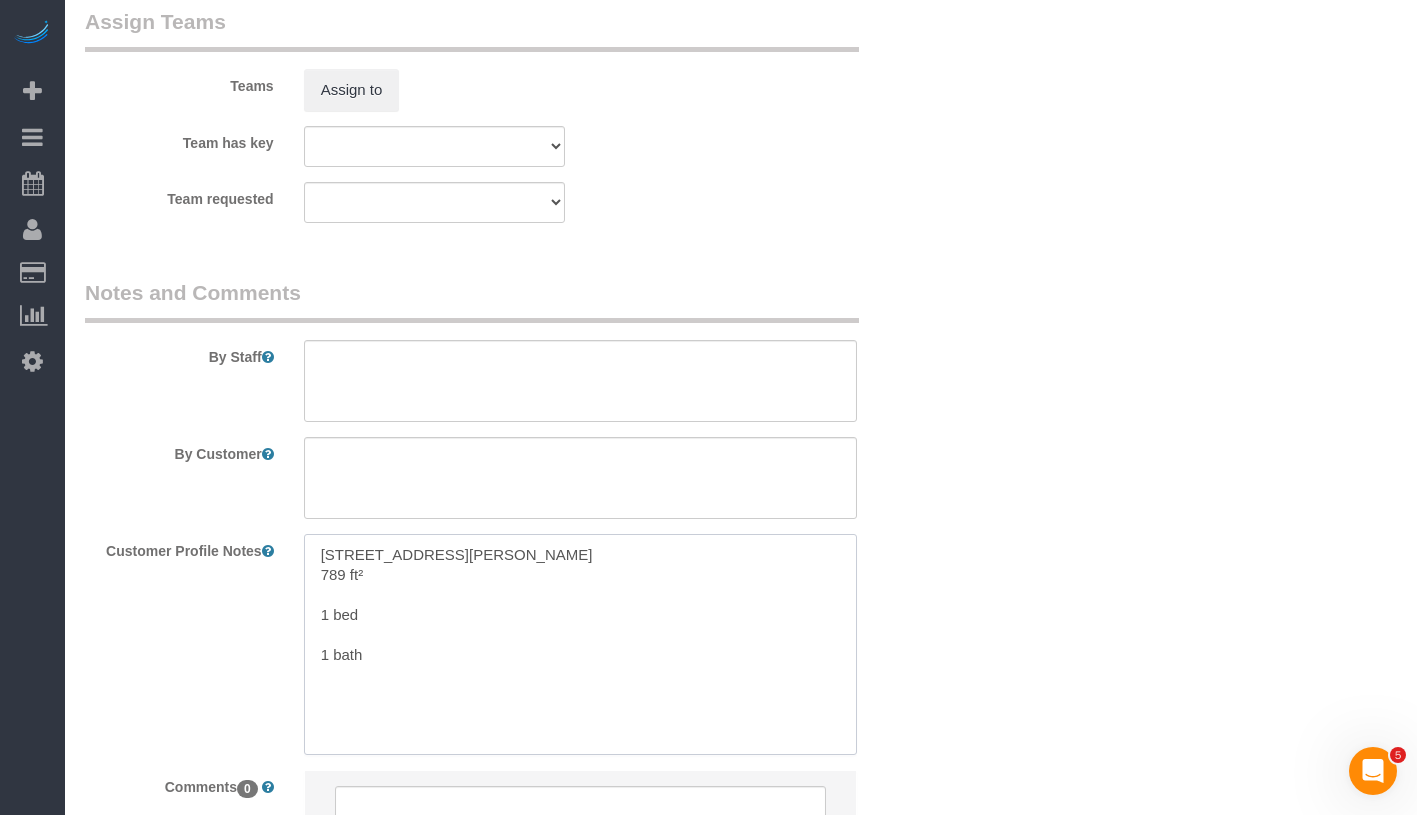 click on "100 Jay Street #6M
789 ft²
1 bed
1 bath" at bounding box center (580, 644) 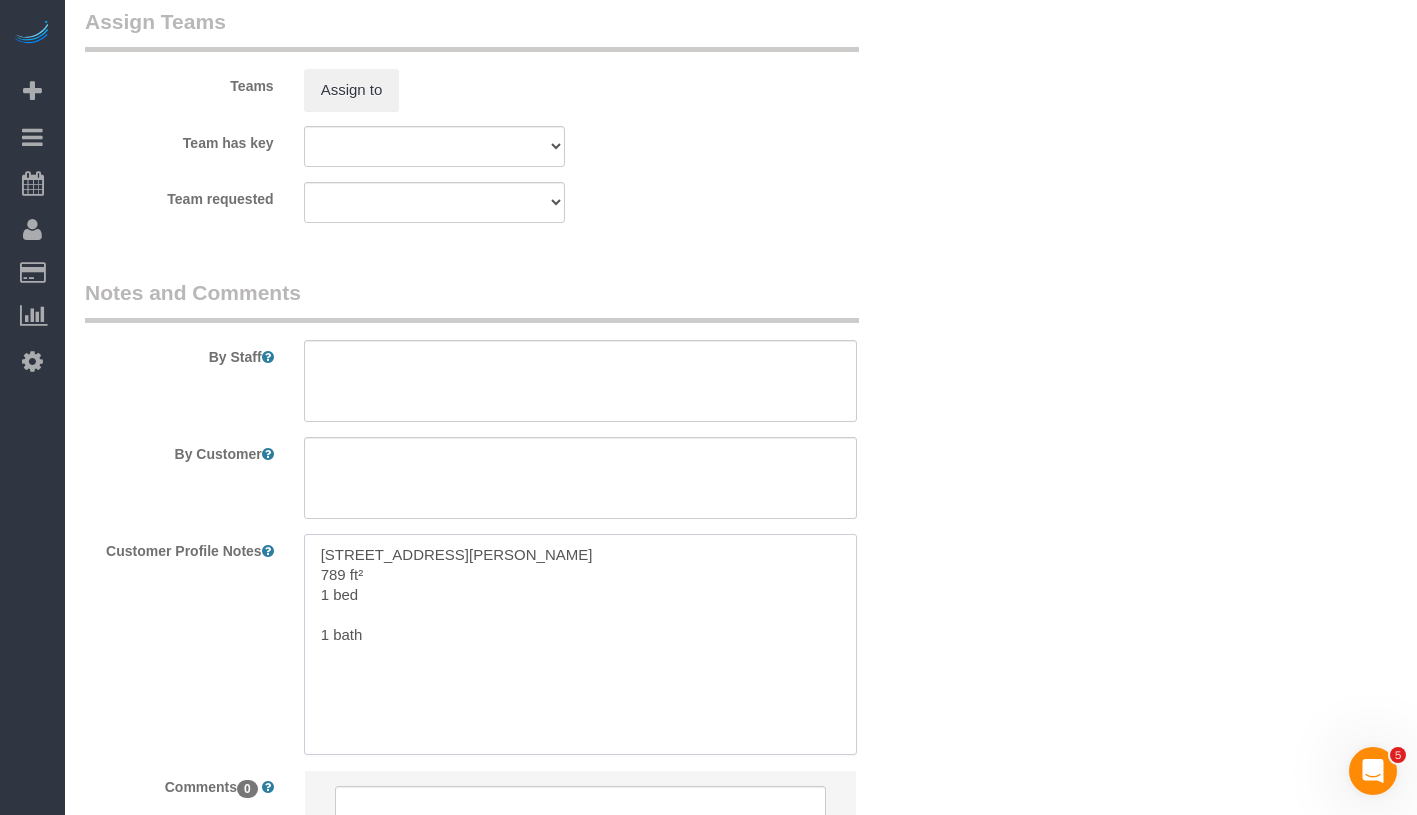 click on "100 Jay Street #6M
789 ft²
1 bed
1 bath" at bounding box center (580, 644) 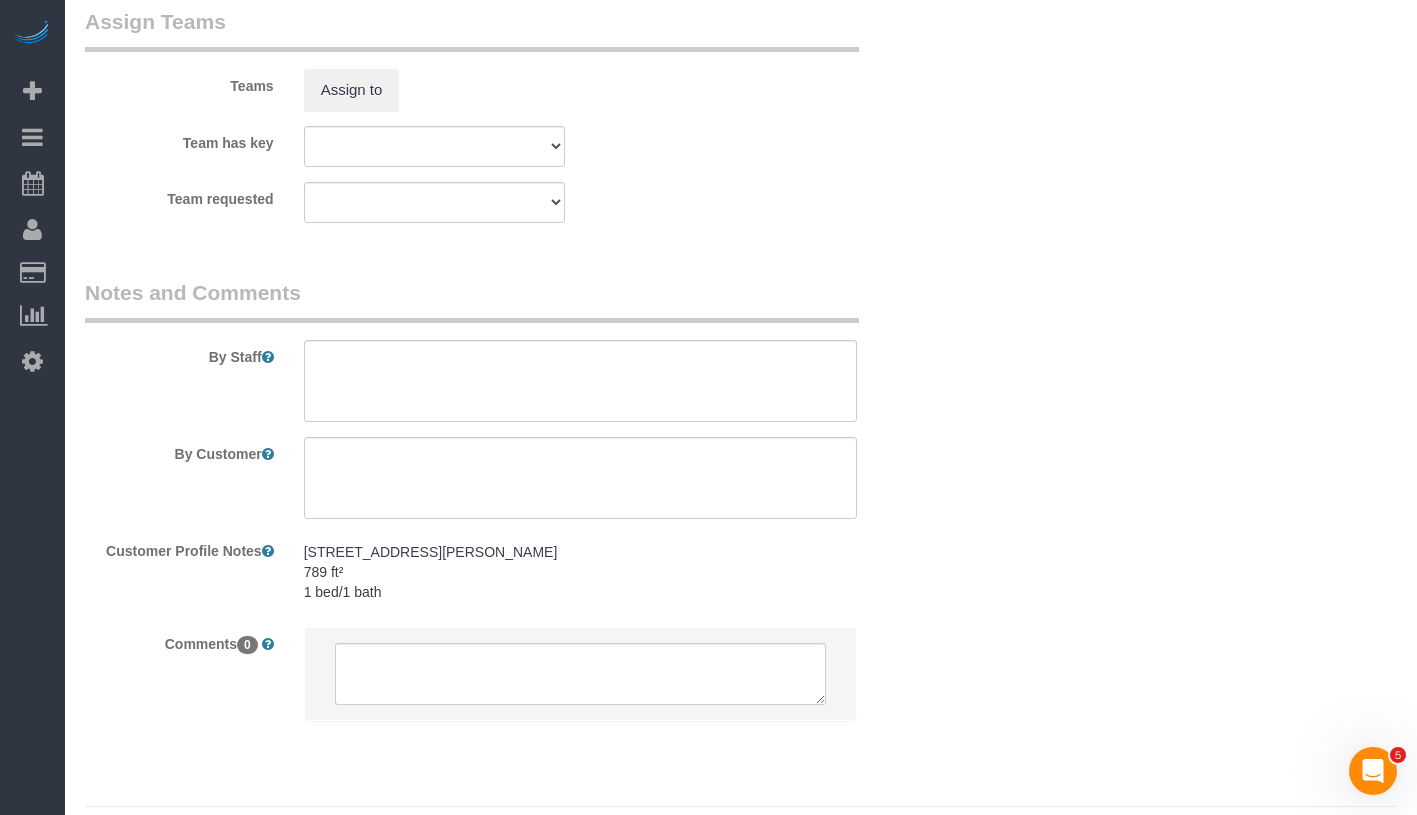 click on "100 Jay Street #6M
789 ft²
1 bed/1 bath" at bounding box center [580, 572] 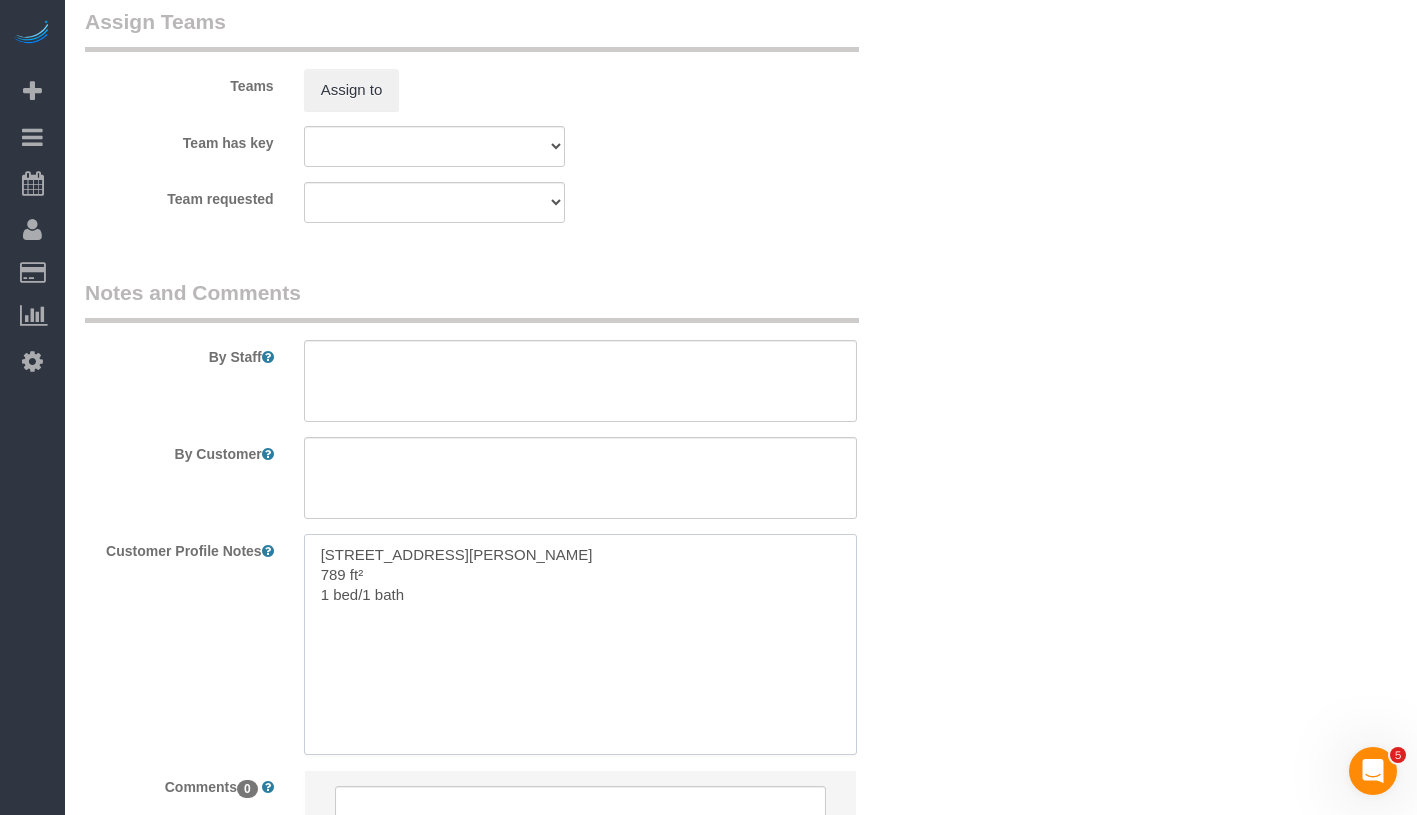 click on "100 Jay Street #6M
789 ft²
1 bed/1 bath" at bounding box center (580, 644) 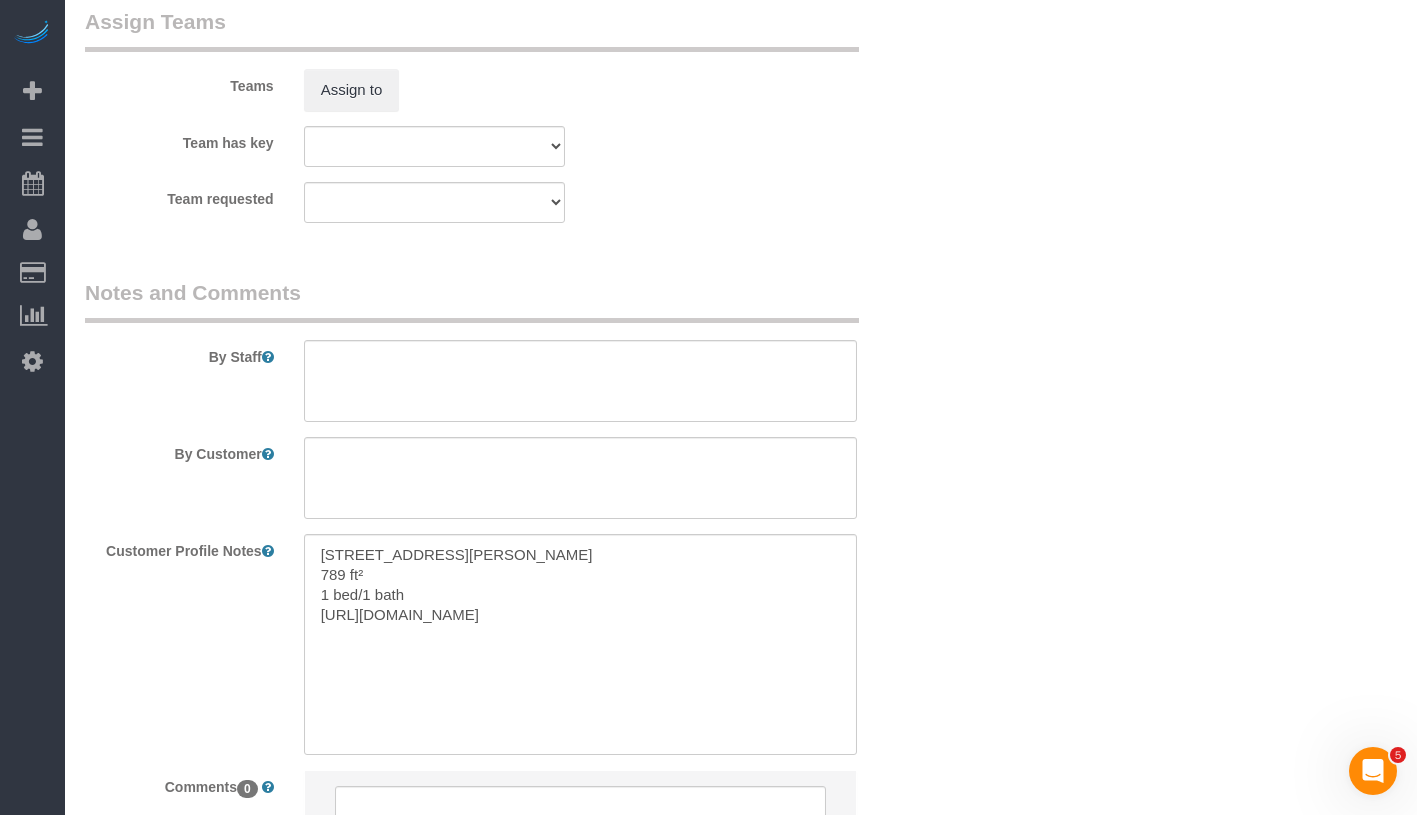click on "Who
Email
isabelngan27@gmail.com
Name *
Isabel
Ngan
new customer
Where
Address
100 Jay Street, Apt 6M
New York
AK
AL
AR
AZ
CA
CO
CT
DC
DE
FL
GA
HI
IA
ID
IL
IN
KS
KY
LA
MA
MD
ME
MI
MN
MO
MS
MT
NC
ND" at bounding box center (741, -826) 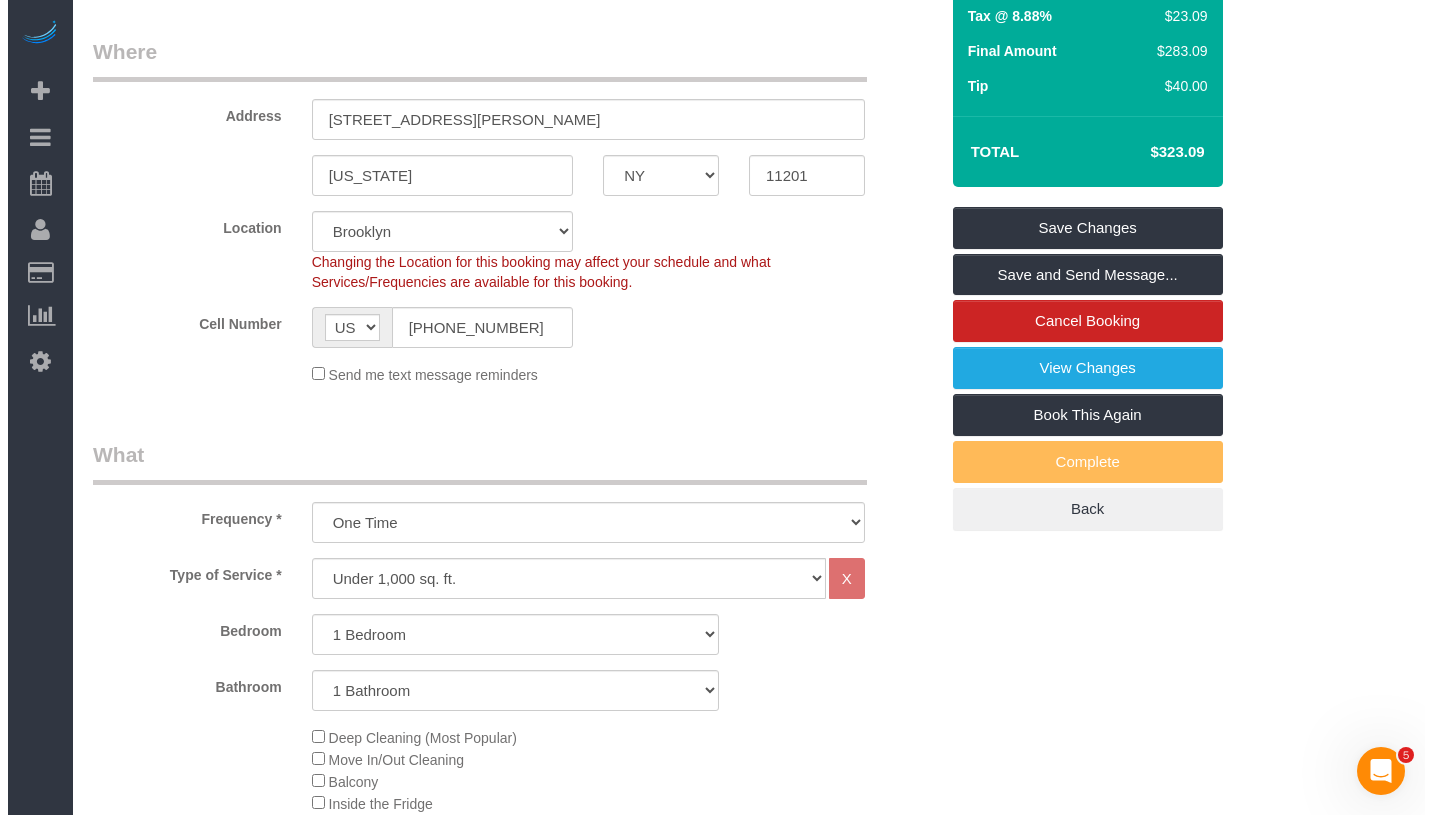 scroll, scrollTop: 67, scrollLeft: 0, axis: vertical 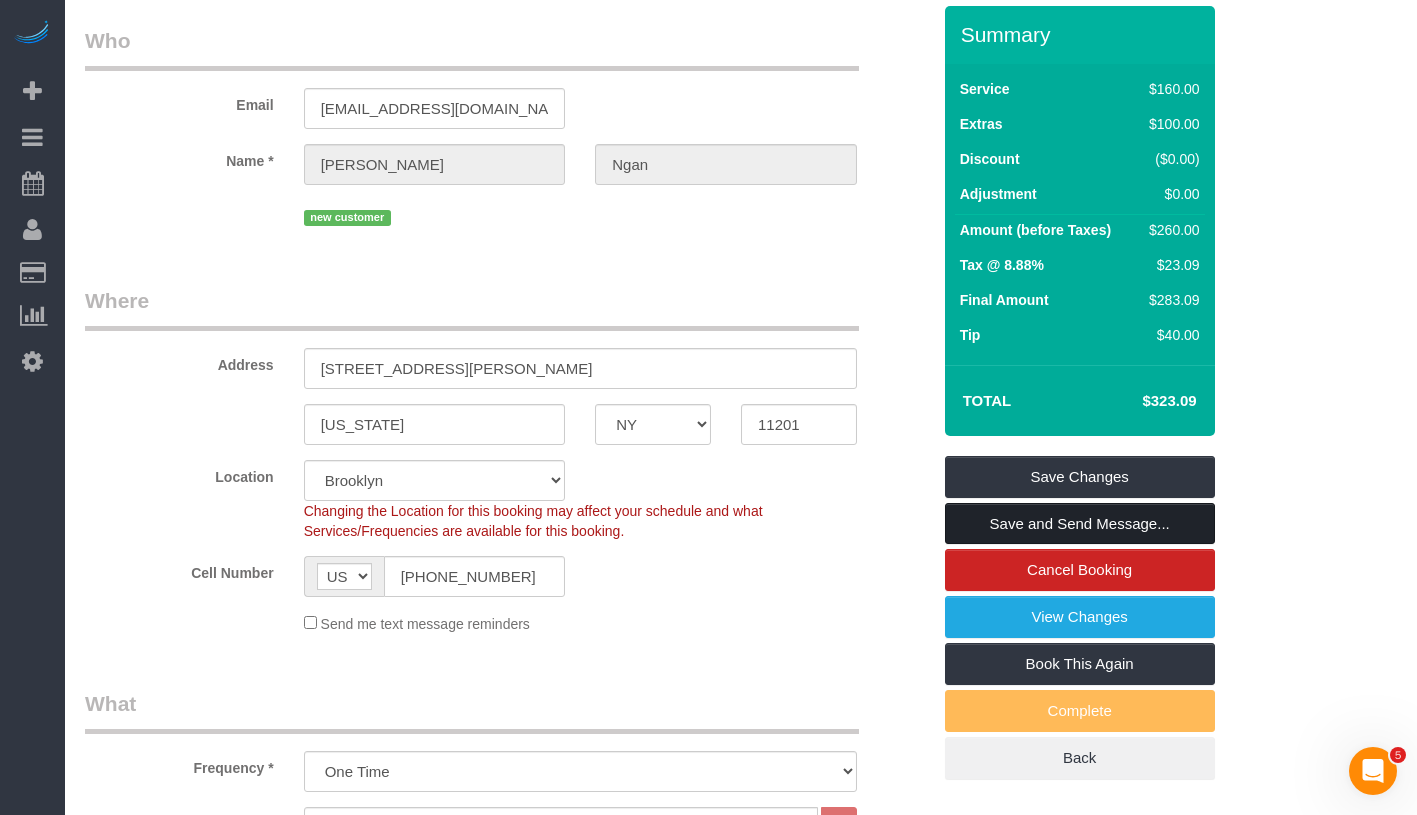 click on "Save and Send Message..." at bounding box center (1080, 524) 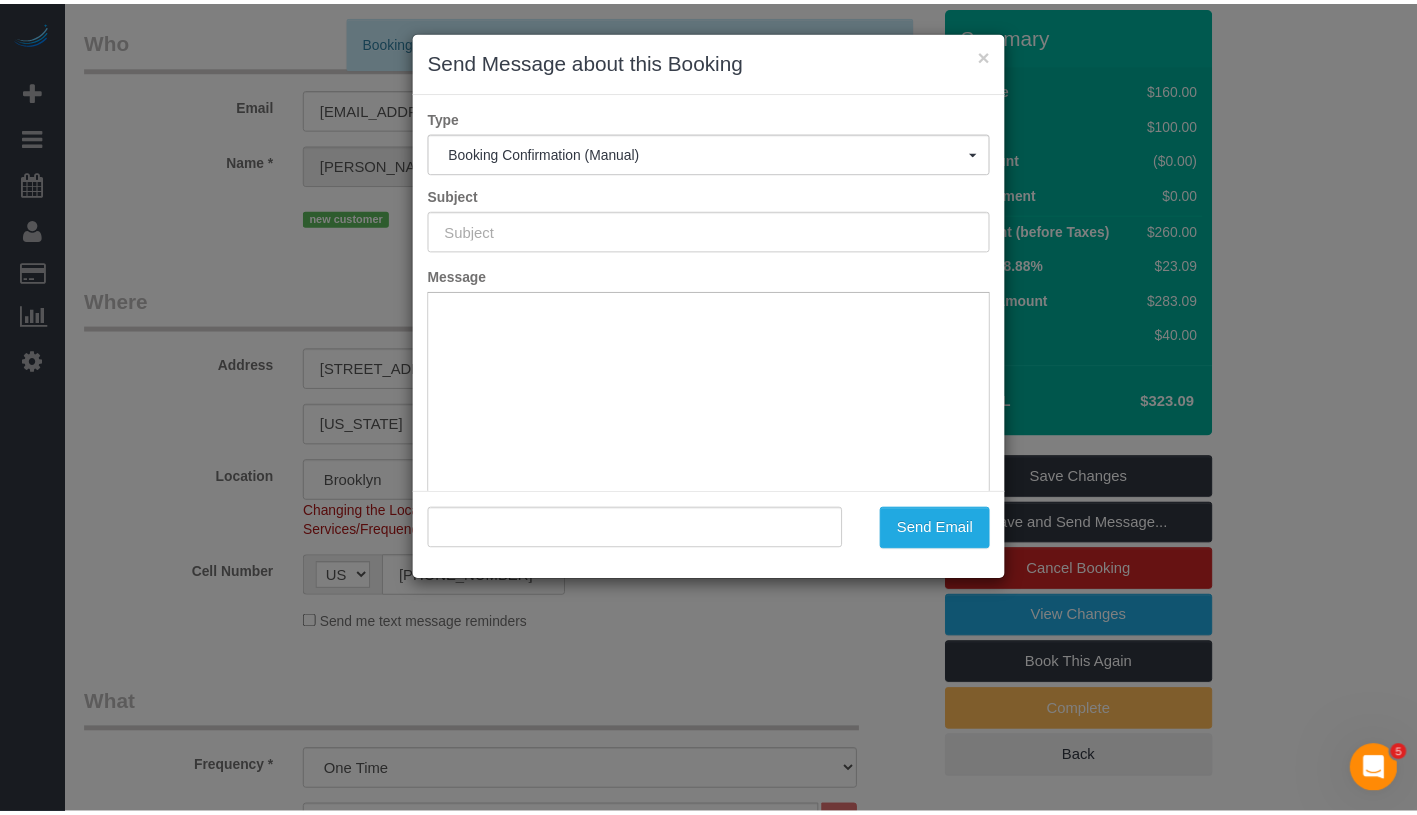 scroll, scrollTop: 0, scrollLeft: 0, axis: both 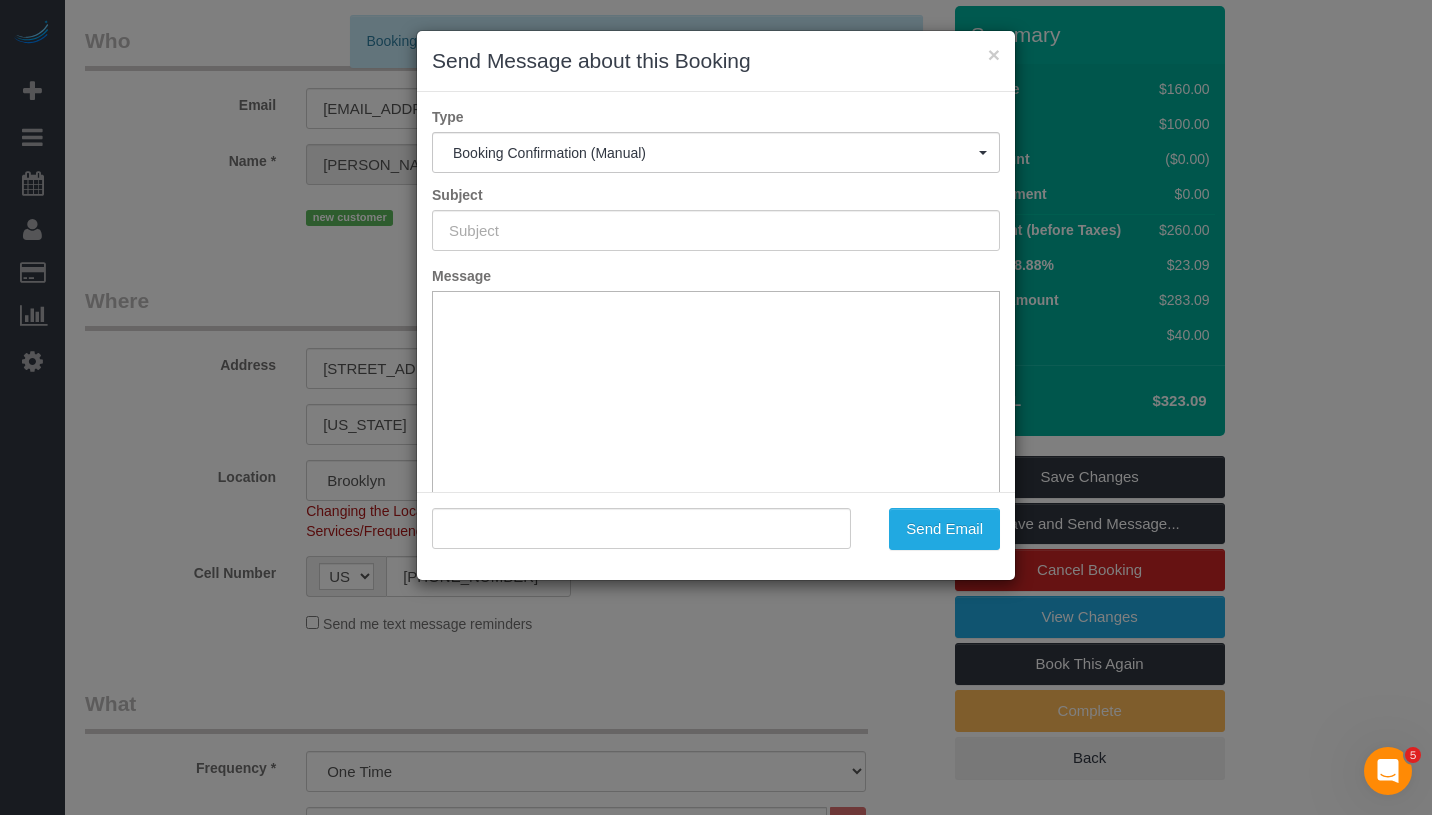 type on "Cleaning Confirmed for 07/15/2025 at 8:00am" 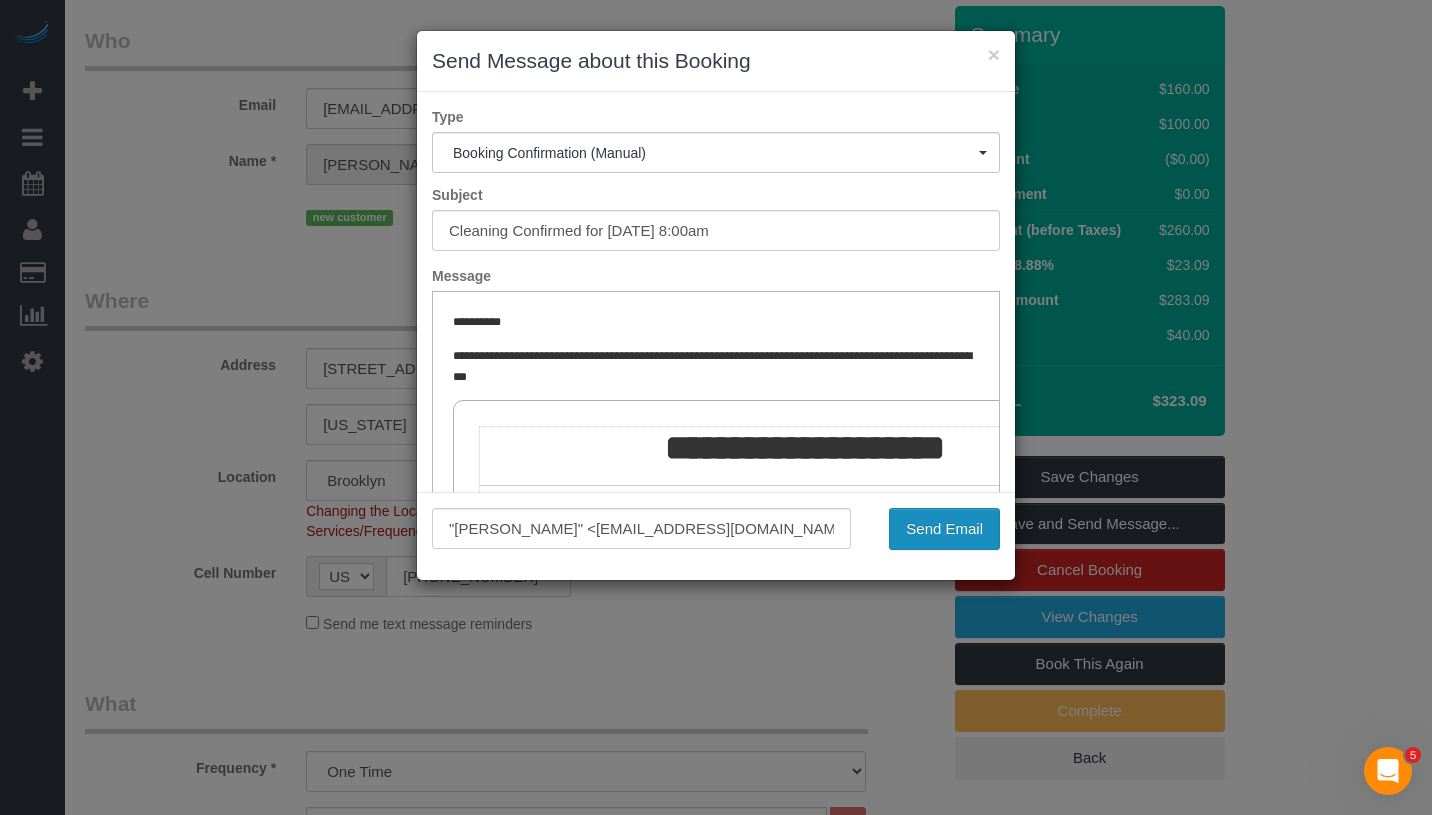 click on "Send Email" at bounding box center (944, 529) 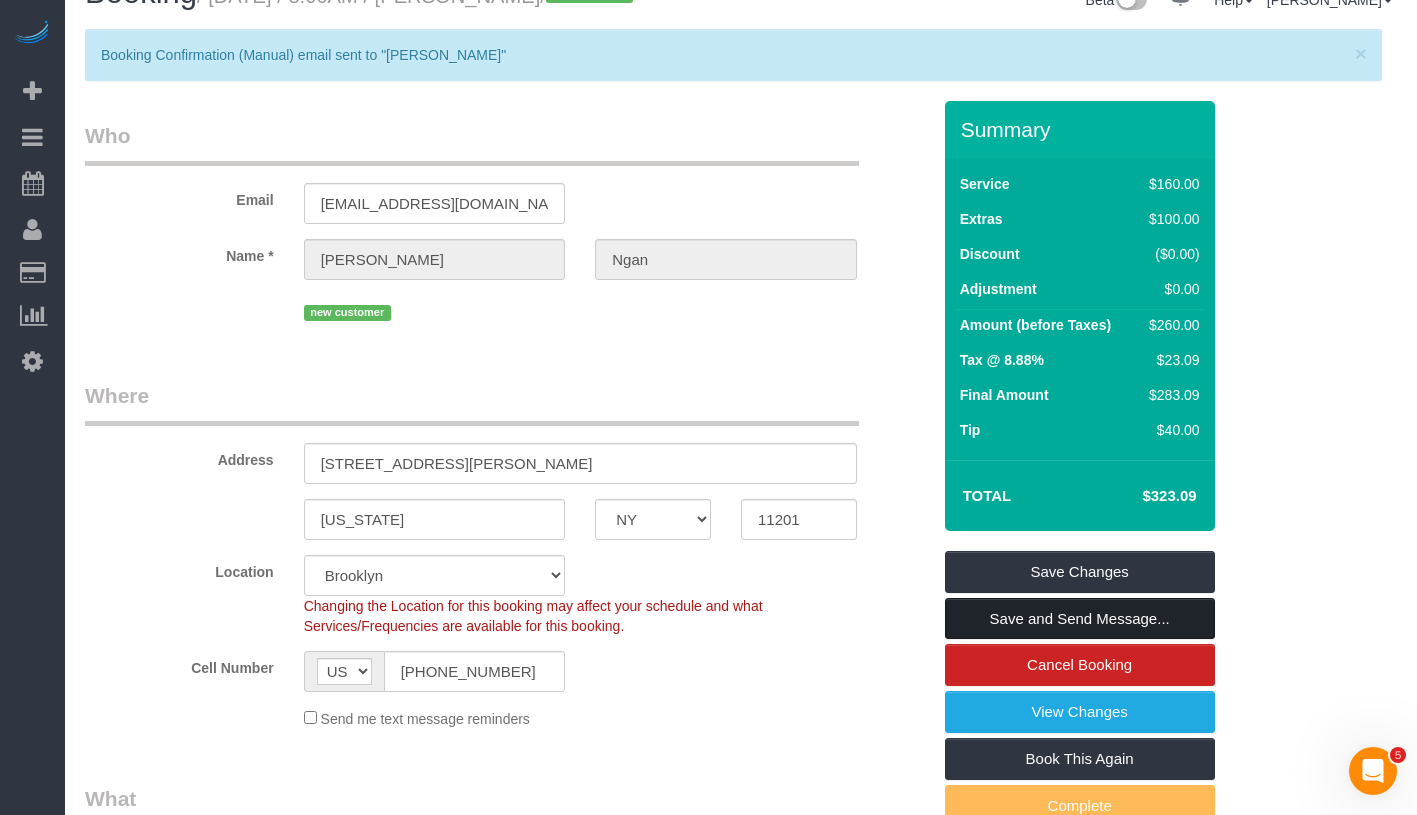 scroll, scrollTop: 0, scrollLeft: 0, axis: both 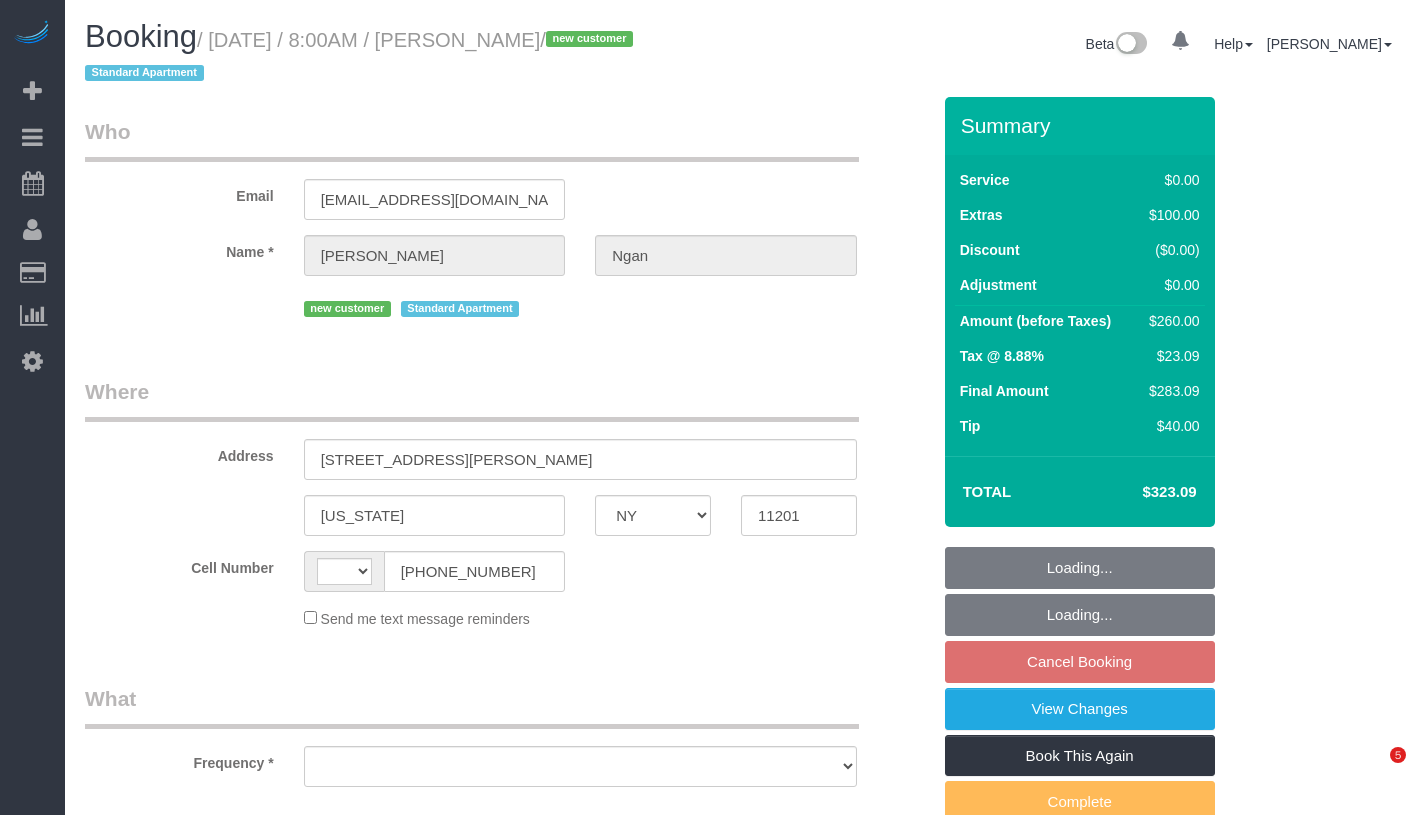 select on "NY" 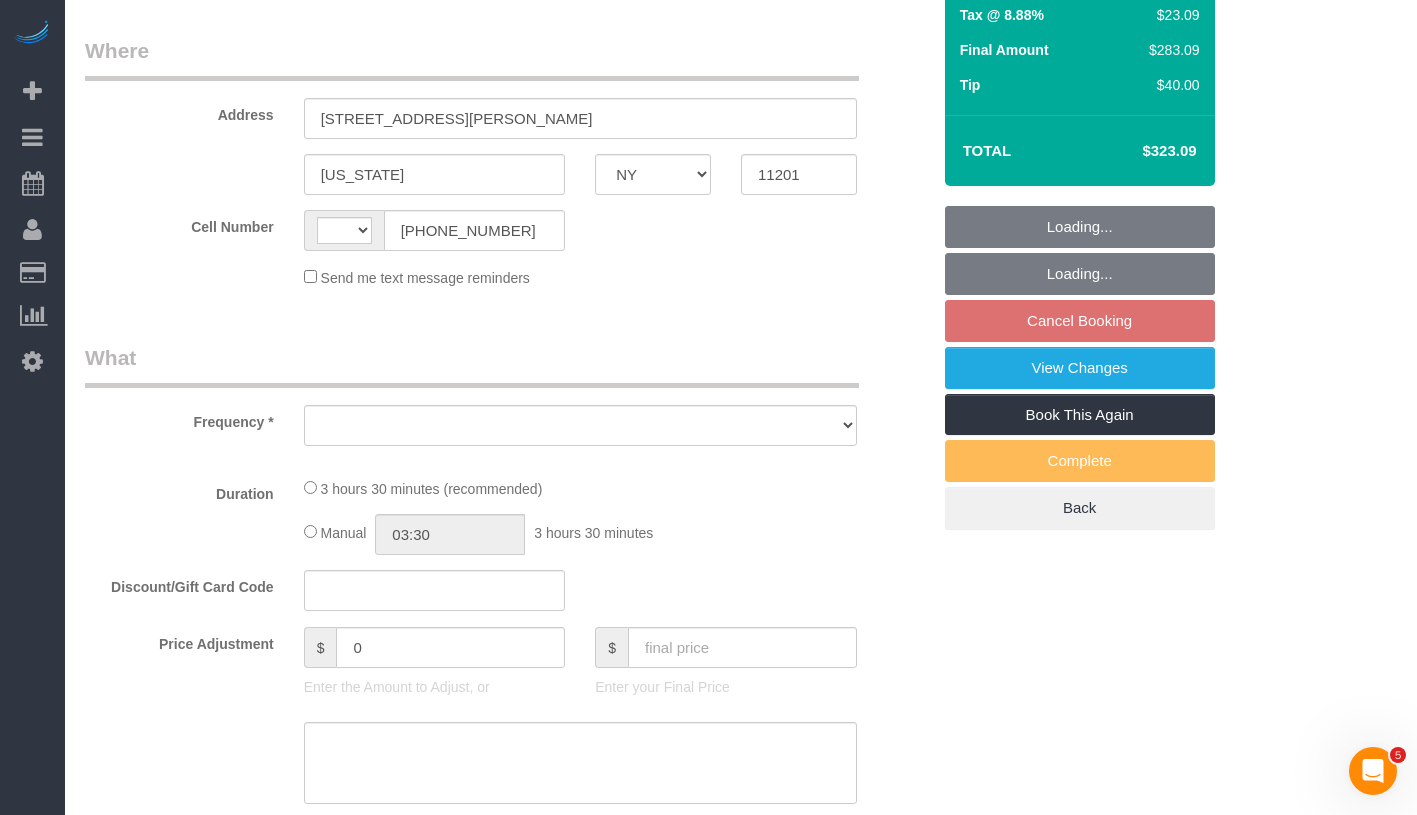 scroll, scrollTop: 0, scrollLeft: 0, axis: both 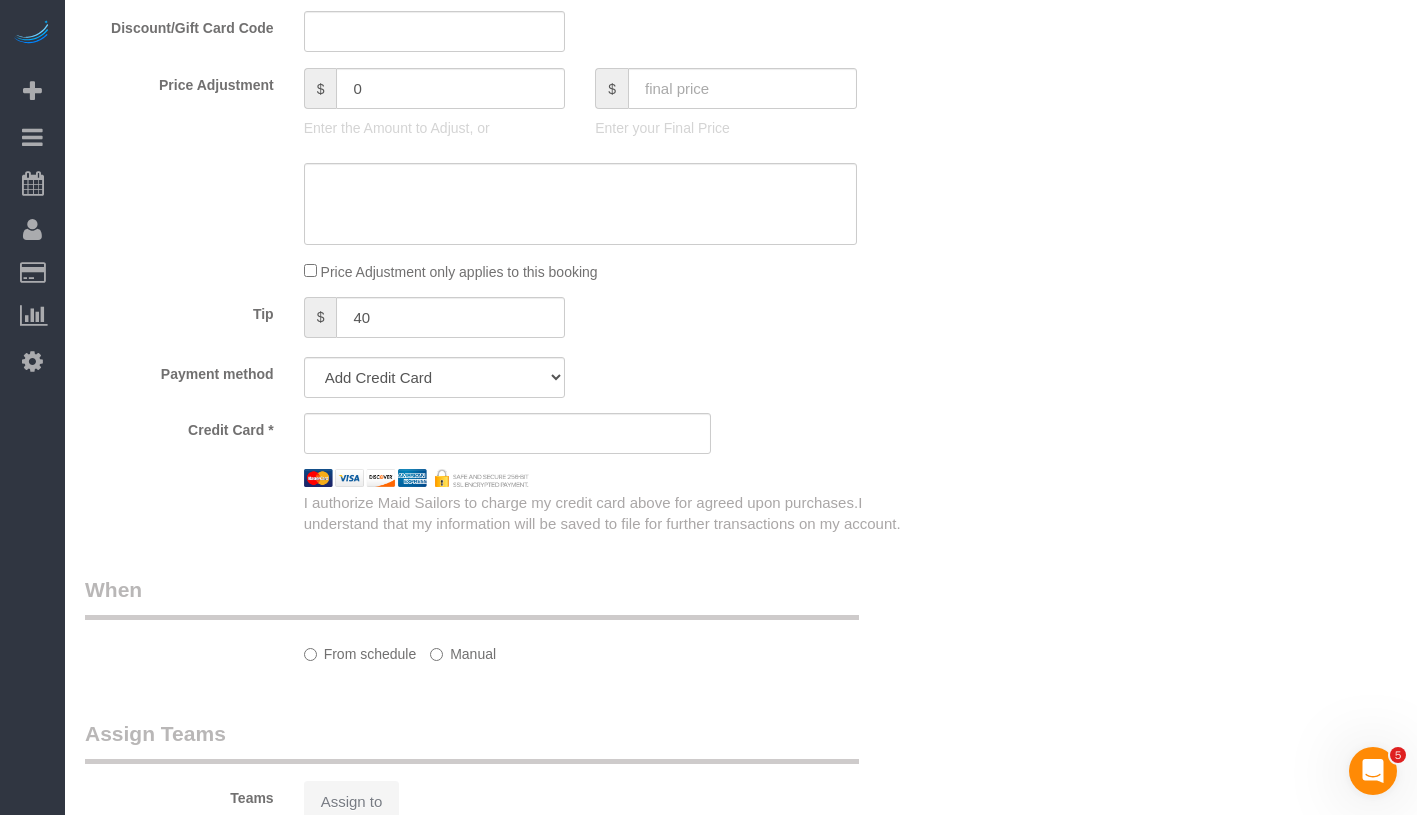 select on "object:572" 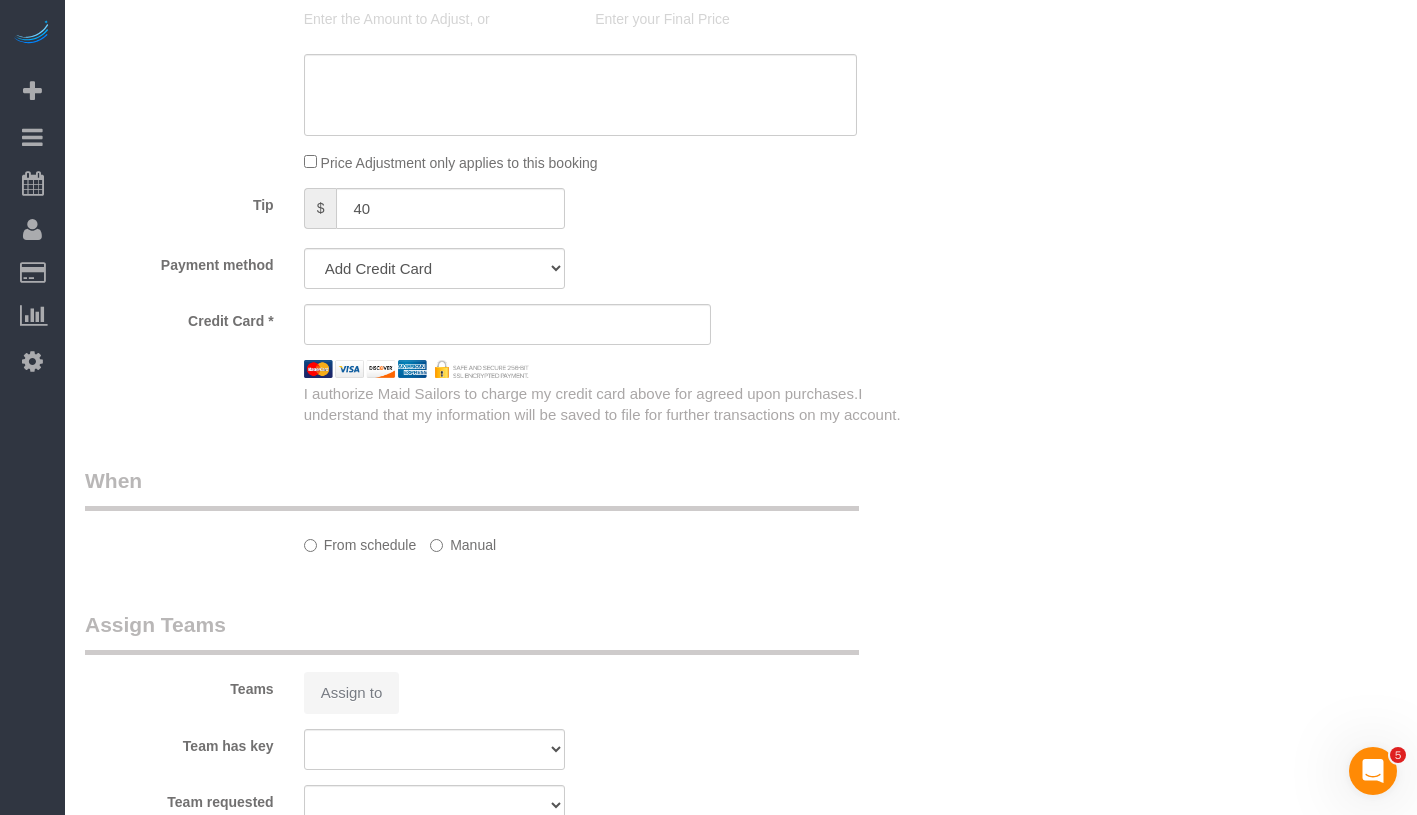 select on "string:[GEOGRAPHIC_DATA]" 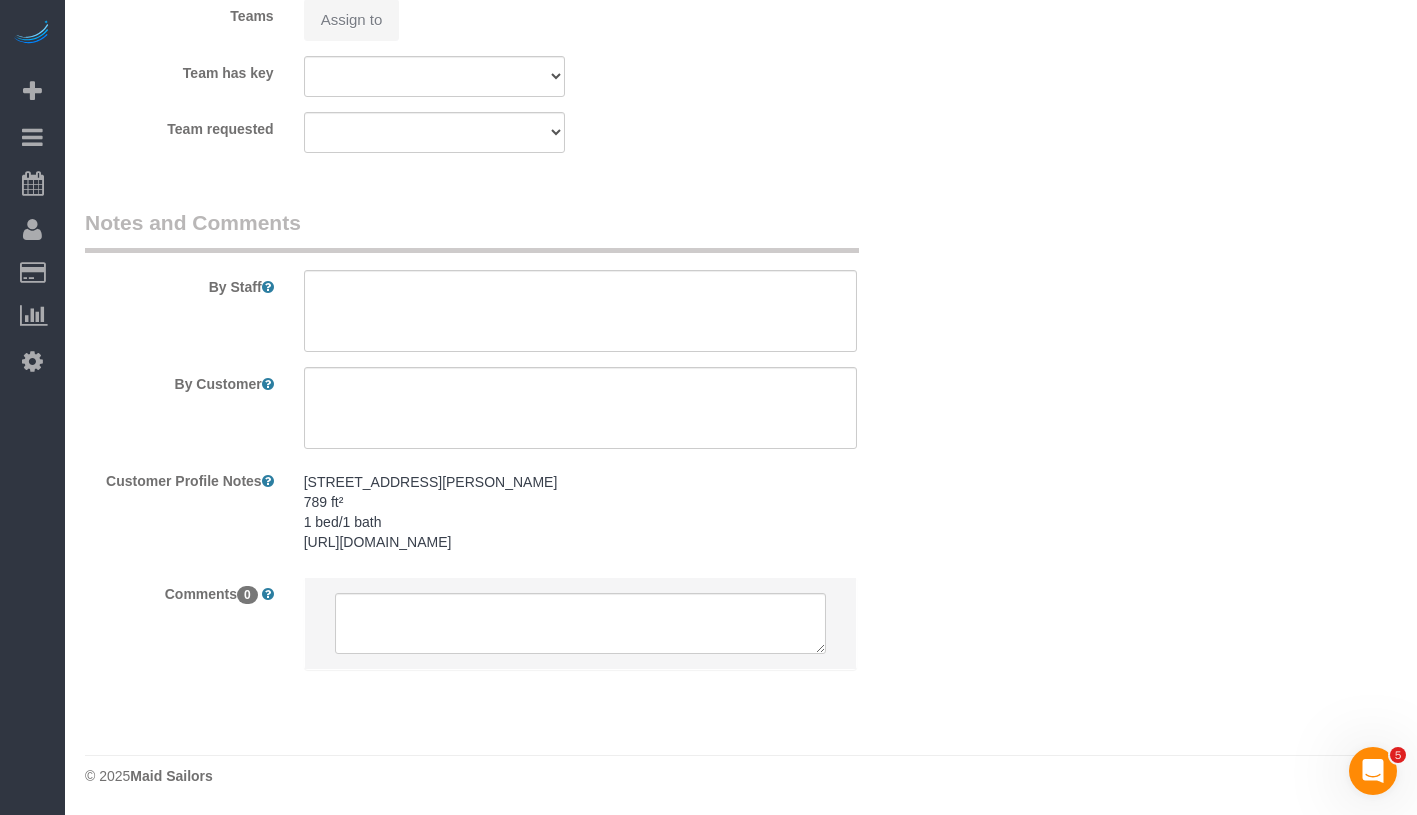 select on "spot1" 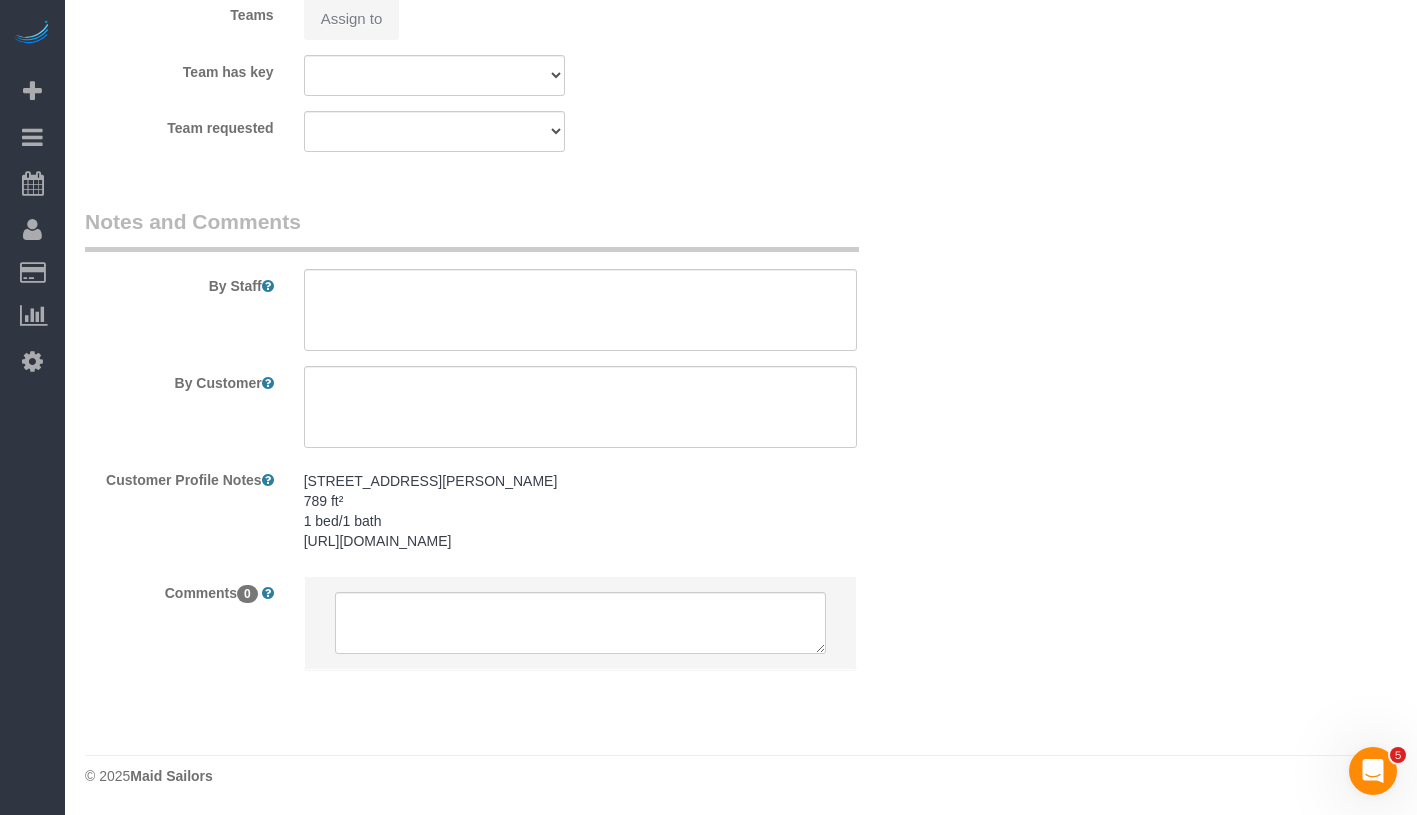 select on "1" 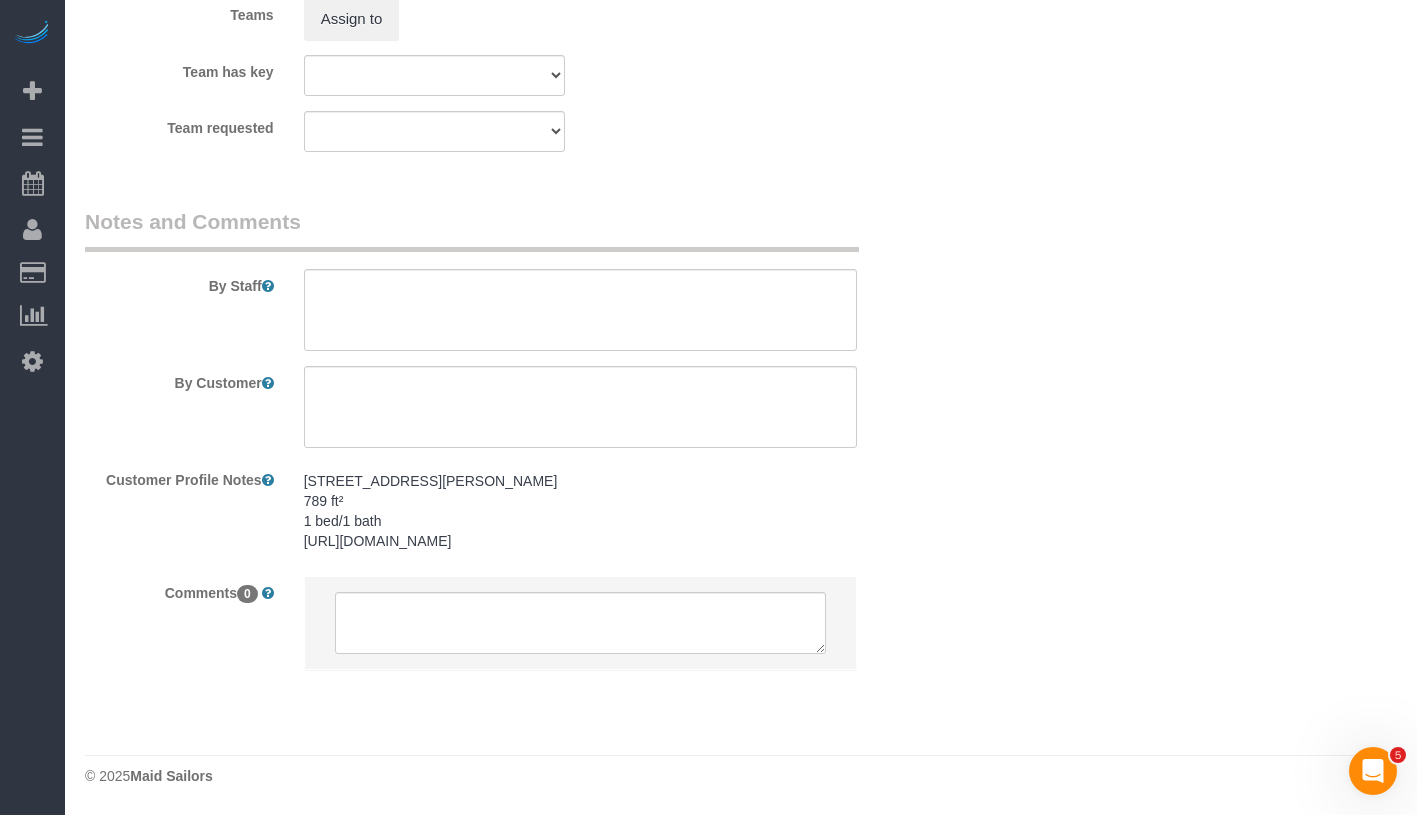 select on "1" 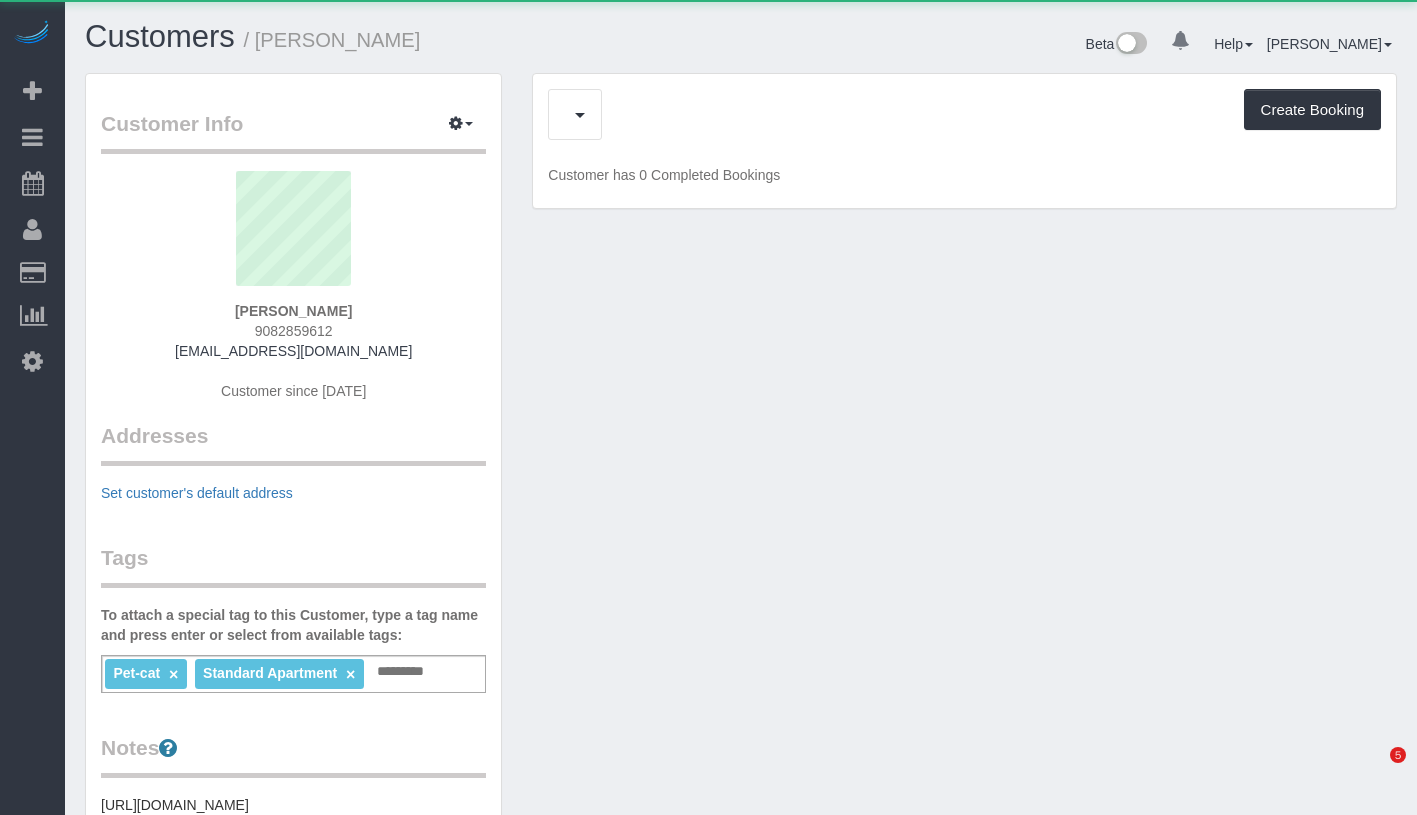 scroll, scrollTop: 0, scrollLeft: 0, axis: both 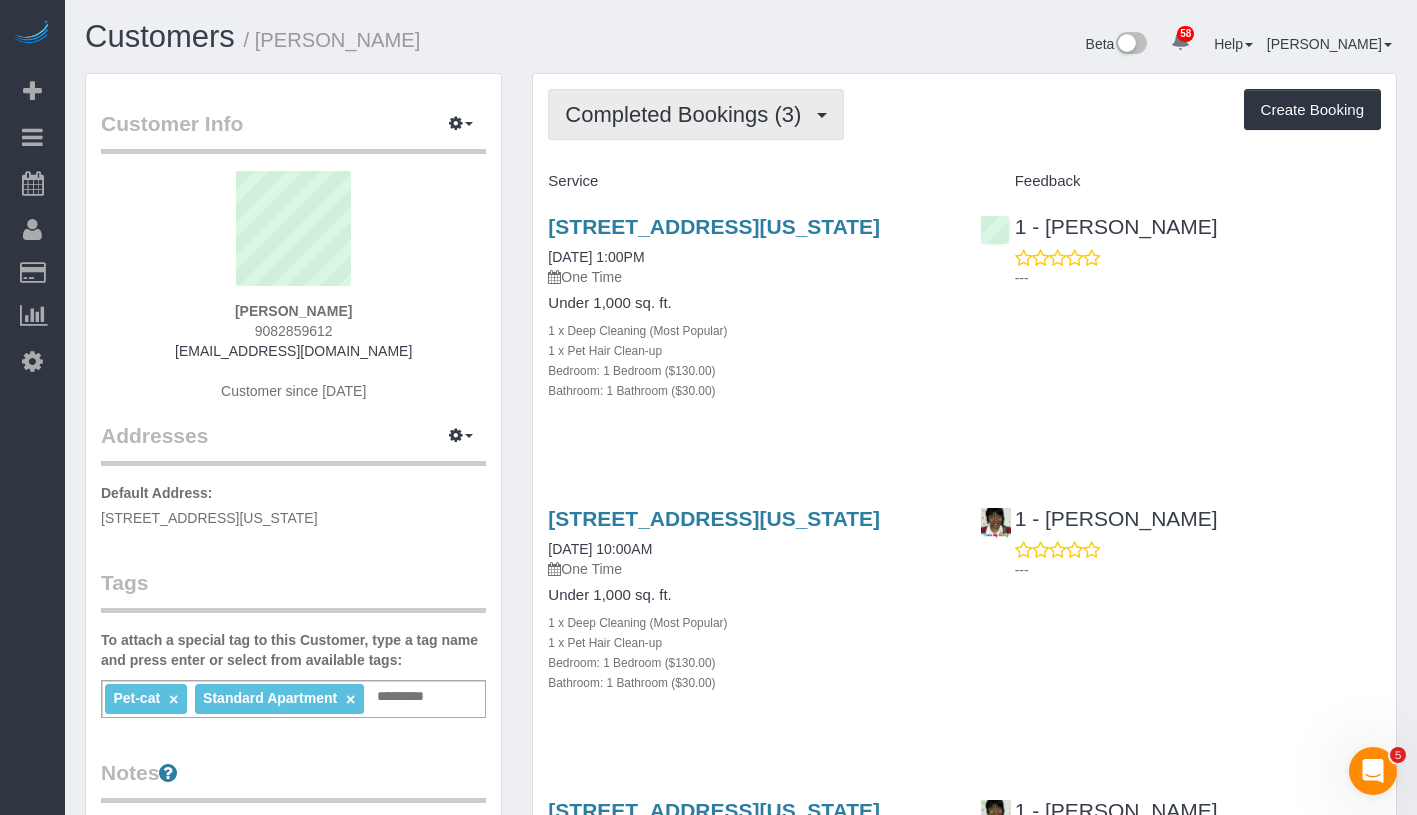 click on "Completed Bookings (3)" at bounding box center [688, 114] 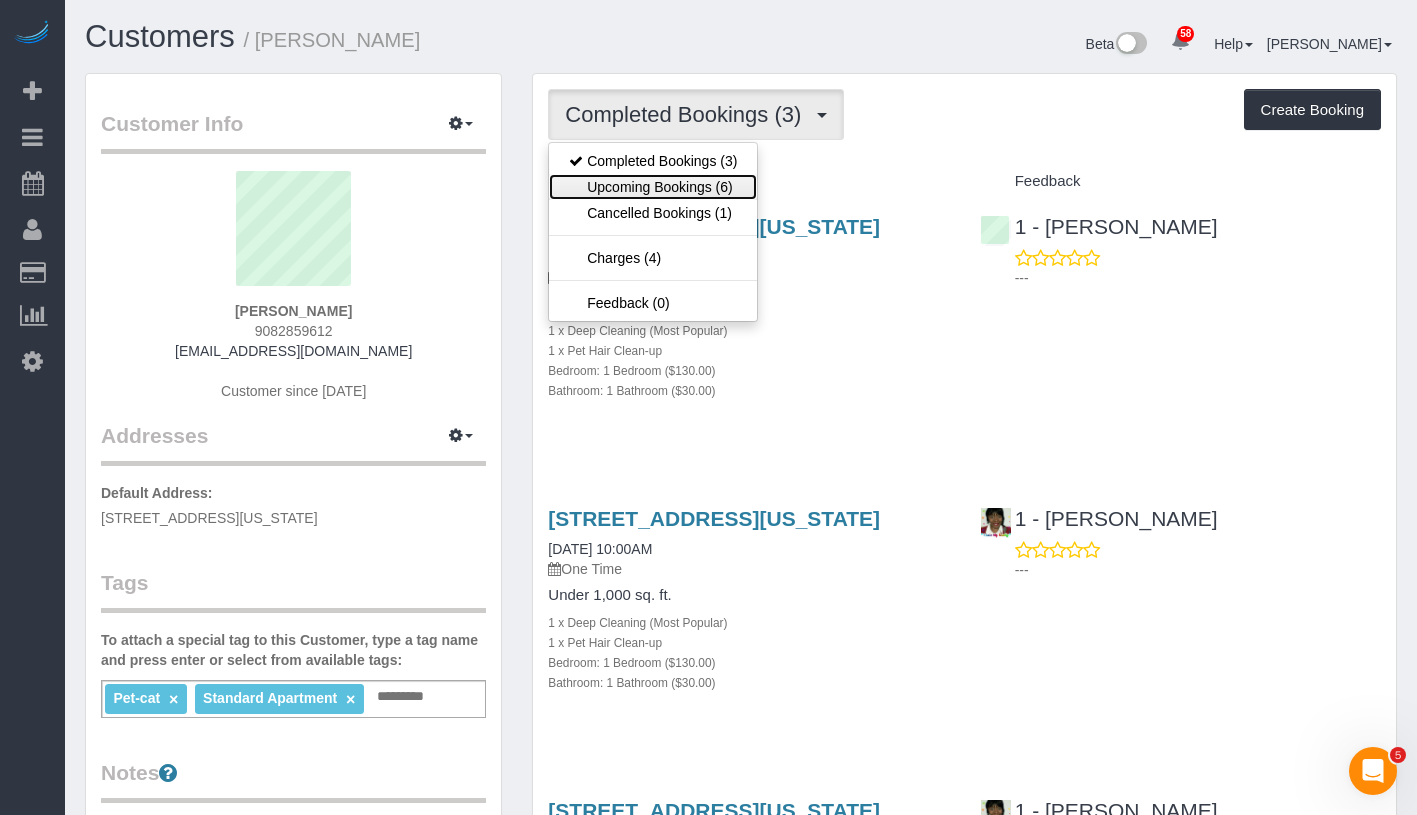 click on "Upcoming Bookings (6)" at bounding box center (653, 187) 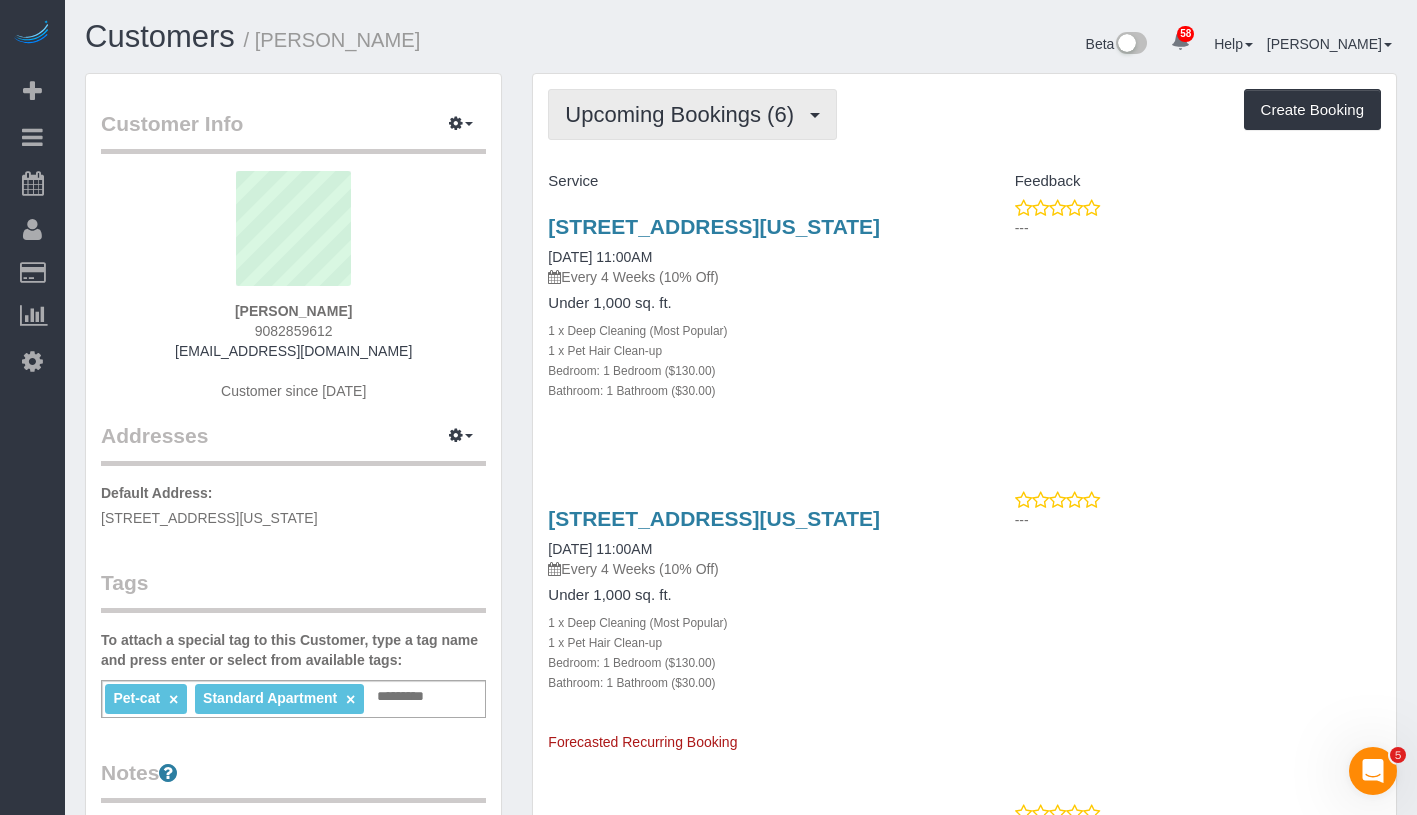 click on "Upcoming Bookings (6)" at bounding box center (692, 114) 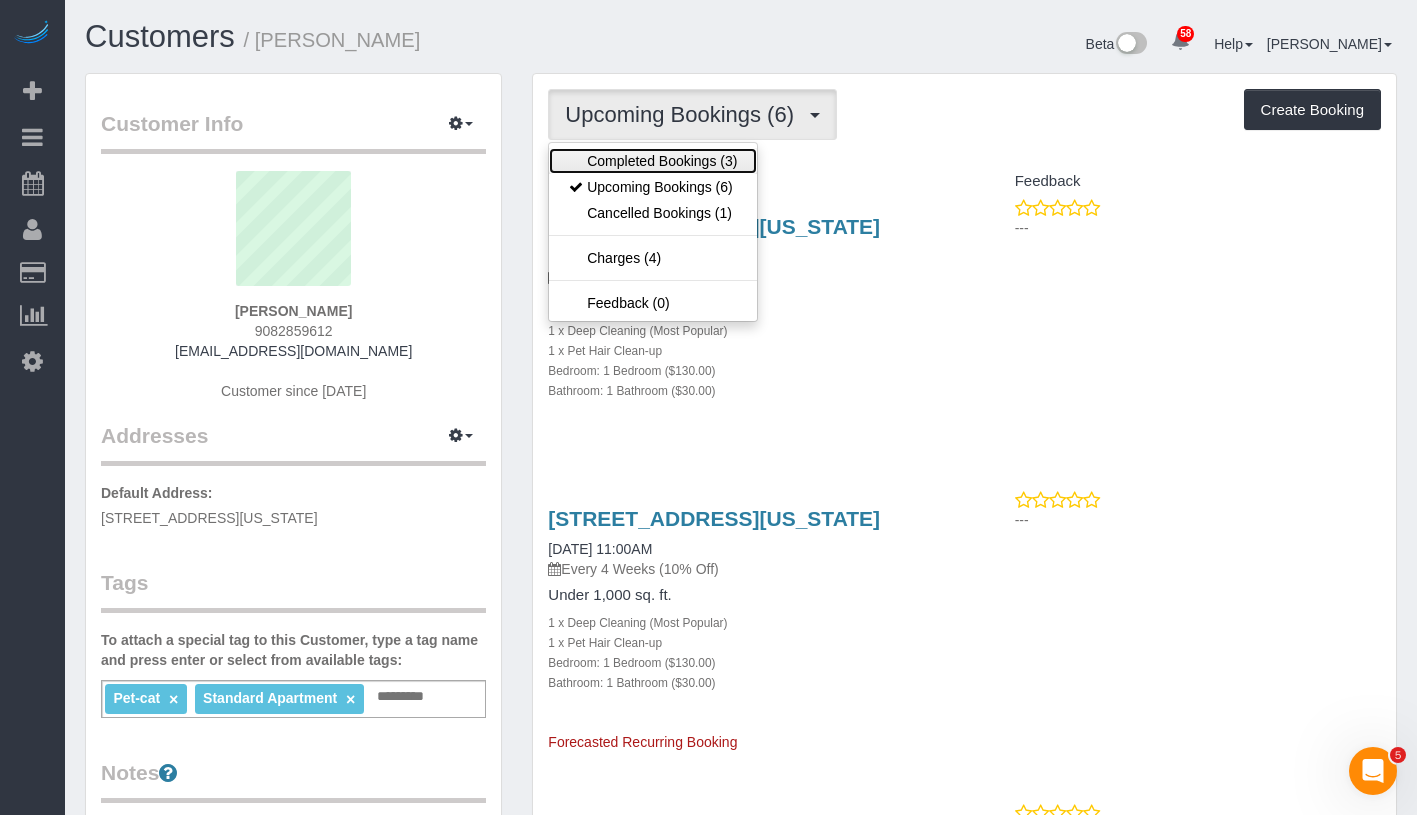 click on "Completed Bookings (3)" at bounding box center [653, 161] 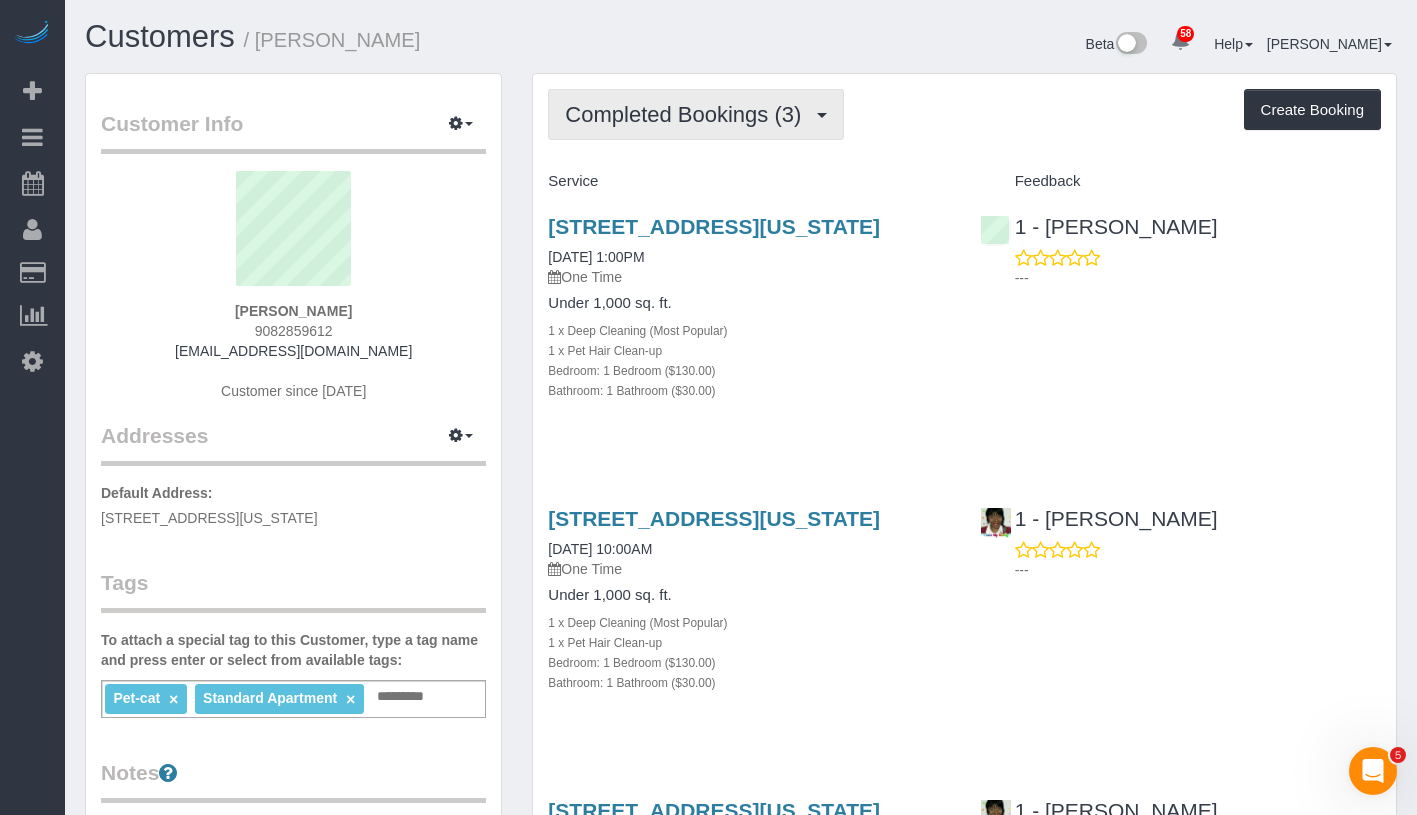 click on "Completed Bookings (3)" at bounding box center (688, 114) 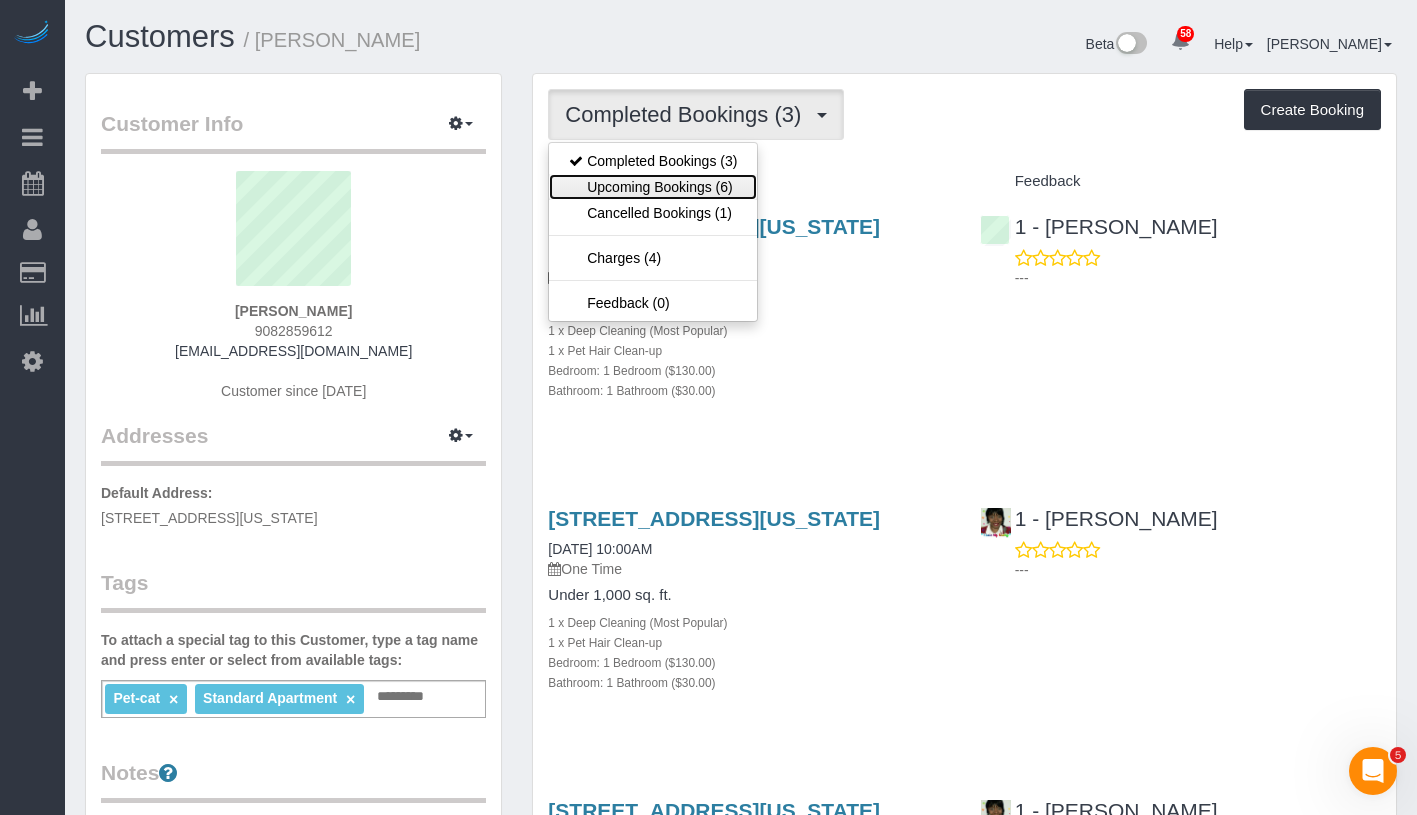 click on "Upcoming Bookings (6)" at bounding box center [653, 187] 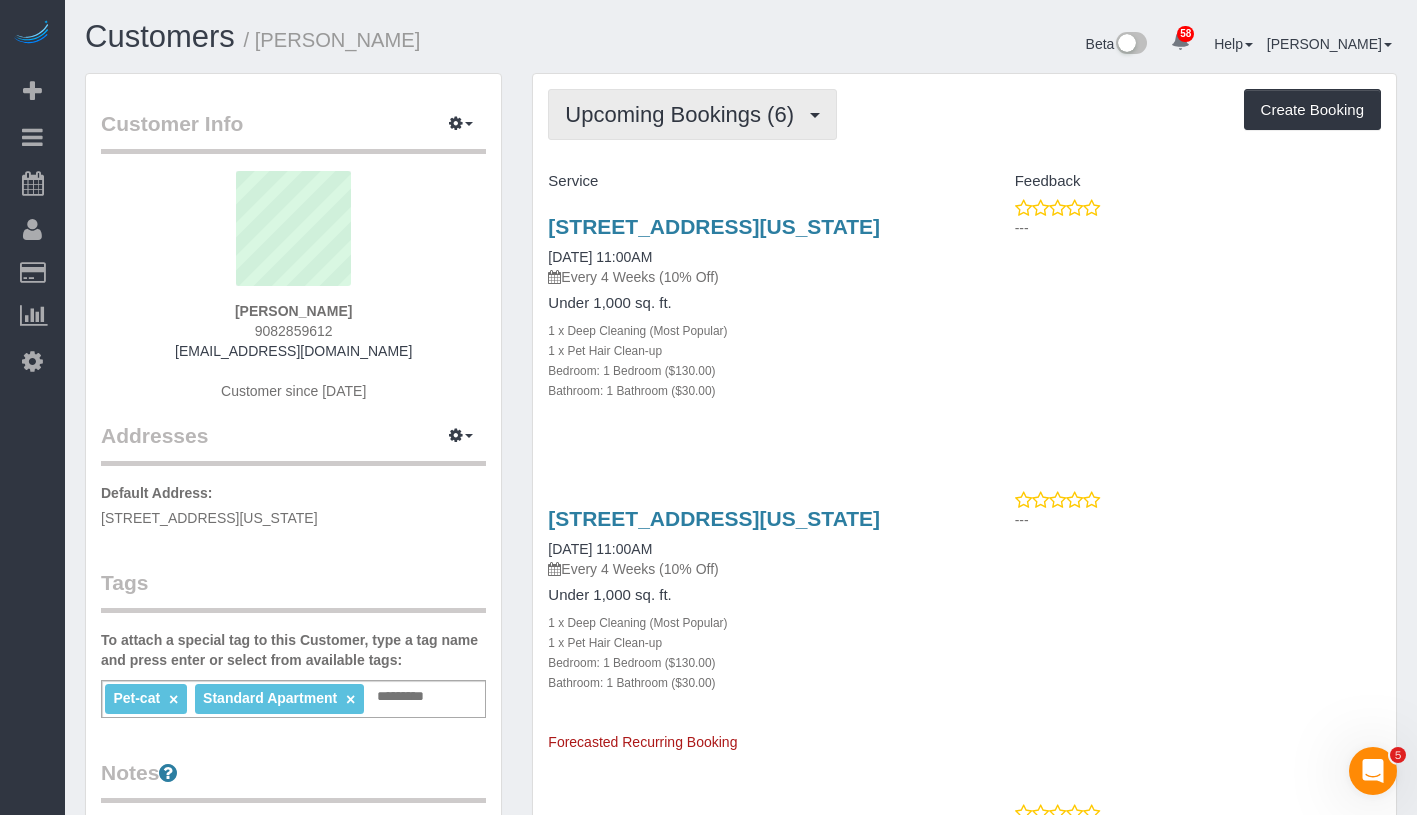click on "Upcoming Bookings (6)" at bounding box center (692, 114) 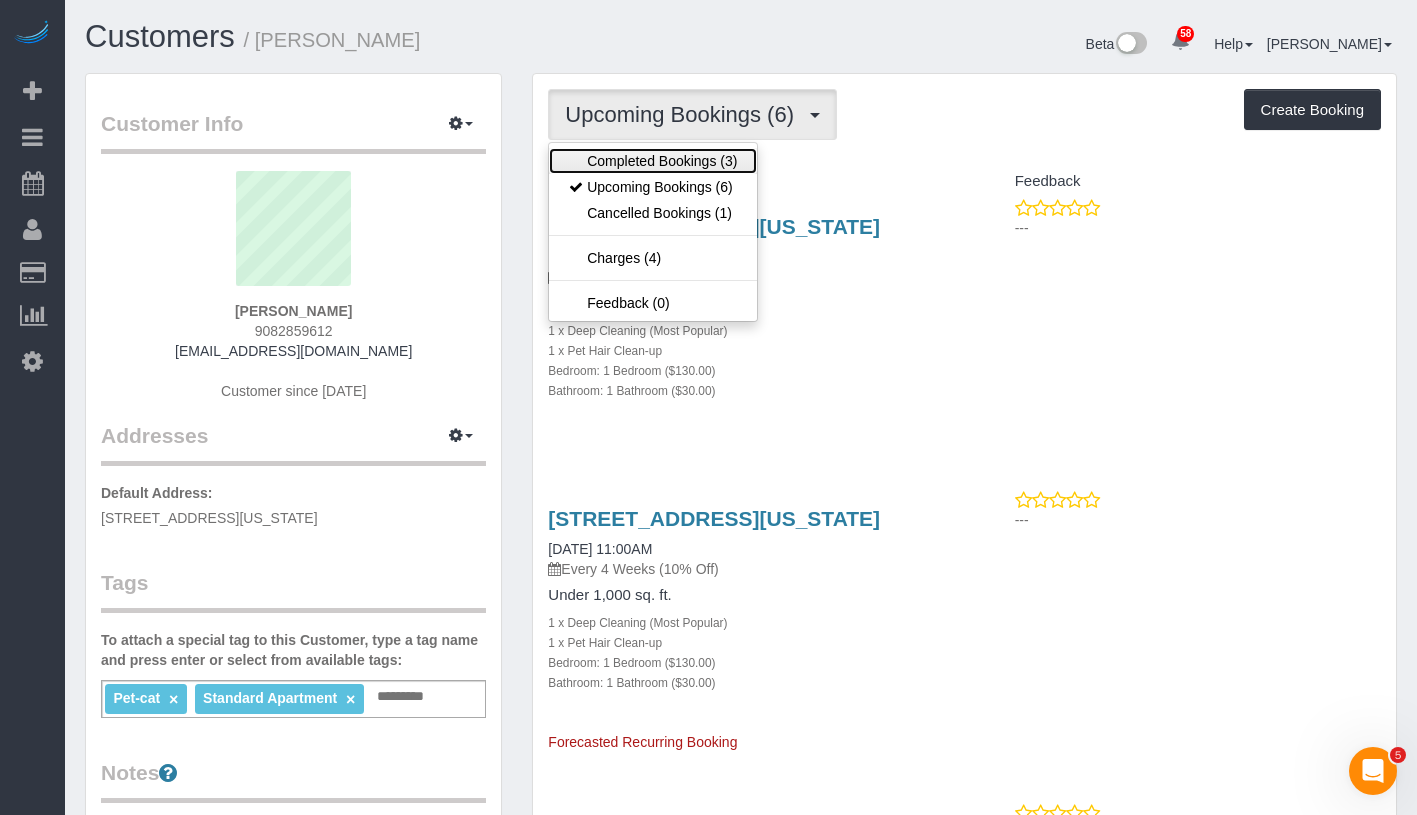 click on "Completed Bookings (3)" at bounding box center (653, 161) 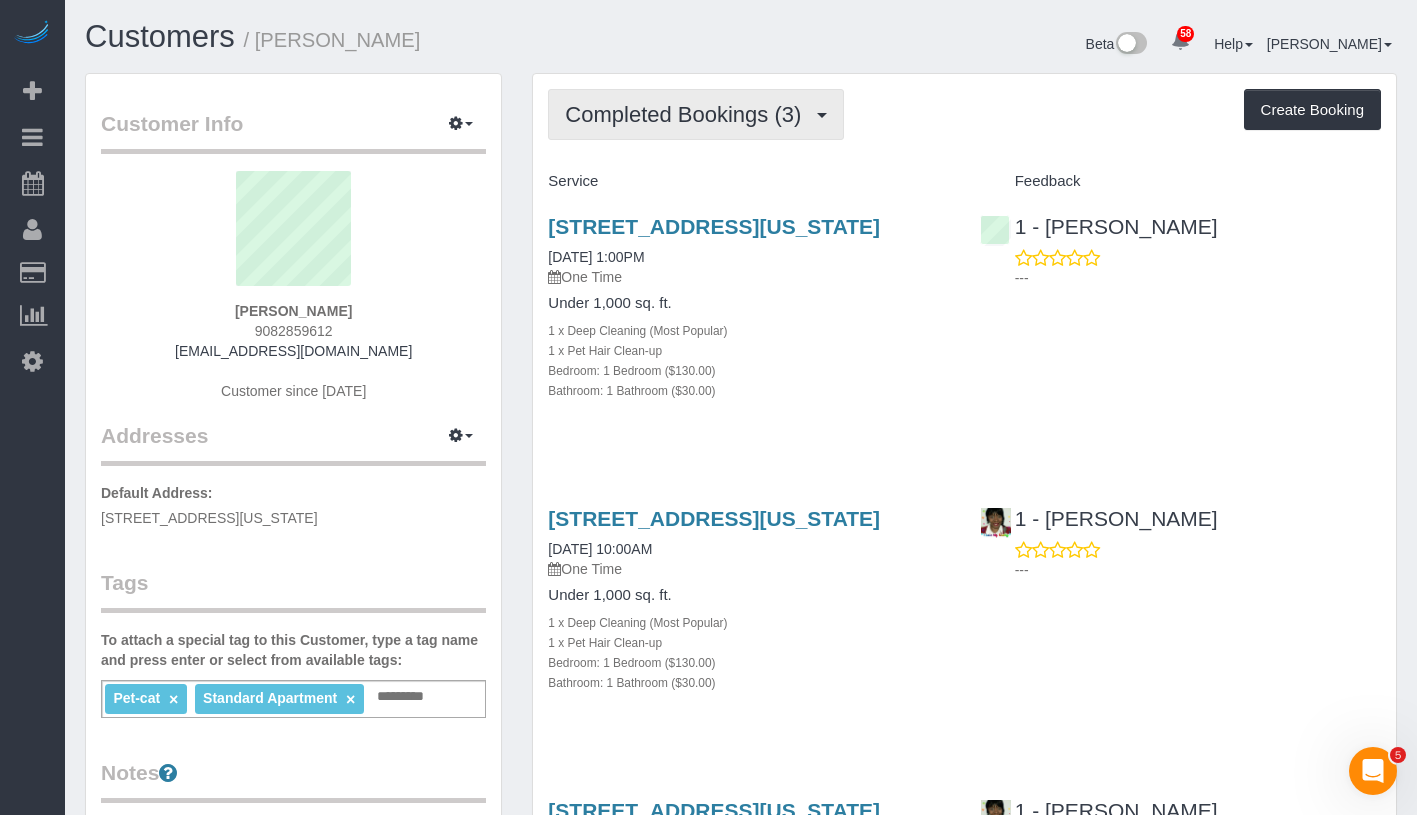 click on "Completed Bookings (3)" at bounding box center (688, 114) 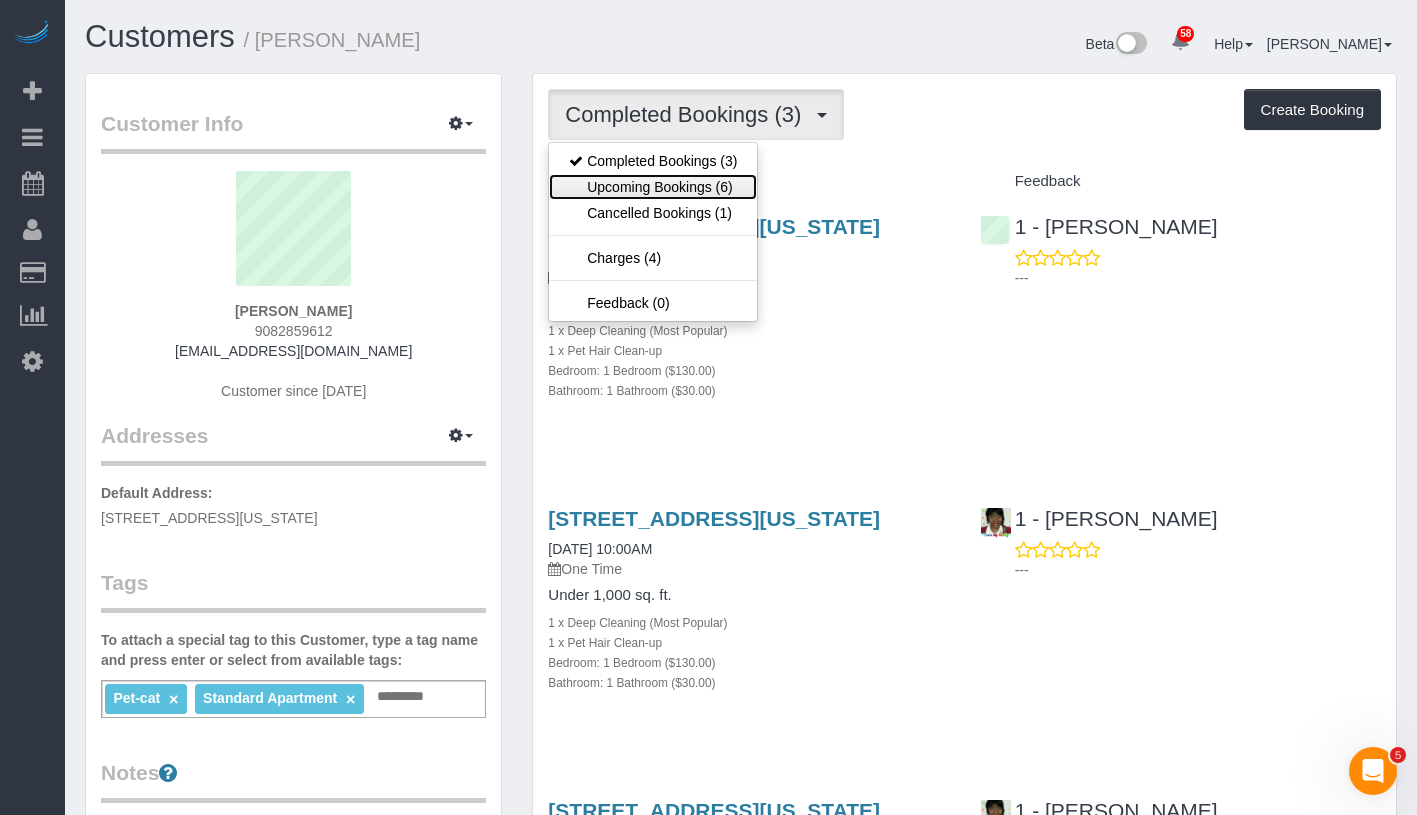 click on "Upcoming Bookings (6)" at bounding box center [653, 187] 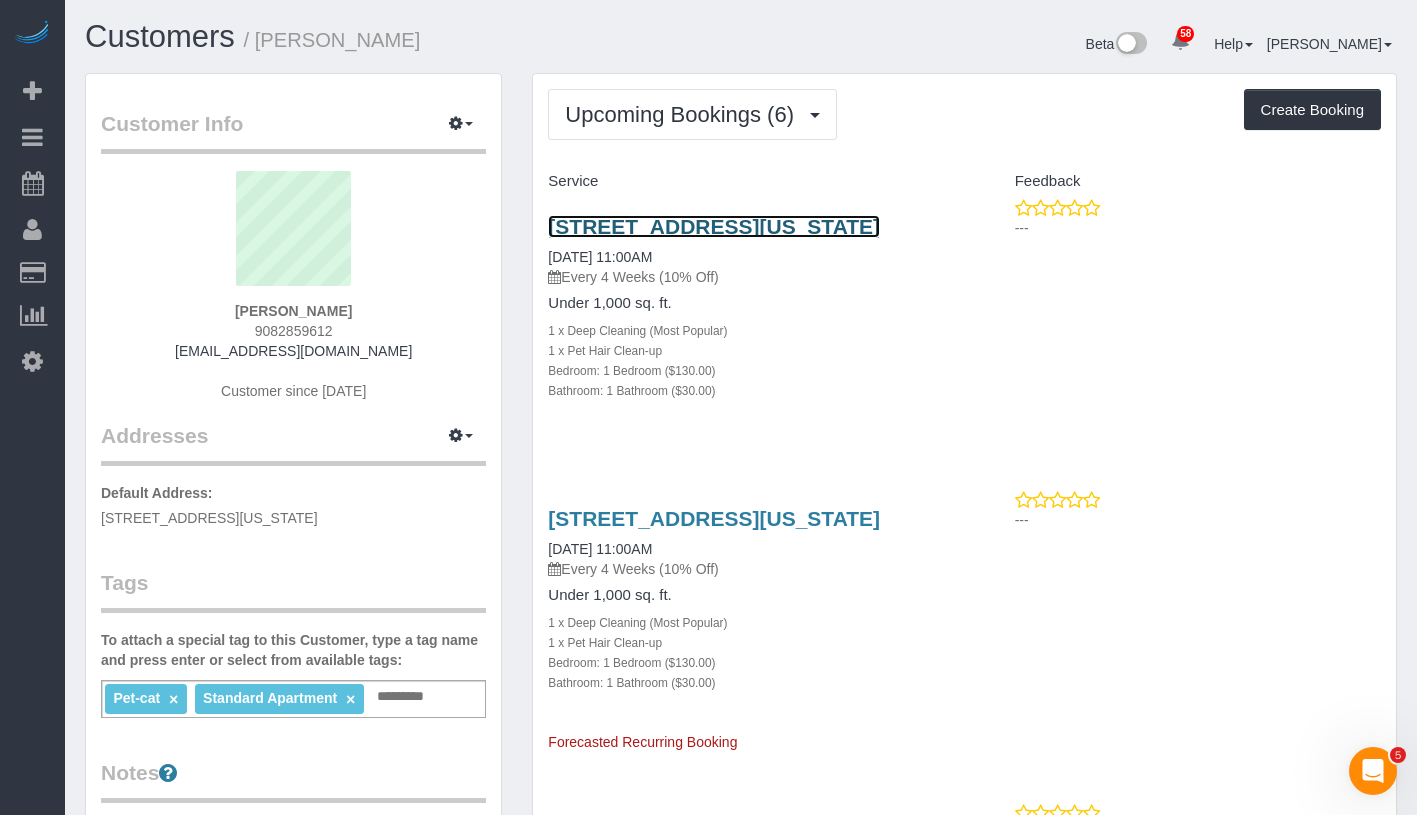 click on "229 West 109th Street, Apt. 33, New York, NY 10025" at bounding box center [714, 226] 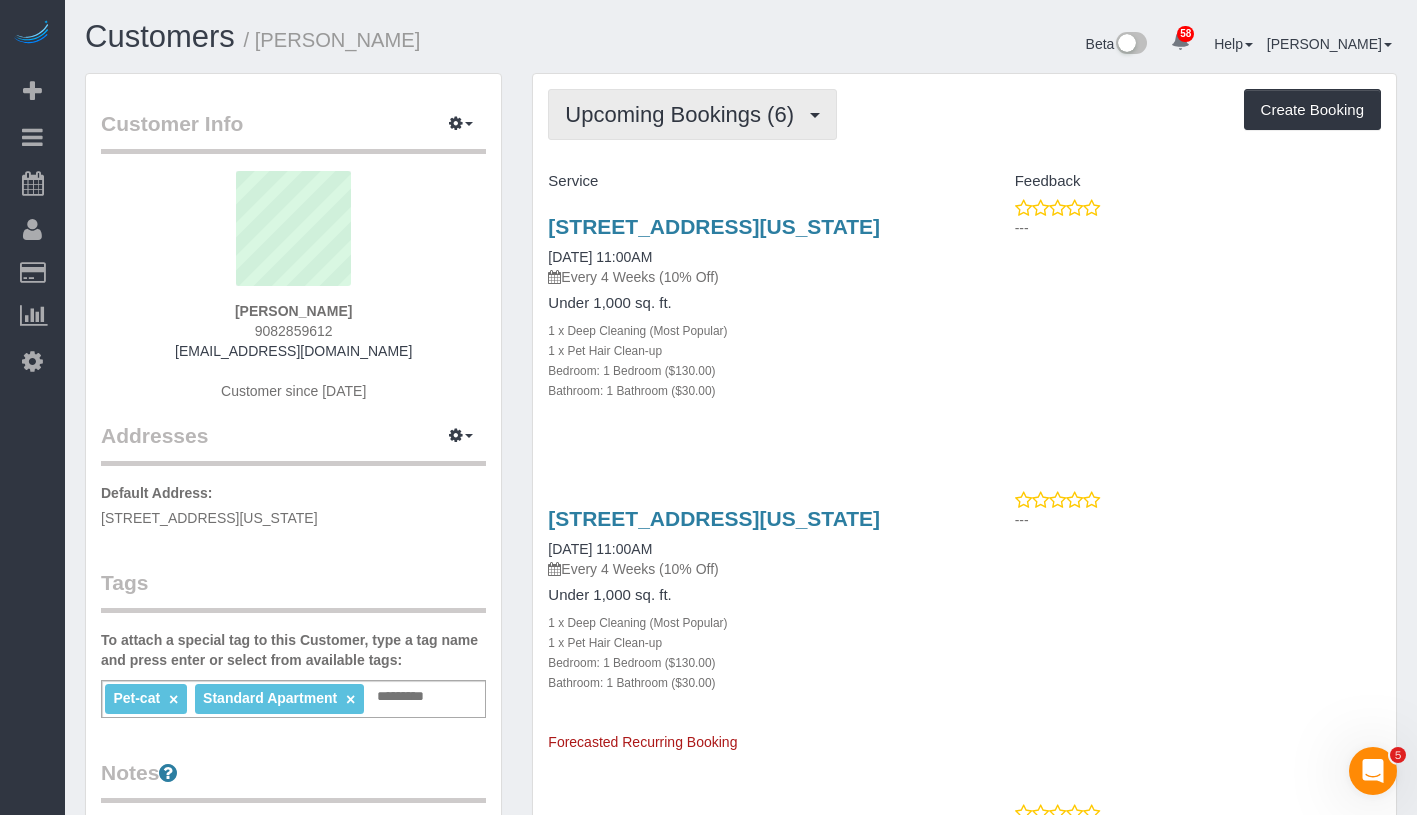 click on "Upcoming Bookings (6)" at bounding box center (684, 114) 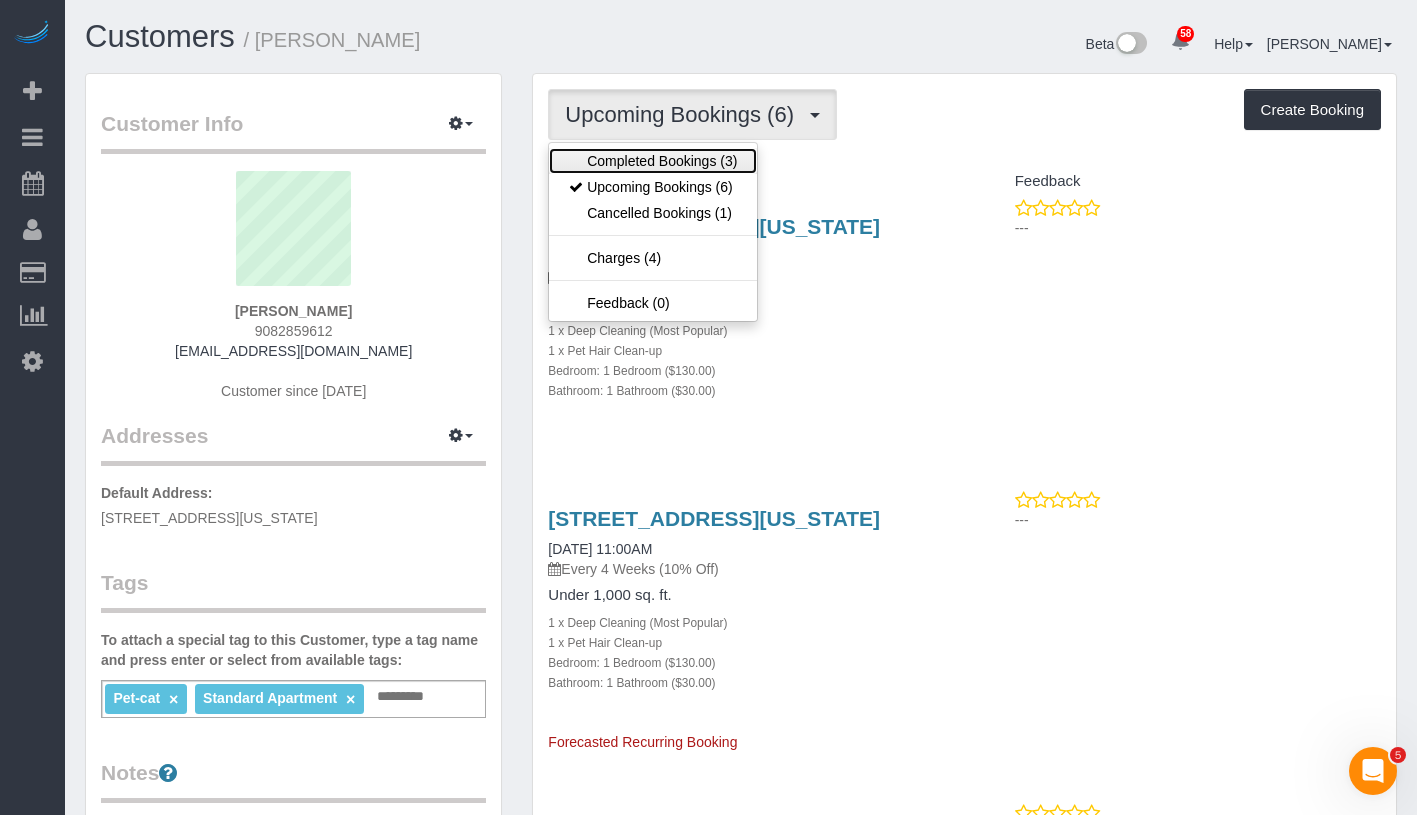 click on "Completed Bookings (3)" at bounding box center (653, 161) 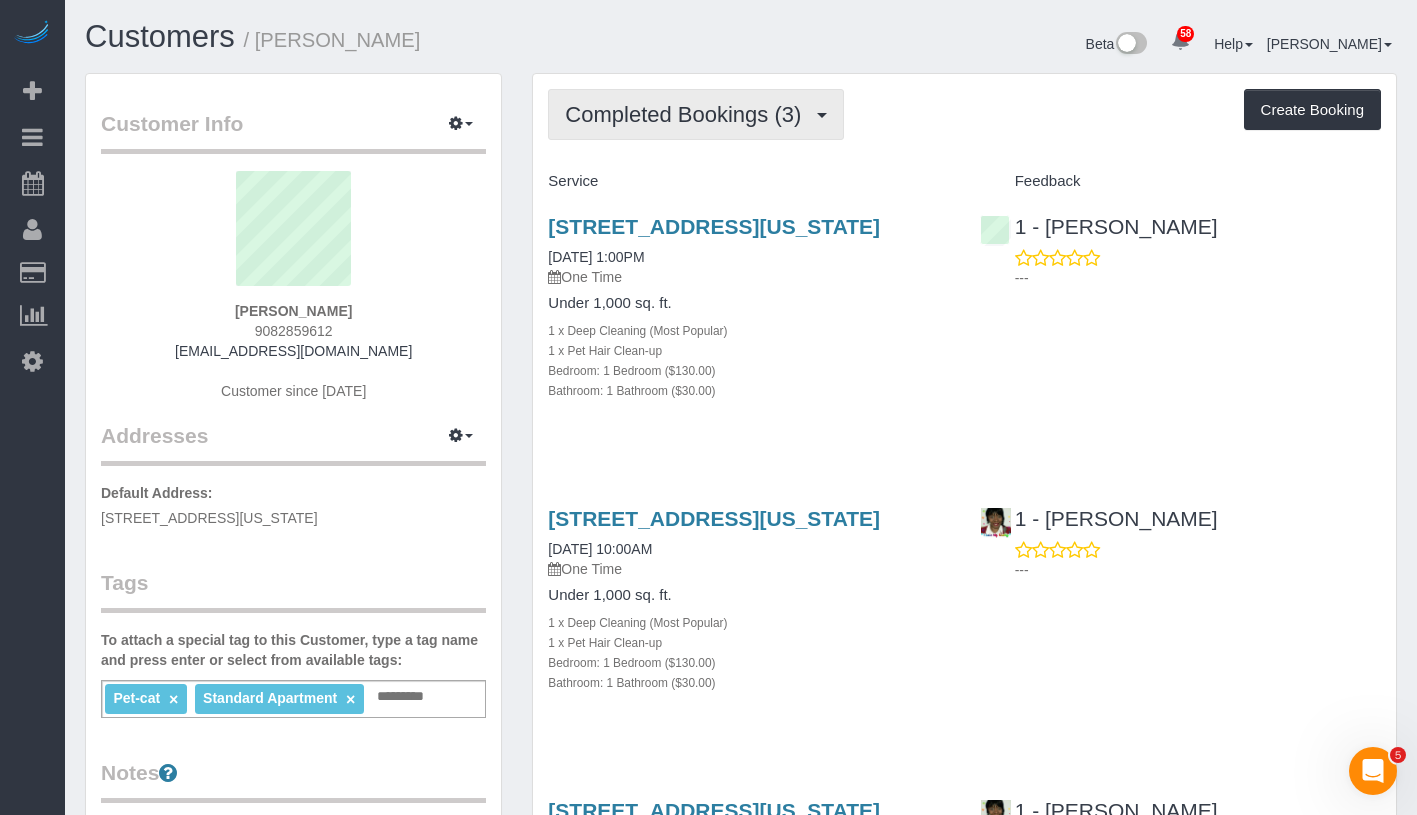 click on "Completed Bookings (3)" at bounding box center (696, 114) 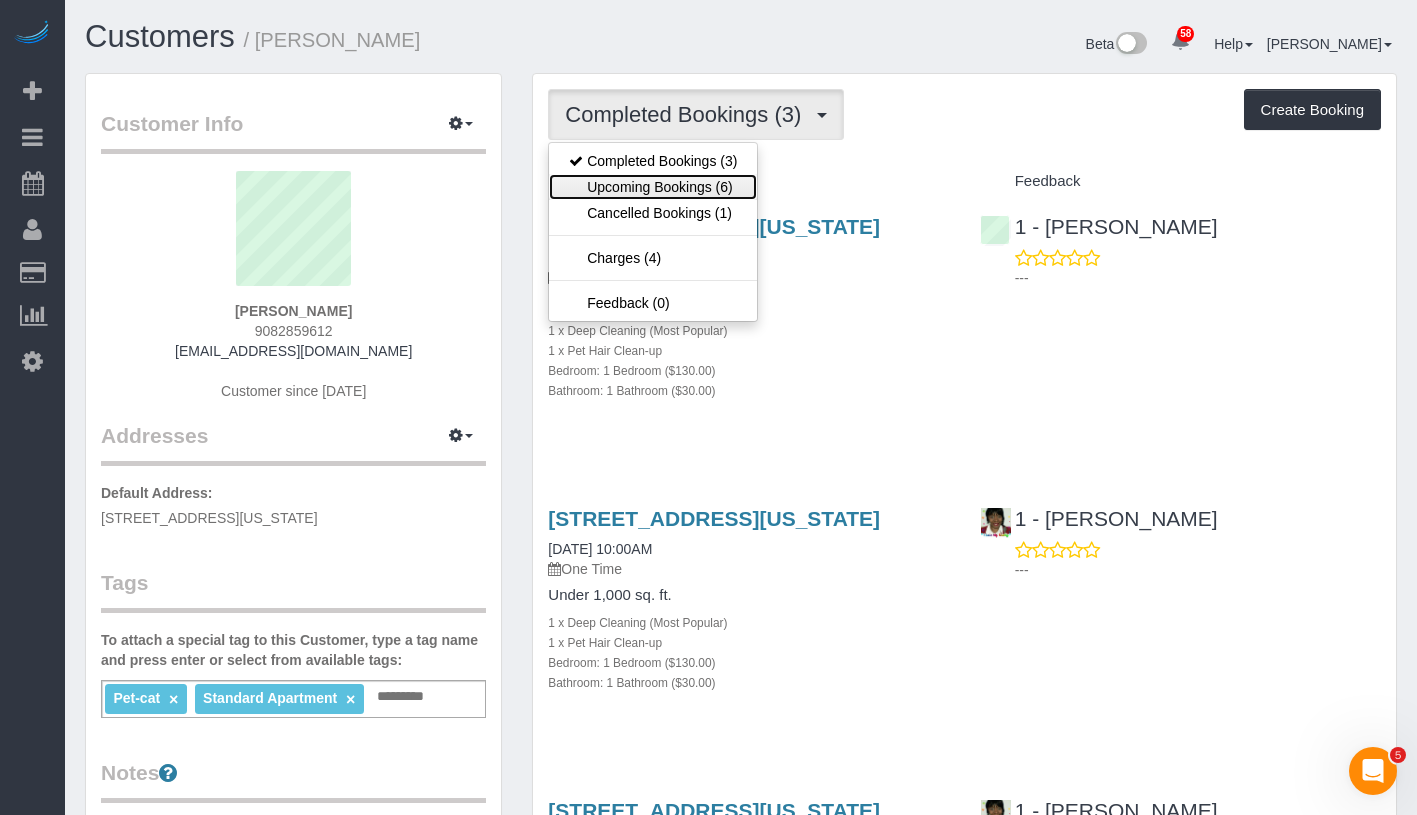 click on "Upcoming Bookings (6)" at bounding box center [653, 187] 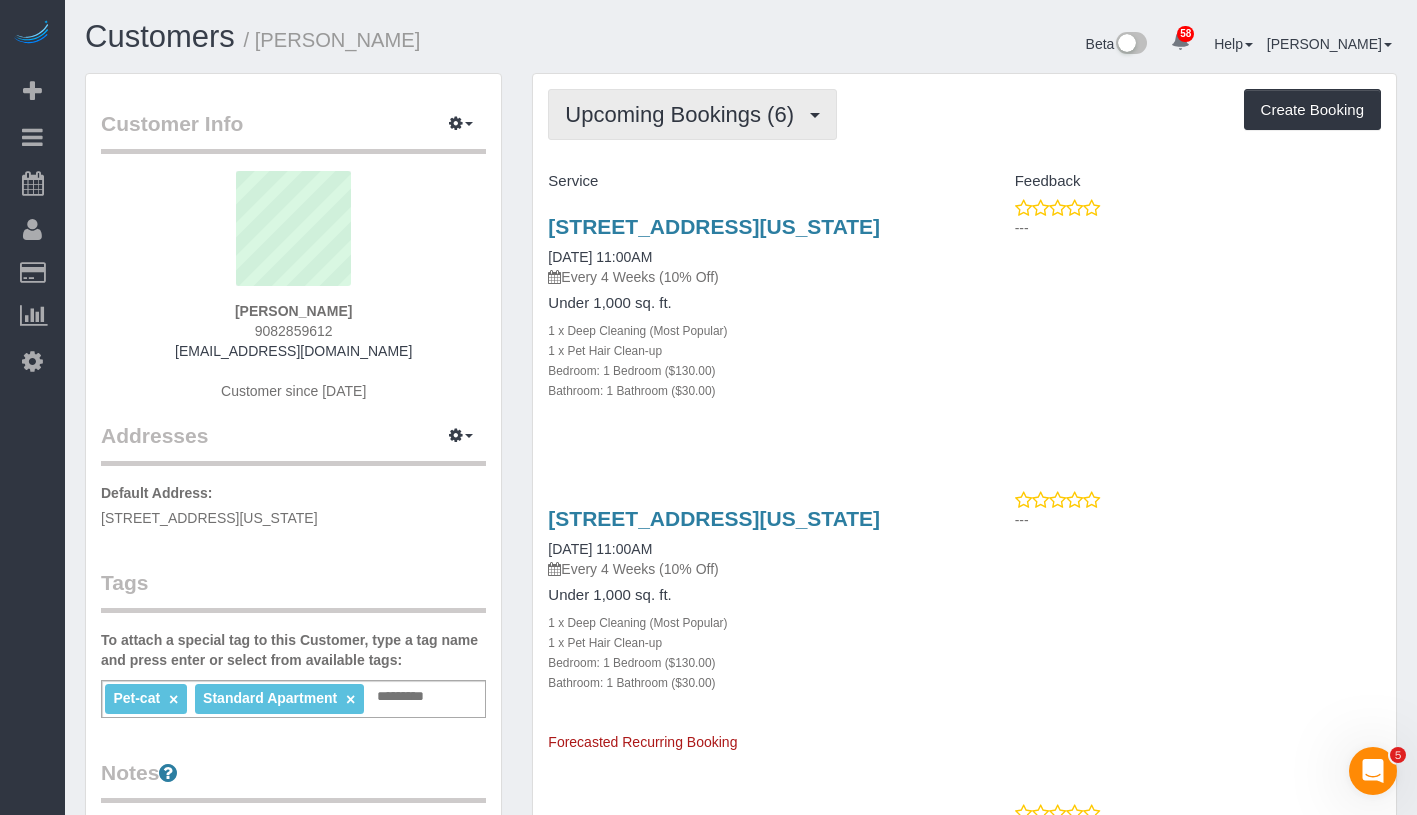 click on "Upcoming Bookings (6)" at bounding box center (684, 114) 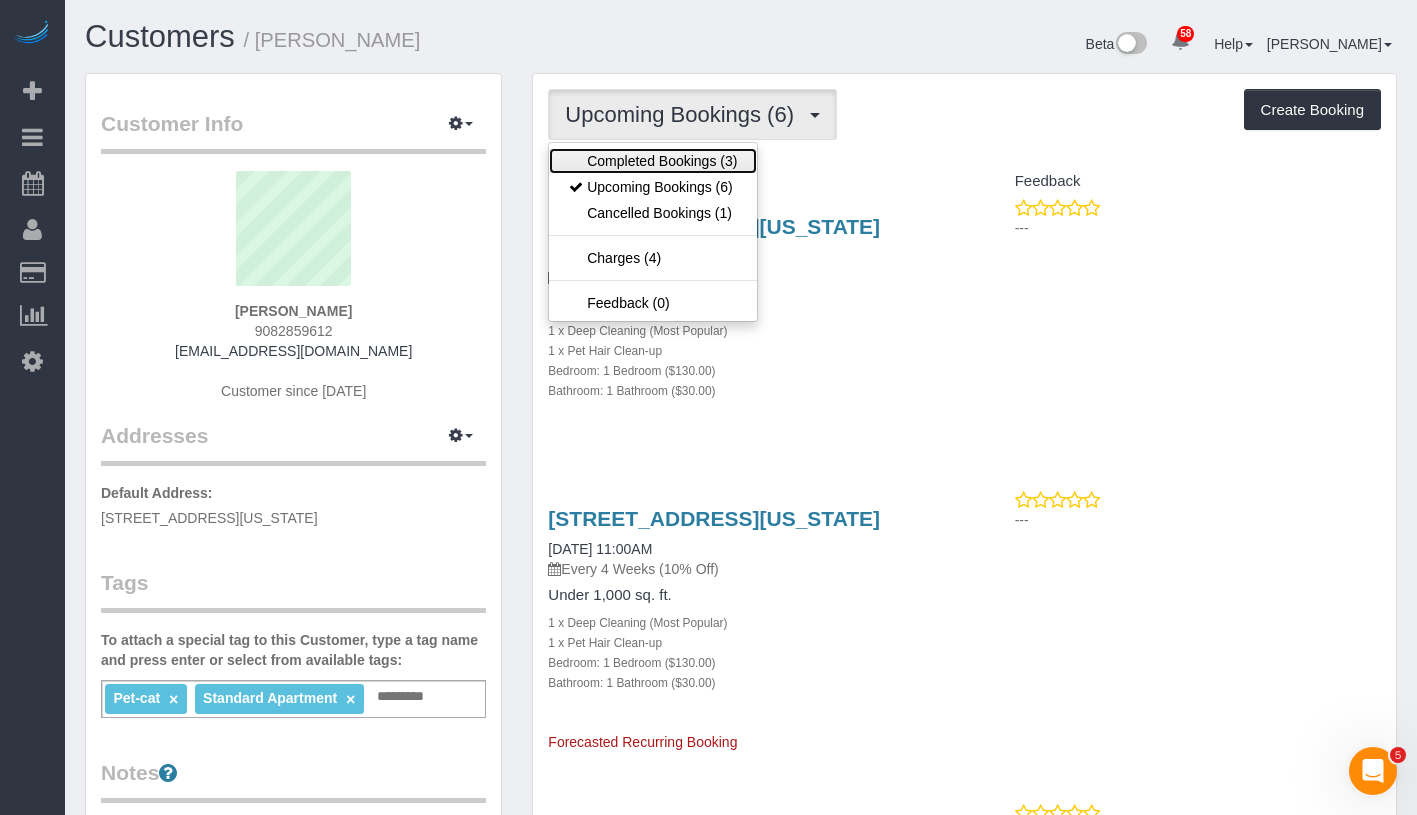 click on "Completed Bookings (3)" at bounding box center [653, 161] 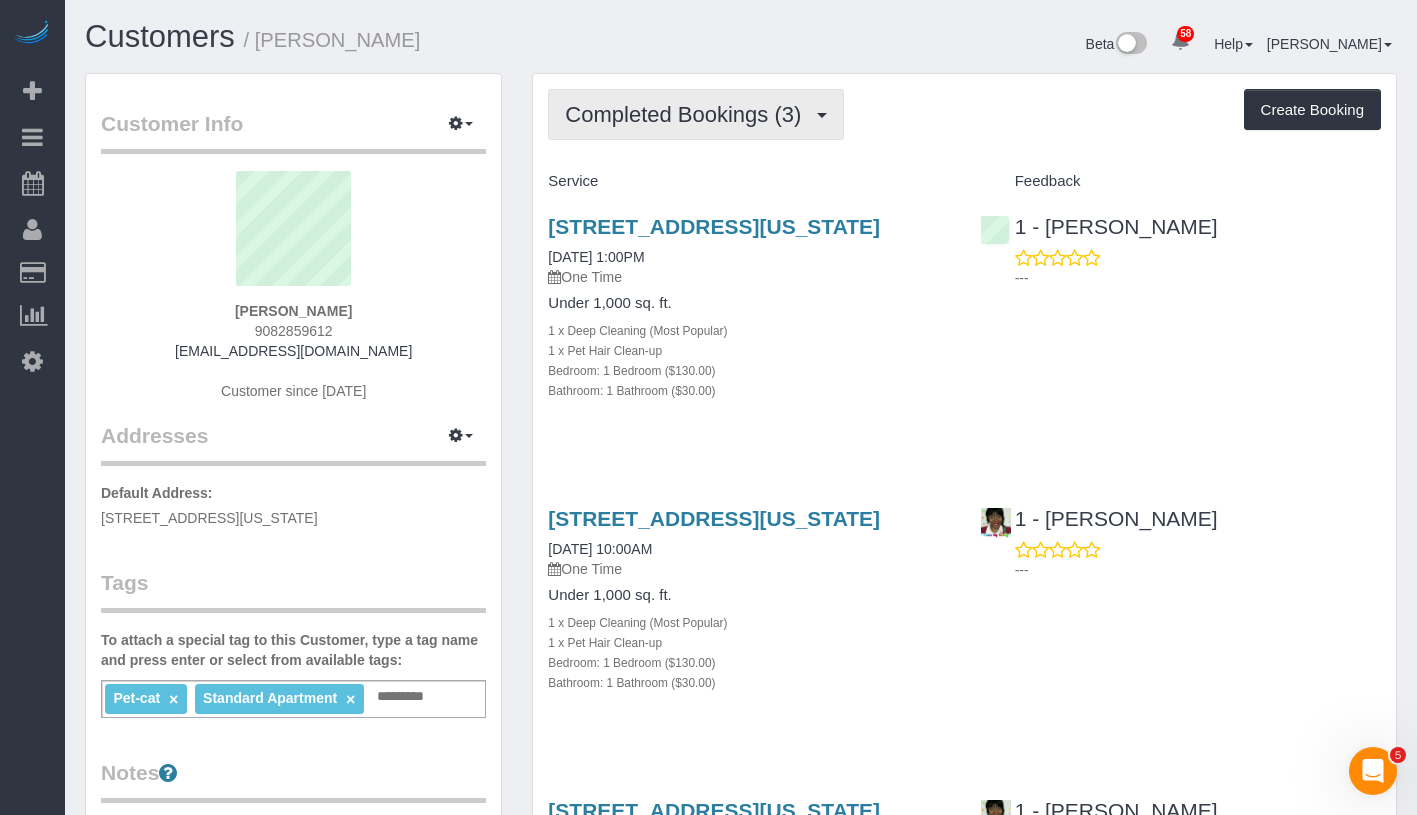click on "Completed Bookings (3)" at bounding box center [696, 114] 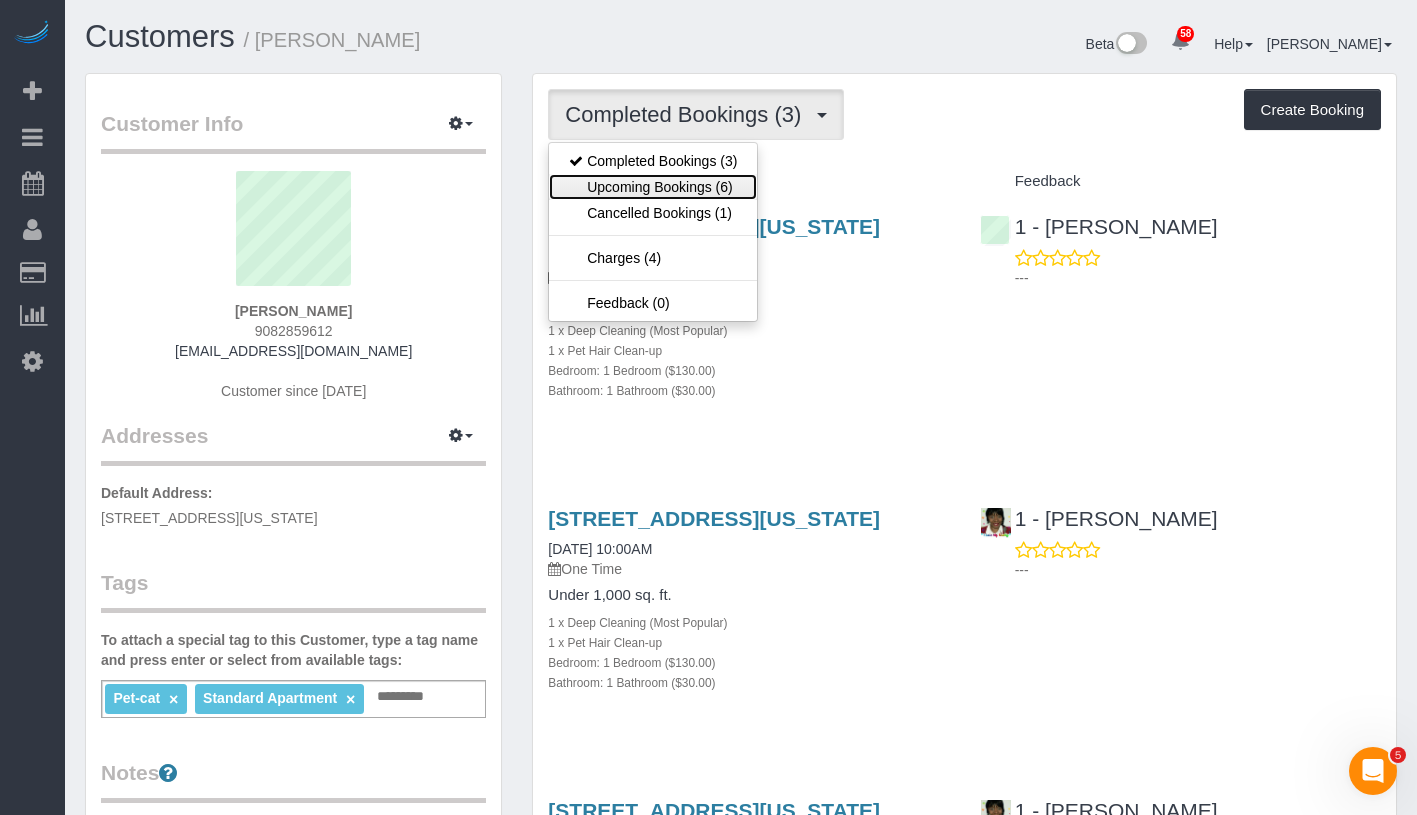 click on "Upcoming Bookings (6)" at bounding box center [653, 187] 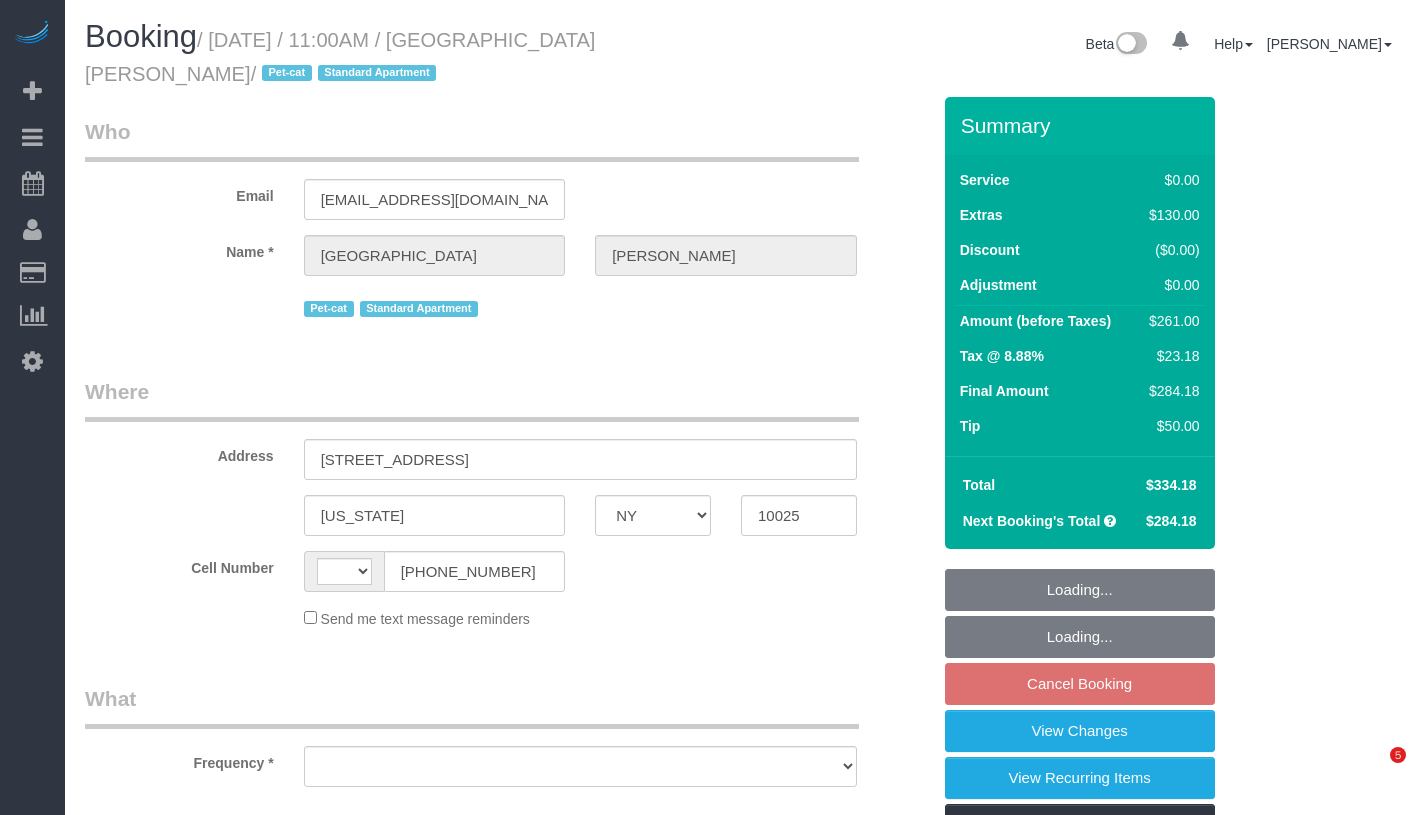 select on "NY" 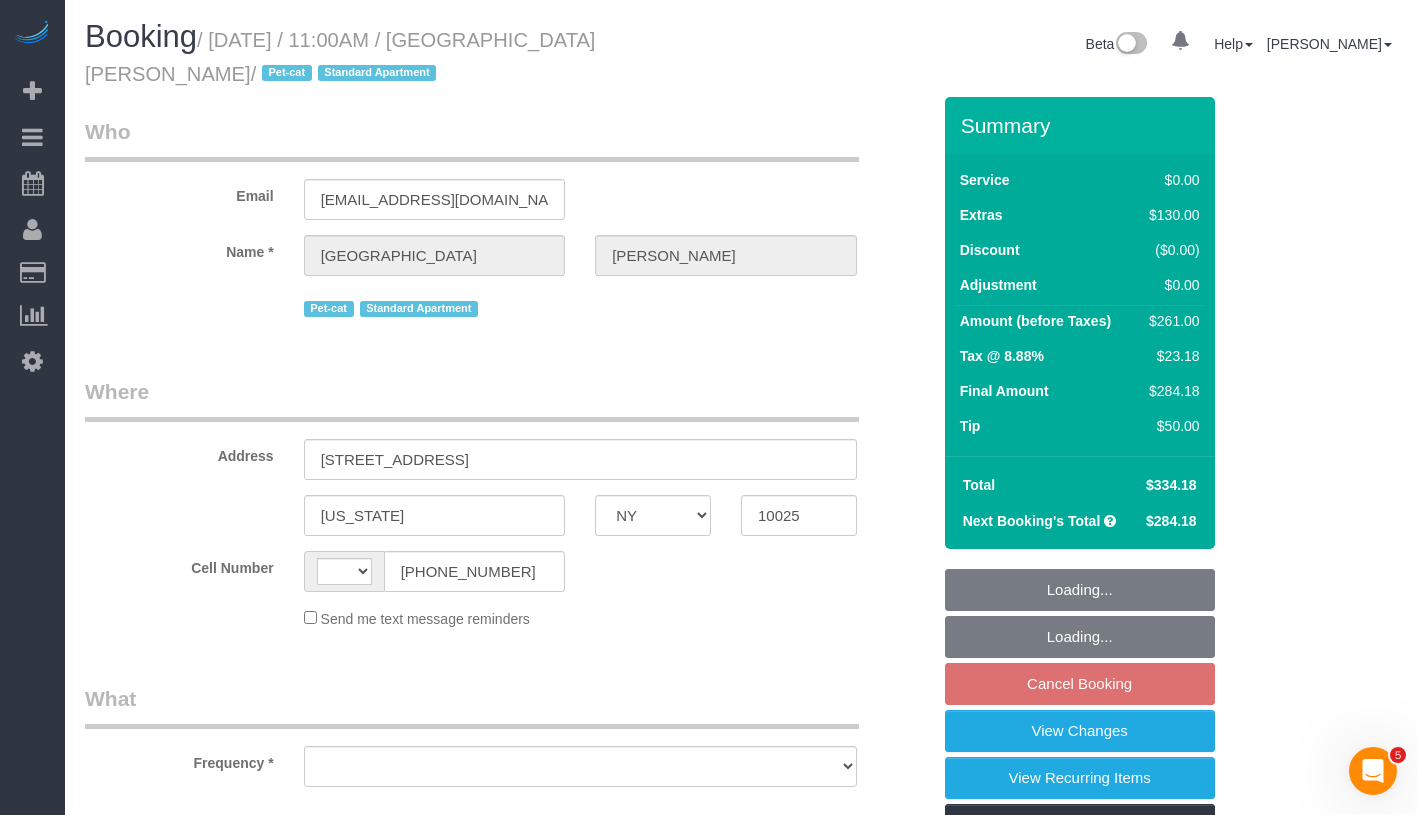 scroll, scrollTop: 0, scrollLeft: 0, axis: both 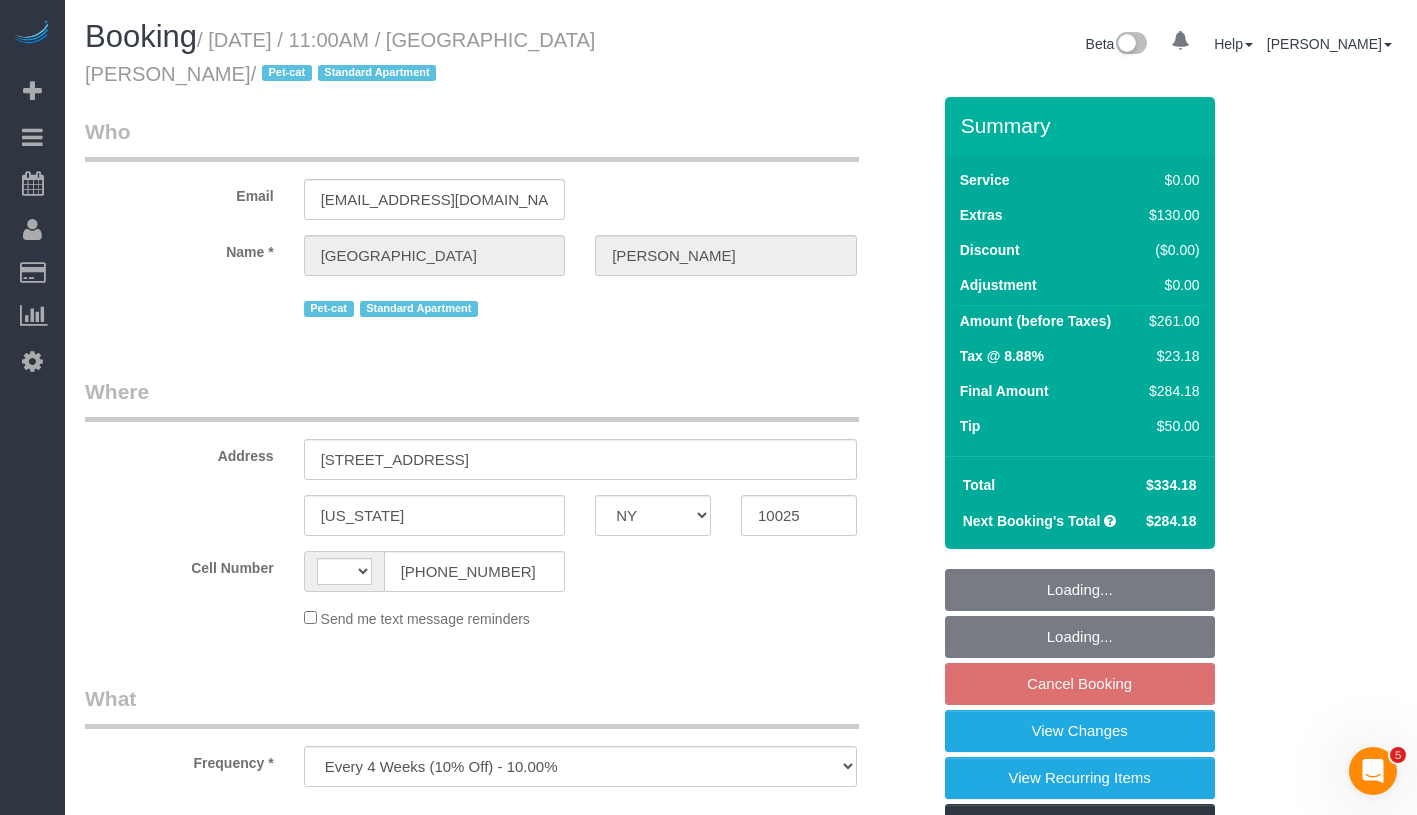 select on "string:US" 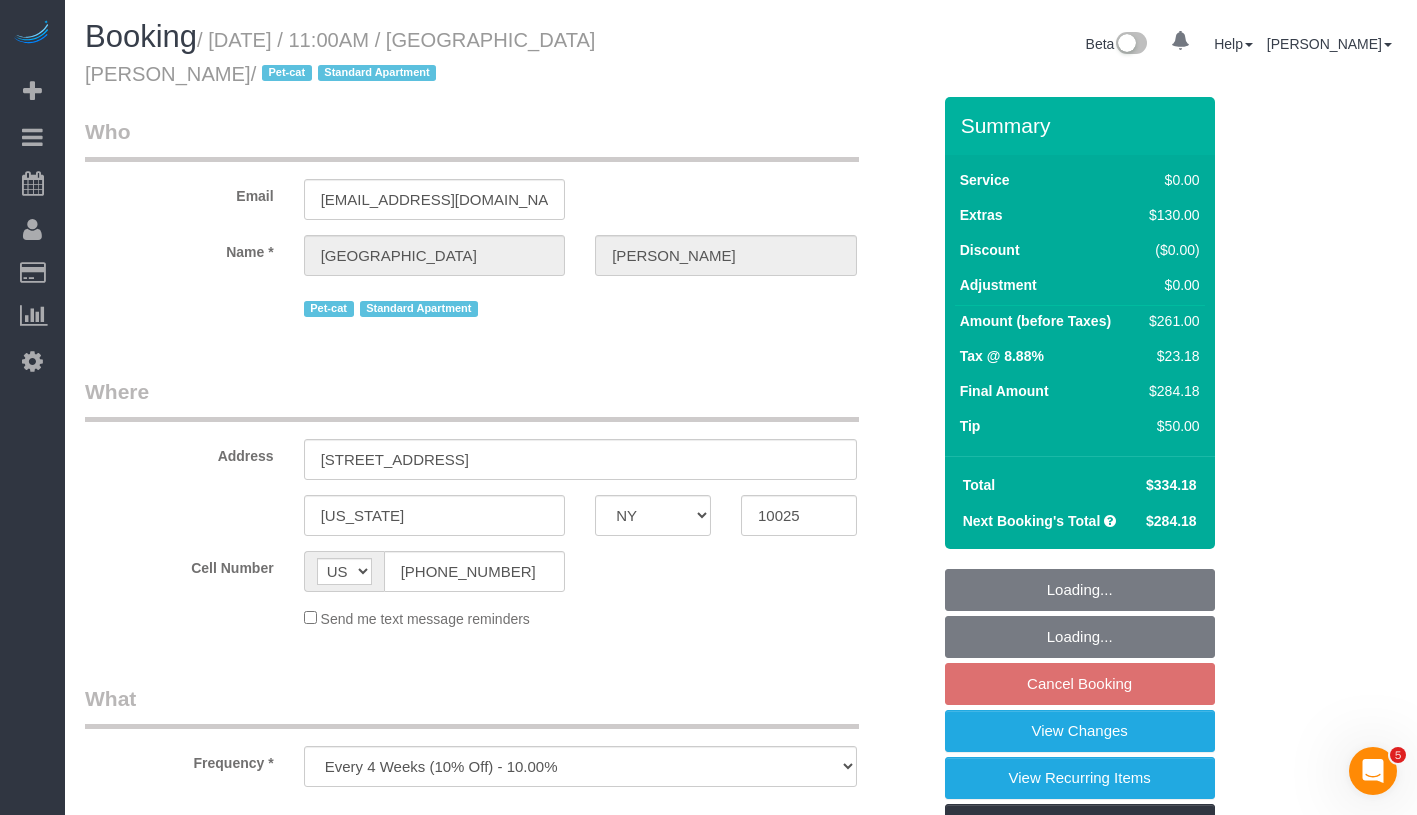 select on "spot2" 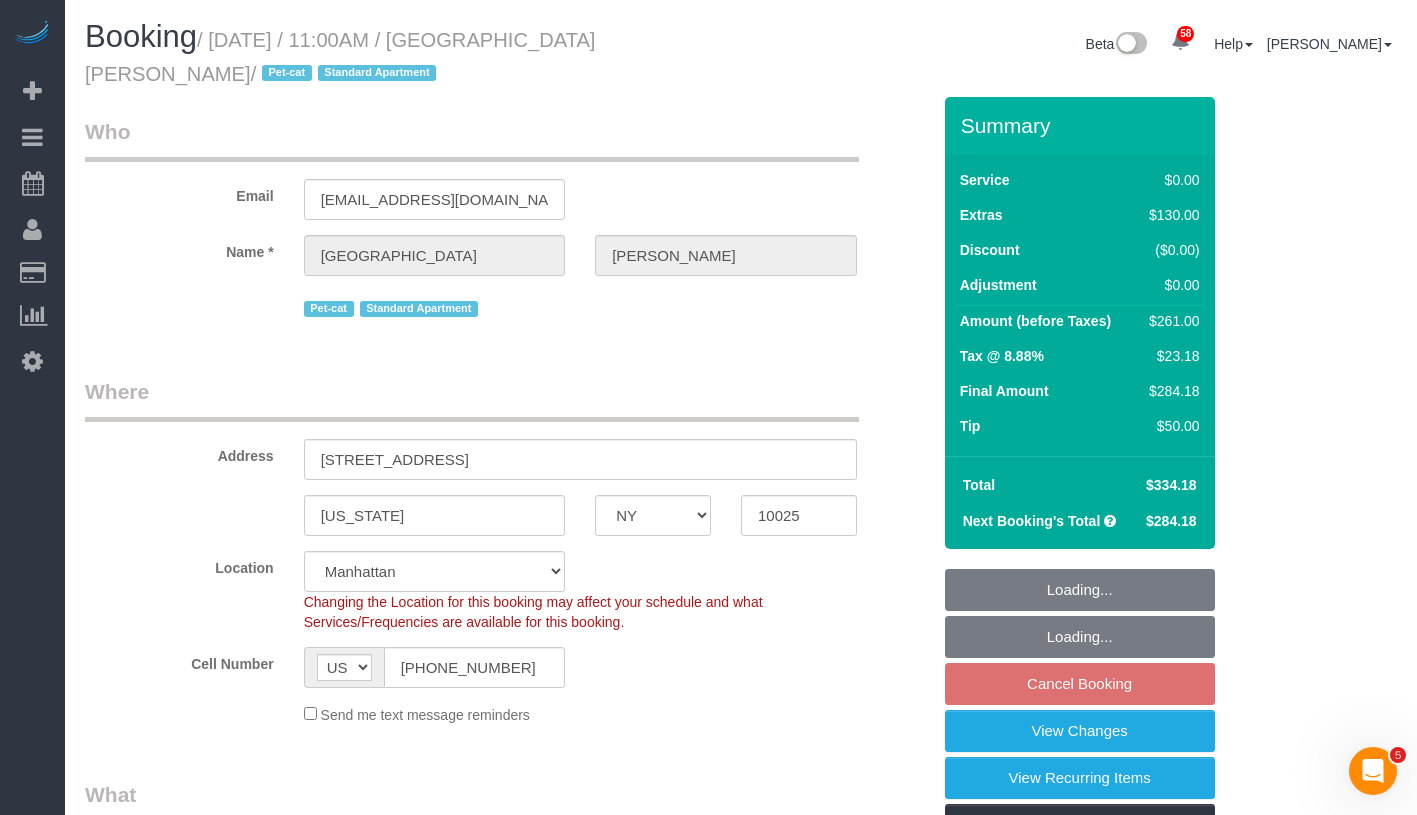 select on "object:1438" 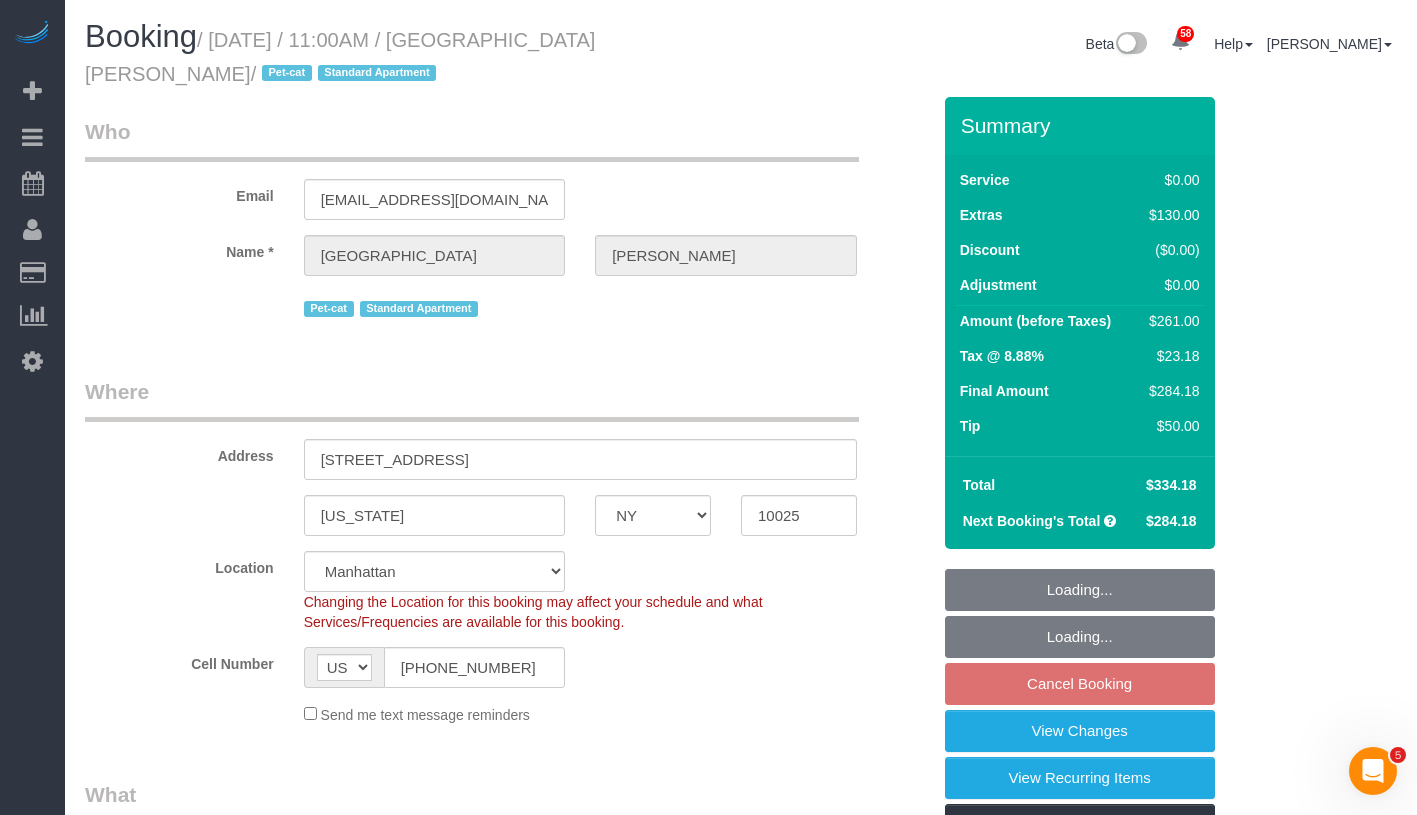 select on "1" 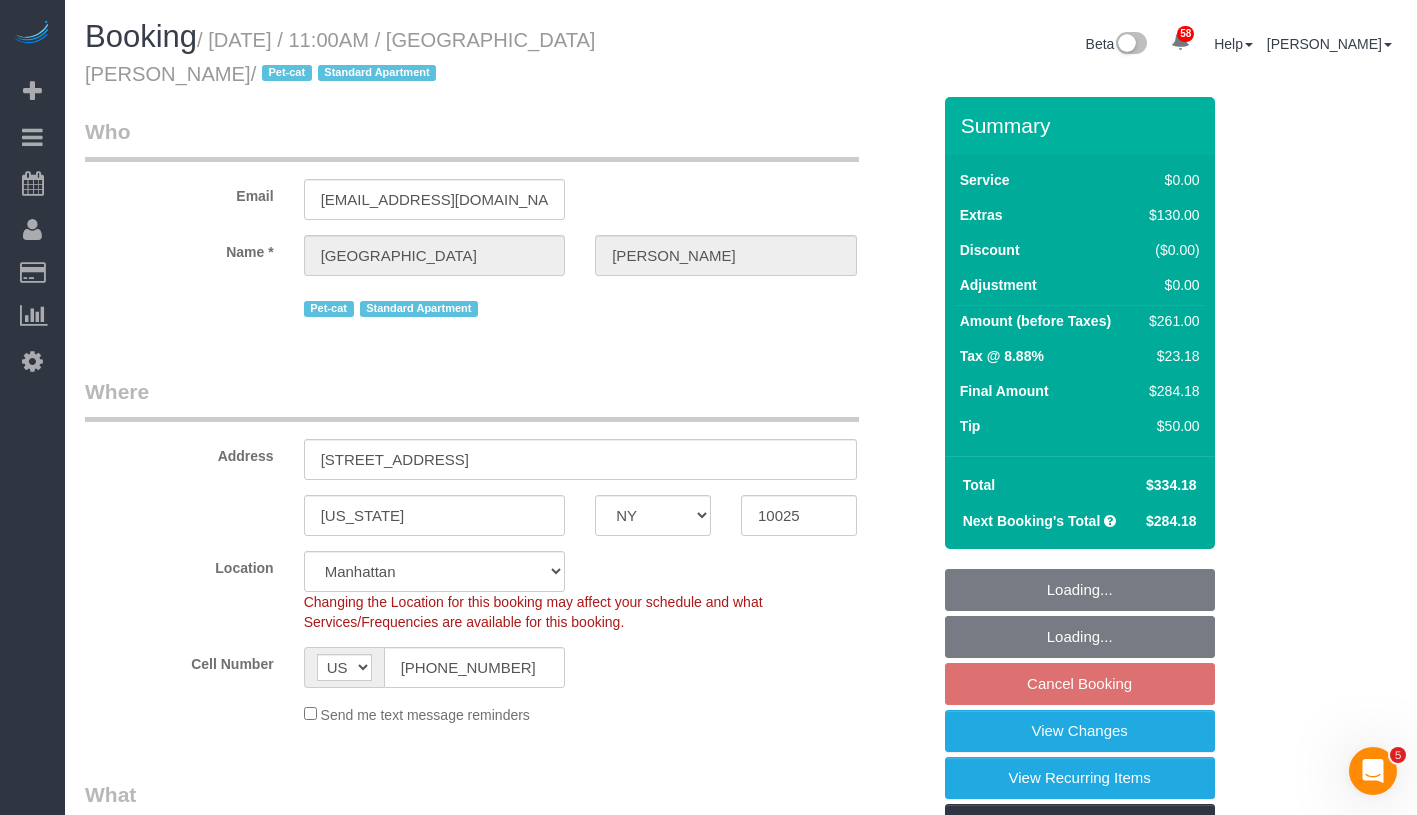 select on "1" 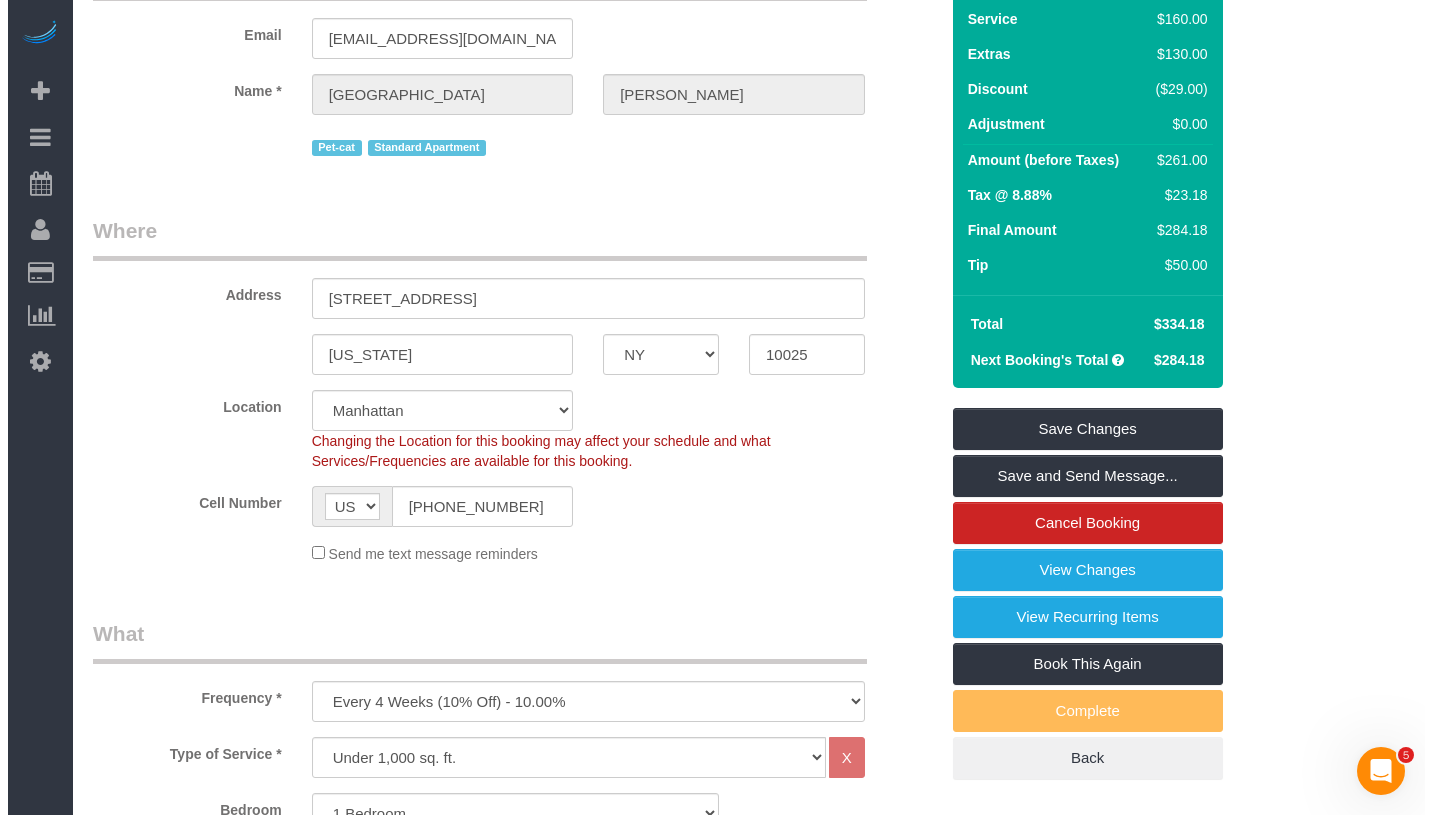 scroll, scrollTop: 0, scrollLeft: 0, axis: both 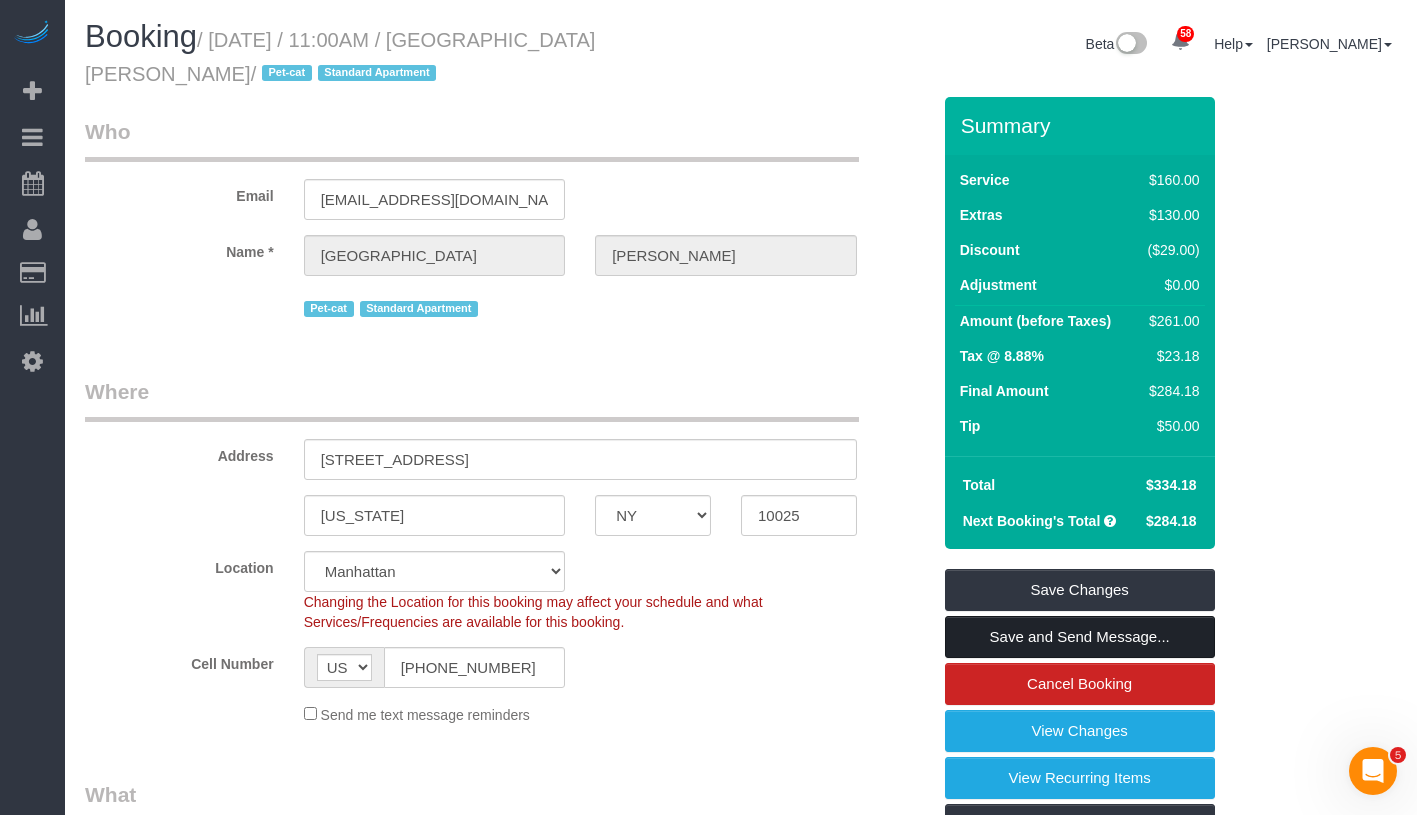 click on "Save and Send Message..." at bounding box center (1080, 637) 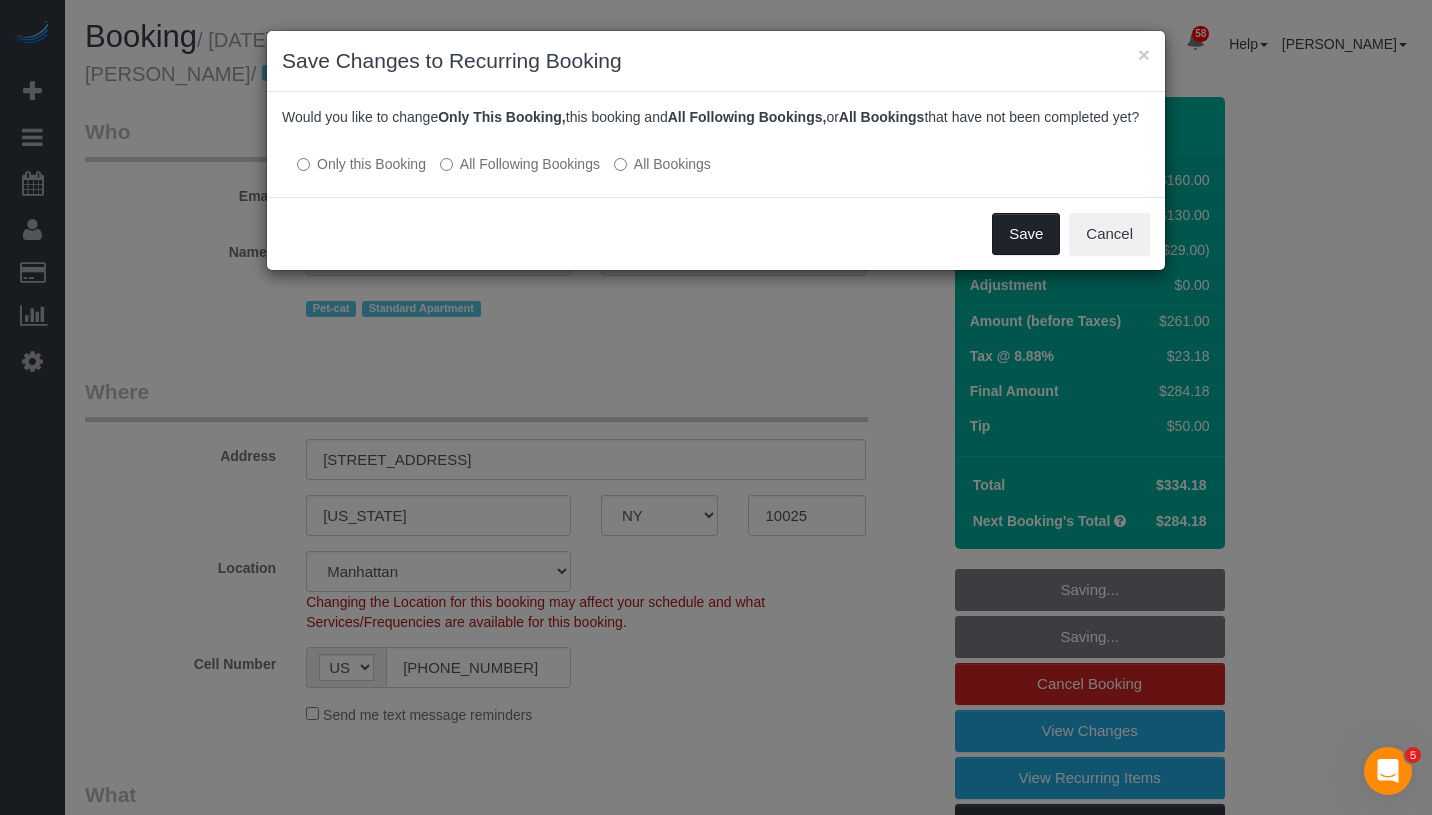 click on "Save" at bounding box center (1026, 234) 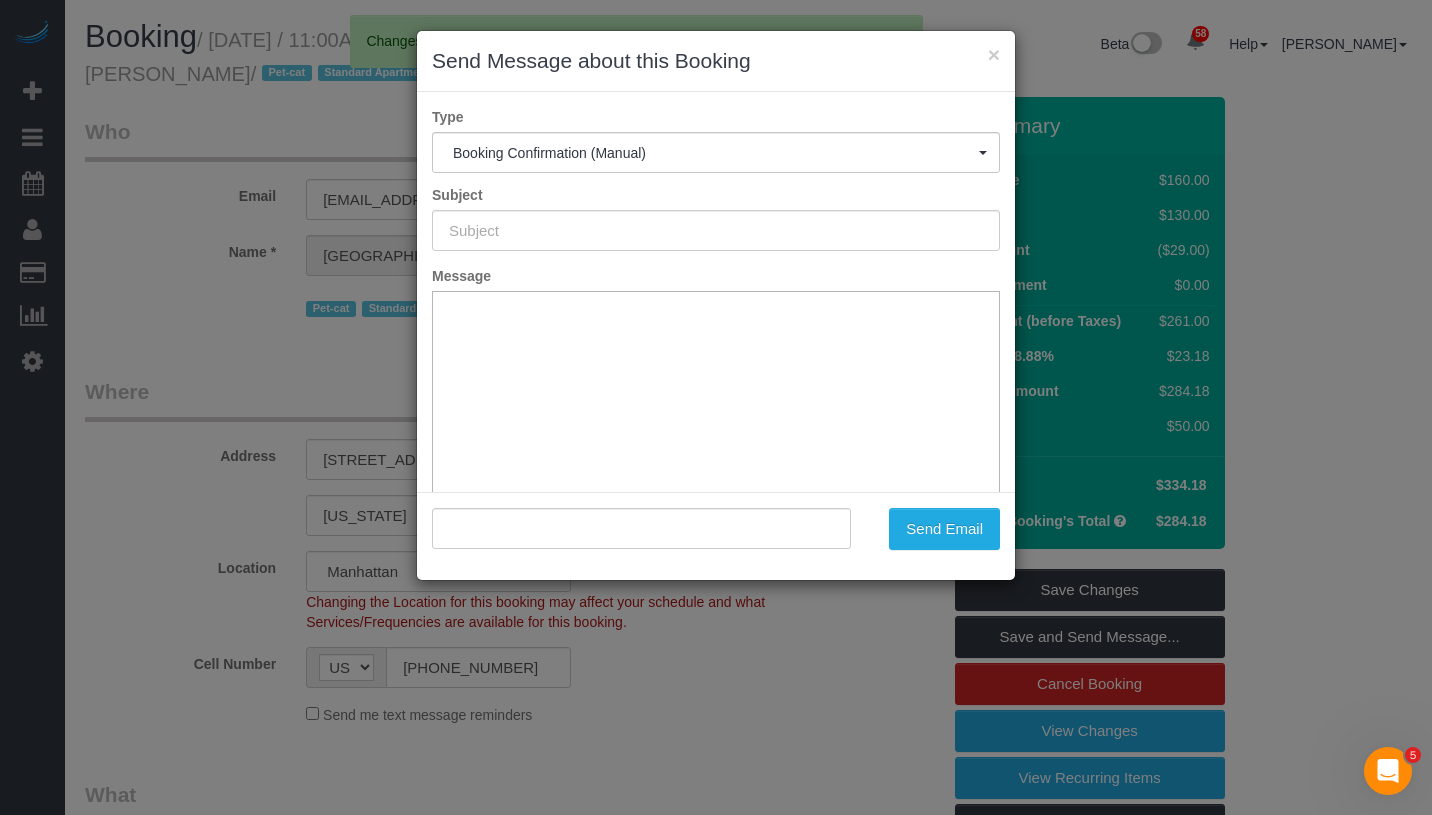 type on "Cleaning Confirmed for 07/07/2025 at 11:00am" 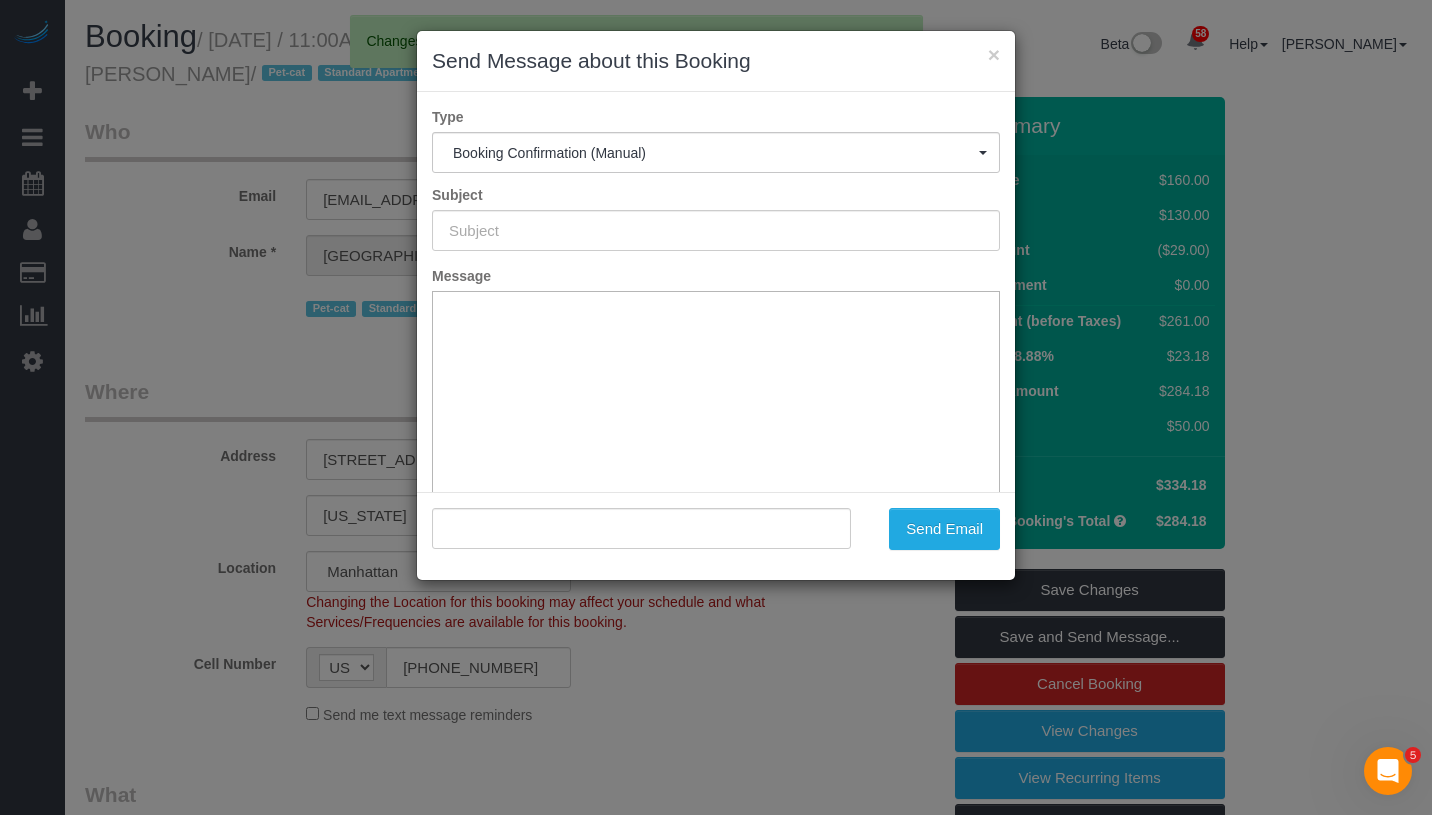 type on ""Devon Morera" <devonamorera@gmail.com>" 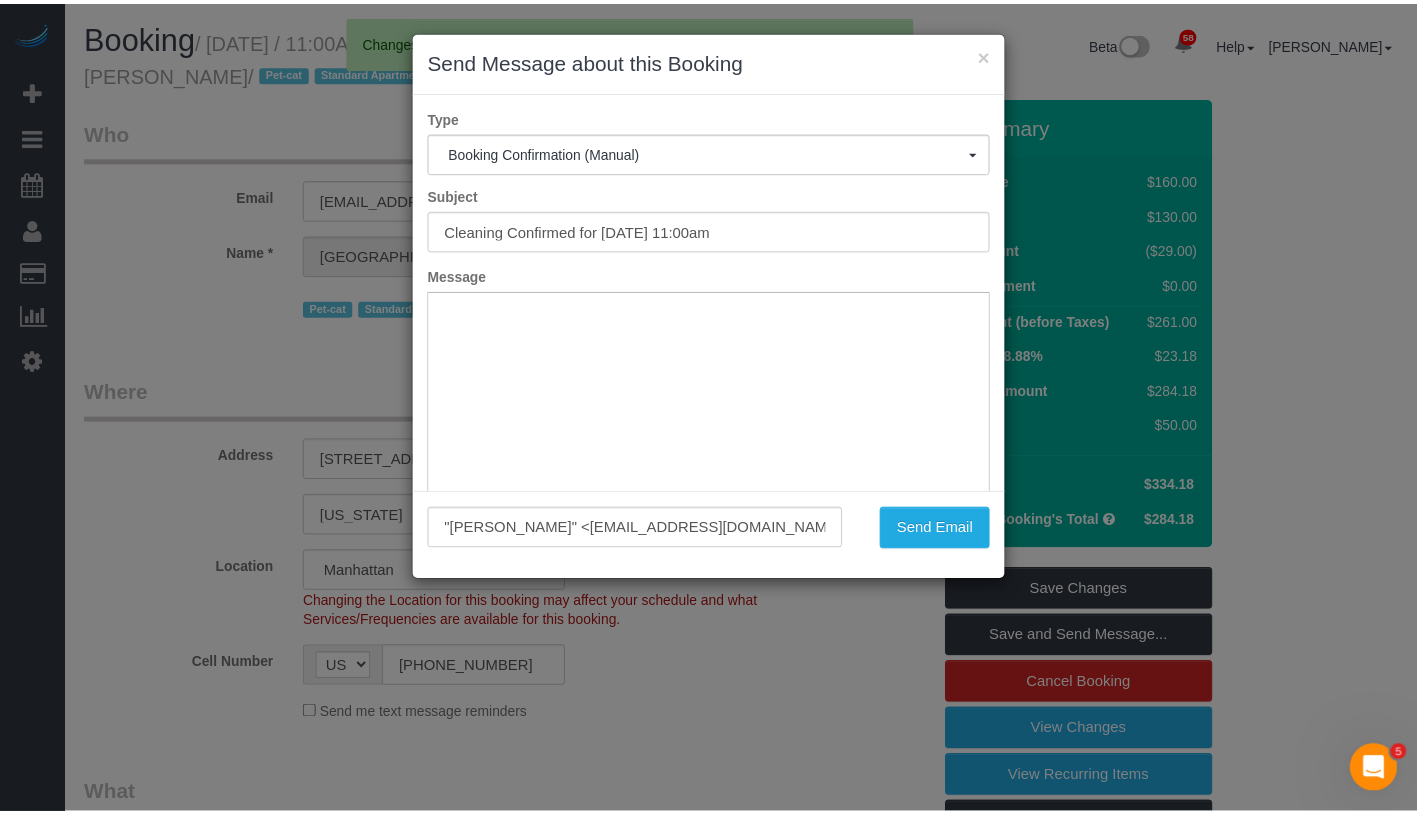 scroll, scrollTop: 0, scrollLeft: 0, axis: both 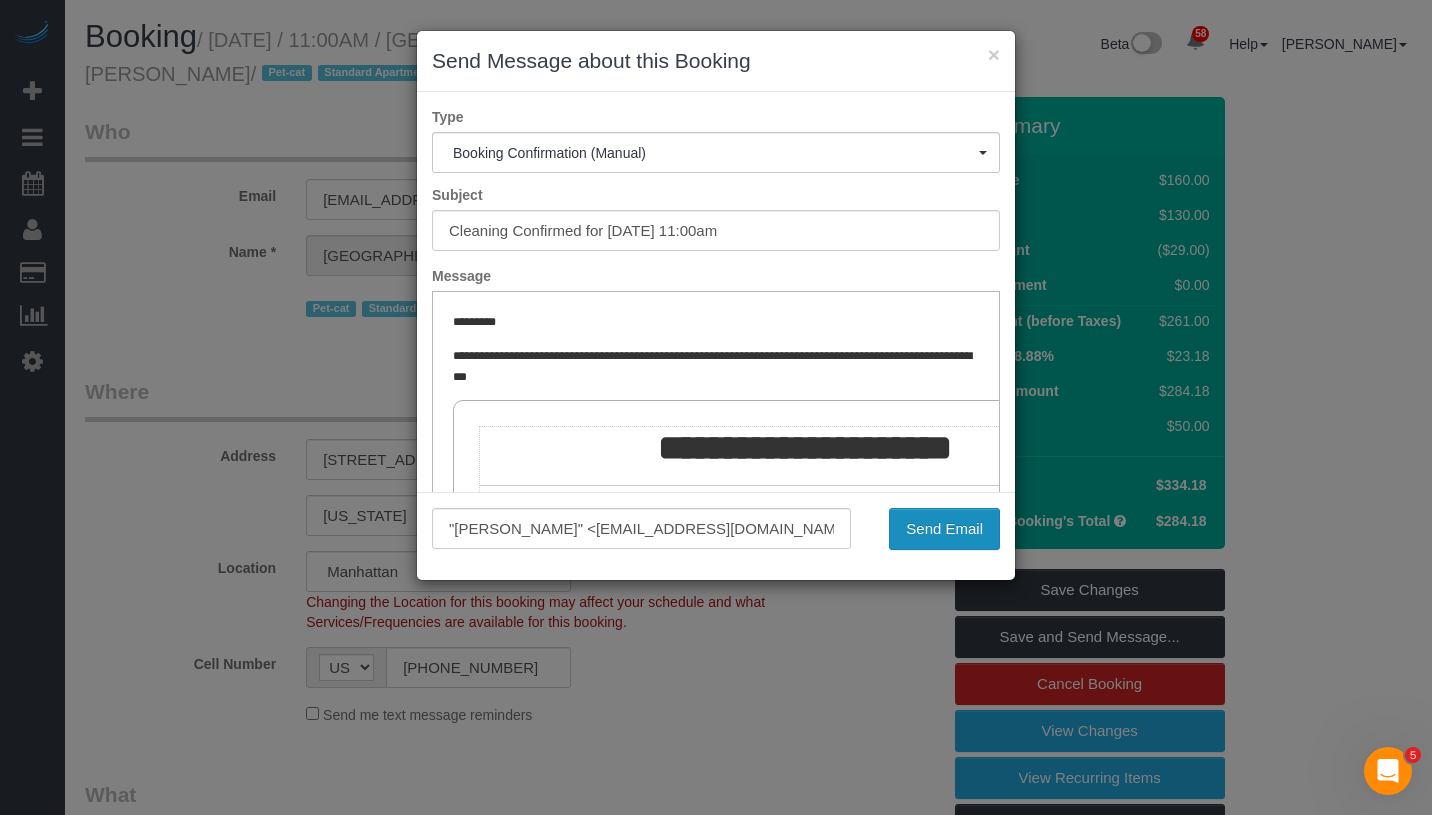 click on "Send Email" at bounding box center (944, 529) 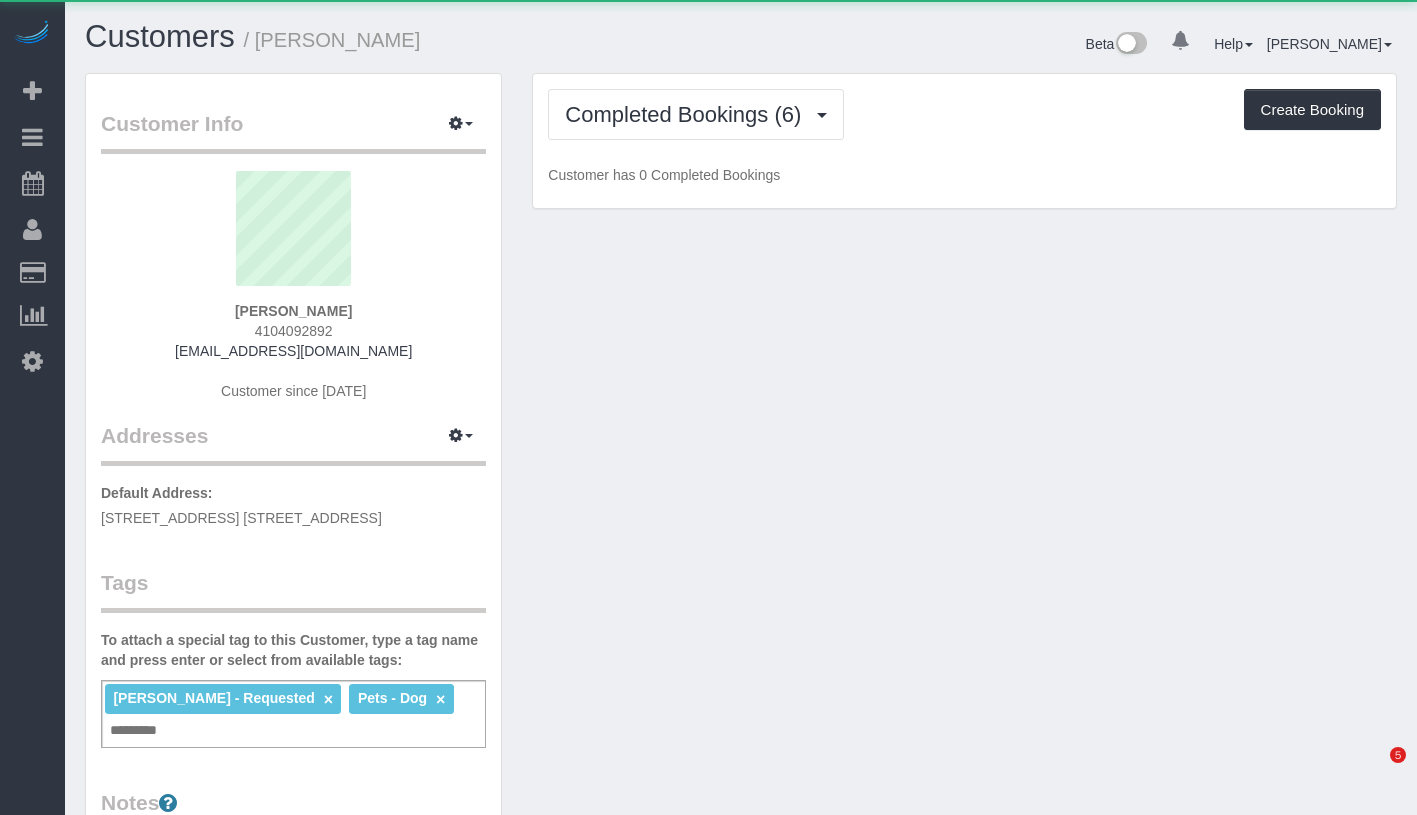 scroll, scrollTop: 0, scrollLeft: 0, axis: both 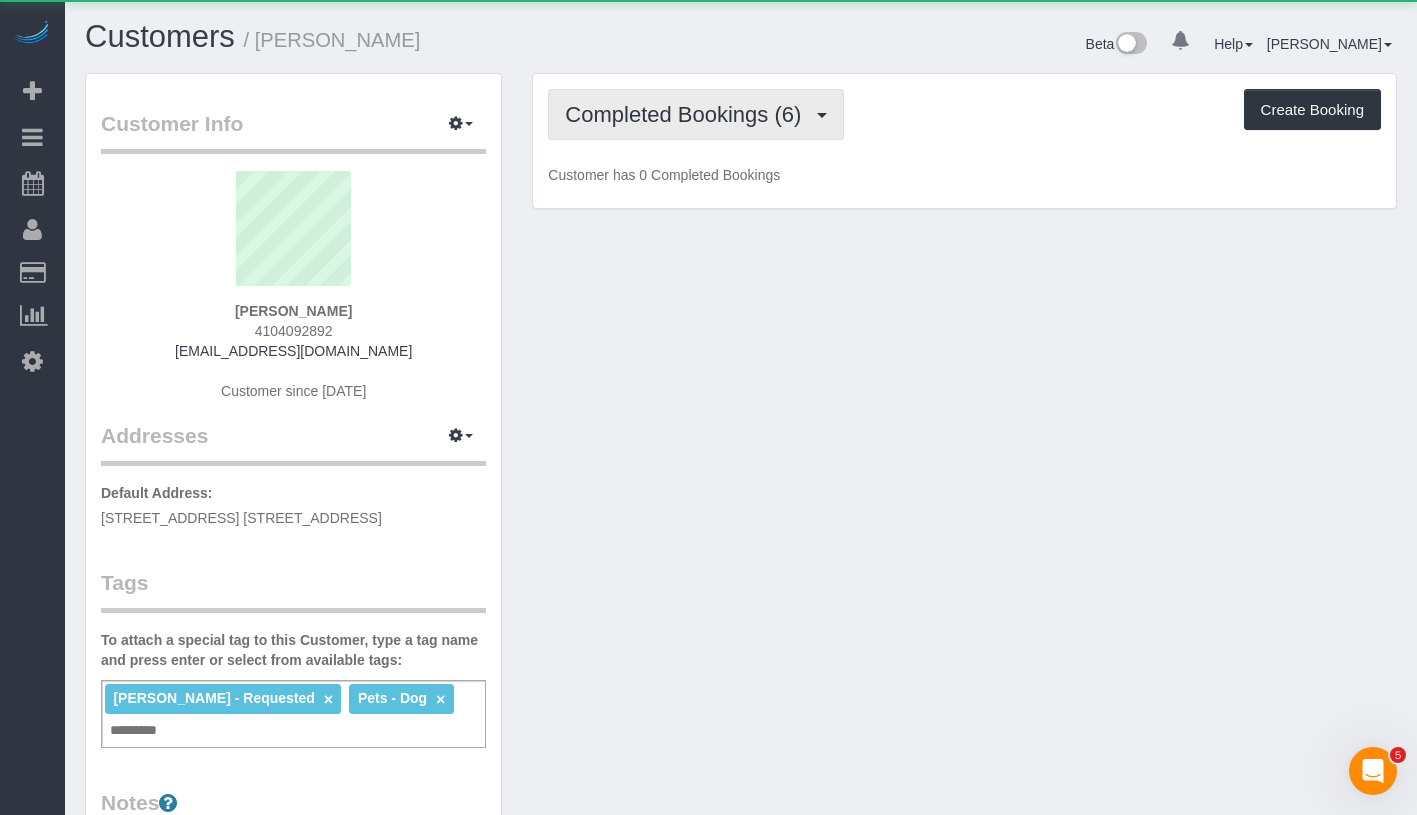 click on "Completed Bookings (6)" at bounding box center (696, 114) 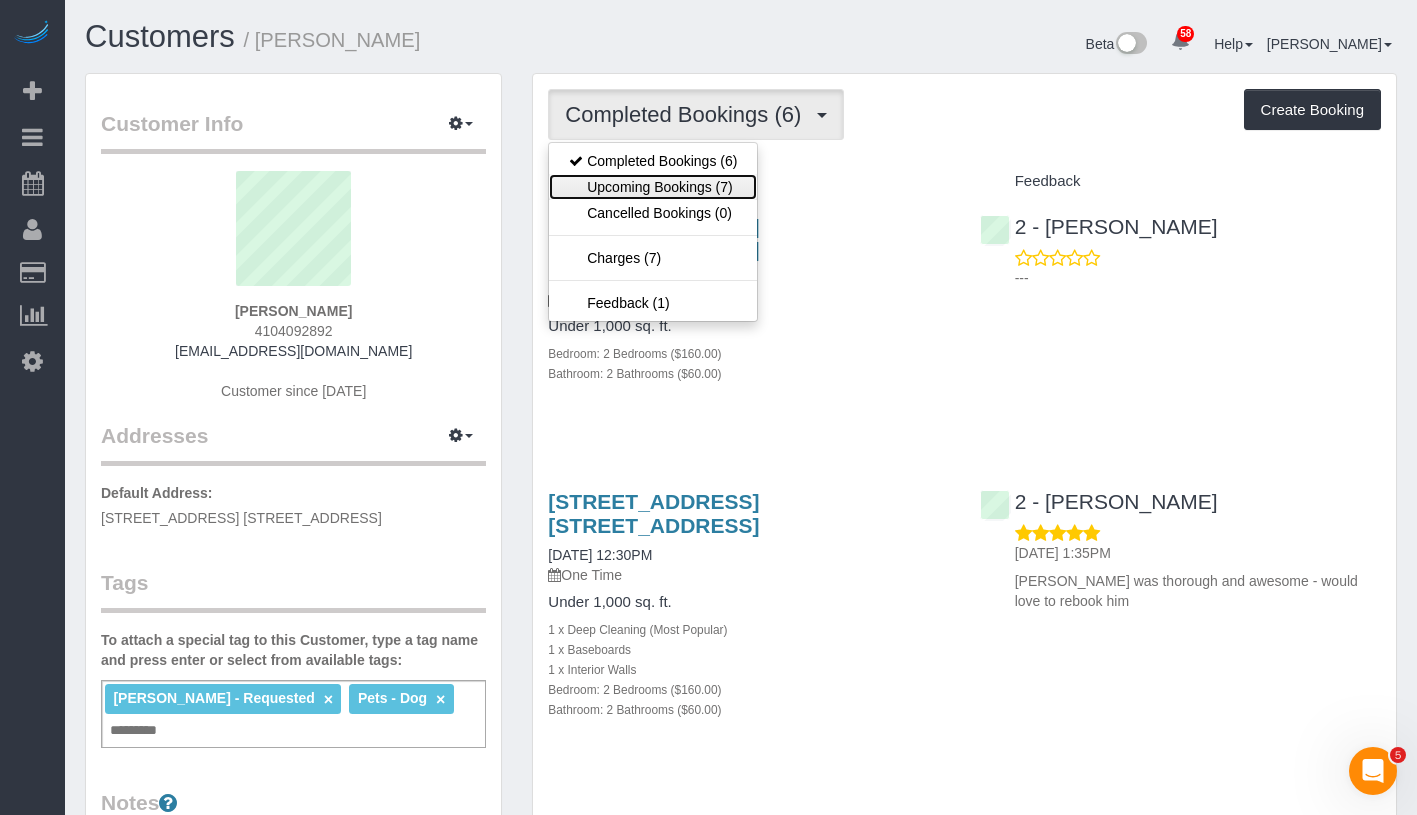 click on "Upcoming Bookings (7)" at bounding box center [653, 187] 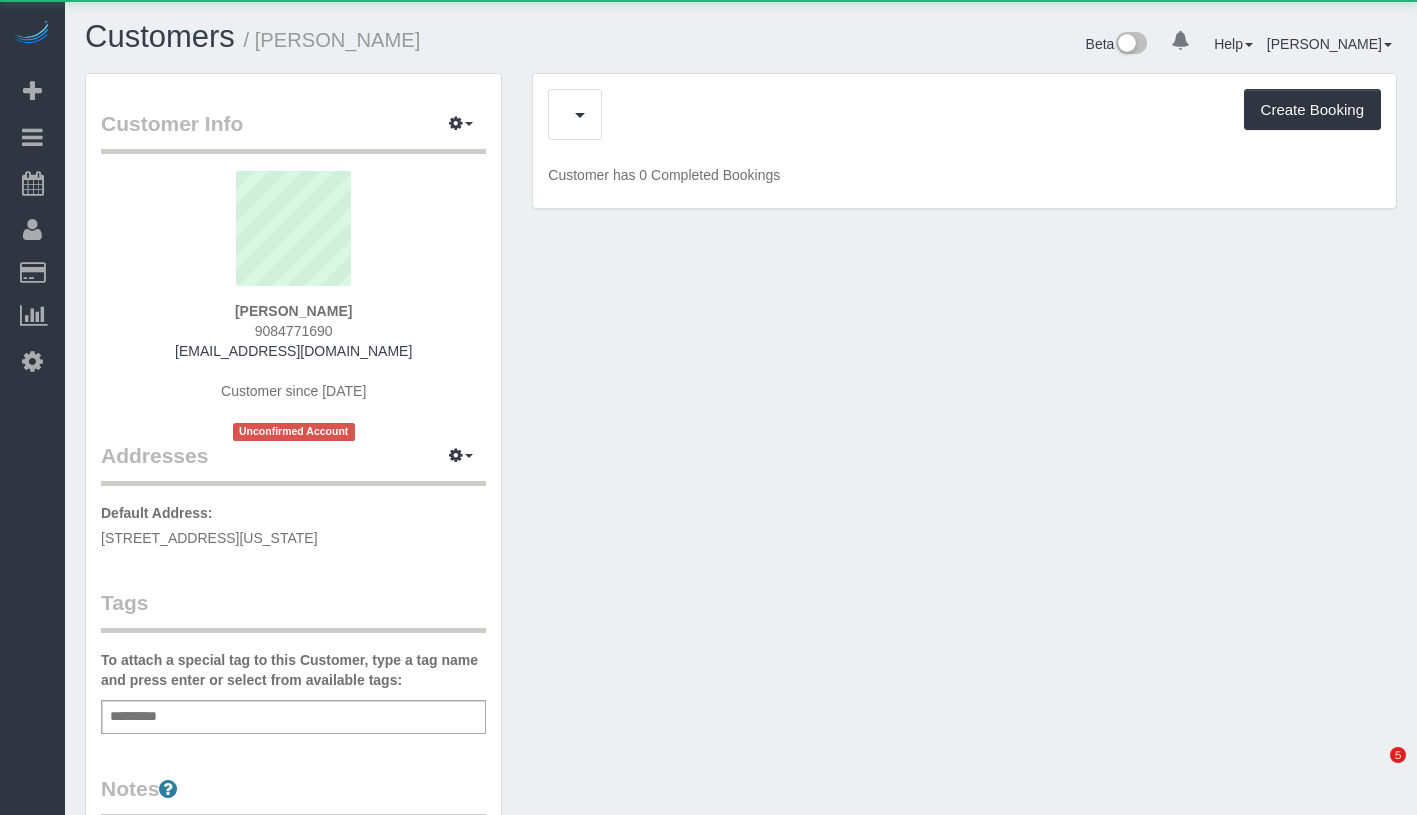 scroll, scrollTop: 0, scrollLeft: 0, axis: both 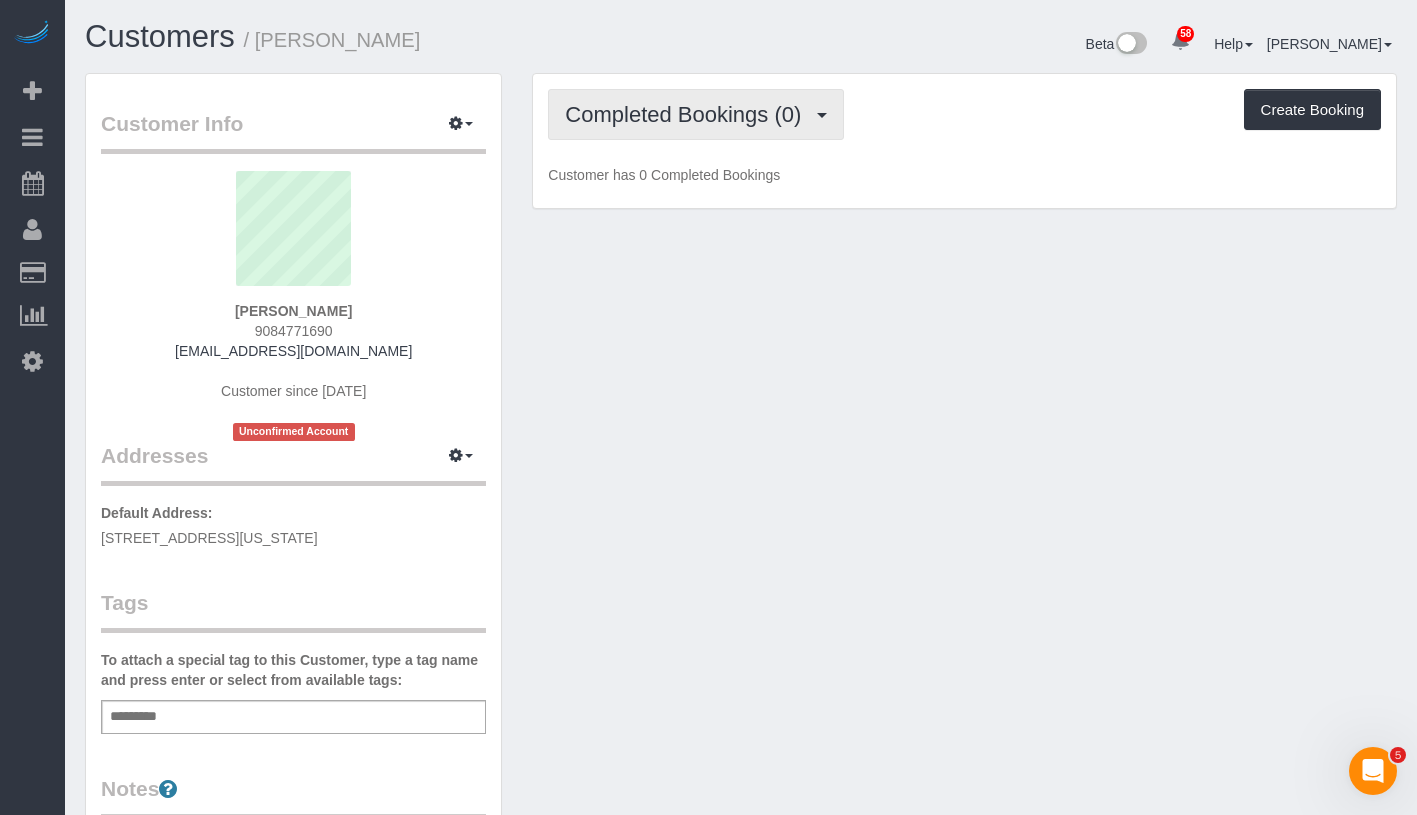 click on "Completed Bookings (0)" at bounding box center (696, 114) 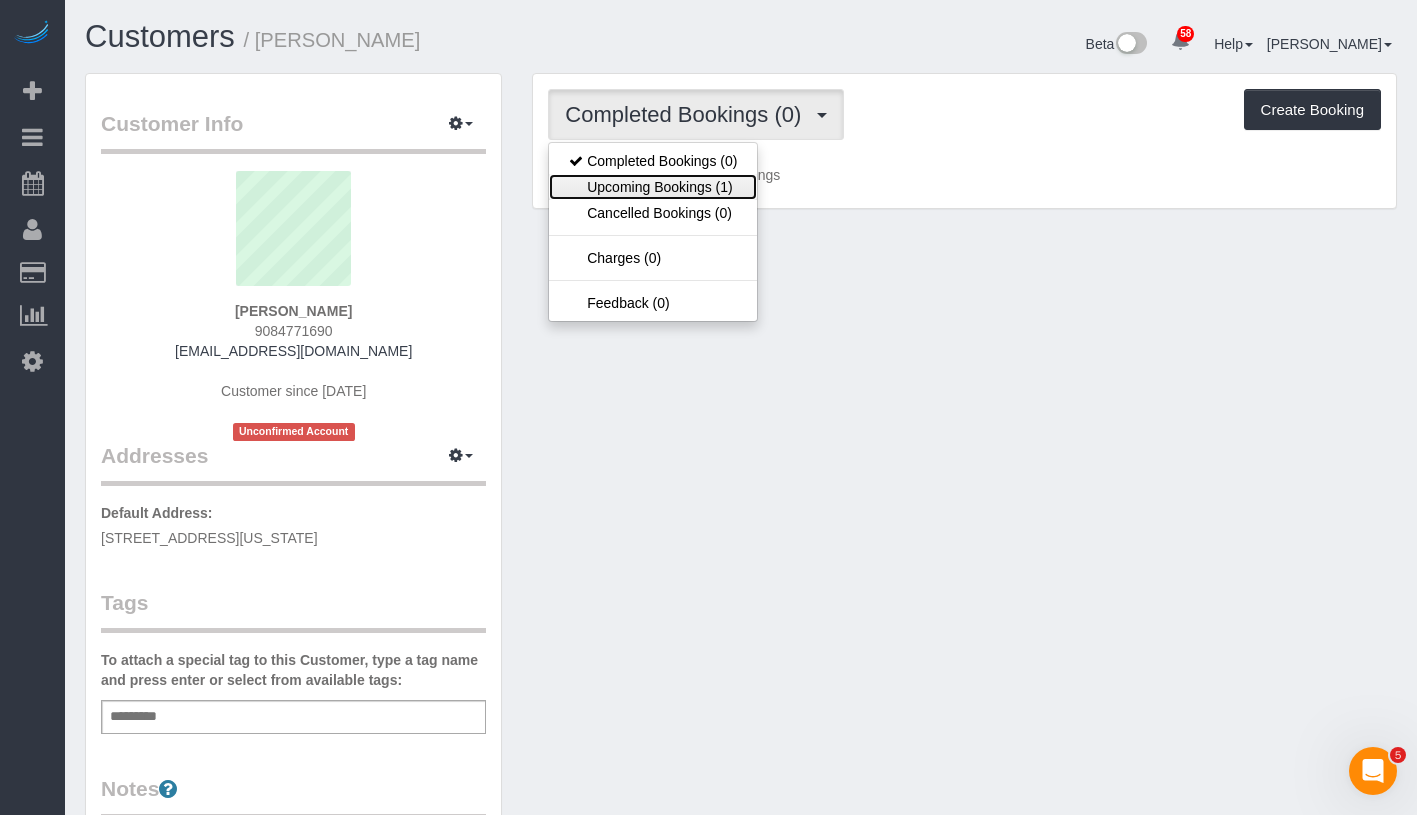 click on "Upcoming Bookings (1)" at bounding box center (653, 187) 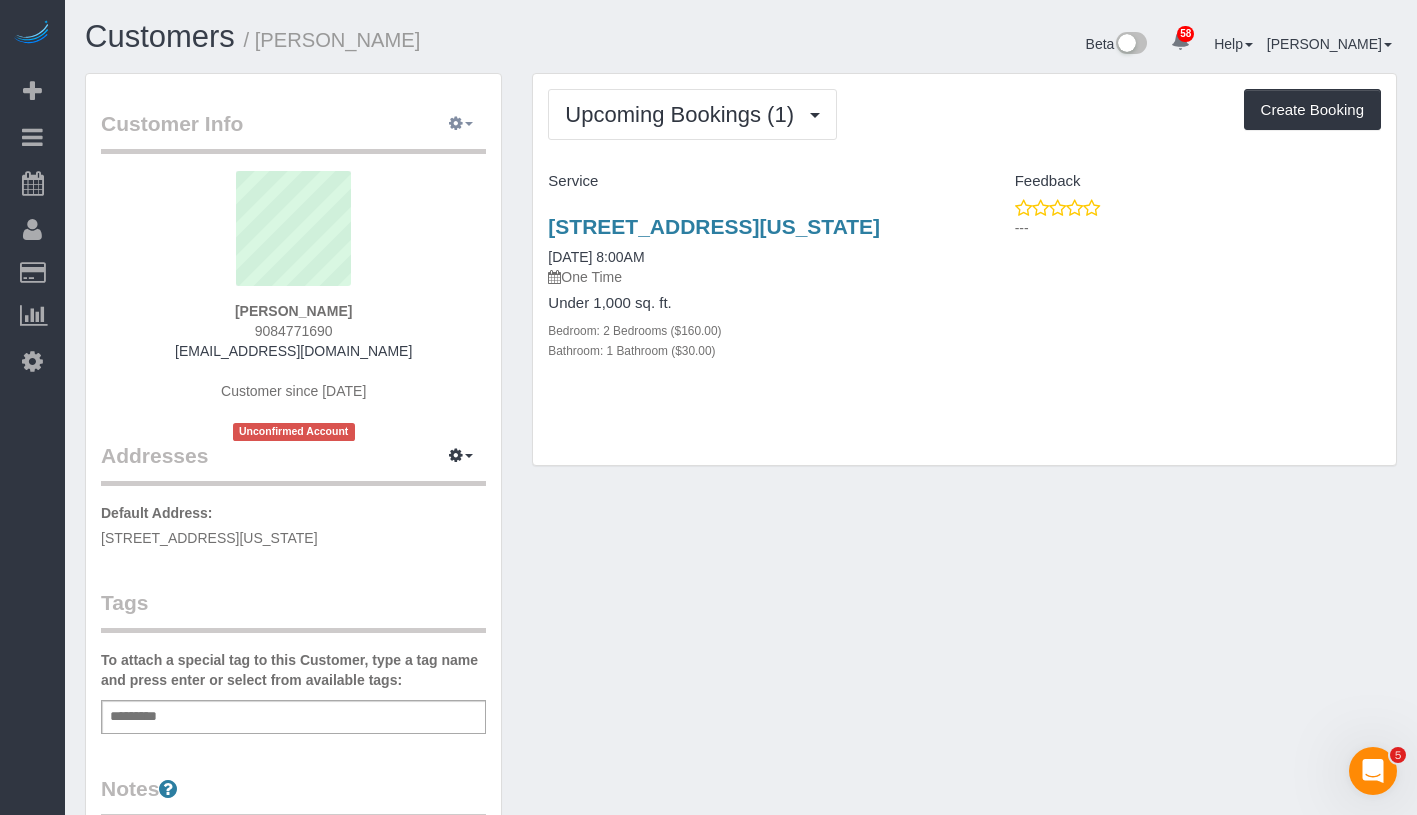 click at bounding box center (461, 124) 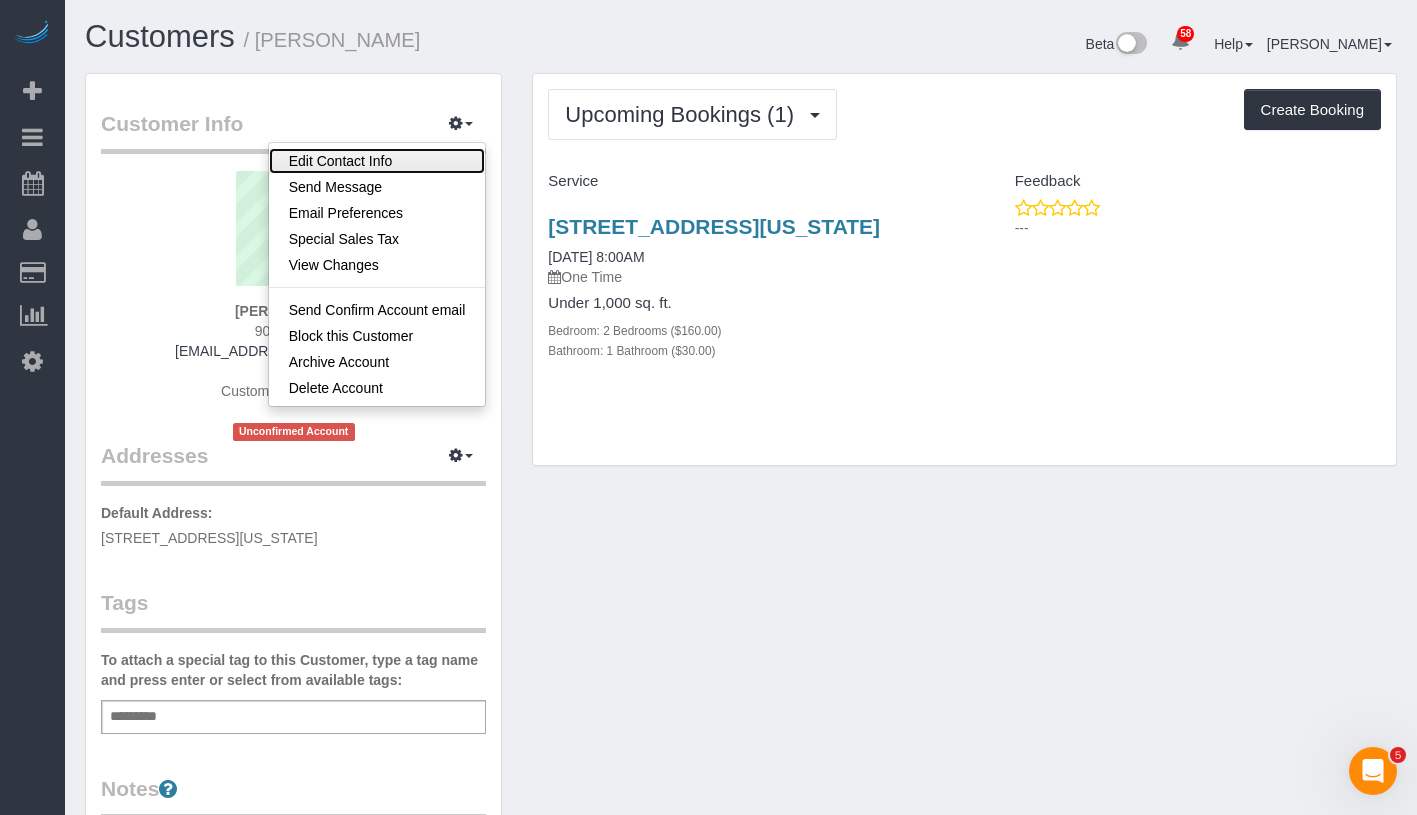 click on "Edit Contact Info" at bounding box center [377, 161] 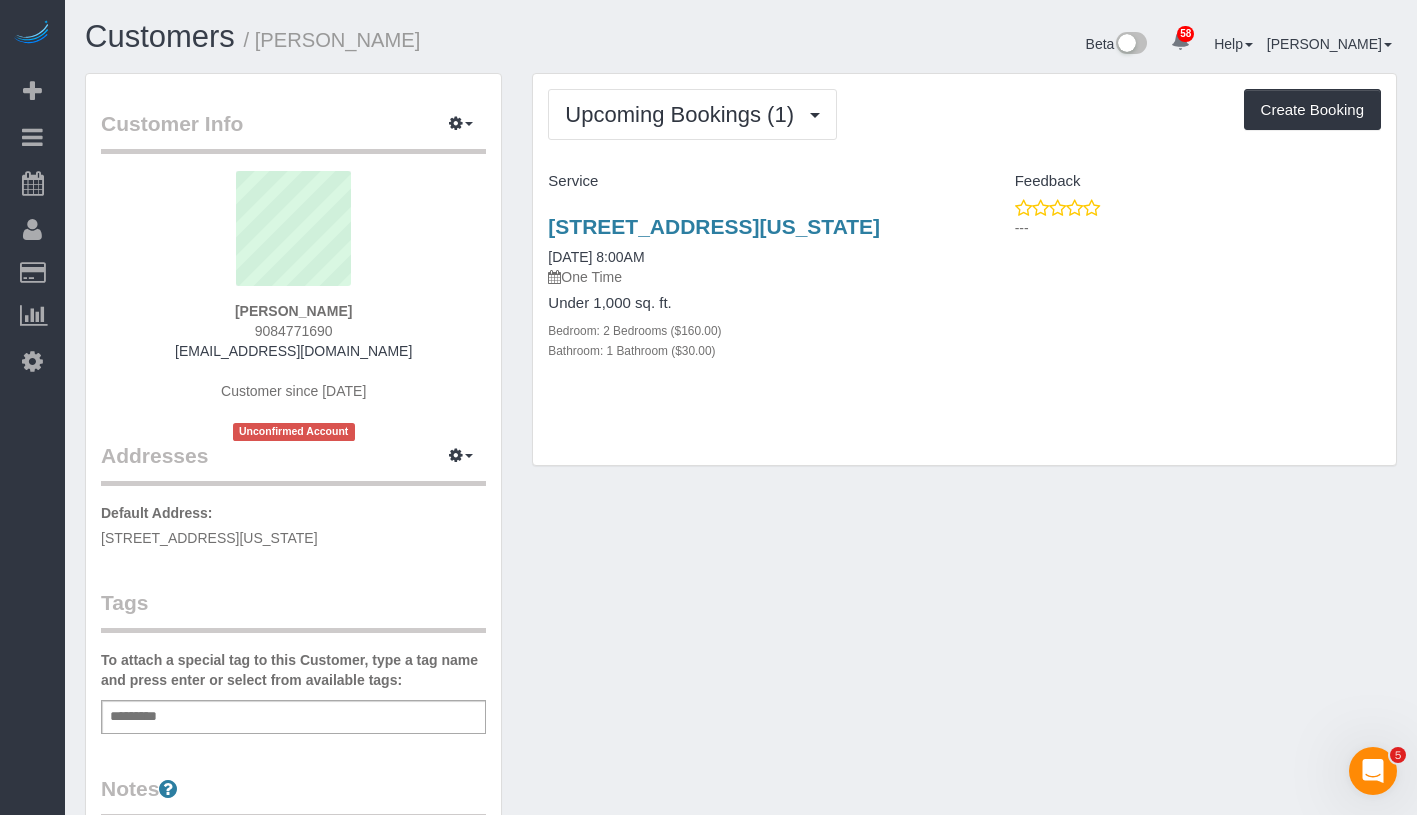 select on "NY" 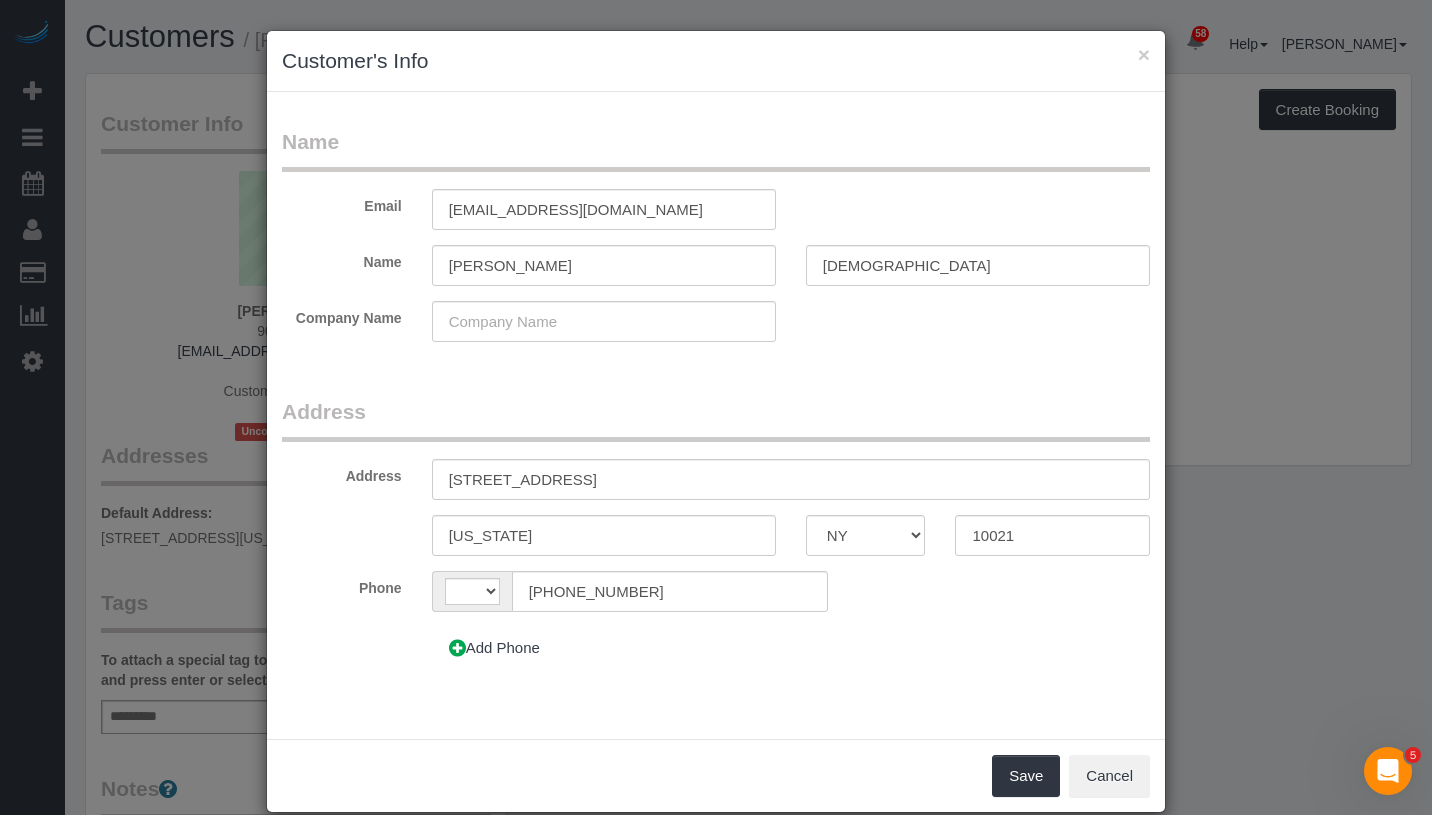 select on "string:[GEOGRAPHIC_DATA]" 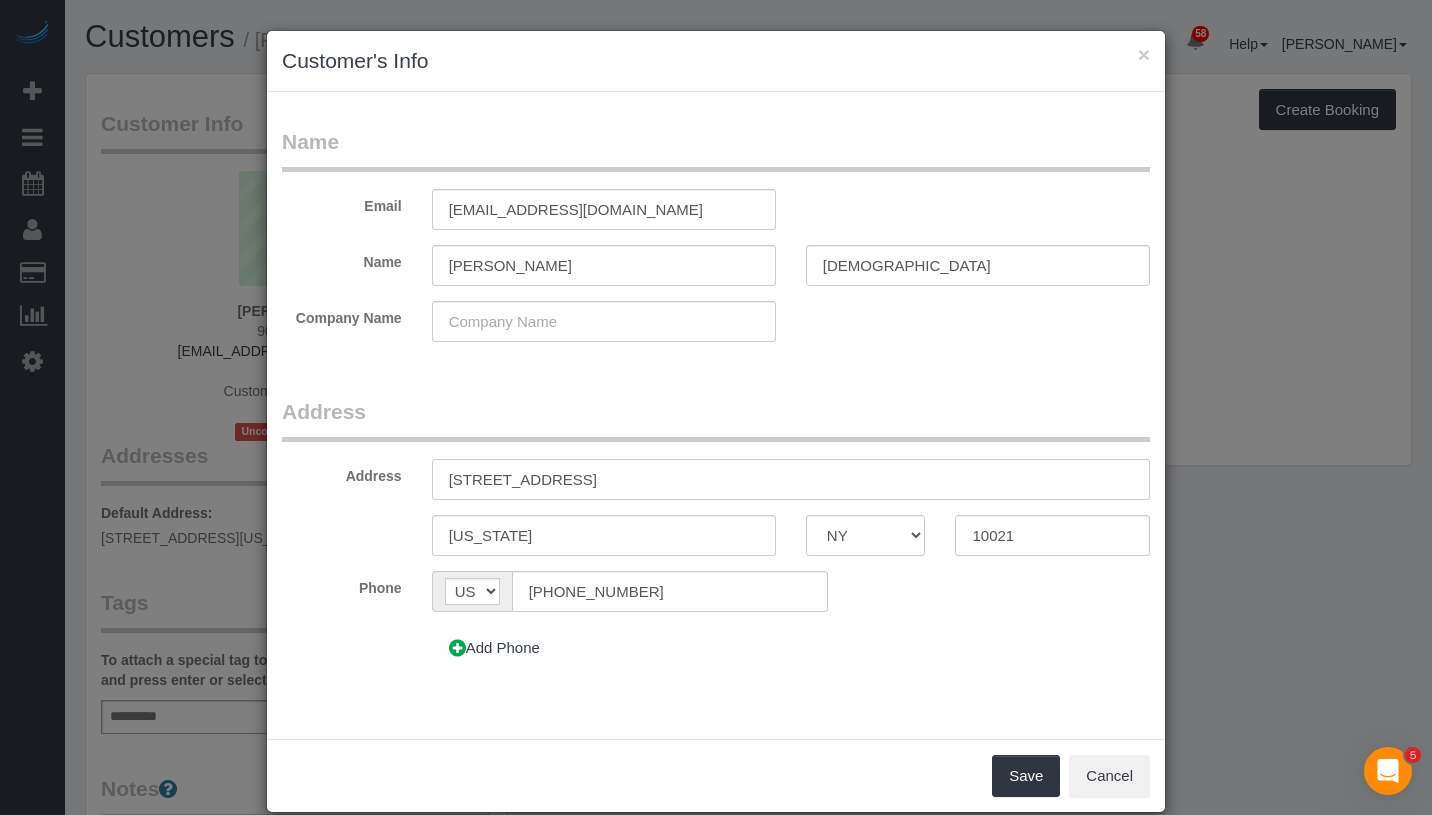 click on "[STREET_ADDRESS]" at bounding box center [791, 479] 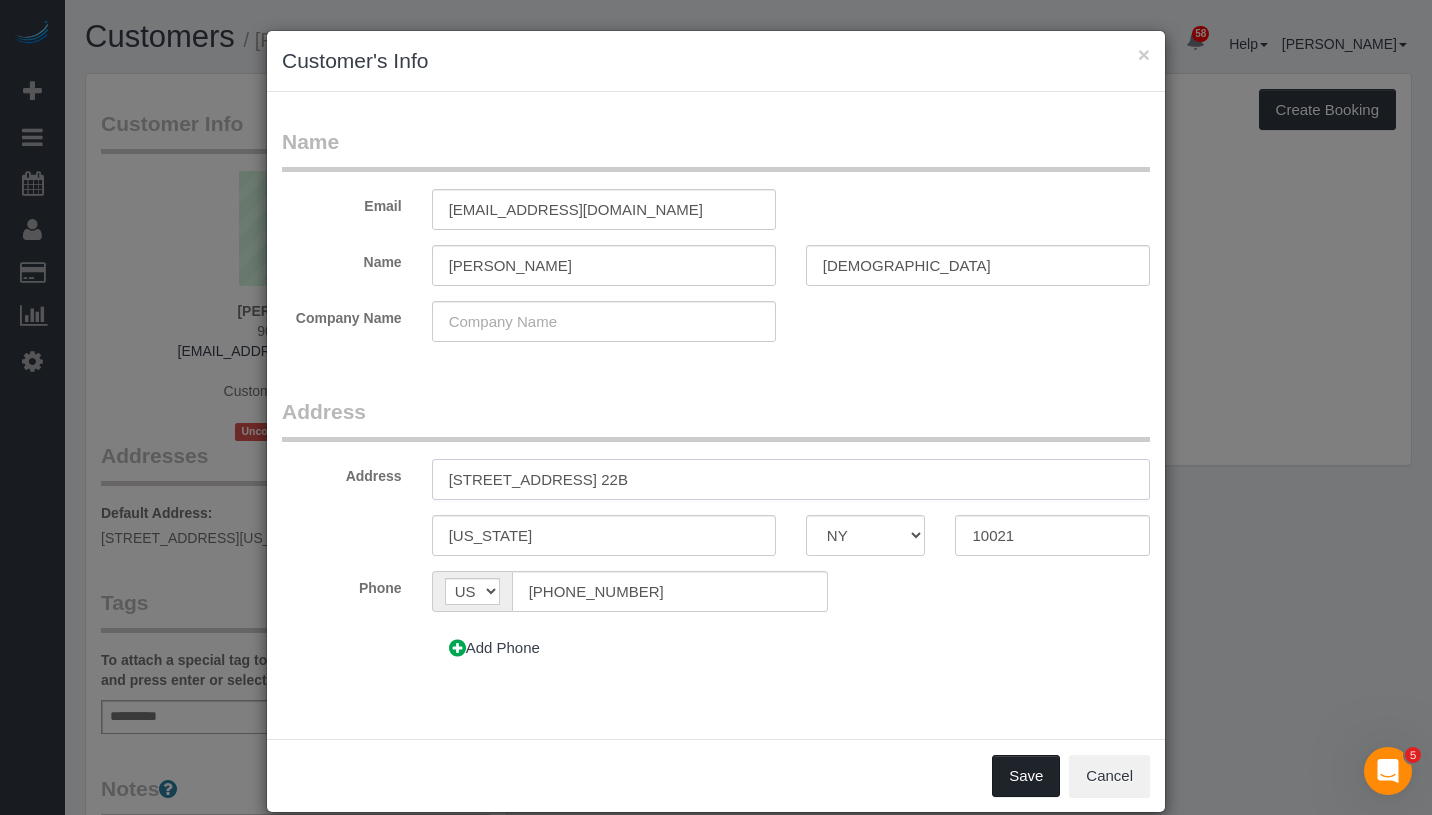 type on "[STREET_ADDRESS] 22B" 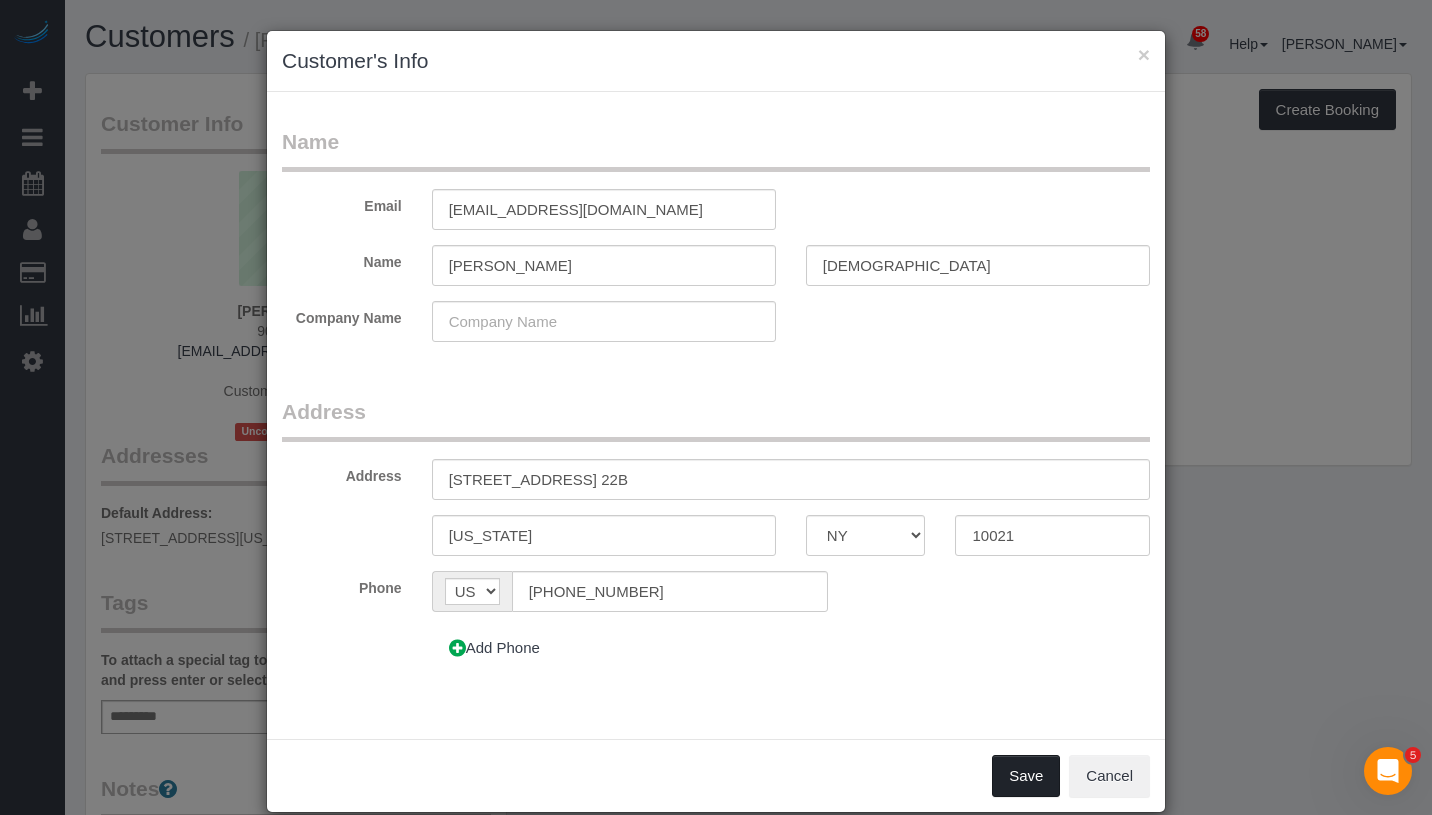 click on "Save" at bounding box center [1026, 776] 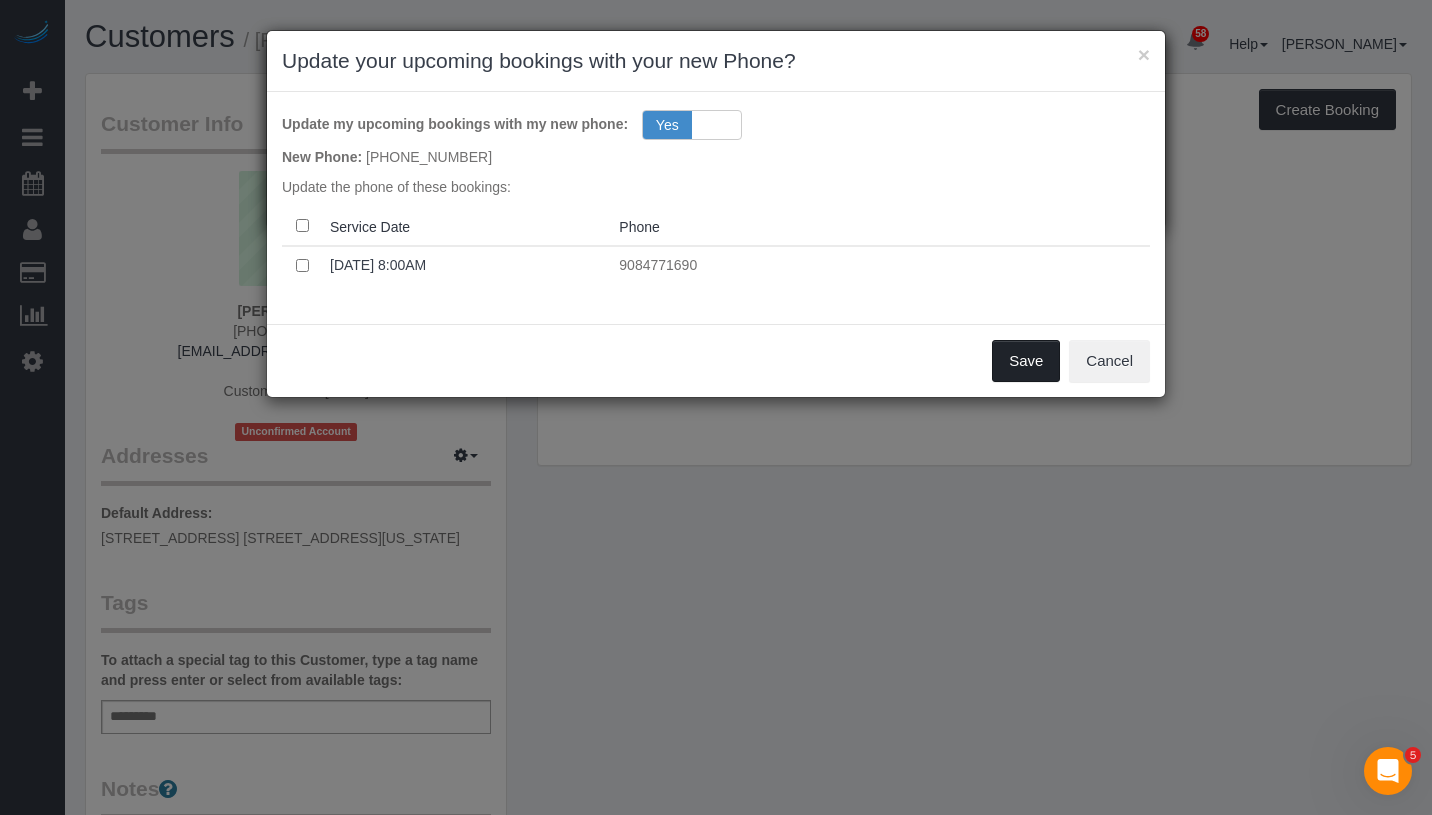 click on "Save" at bounding box center (1026, 361) 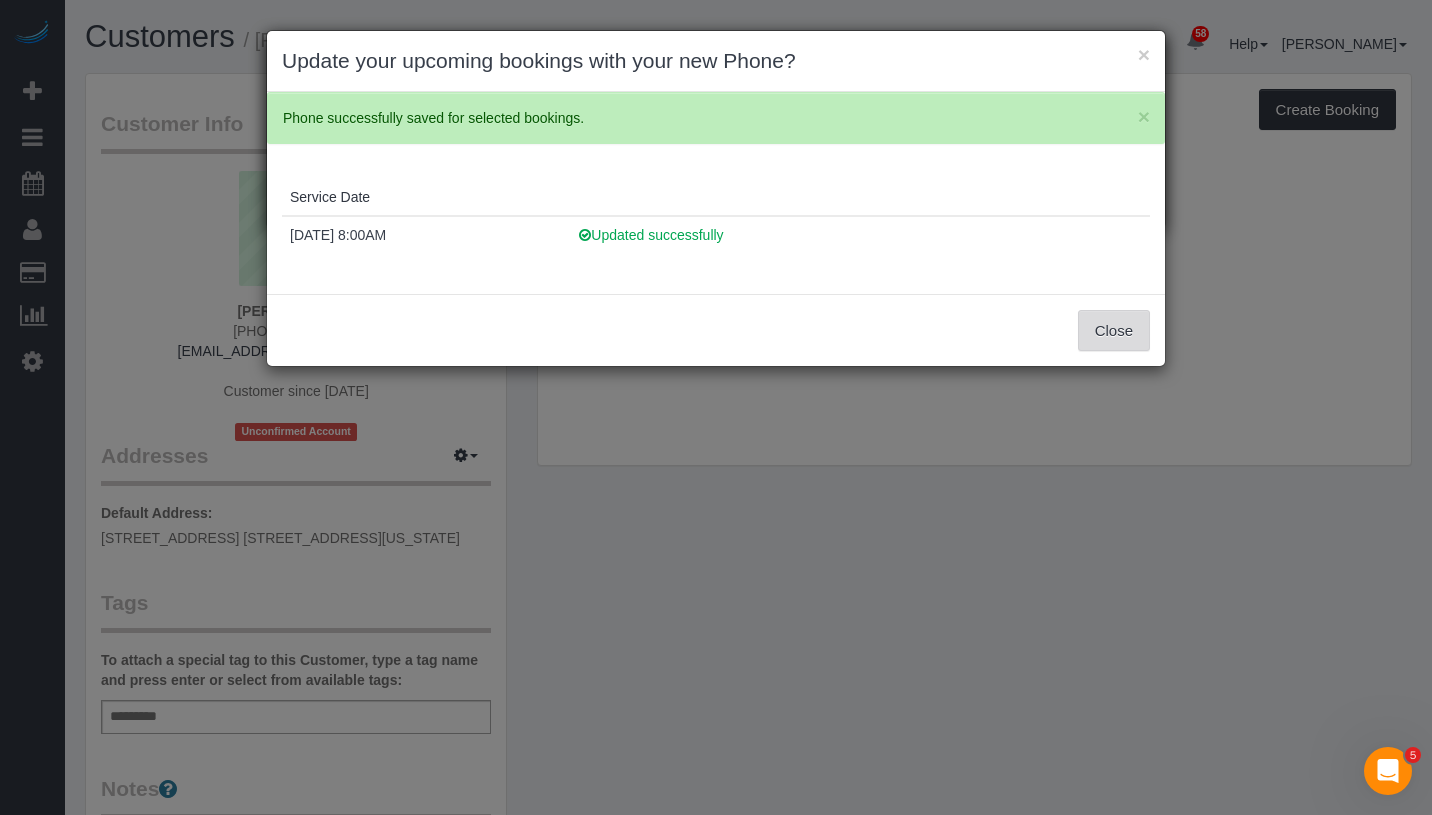click on "Close" at bounding box center (1114, 331) 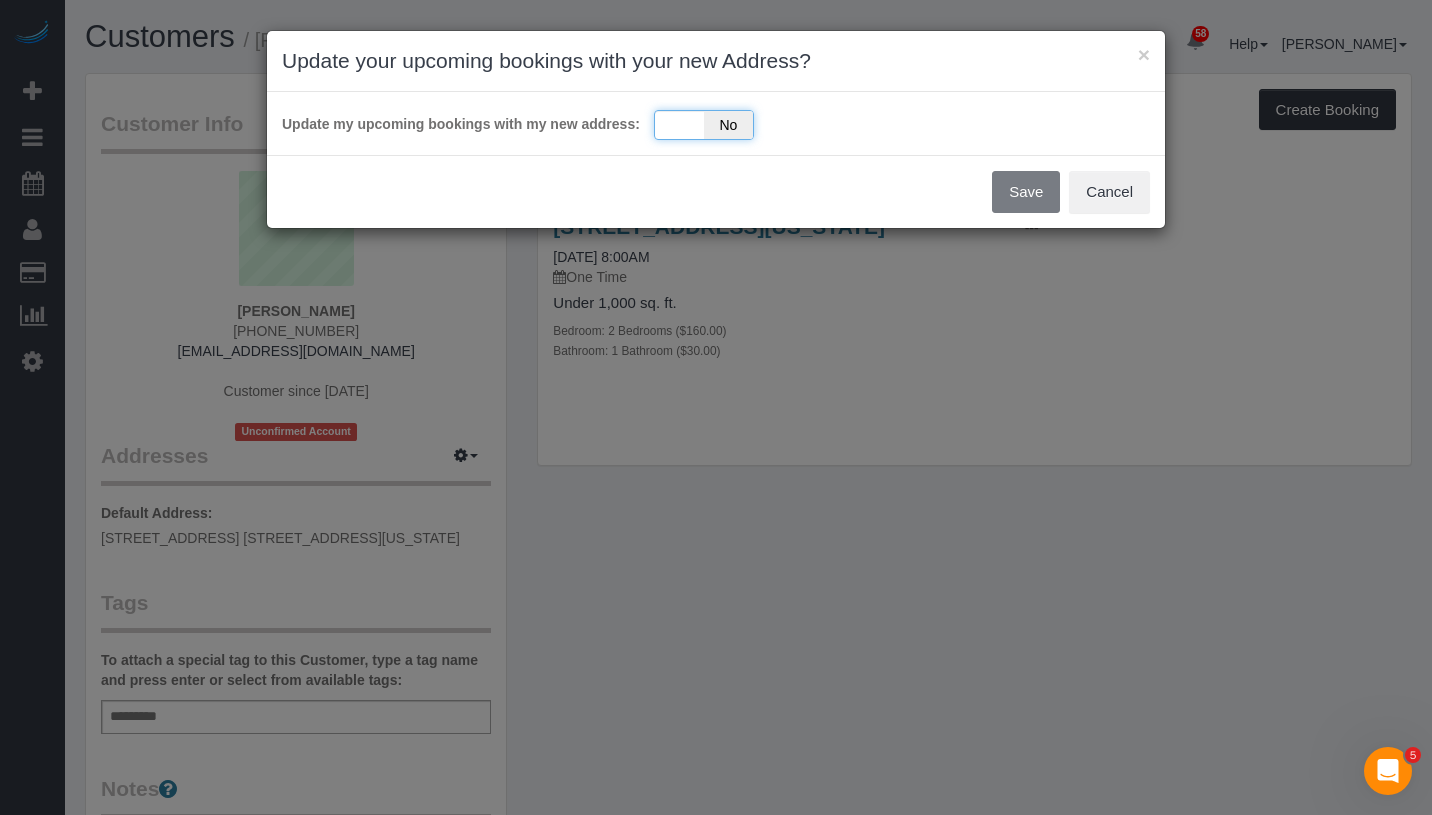 click on "Yes   No" at bounding box center [704, 125] 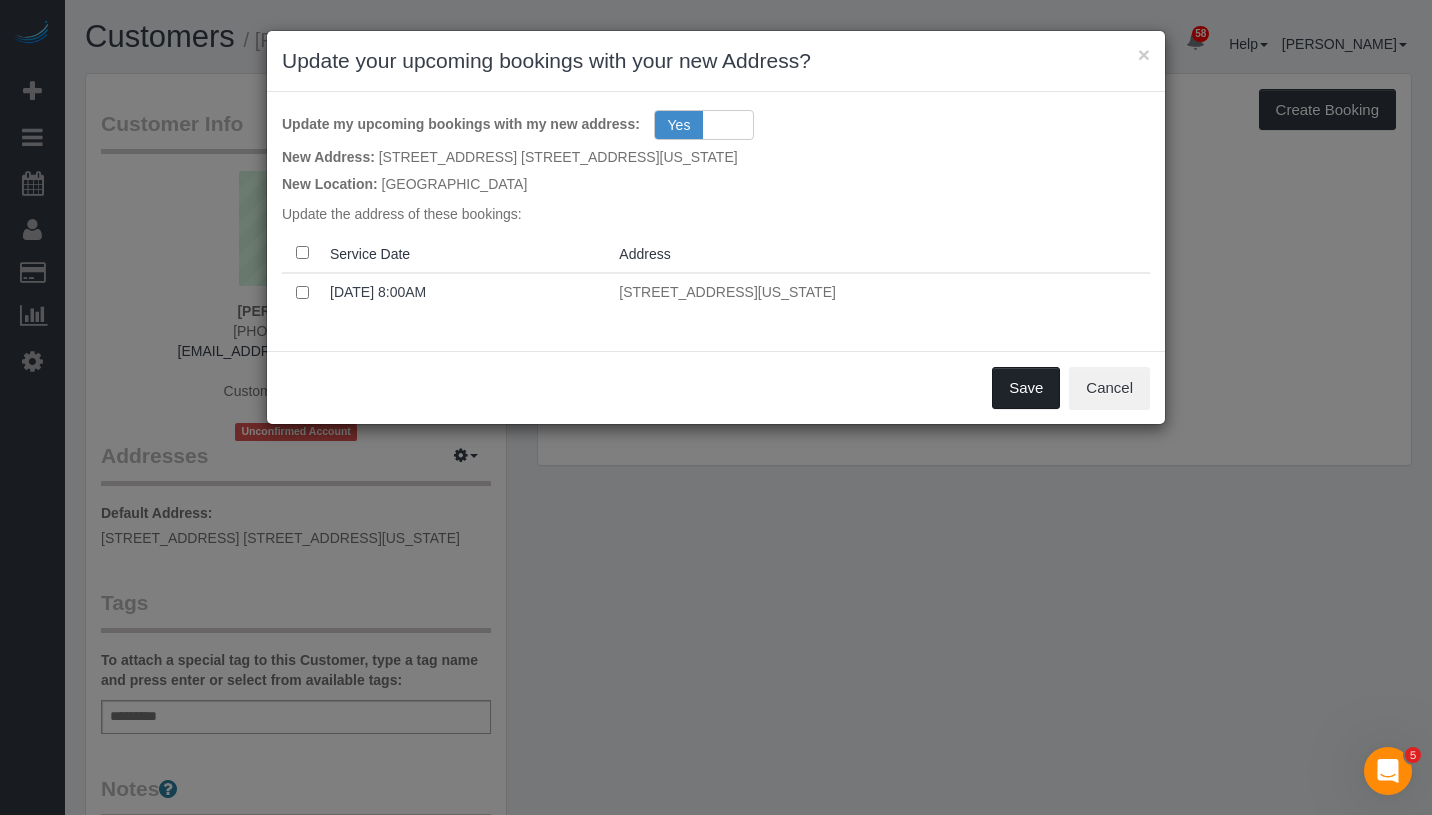 click on "Save" at bounding box center (1026, 388) 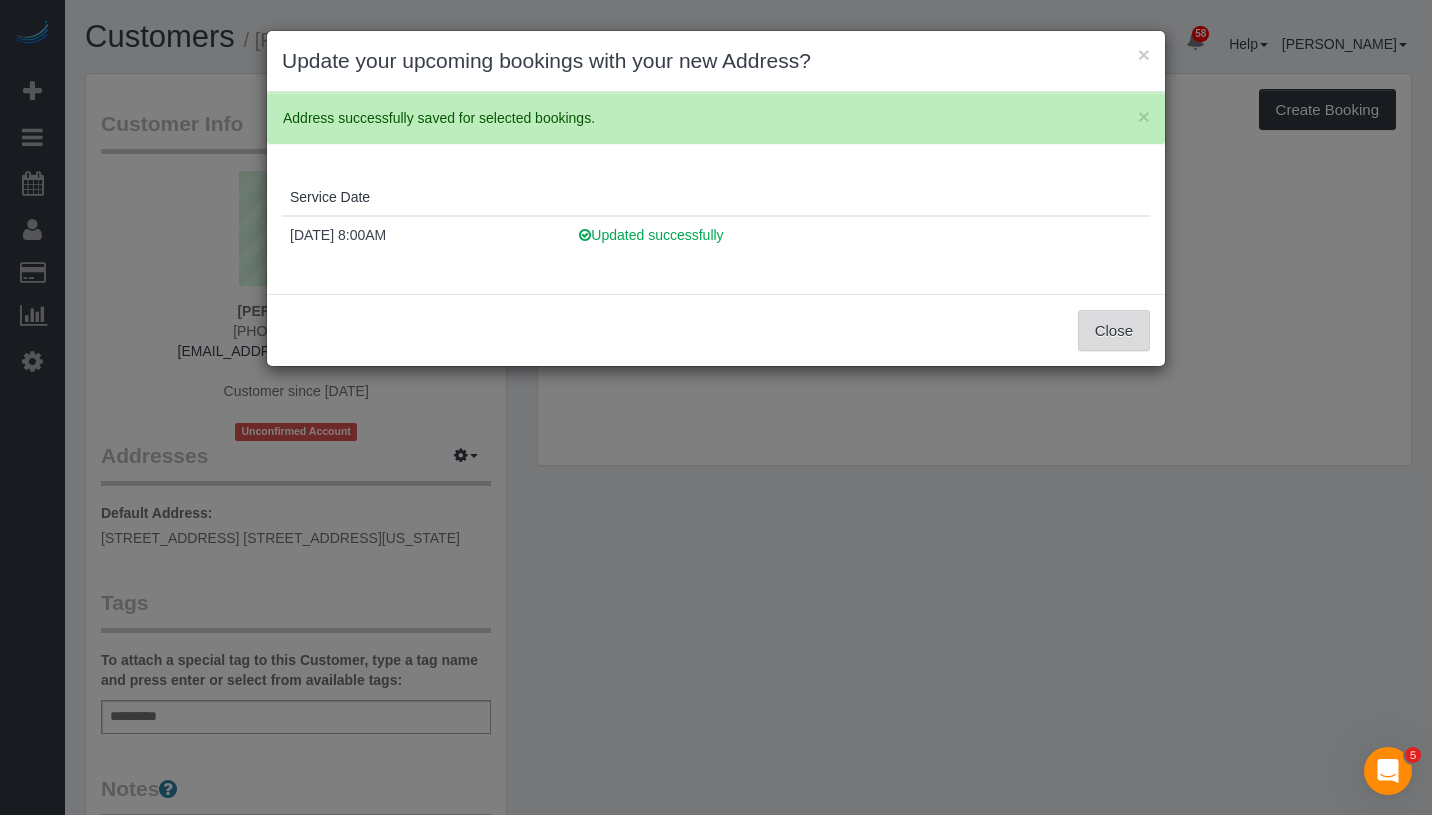 click on "Close" at bounding box center (1114, 331) 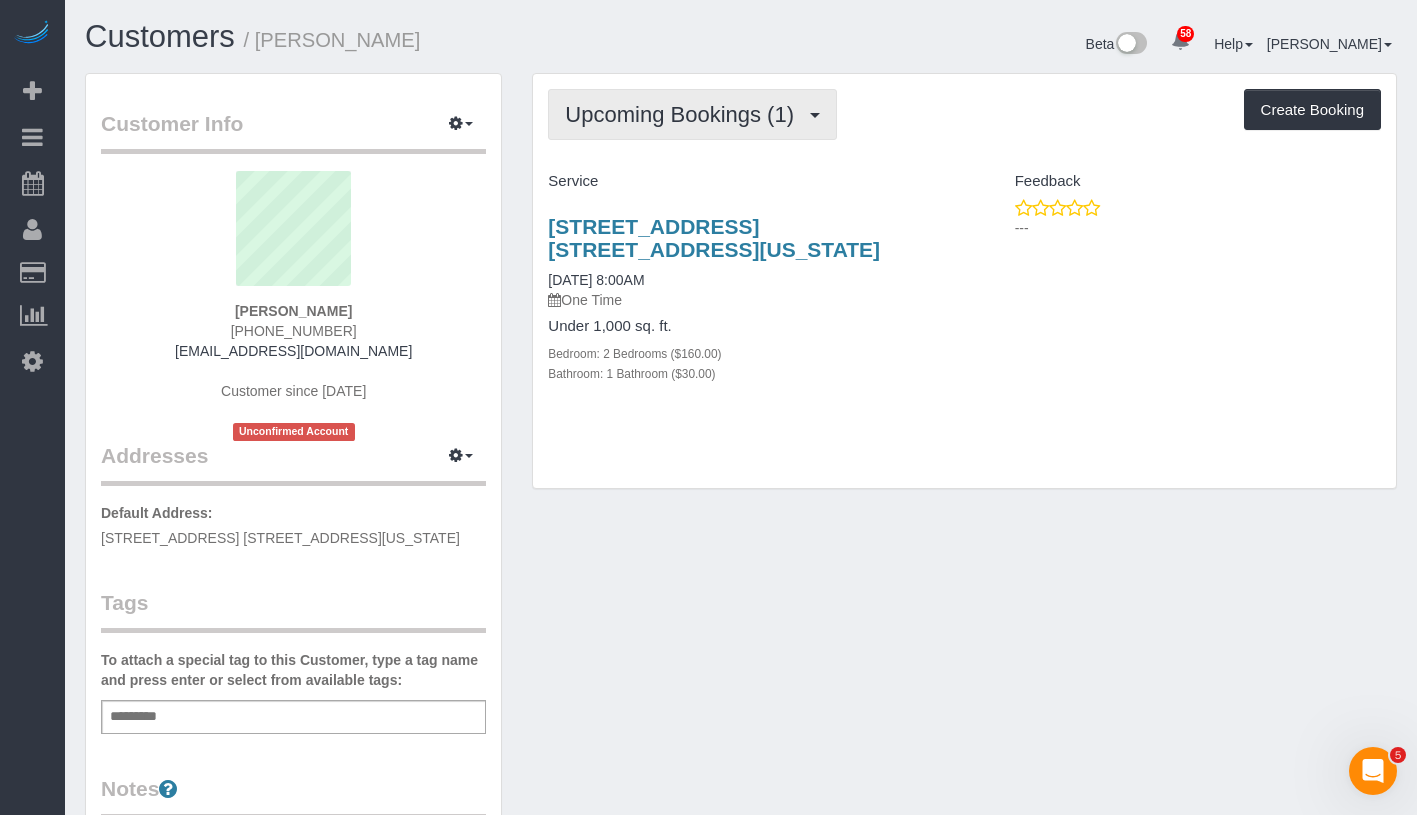 click on "Upcoming Bookings (1)" at bounding box center [692, 114] 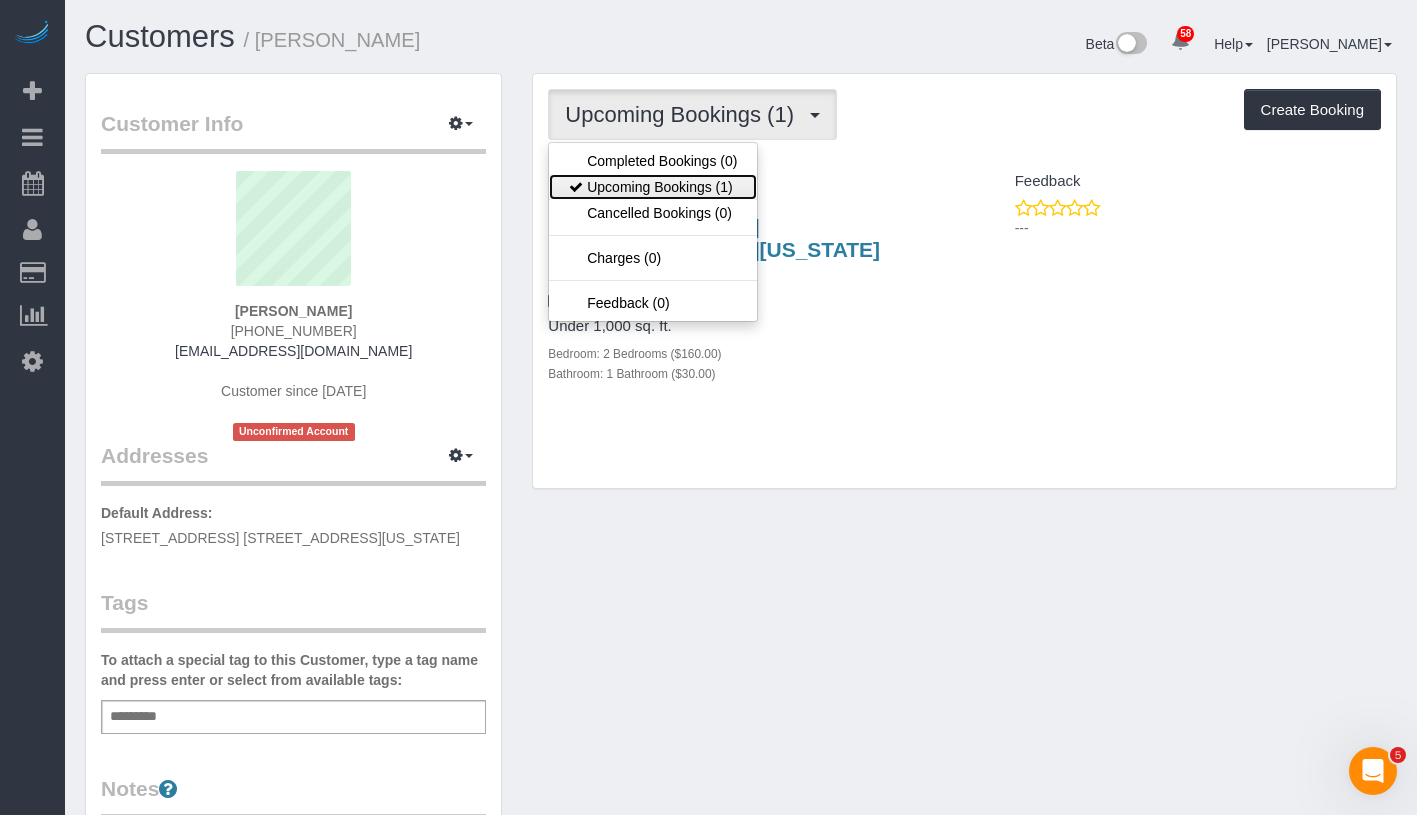 click on "Upcoming Bookings (1)" at bounding box center [653, 187] 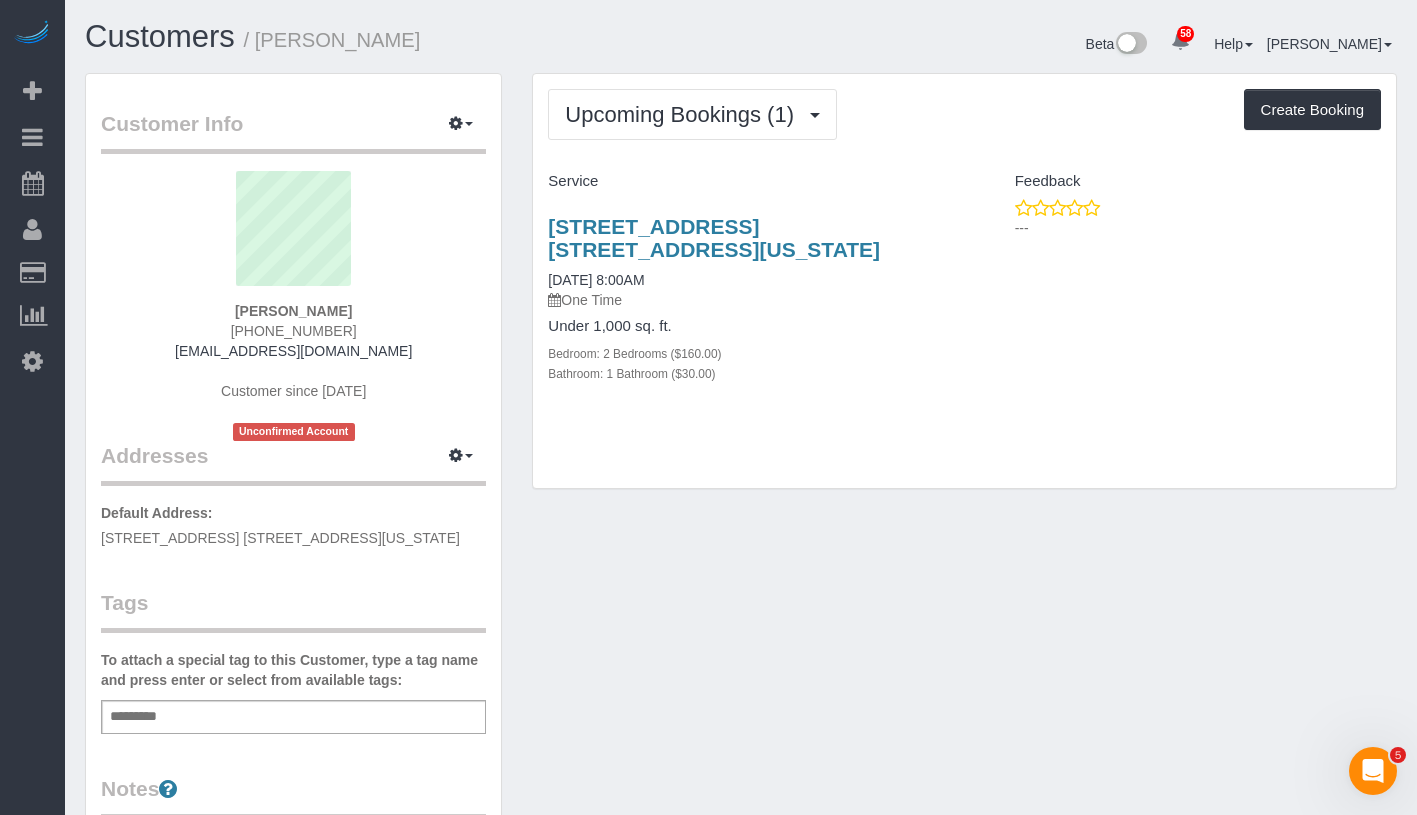 click on "Under 1,000 sq. ft." at bounding box center [748, 326] 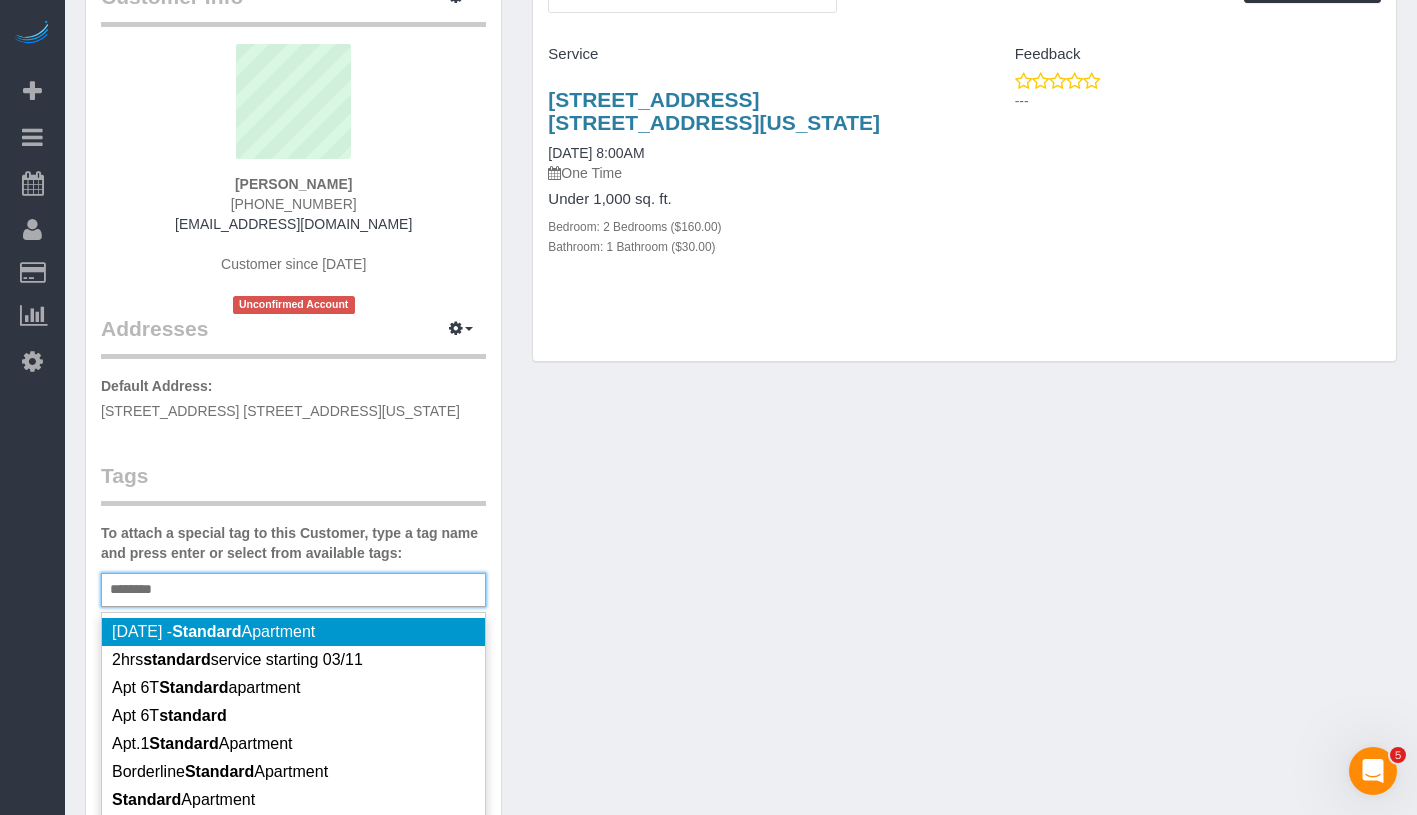 scroll, scrollTop: 166, scrollLeft: 0, axis: vertical 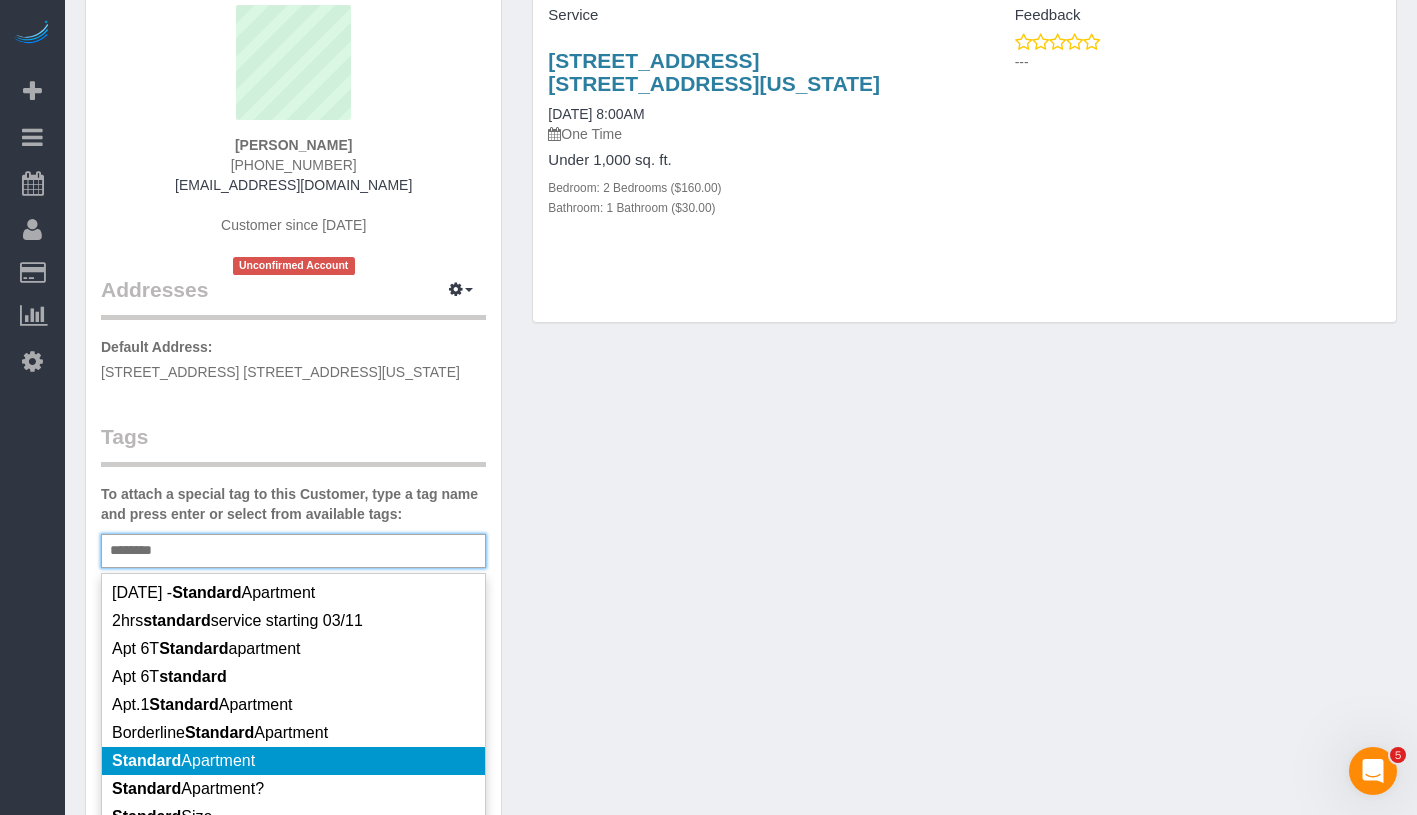type on "********" 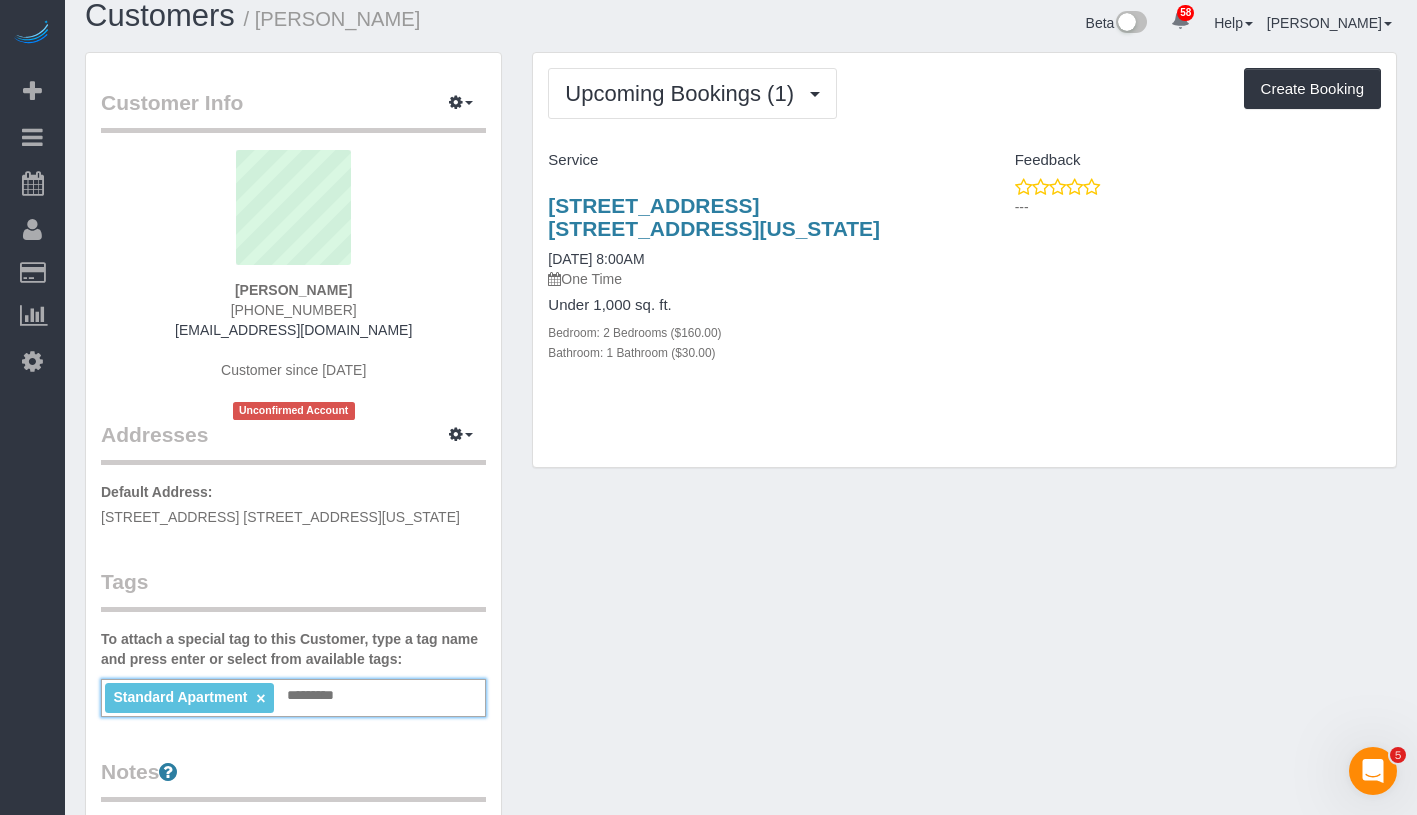 scroll, scrollTop: 0, scrollLeft: 0, axis: both 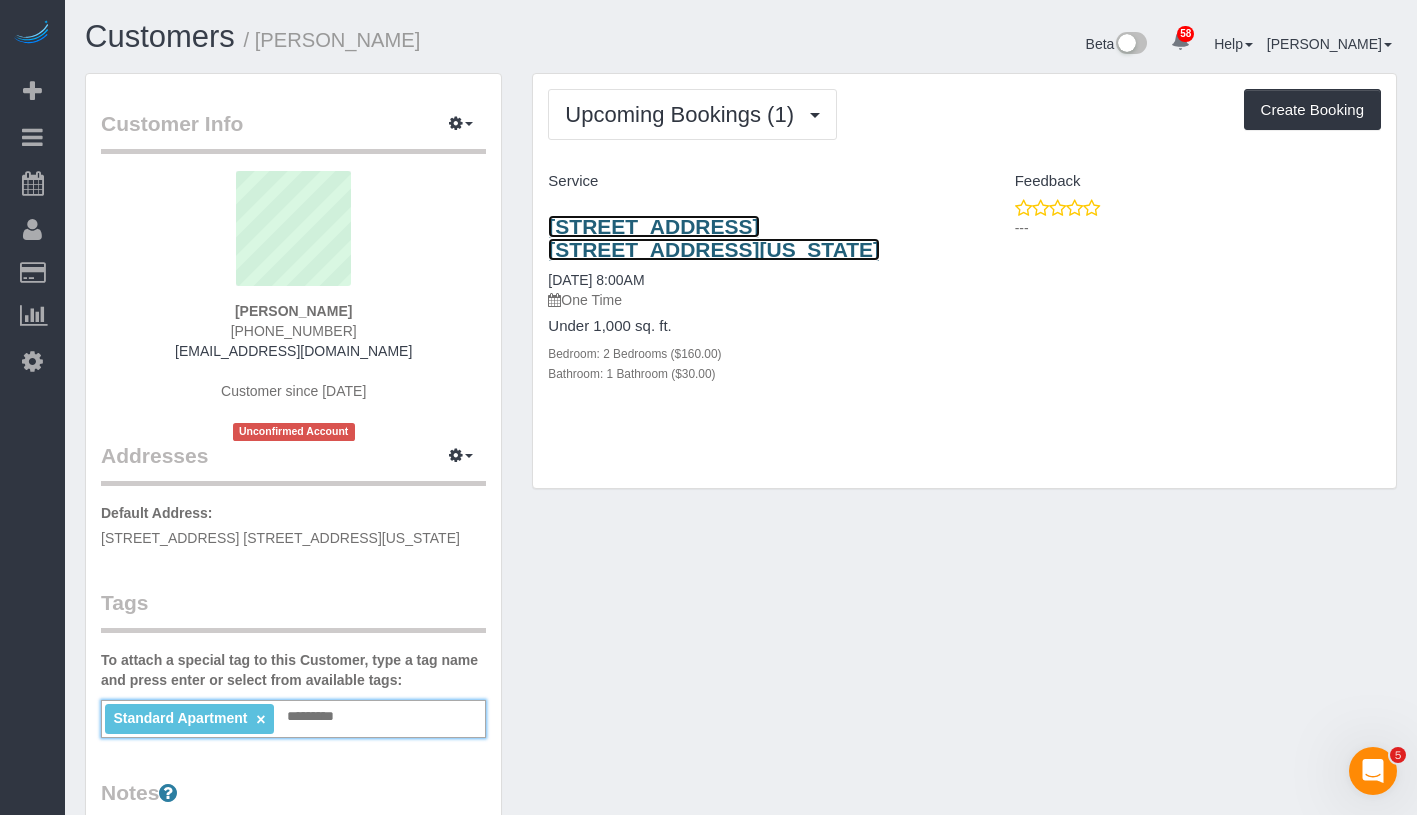 click on "200 East 72nd Street, Apt. 22b, New York, NY 10021" at bounding box center [714, 238] 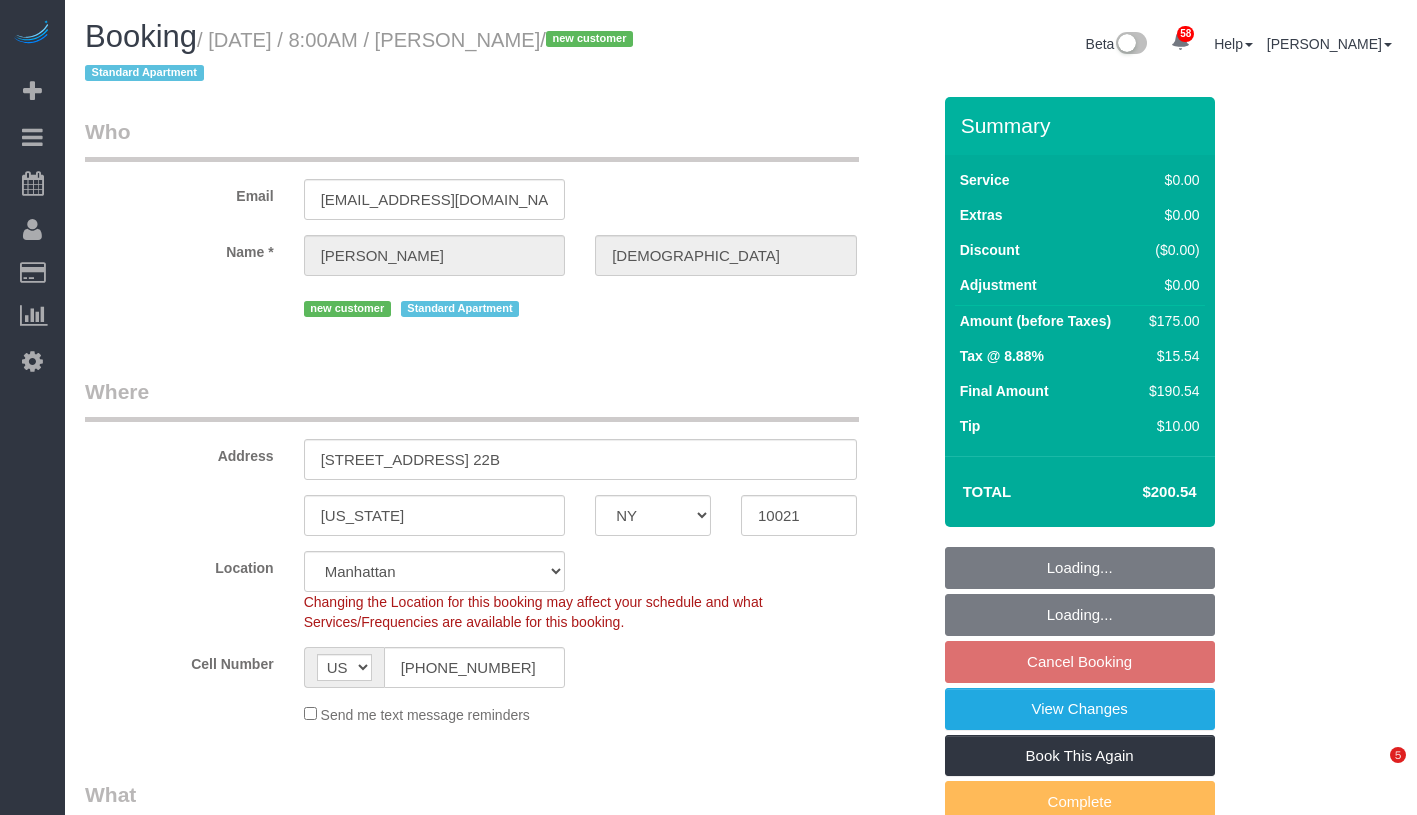 select on "NY" 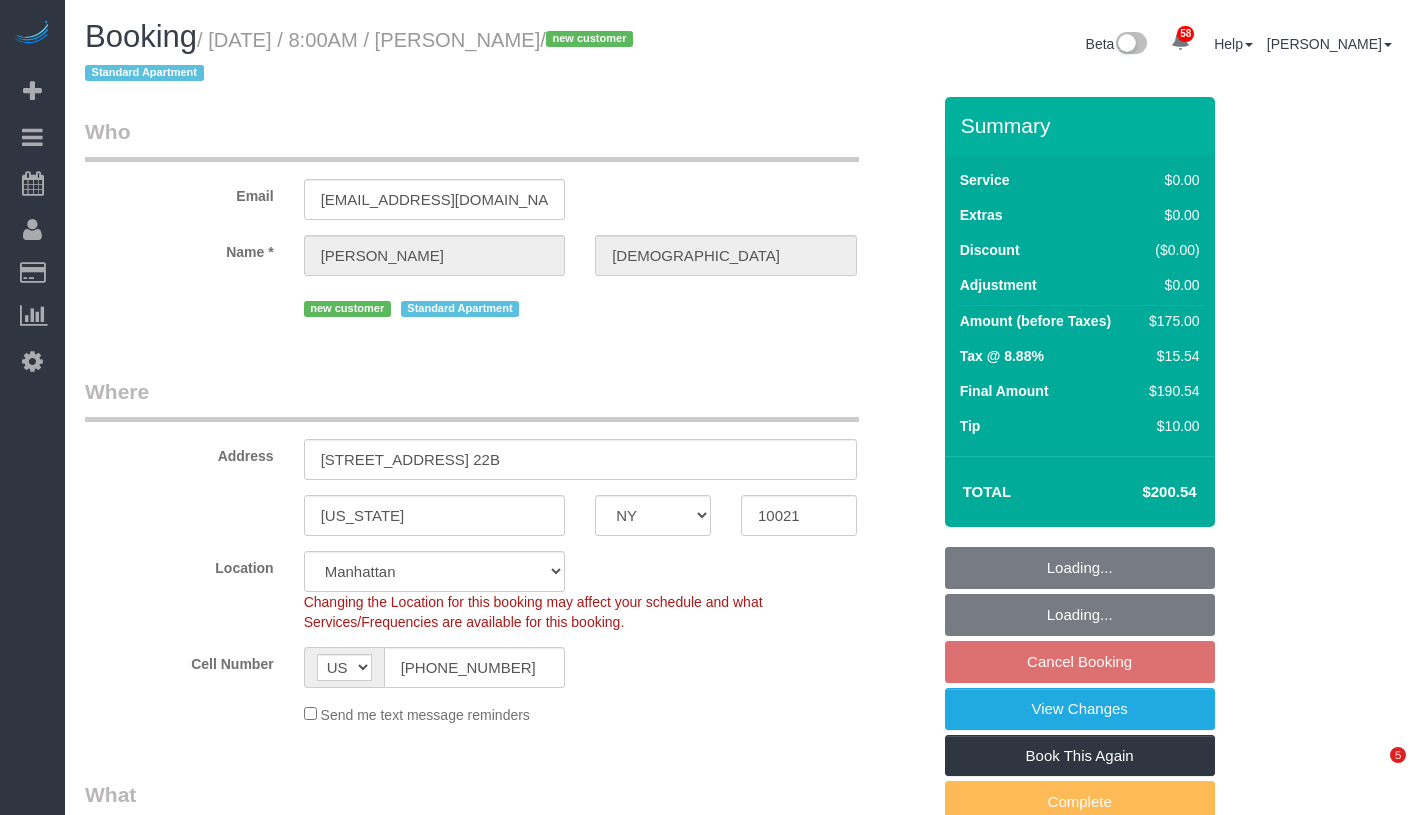 select on "2" 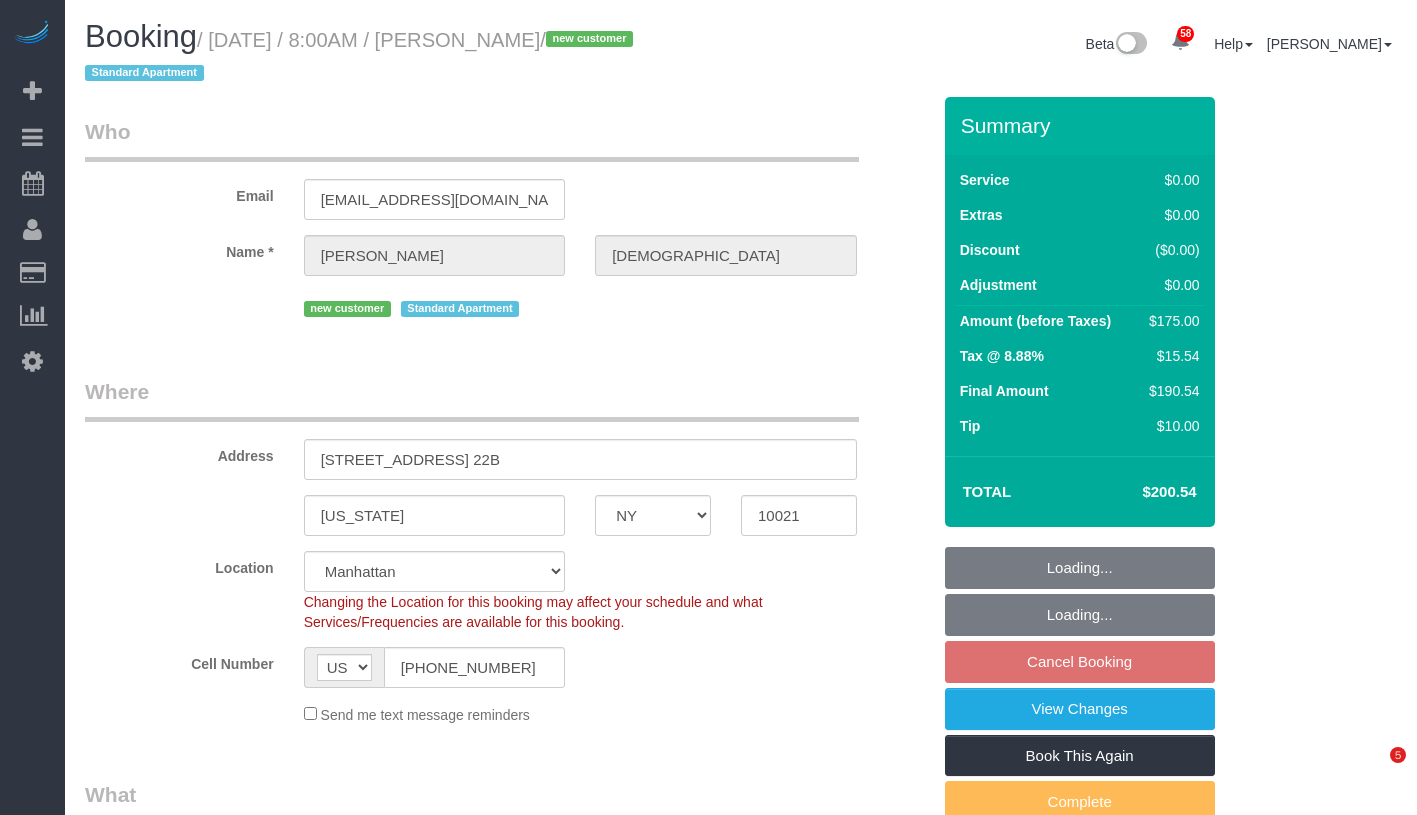 scroll, scrollTop: 0, scrollLeft: 0, axis: both 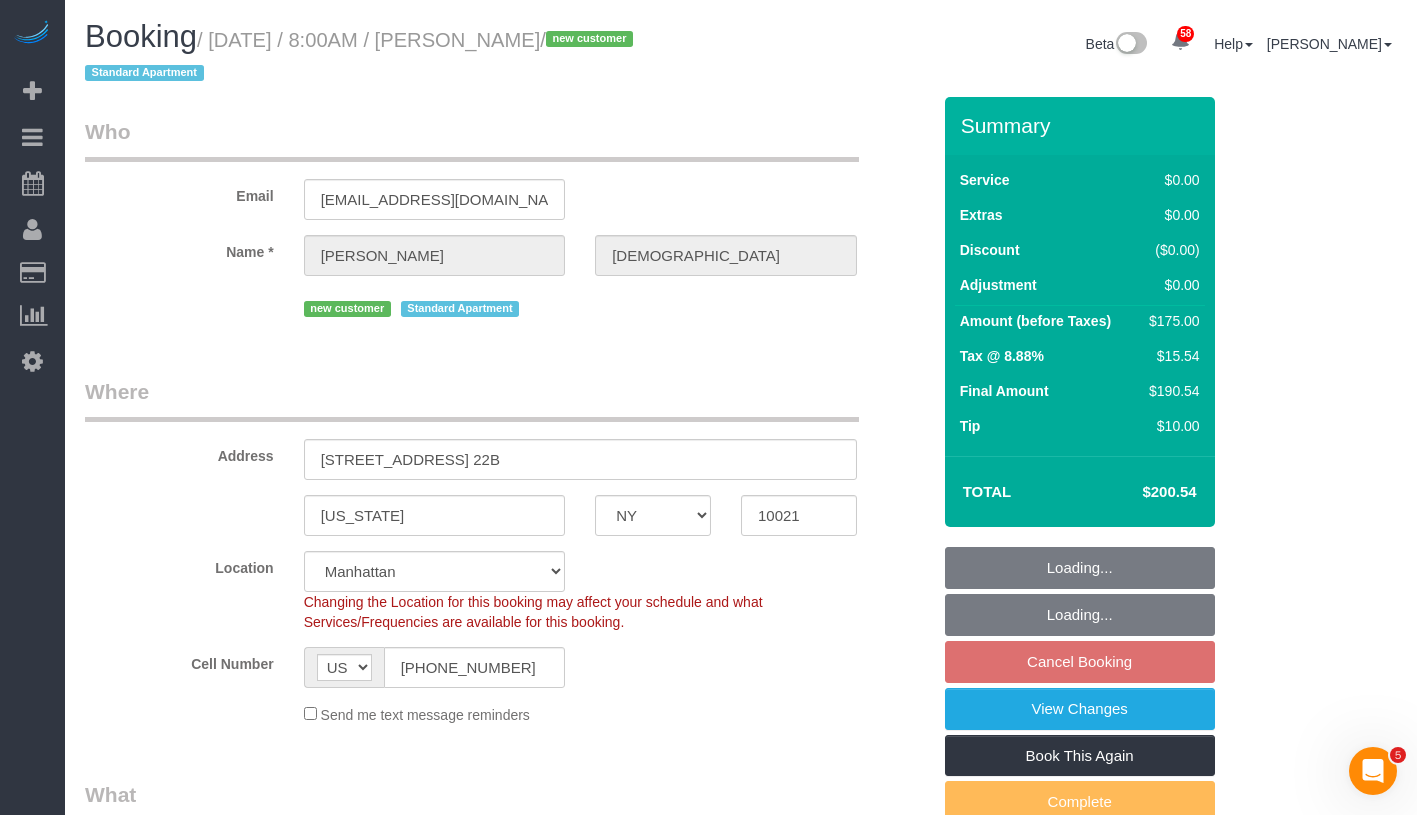 select on "object:1469" 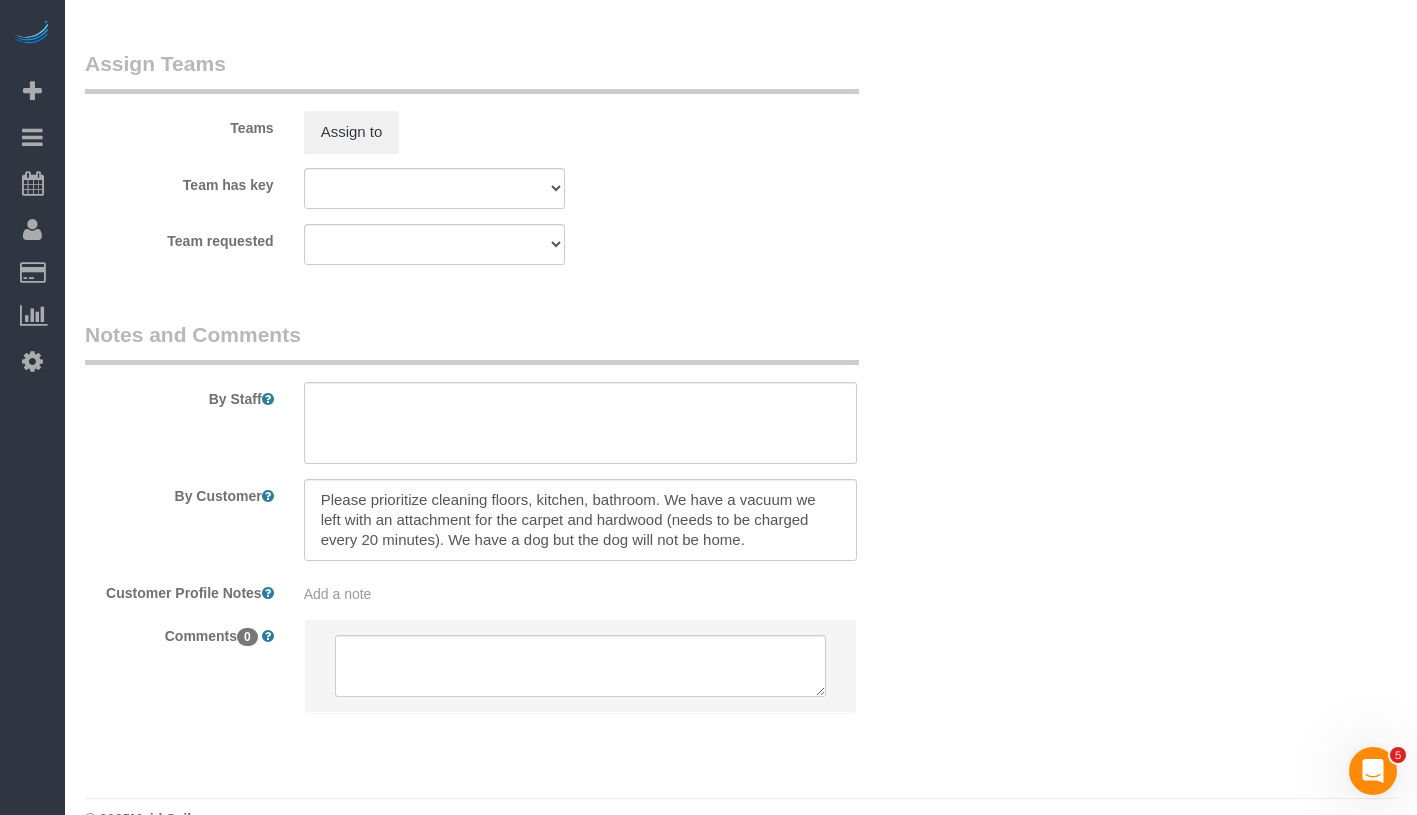 scroll, scrollTop: 2661, scrollLeft: 0, axis: vertical 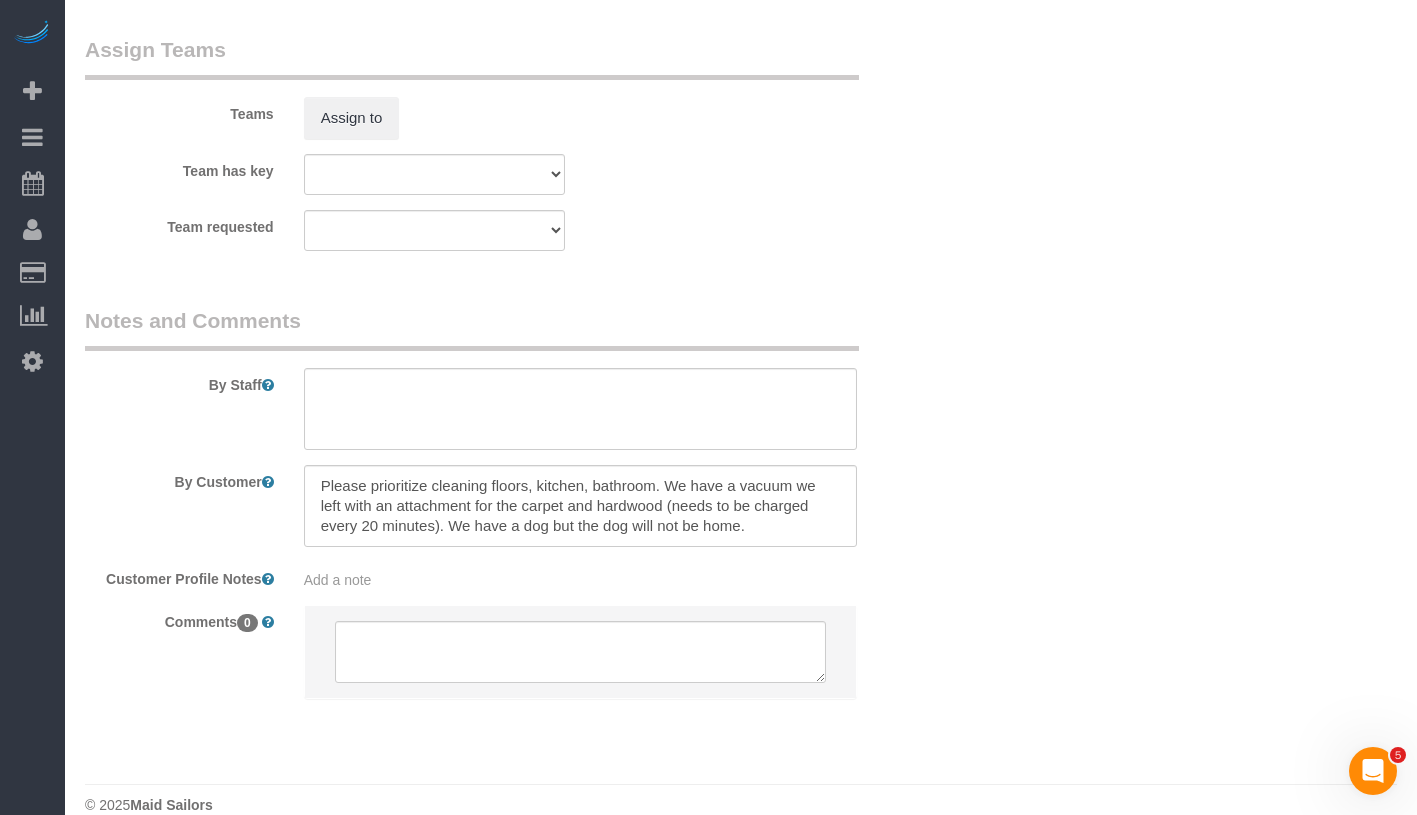 click on "By Staff
By Customer
Customer Profile Notes
Add a note
Comments
0" at bounding box center (507, 512) 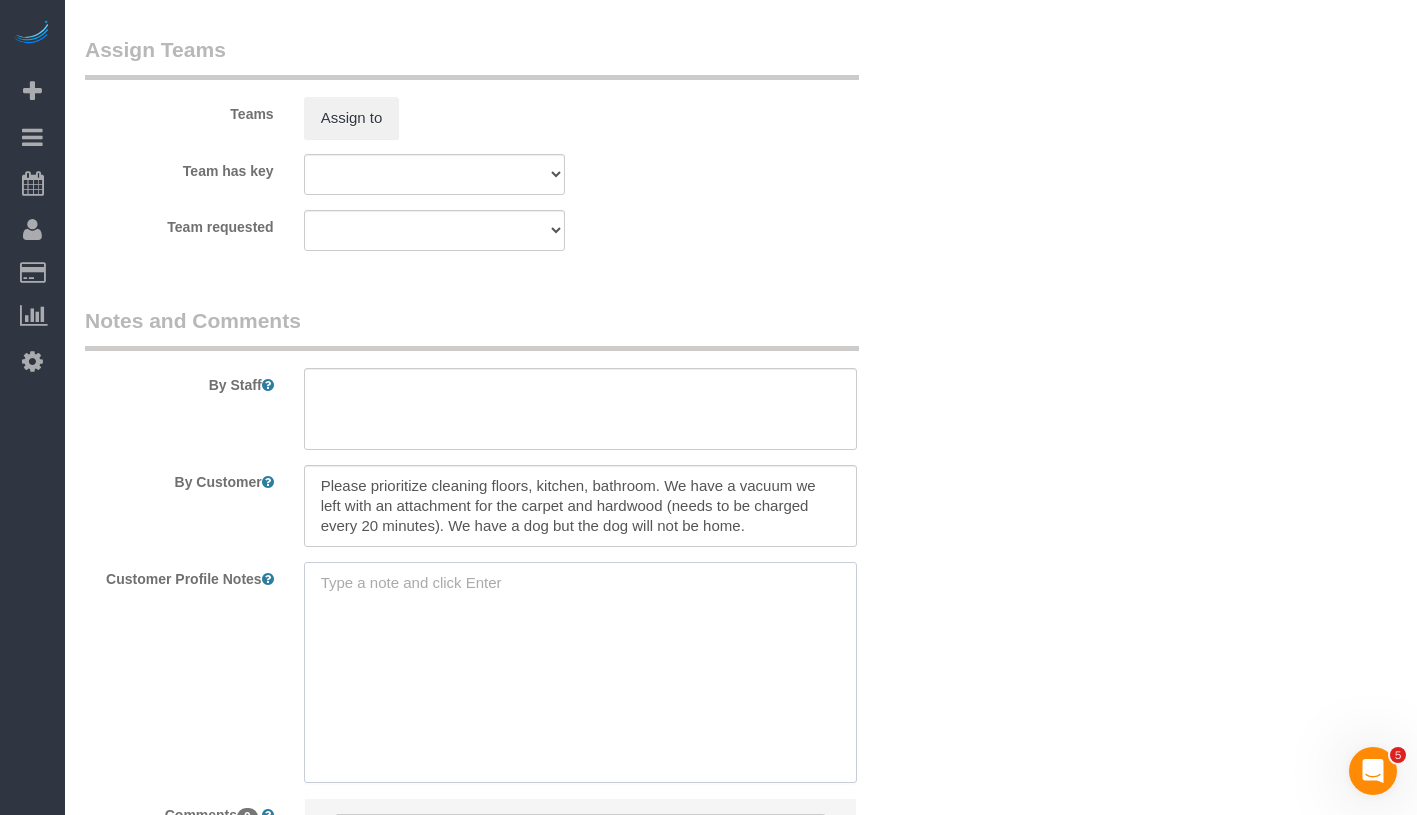 drag, startPoint x: 503, startPoint y: 633, endPoint x: 486, endPoint y: 769, distance: 137.05838 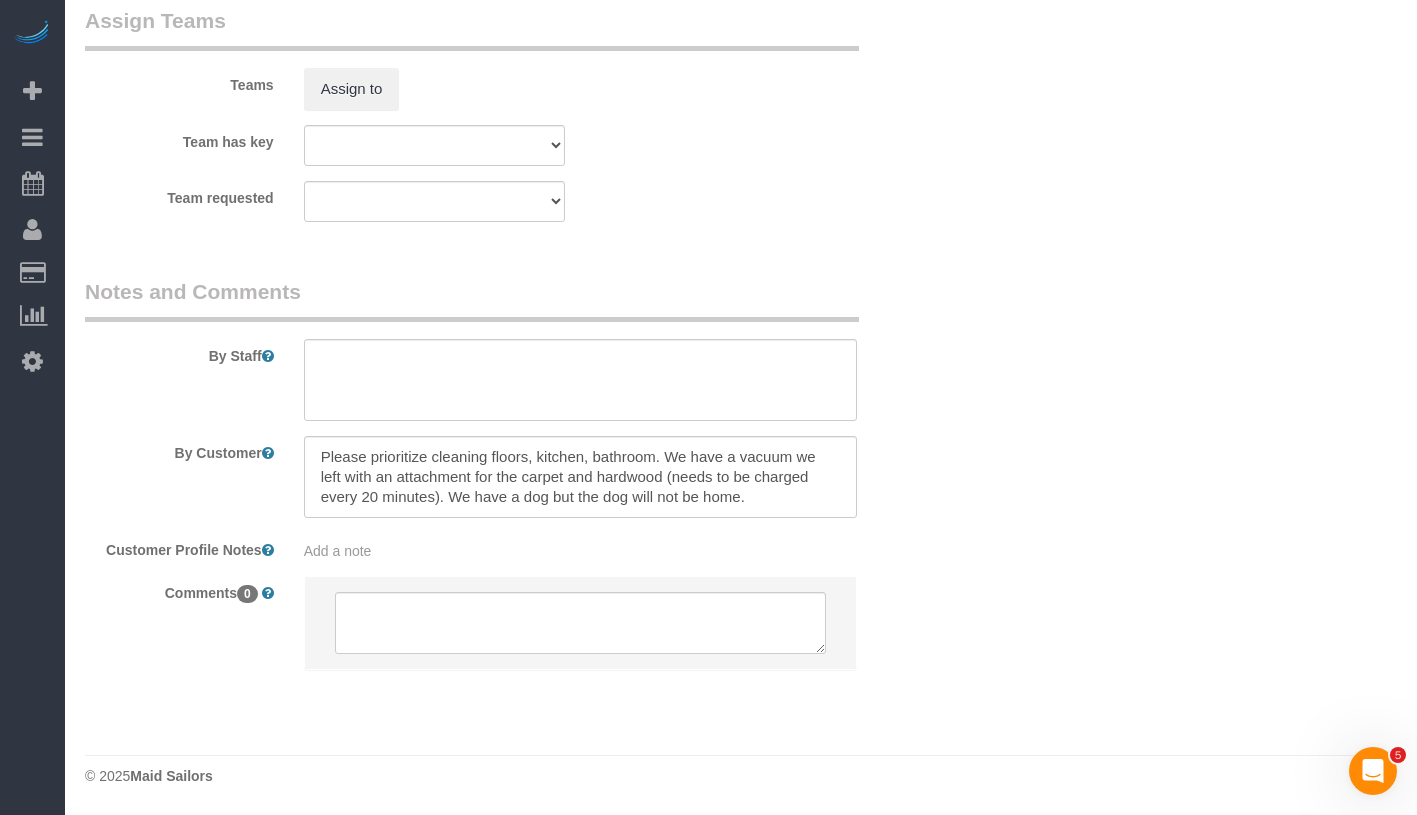 click at bounding box center (580, 623) 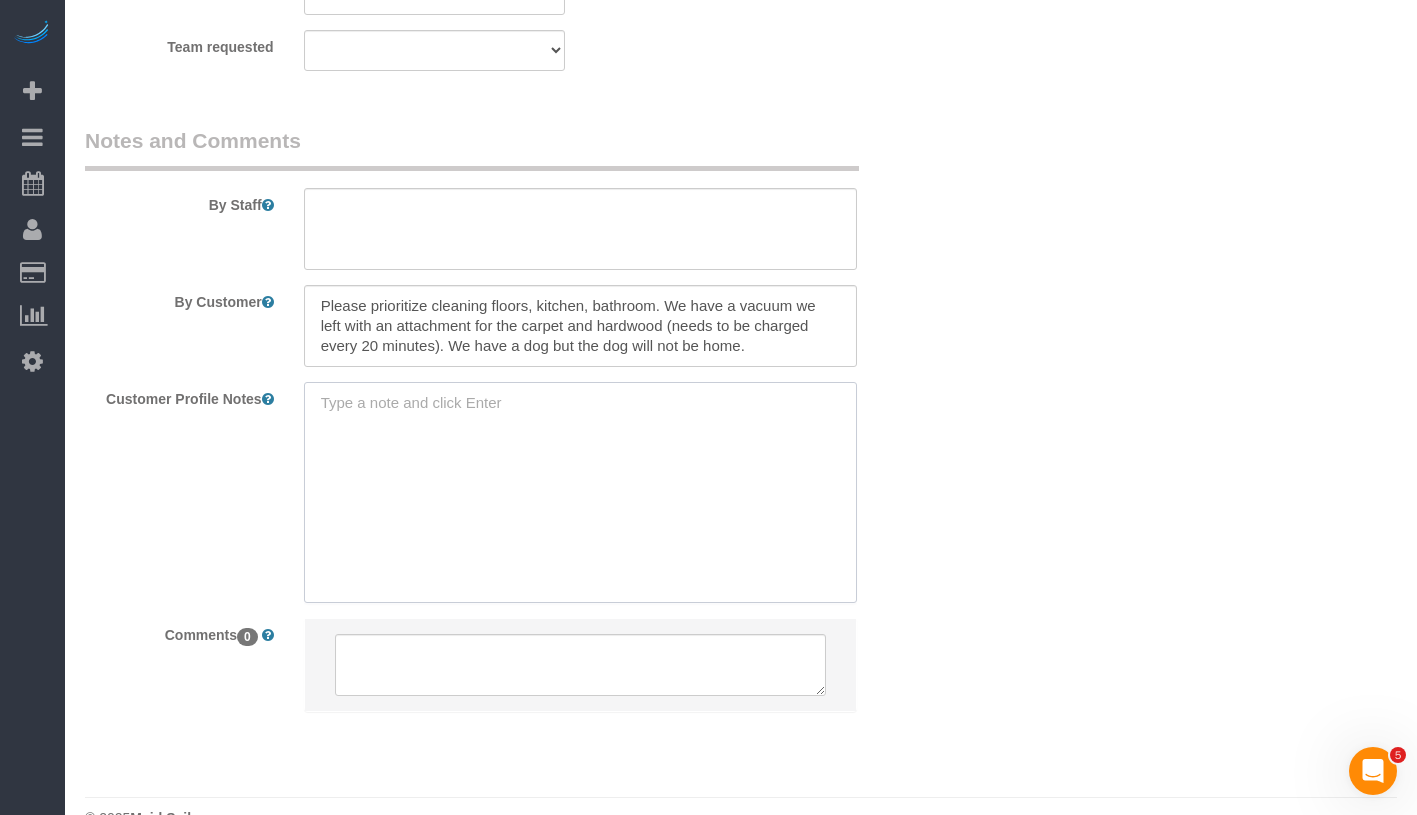 click at bounding box center [580, 492] 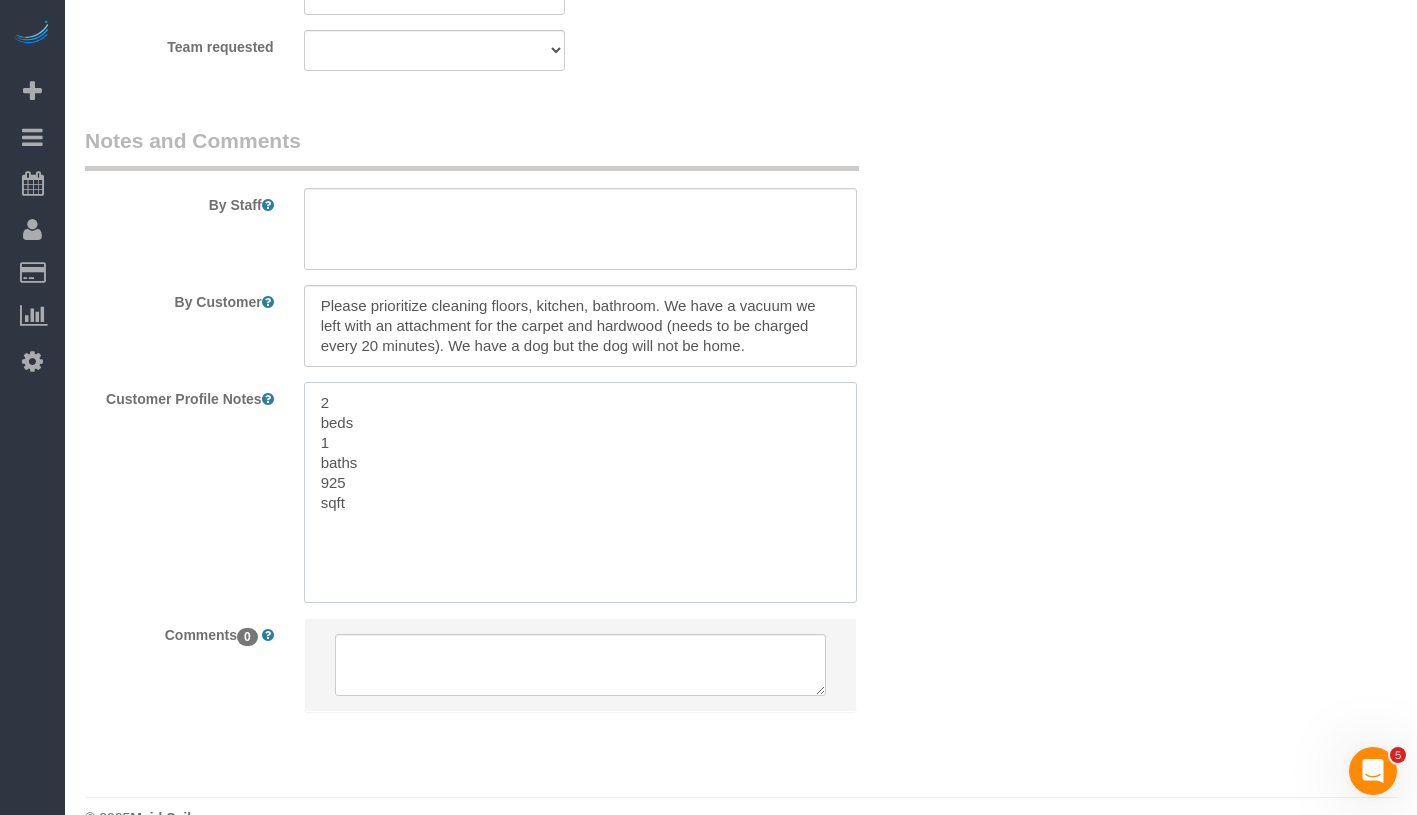 click on "2
beds
1
baths
925
sqft" at bounding box center [580, 492] 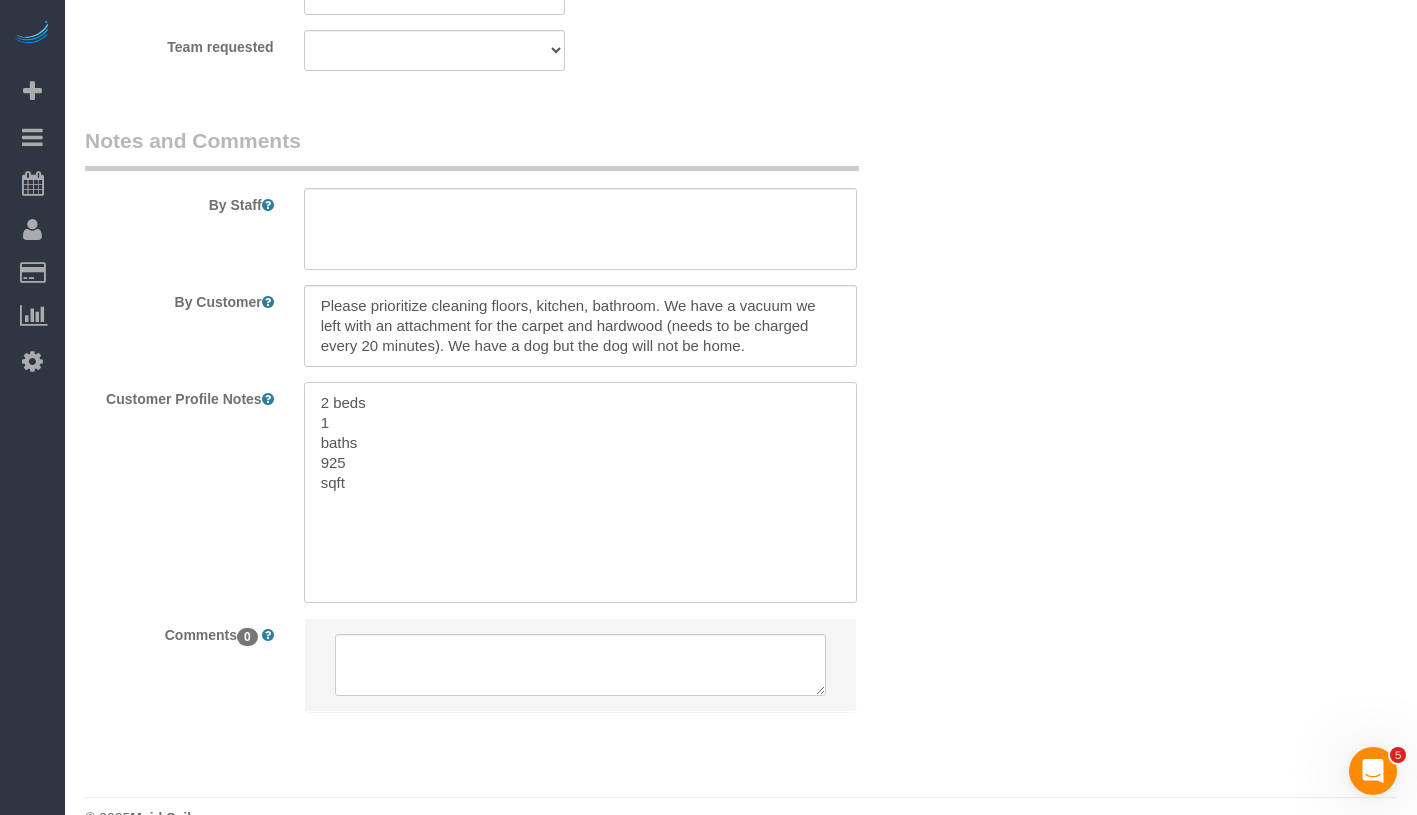 click on "2 beds
1
baths
925
sqft" at bounding box center (580, 492) 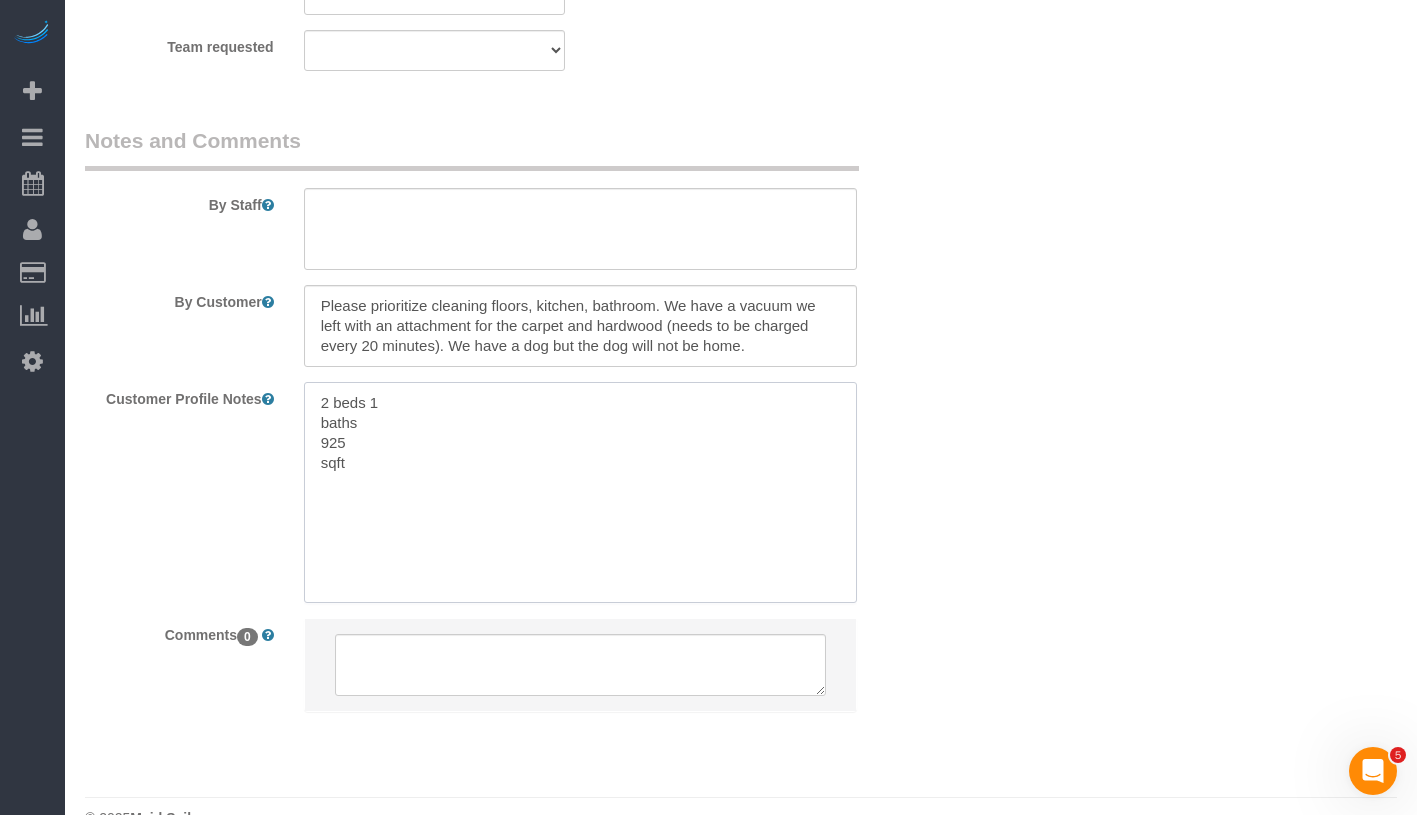 click on "2 beds 1
baths
925
sqft" at bounding box center [580, 492] 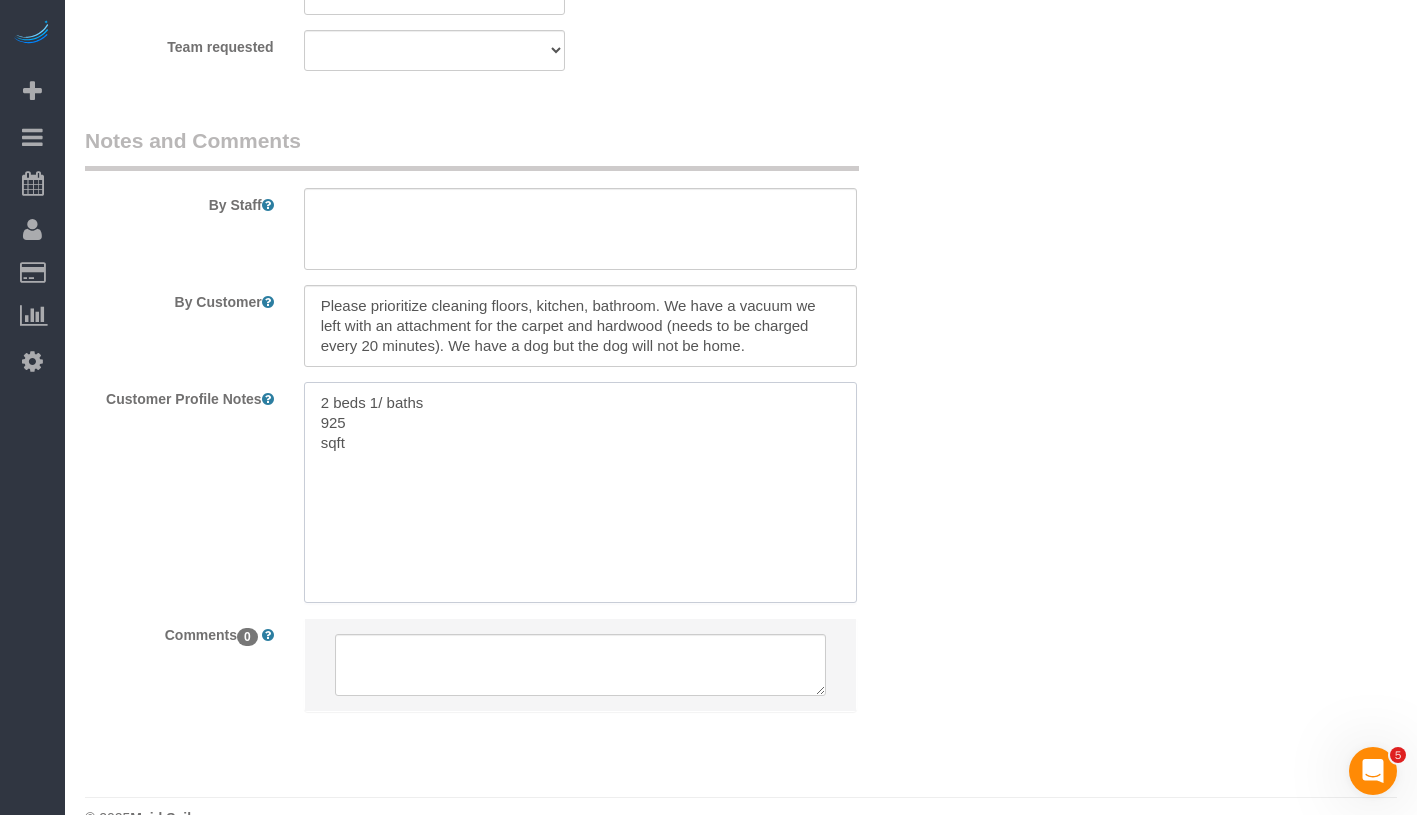 click on "2 beds 1/ baths
925
sqft" at bounding box center [580, 492] 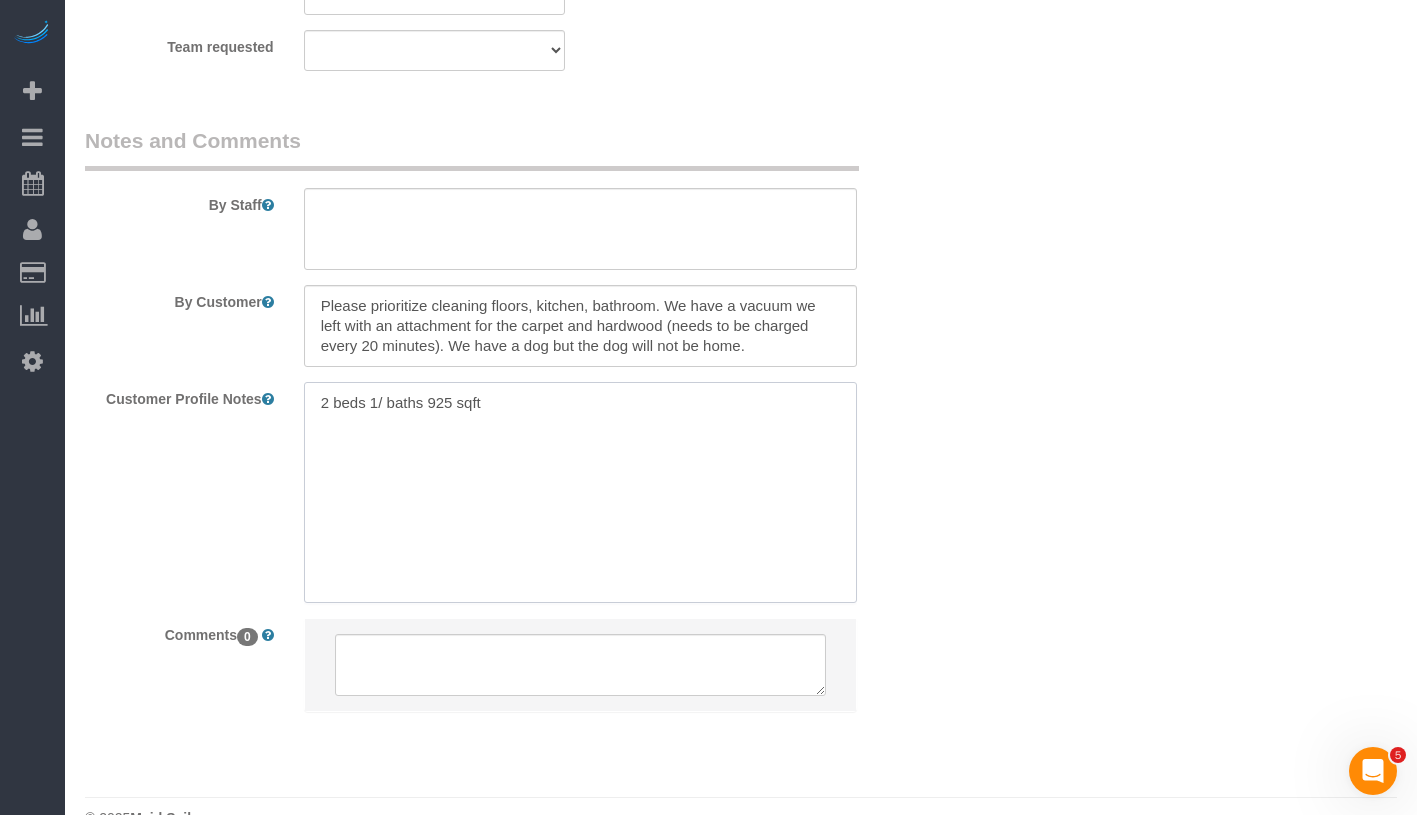 click on "2 beds 1/ baths 925 sqft" at bounding box center (580, 492) 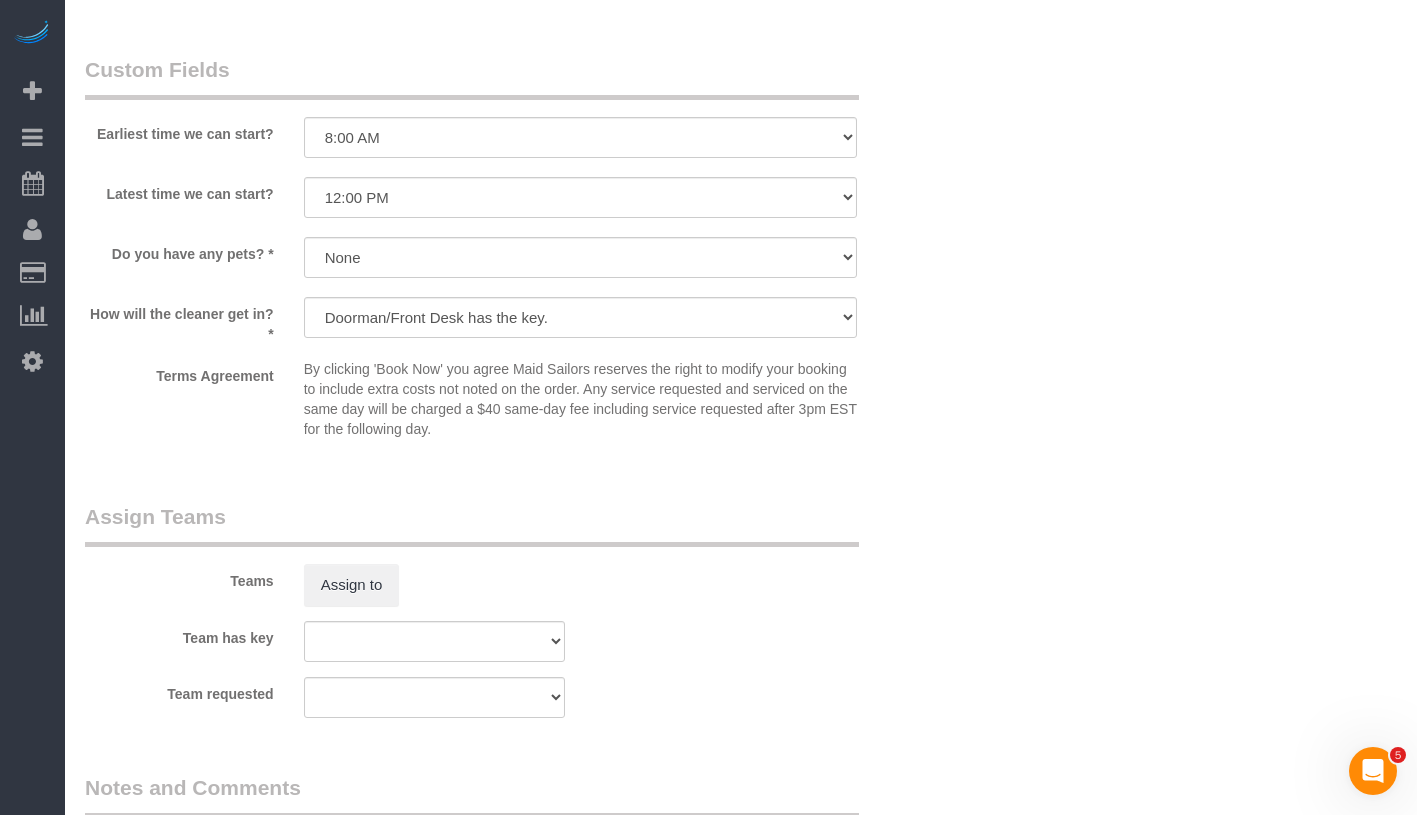 scroll, scrollTop: 2147, scrollLeft: 0, axis: vertical 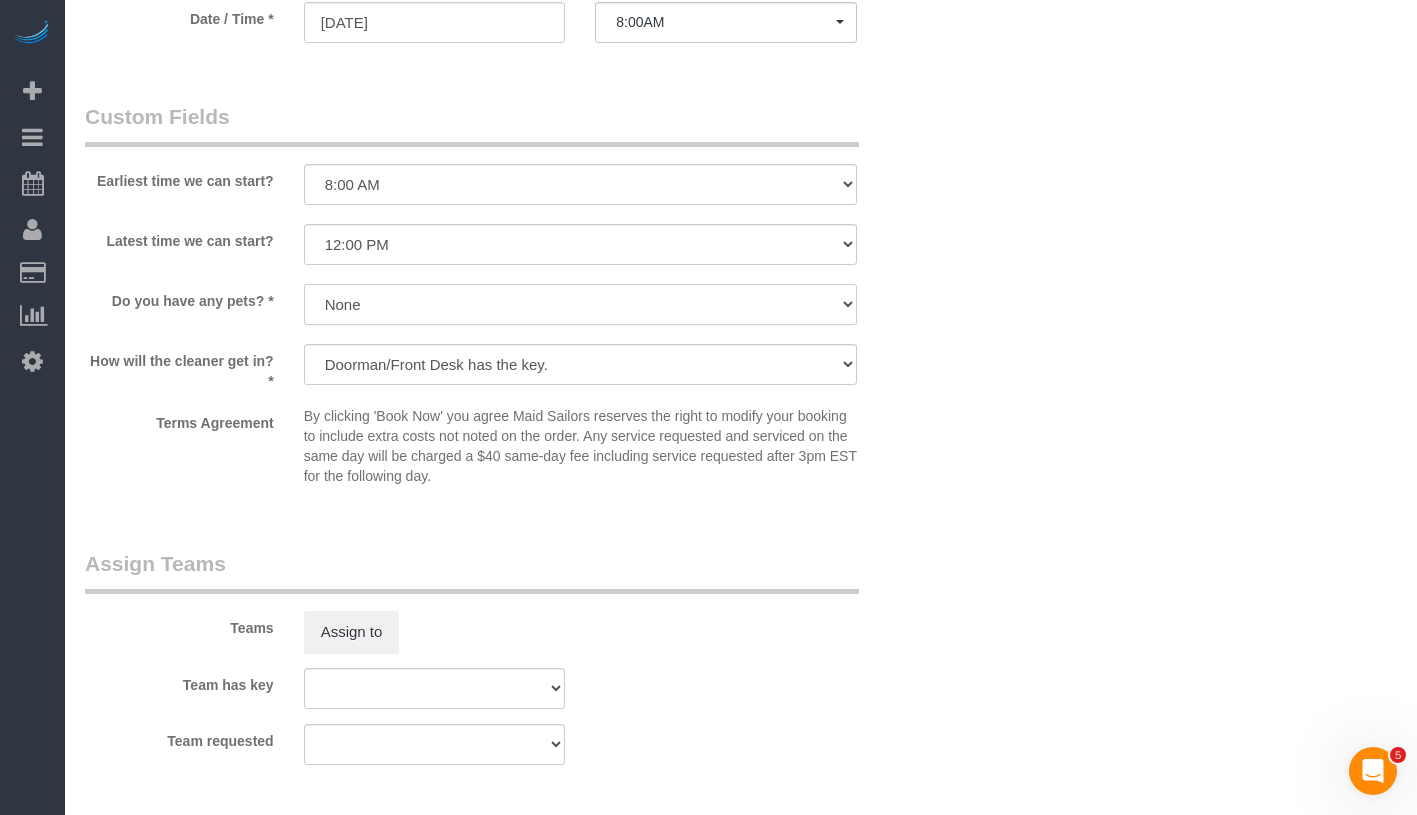 click on "Dog Cat None" at bounding box center [580, 304] 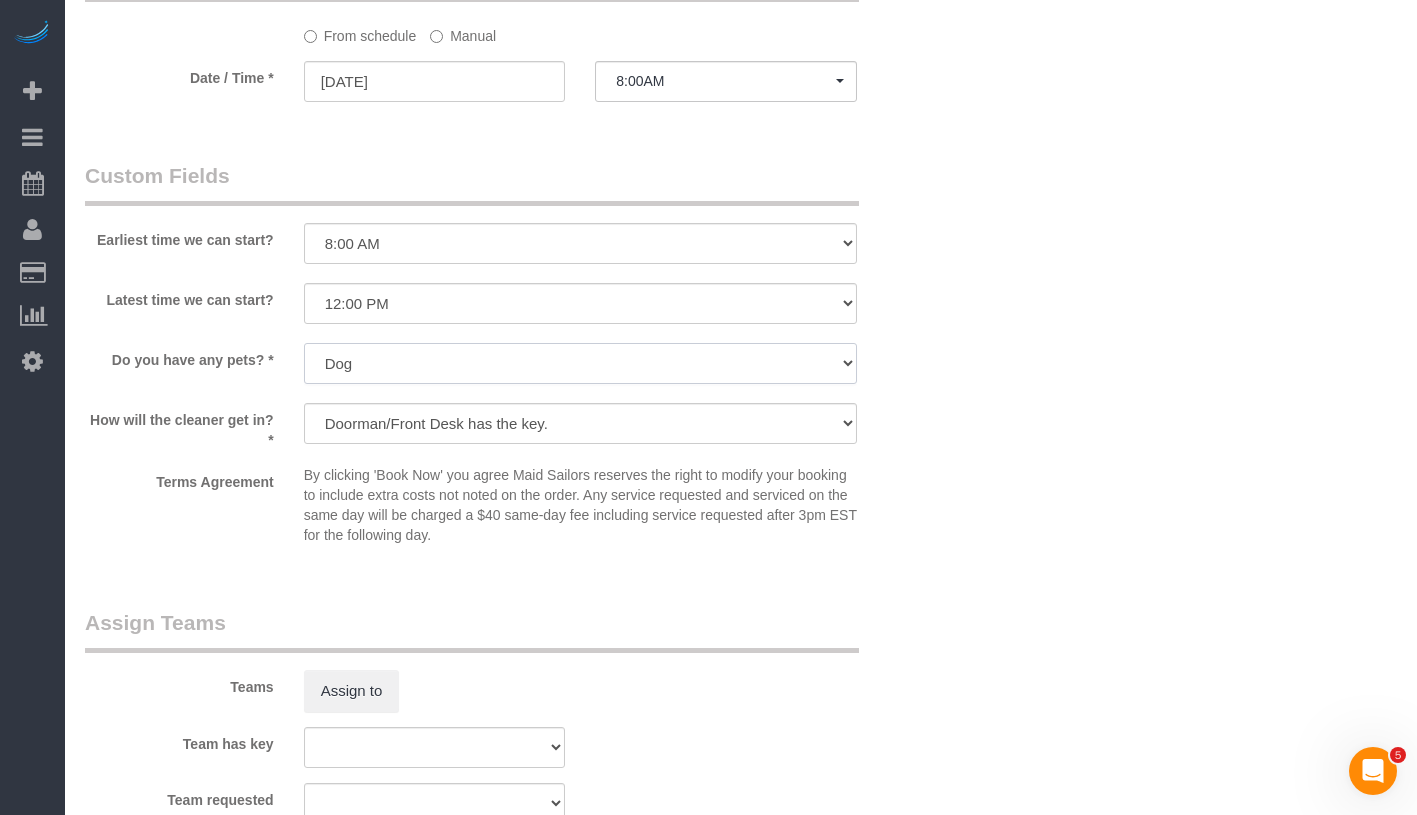 scroll, scrollTop: 1932, scrollLeft: 0, axis: vertical 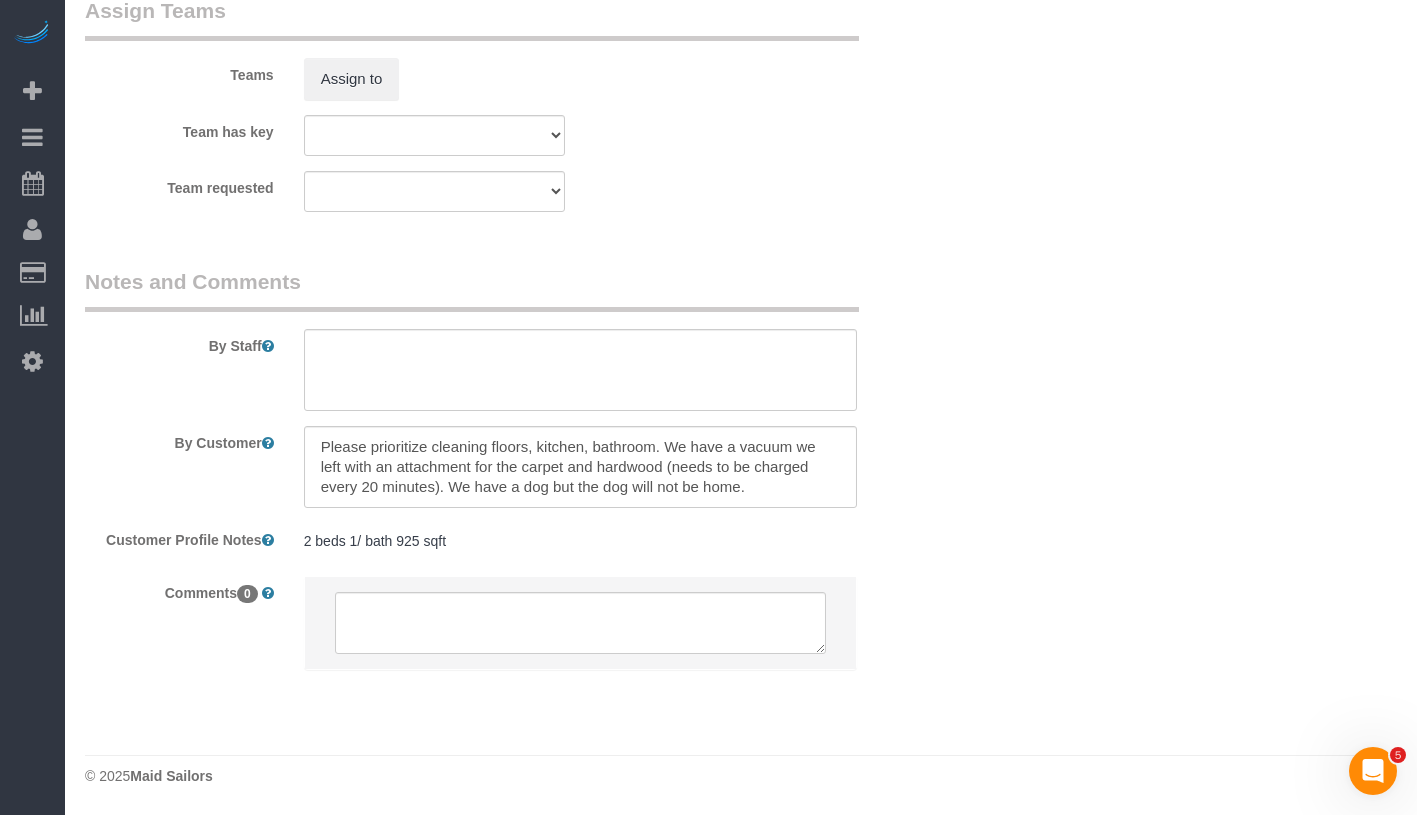 click on "2 beds 1/ bath 925 sqft
2 beds 1/ bath 925 sqft" at bounding box center (580, 542) 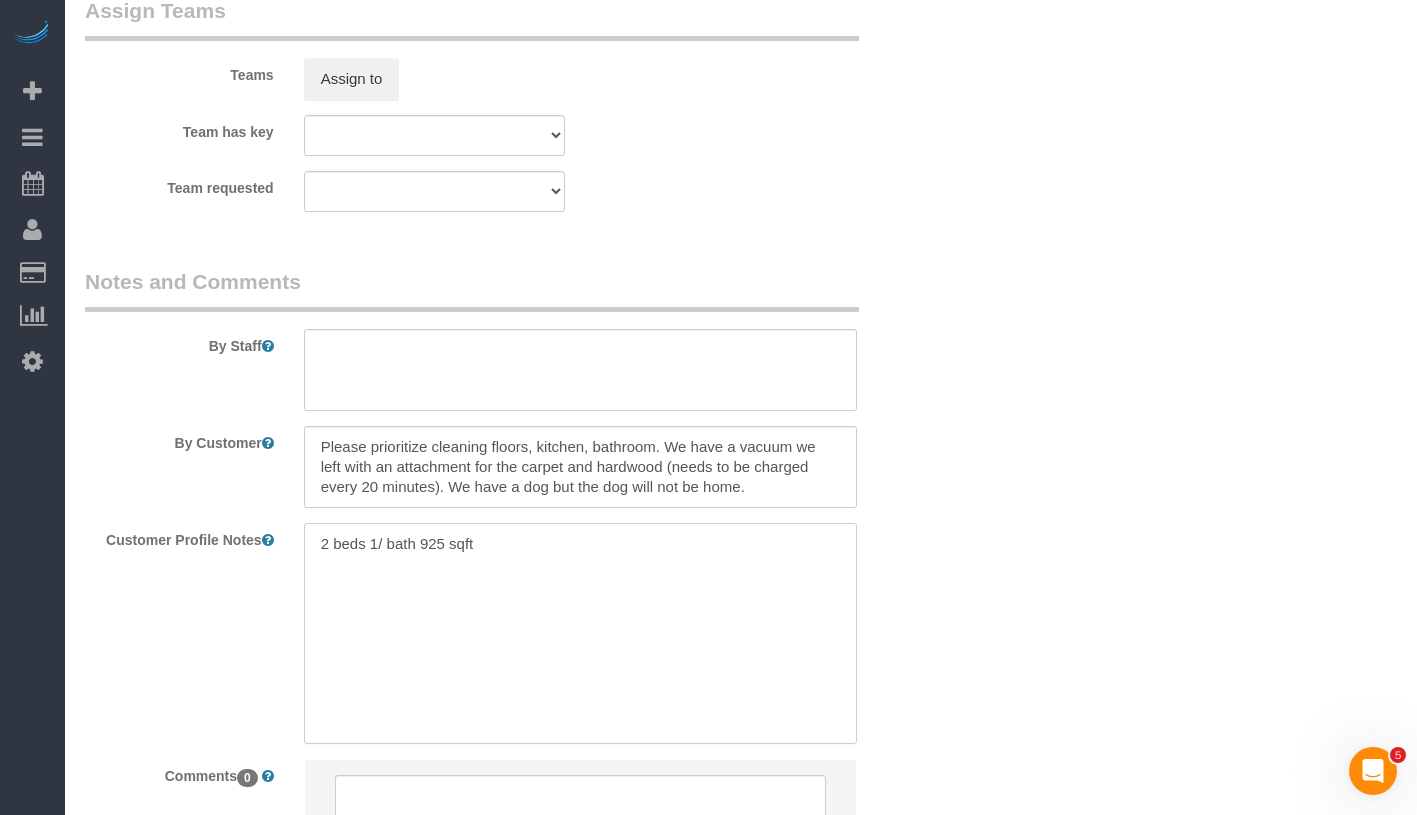 click on "2 beds 1/ bath 925 sqft" at bounding box center (580, 633) 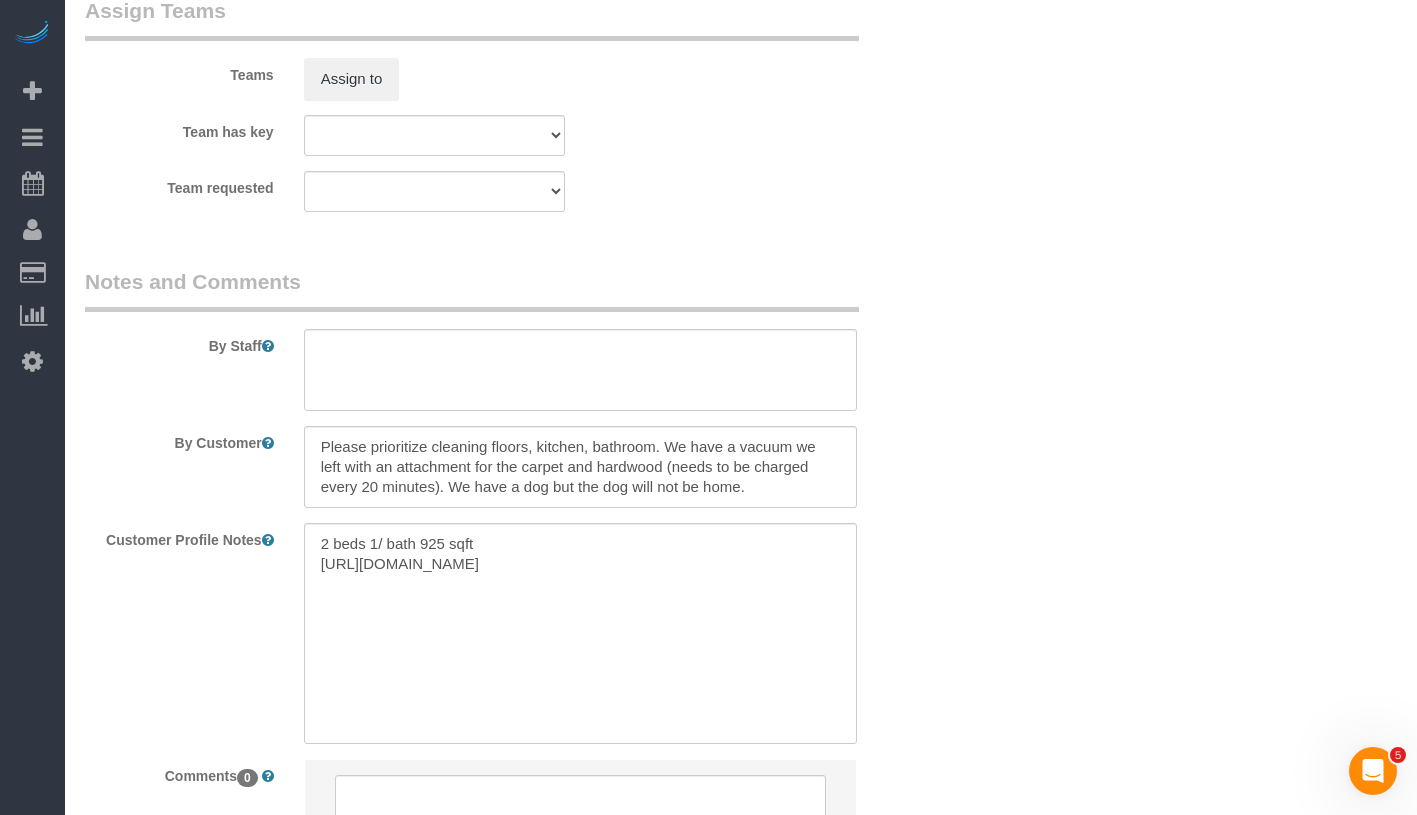 click on "Who
Email
mgismond@gmail.com
Name *
Michael
Gismondi
new customer
Standard Apartment
Where
Address
200 East 72nd Street, Apt. 22B
New York
AK
AL
AR
AZ
CA
CO
CT
DC
DE
FL
GA
HI
IA
ID
IL
IN
KS
KY
LA
MA
MD
ME
MI
MN
MO
MS" at bounding box center (741, -837) 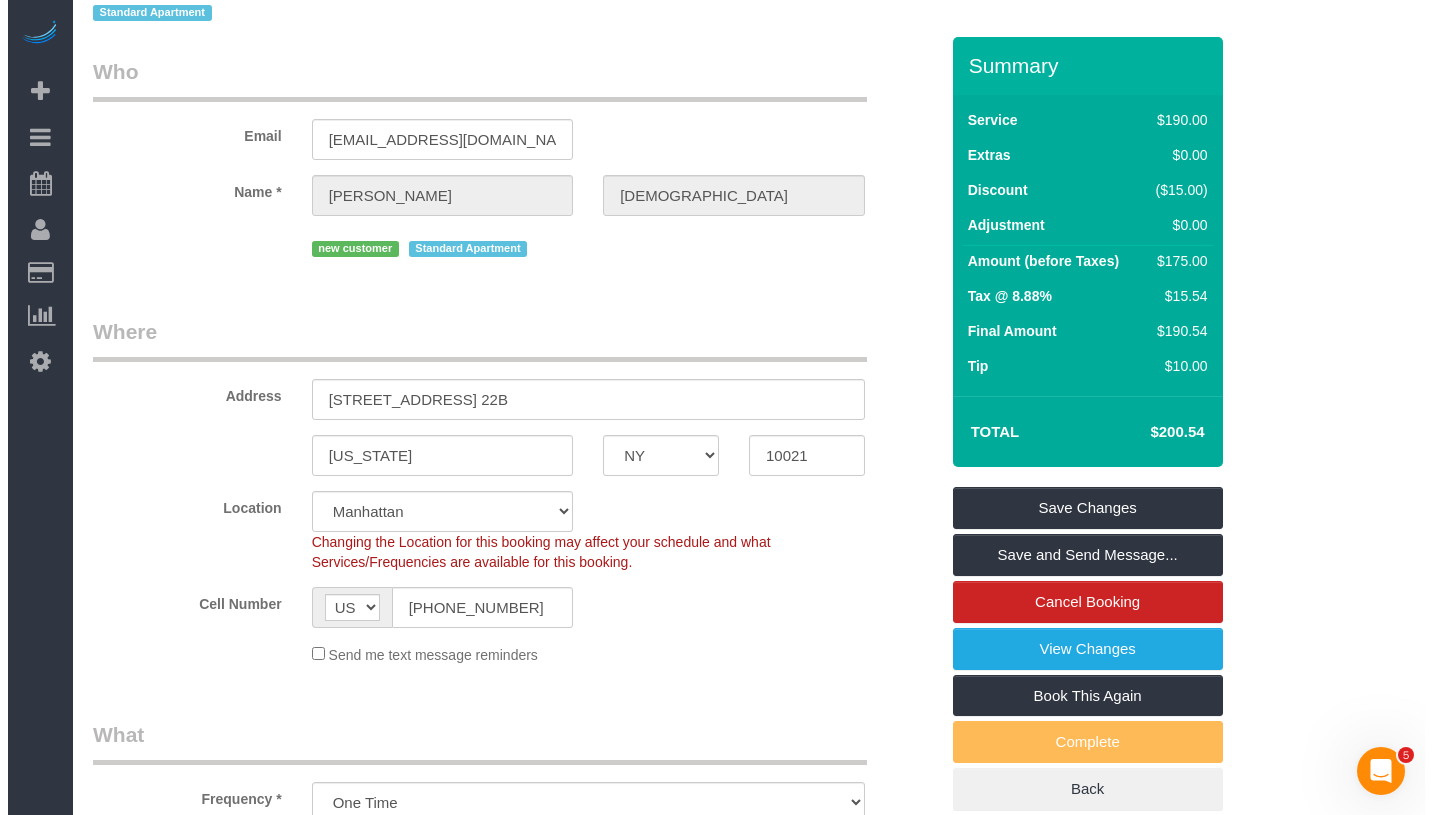 scroll, scrollTop: 0, scrollLeft: 0, axis: both 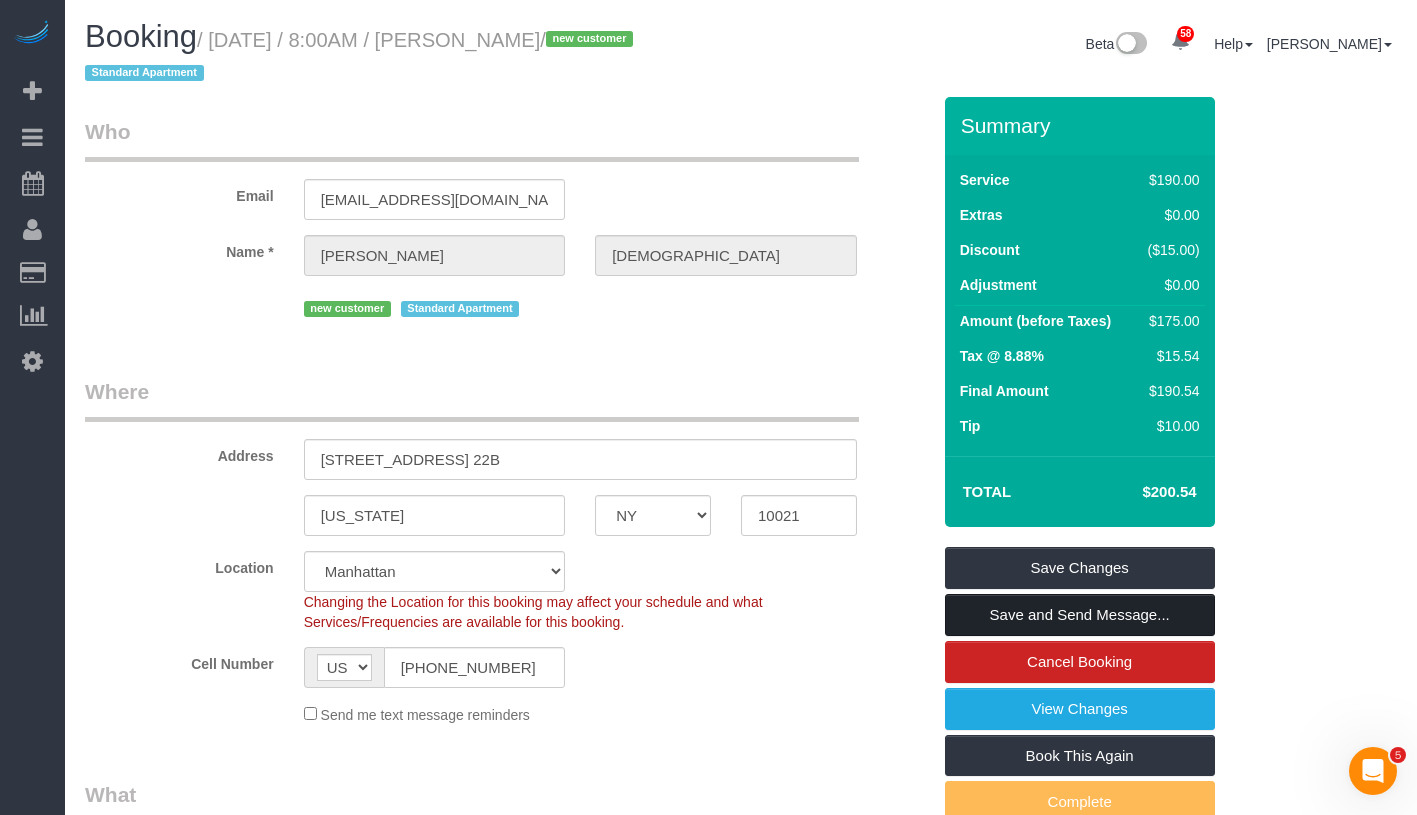 click on "Save and Send Message..." at bounding box center (1080, 615) 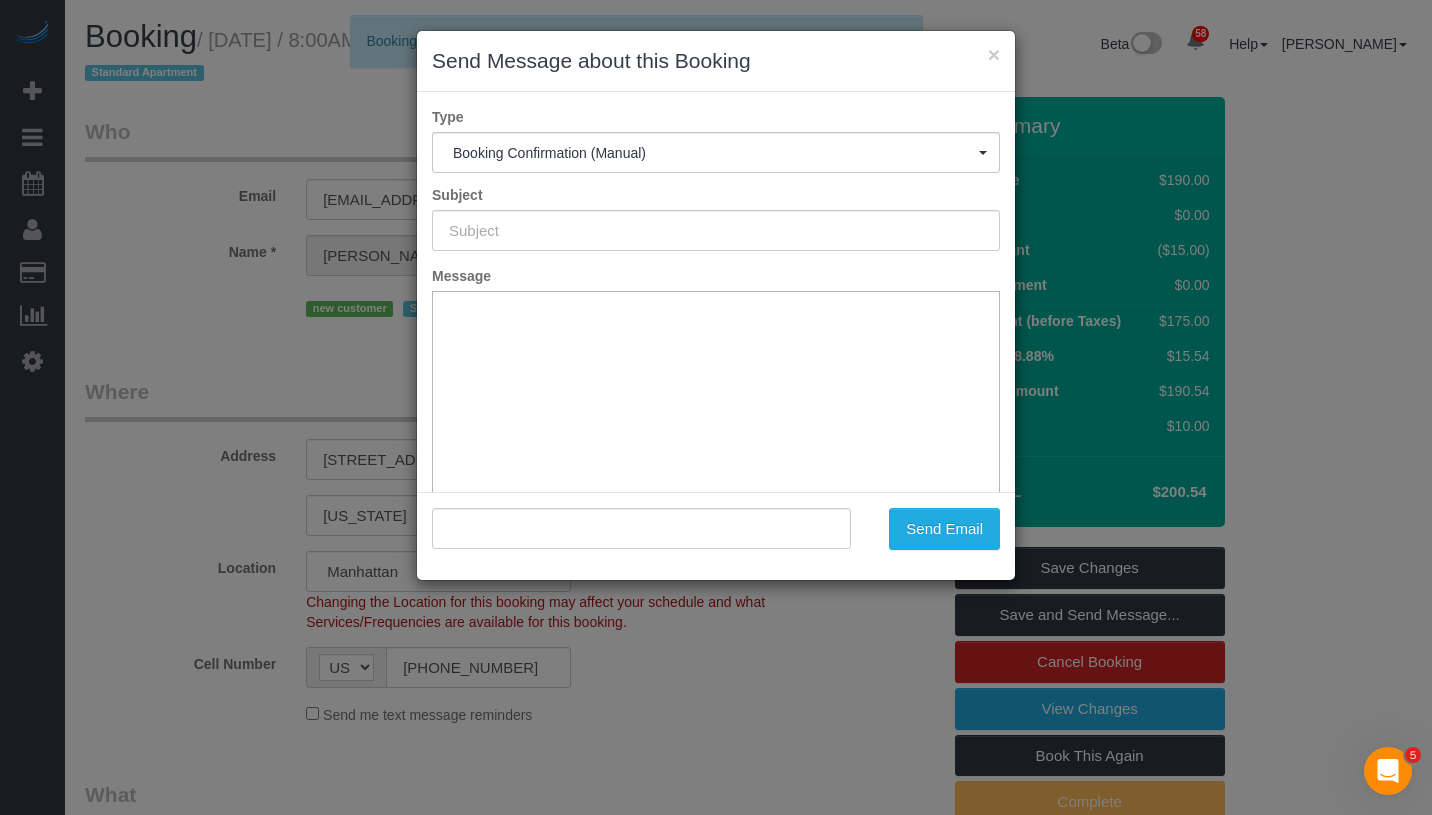 type on "Cleaning Confirmed for 07/07/2025 at 8:00am" 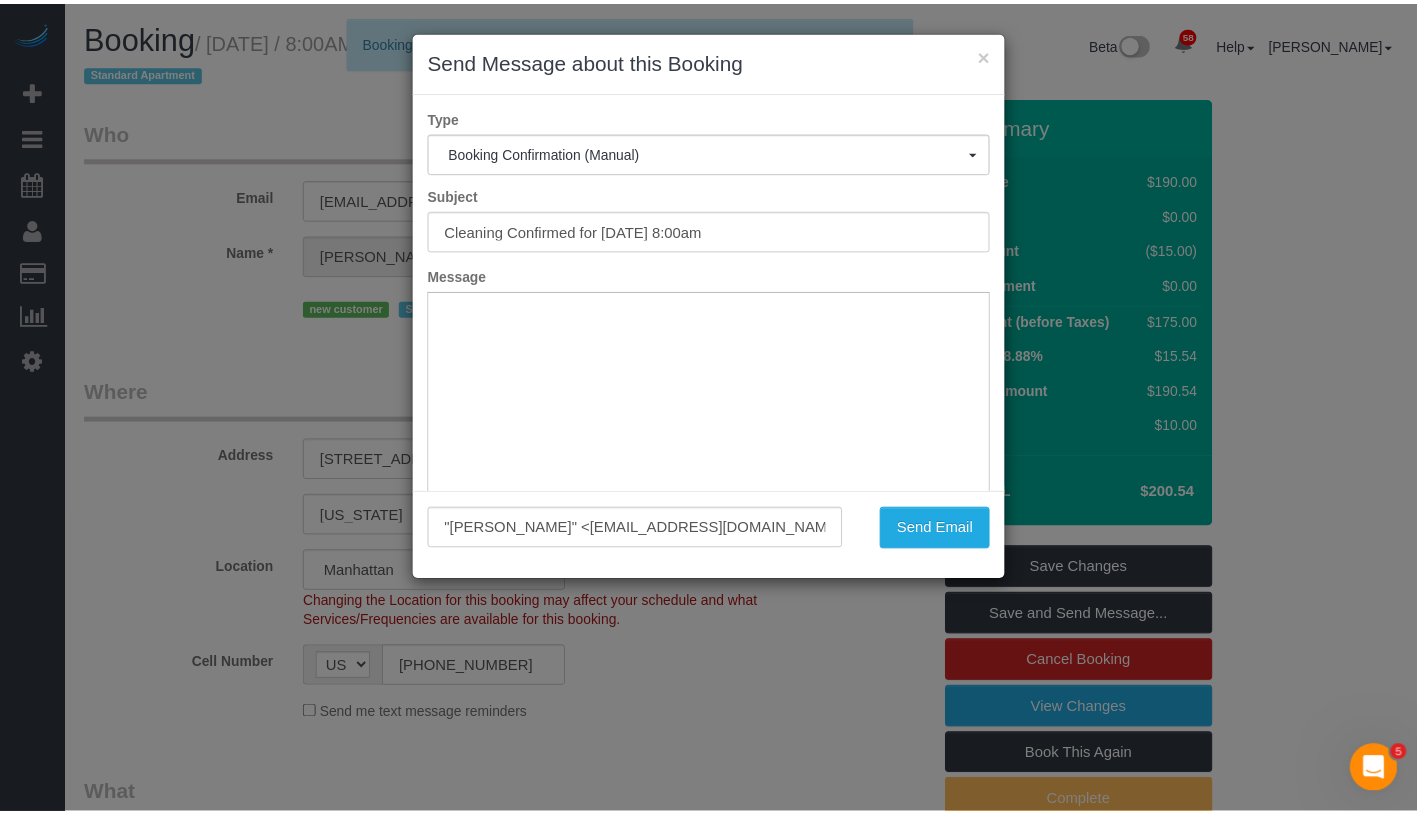 scroll, scrollTop: 0, scrollLeft: 0, axis: both 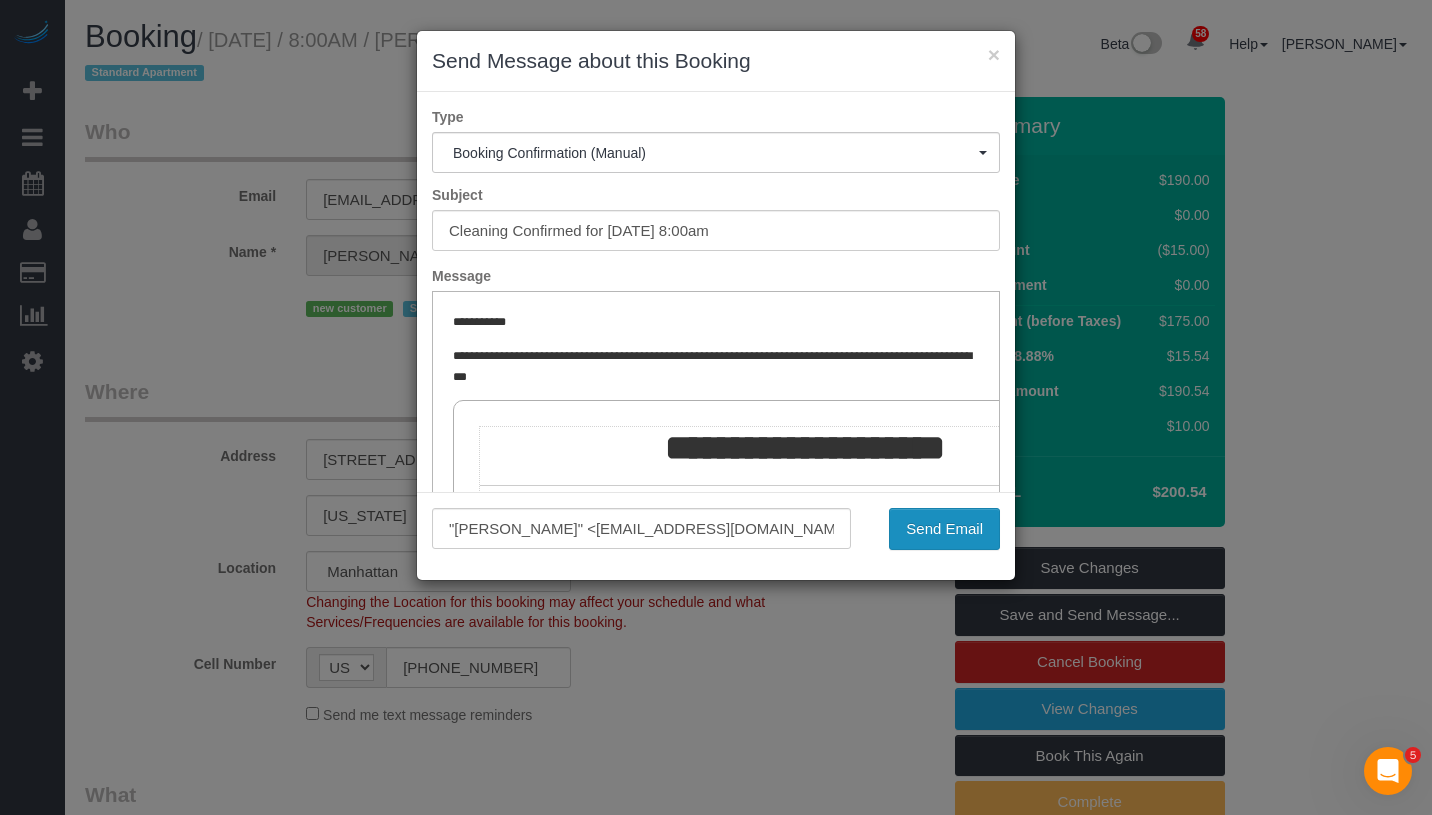 drag, startPoint x: 955, startPoint y: 526, endPoint x: 969, endPoint y: 508, distance: 22.803509 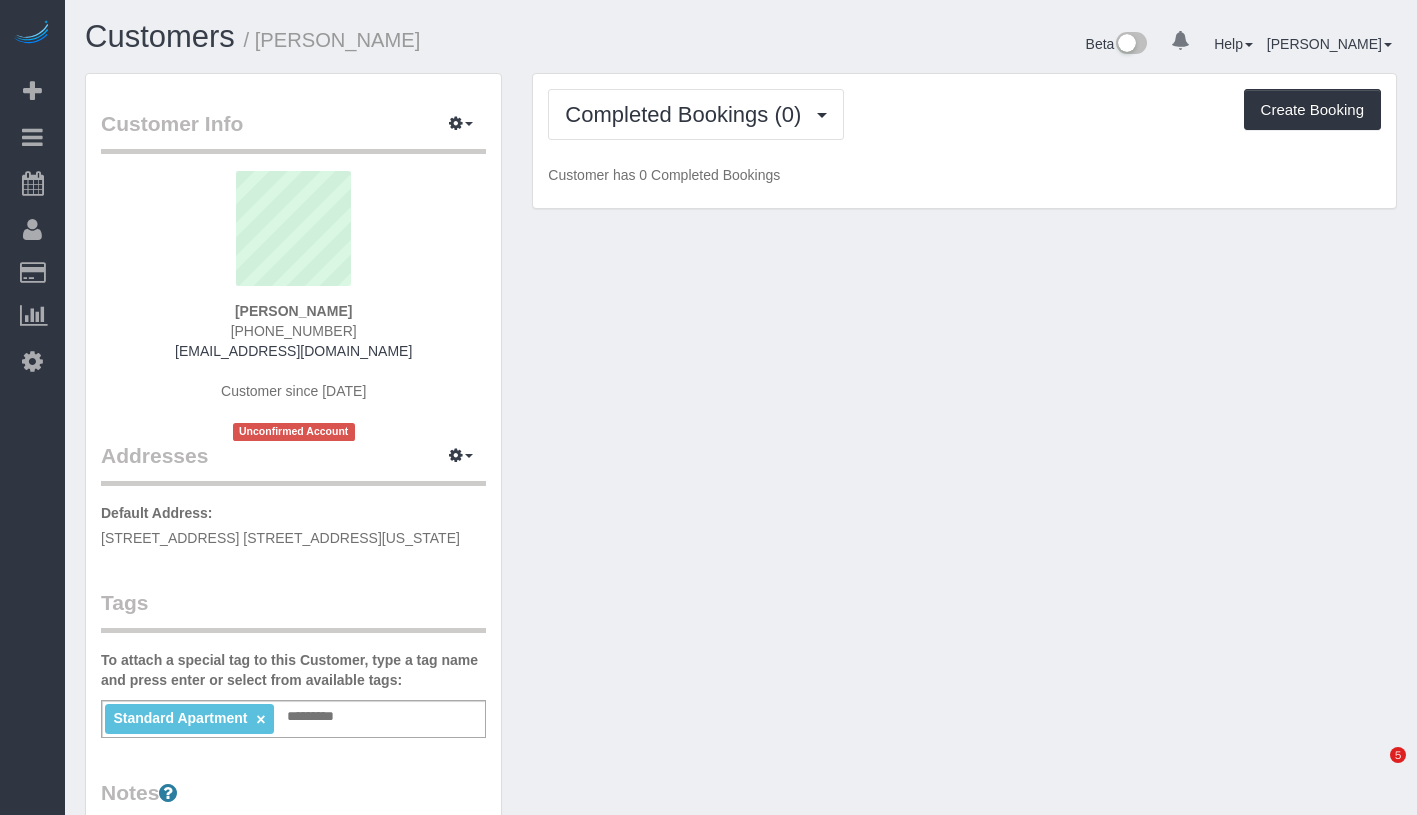scroll, scrollTop: 0, scrollLeft: 0, axis: both 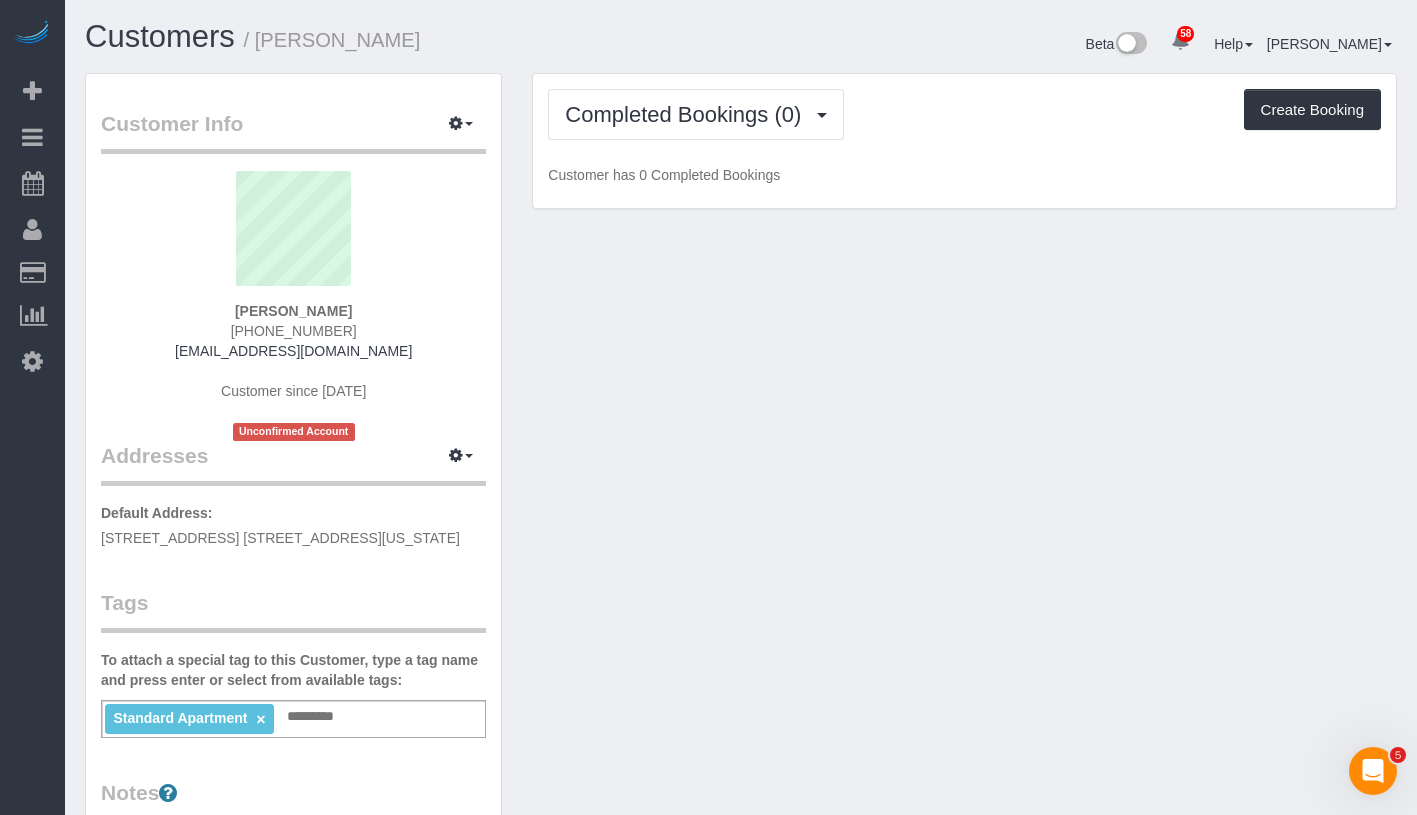 click on "Standard Apartment   × Add a tag" at bounding box center (293, 719) 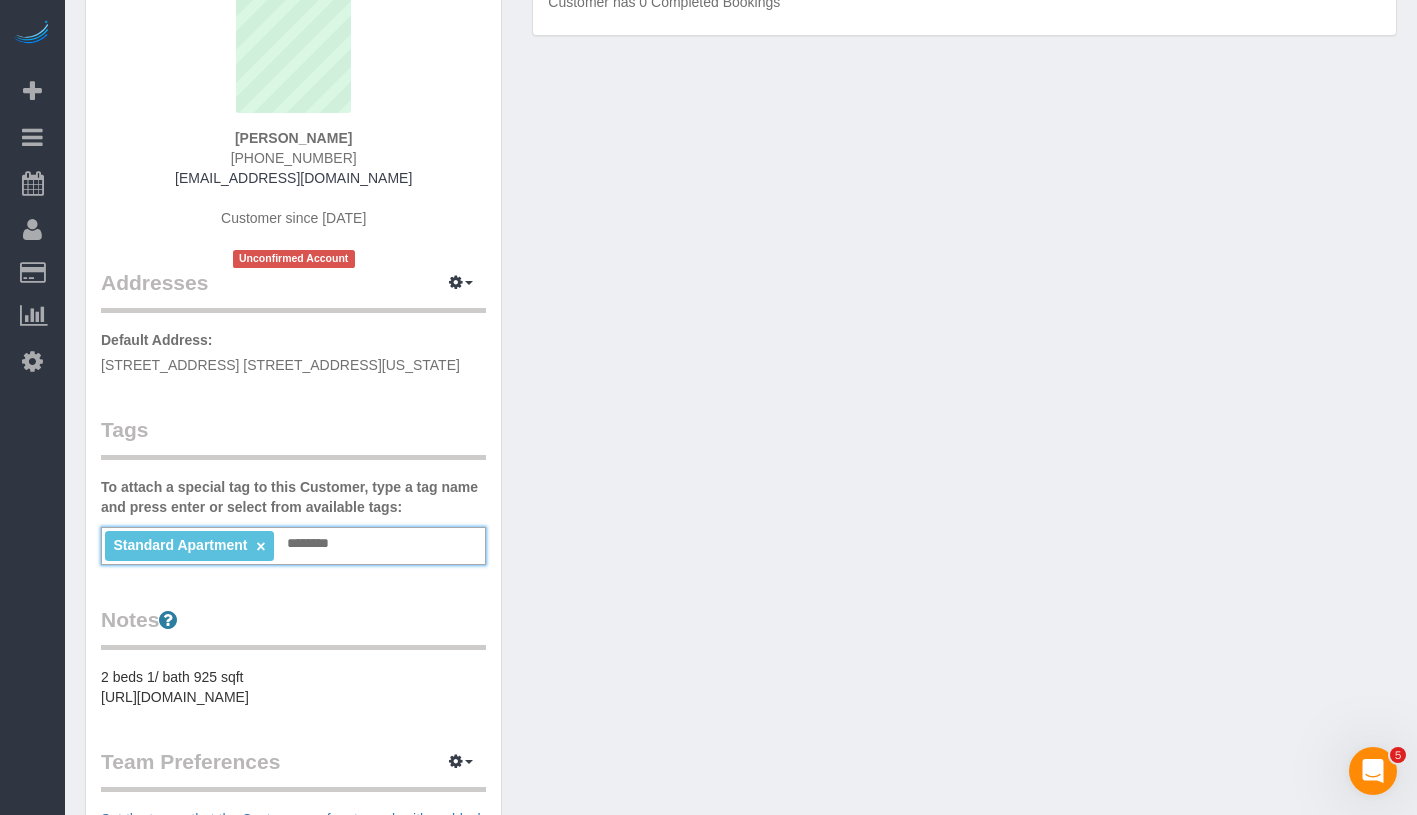 scroll, scrollTop: 174, scrollLeft: 0, axis: vertical 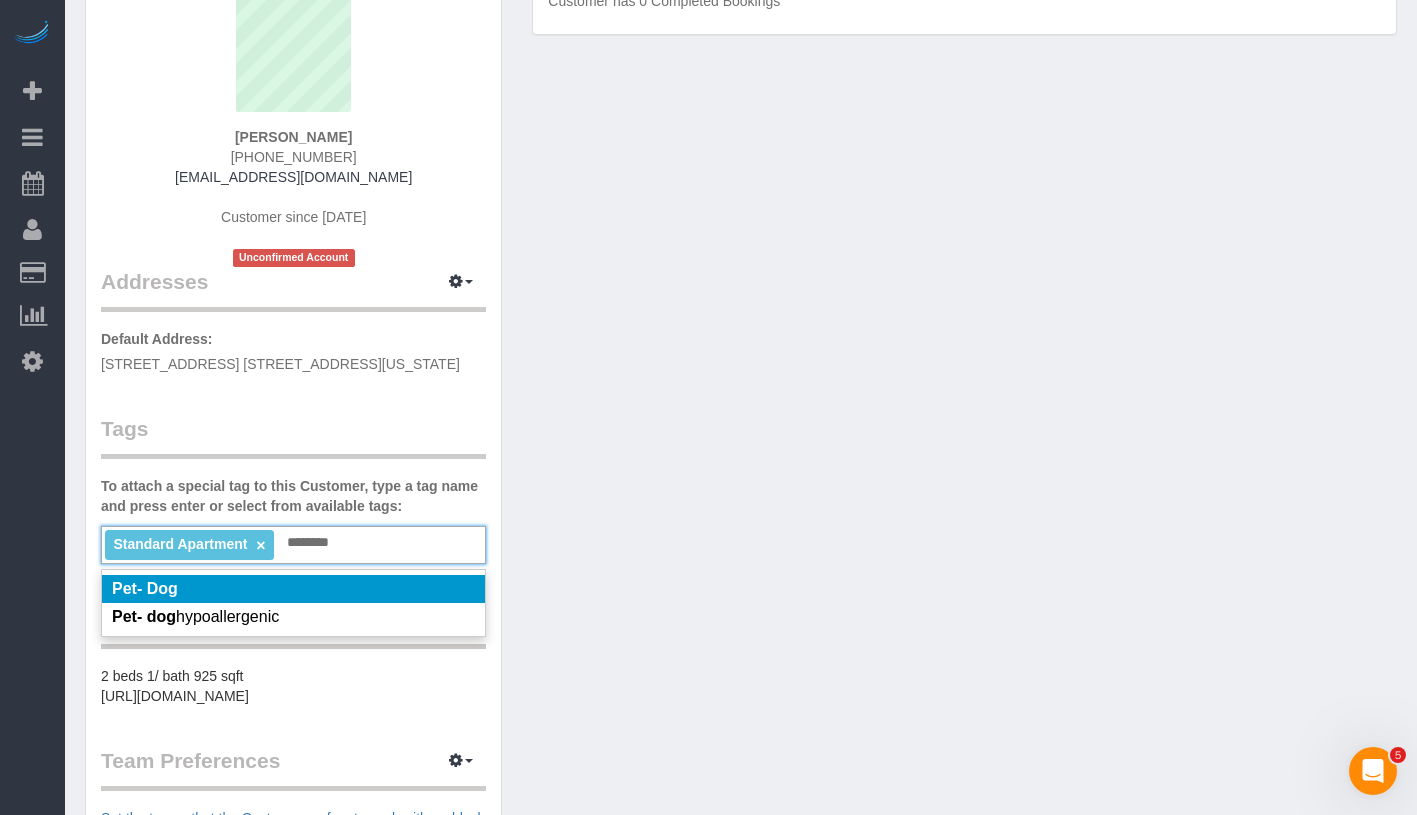 type on "********" 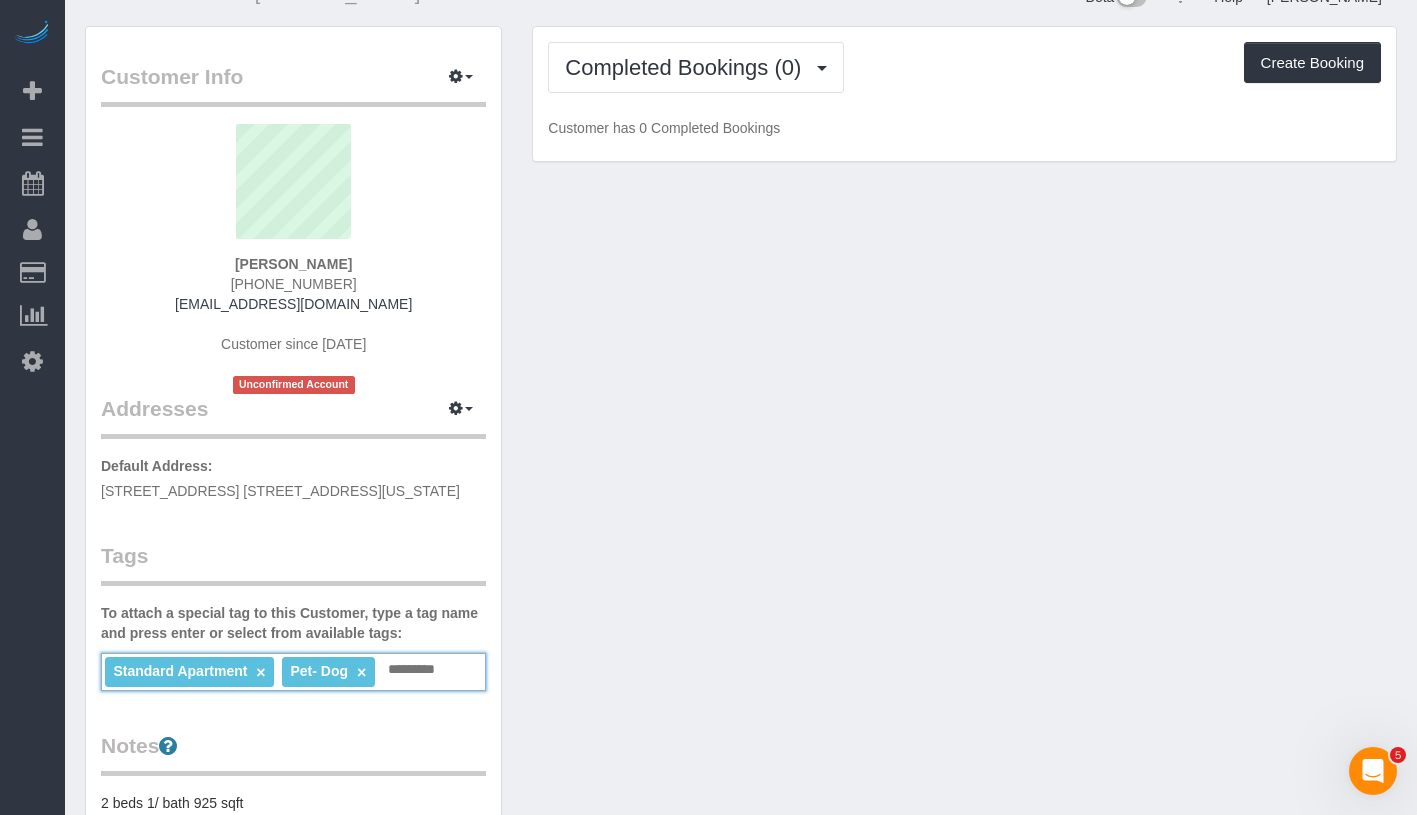 scroll, scrollTop: 0, scrollLeft: 0, axis: both 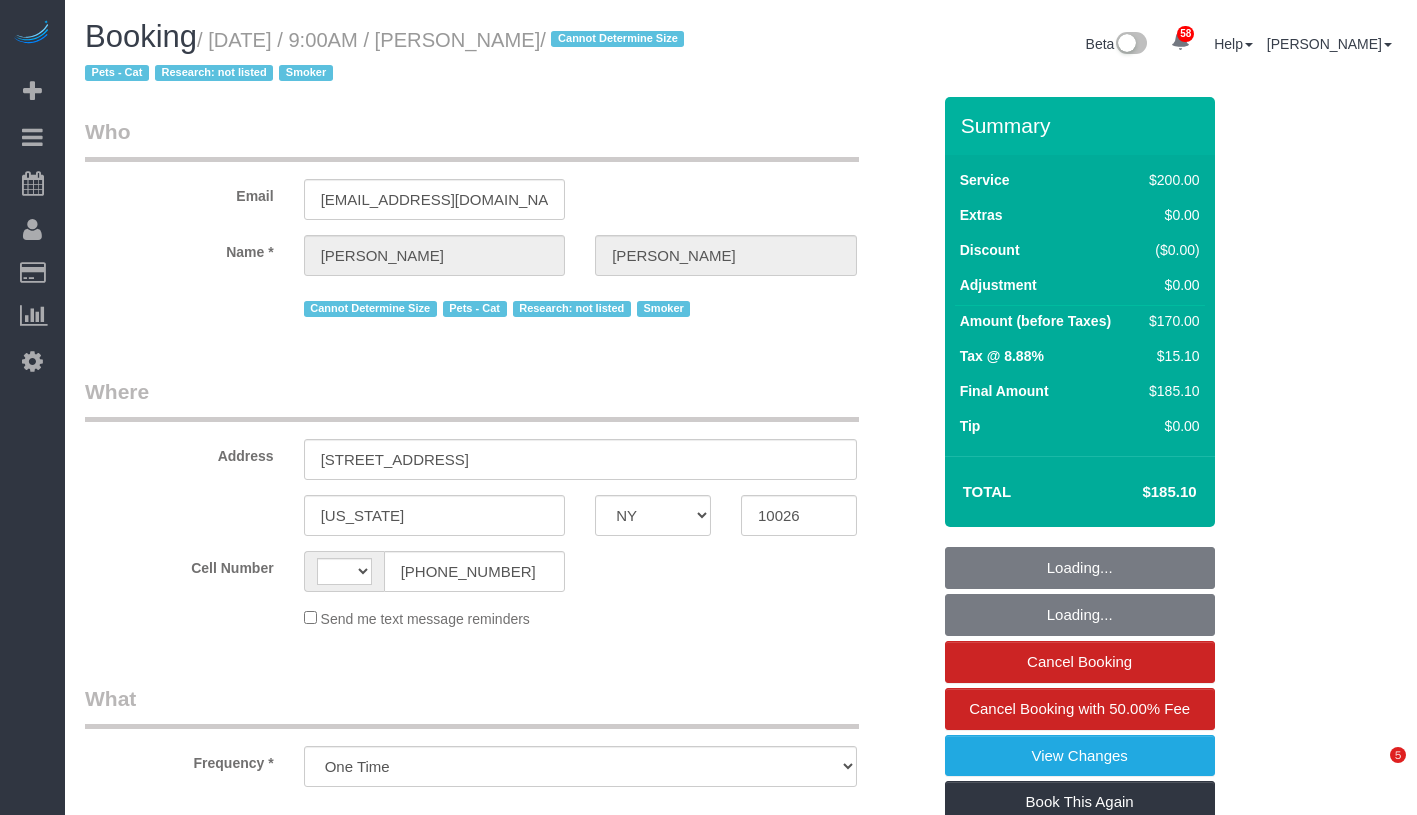 select on "NY" 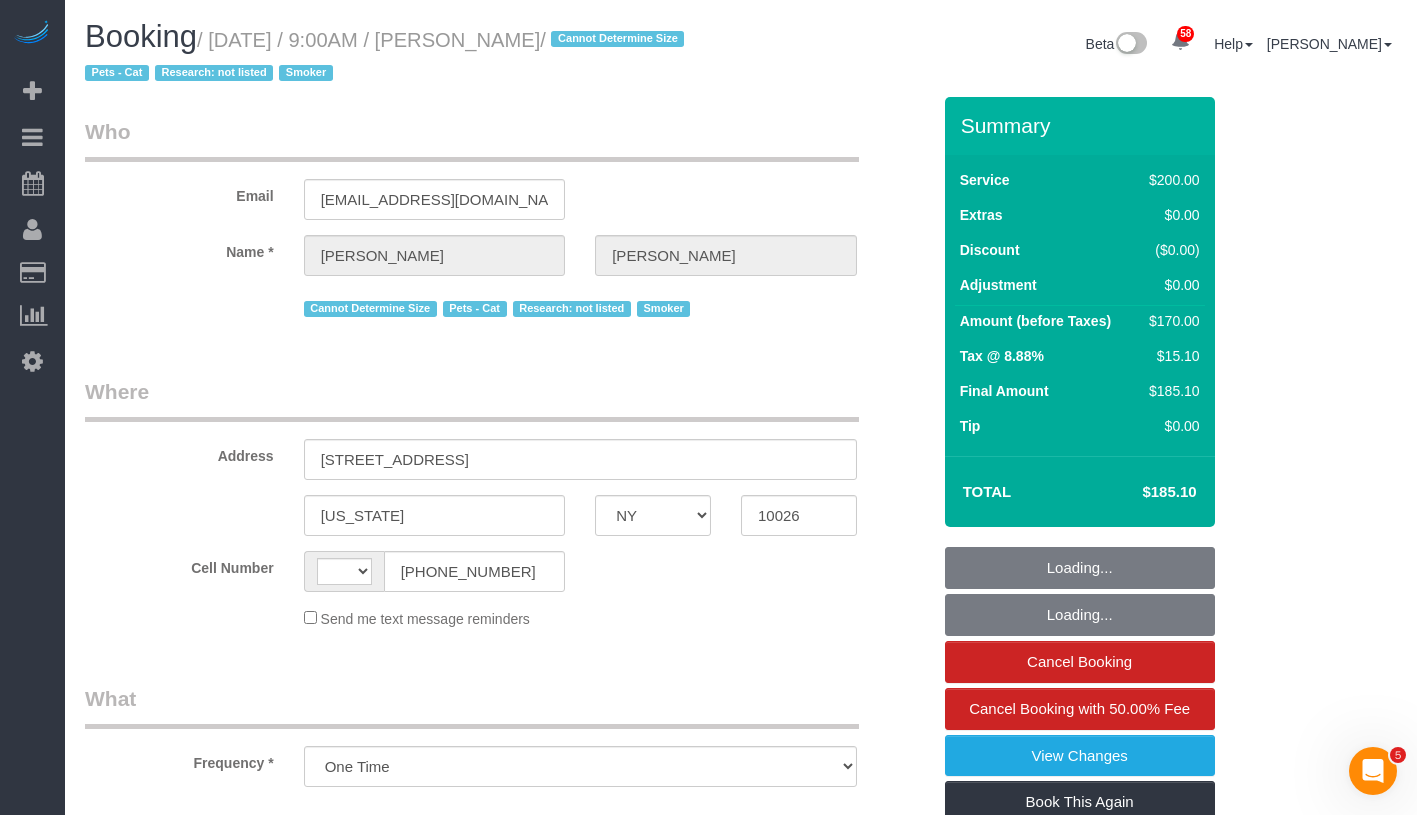 scroll, scrollTop: 0, scrollLeft: 0, axis: both 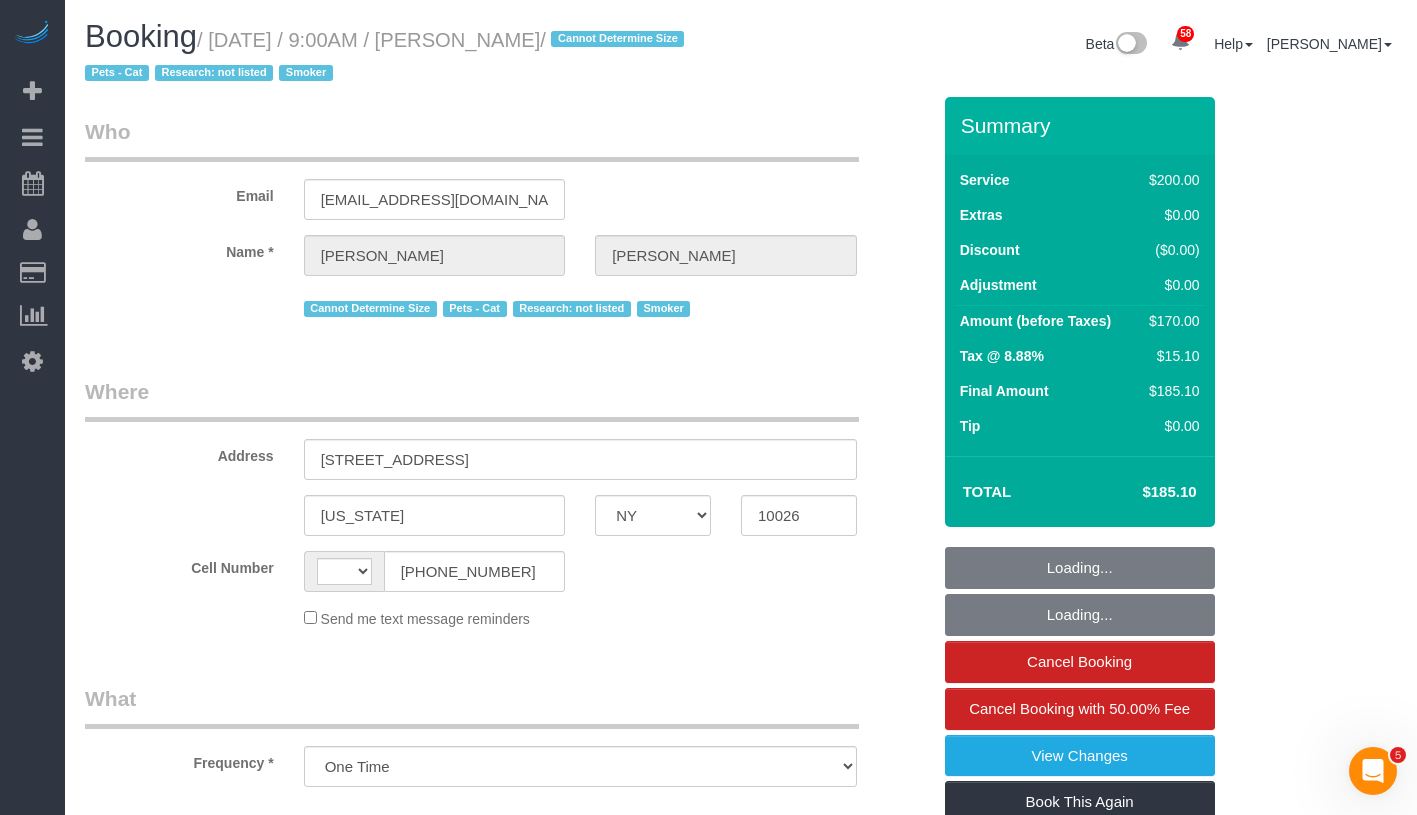 select on "string:[GEOGRAPHIC_DATA]" 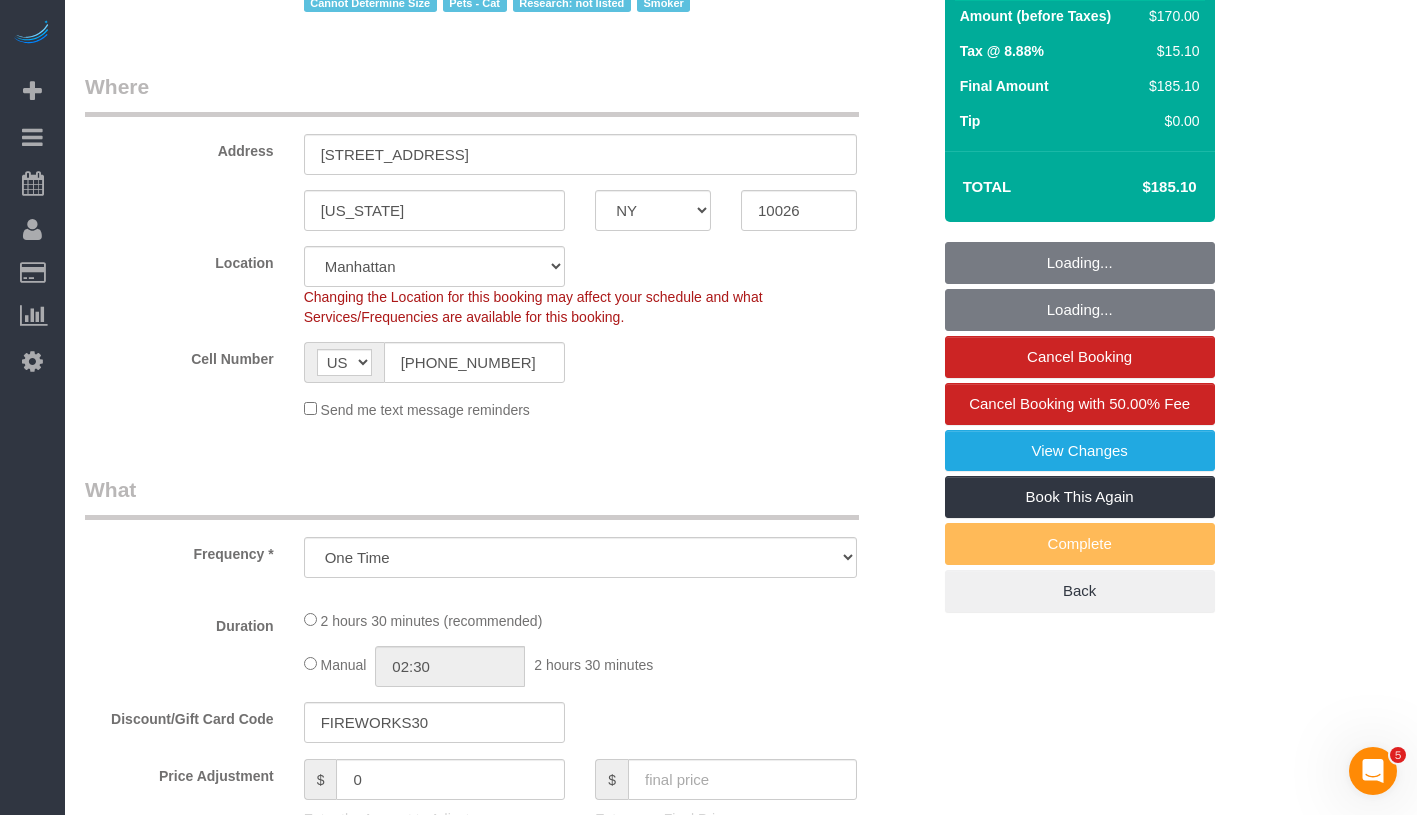 select on "spot1" 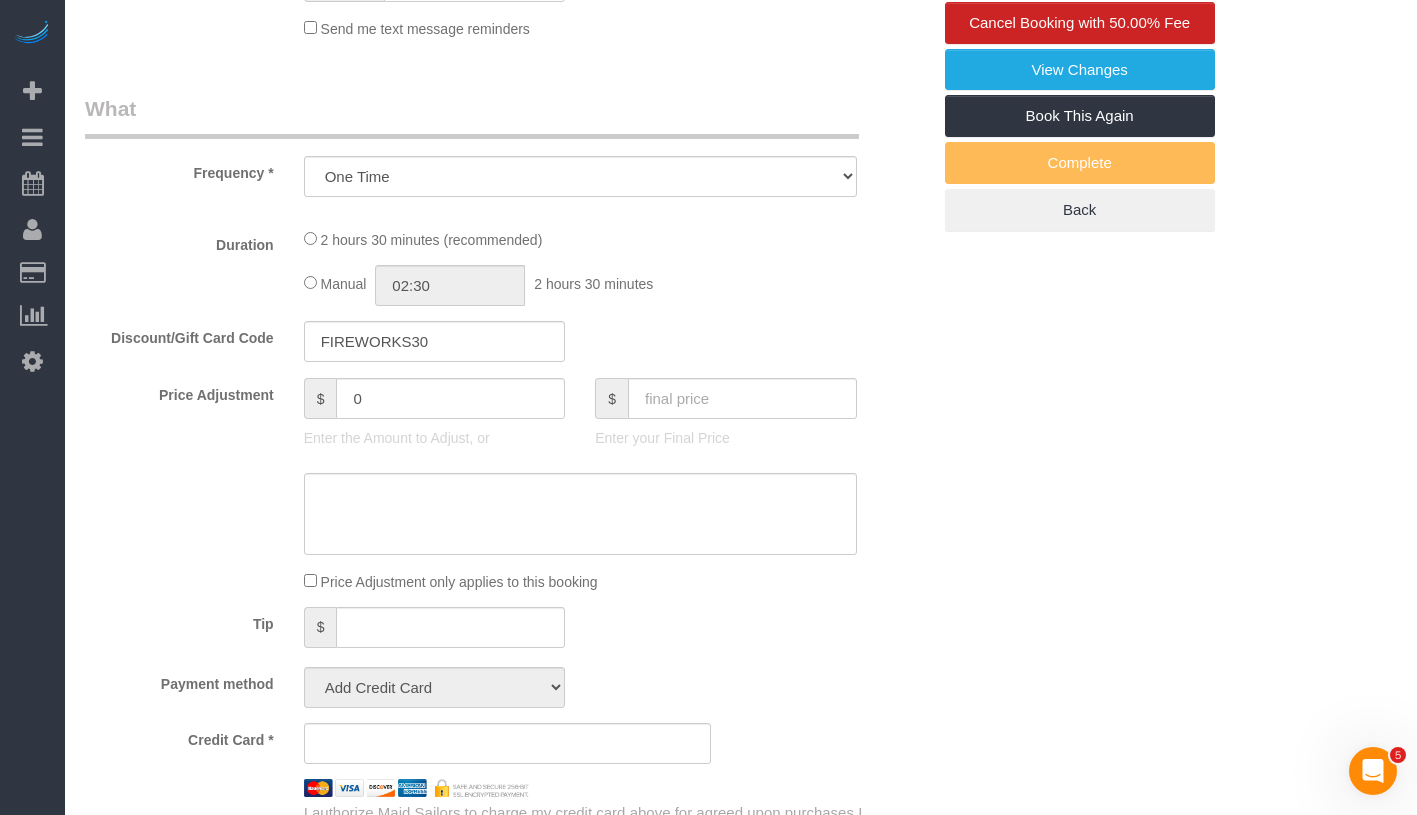 select on "150" 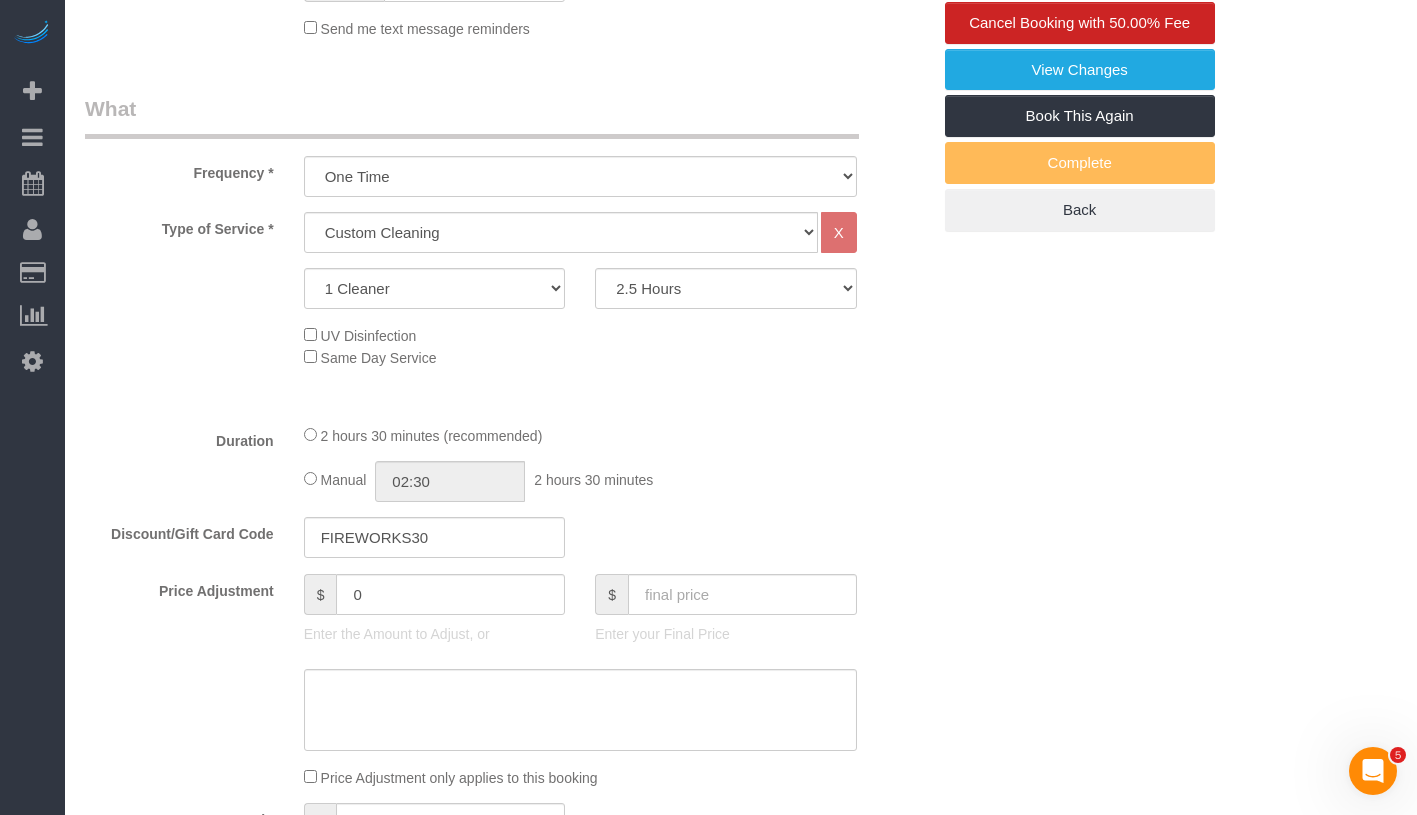 scroll, scrollTop: 812, scrollLeft: 0, axis: vertical 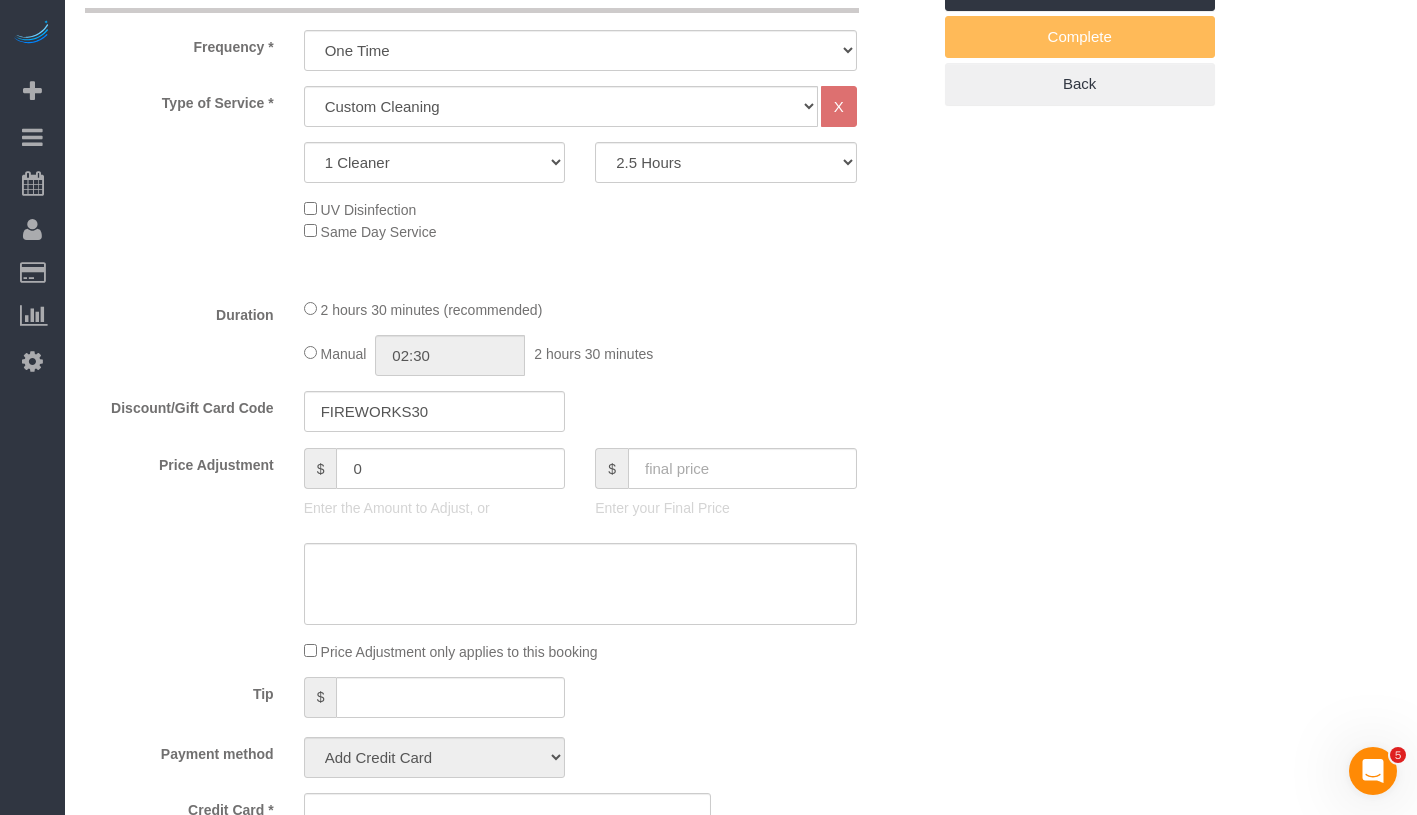 select on "string:stripe-pm_1RejNH4VGloSiKo7BMvEWCOO" 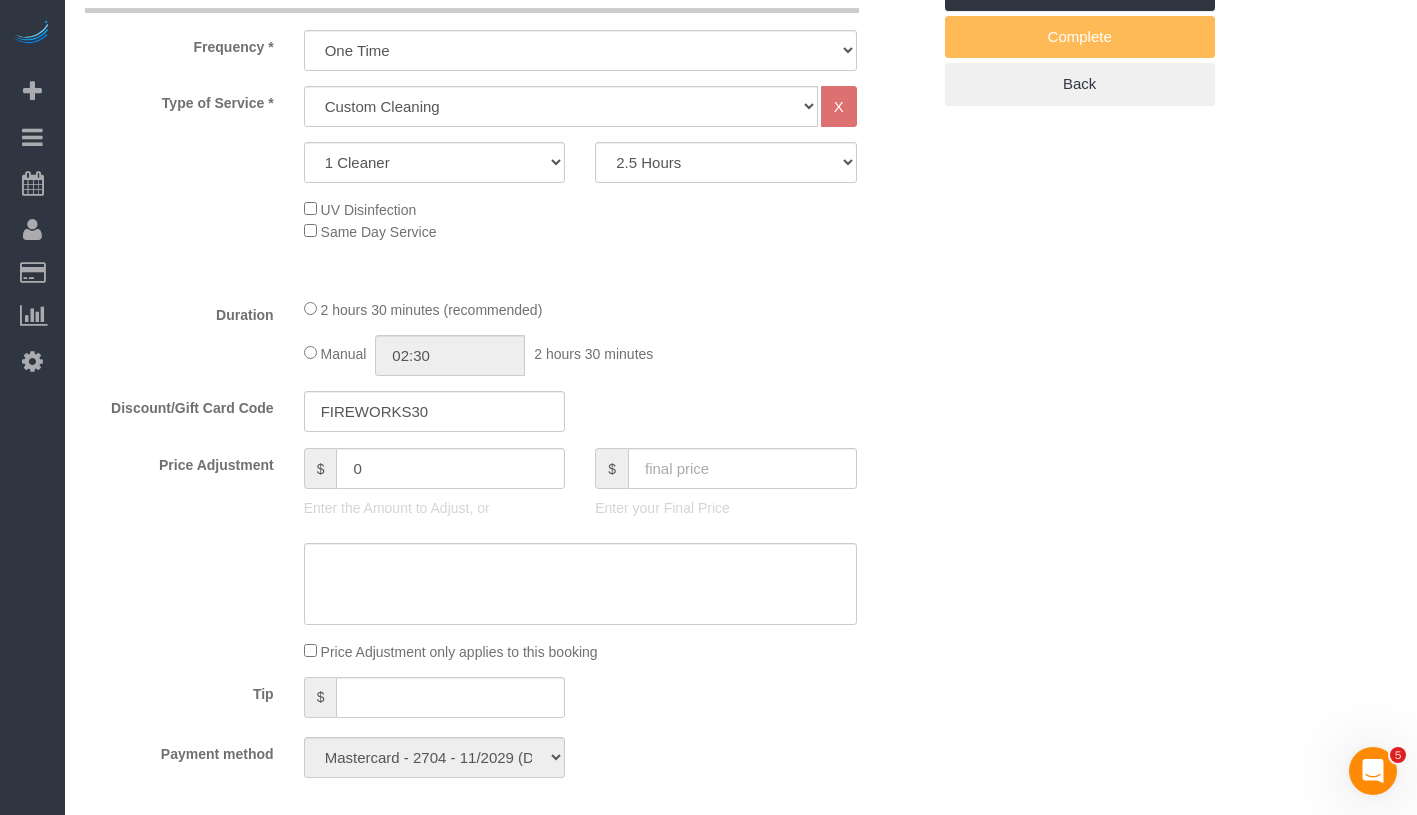 select on "object:1479" 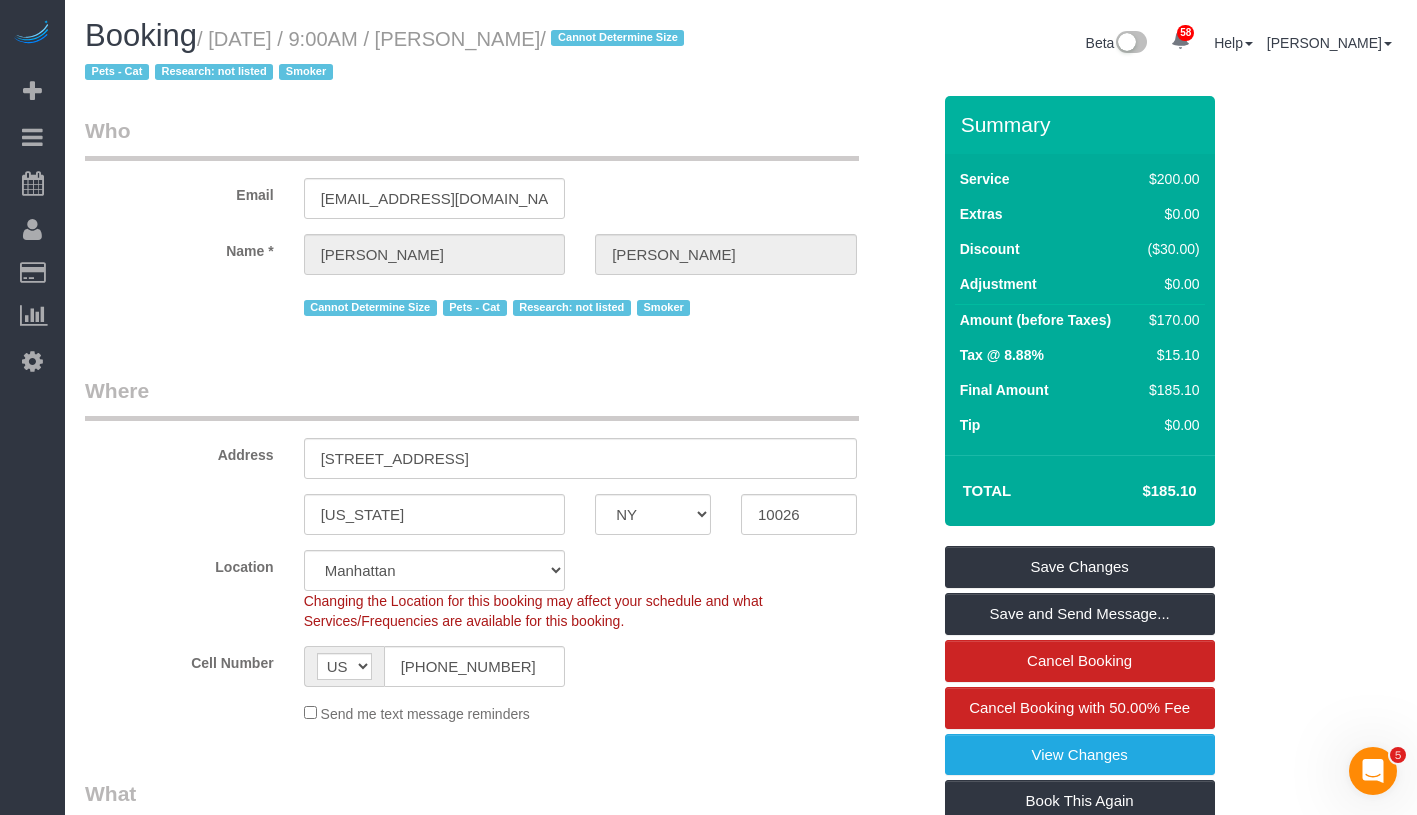 scroll, scrollTop: 0, scrollLeft: 0, axis: both 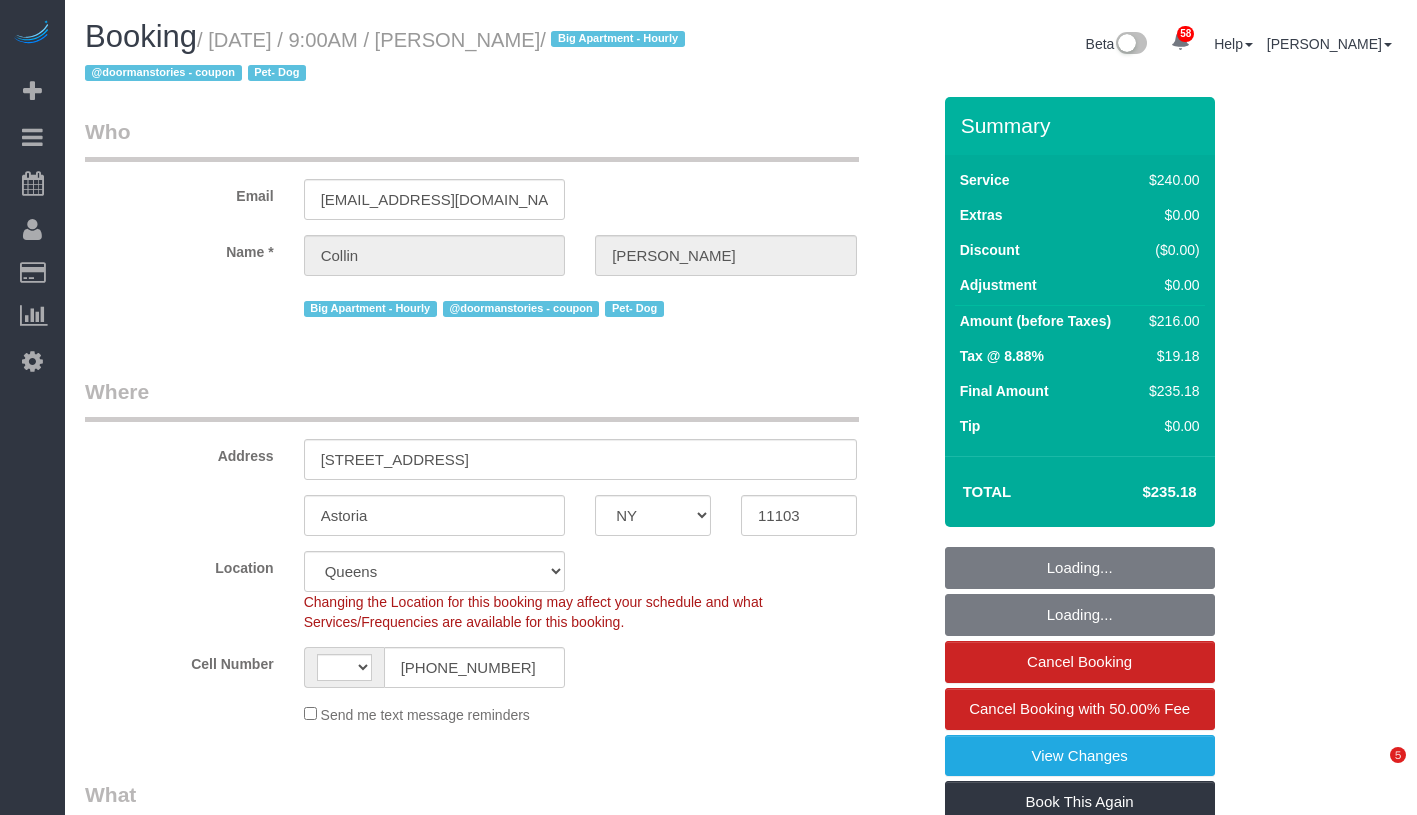 select on "NY" 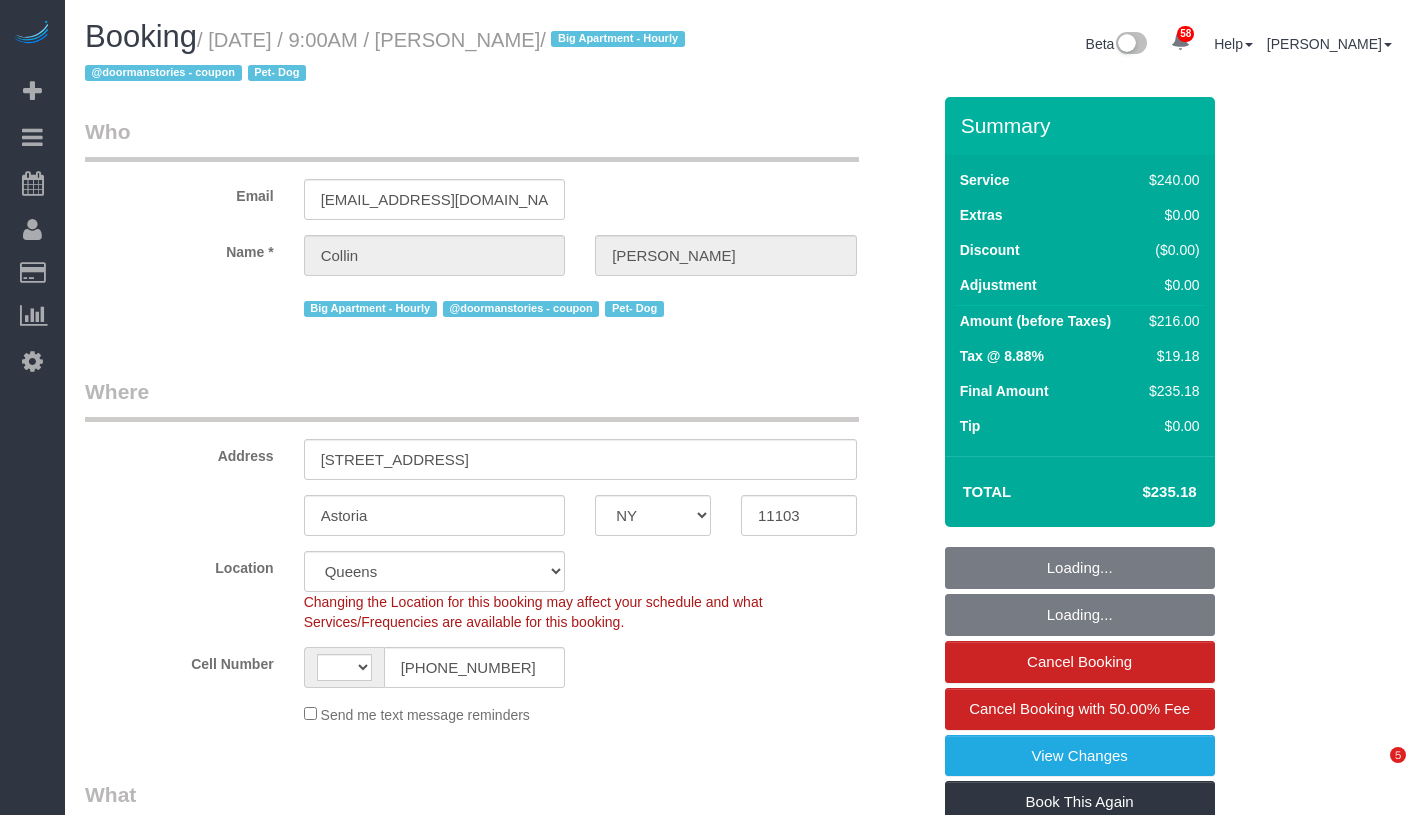 scroll, scrollTop: 0, scrollLeft: 0, axis: both 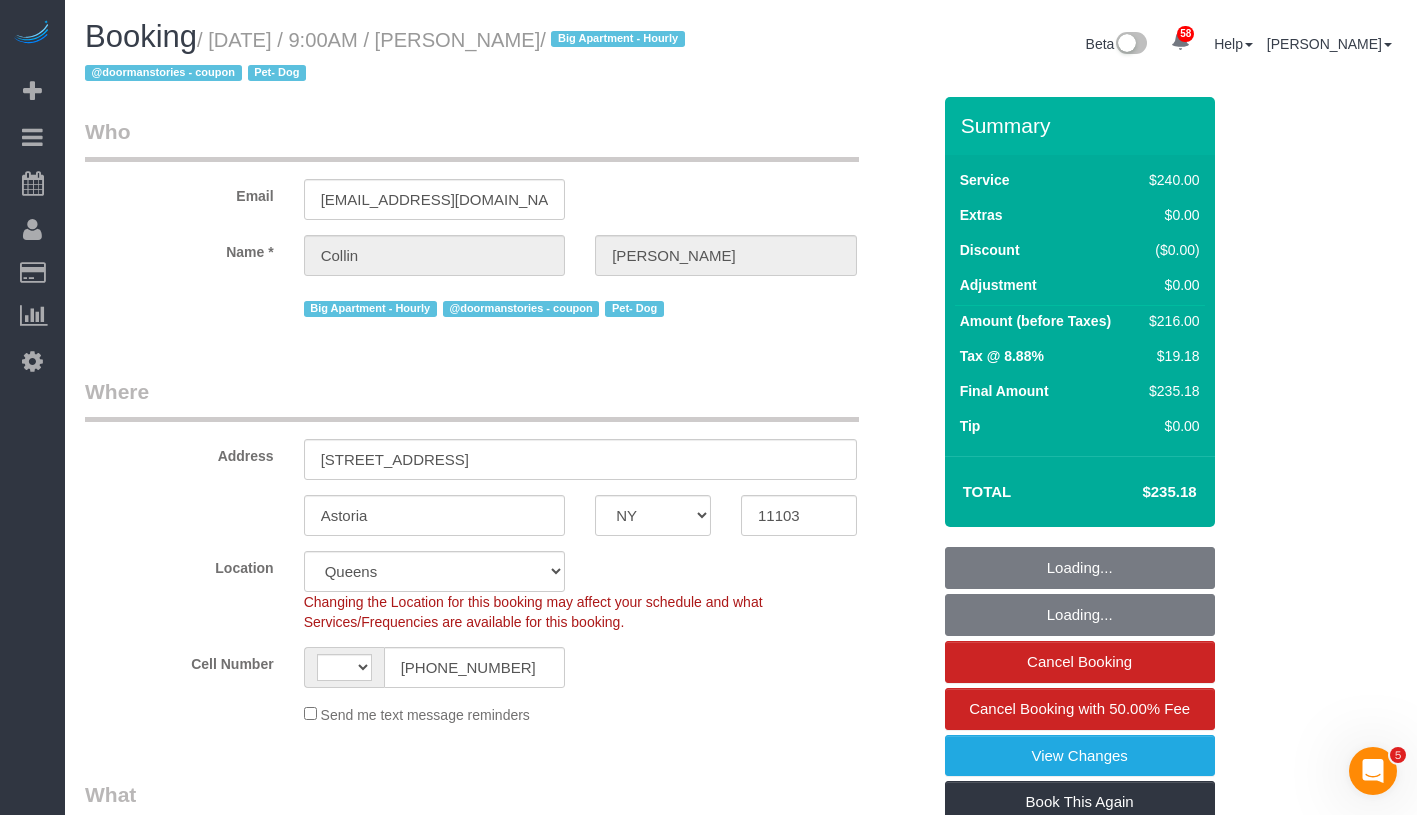 select on "180" 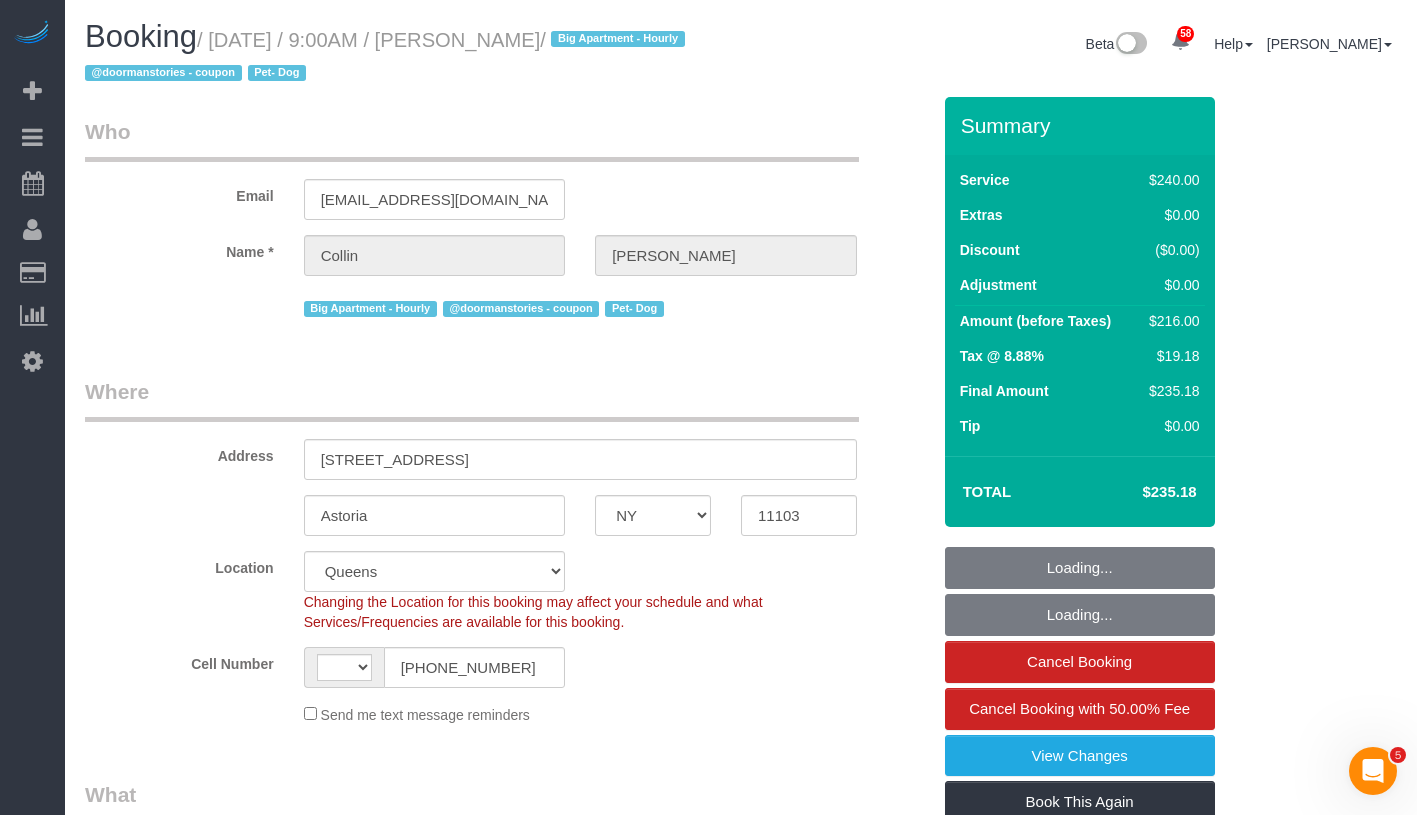 select on "string:[GEOGRAPHIC_DATA]" 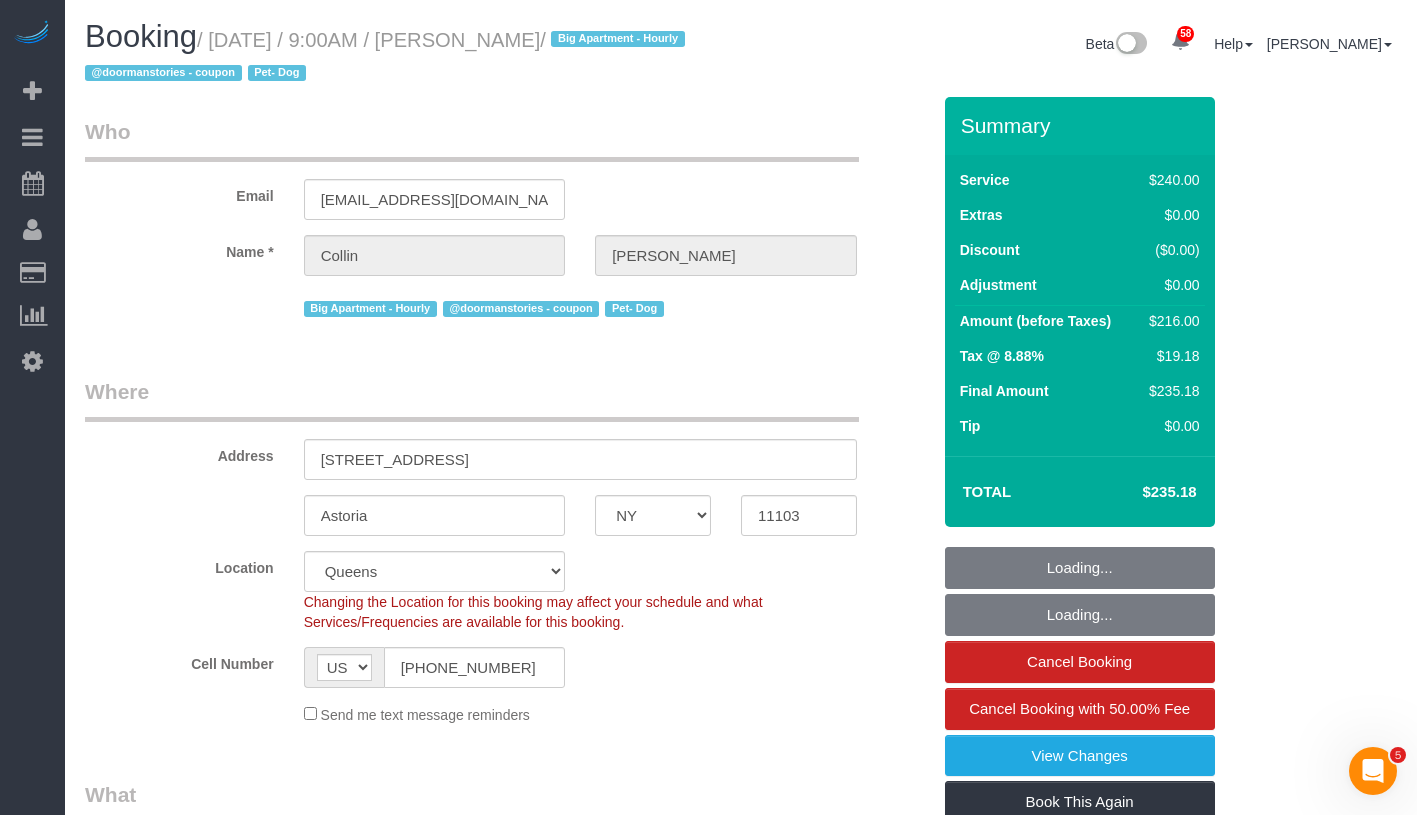 select on "object:1067" 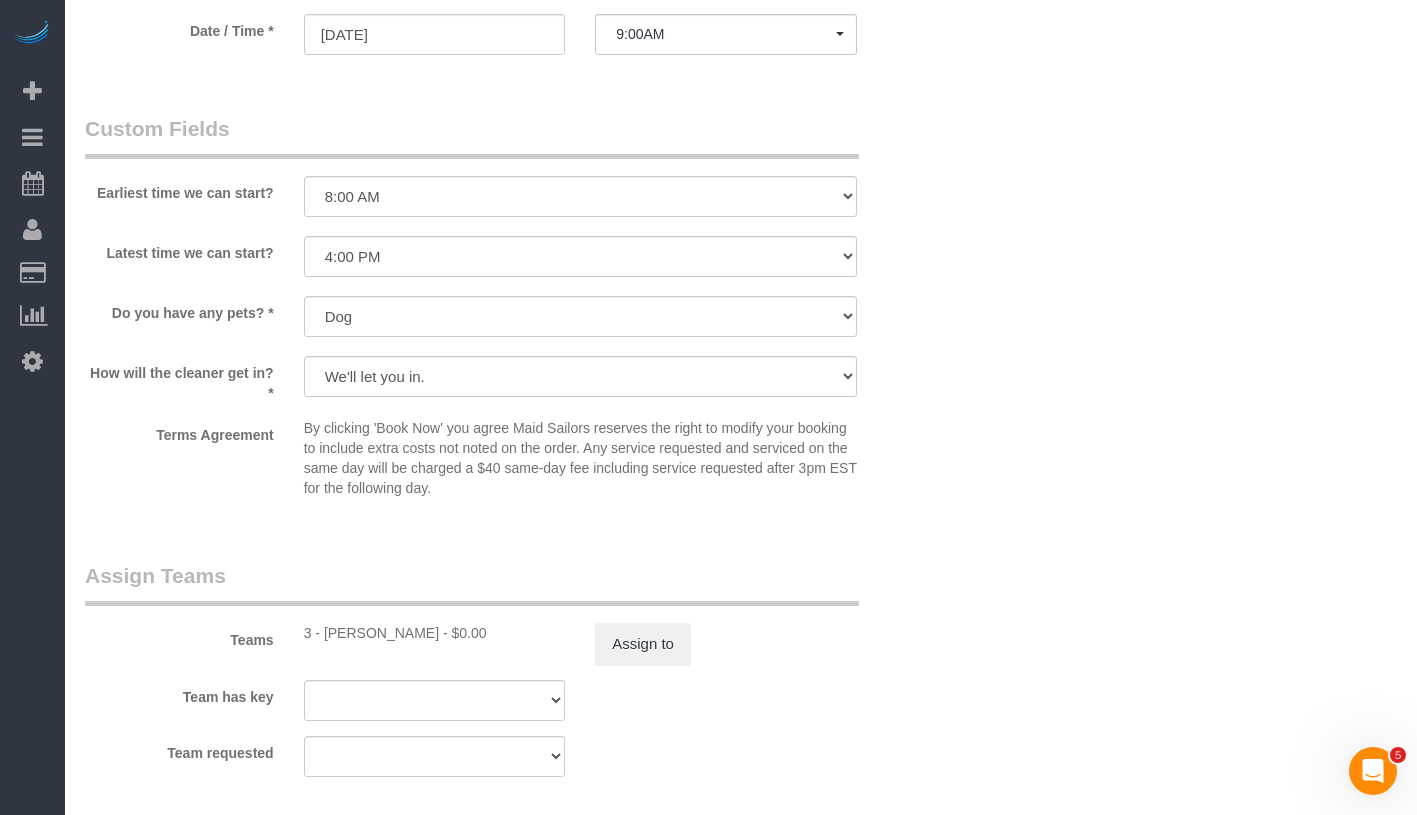scroll, scrollTop: 2395, scrollLeft: 0, axis: vertical 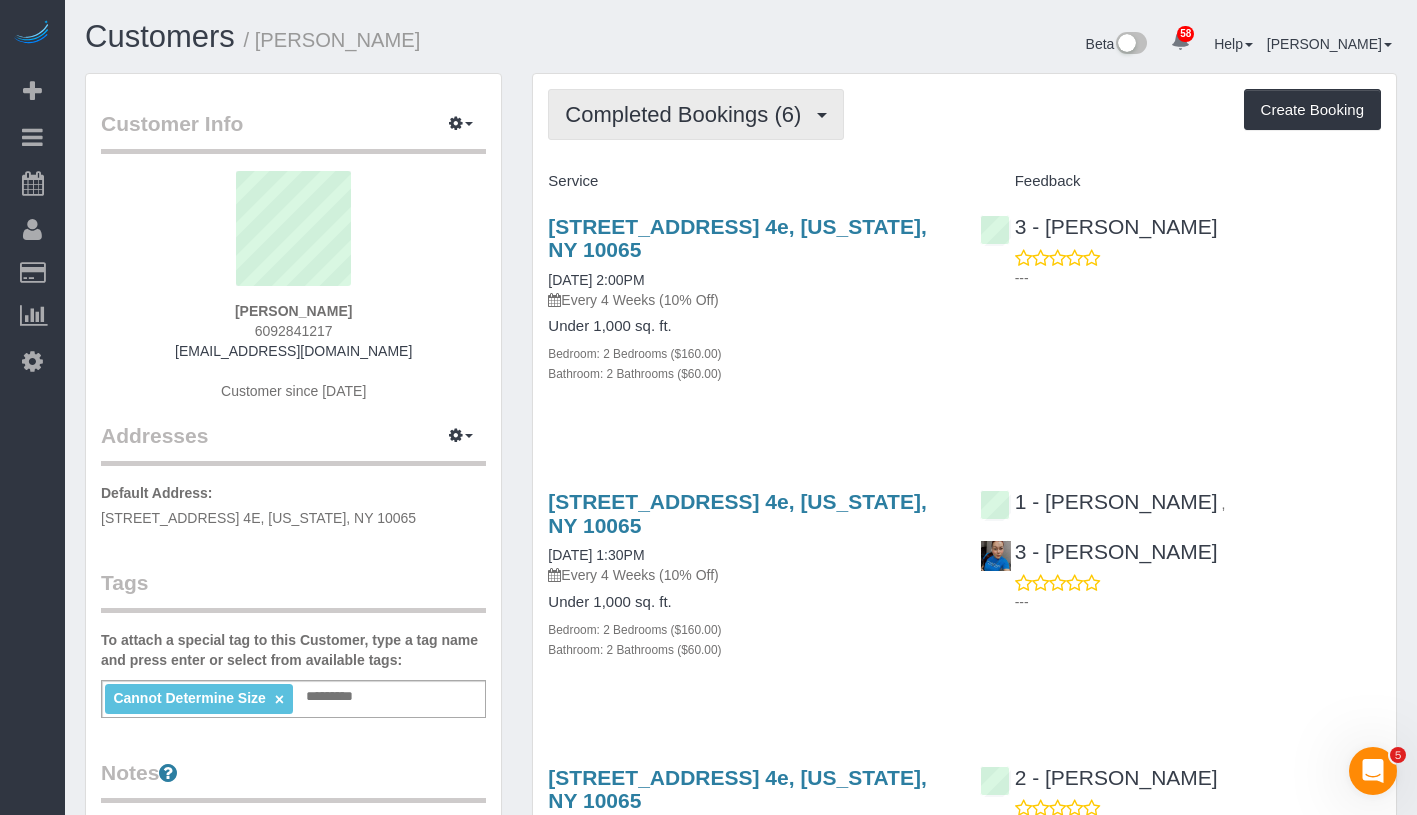 click on "Completed Bookings (6)" at bounding box center [688, 114] 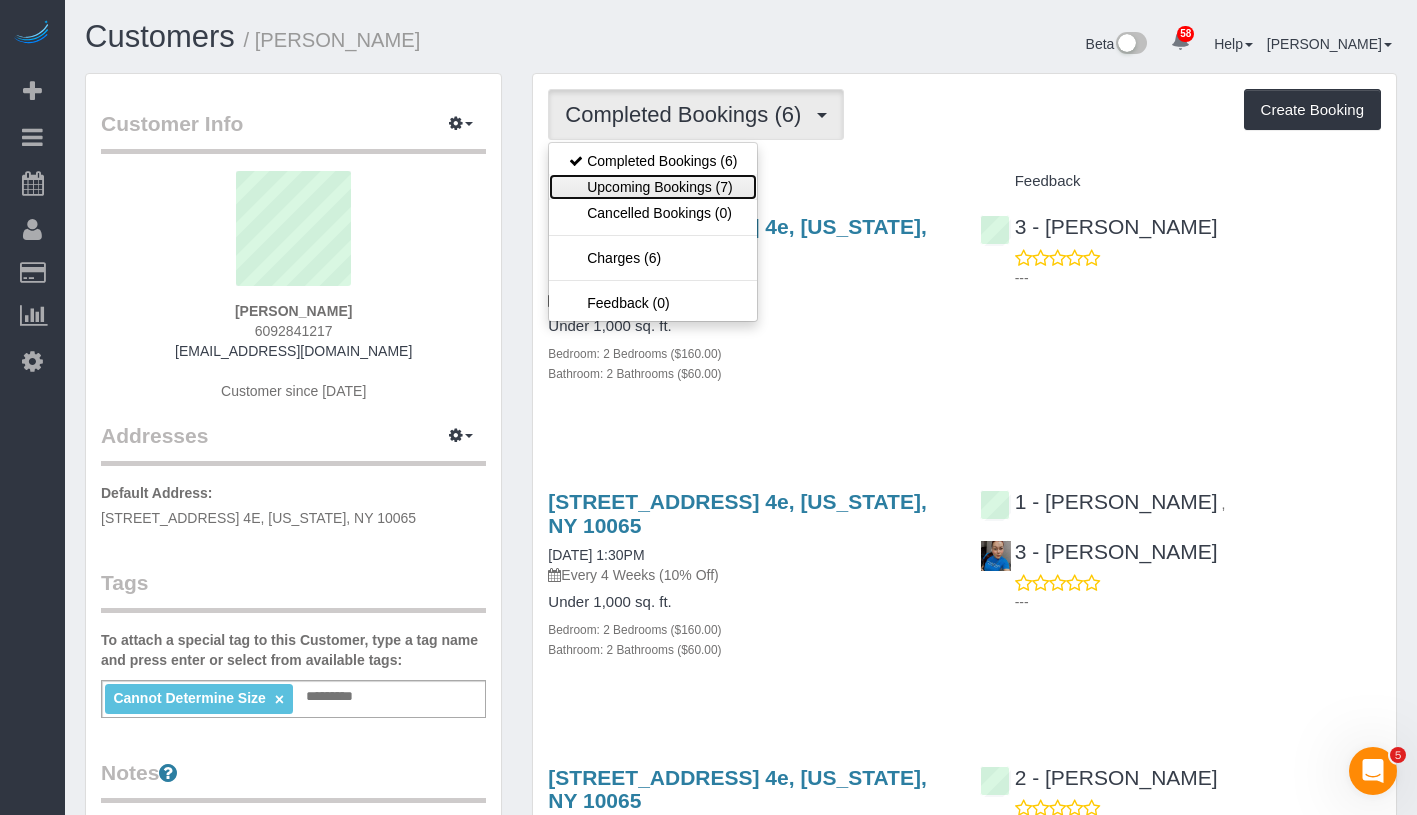 click on "Upcoming Bookings (7)" at bounding box center (653, 187) 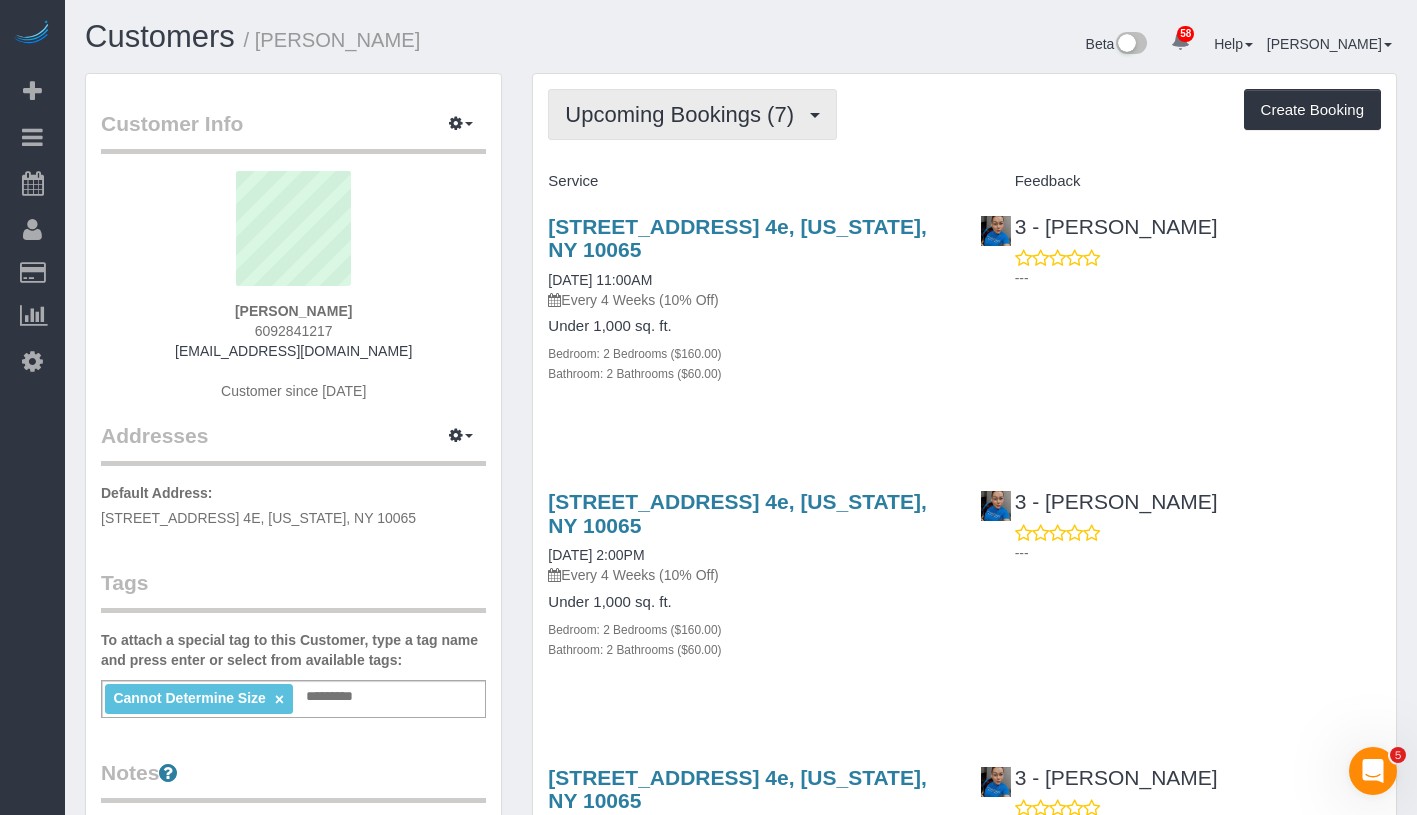 click on "Upcoming Bookings (7)" at bounding box center [684, 114] 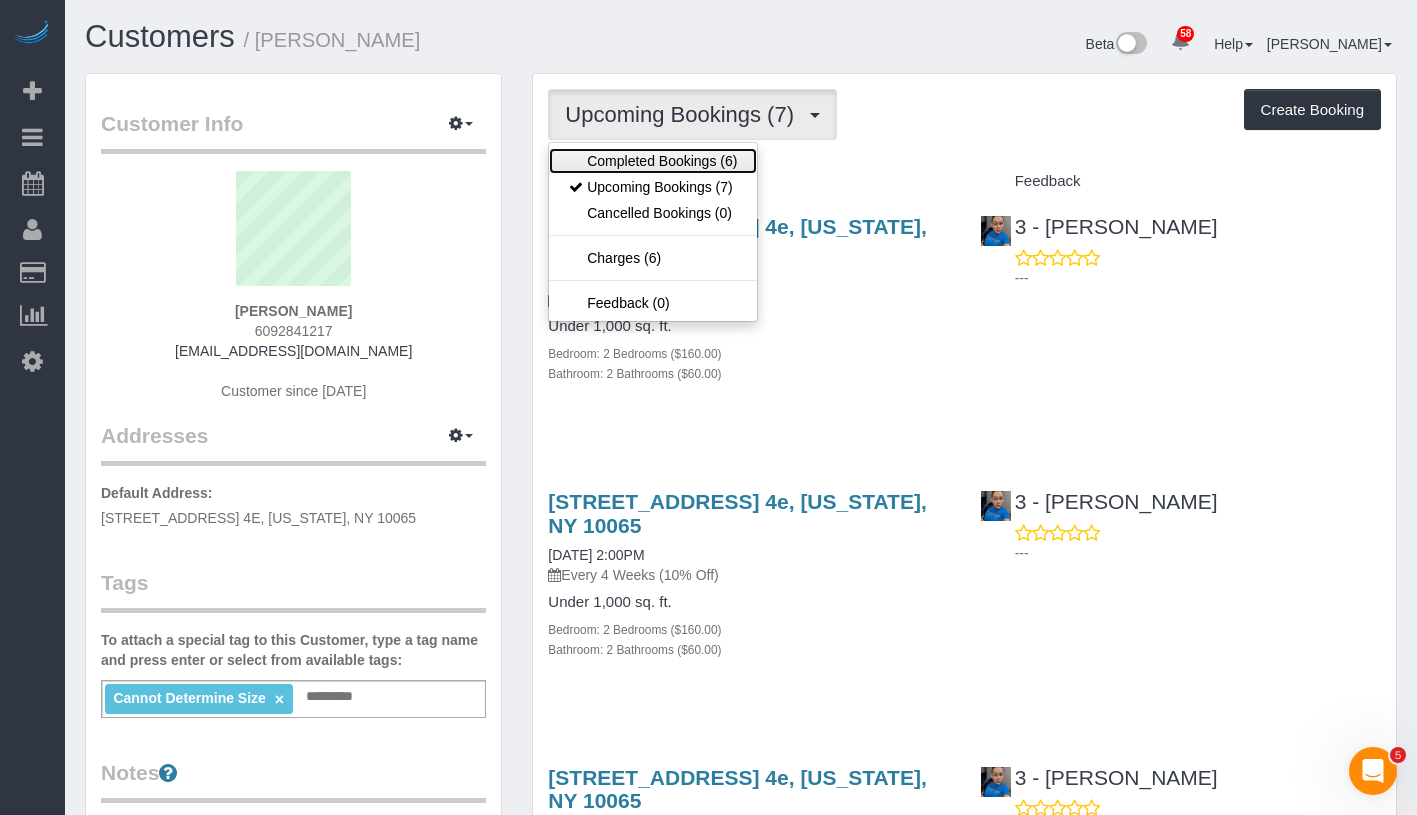click on "Completed Bookings (6)" at bounding box center [653, 161] 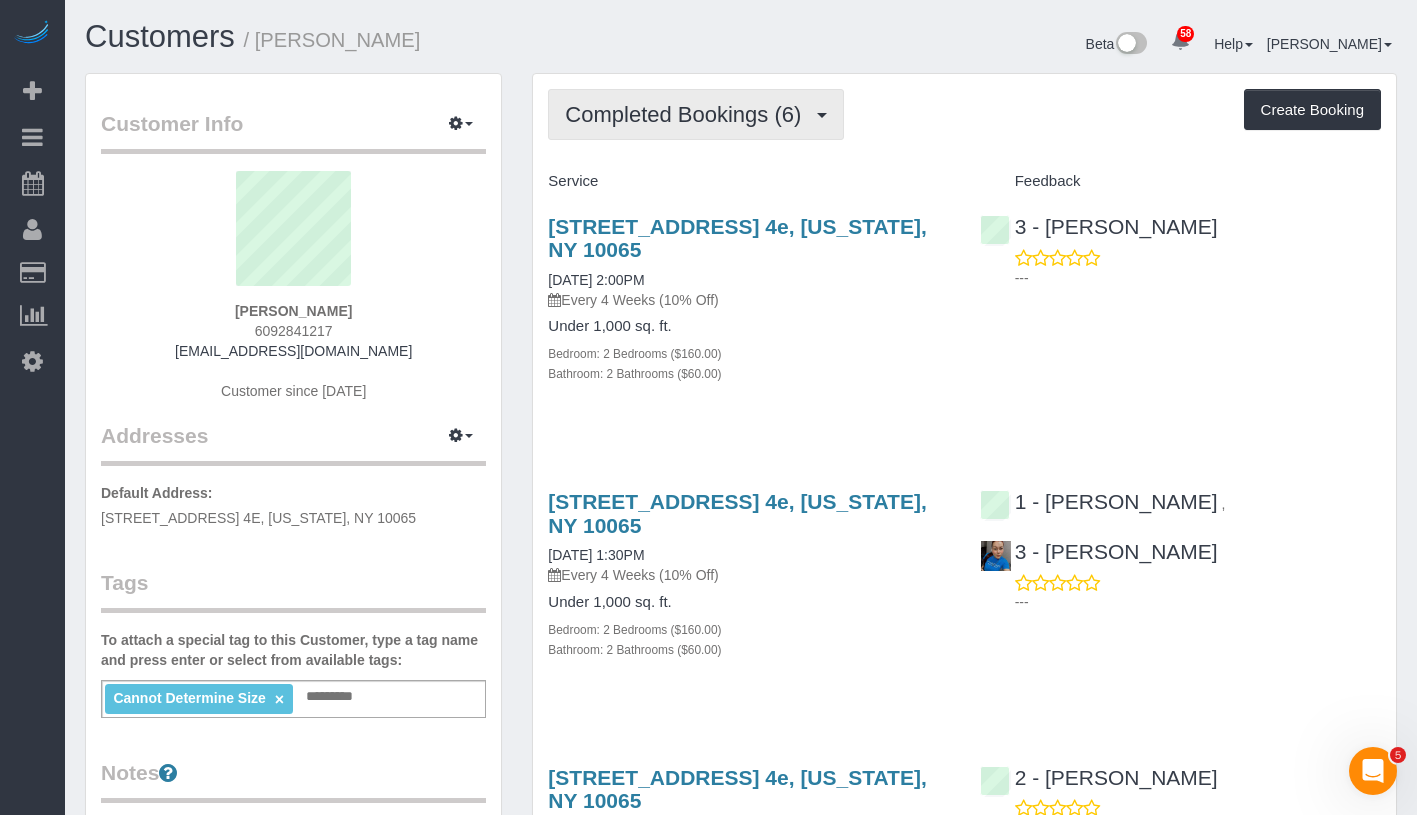 click on "Completed Bookings (6)" at bounding box center [696, 114] 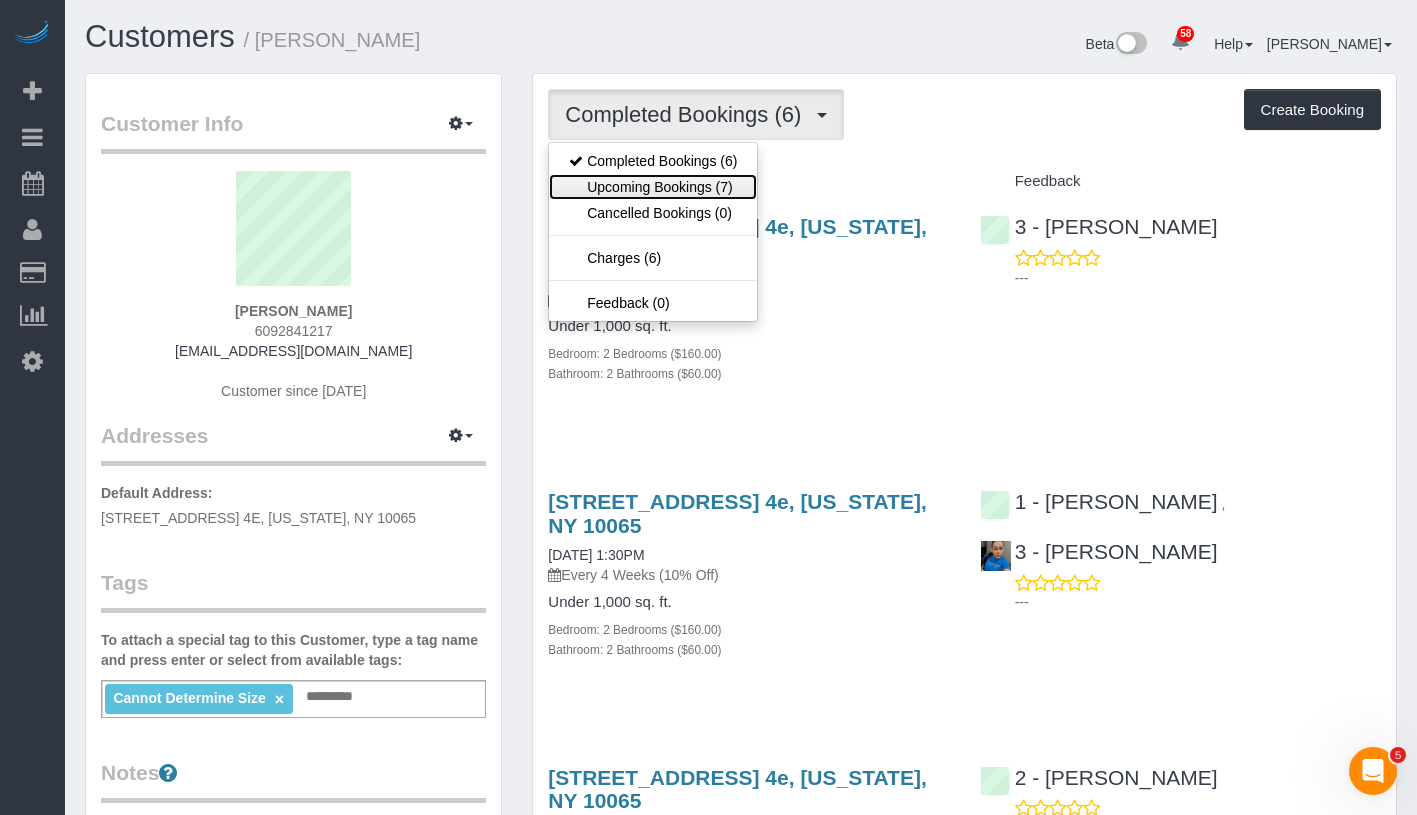 click on "Upcoming Bookings (7)" at bounding box center (653, 187) 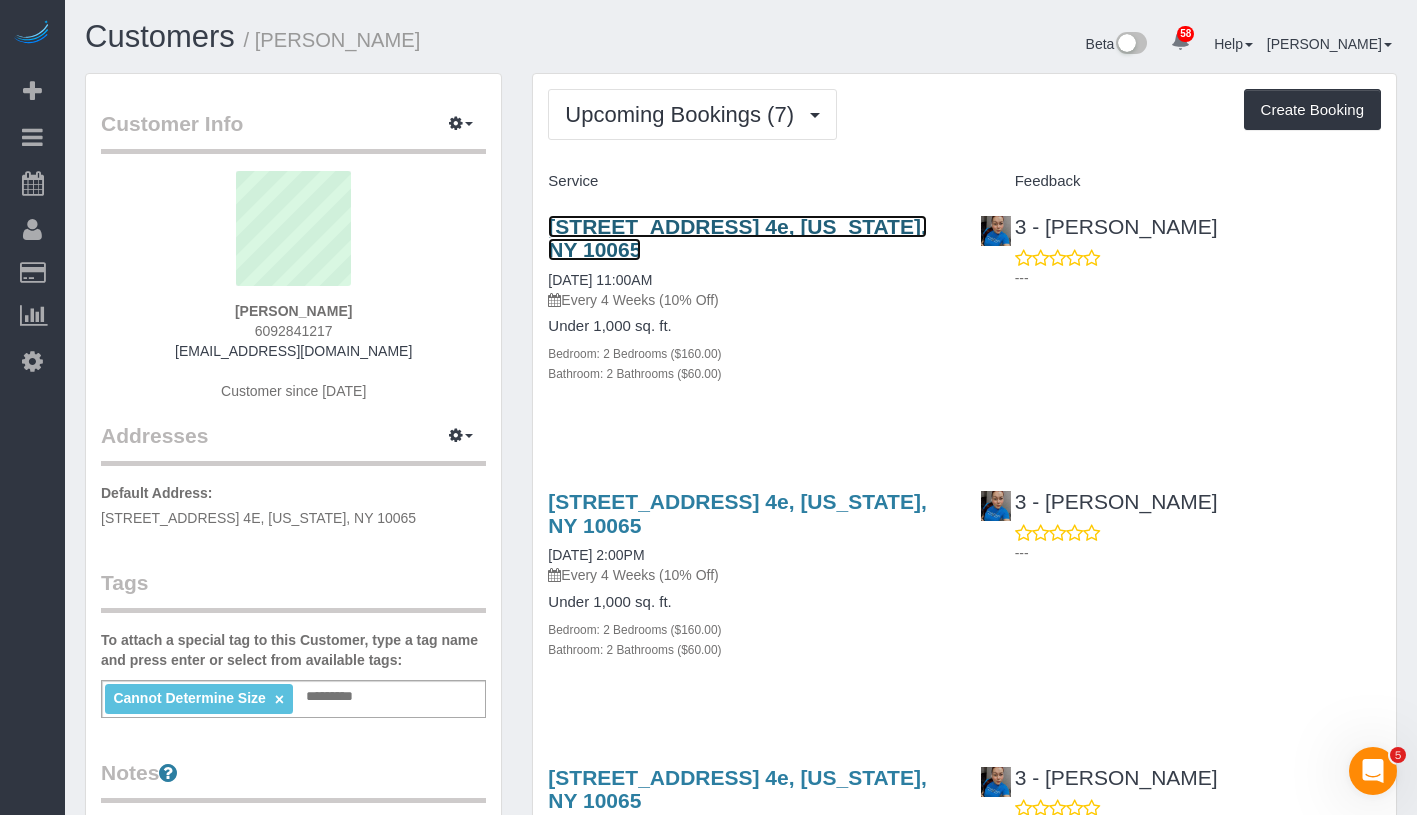 click on "200 East 62nd Street, Apt. 4e, New York, NY 10065" at bounding box center (737, 238) 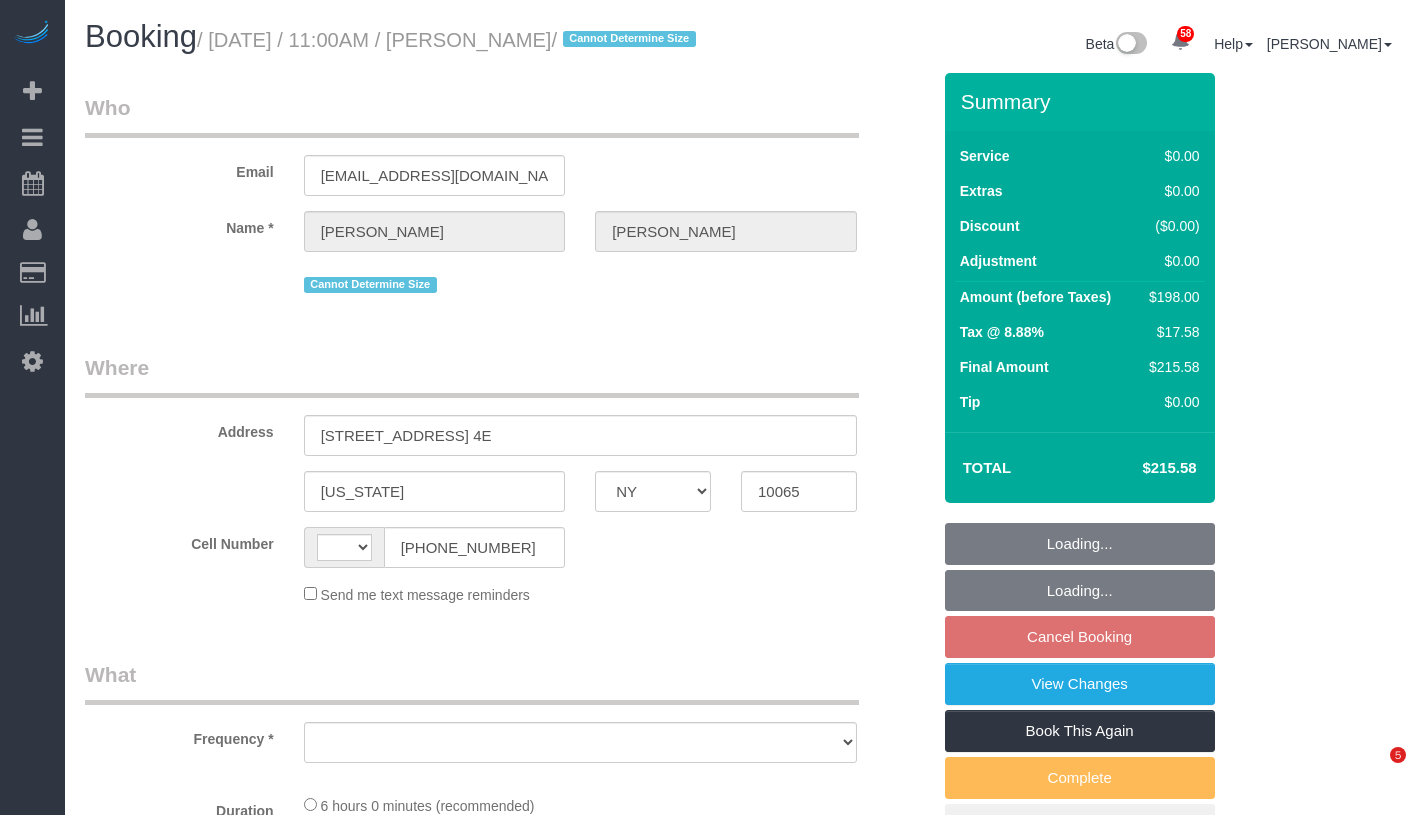 select on "NY" 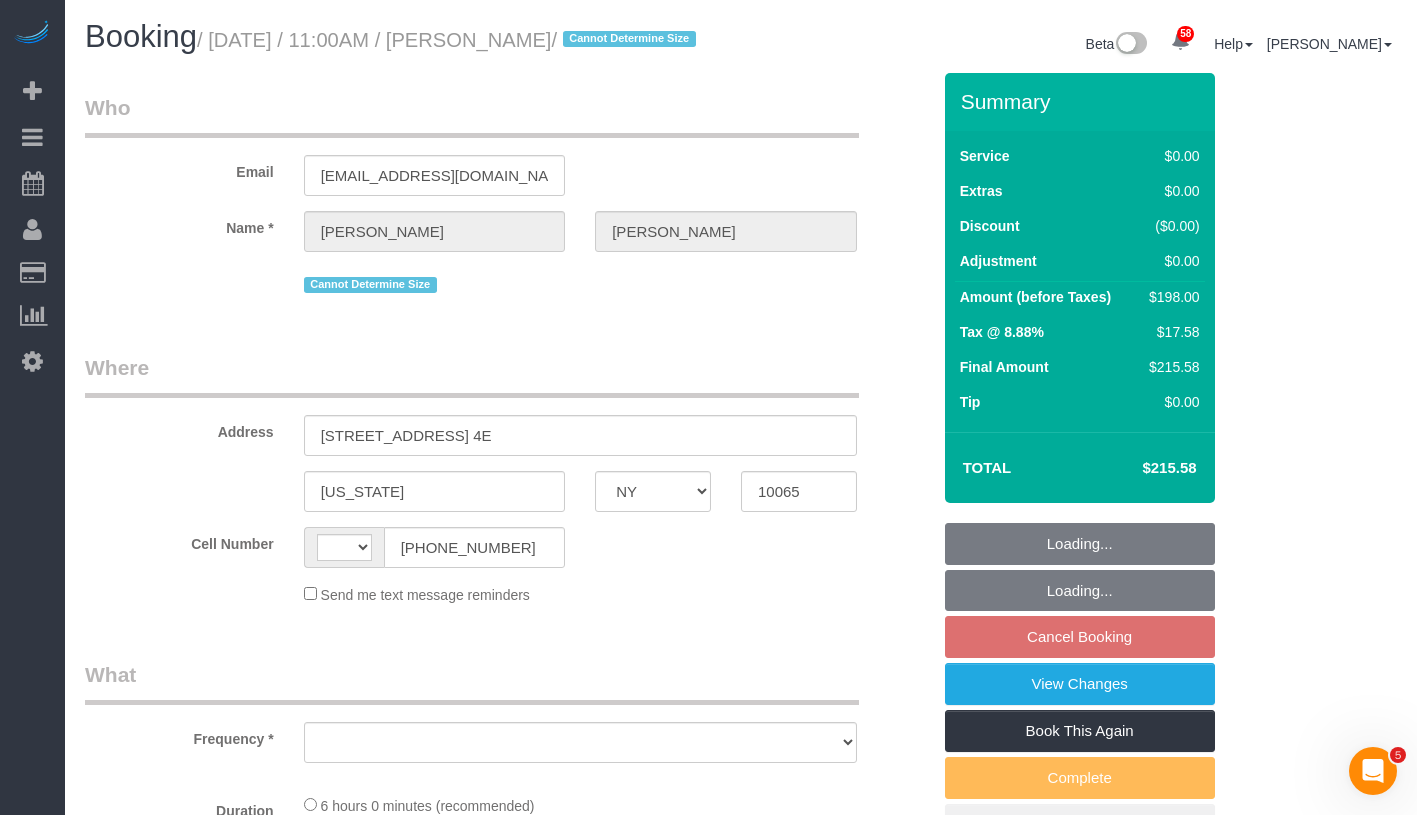 scroll, scrollTop: 0, scrollLeft: 0, axis: both 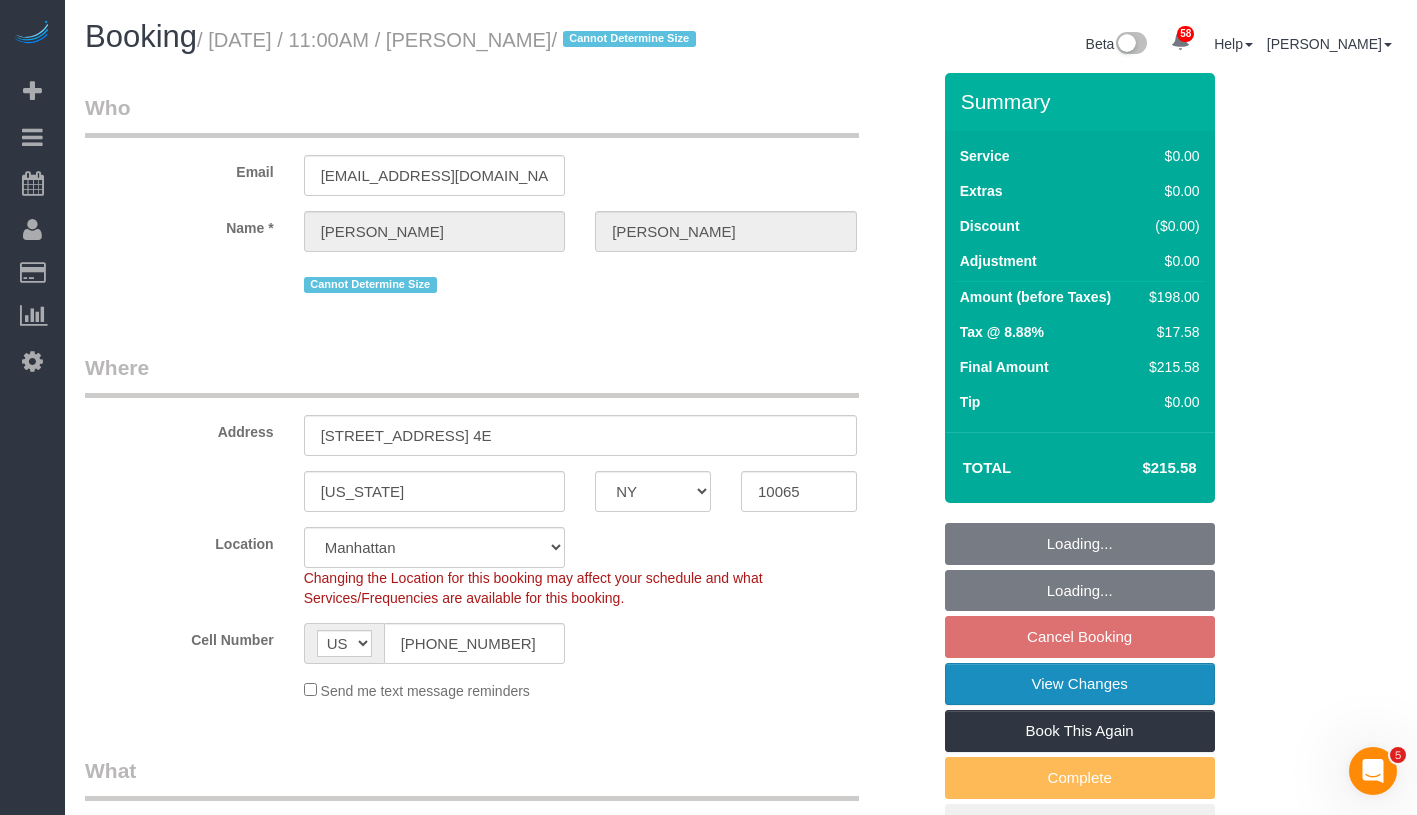 select on "2" 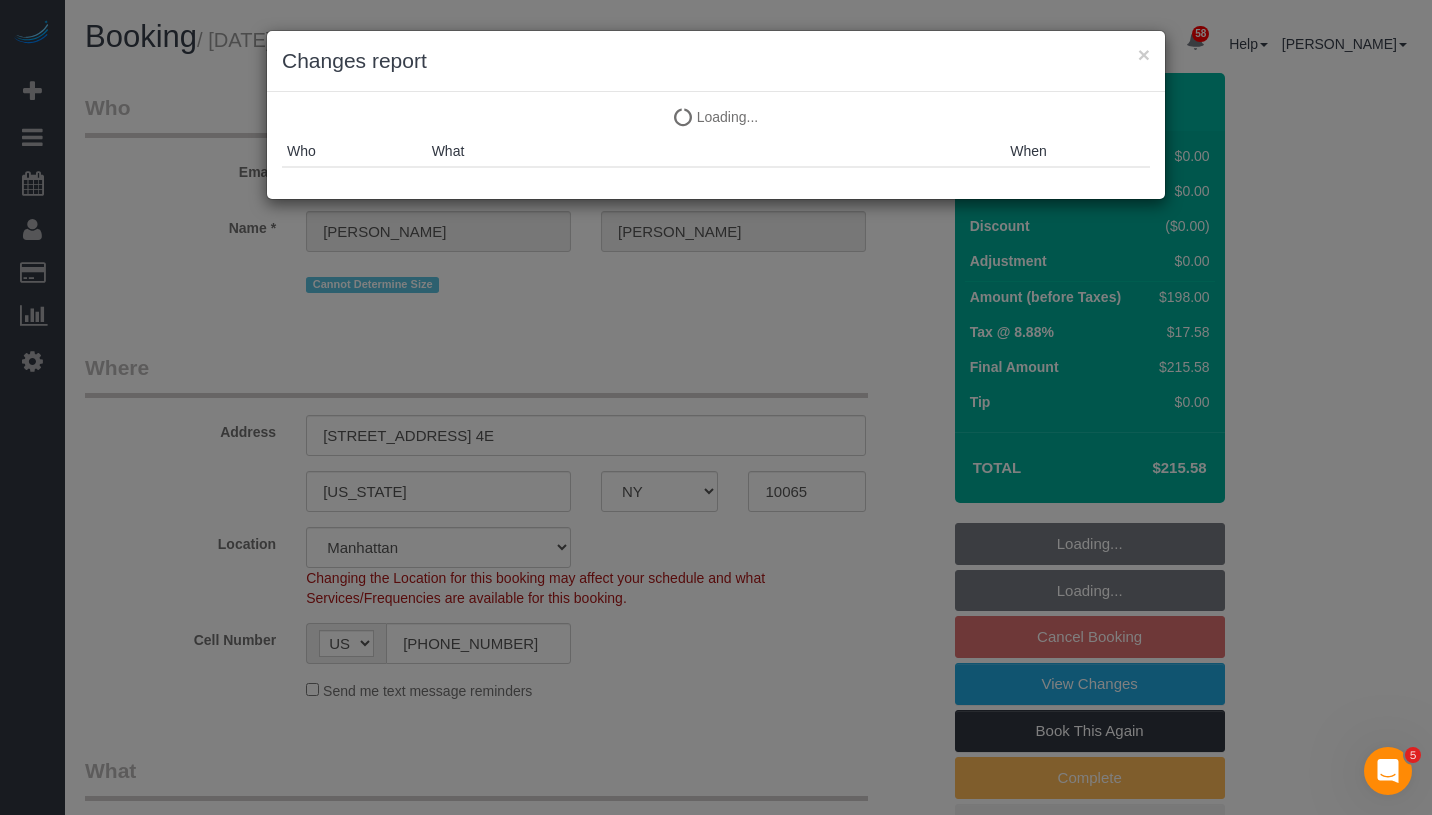 select on "2" 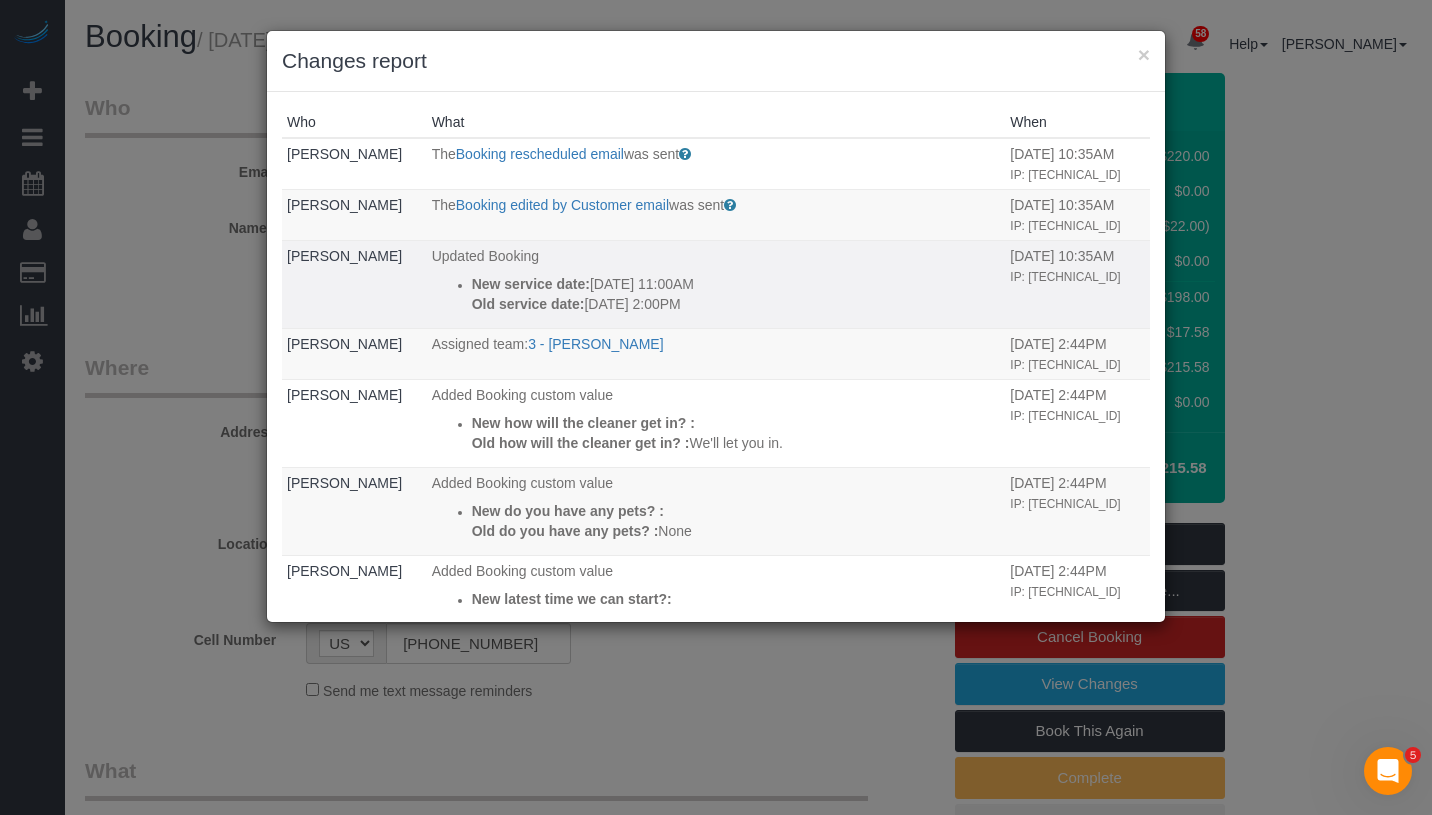 drag, startPoint x: 443, startPoint y: 314, endPoint x: 709, endPoint y: 351, distance: 268.56097 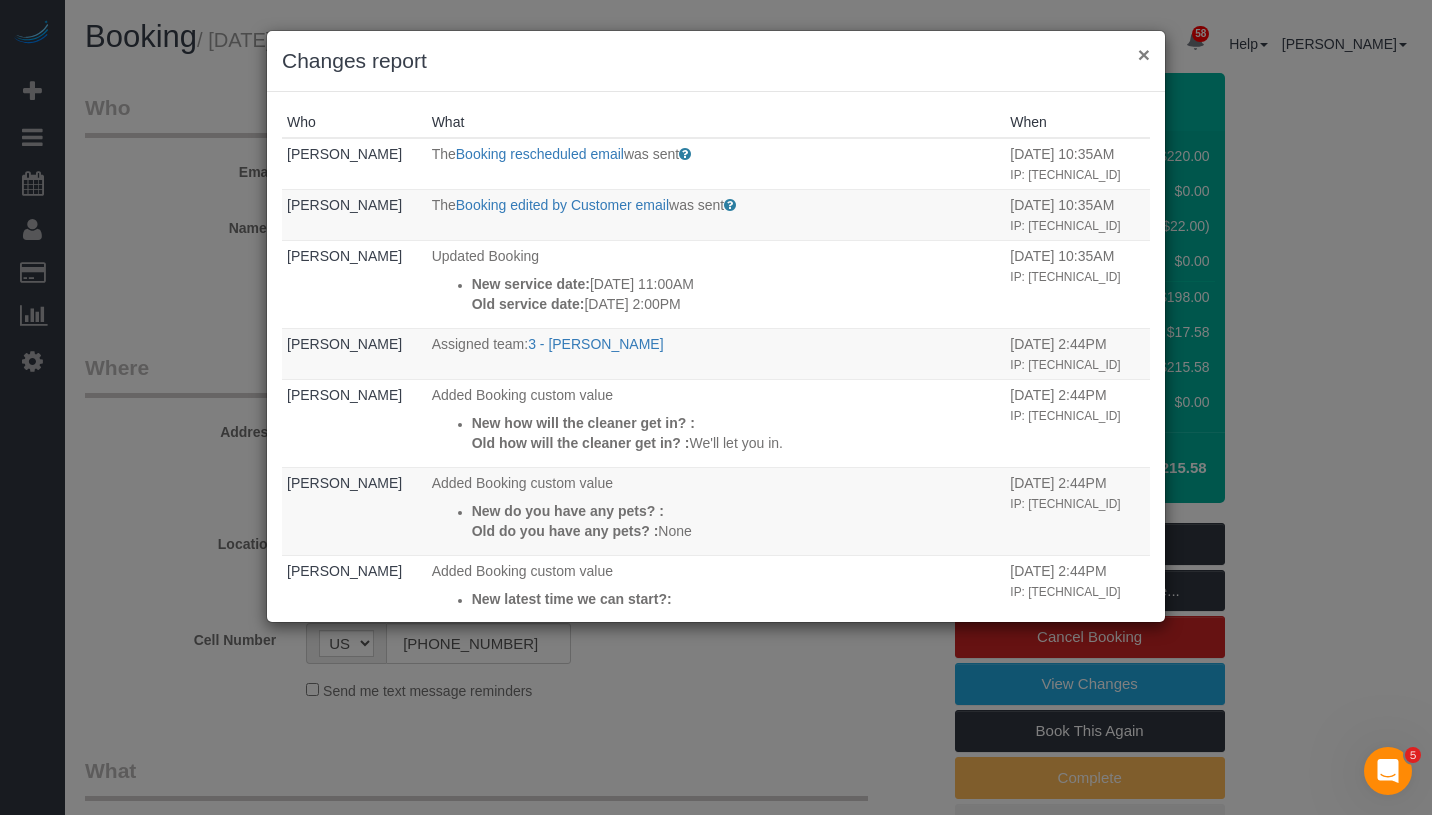 click on "×" at bounding box center (1144, 54) 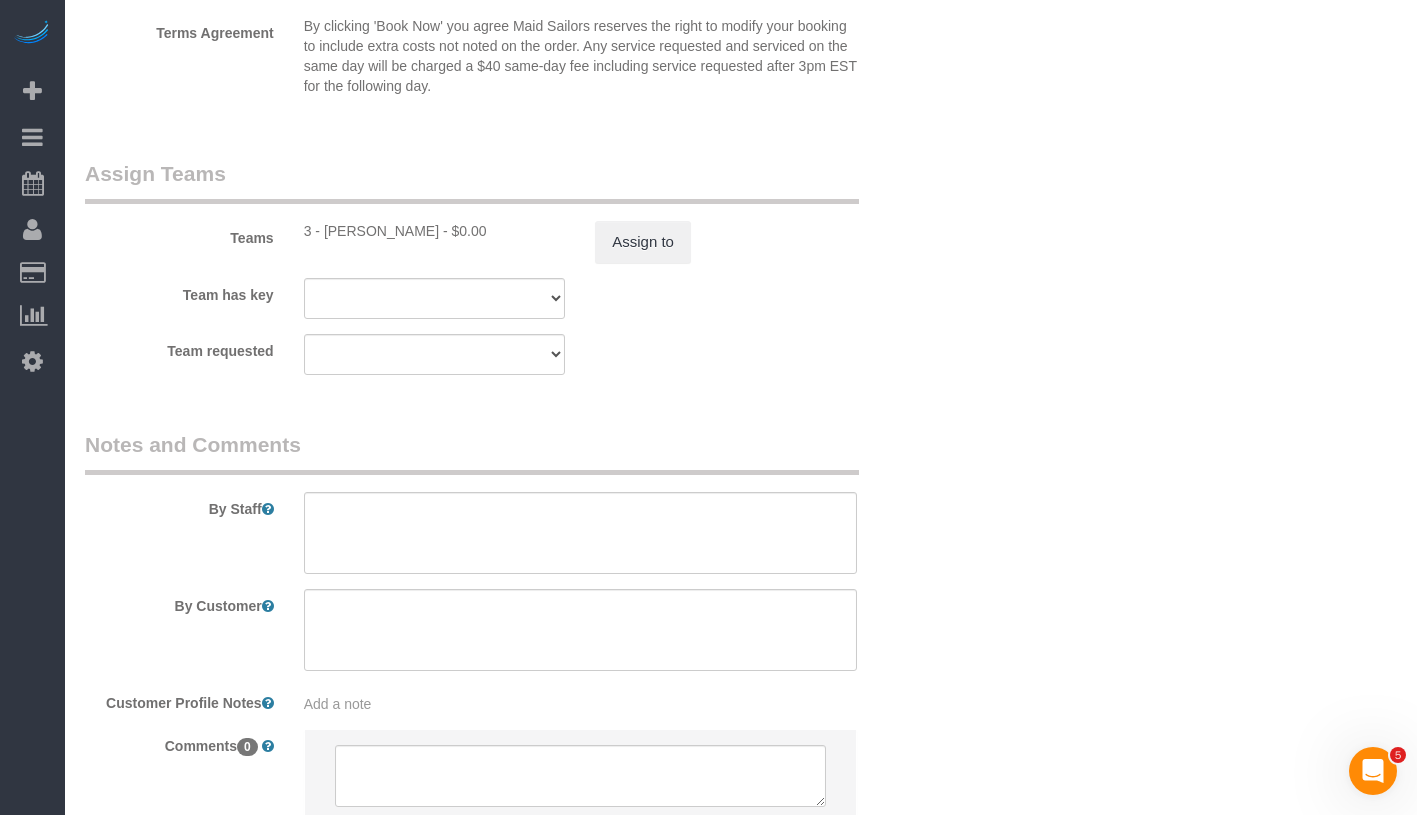 scroll, scrollTop: 2614, scrollLeft: 0, axis: vertical 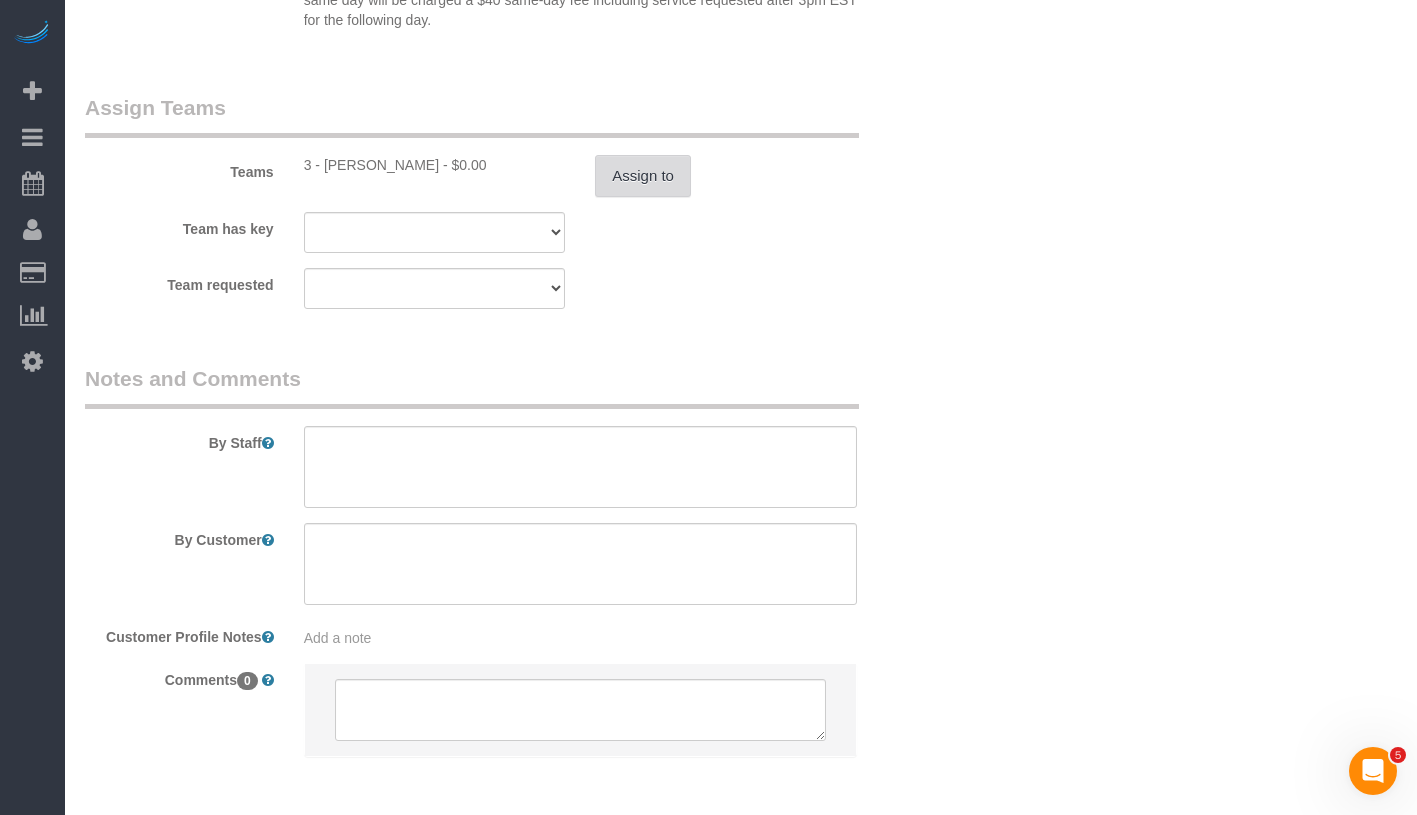 click on "Assign to" at bounding box center (643, 176) 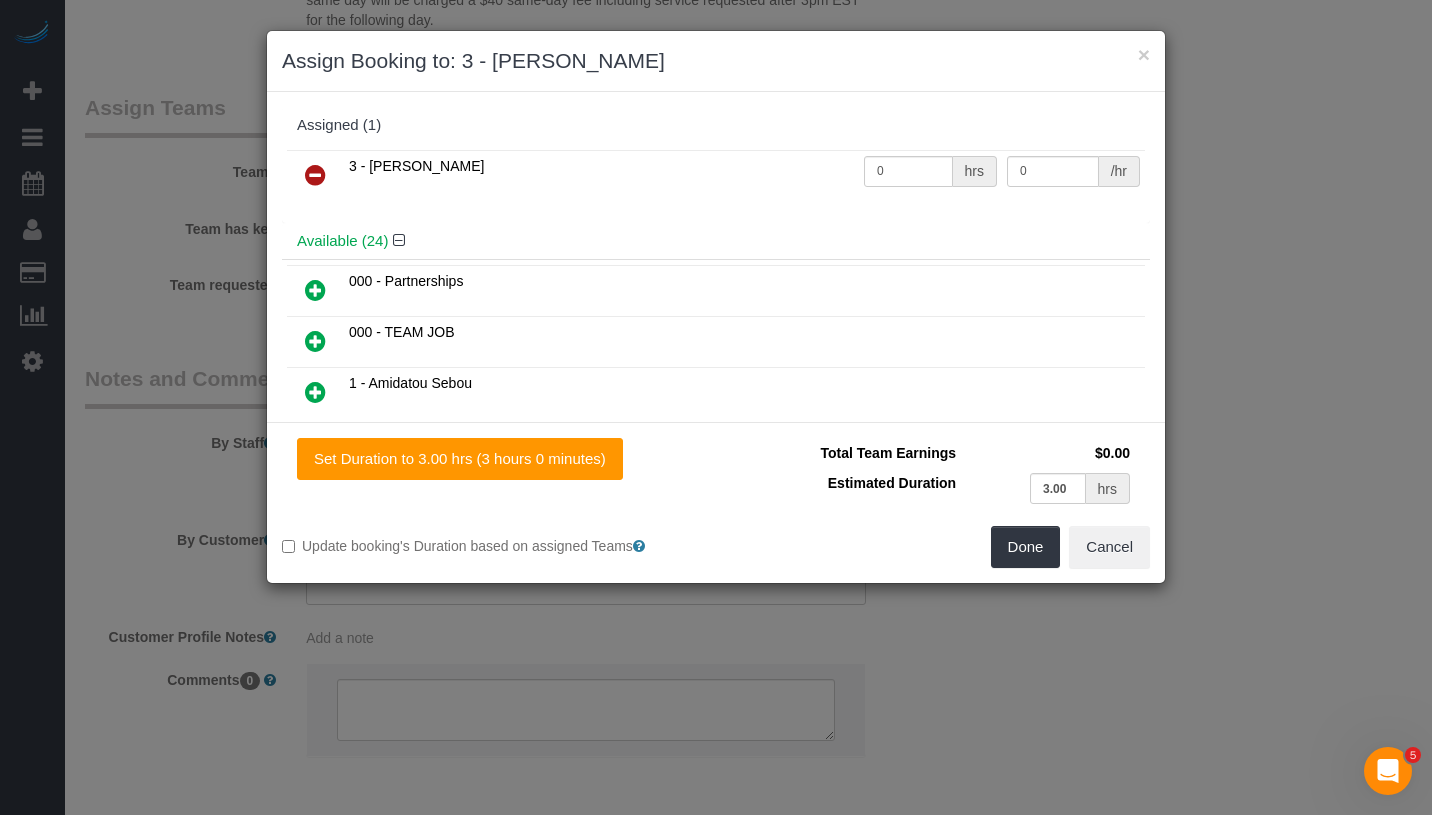 click at bounding box center [315, 175] 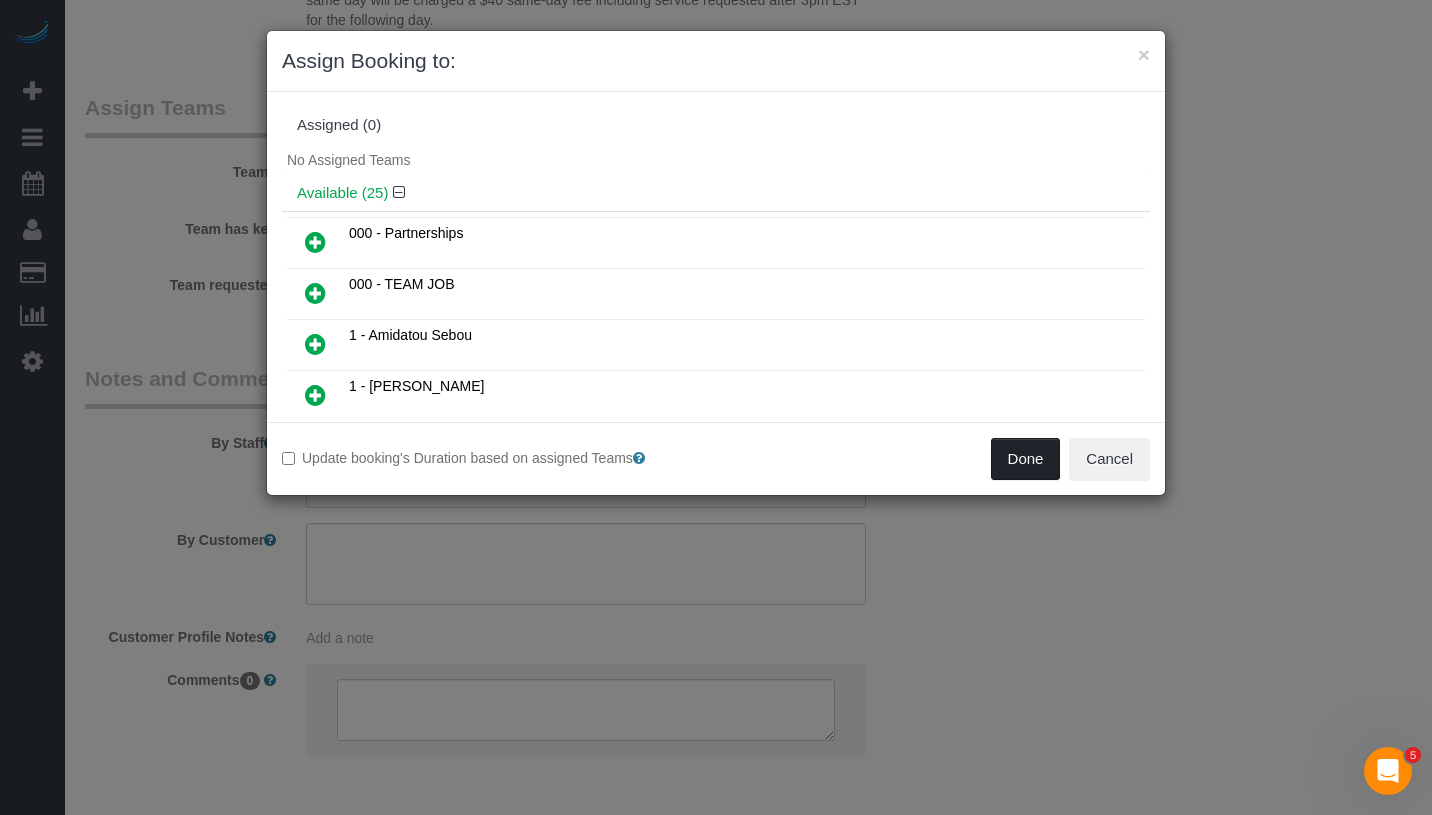 click on "Done" at bounding box center (1026, 459) 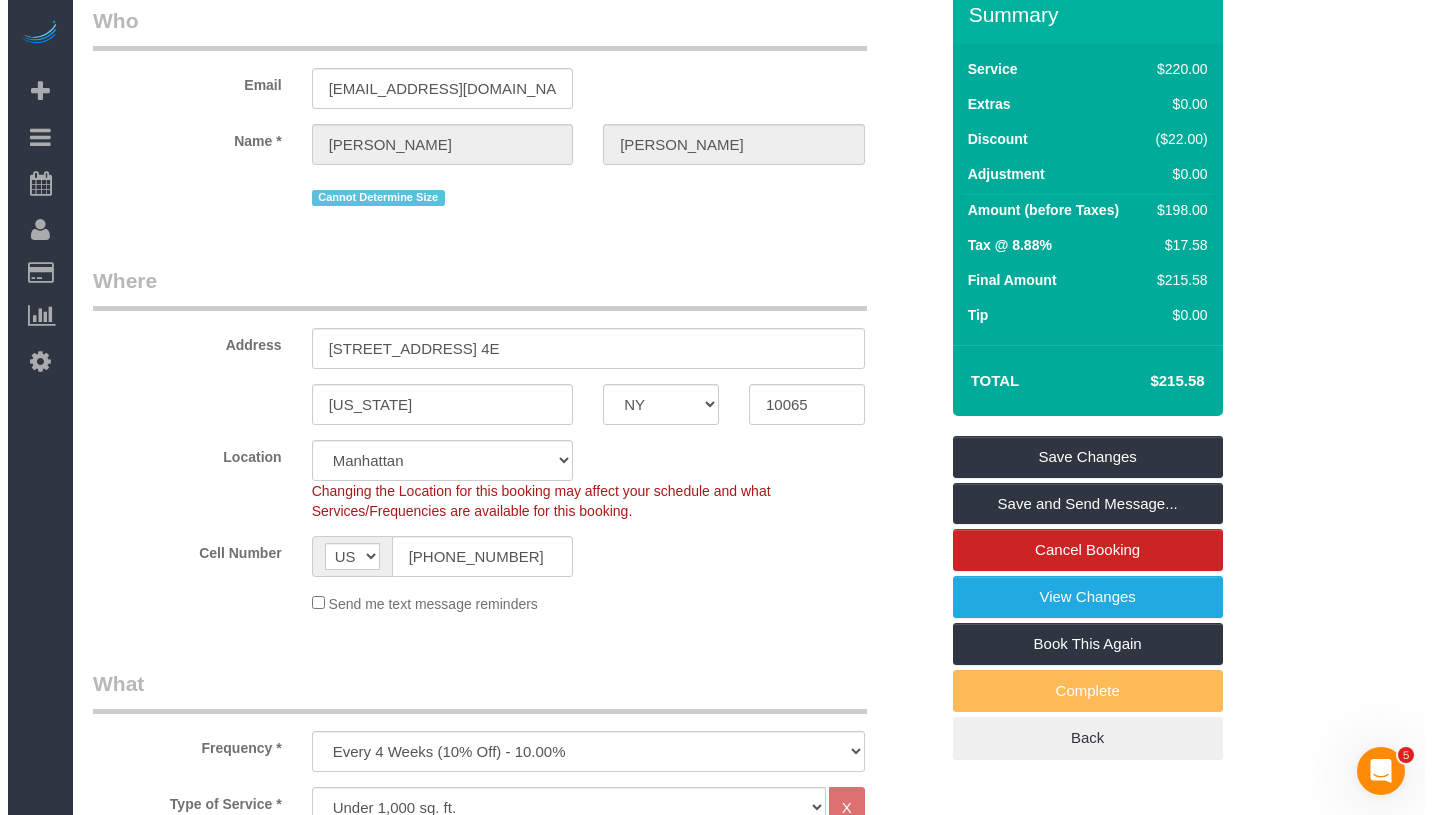 scroll, scrollTop: 0, scrollLeft: 0, axis: both 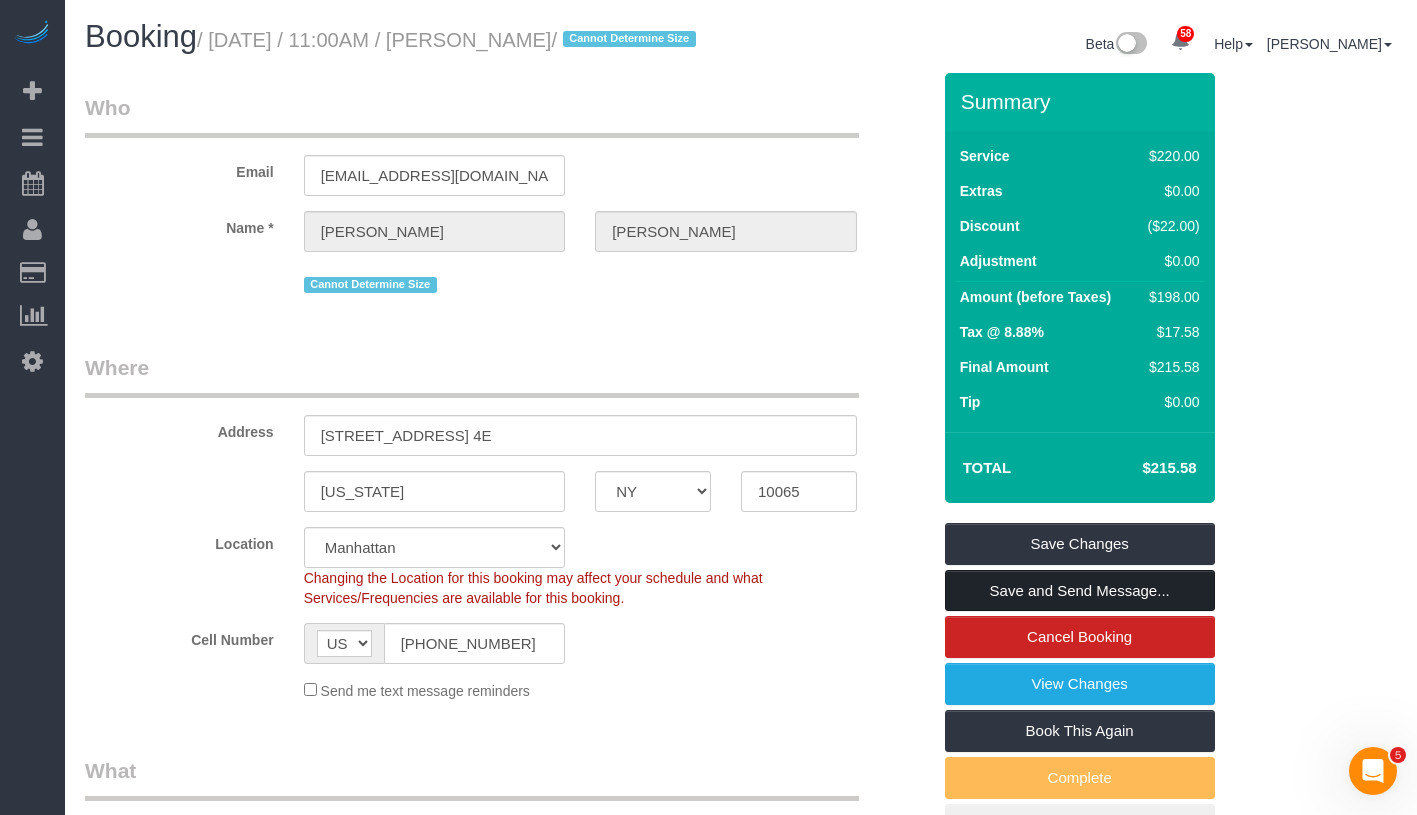 click on "Save and Send Message..." at bounding box center [1080, 591] 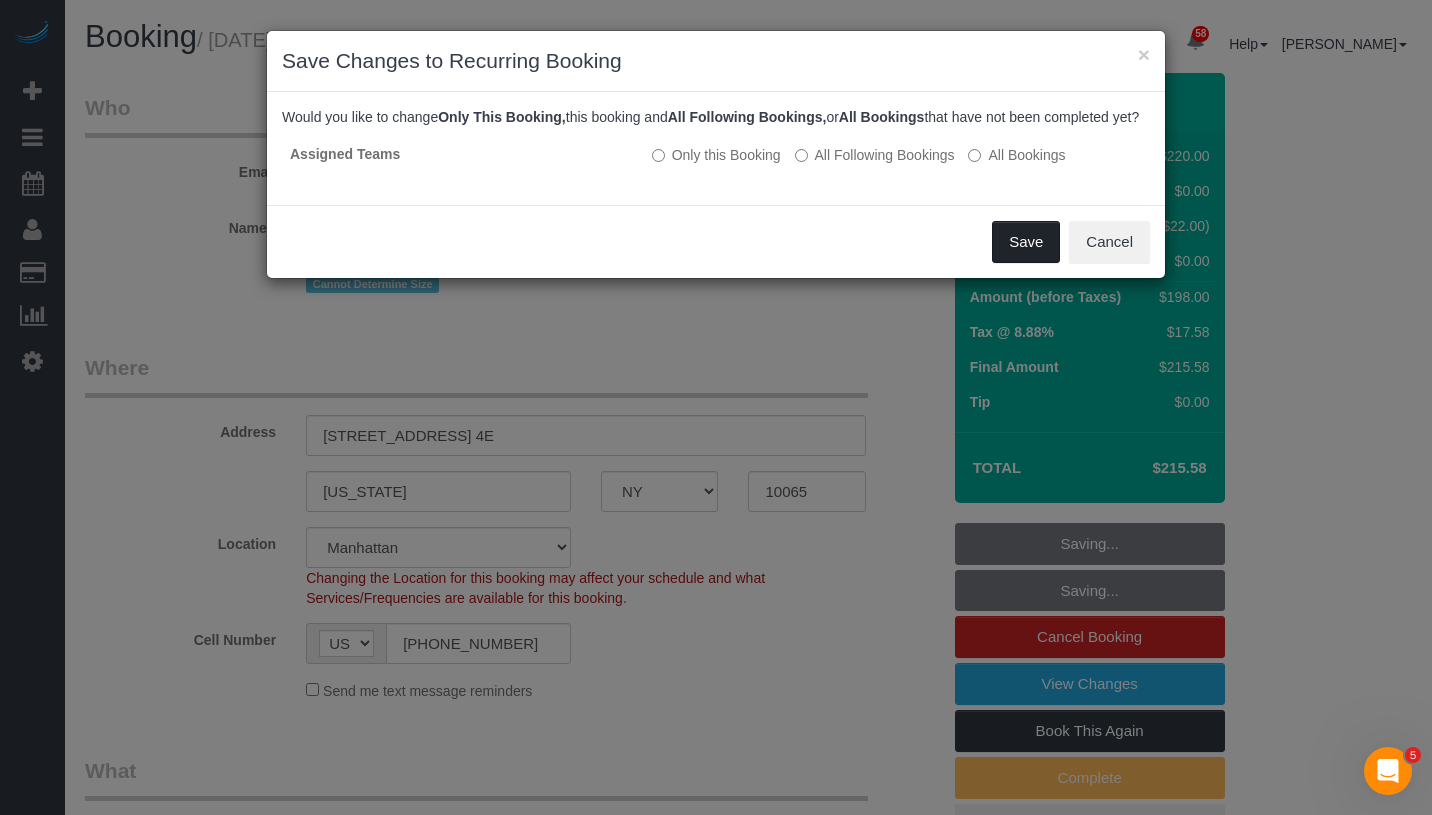 click on "Save" at bounding box center (1026, 242) 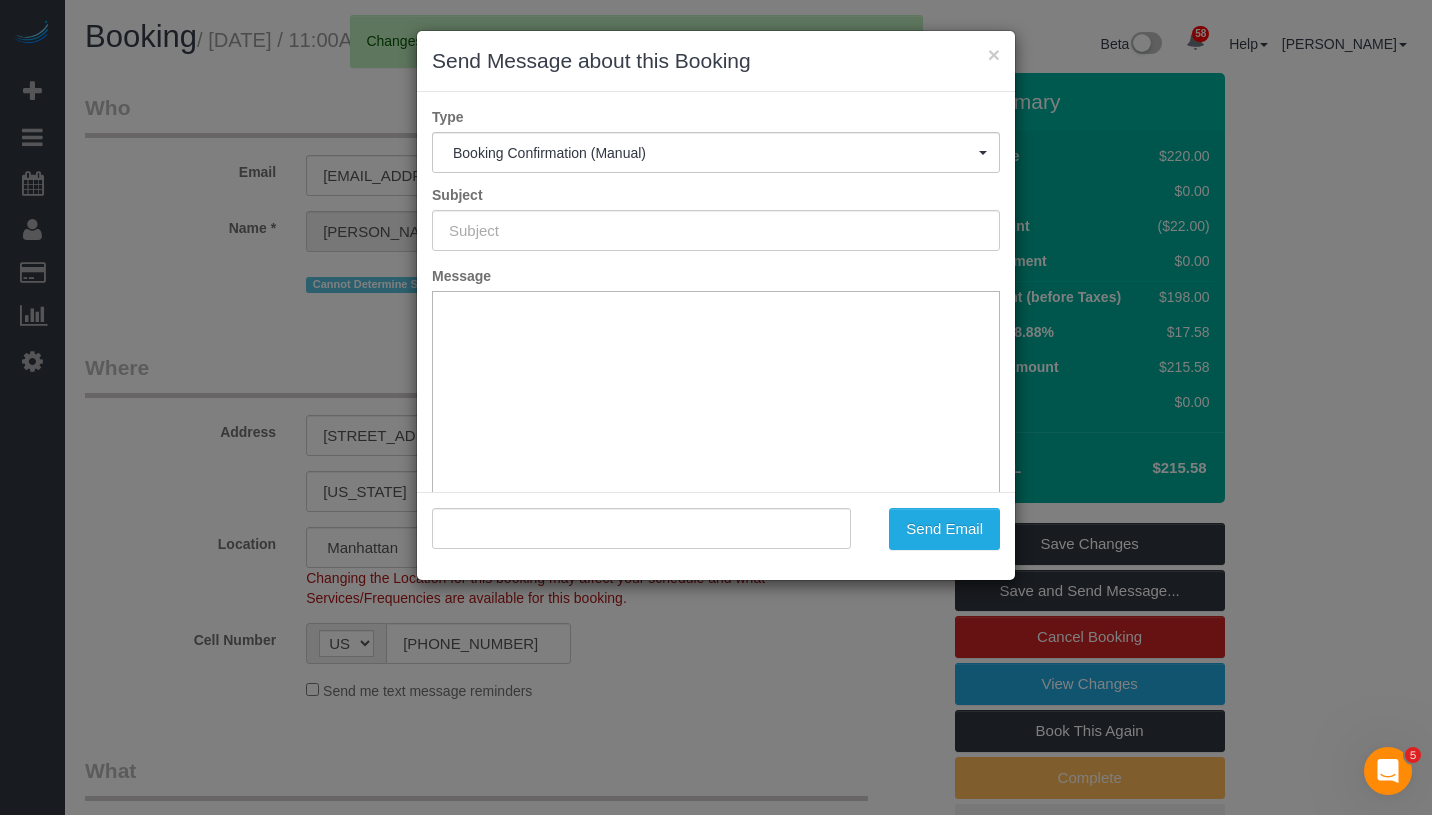 type on "Cleaning Confirmed for 07/18/2025 at 11:00am" 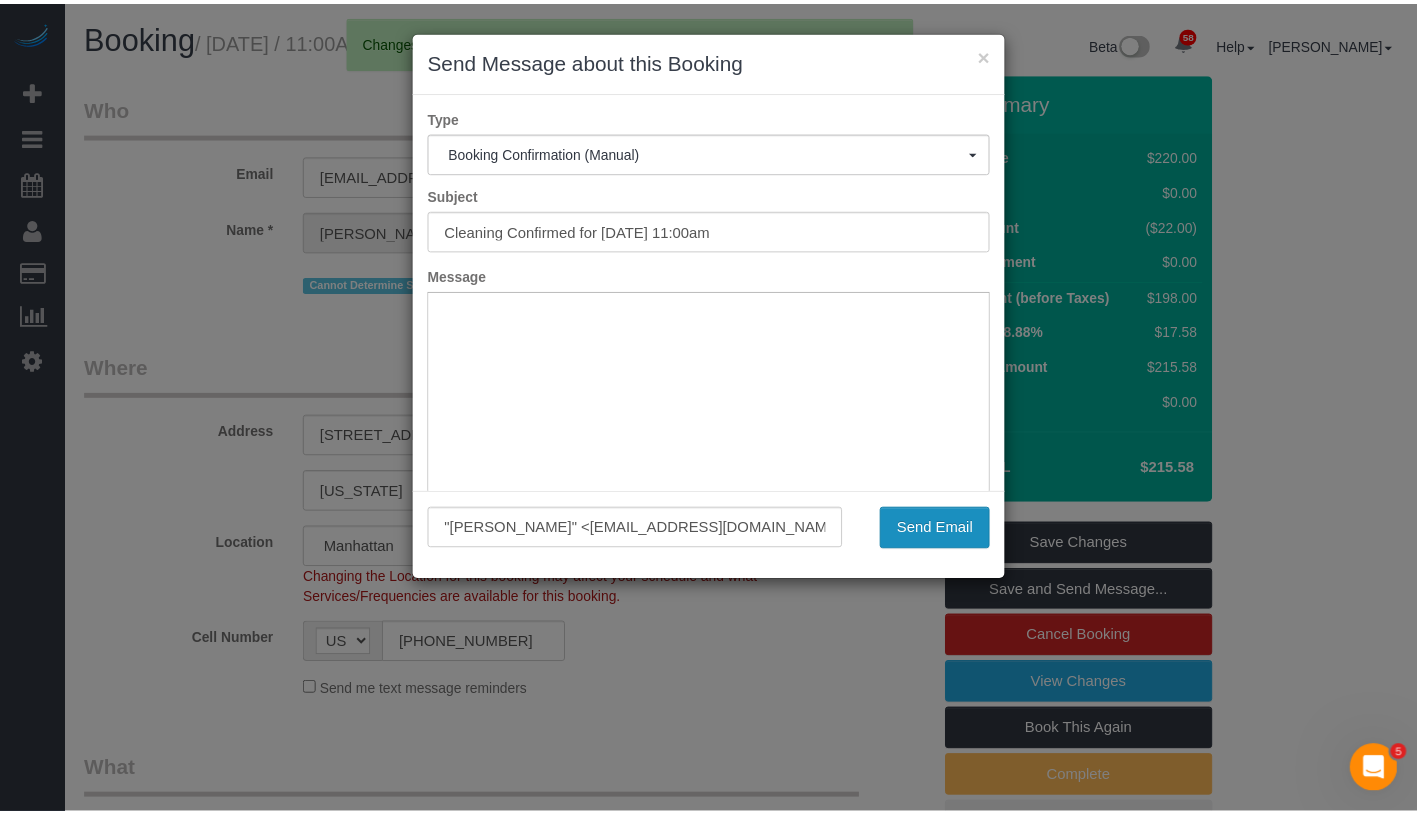 scroll, scrollTop: 0, scrollLeft: 0, axis: both 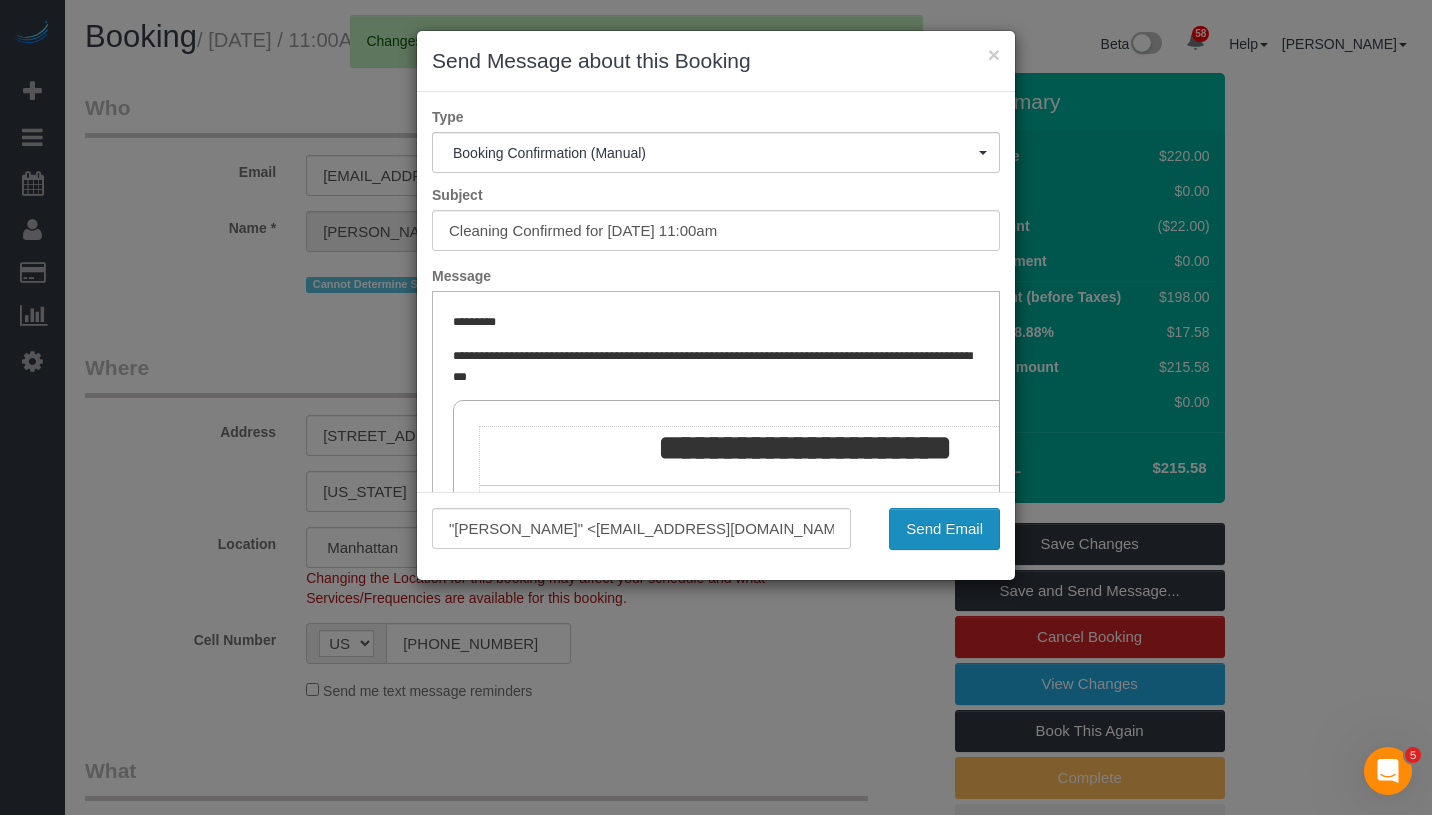 click on "Send Email" at bounding box center [944, 529] 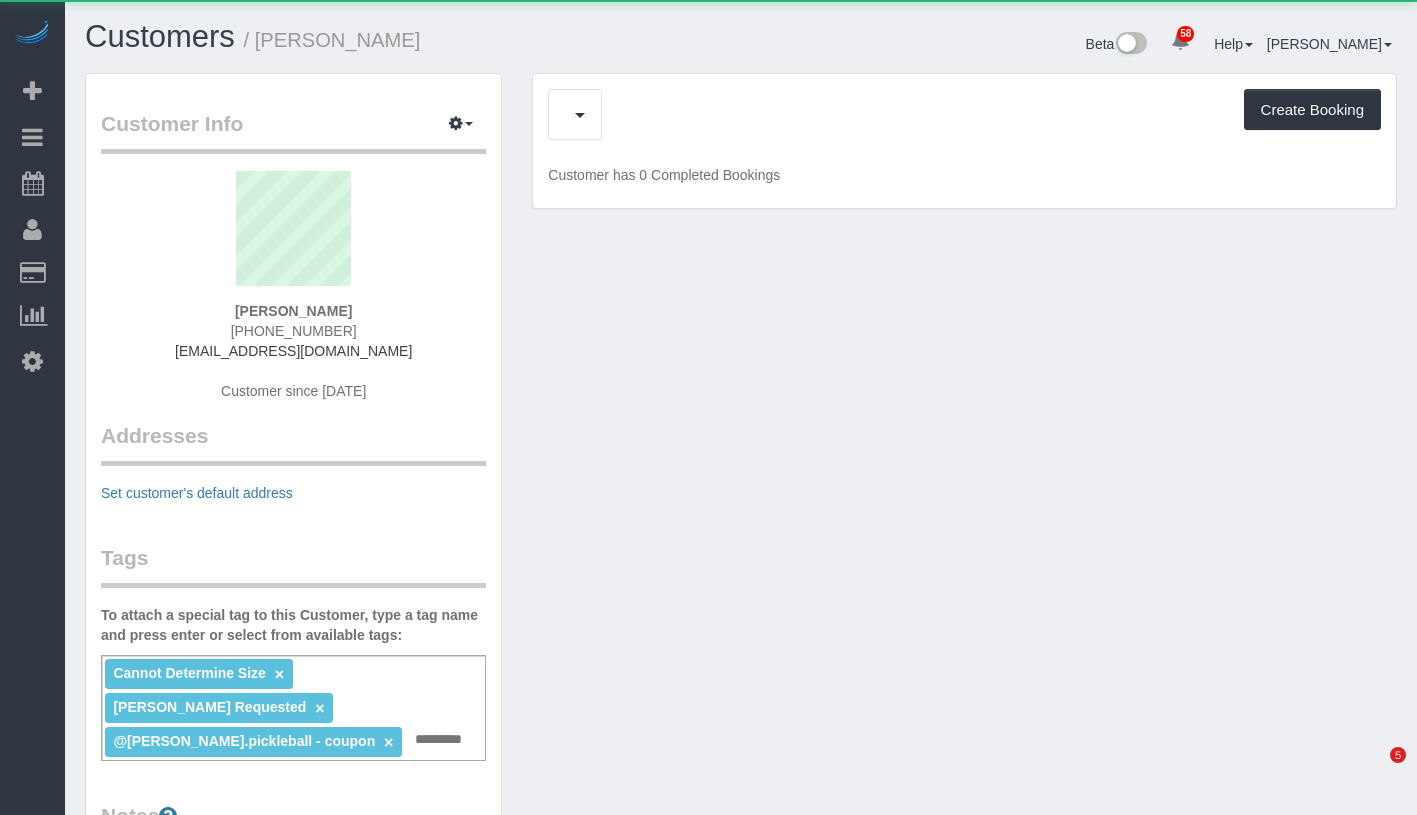 scroll, scrollTop: 0, scrollLeft: 0, axis: both 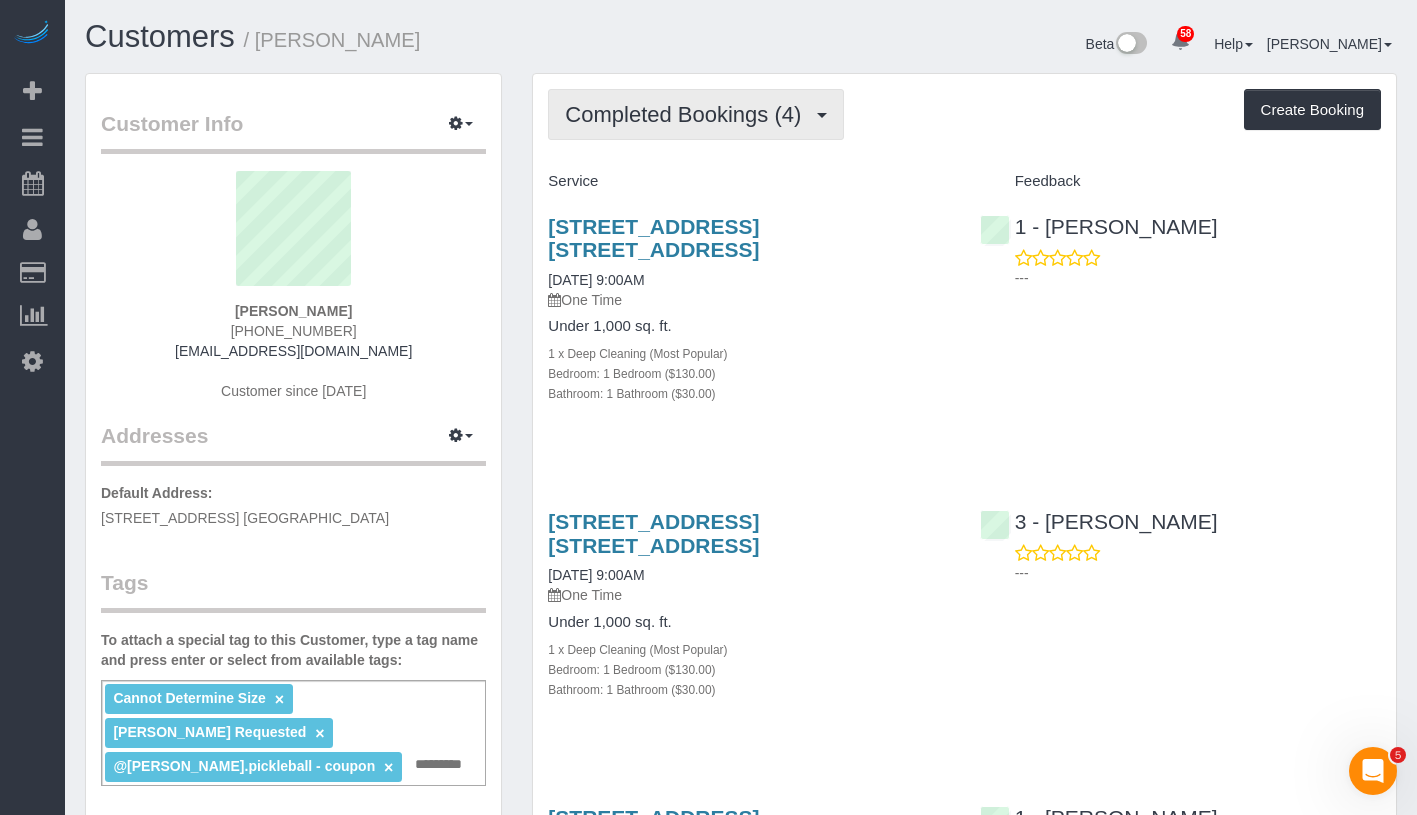 click on "Completed Bookings (4)" at bounding box center (688, 114) 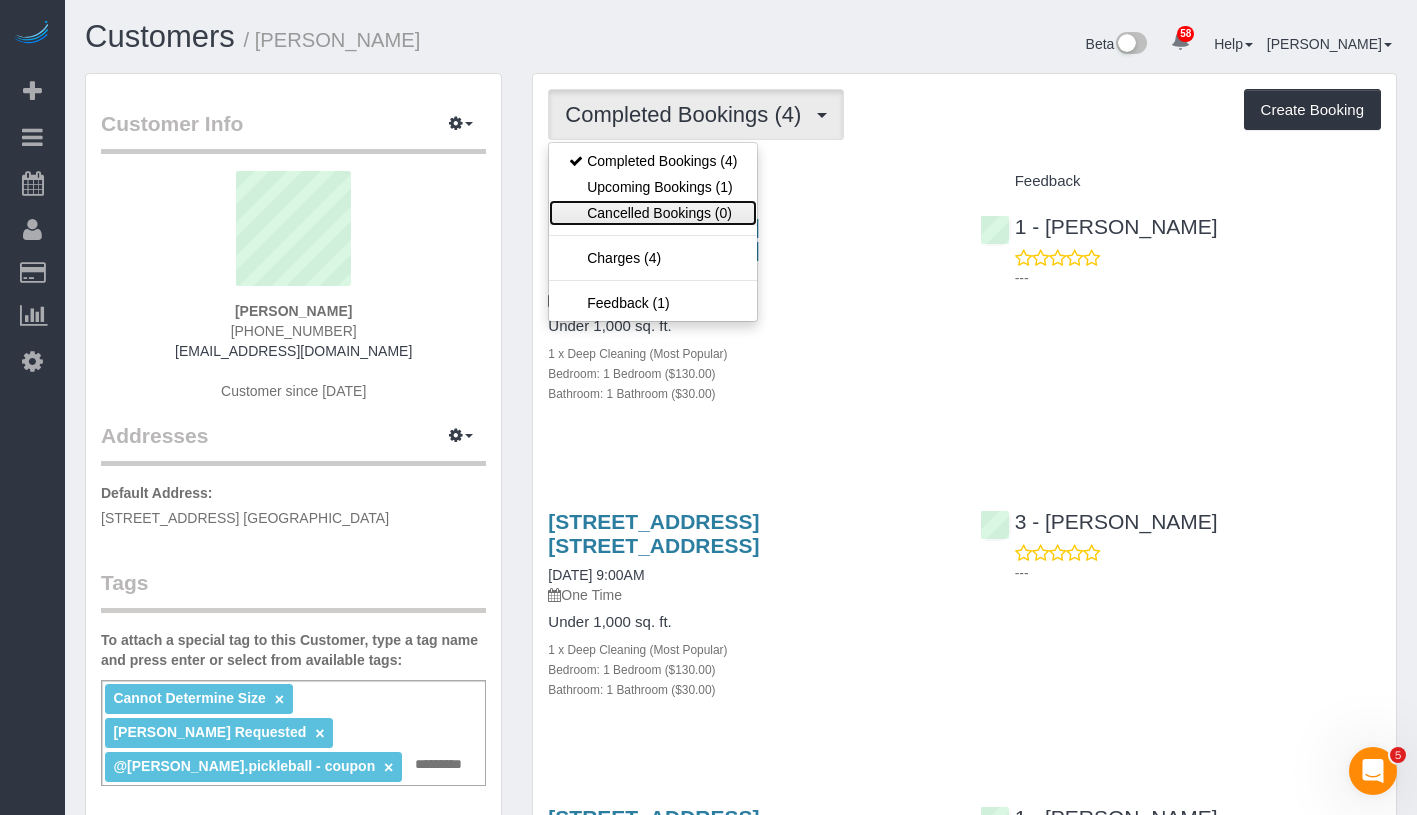 click on "Cancelled Bookings (0)" at bounding box center (653, 213) 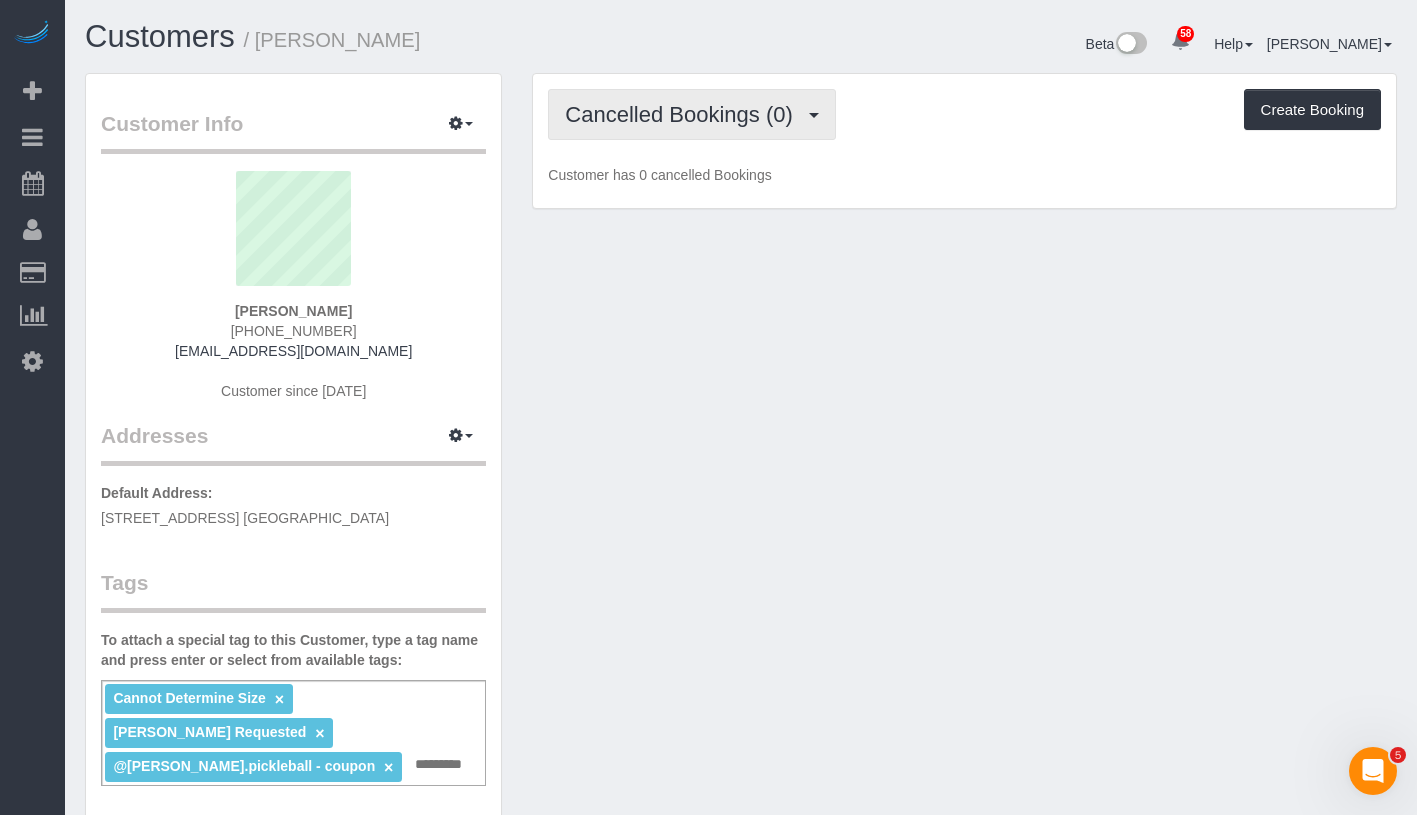 click on "Cancelled Bookings (0)" at bounding box center [692, 114] 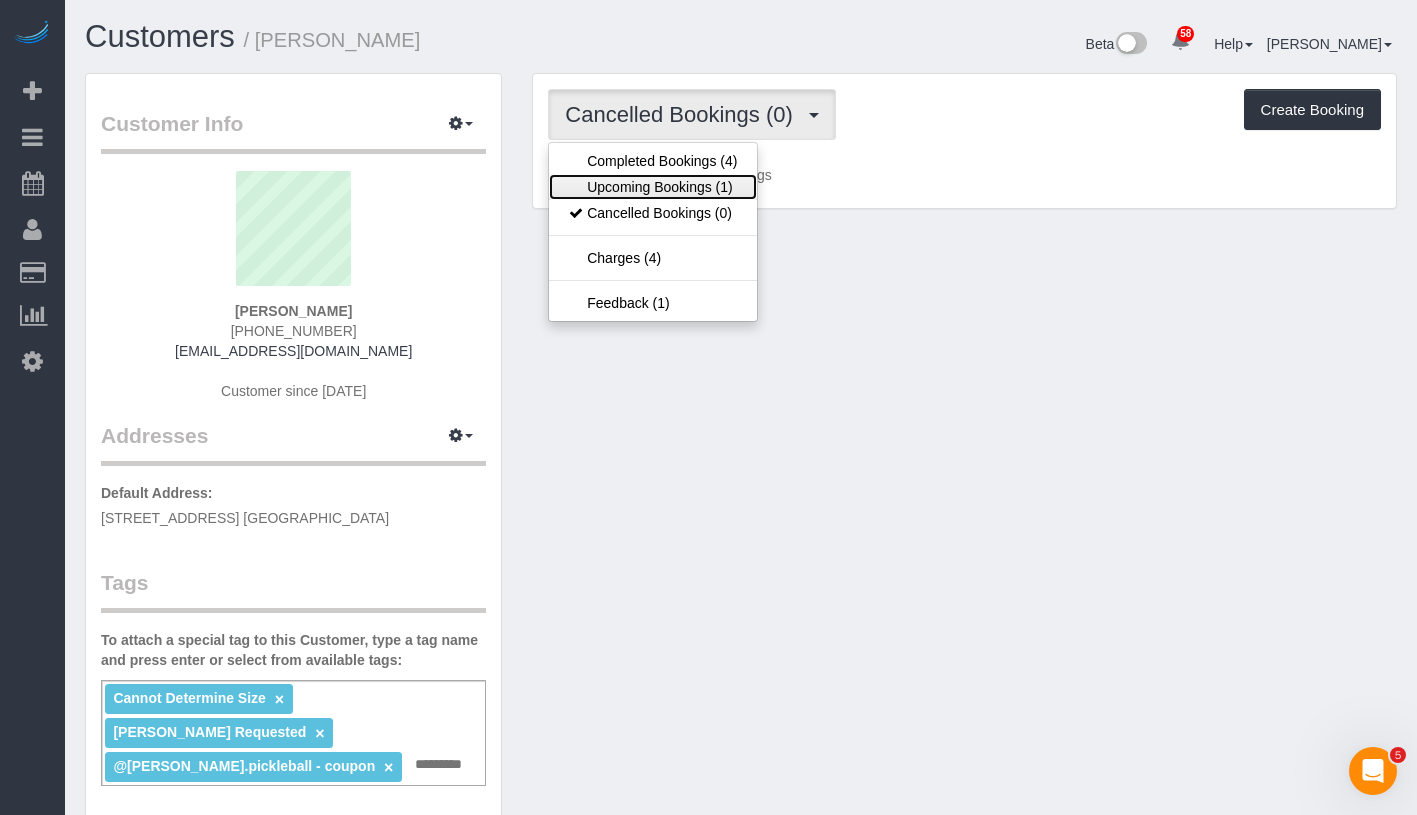 click on "Upcoming Bookings (1)" at bounding box center [653, 187] 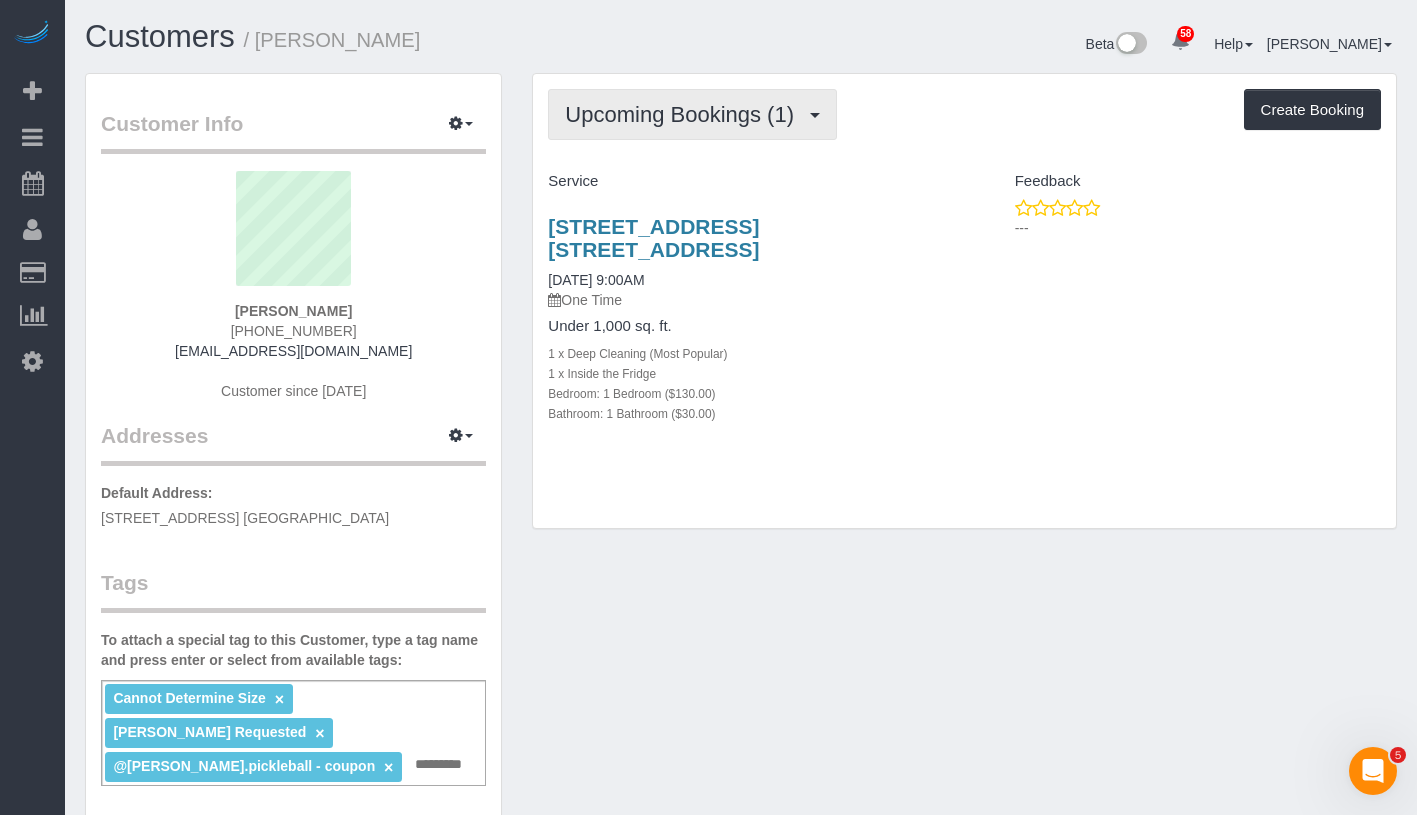 click on "Upcoming Bookings (1)" at bounding box center [684, 114] 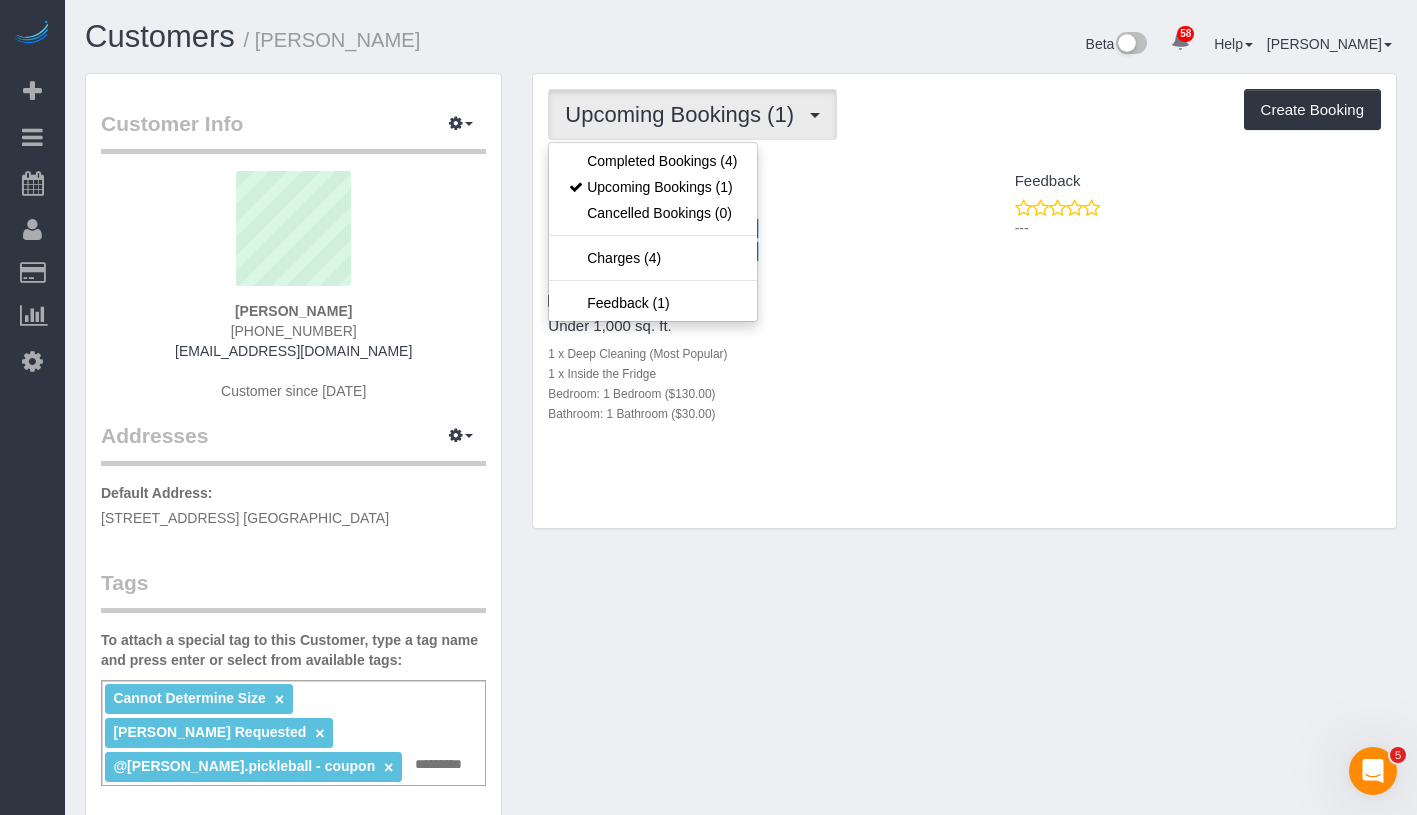 click on "Upcoming Bookings (1)
Completed Bookings (4)
Upcoming Bookings (1)
Cancelled Bookings (0)
Charges (4)
Feedback (1)
Create Booking
Service
Feedback" at bounding box center [964, 301] 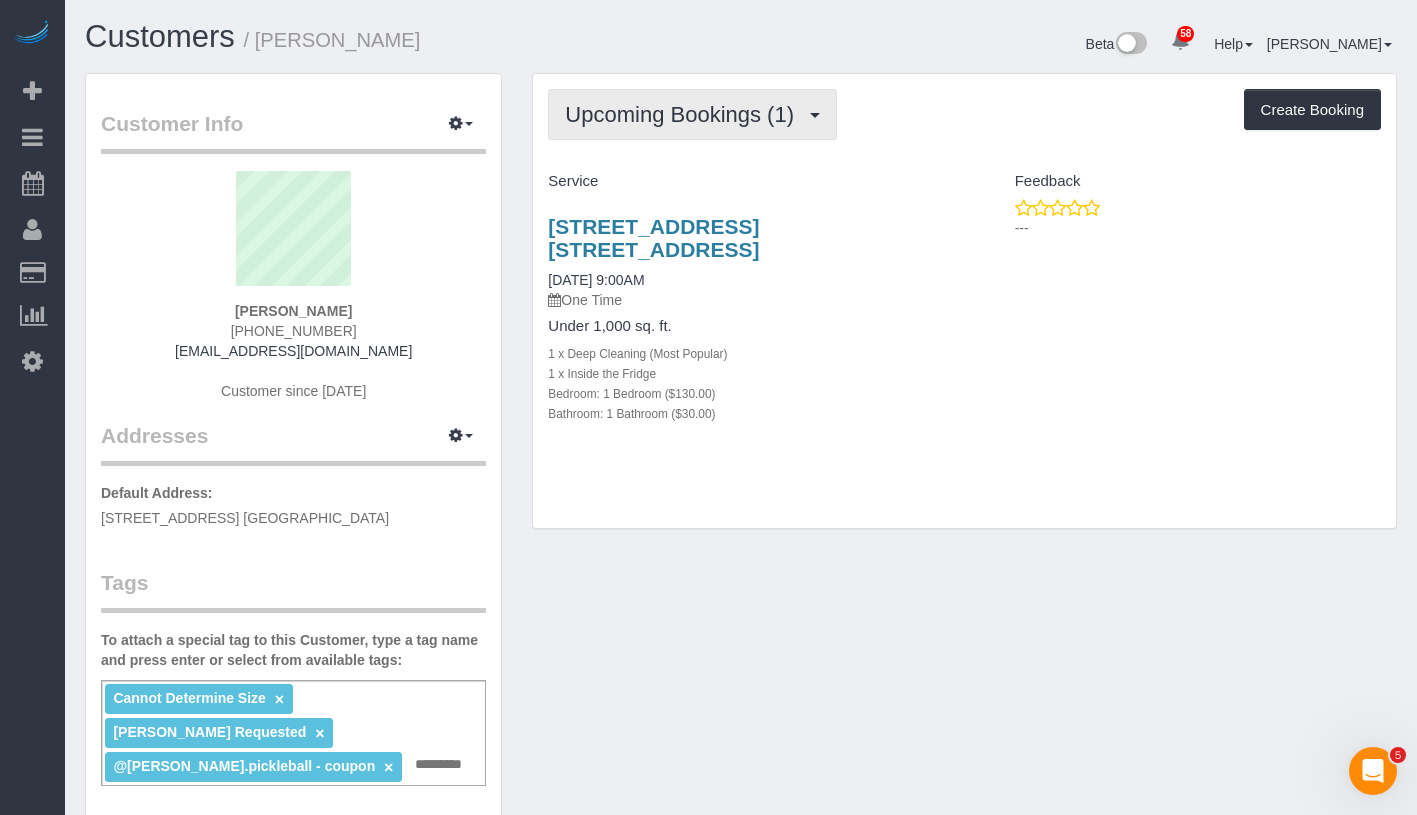 click on "Upcoming Bookings (1)" at bounding box center [684, 114] 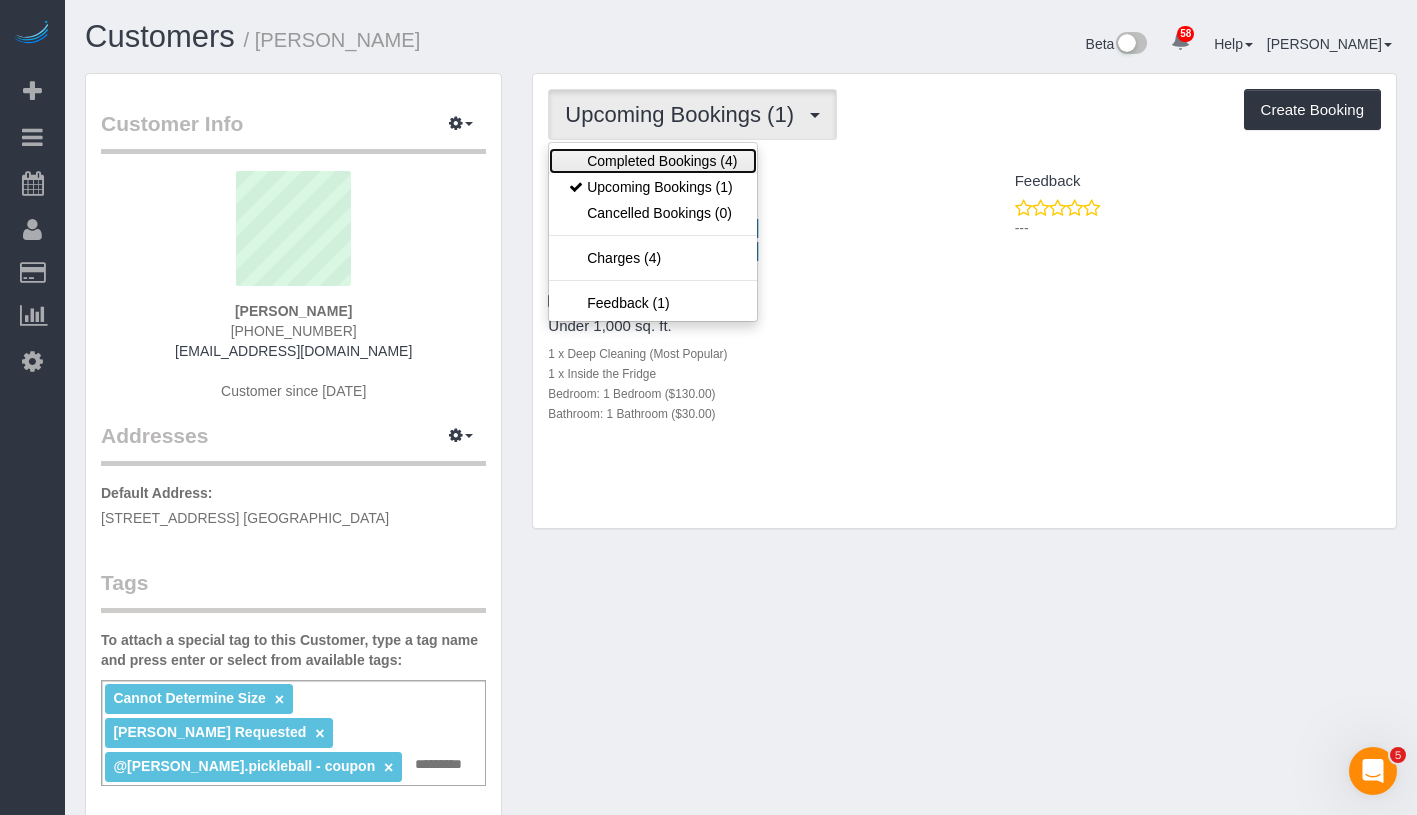 click on "Completed Bookings (4)" at bounding box center [653, 161] 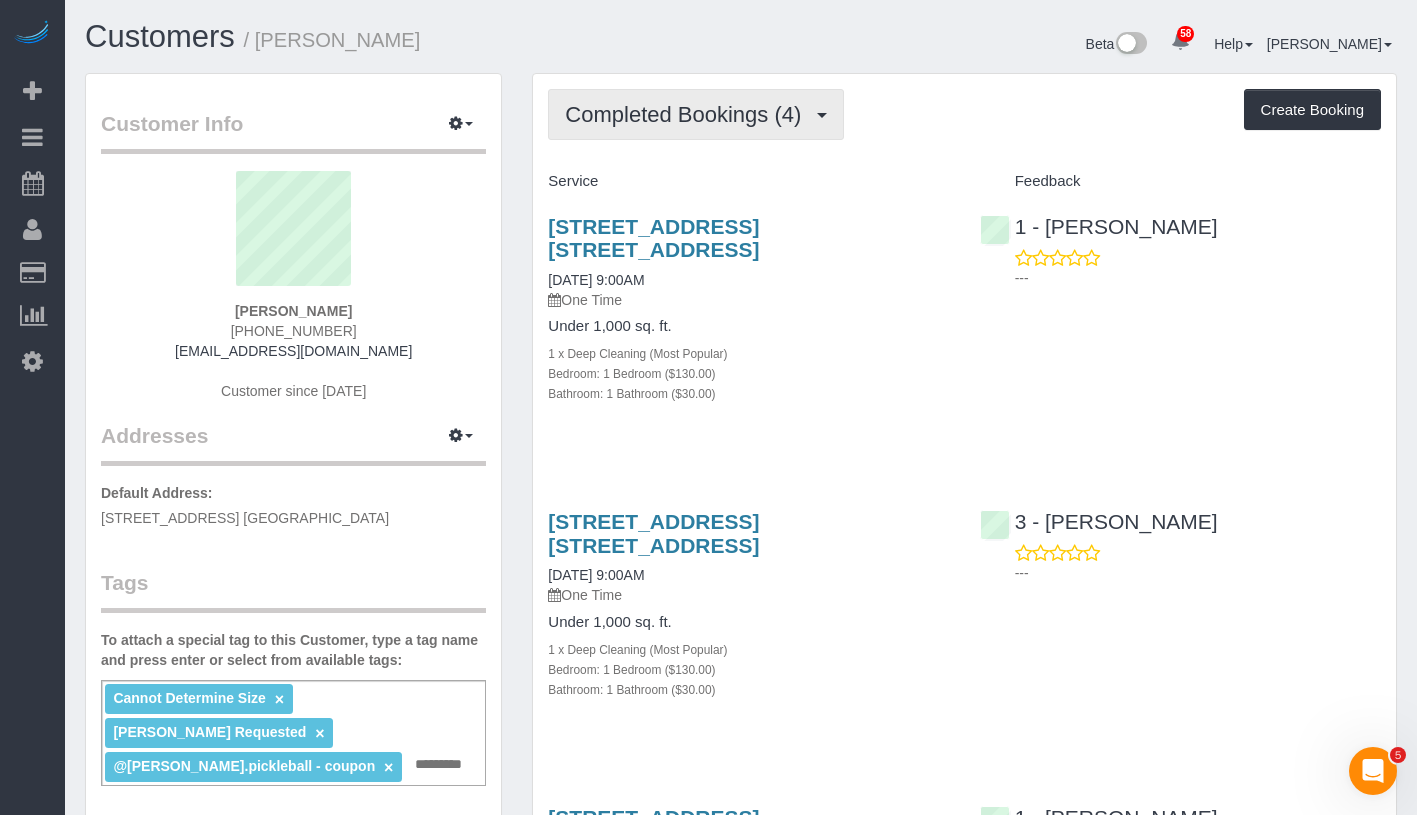 click on "Completed Bookings (4)" at bounding box center [688, 114] 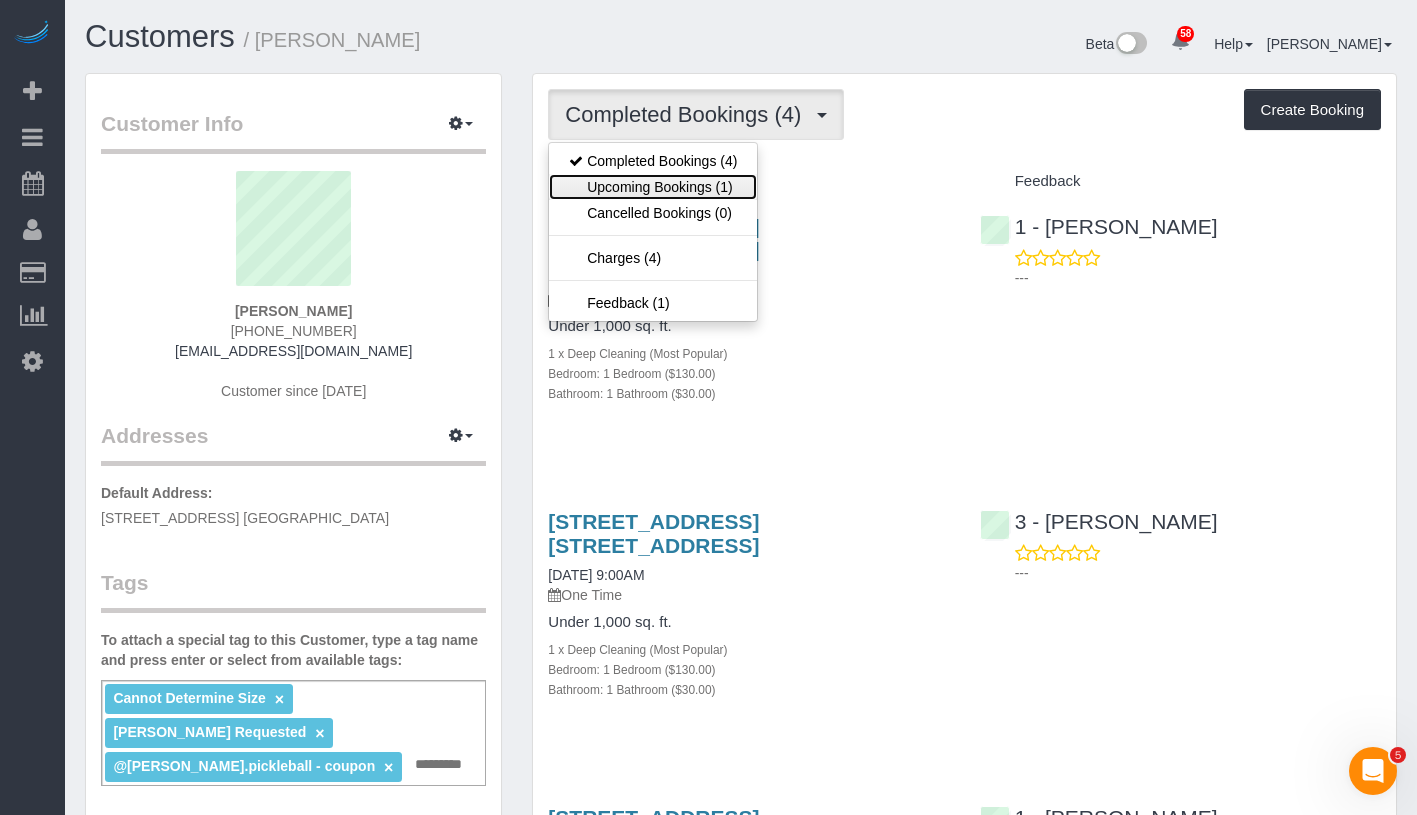 click on "Upcoming Bookings (1)" at bounding box center (653, 187) 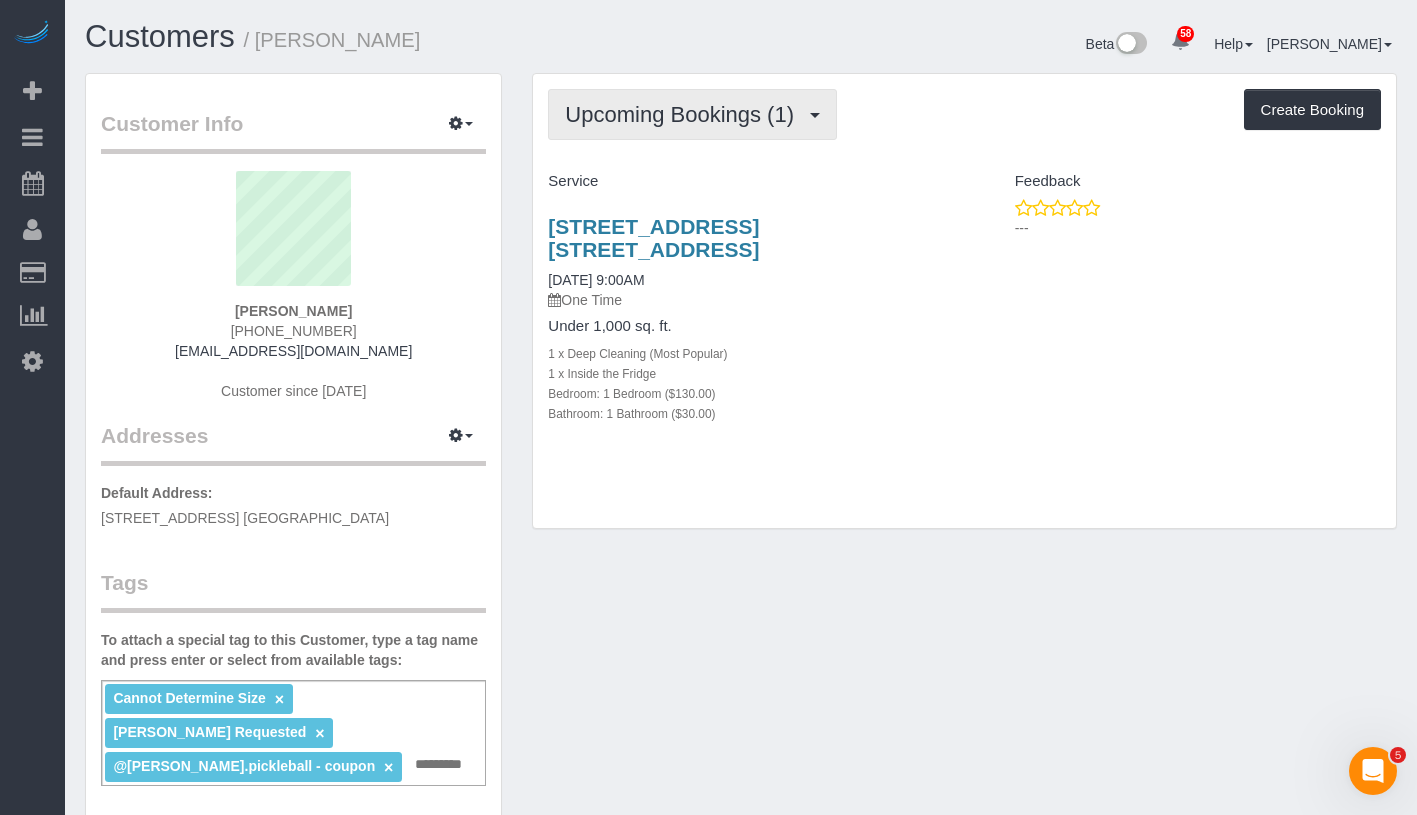 click on "Upcoming Bookings (1)" at bounding box center [692, 114] 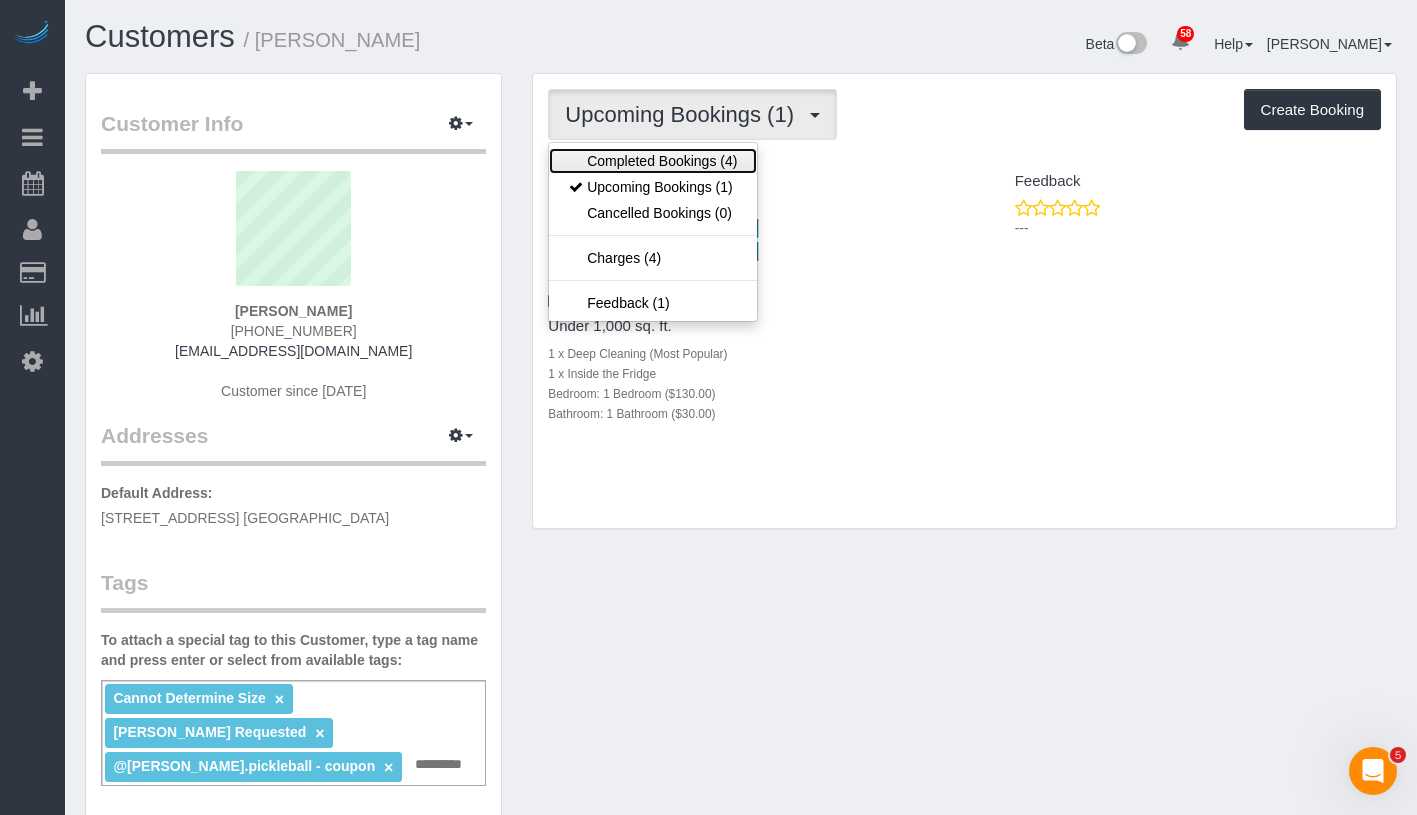 click on "Completed Bookings (4)" at bounding box center (653, 161) 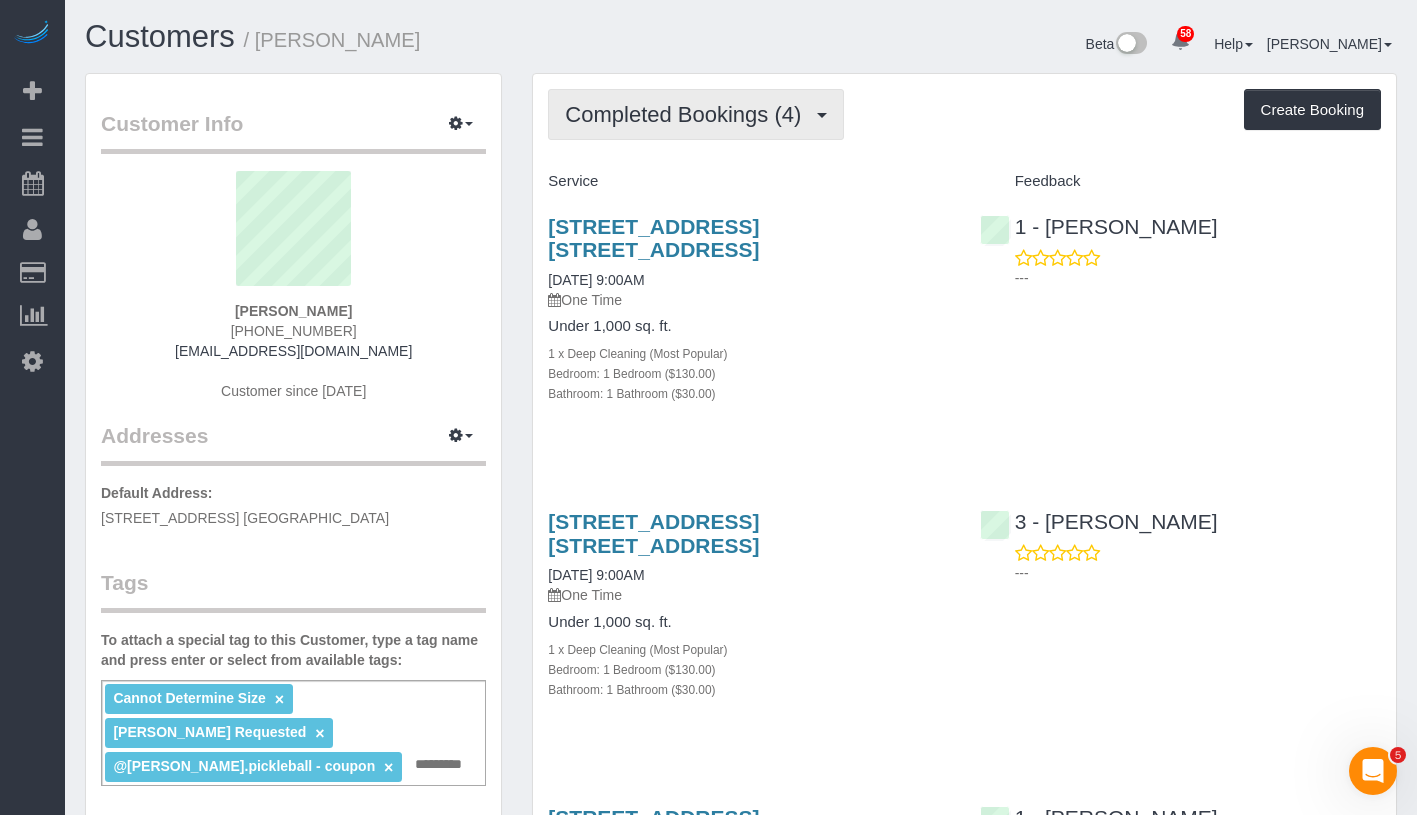 click on "Completed Bookings (4)" at bounding box center [696, 114] 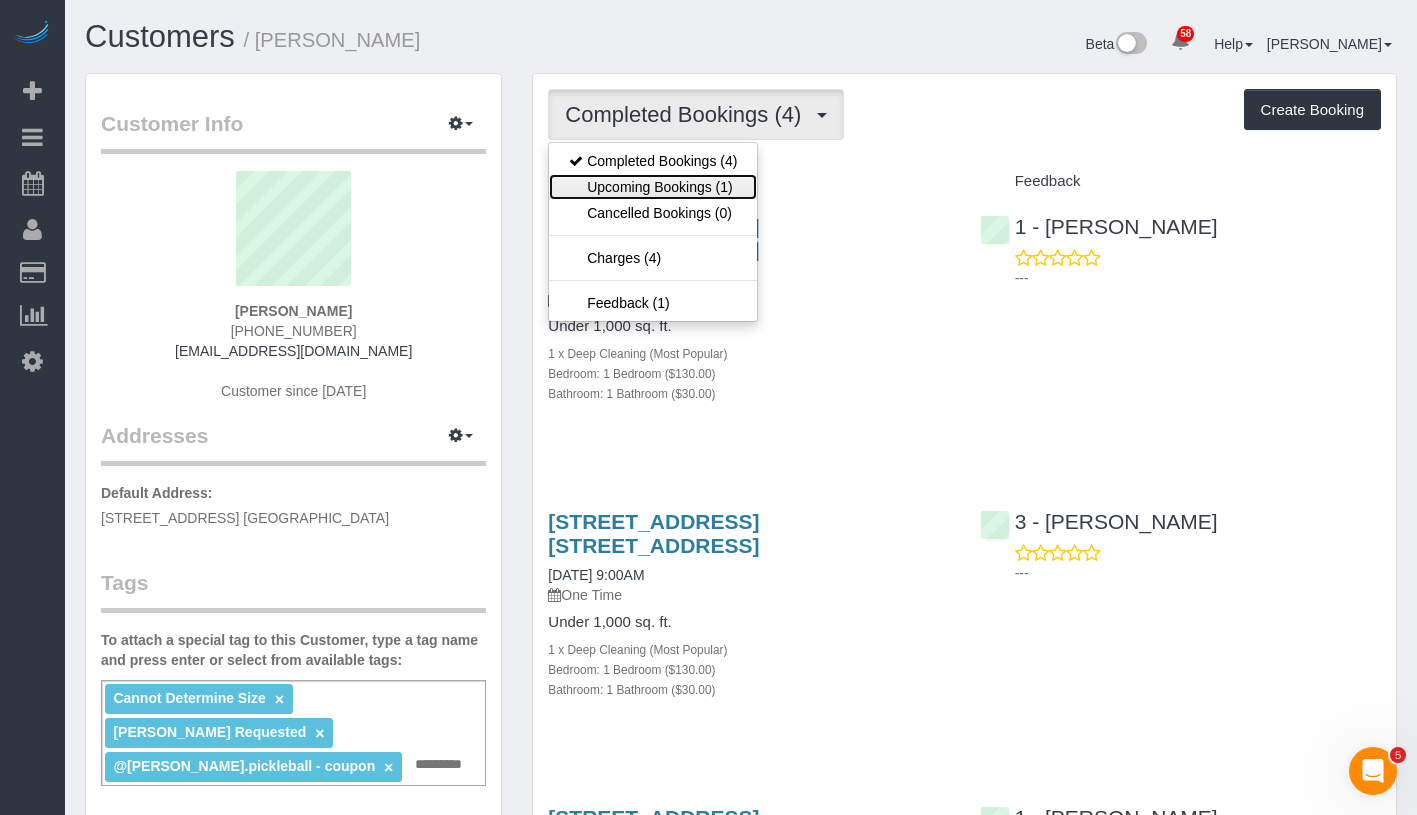 click on "Upcoming Bookings (1)" at bounding box center (653, 187) 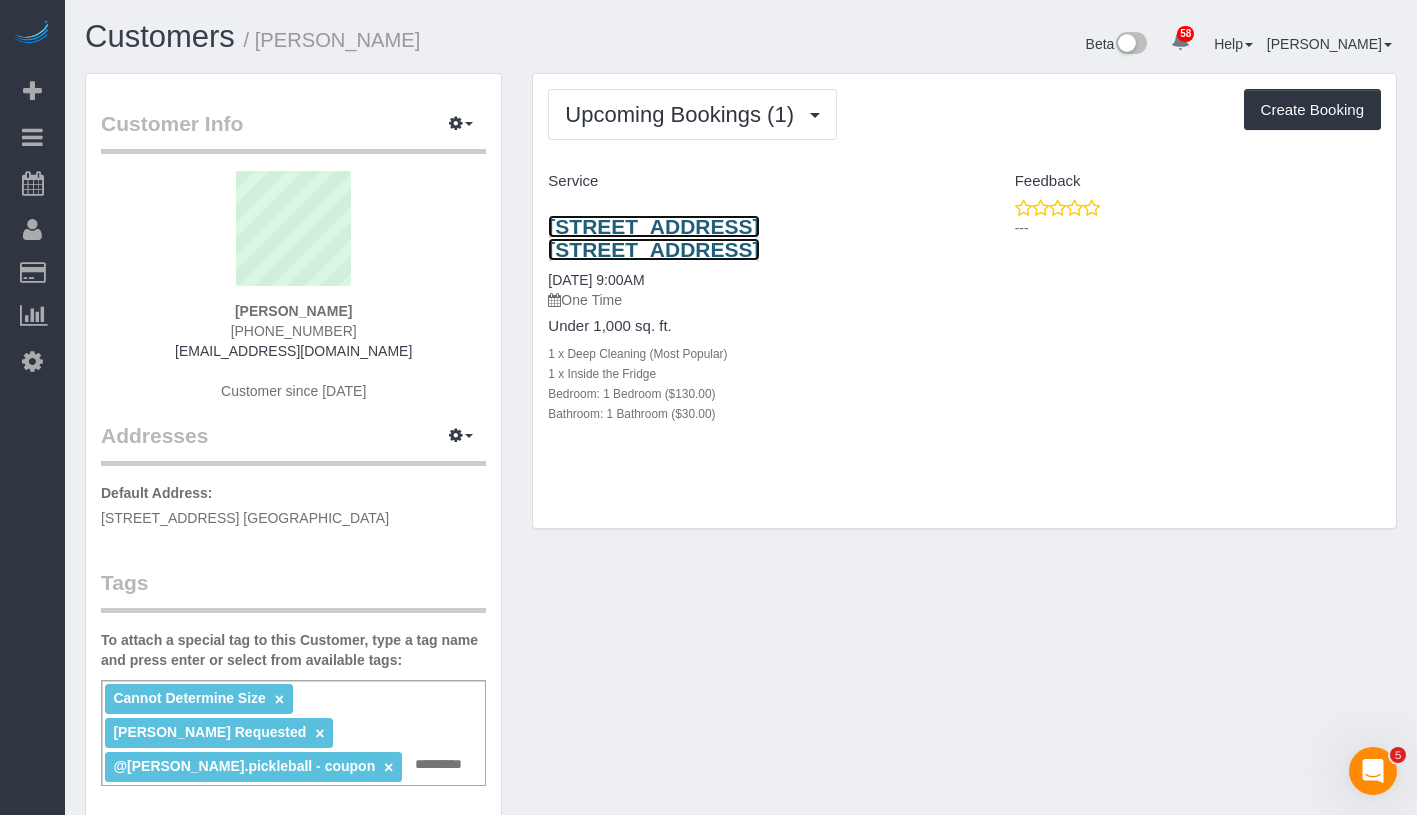 click on "25-19 27th Street, Apt. 3c, Astoria, NY 11102" at bounding box center (653, 238) 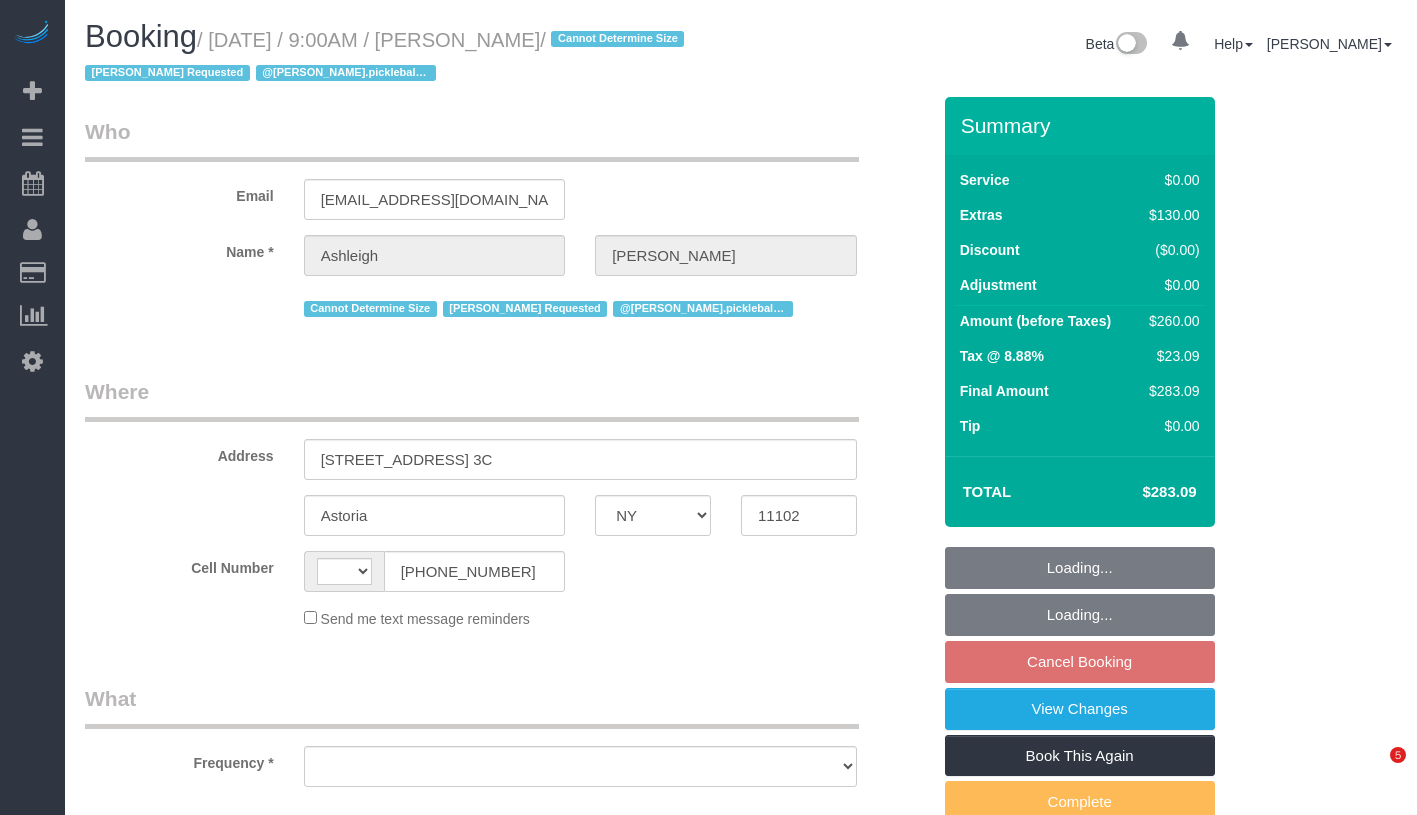 select on "NY" 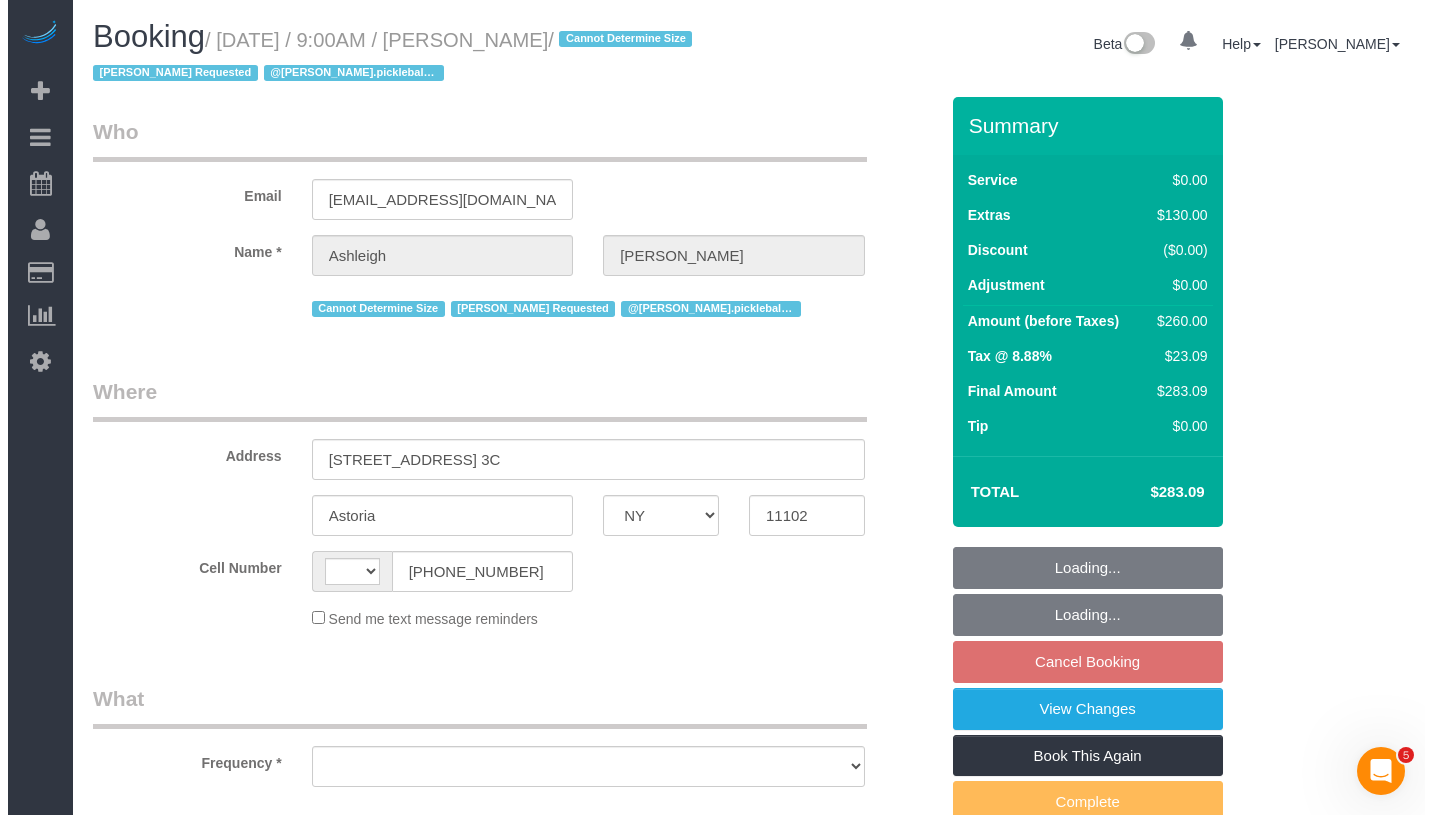 scroll, scrollTop: 0, scrollLeft: 0, axis: both 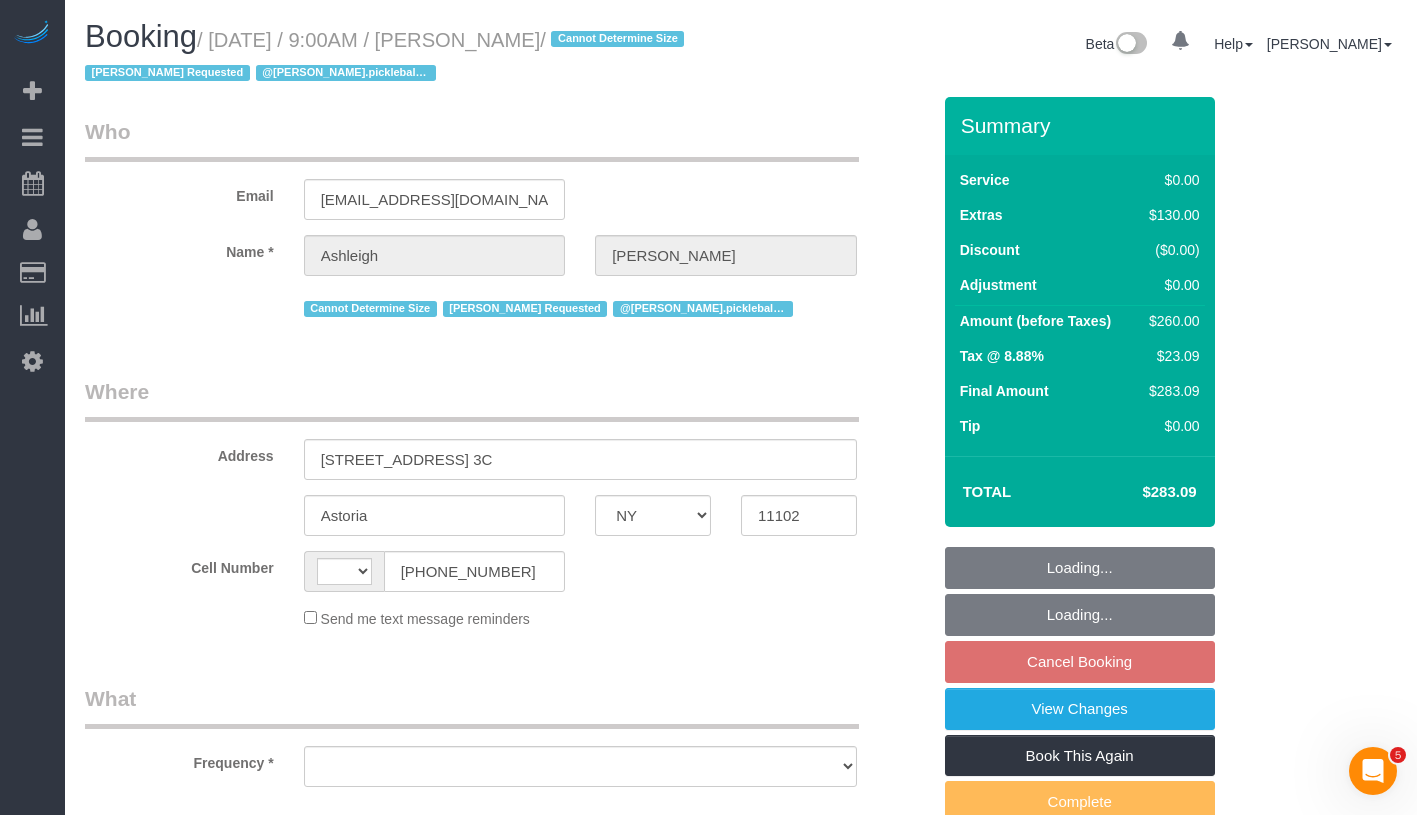select on "object:495" 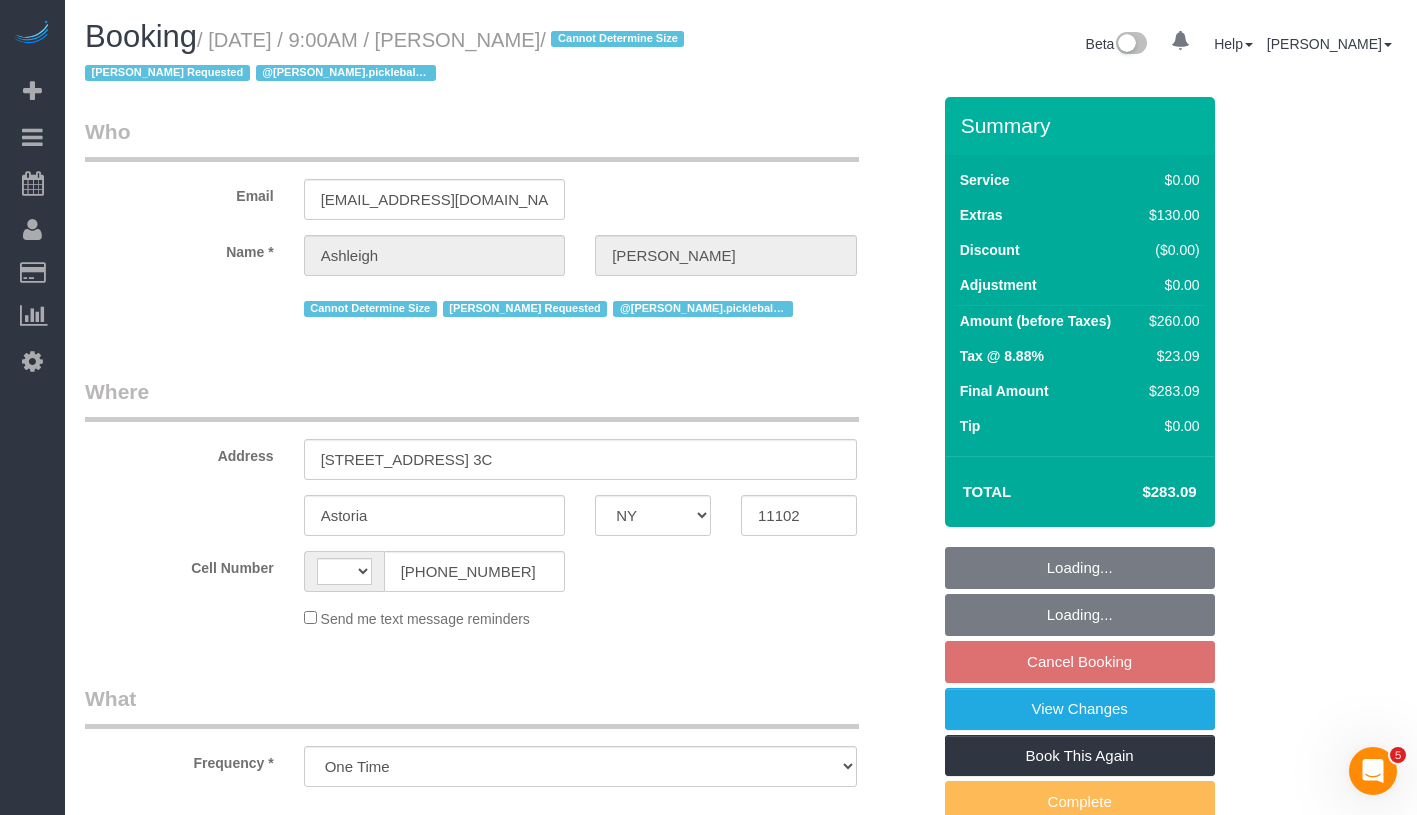 select on "string:US" 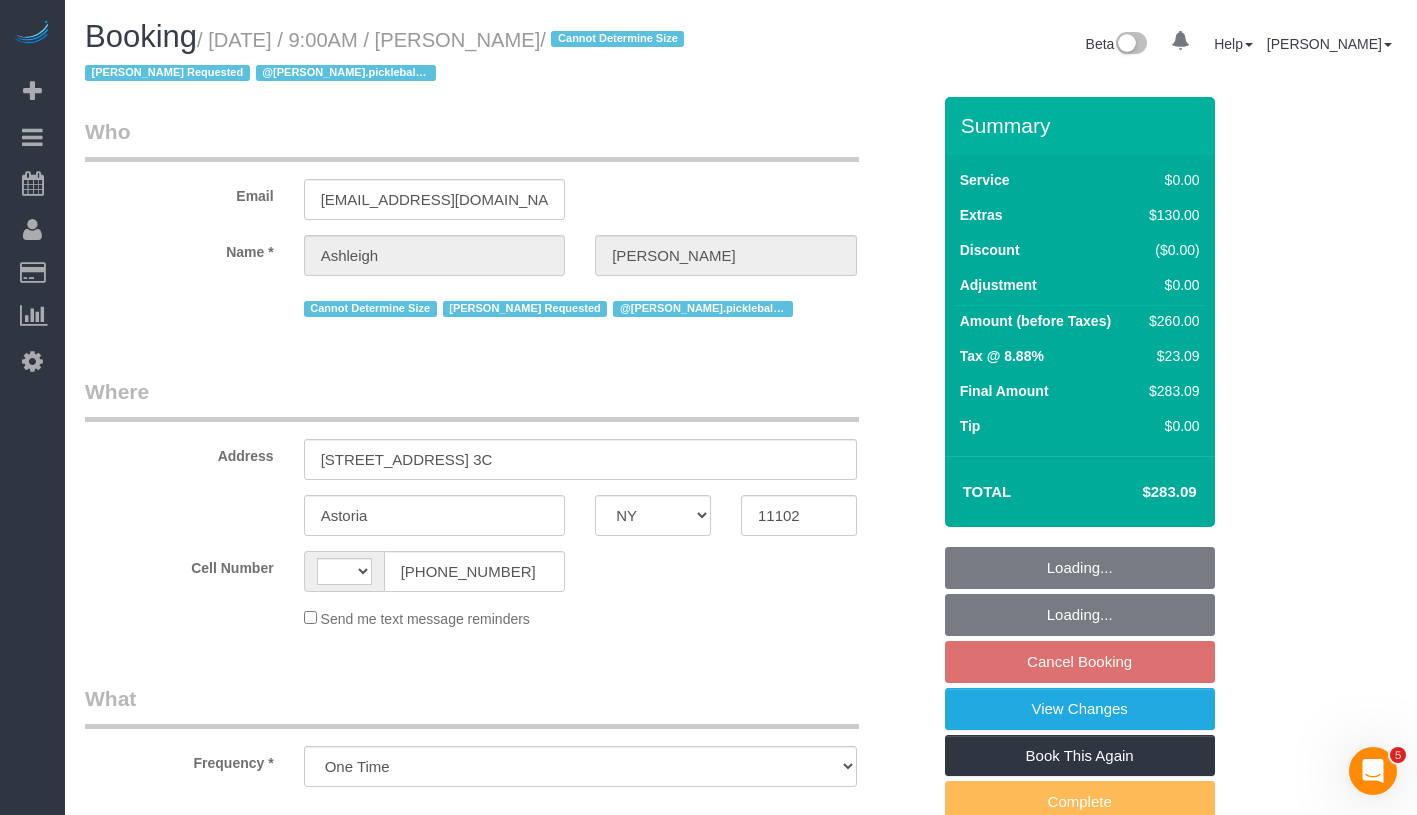 select on "string:stripe-pm_1QSLbM4VGloSiKo7WwTZFlQq" 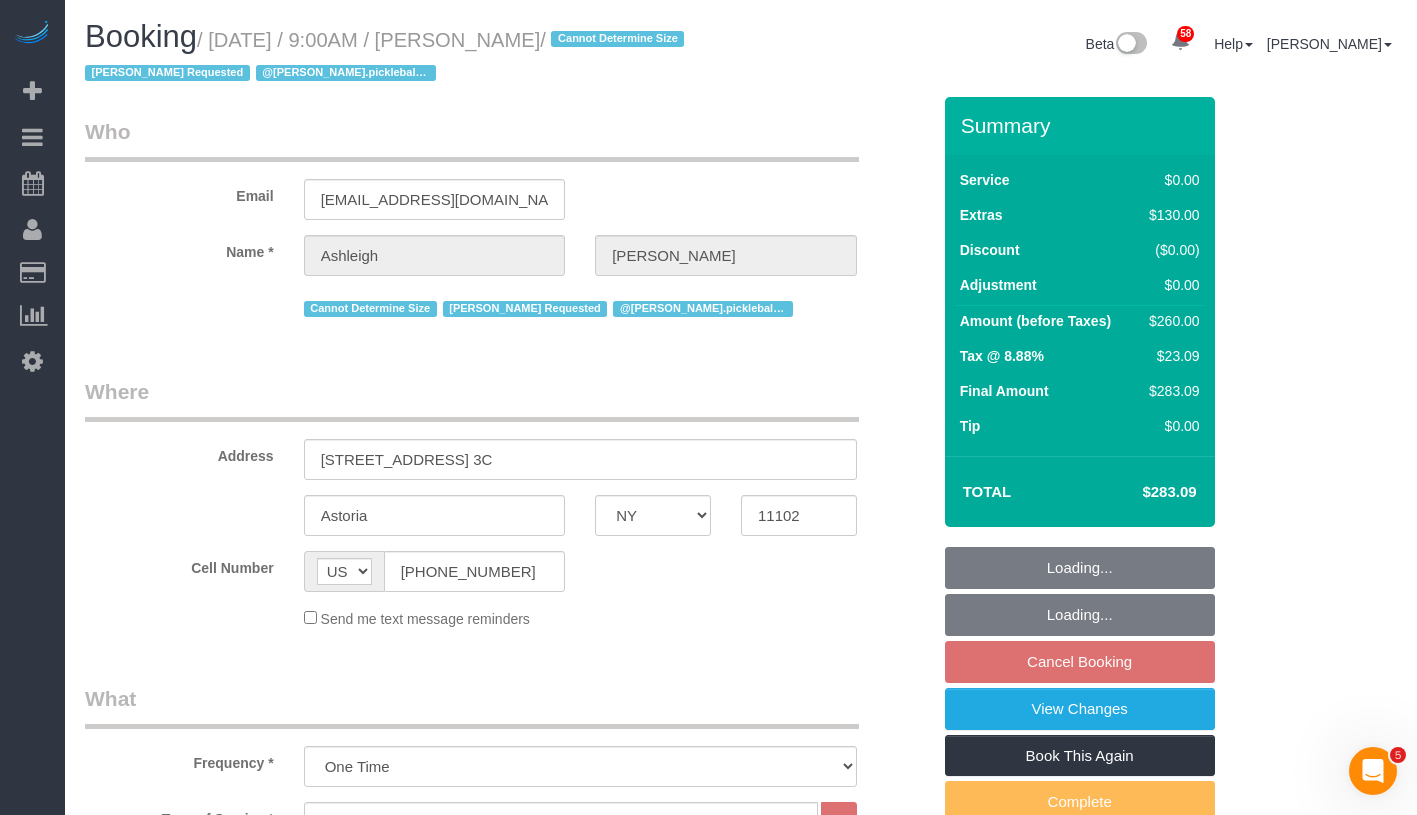 select on "spot2" 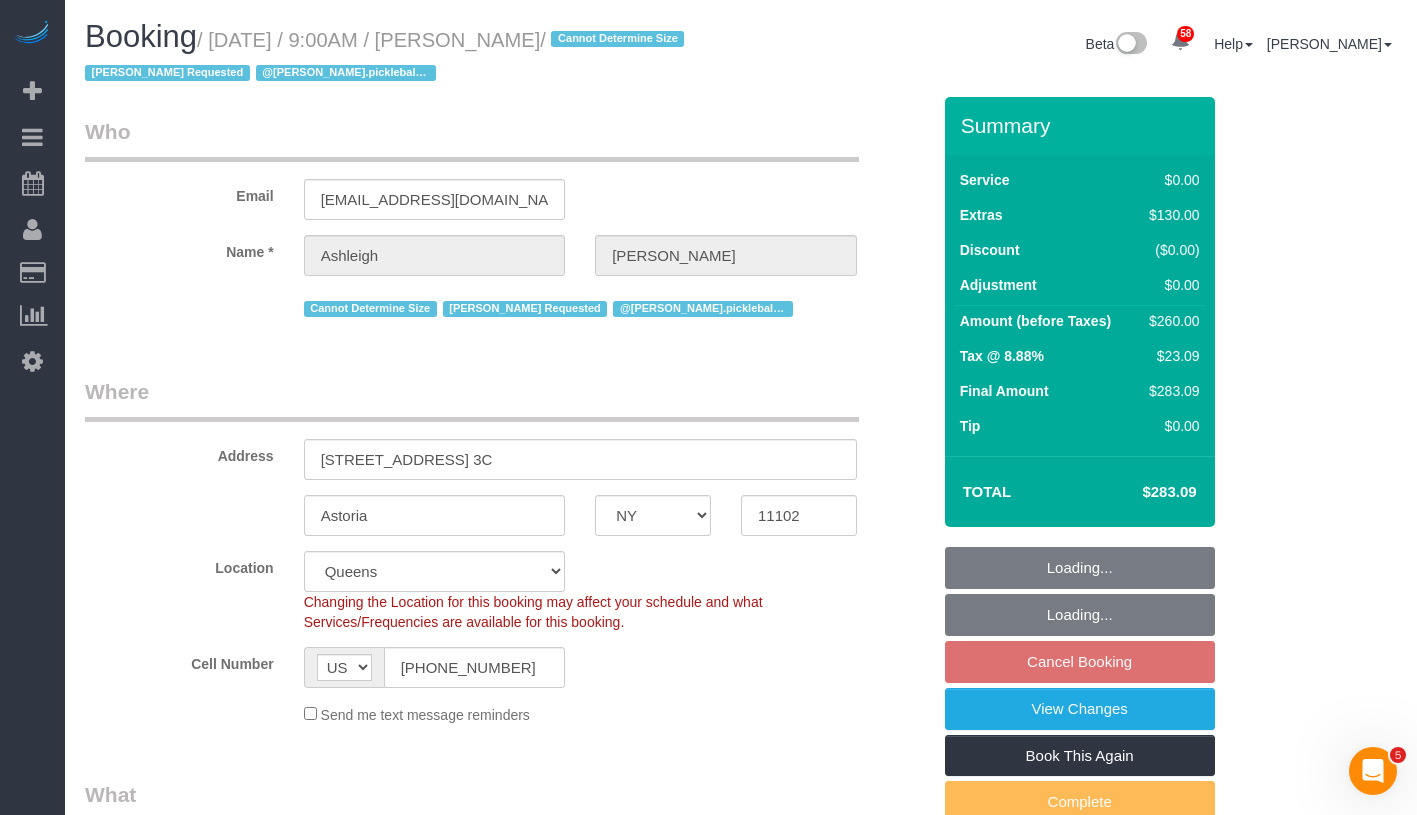 select on "object:1407" 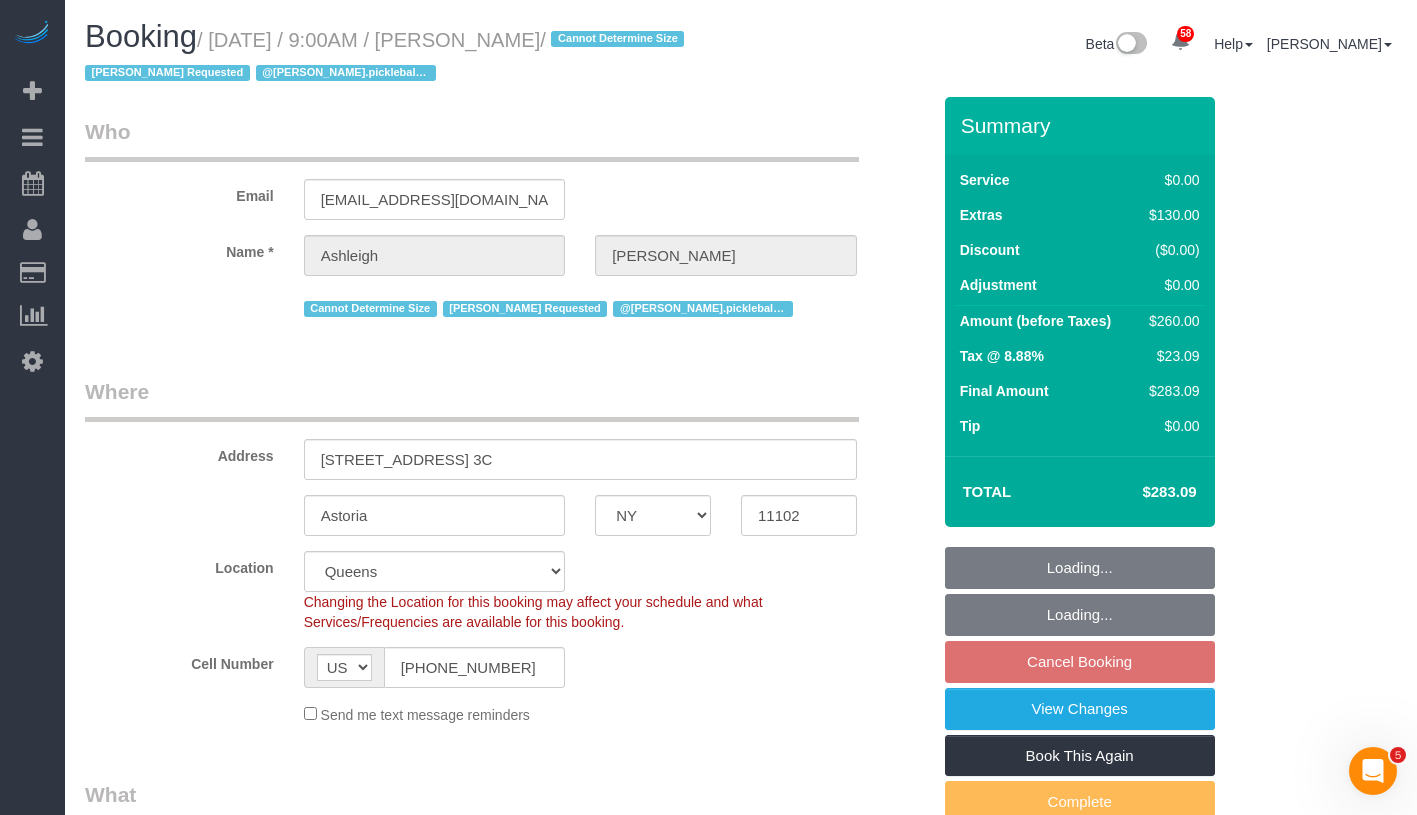 select on "1" 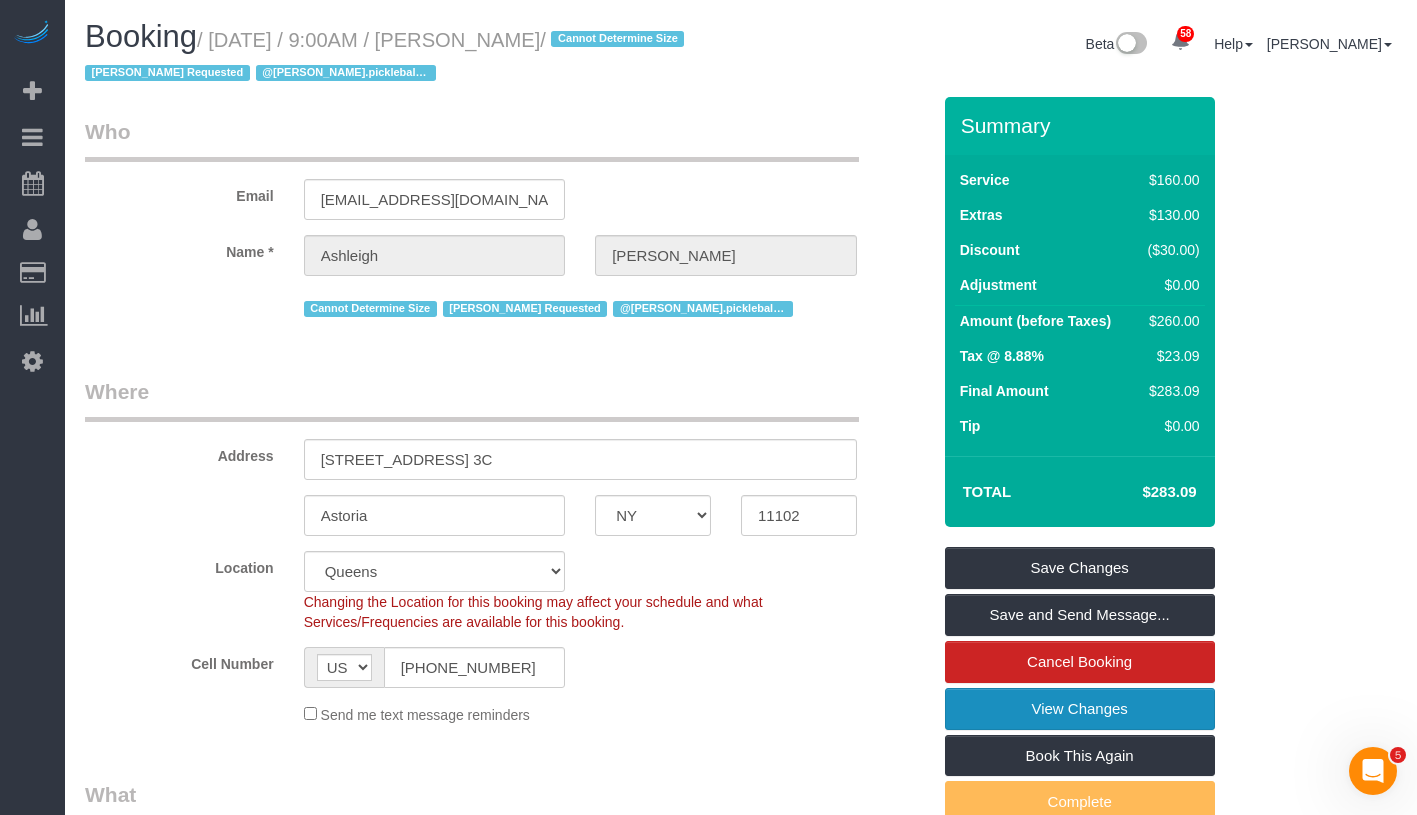 click on "View Changes" at bounding box center [1080, 709] 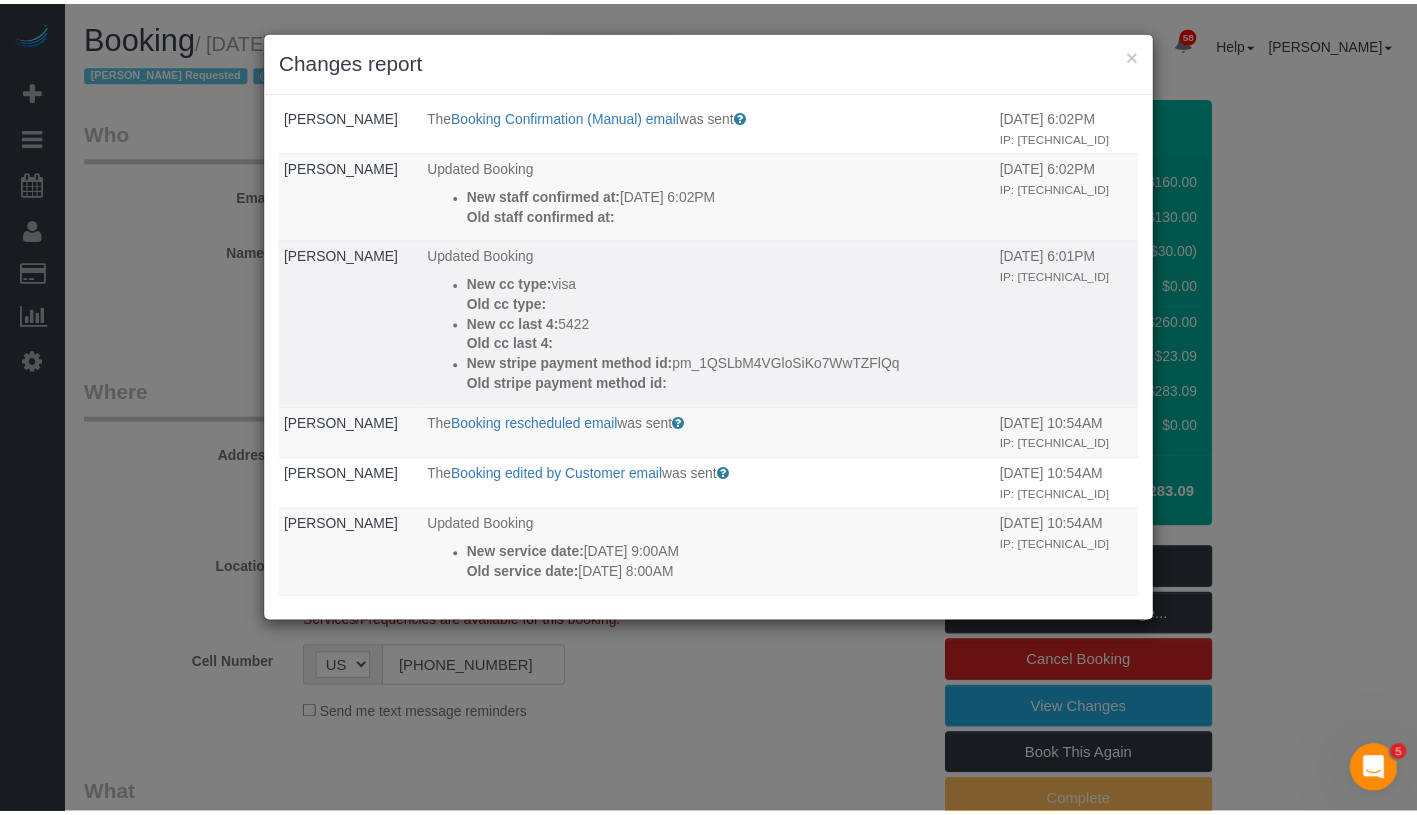 scroll, scrollTop: 207, scrollLeft: 0, axis: vertical 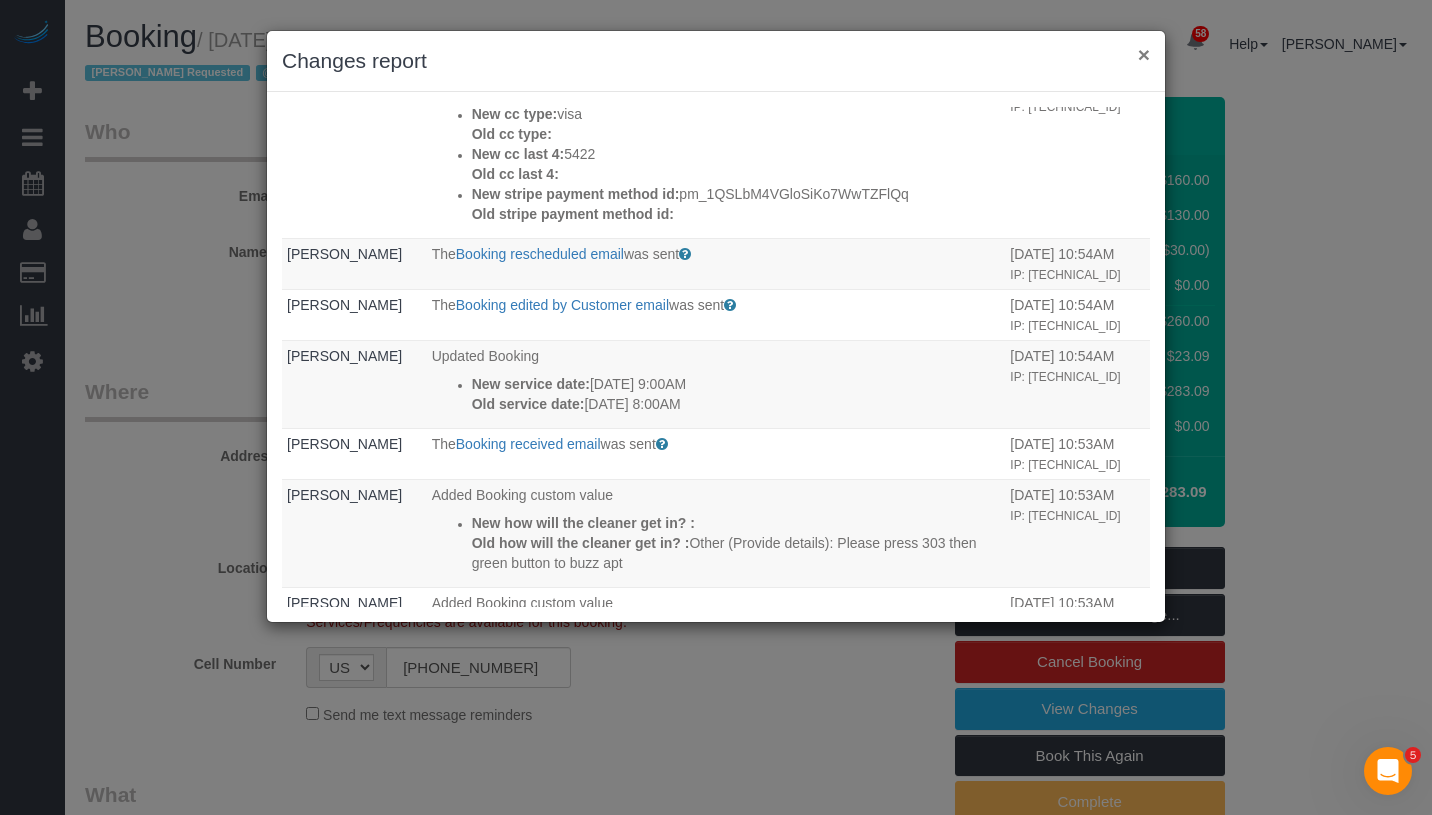 click on "×" at bounding box center [1144, 54] 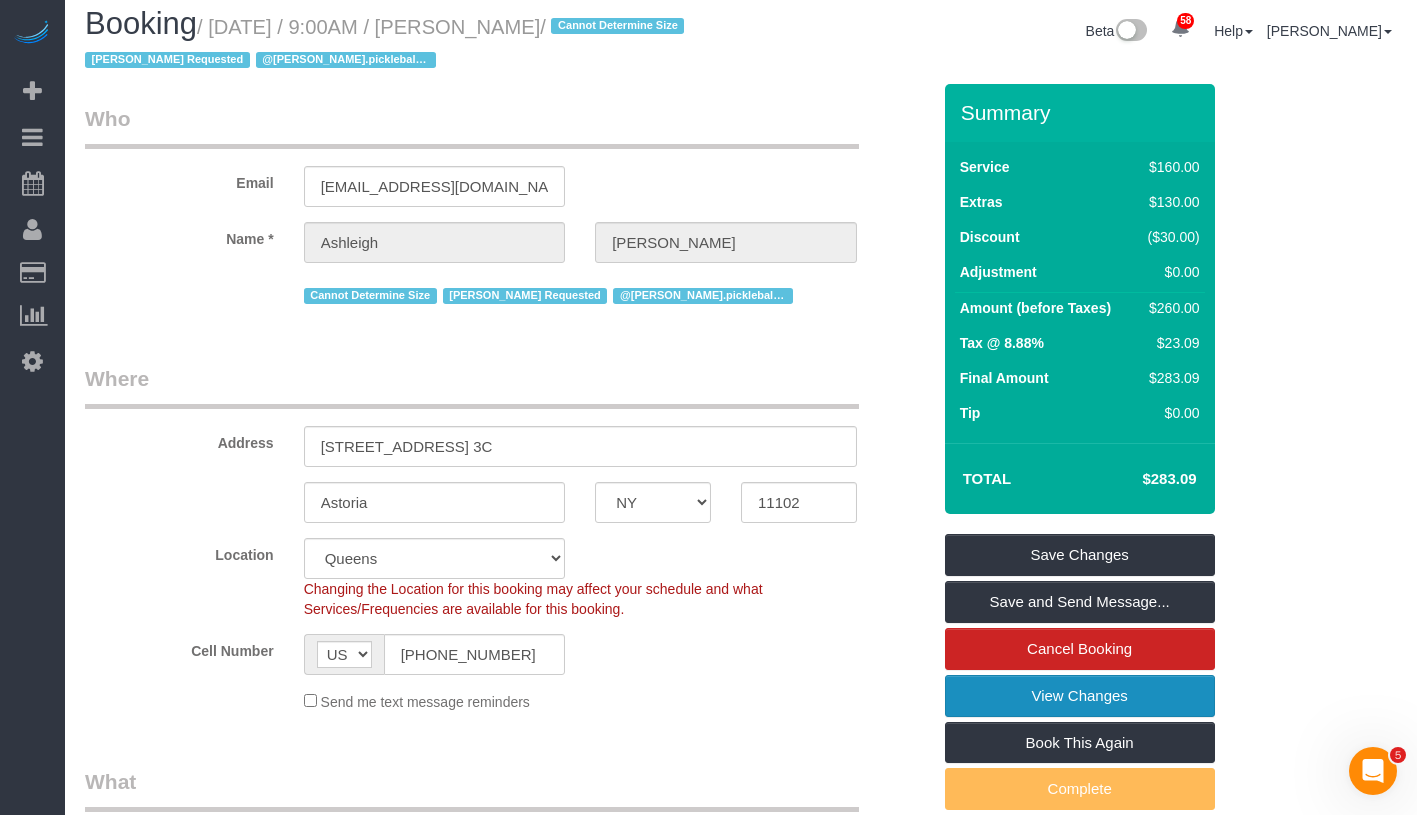 scroll, scrollTop: 0, scrollLeft: 0, axis: both 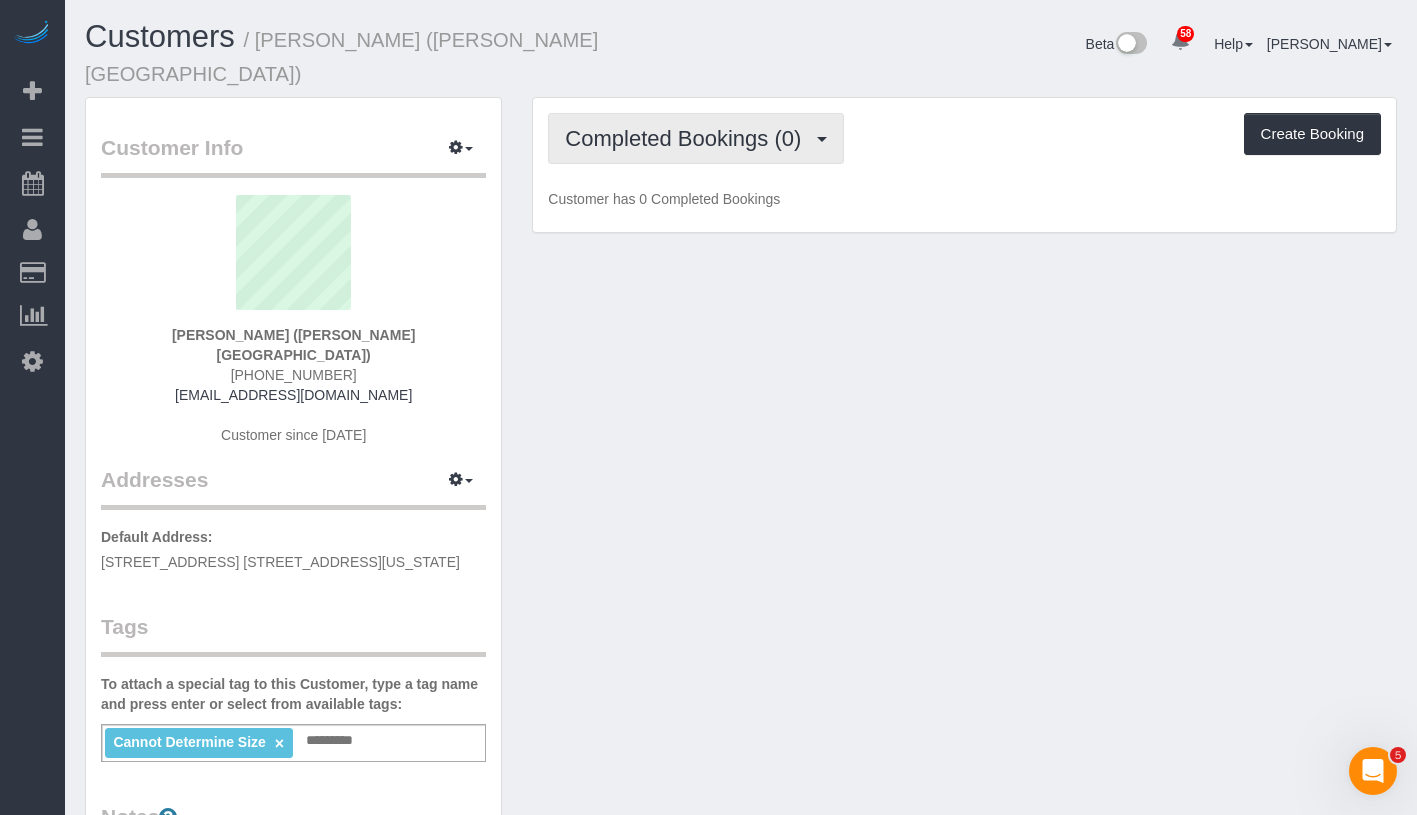click on "Completed Bookings (0)" at bounding box center (688, 138) 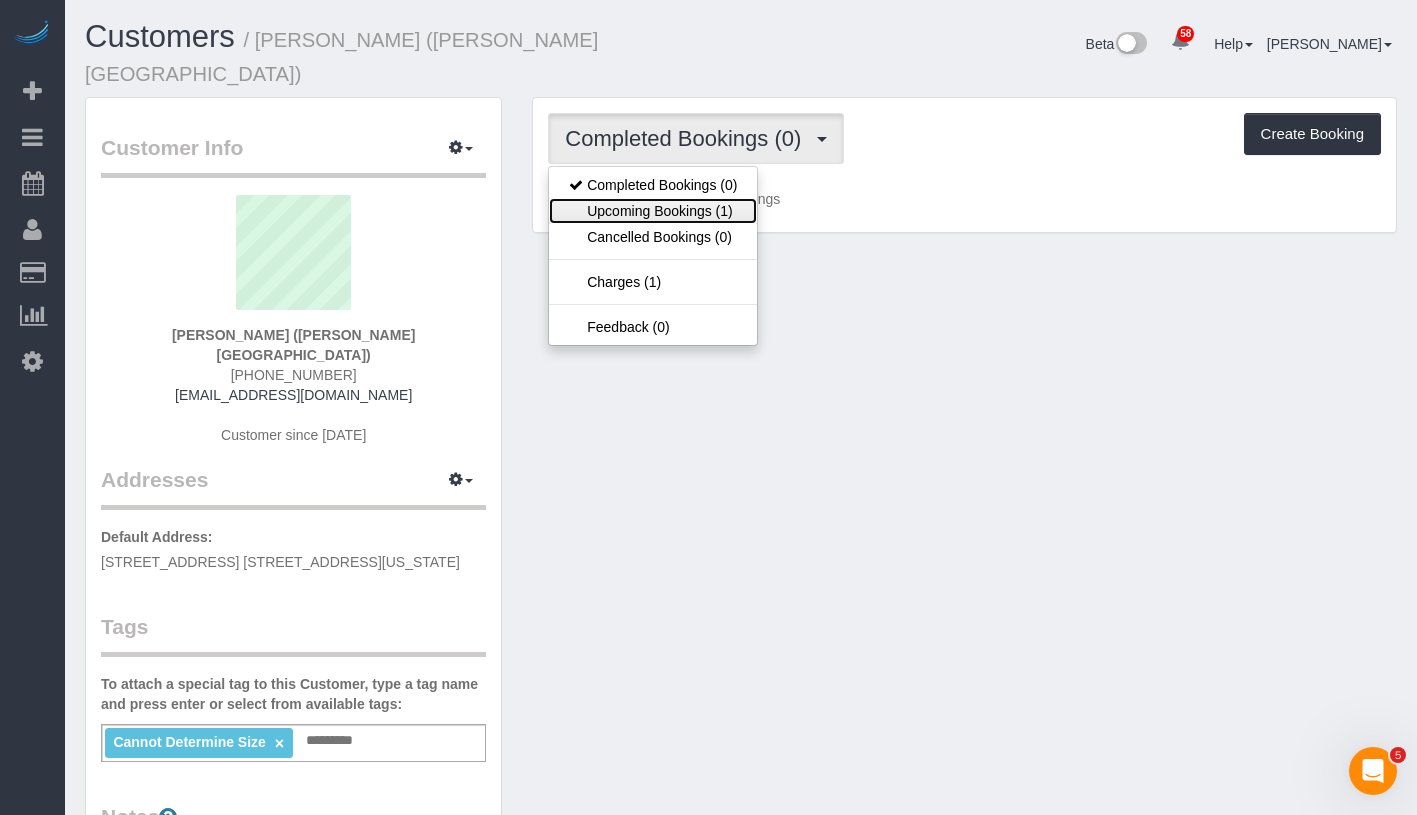 click on "Upcoming Bookings (1)" at bounding box center [653, 211] 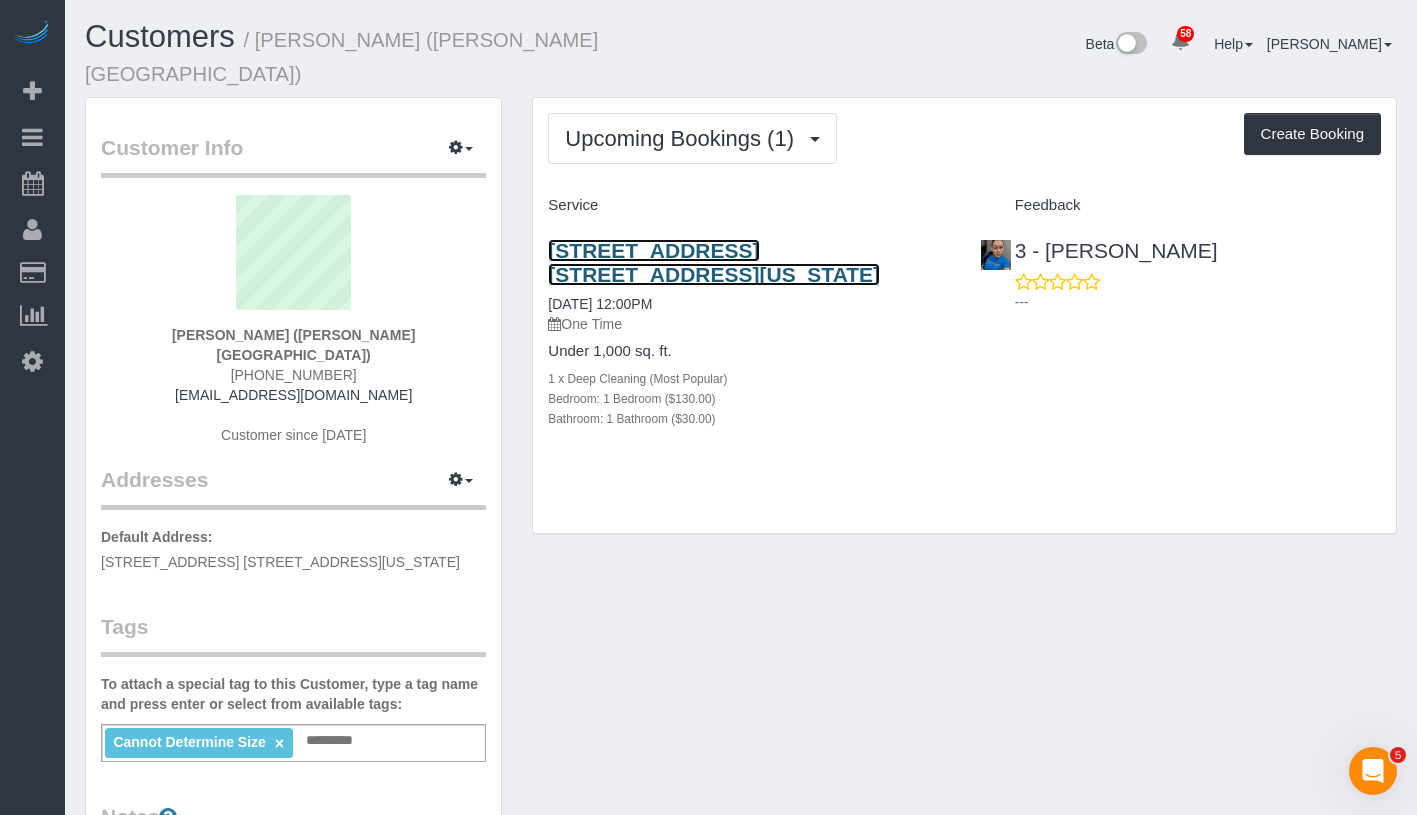 click on "[STREET_ADDRESS] [STREET_ADDRESS][US_STATE]" at bounding box center (714, 262) 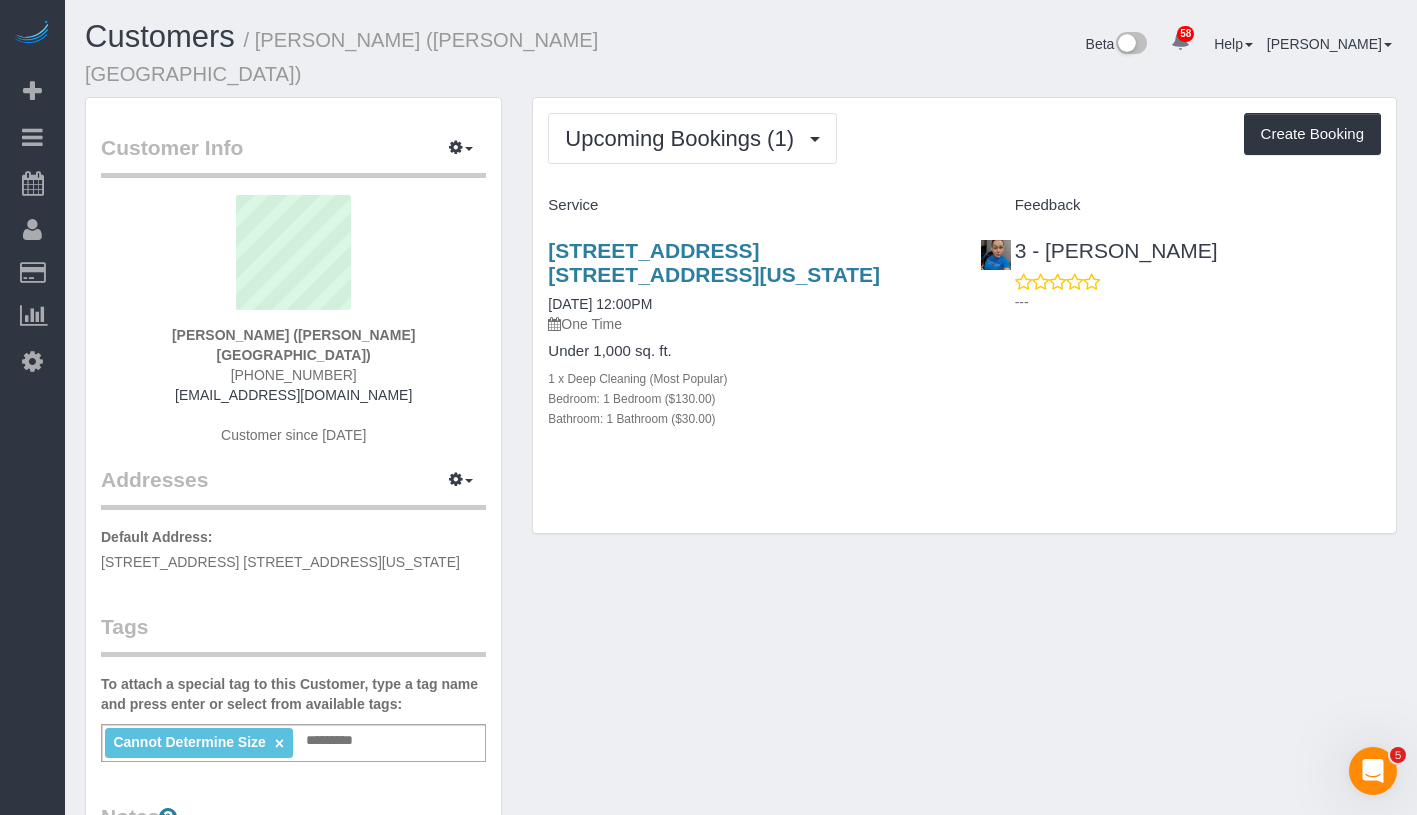 click on "Service" at bounding box center (748, 206) 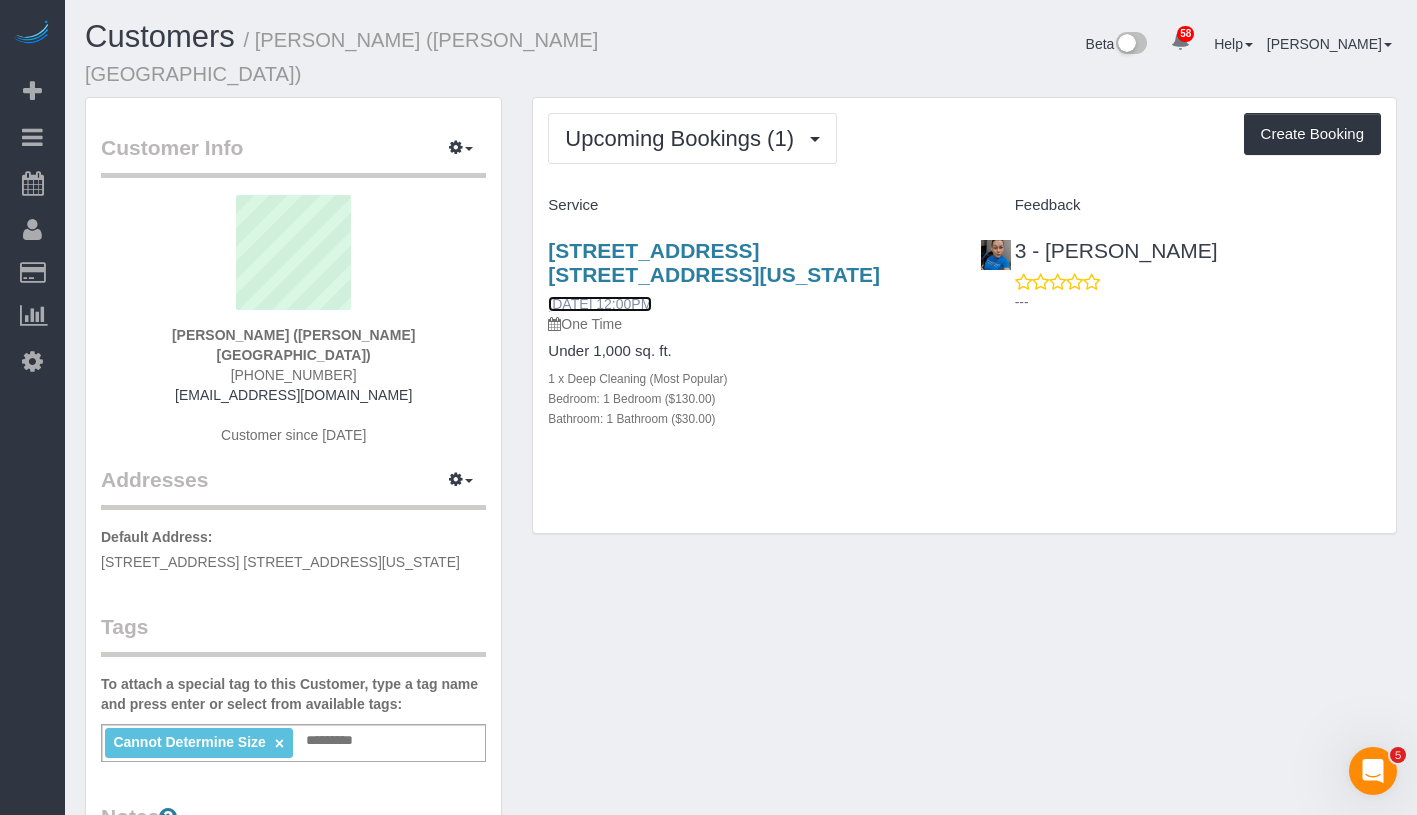 click on "[DATE] 12:00PM" at bounding box center (600, 304) 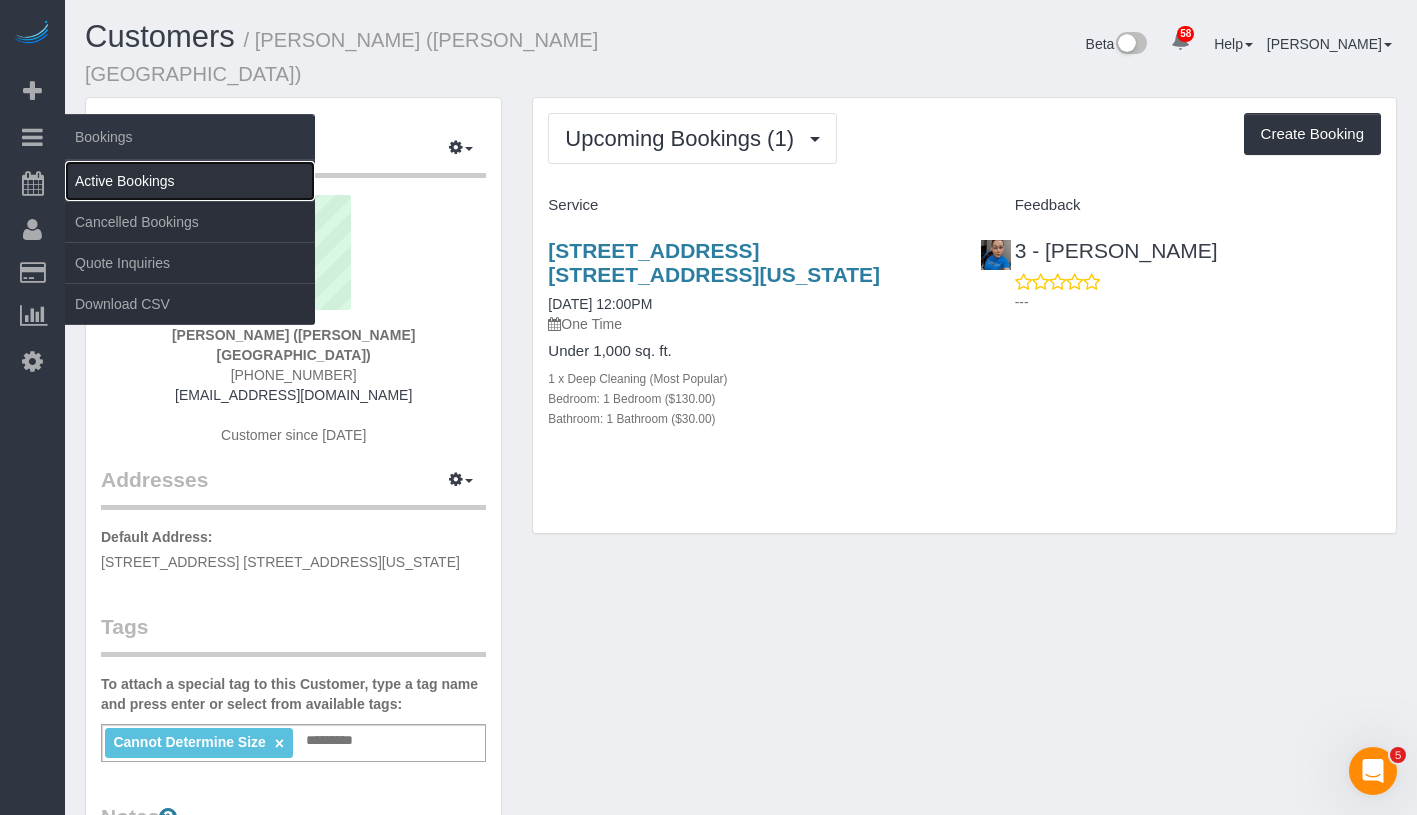 click on "Active Bookings" at bounding box center [190, 181] 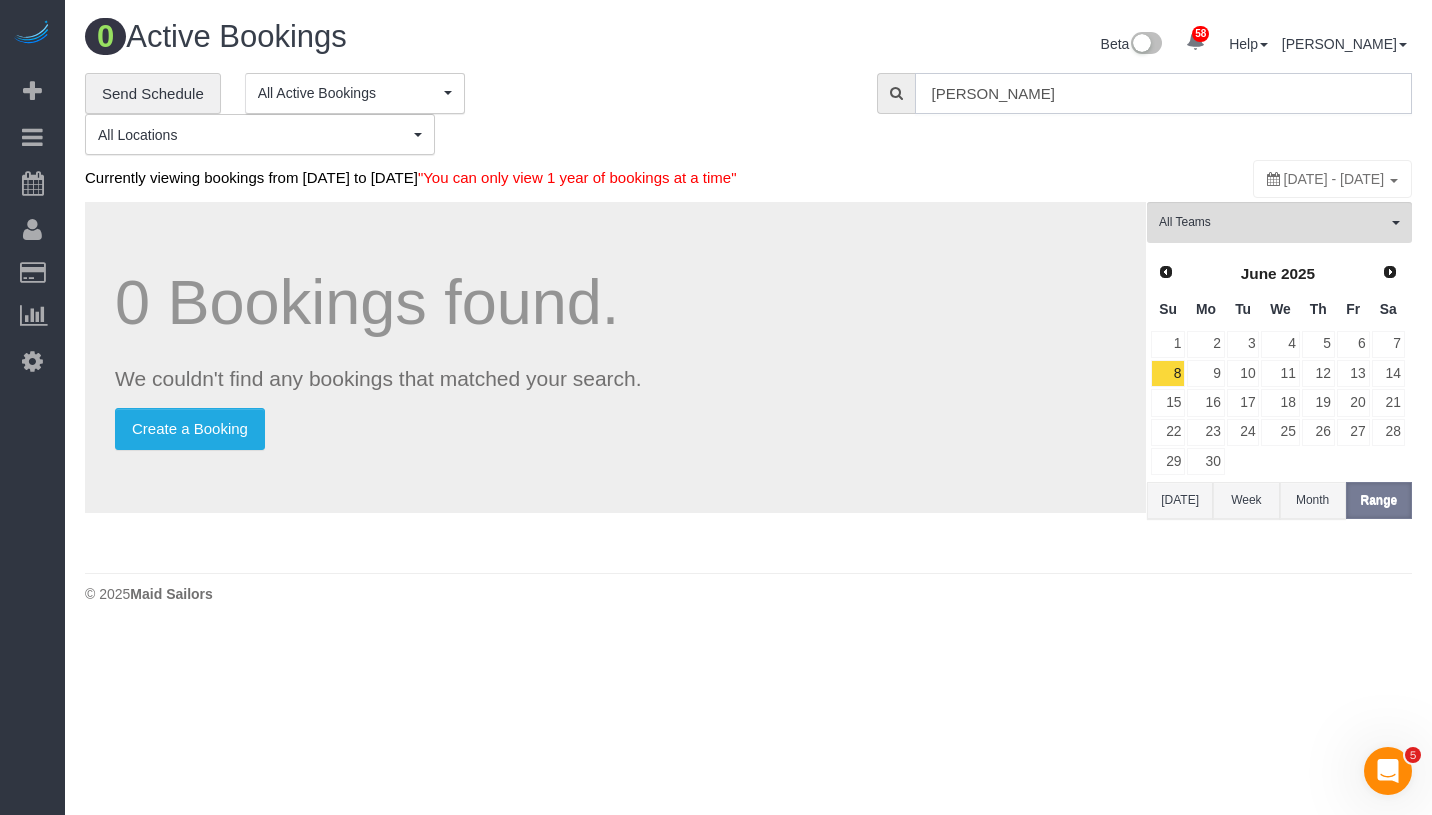click on "[PERSON_NAME]" at bounding box center [1163, 93] 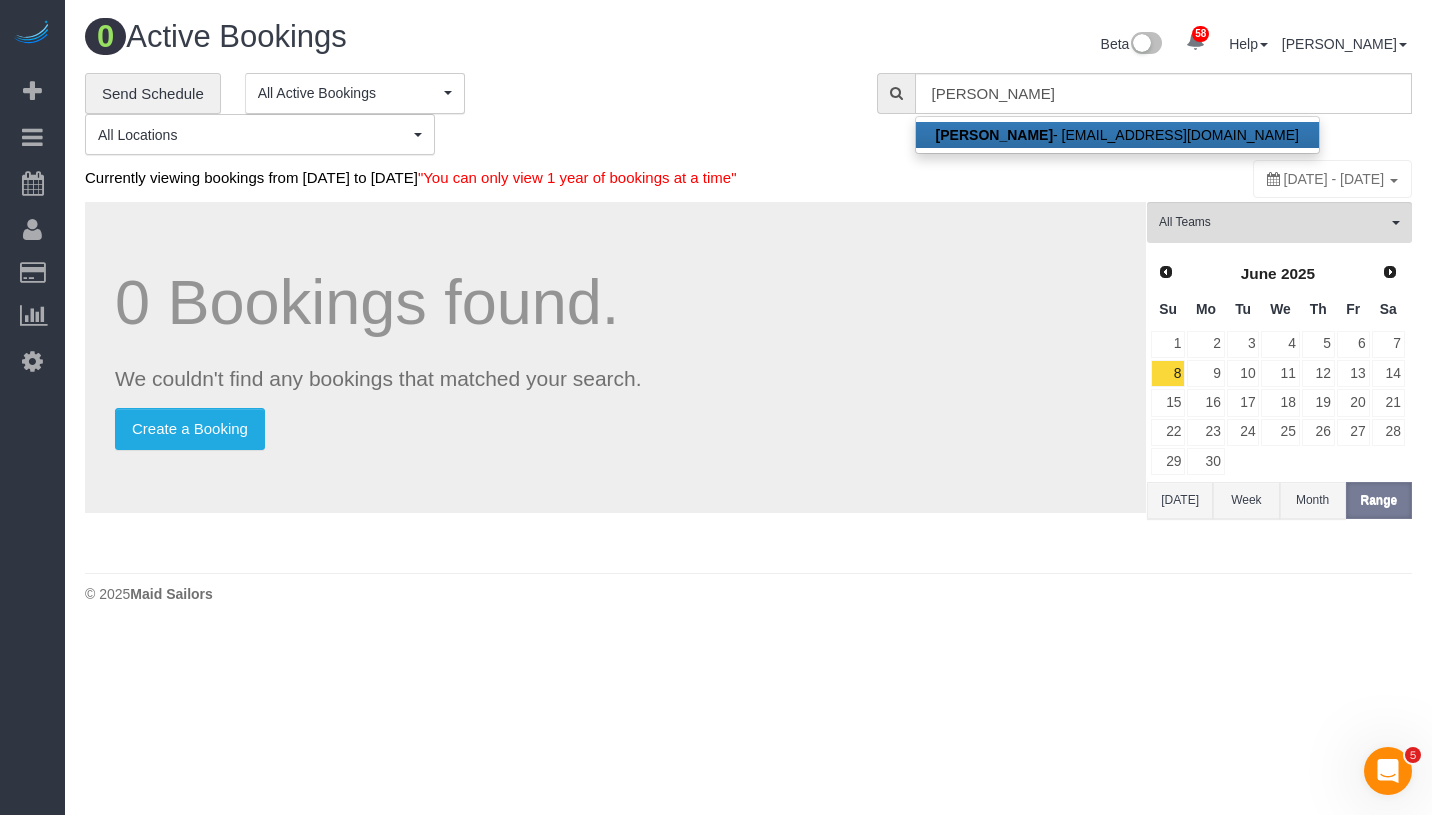 click on "[PERSON_NAME]" at bounding box center (994, 135) 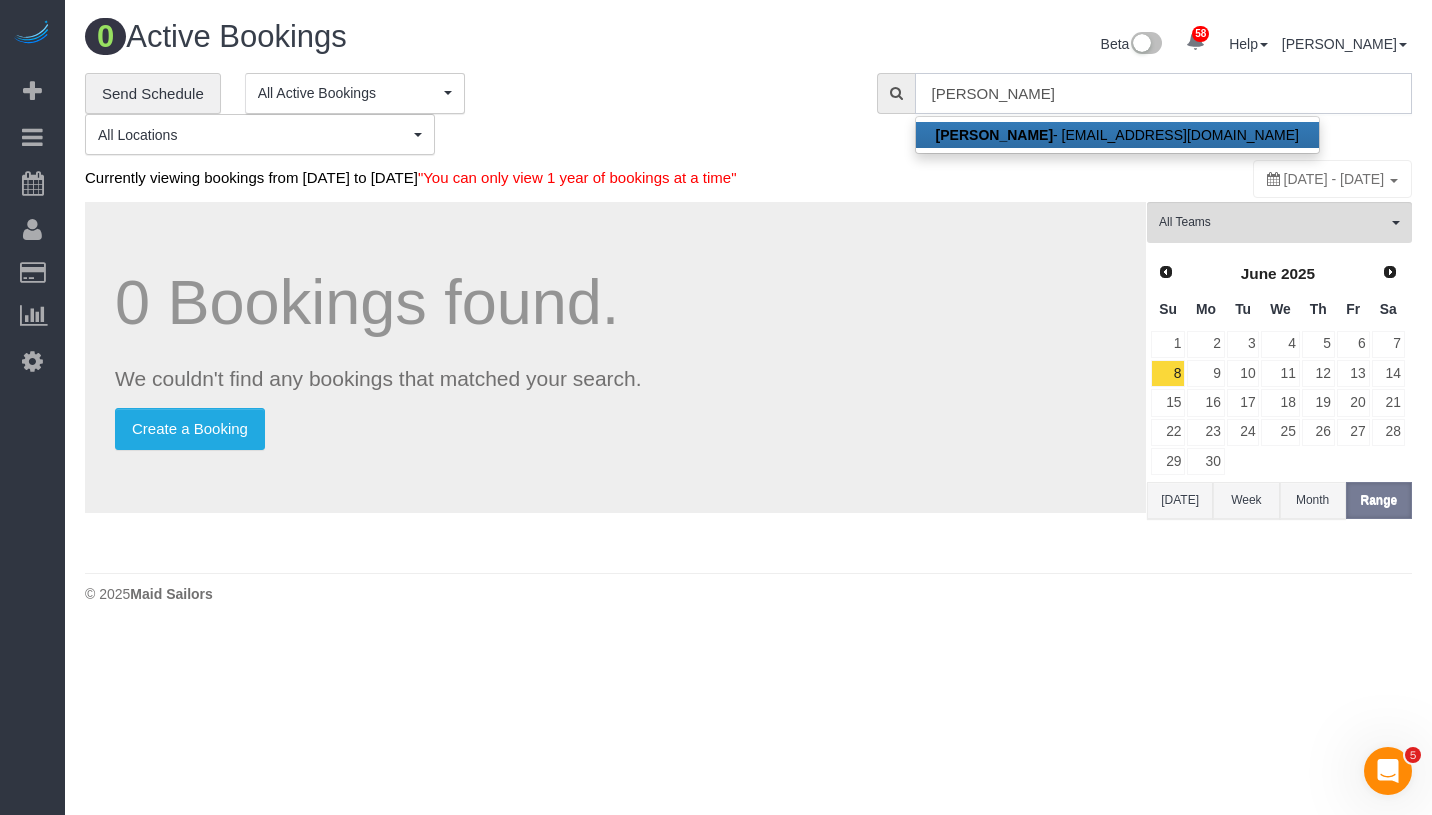 type on "[EMAIL_ADDRESS][DOMAIN_NAME]" 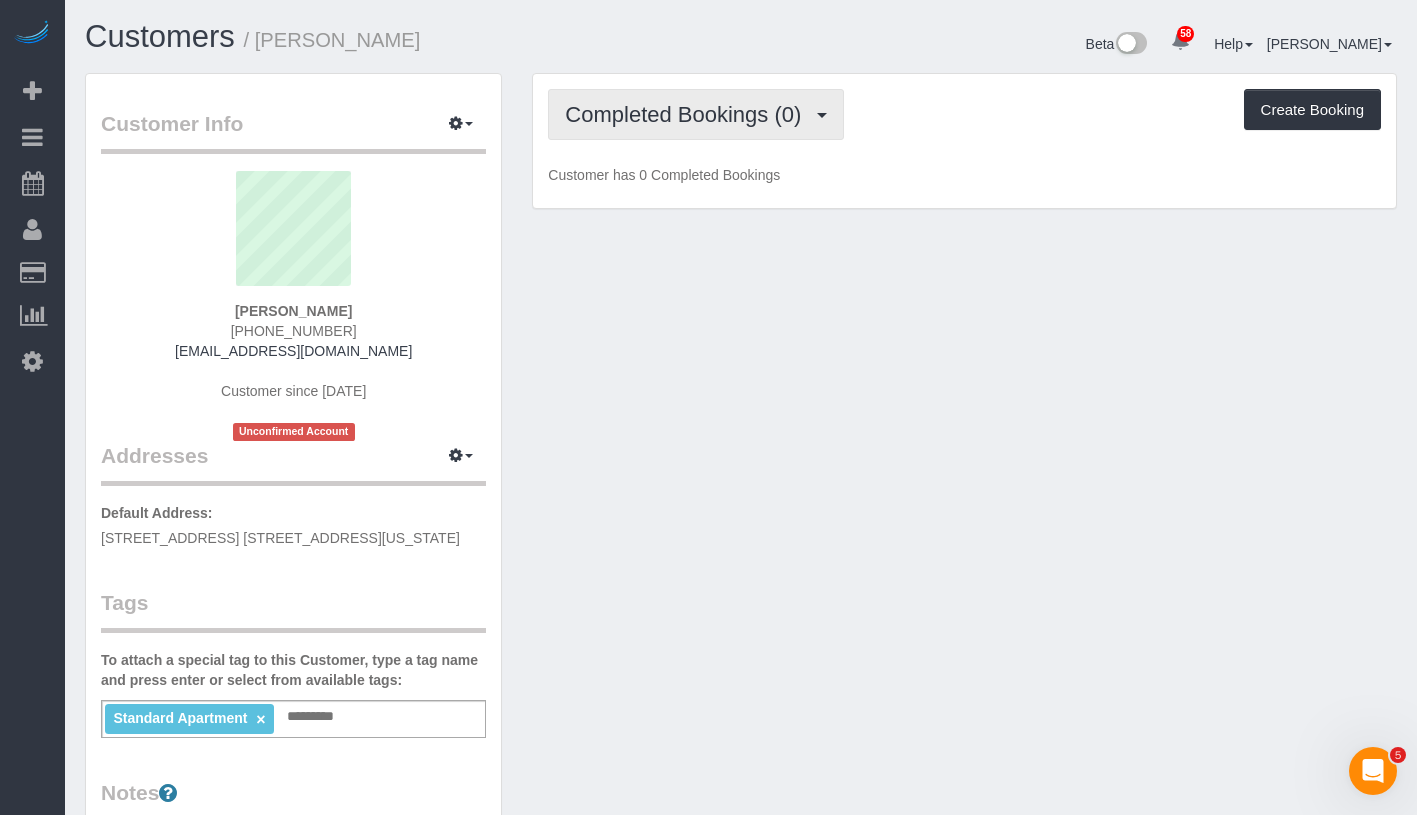 click on "Completed Bookings (0)" at bounding box center (688, 114) 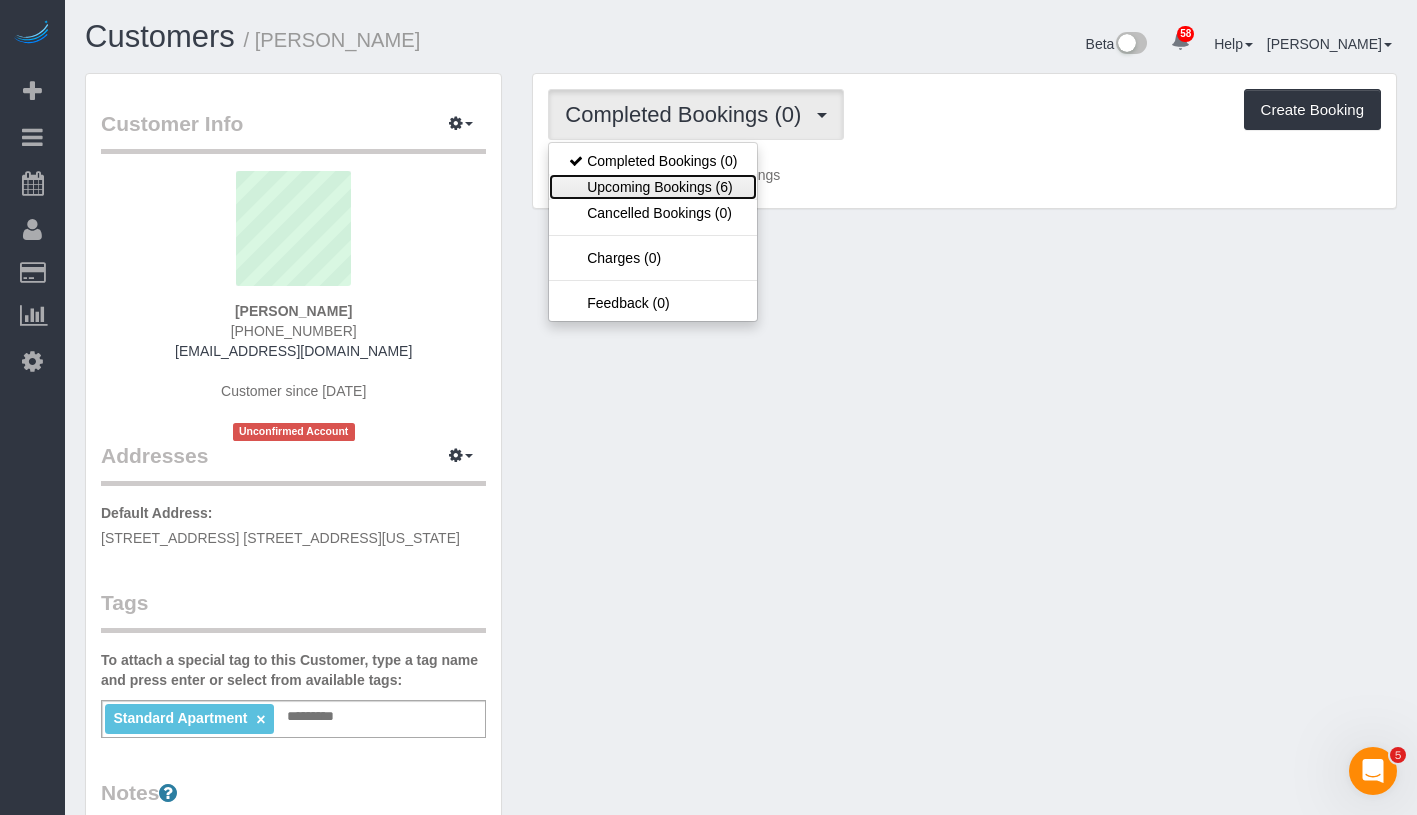 click on "Upcoming Bookings (6)" at bounding box center [653, 187] 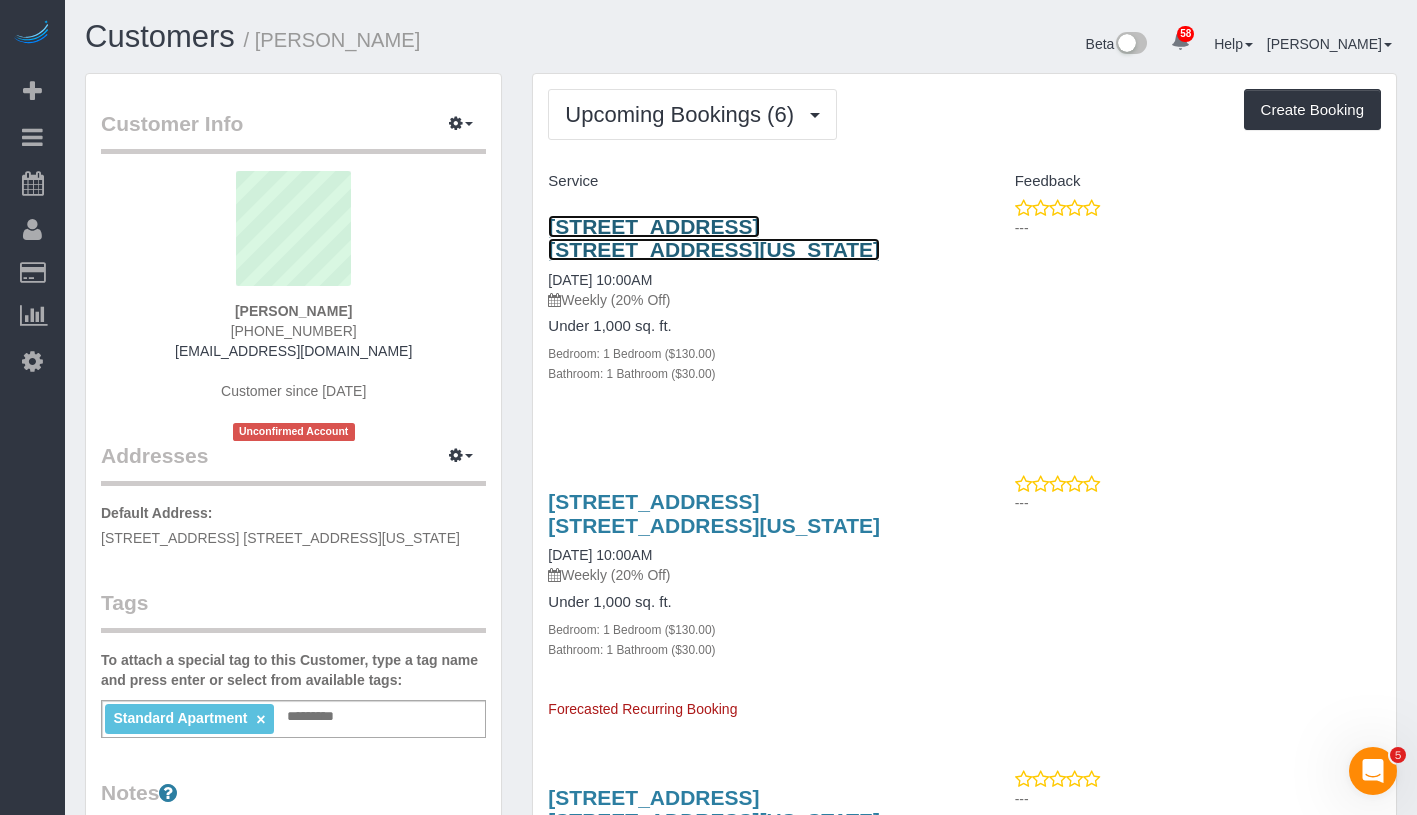click on "201 East 83rd Street, Apt. 16f, New York, NY 10028" at bounding box center (714, 238) 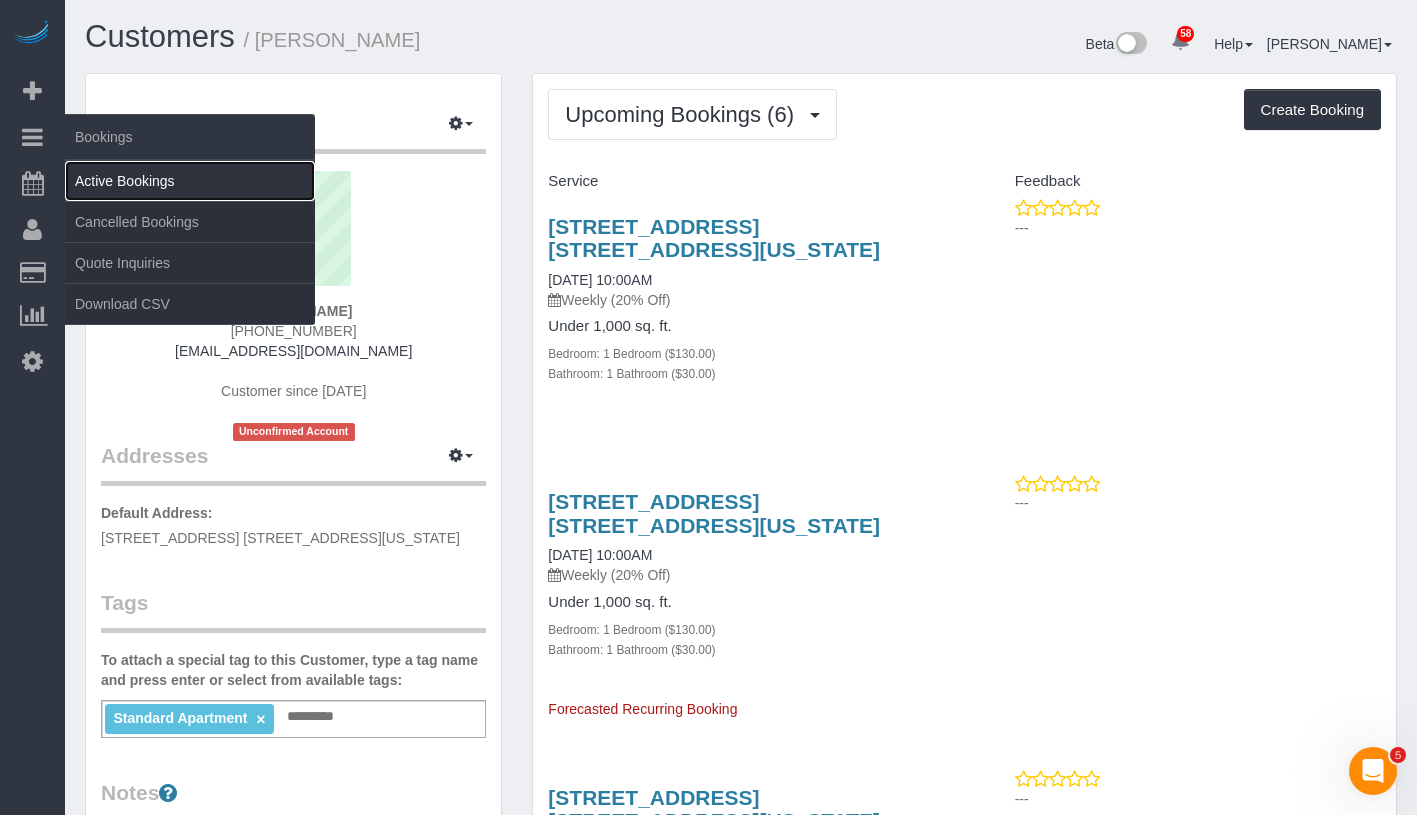 click on "Active Bookings" at bounding box center [190, 181] 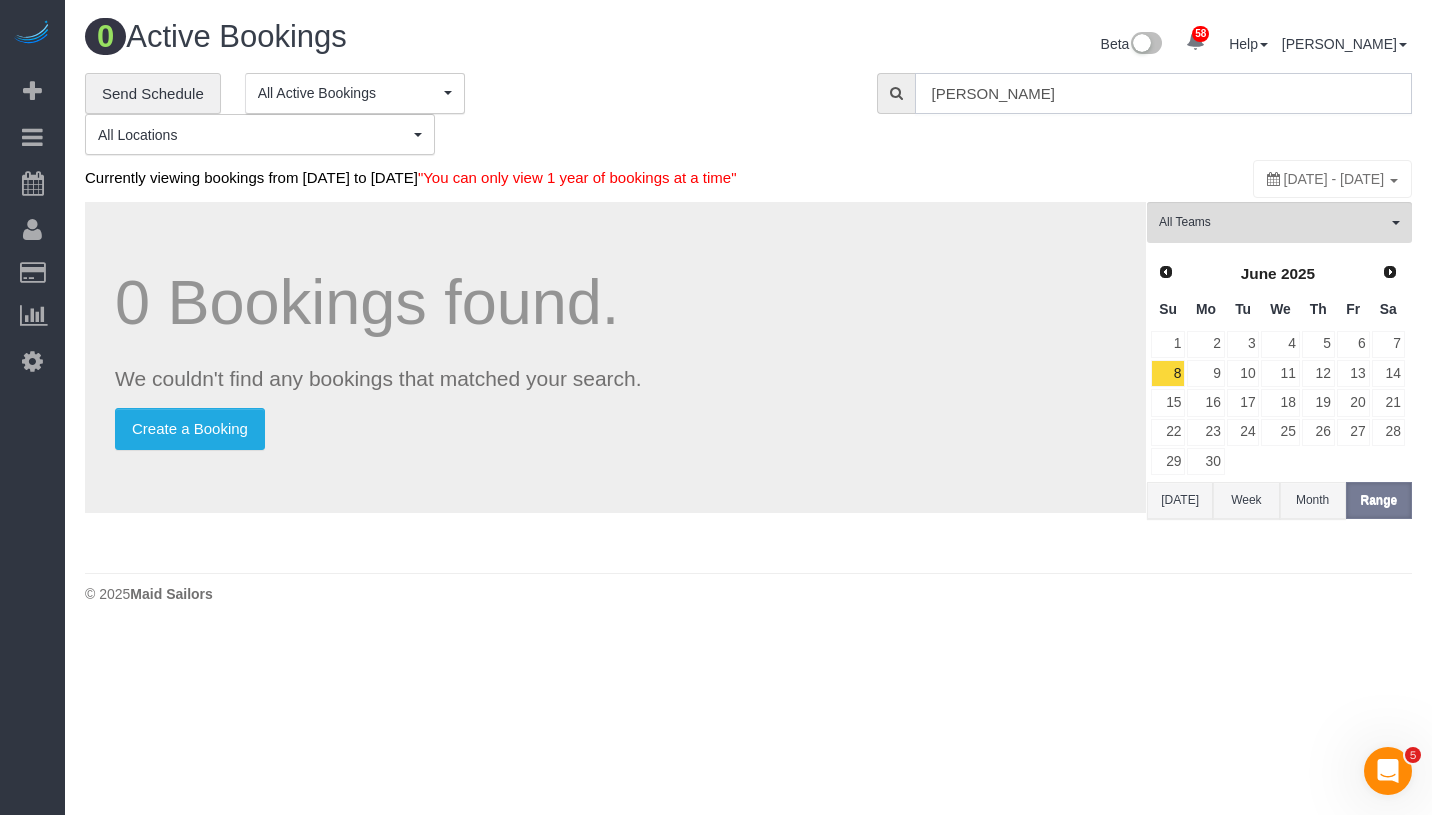 click on "karen dealey" at bounding box center (1163, 93) 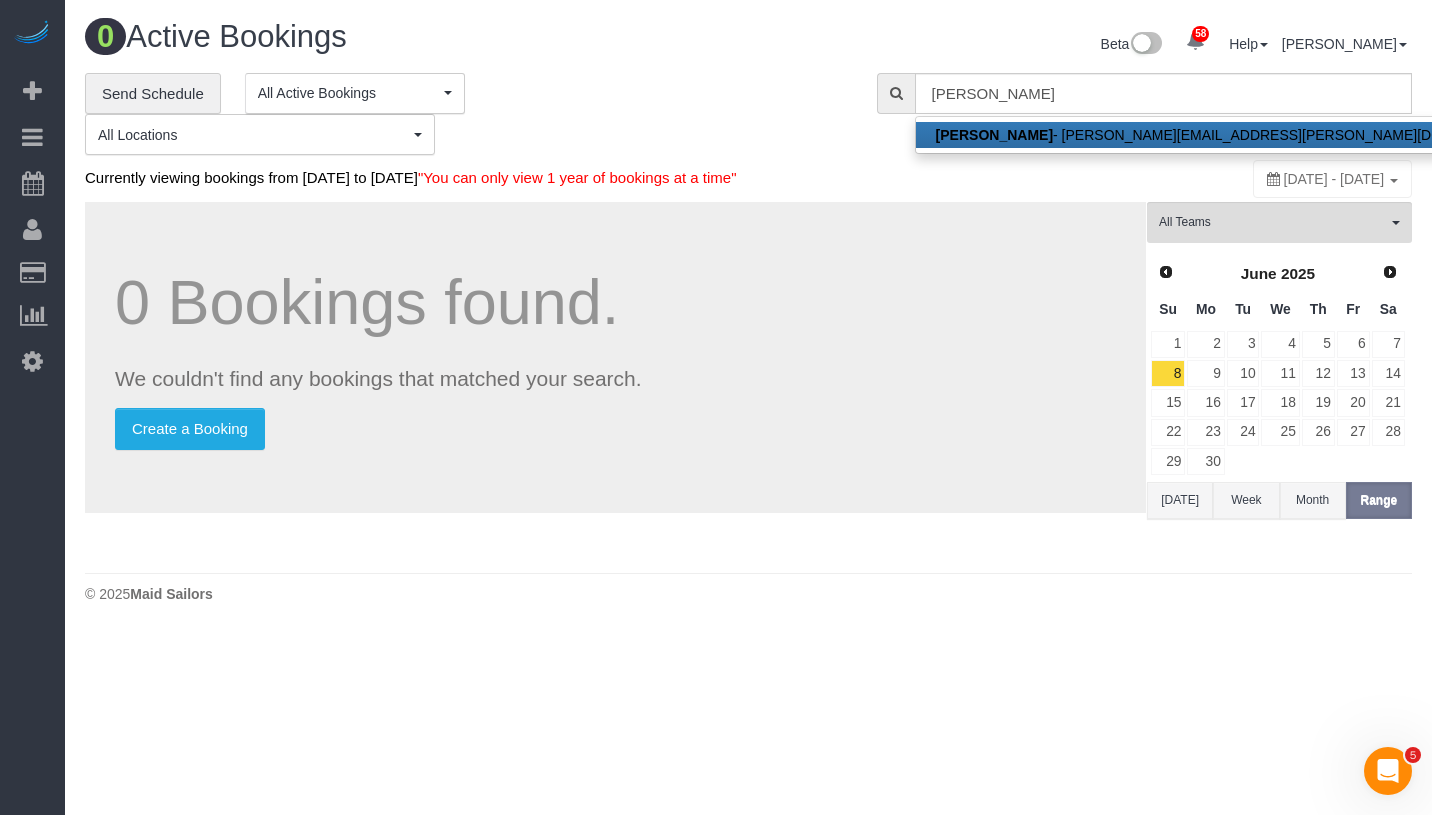 click on "Christina Paxson  - christina.paxson@gmail.com" at bounding box center (1233, 135) 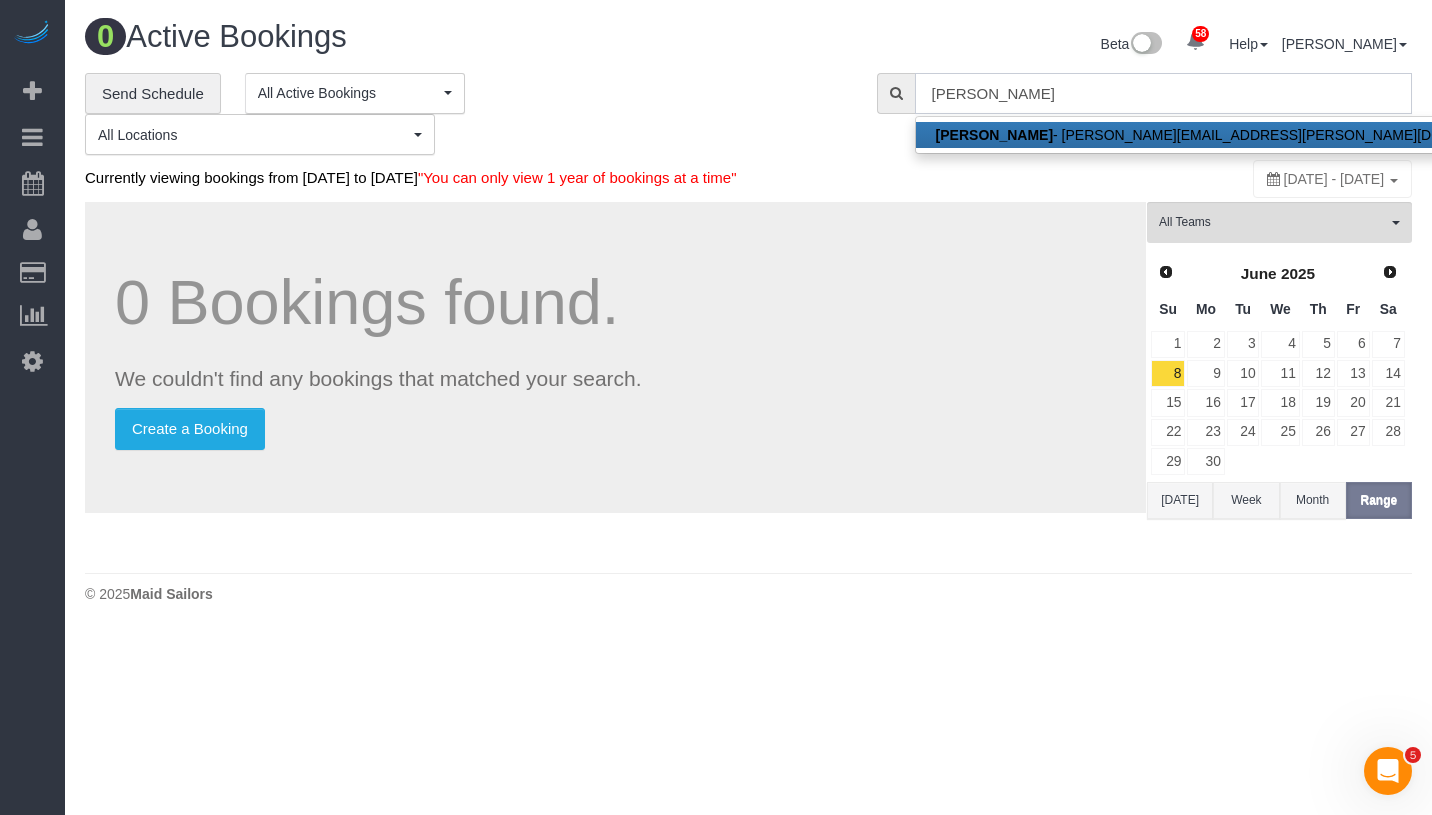 type on "christina.paxson@gmail.com" 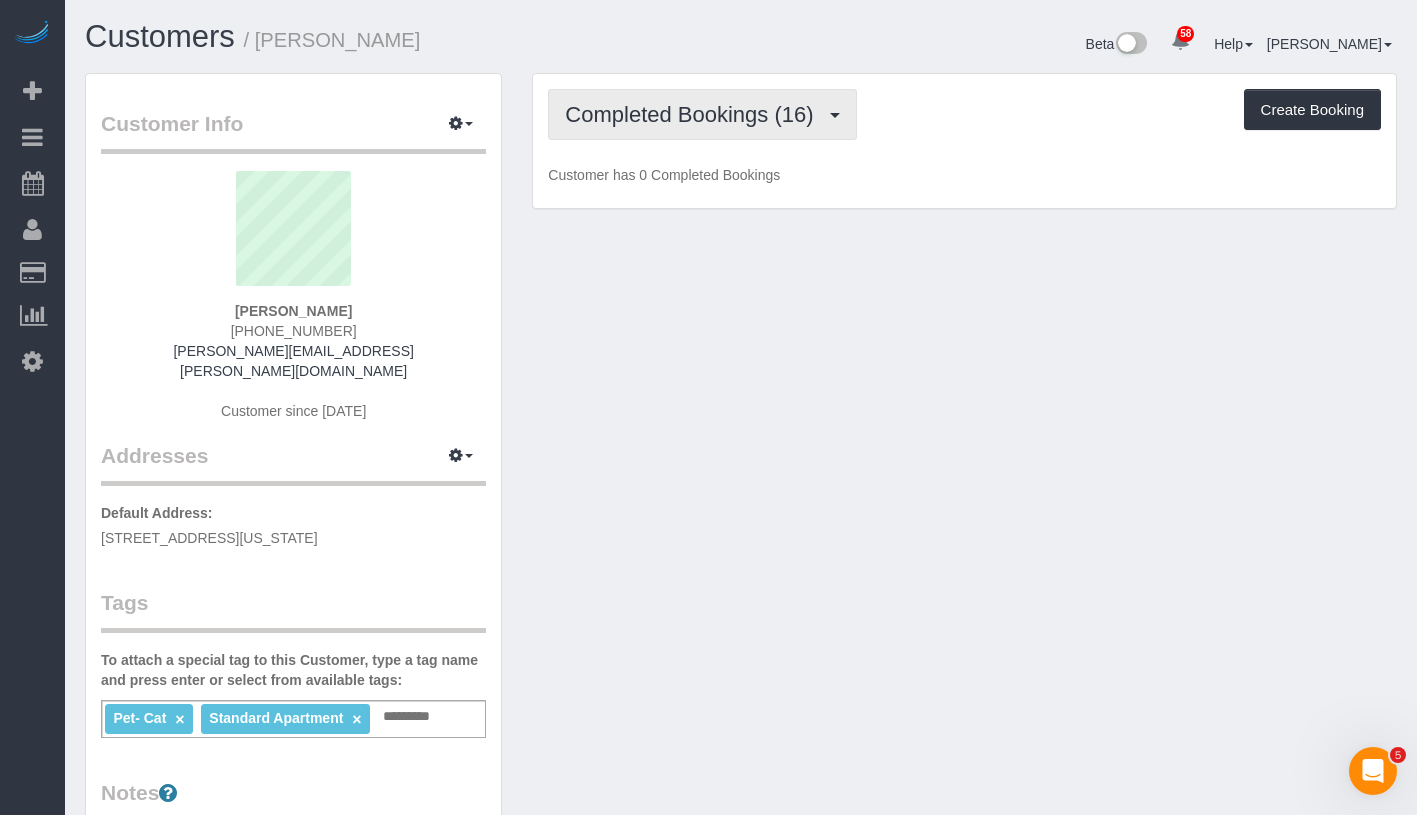 click on "Completed Bookings (16)" at bounding box center [694, 114] 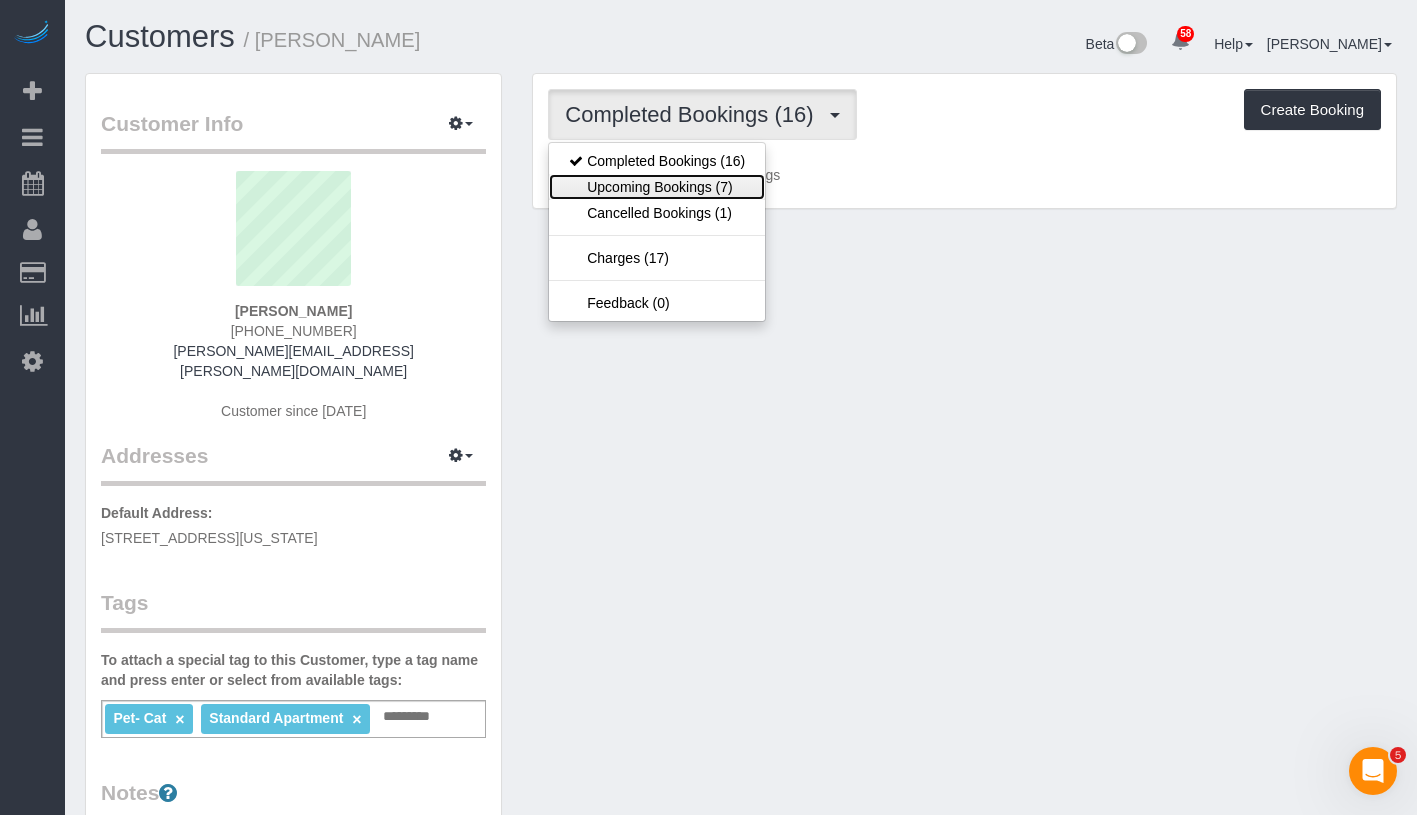 click on "Upcoming Bookings (7)" at bounding box center (657, 187) 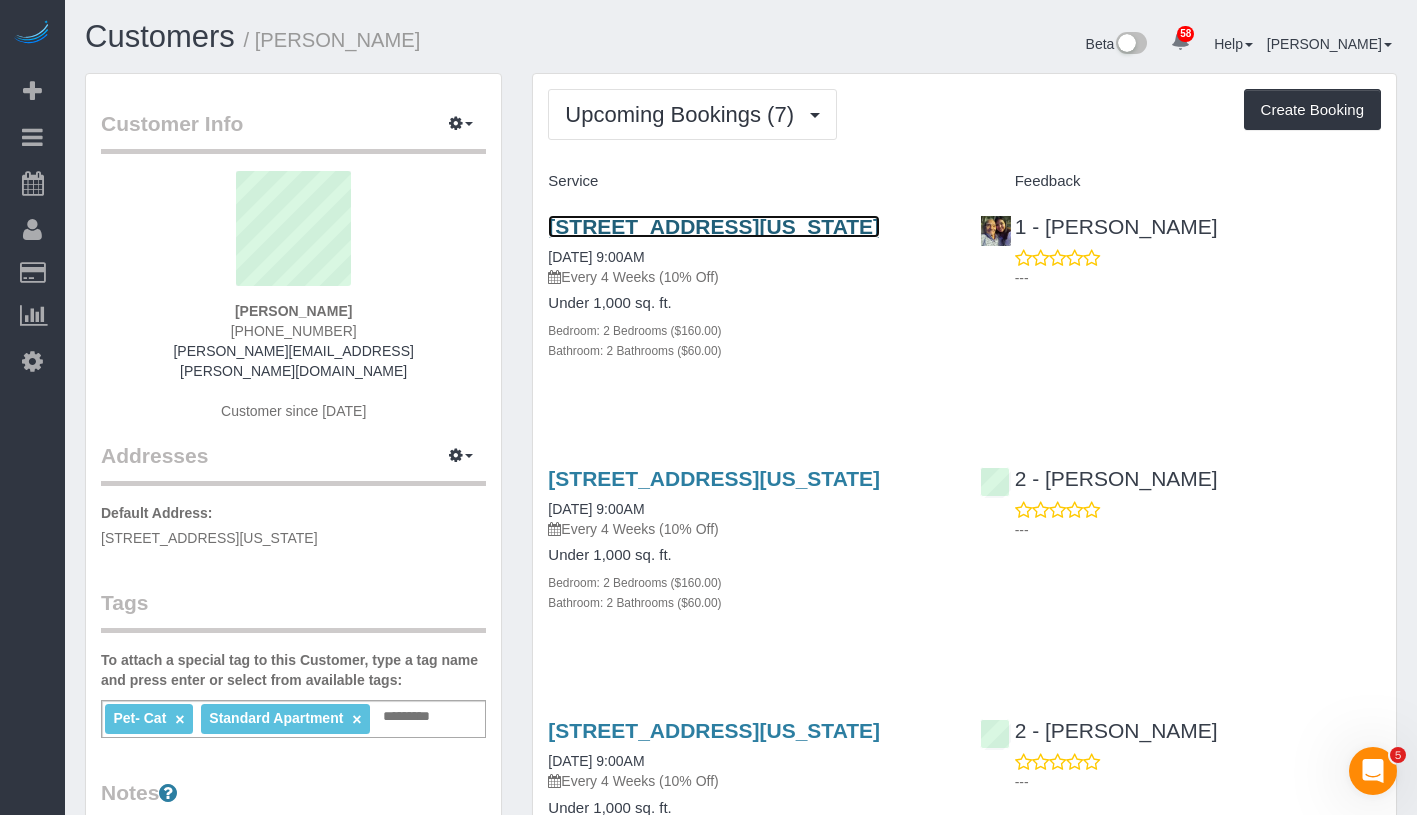 click on "24 Fifth Avenue, Apt. 1214, New York, NY 10011" at bounding box center (714, 226) 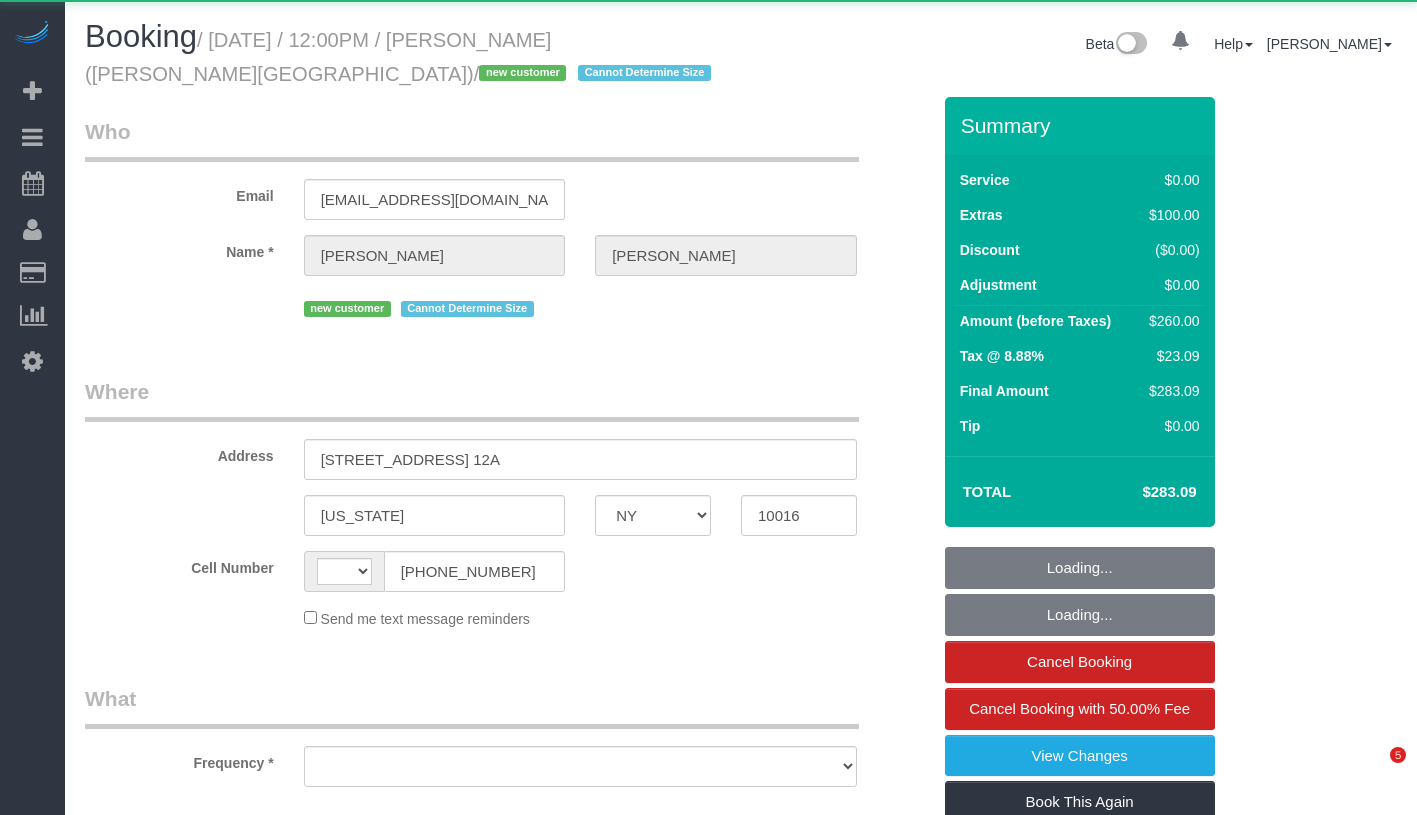 select on "NY" 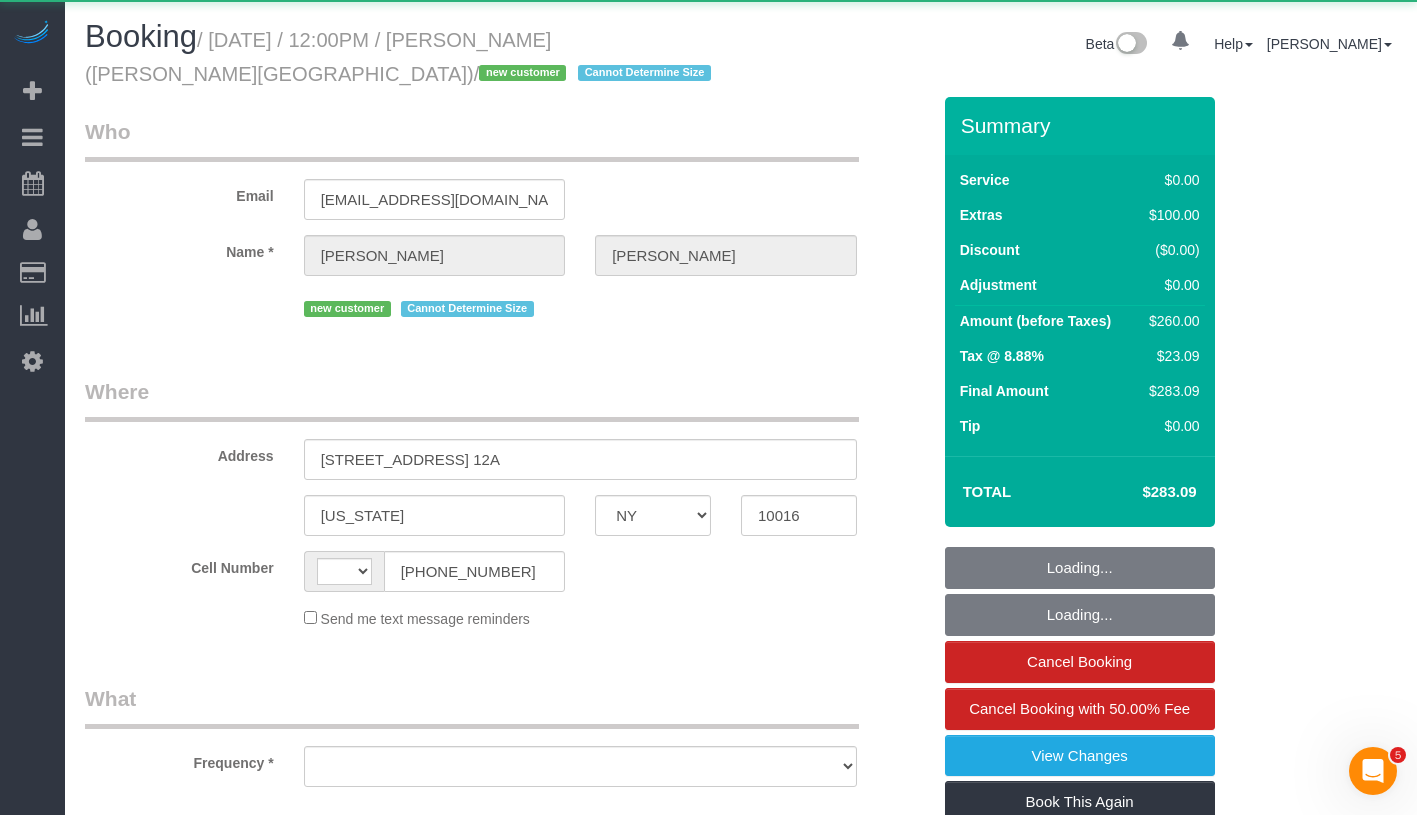 scroll, scrollTop: 0, scrollLeft: 0, axis: both 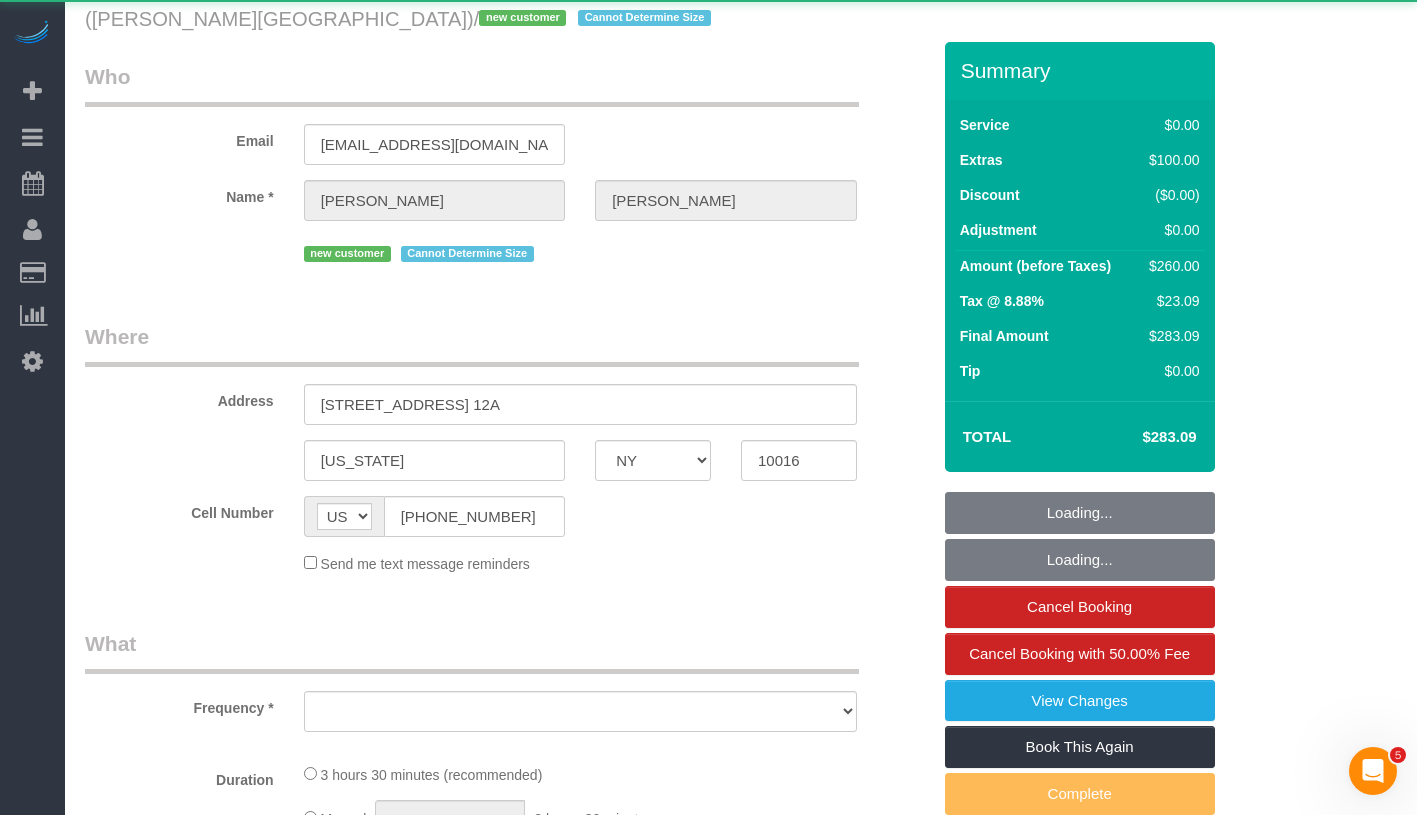 select on "string:stripe-pm_1Rfi3S4VGloSiKo7fqkUuufD" 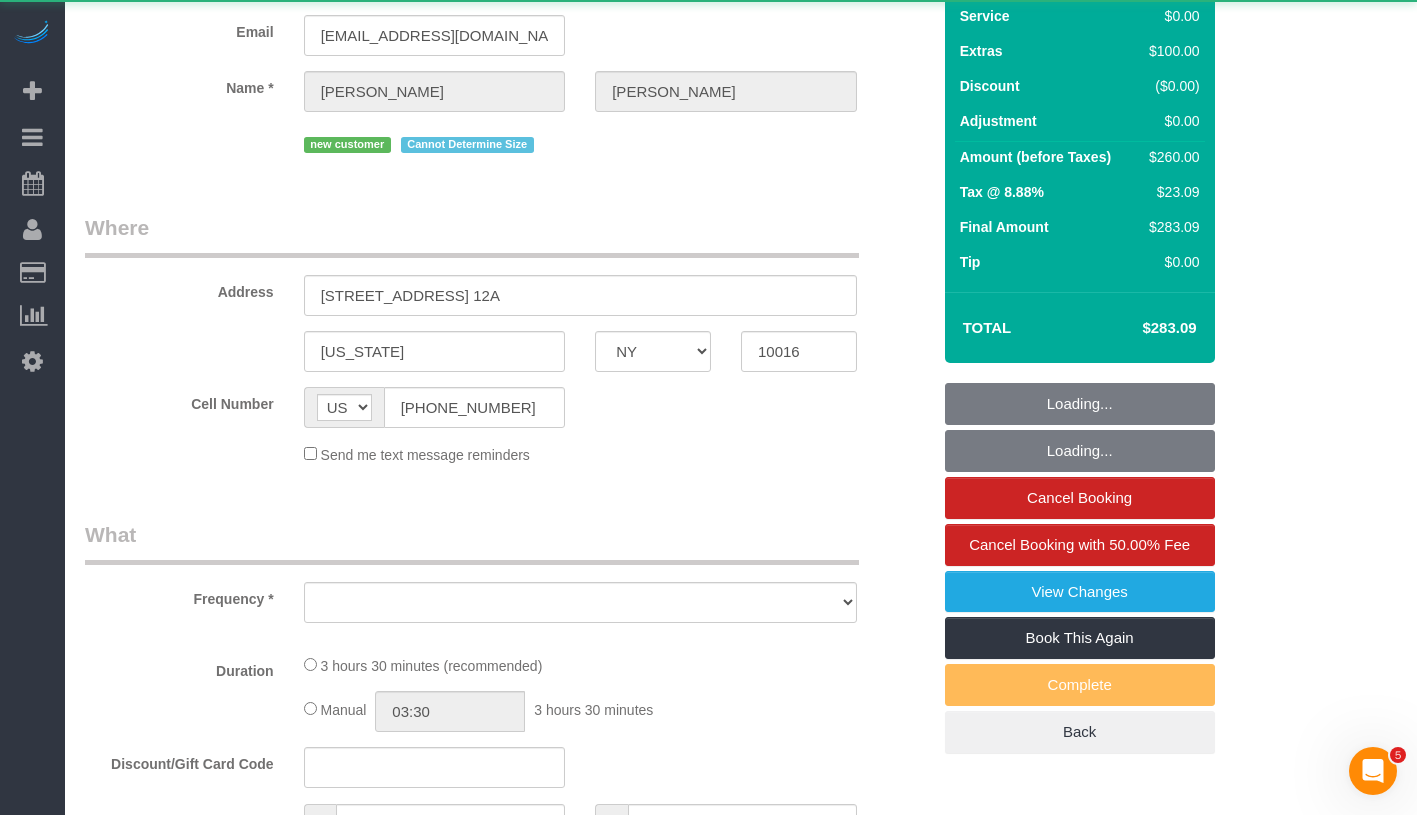 select on "object:823" 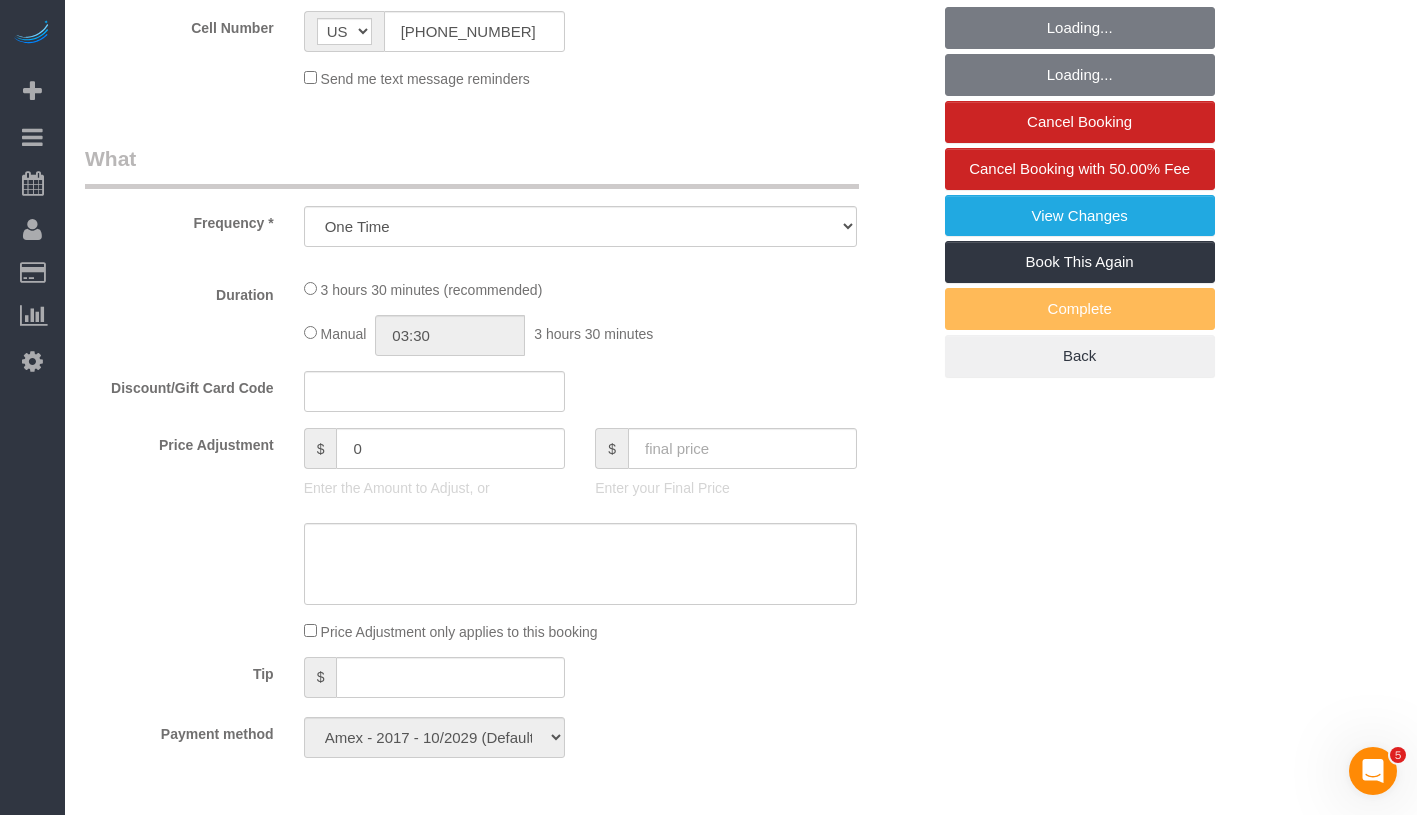 select on "1" 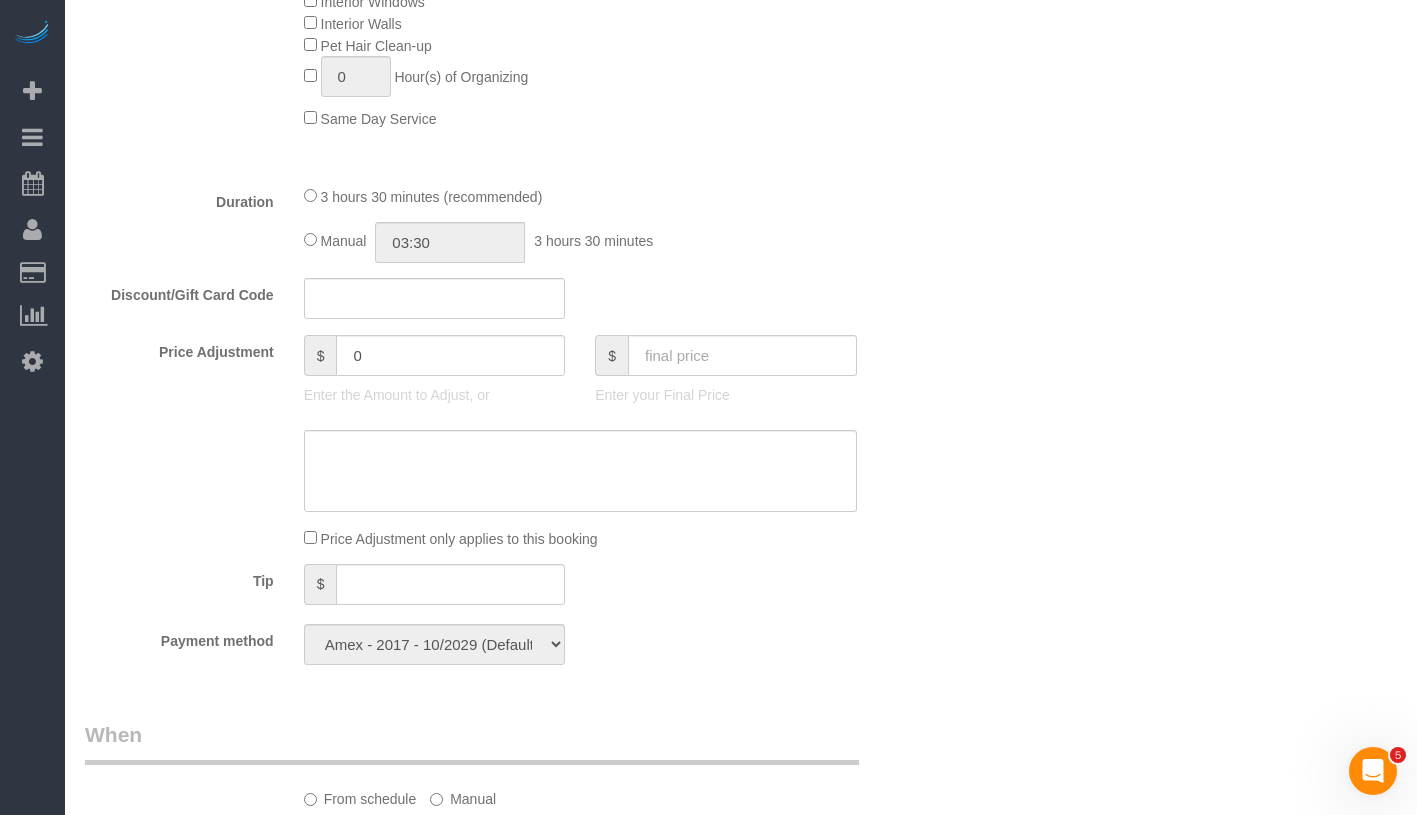 select on "spot1" 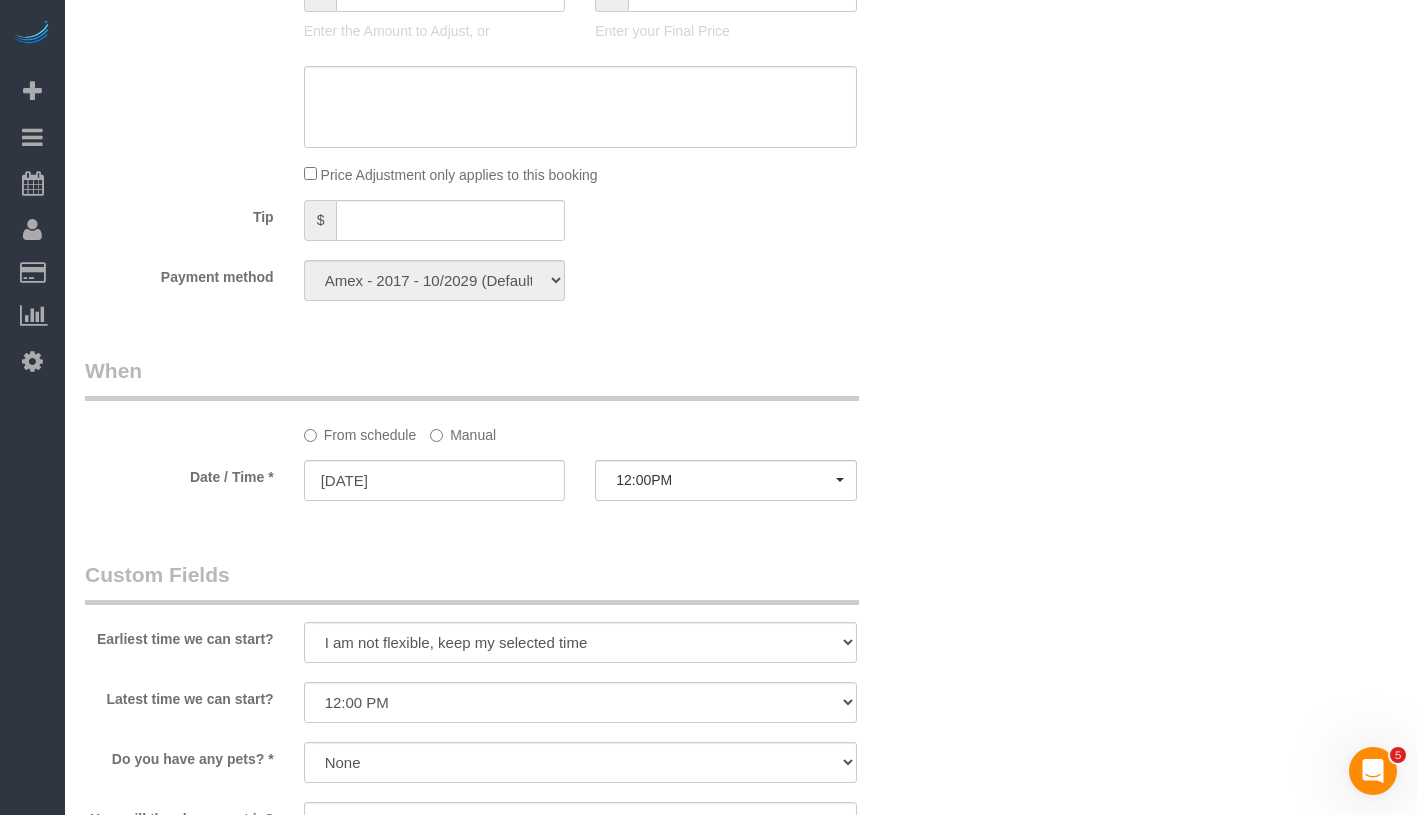 select on "object:1445" 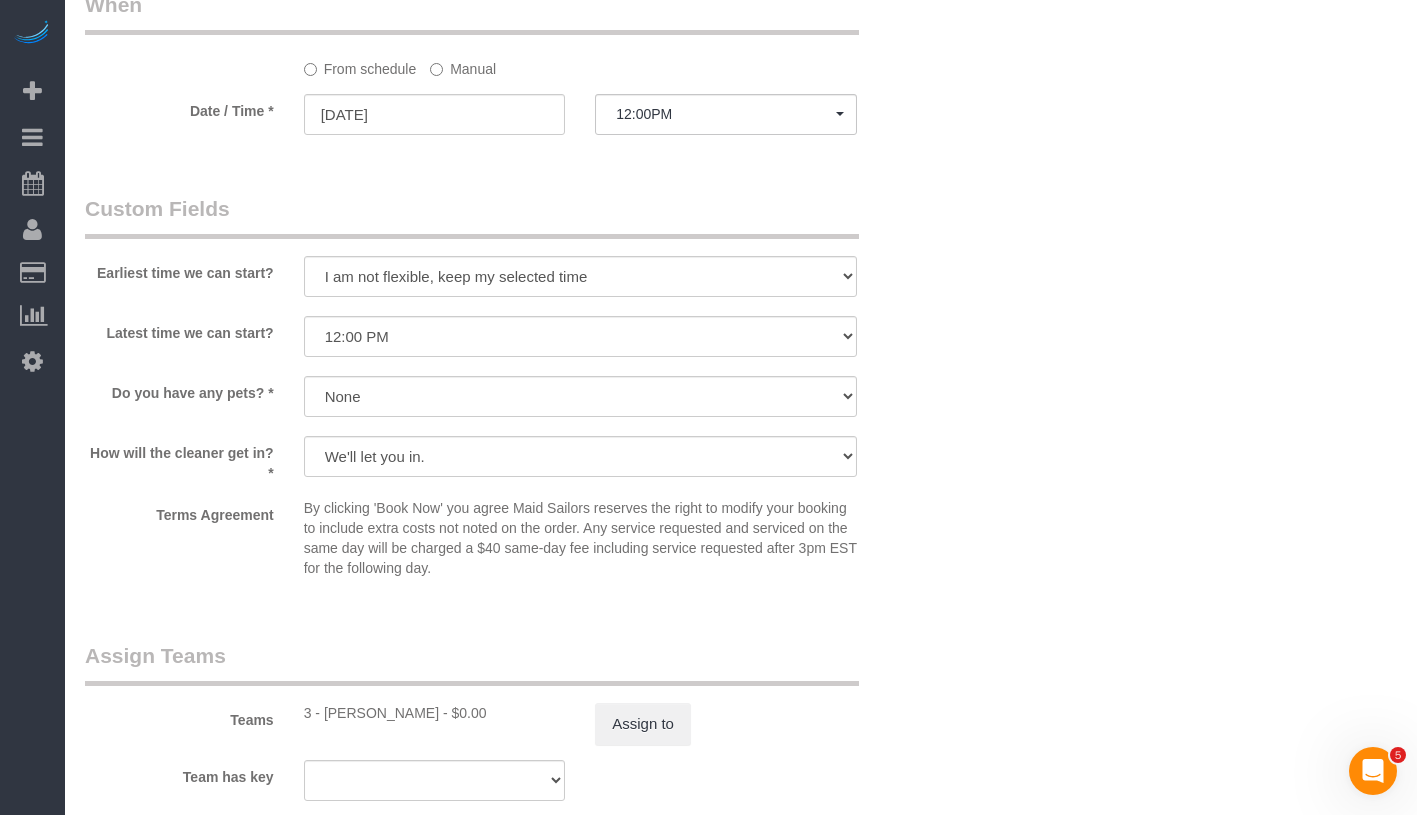 select on "1" 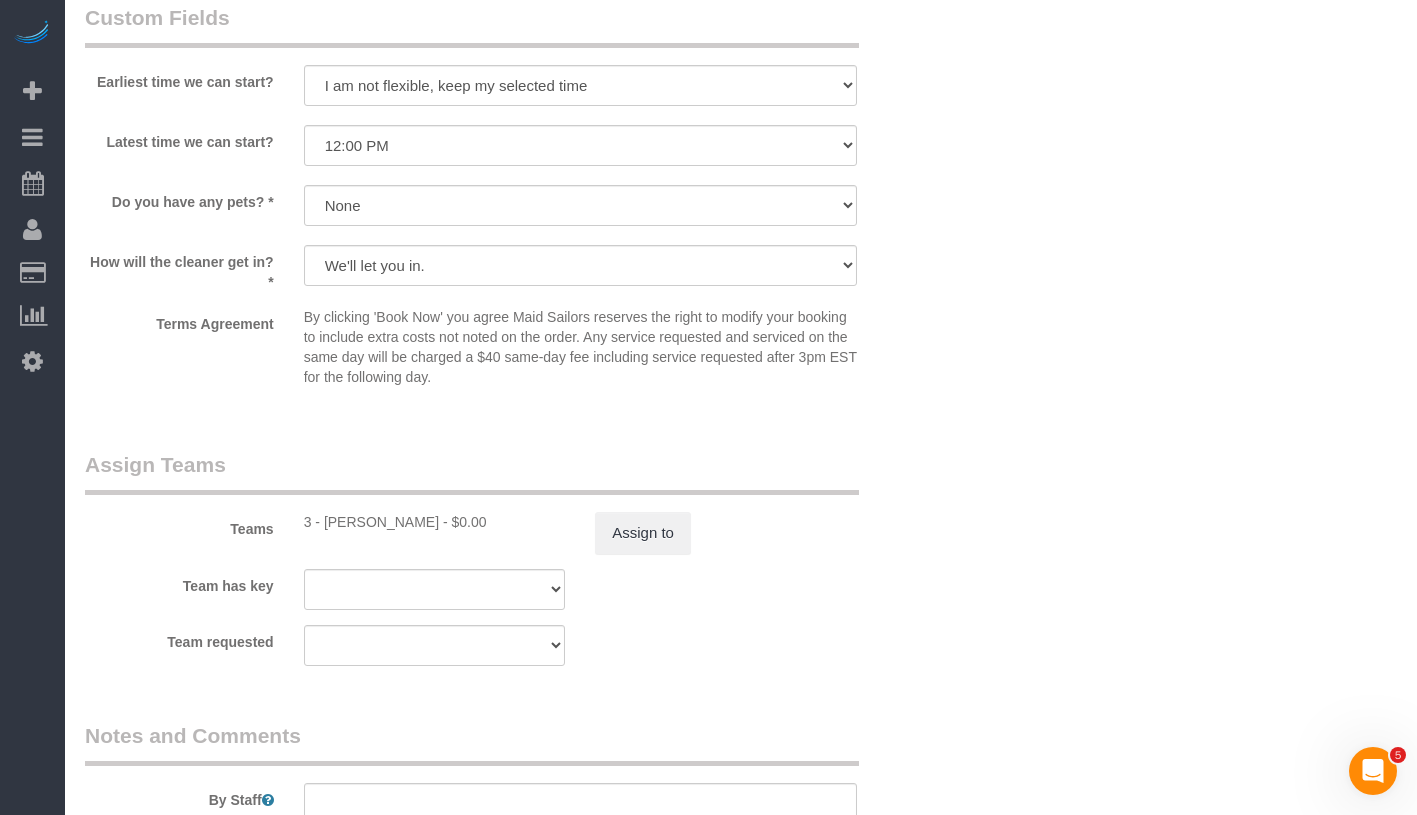 scroll, scrollTop: 2673, scrollLeft: 0, axis: vertical 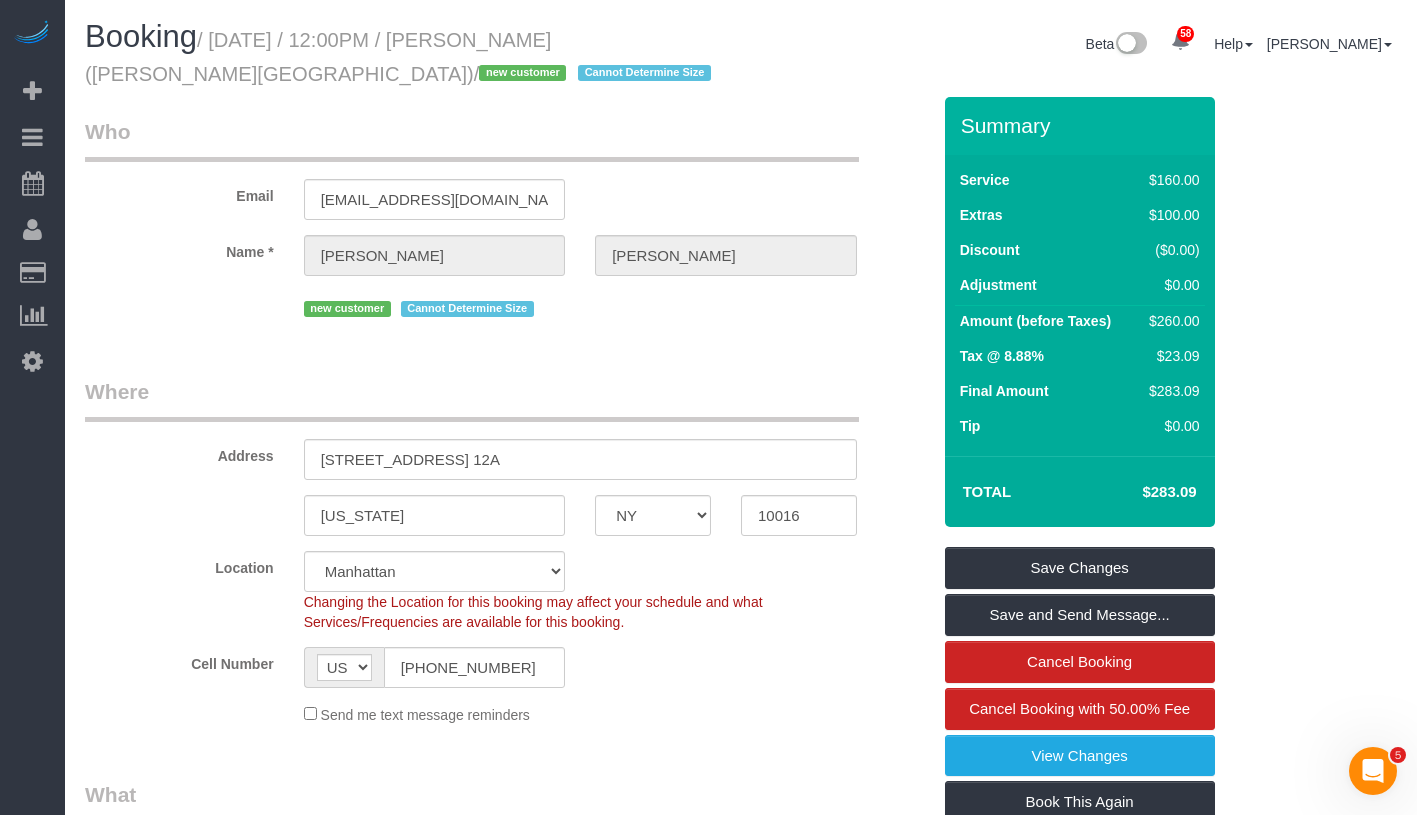 drag, startPoint x: 230, startPoint y: 41, endPoint x: 180, endPoint y: 84, distance: 65.946945 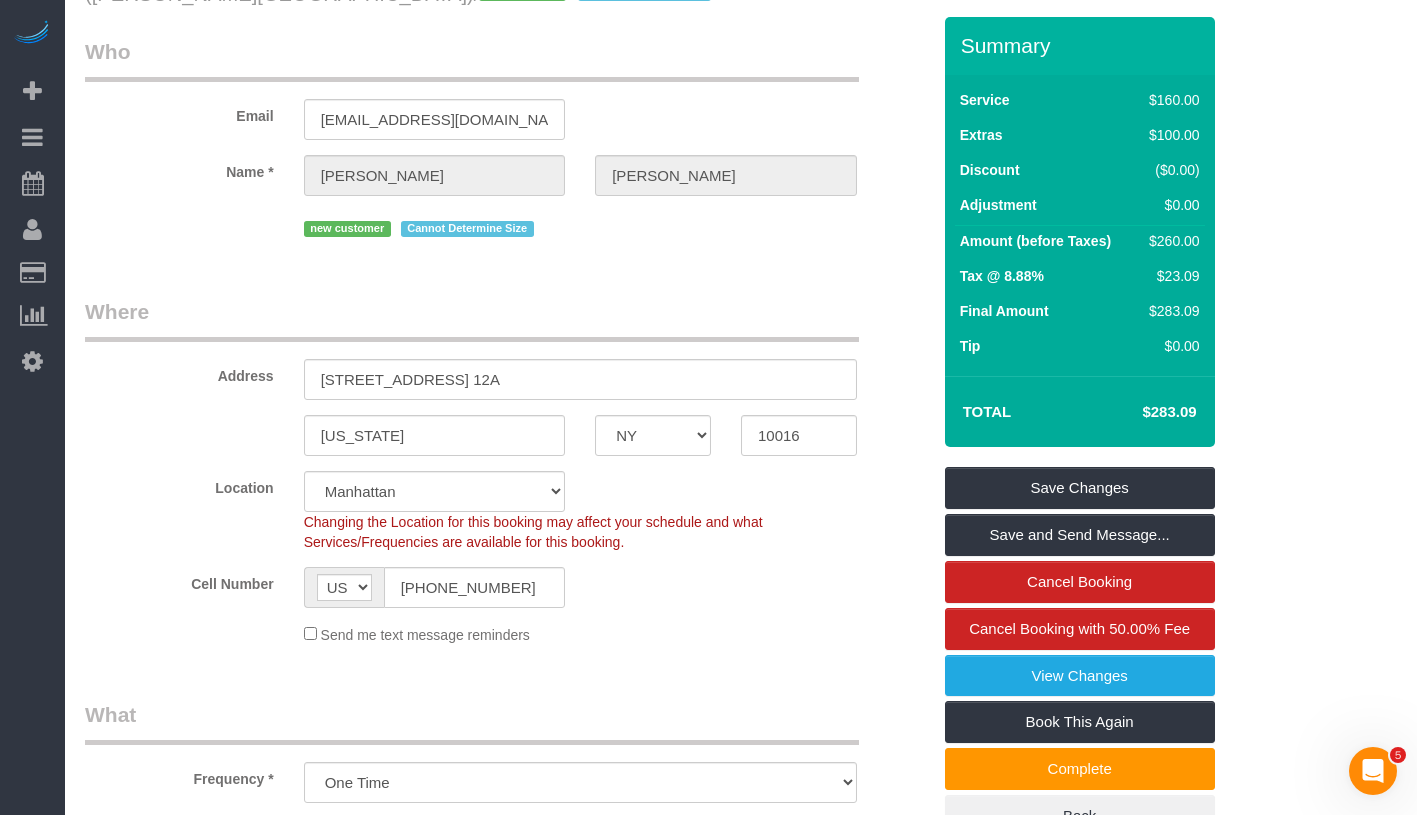 scroll, scrollTop: 0, scrollLeft: 0, axis: both 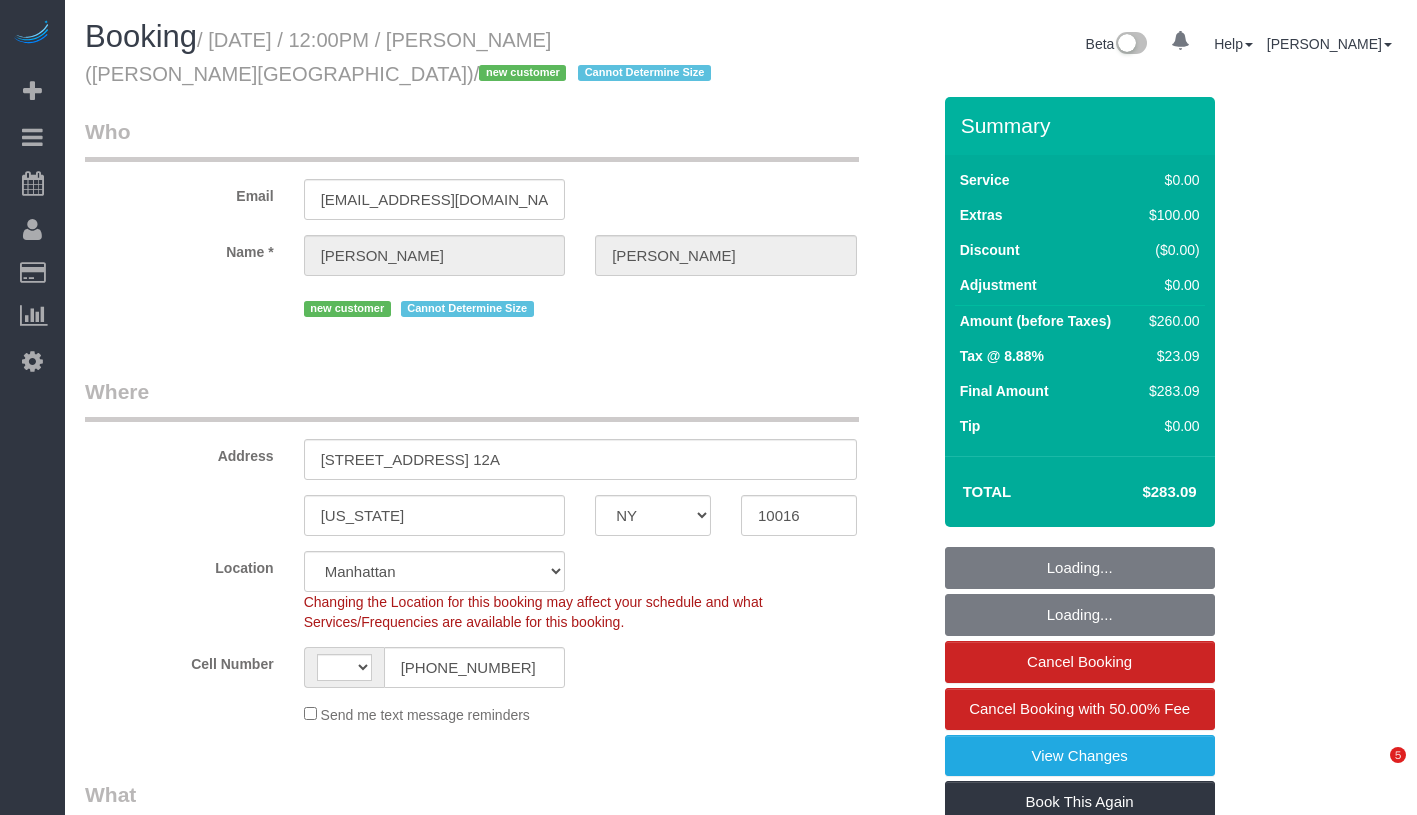 select on "NY" 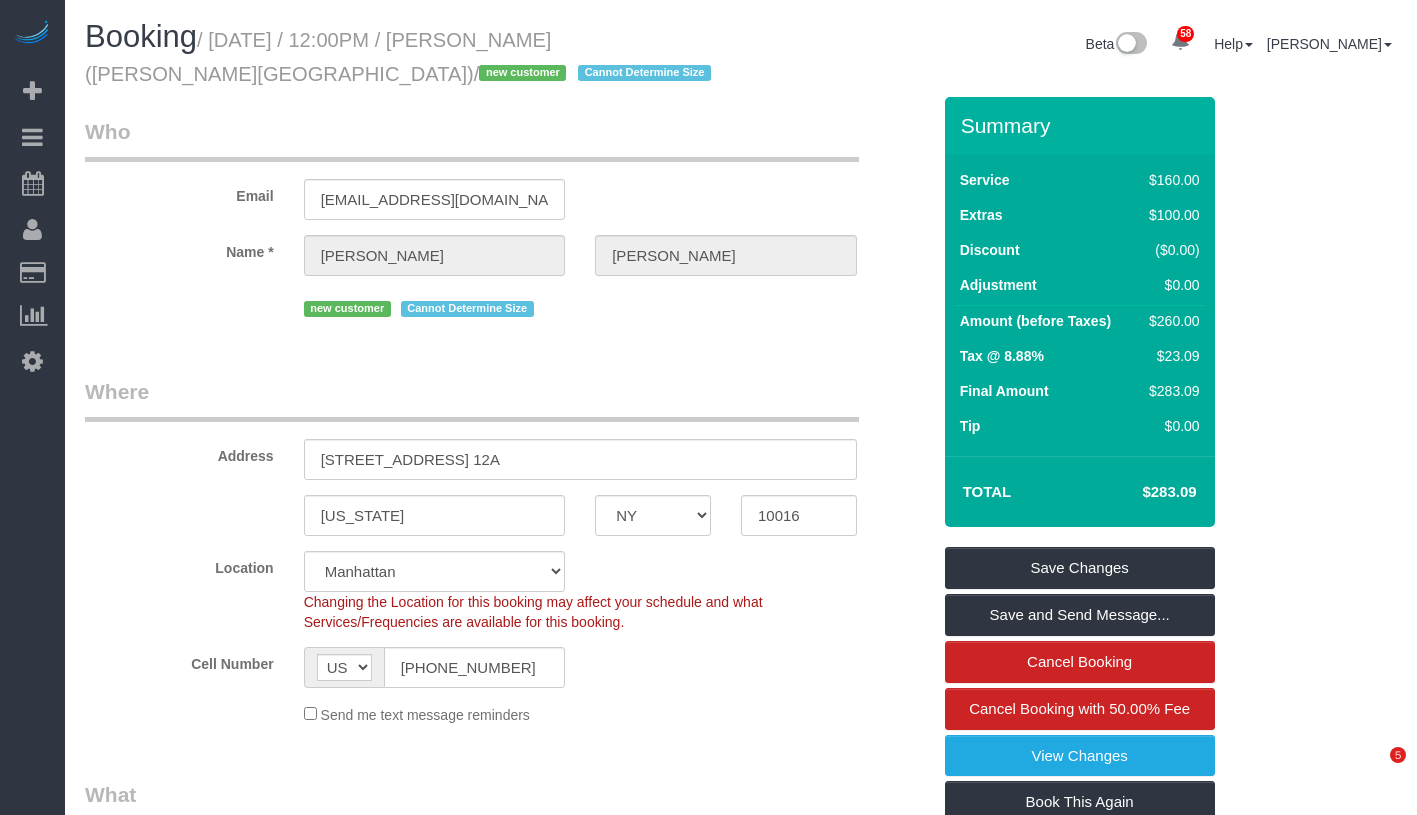 scroll, scrollTop: 0, scrollLeft: 0, axis: both 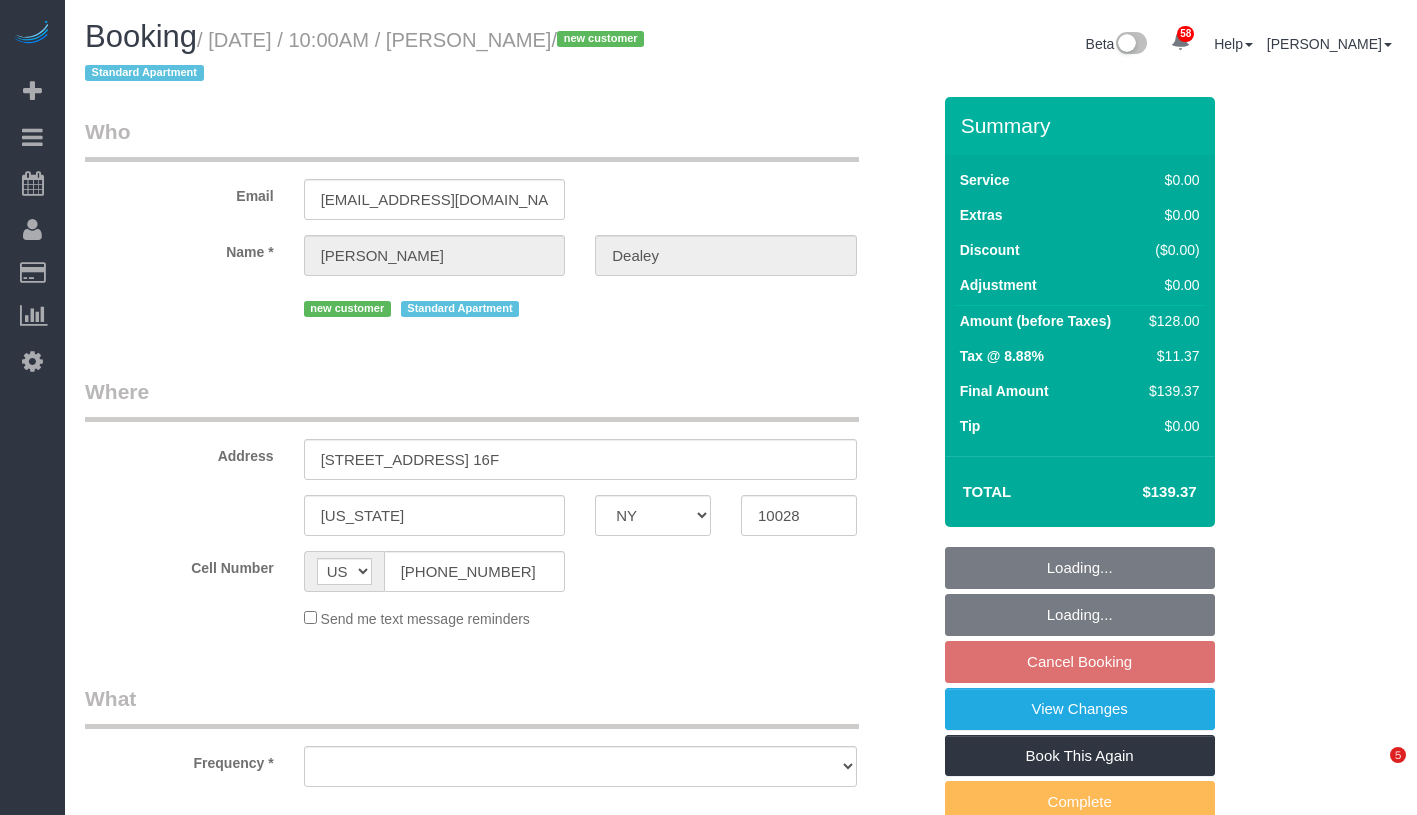 select on "NY" 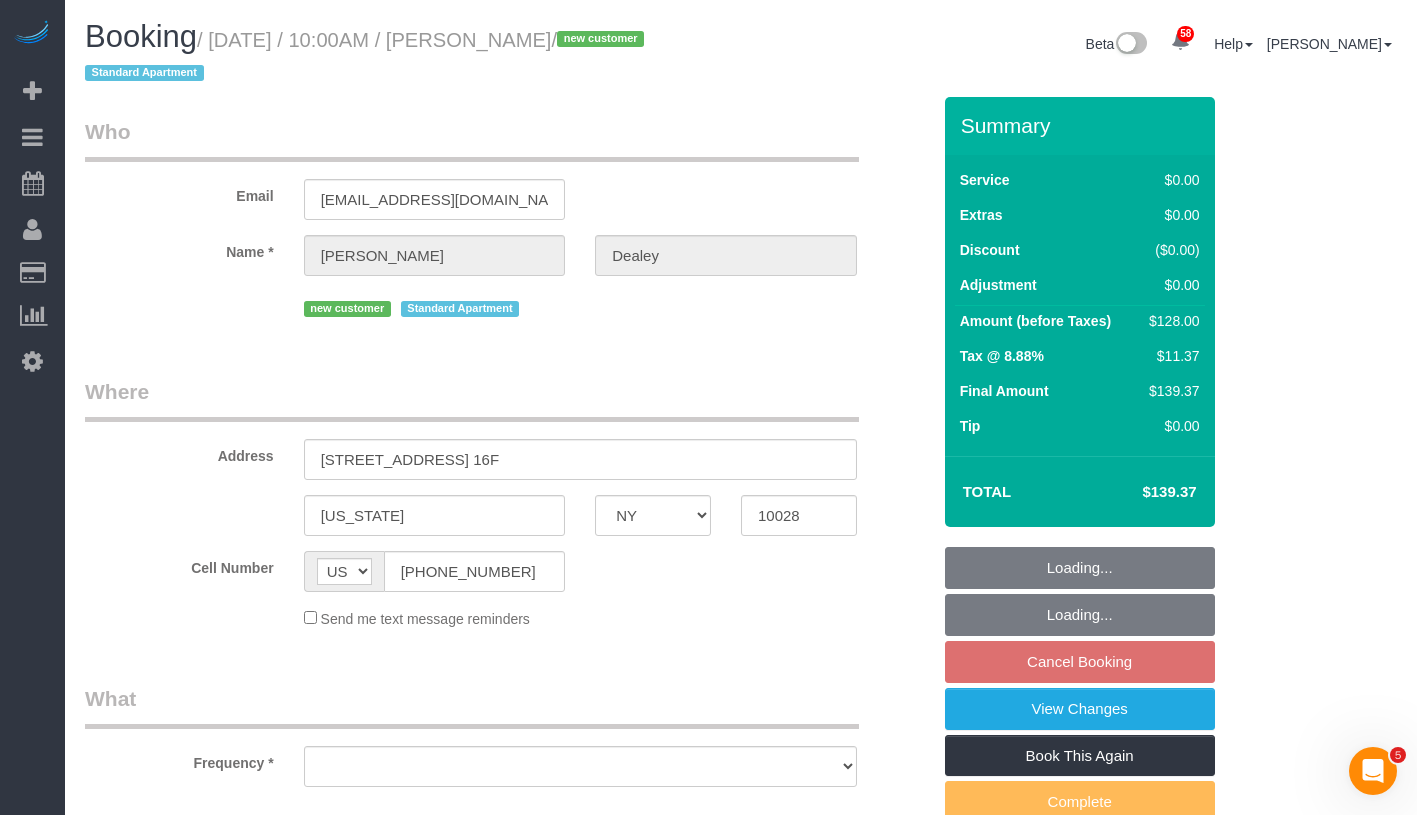scroll, scrollTop: 0, scrollLeft: 0, axis: both 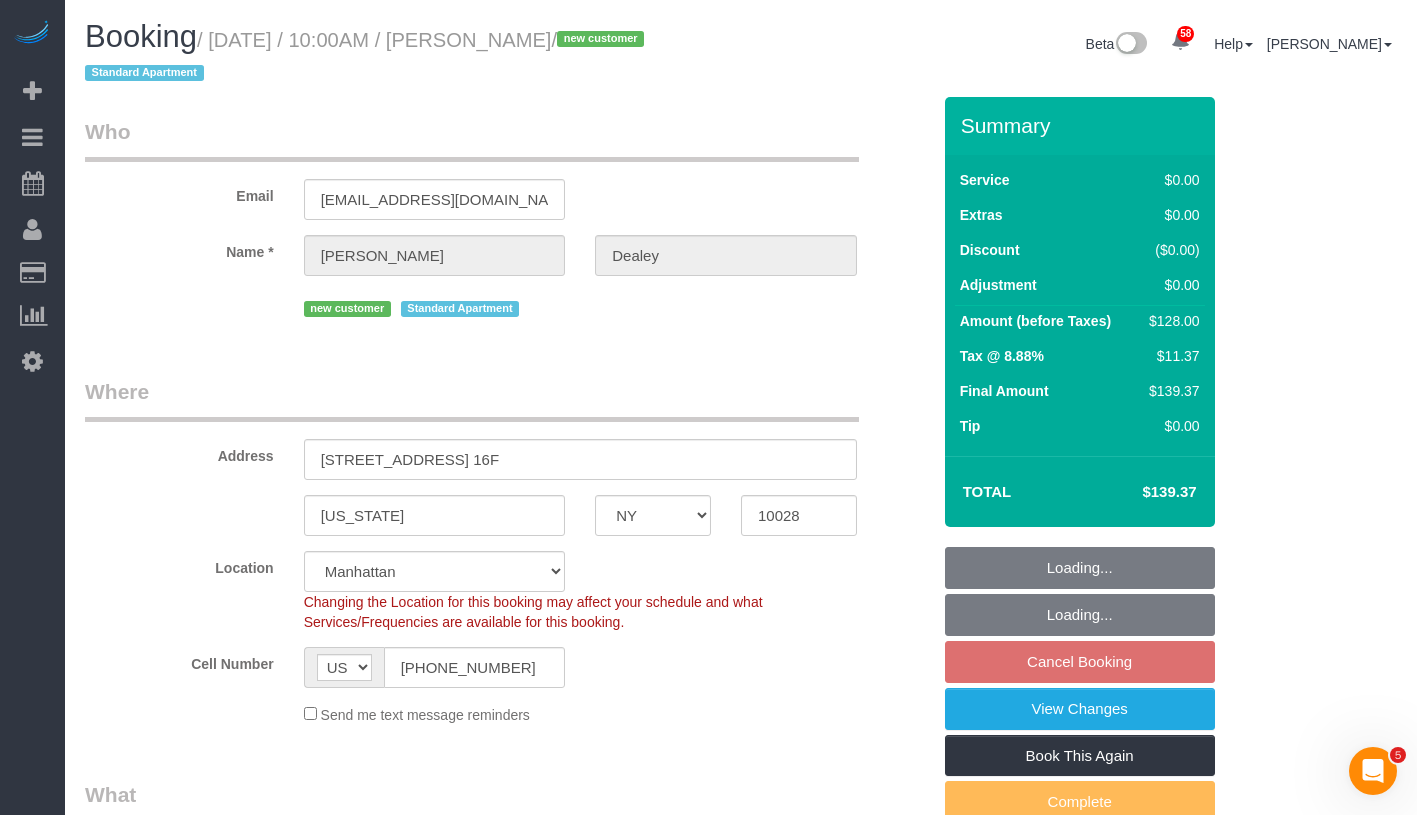 select on "object:815" 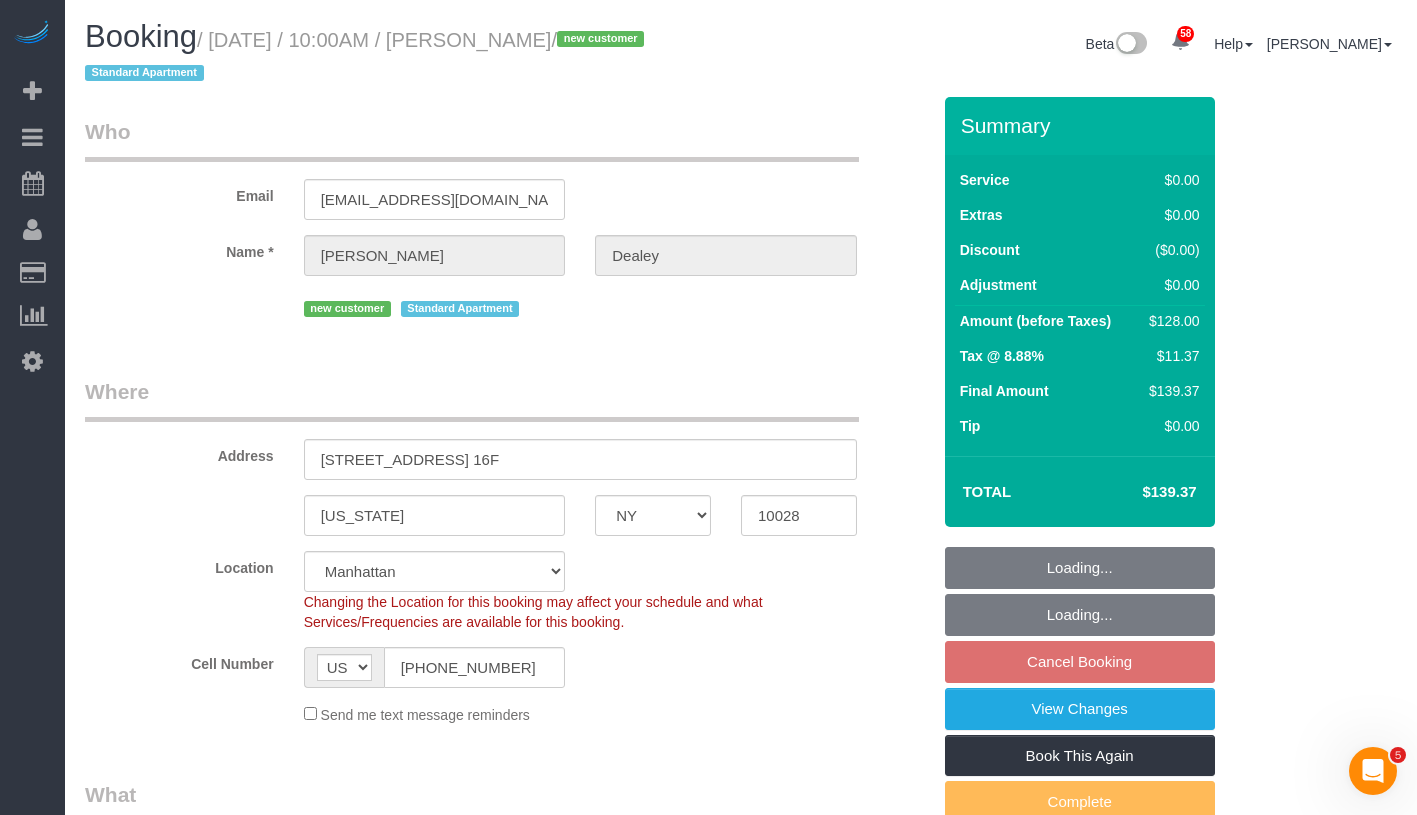 select on "string:stripe-pm_1RgAqs4VGloSiKo7ksATRXgE" 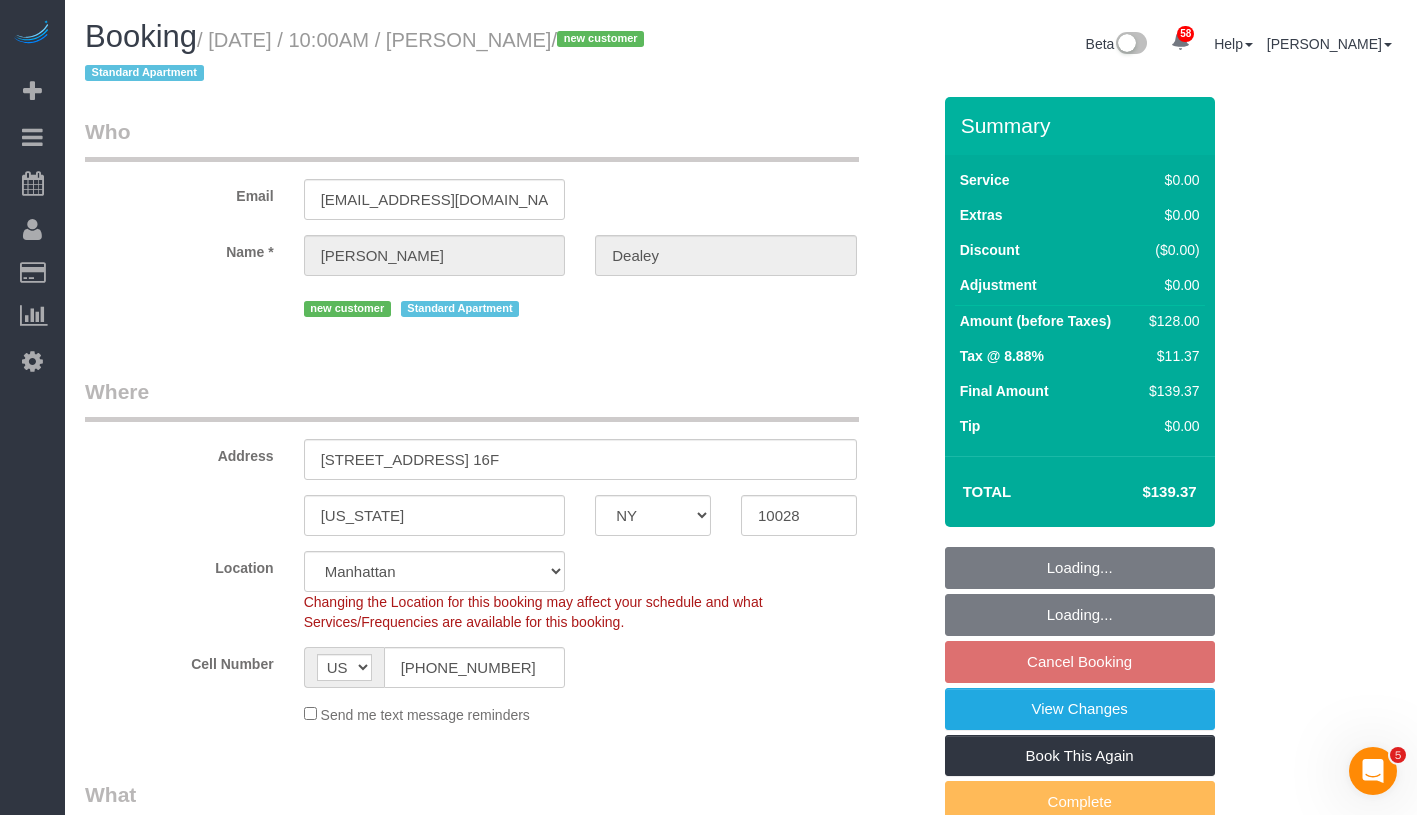 select on "1" 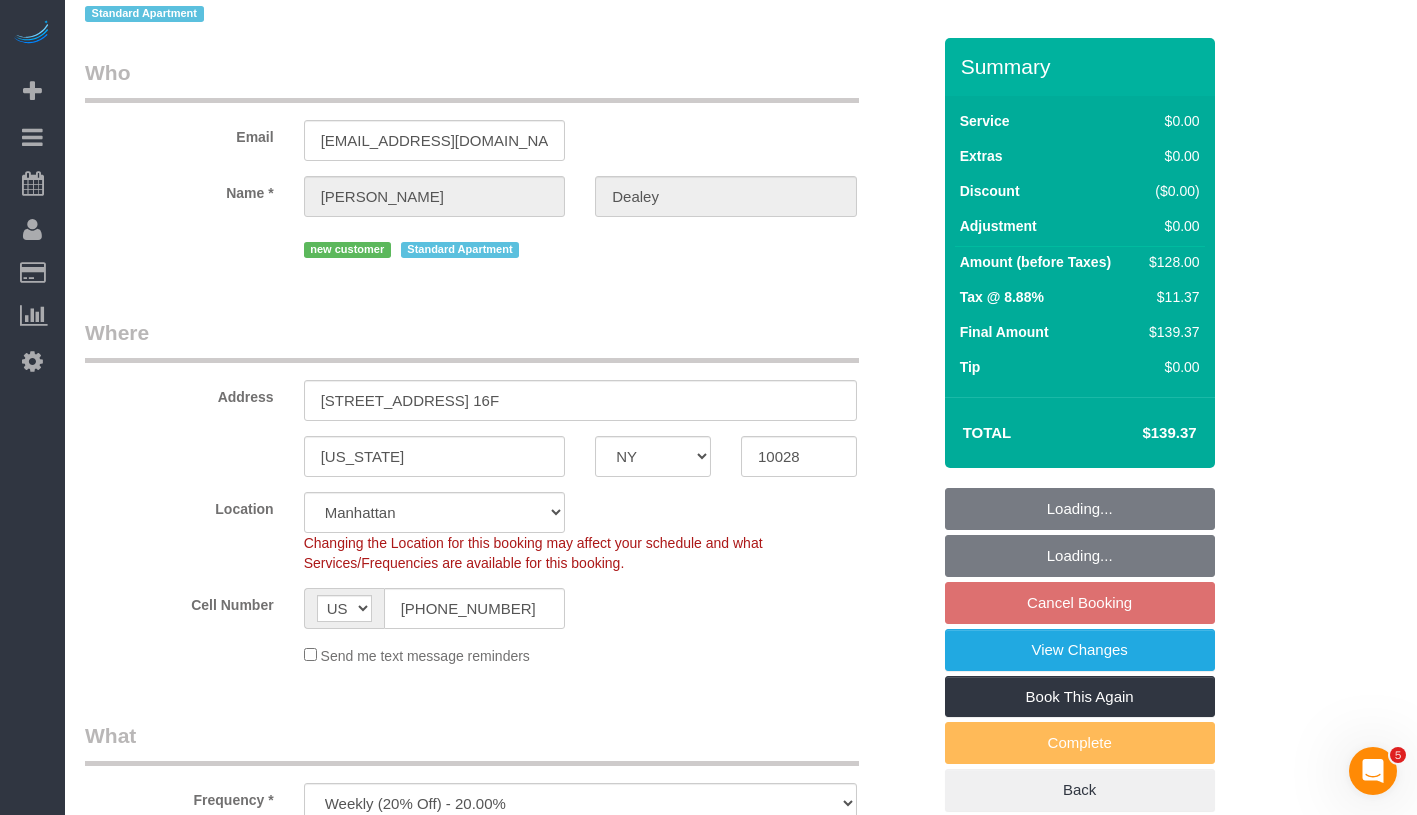 select on "spot3" 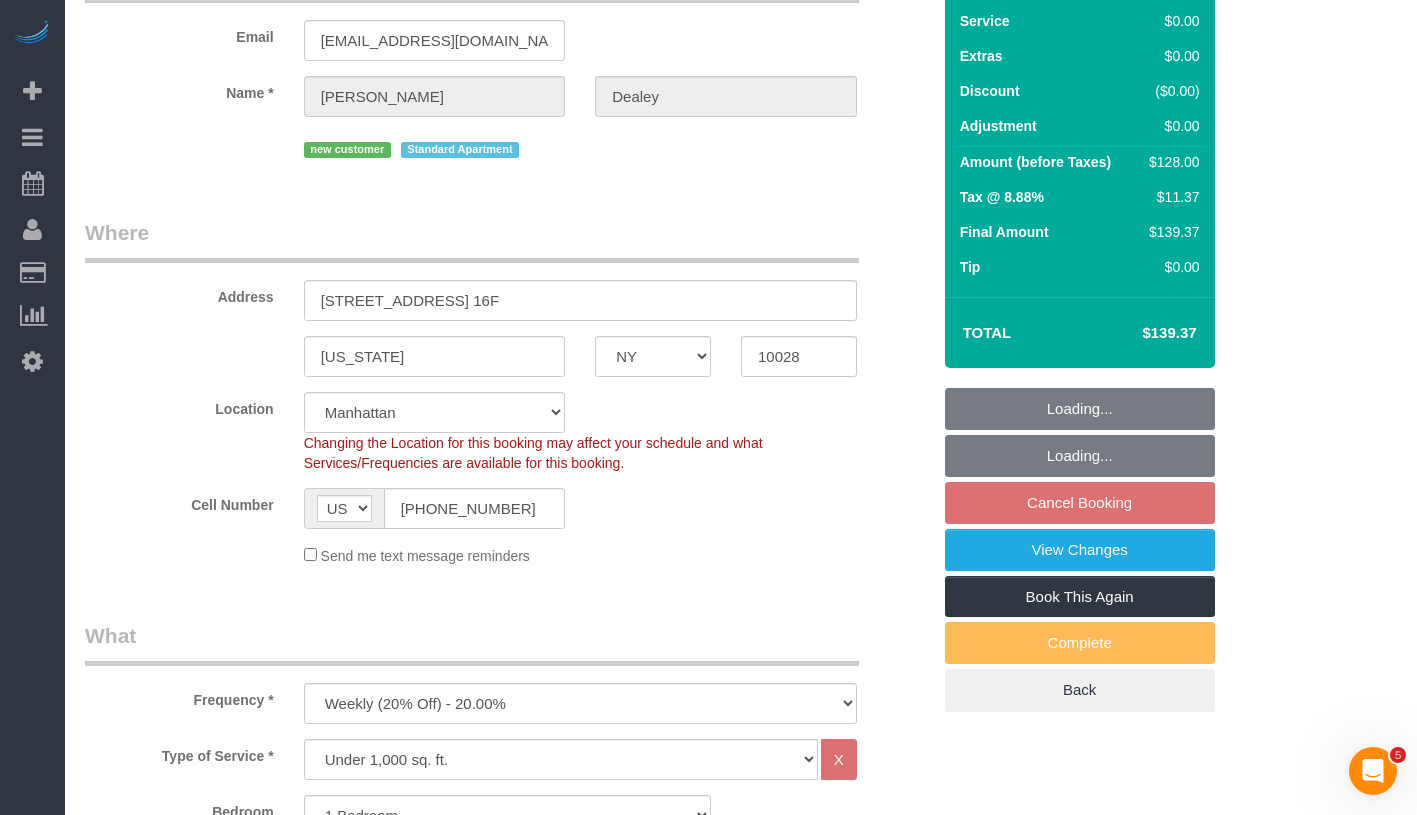 select on "number:58" 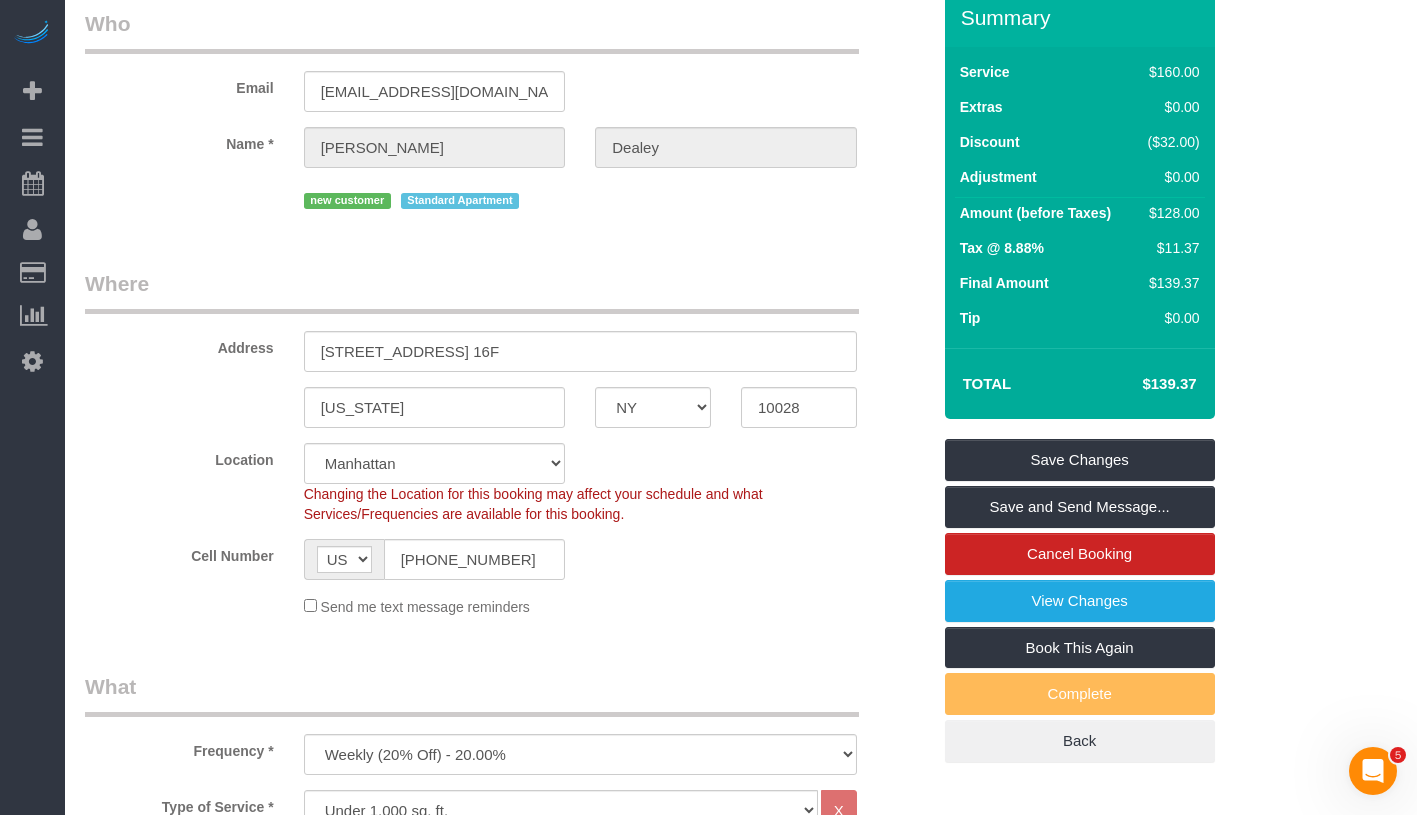 scroll, scrollTop: 0, scrollLeft: 0, axis: both 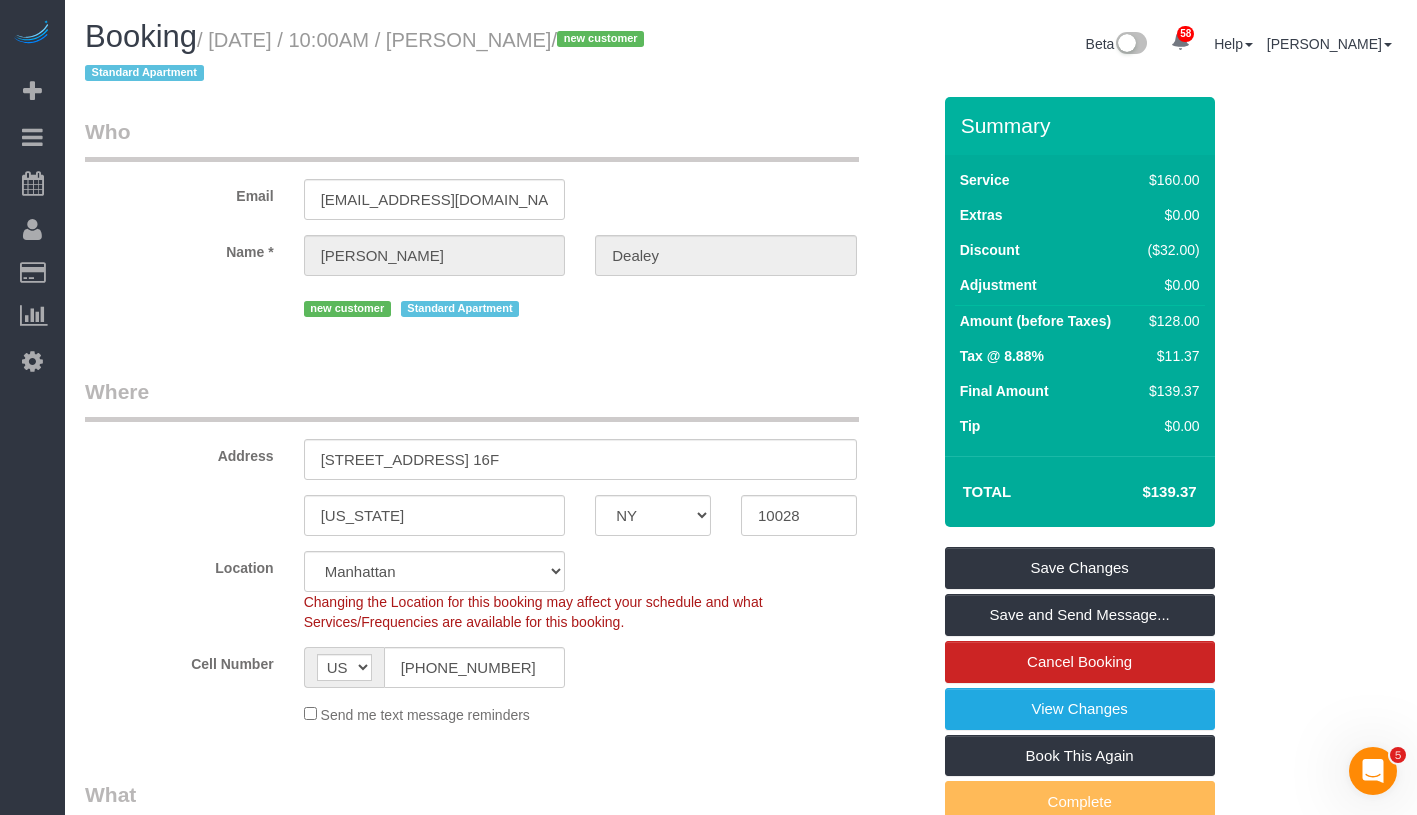 drag, startPoint x: 227, startPoint y: 47, endPoint x: 584, endPoint y: 44, distance: 357.0126 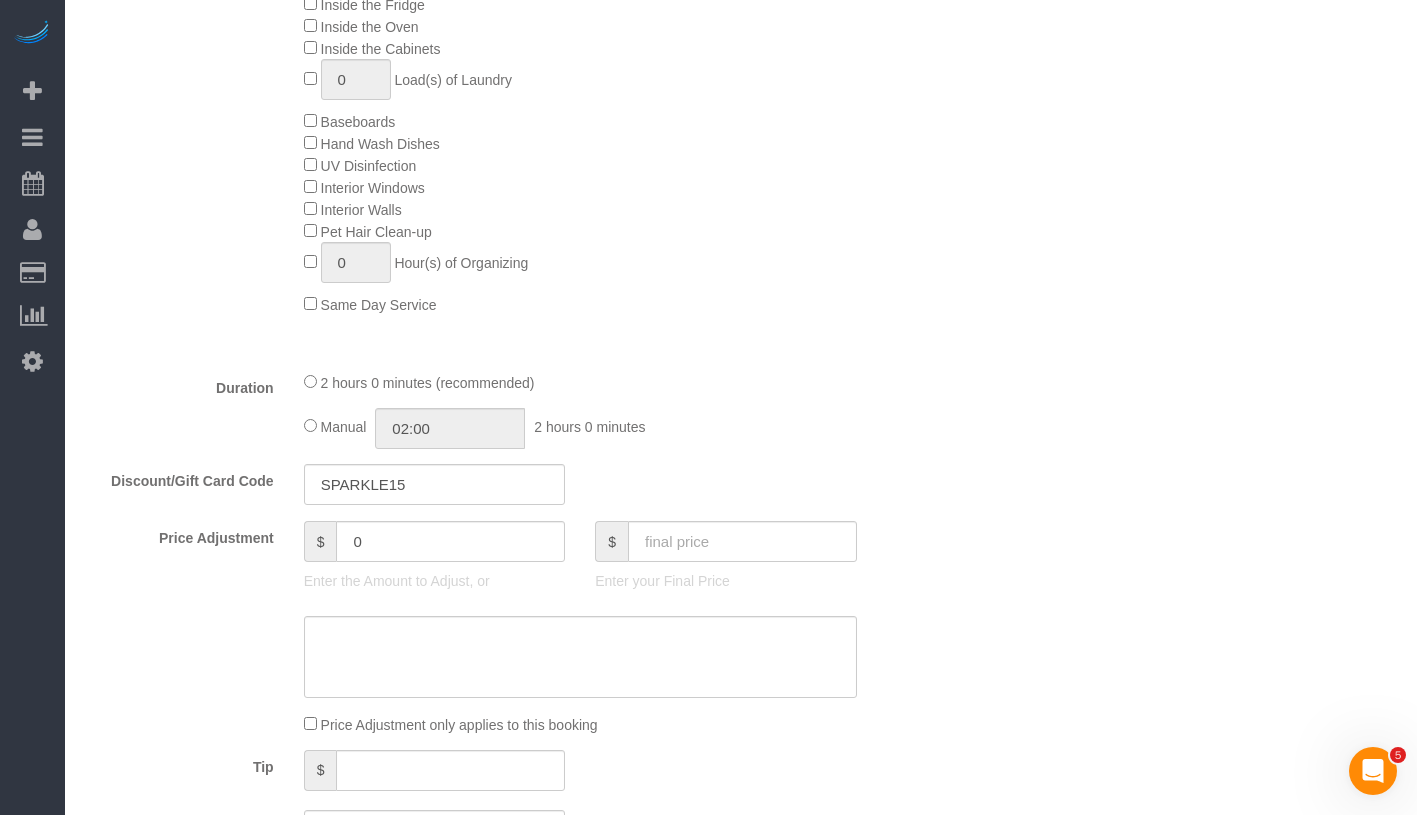 scroll, scrollTop: 1321, scrollLeft: 0, axis: vertical 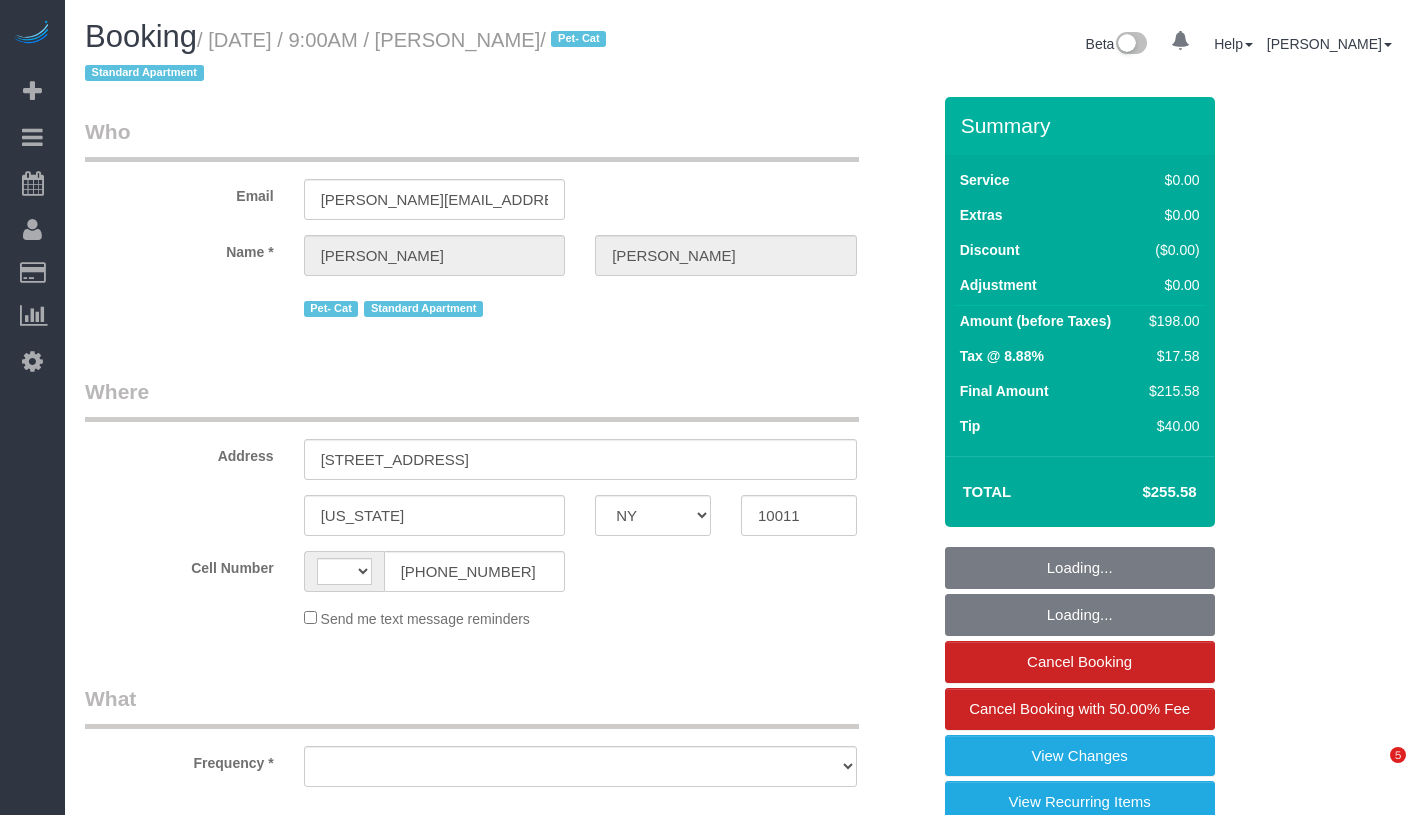 select on "NY" 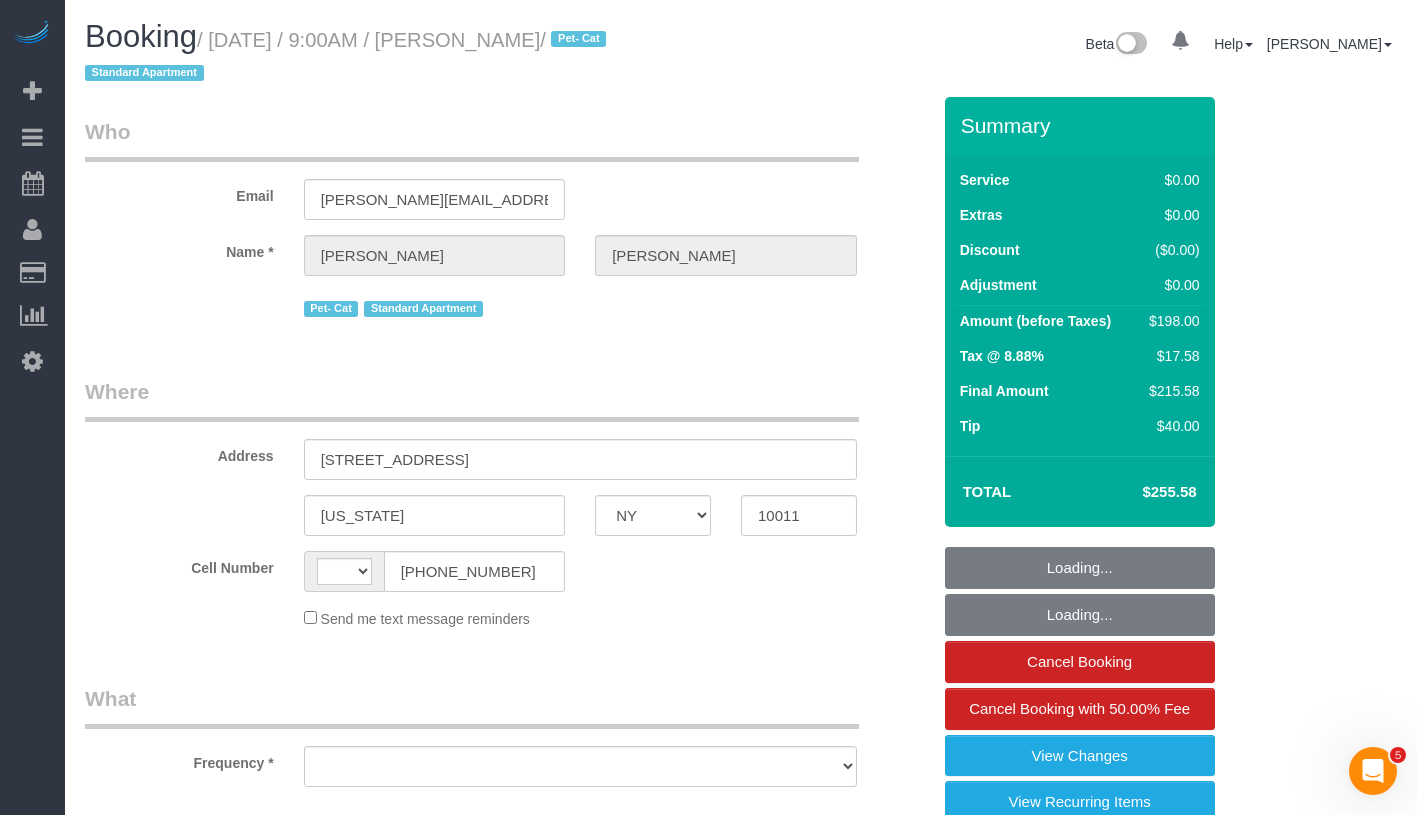 scroll, scrollTop: 0, scrollLeft: 0, axis: both 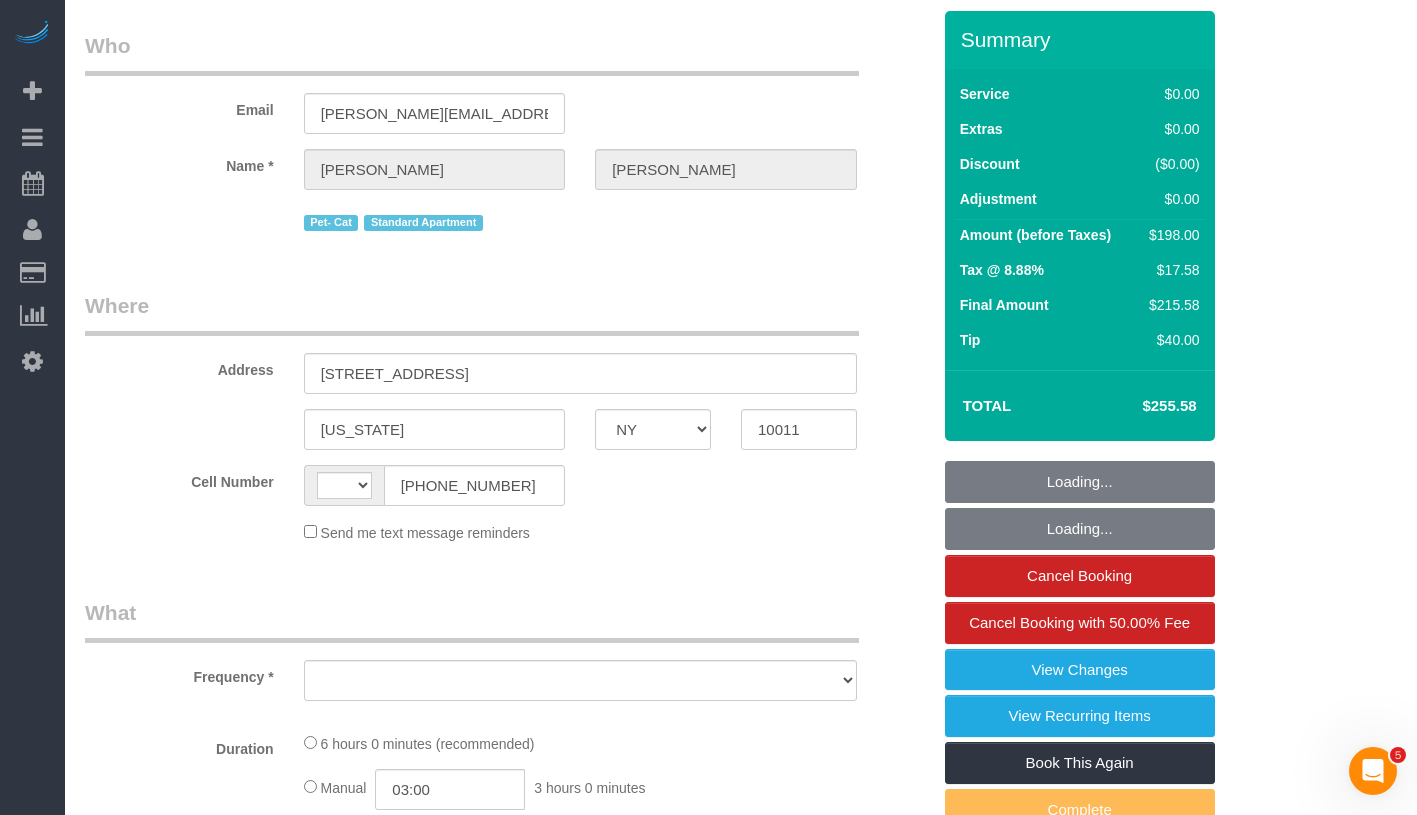 select on "object:578" 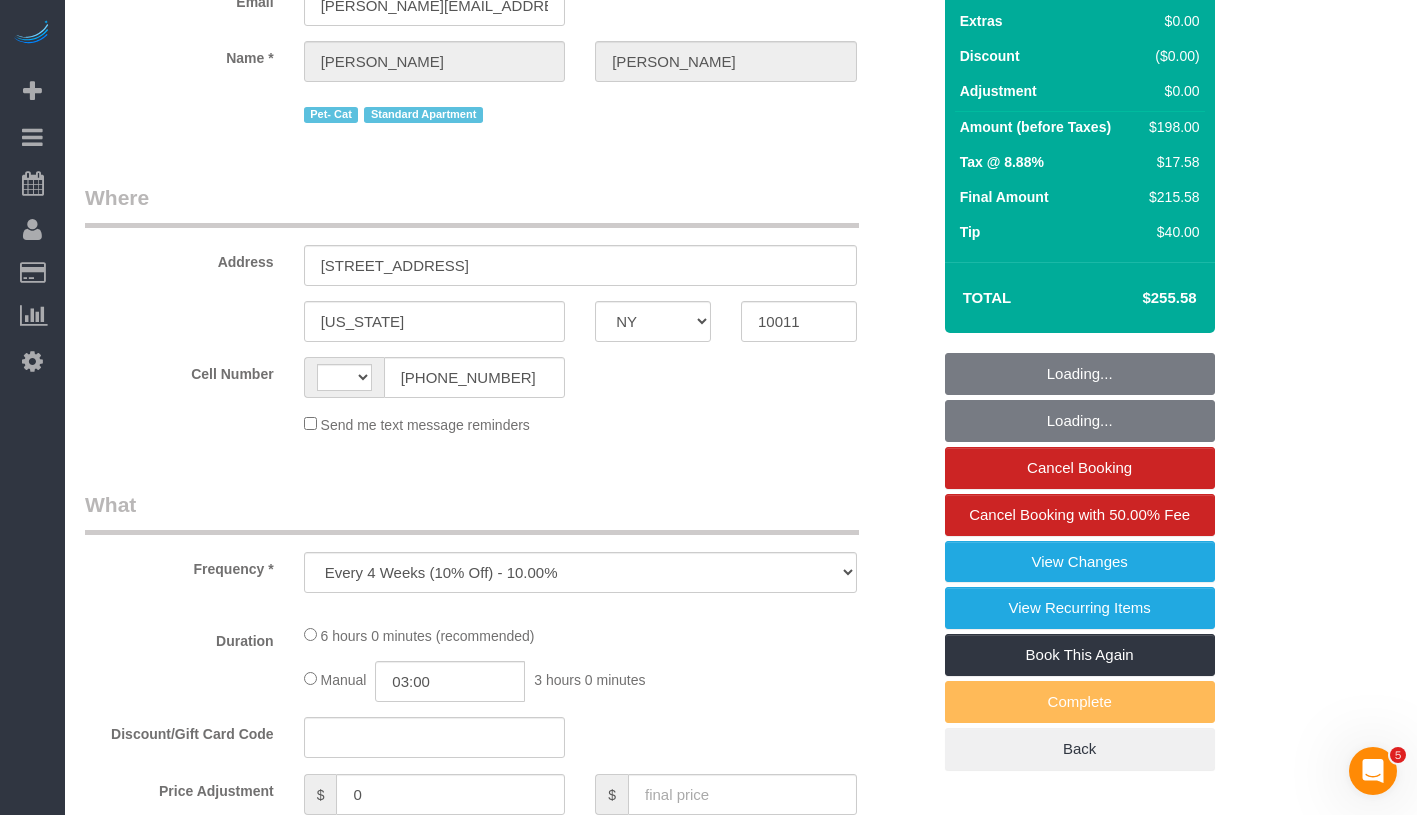 select on "string:[GEOGRAPHIC_DATA]" 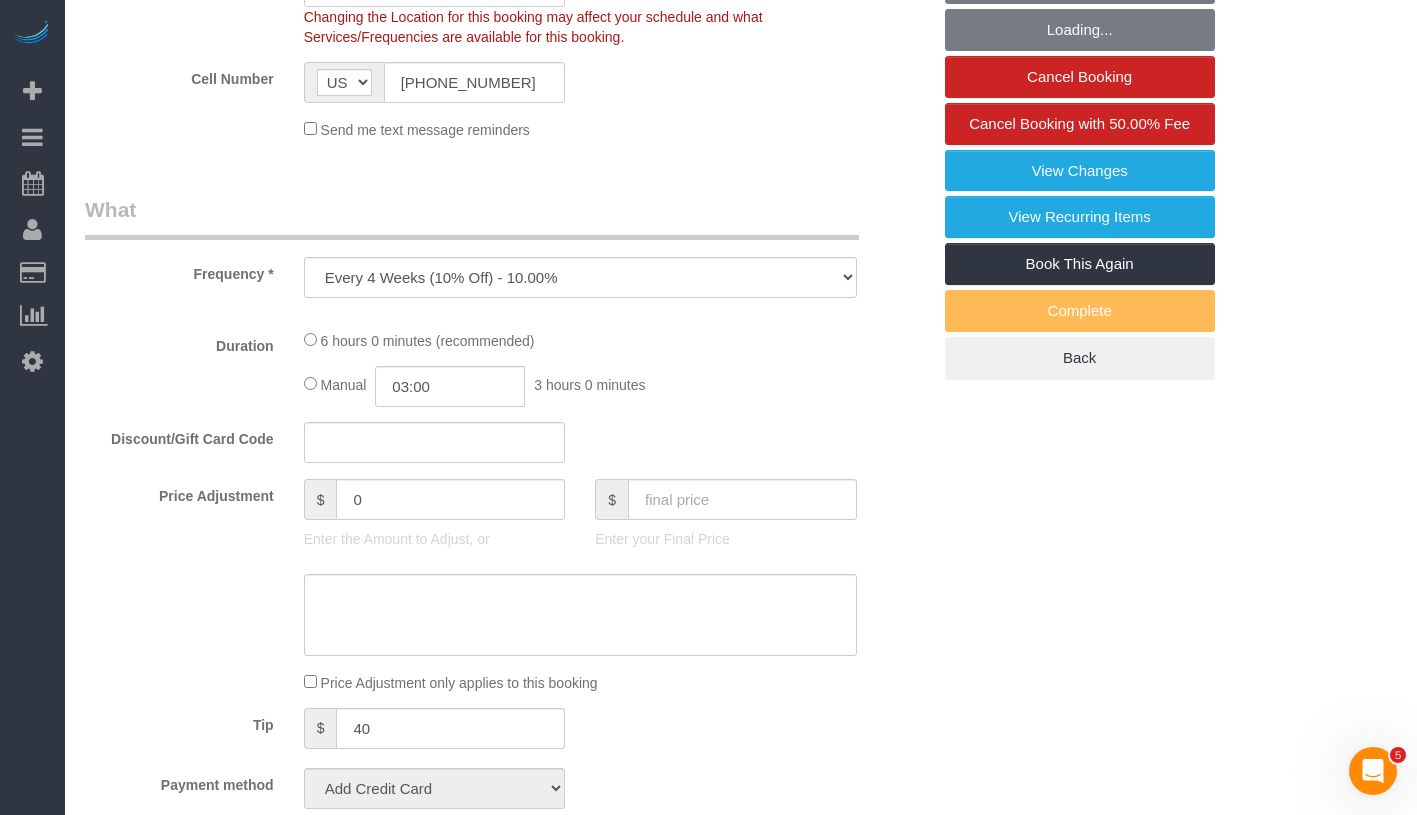 select on "string:stripe-pm_1QWHCC4VGloSiKo7D7fErAN5" 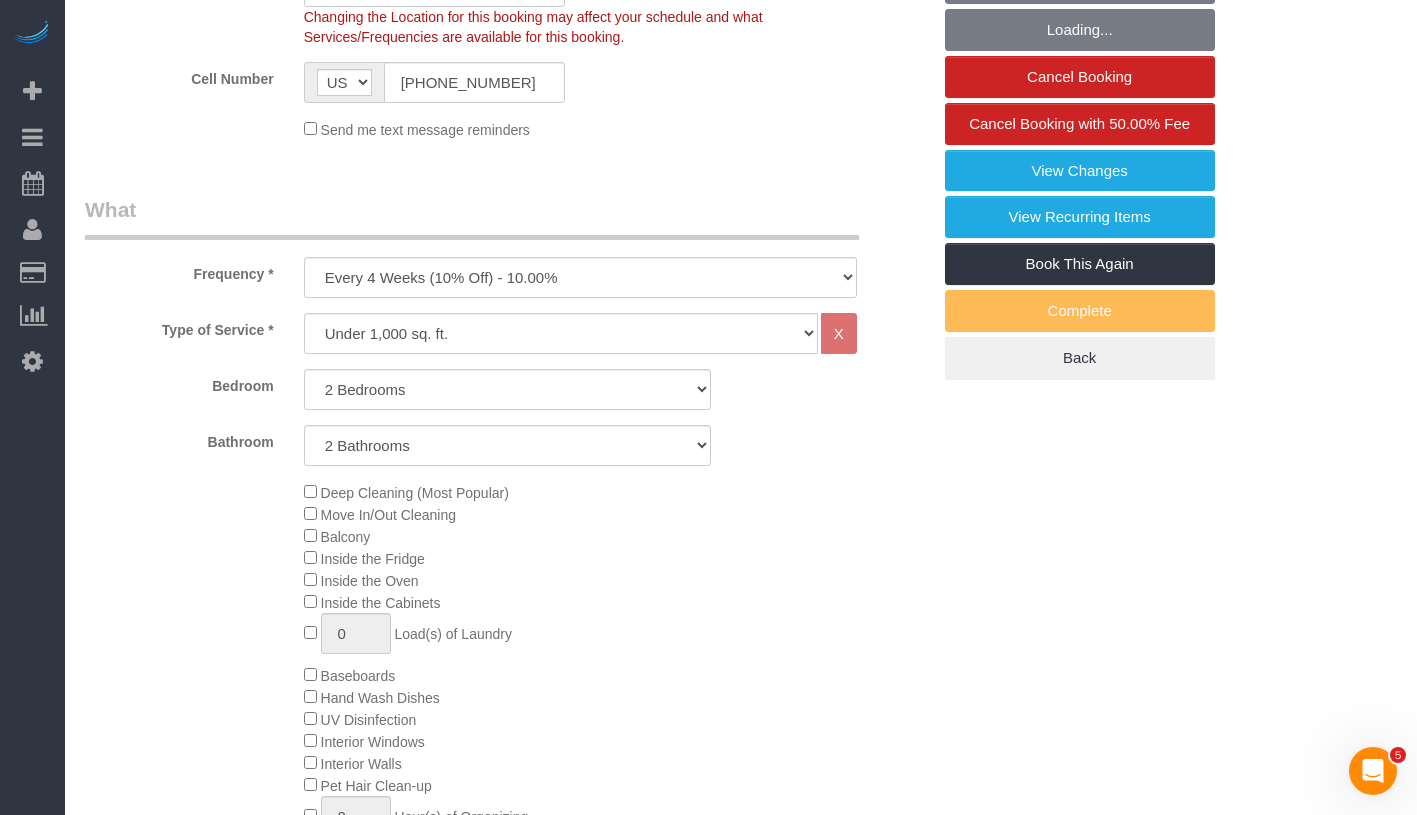 select on "2" 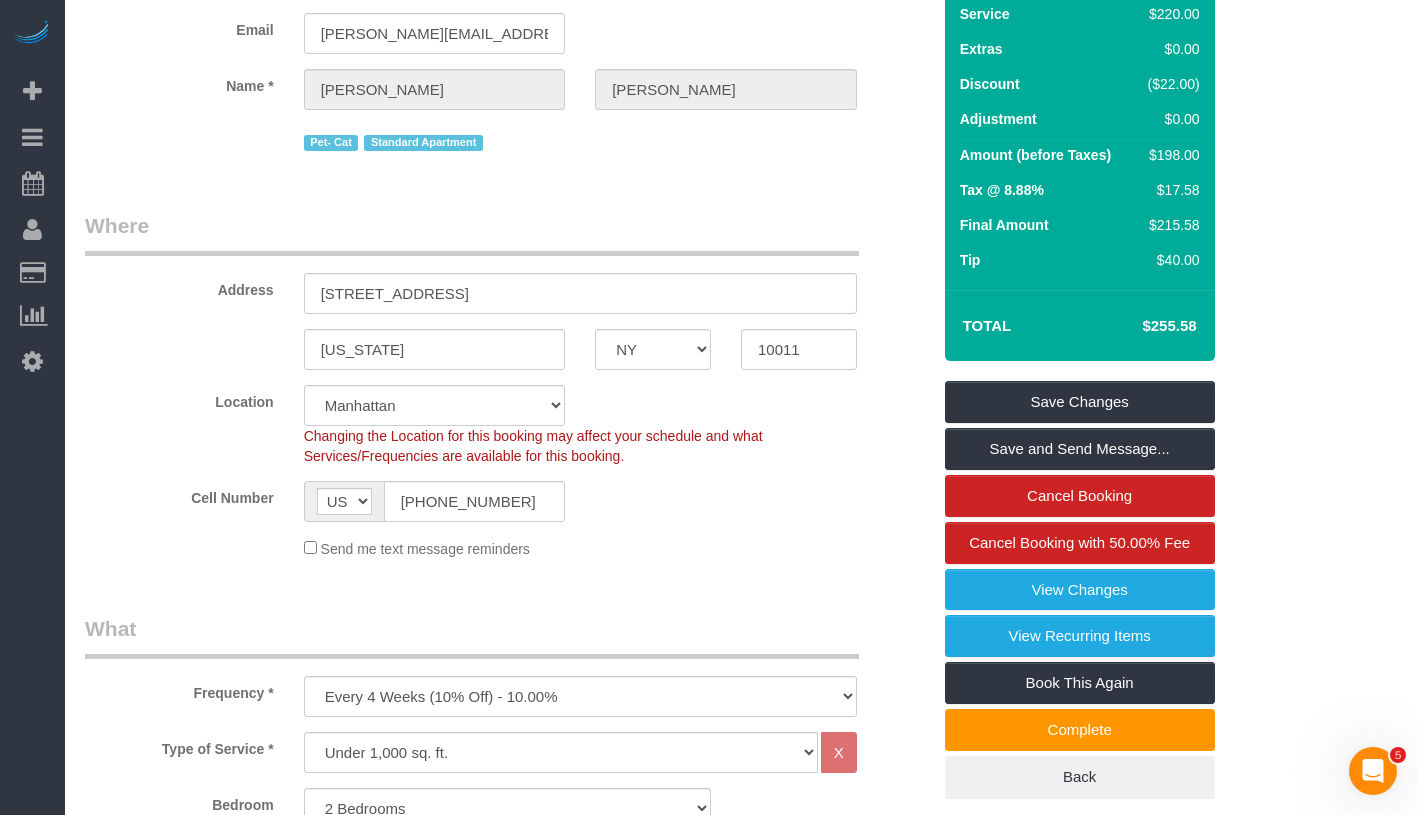 scroll, scrollTop: 0, scrollLeft: 0, axis: both 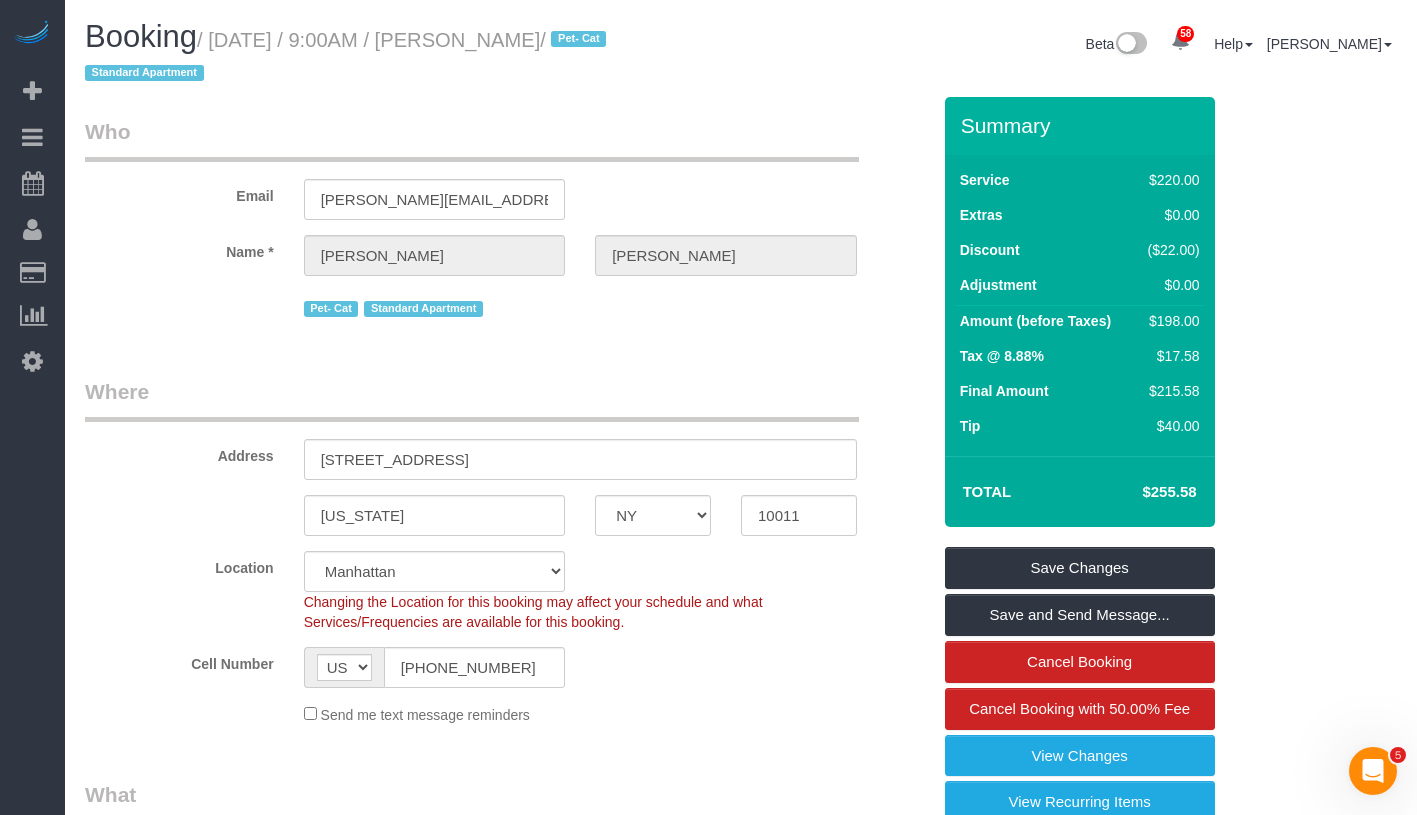 drag, startPoint x: 452, startPoint y: 41, endPoint x: 603, endPoint y: 47, distance: 151.11916 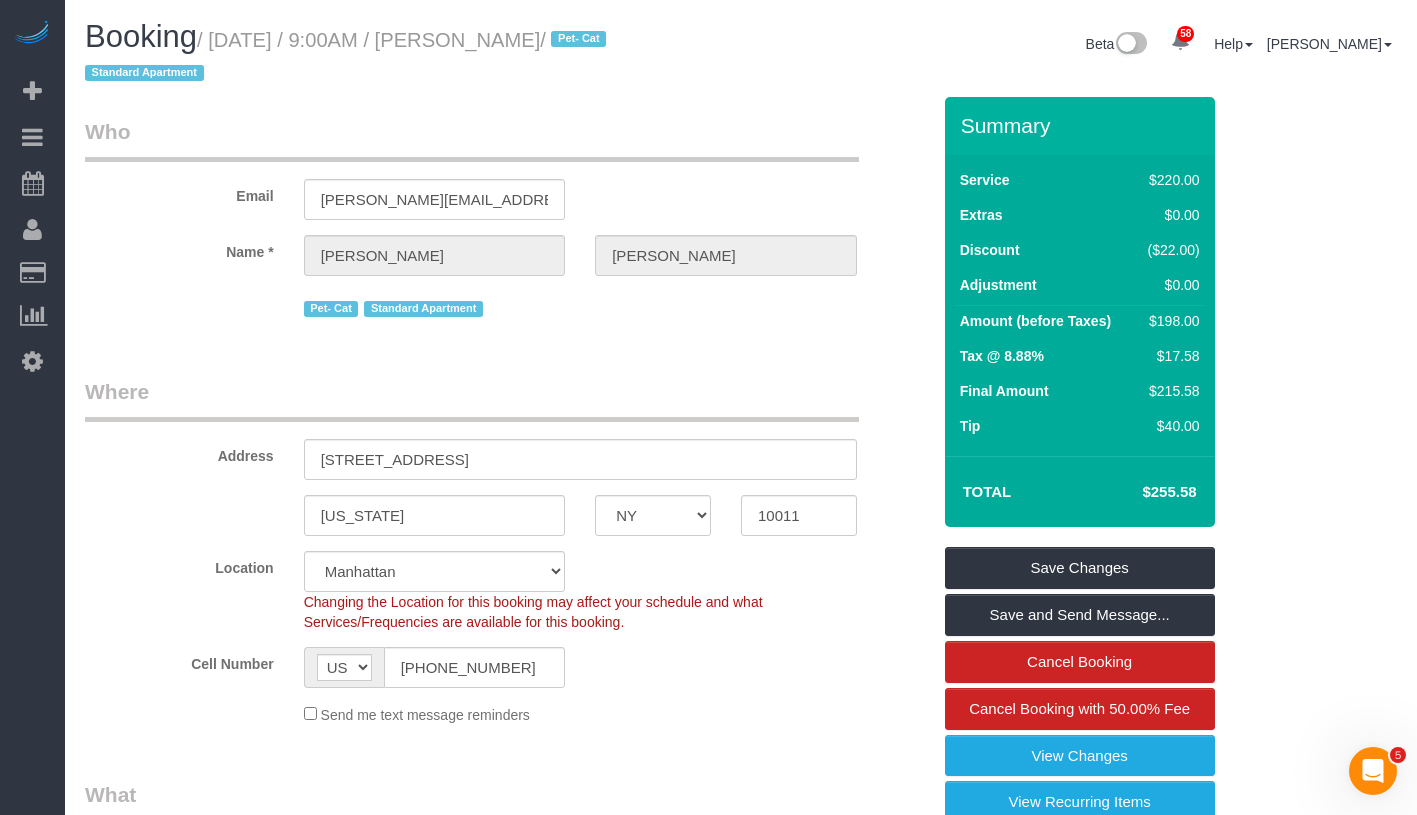 drag, startPoint x: 223, startPoint y: 42, endPoint x: 612, endPoint y: 44, distance: 389.00513 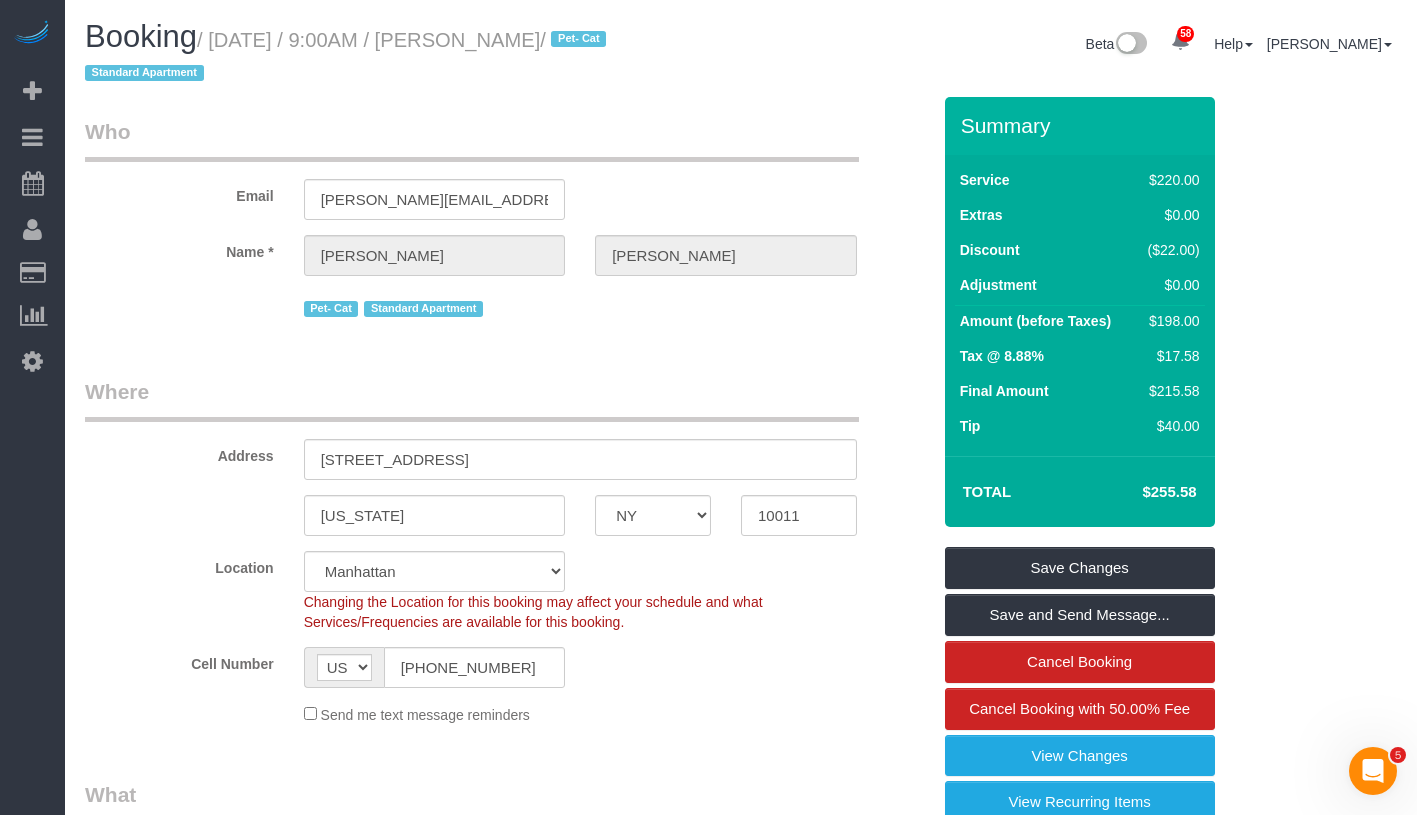 click on "/ July 02, 2025 / 9:00AM / Christina Paxson
/
Pet- Cat
Standard Apartment" at bounding box center [348, 57] 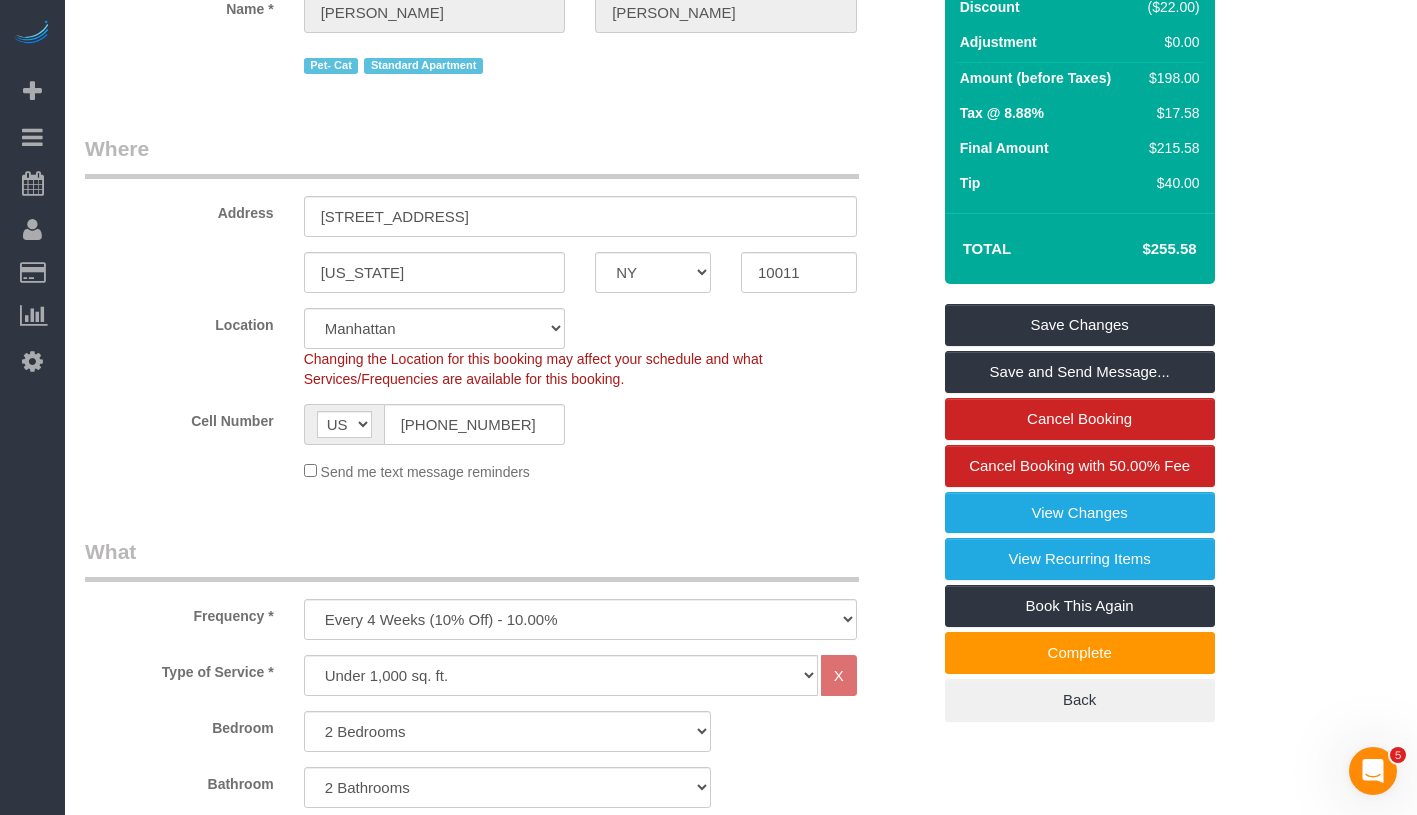 scroll, scrollTop: 0, scrollLeft: 0, axis: both 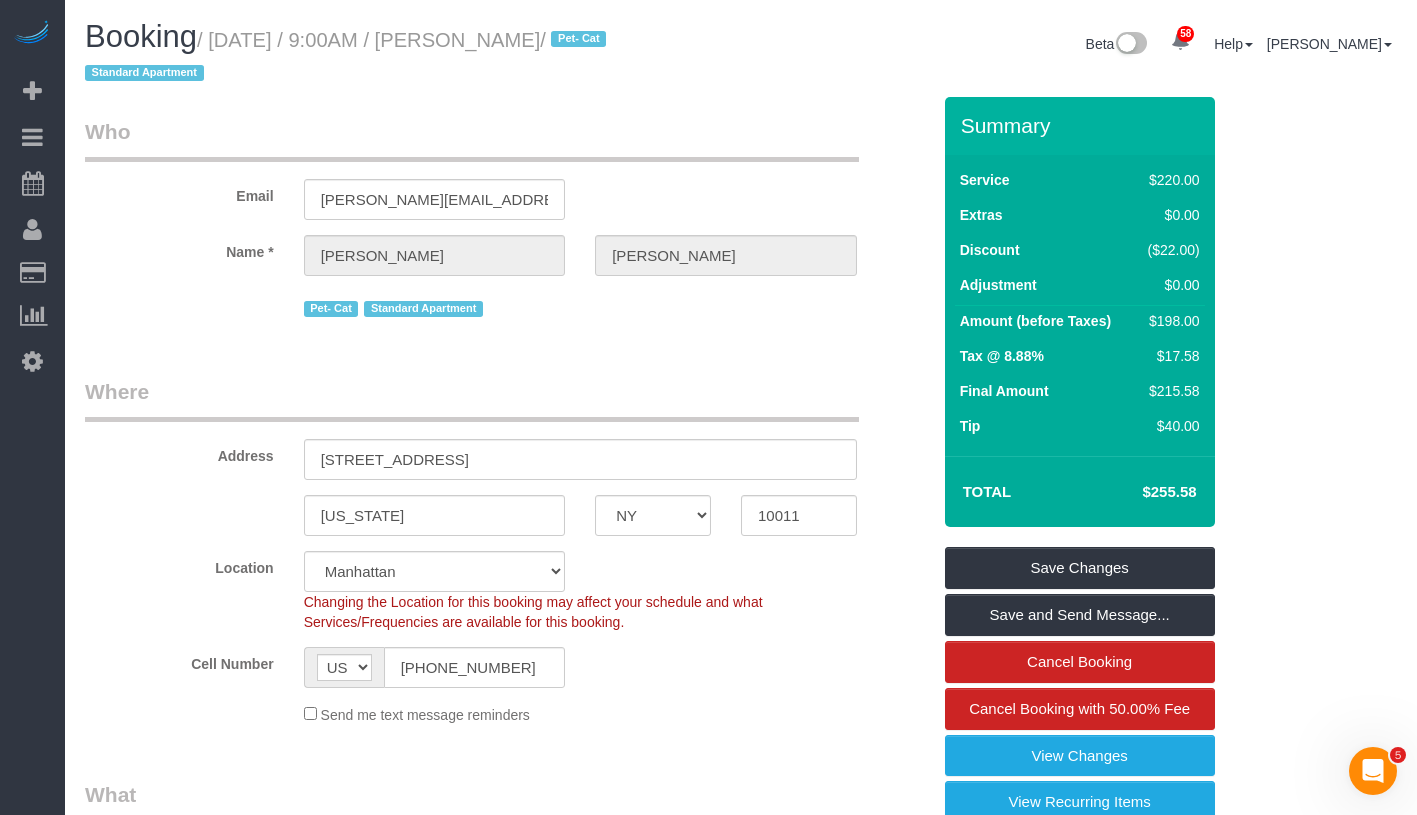 click on "Booking
/ July 02, 2025 / 9:00AM / Christina Paxson
/
Pet- Cat
Standard Apartment" at bounding box center (405, 54) 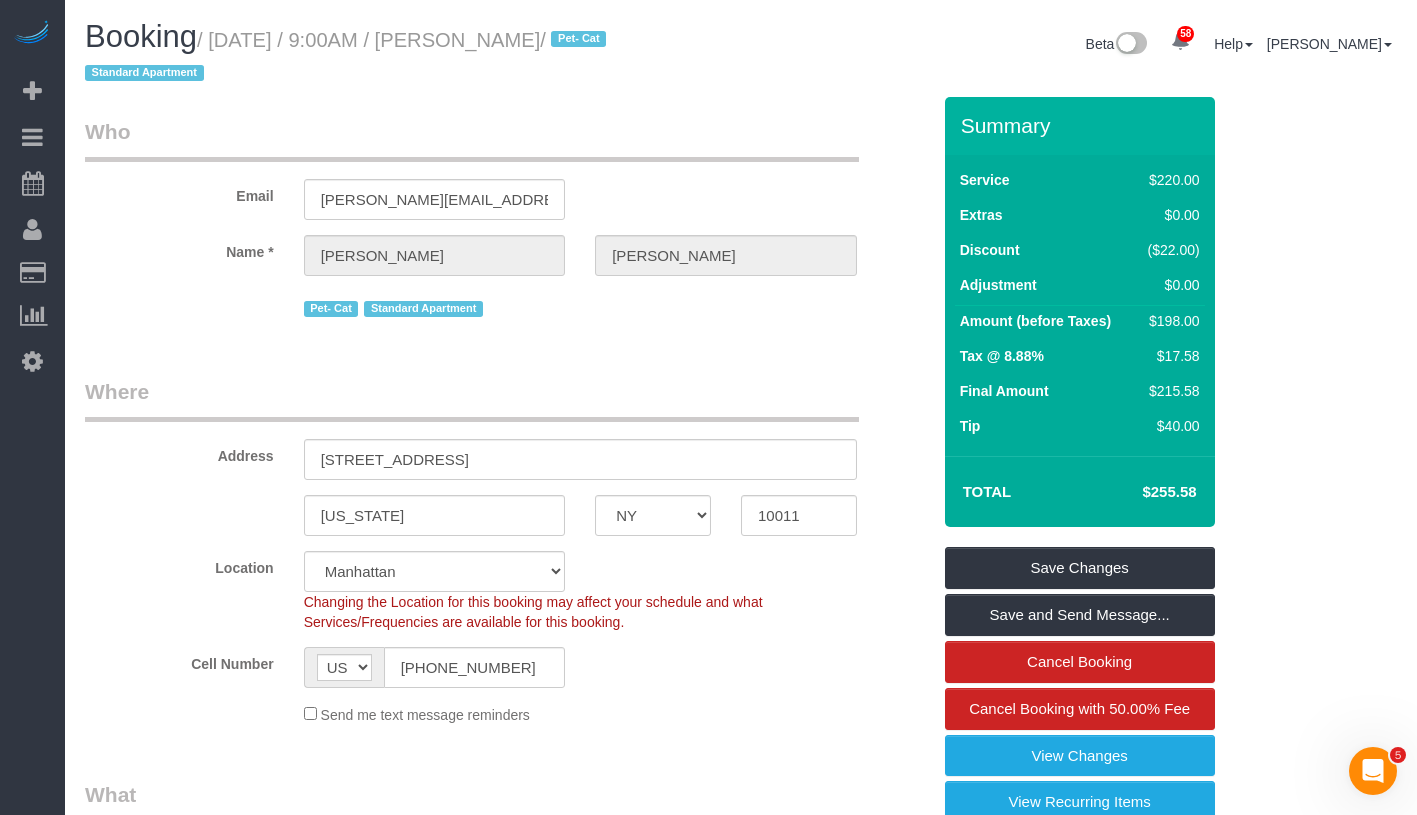 drag, startPoint x: 220, startPoint y: 38, endPoint x: 623, endPoint y: 45, distance: 403.0608 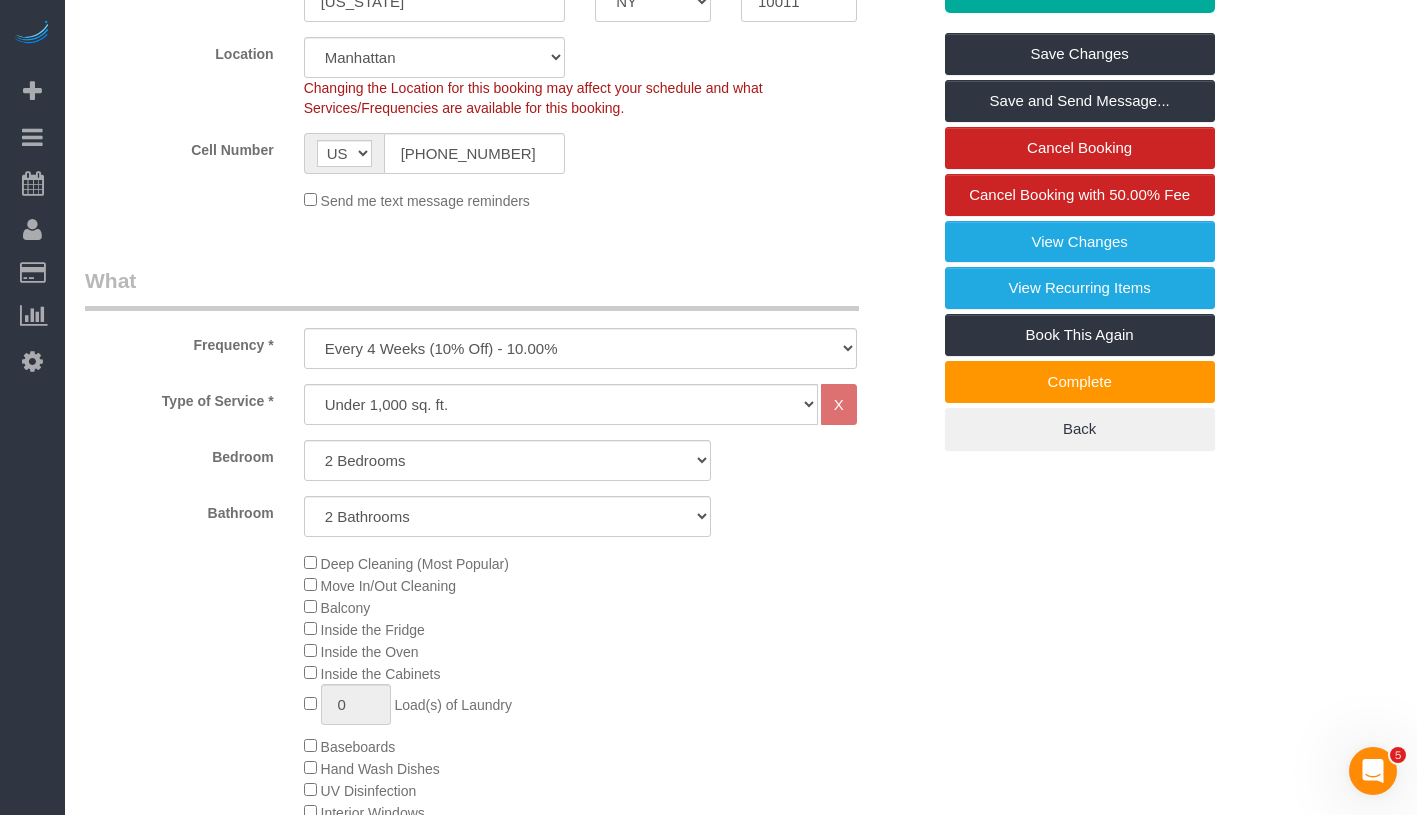 scroll, scrollTop: 0, scrollLeft: 0, axis: both 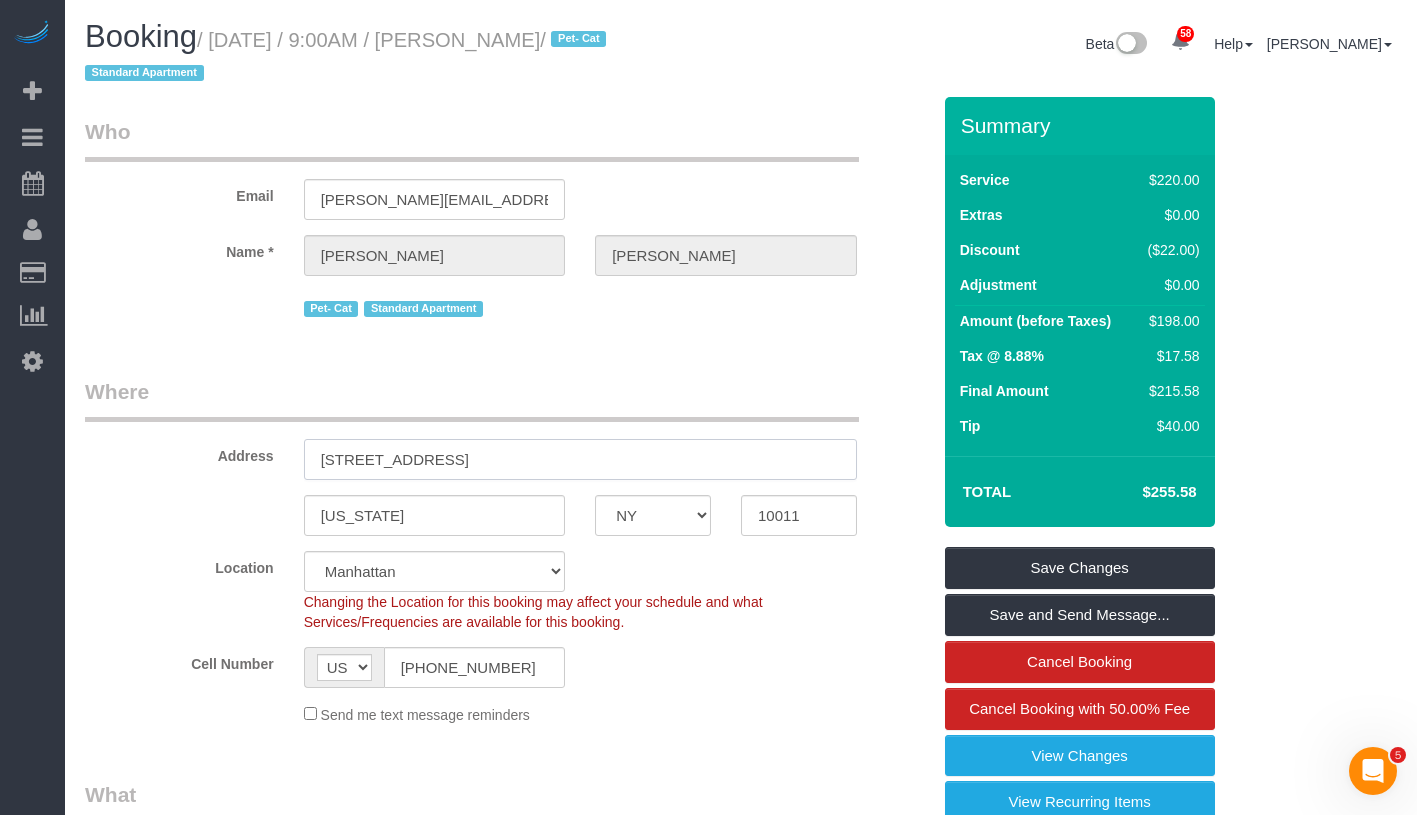drag, startPoint x: 314, startPoint y: 458, endPoint x: 427, endPoint y: 461, distance: 113.03982 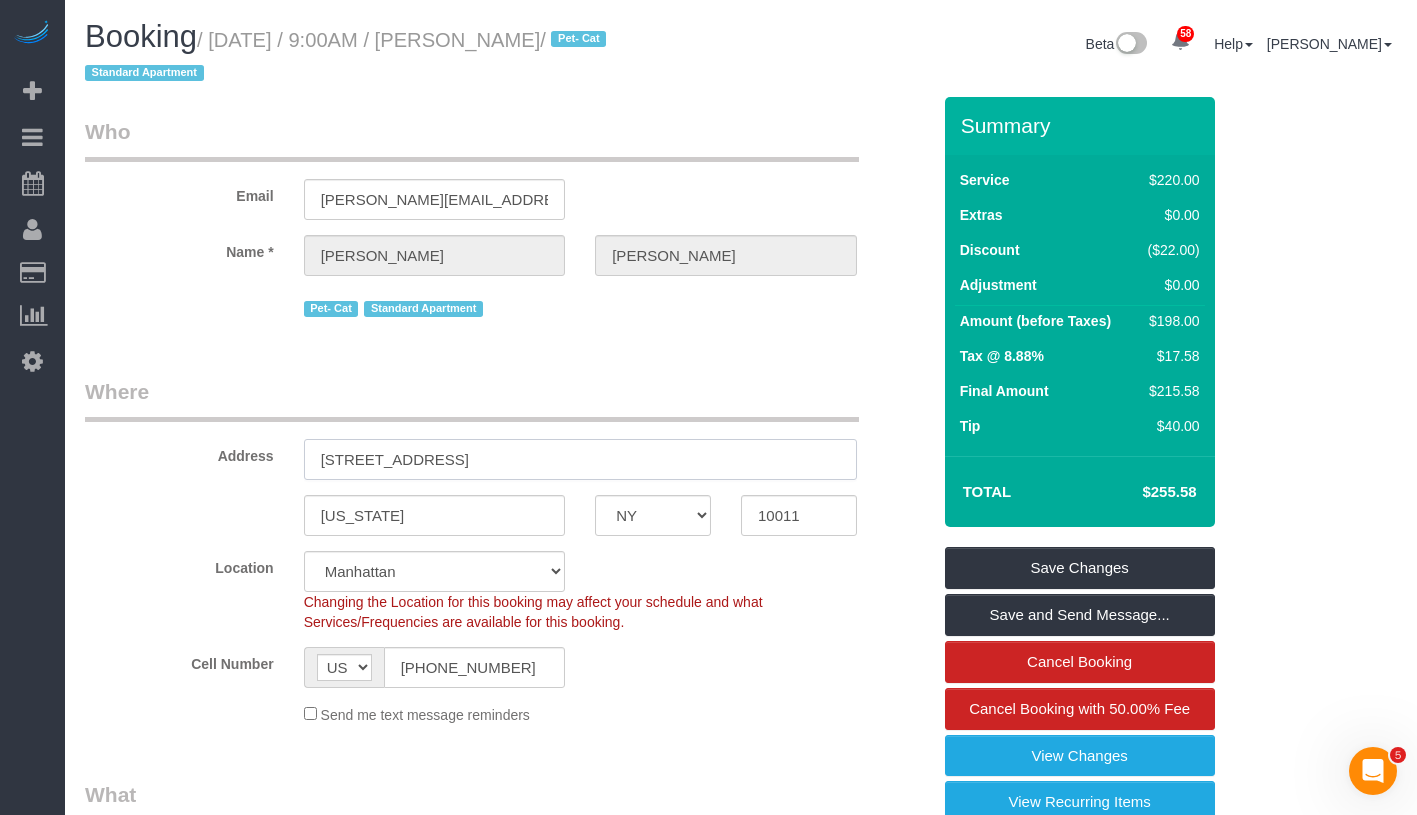 click on "24 Fifth Avenue, Apt. 1214" at bounding box center (580, 459) 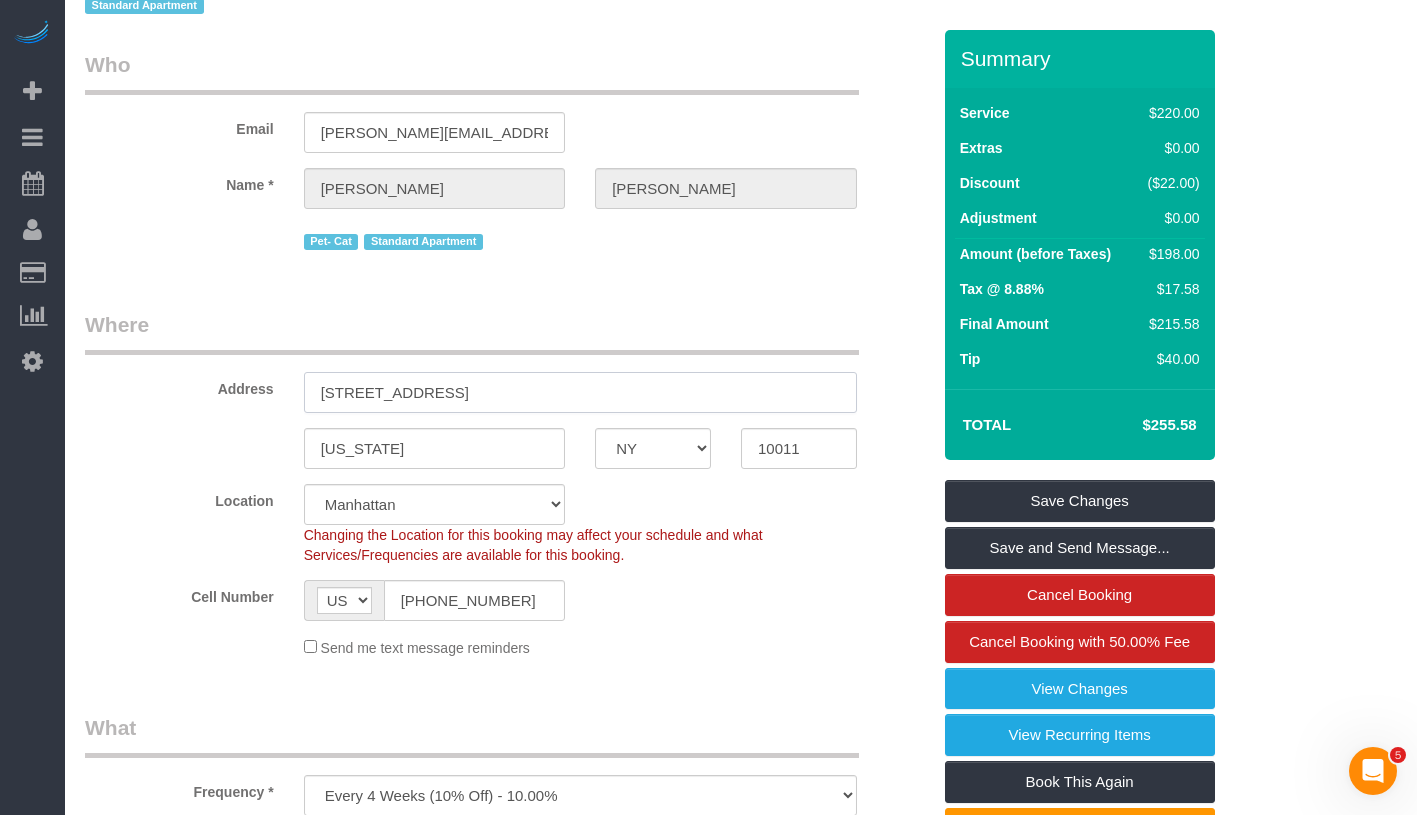 scroll, scrollTop: 0, scrollLeft: 0, axis: both 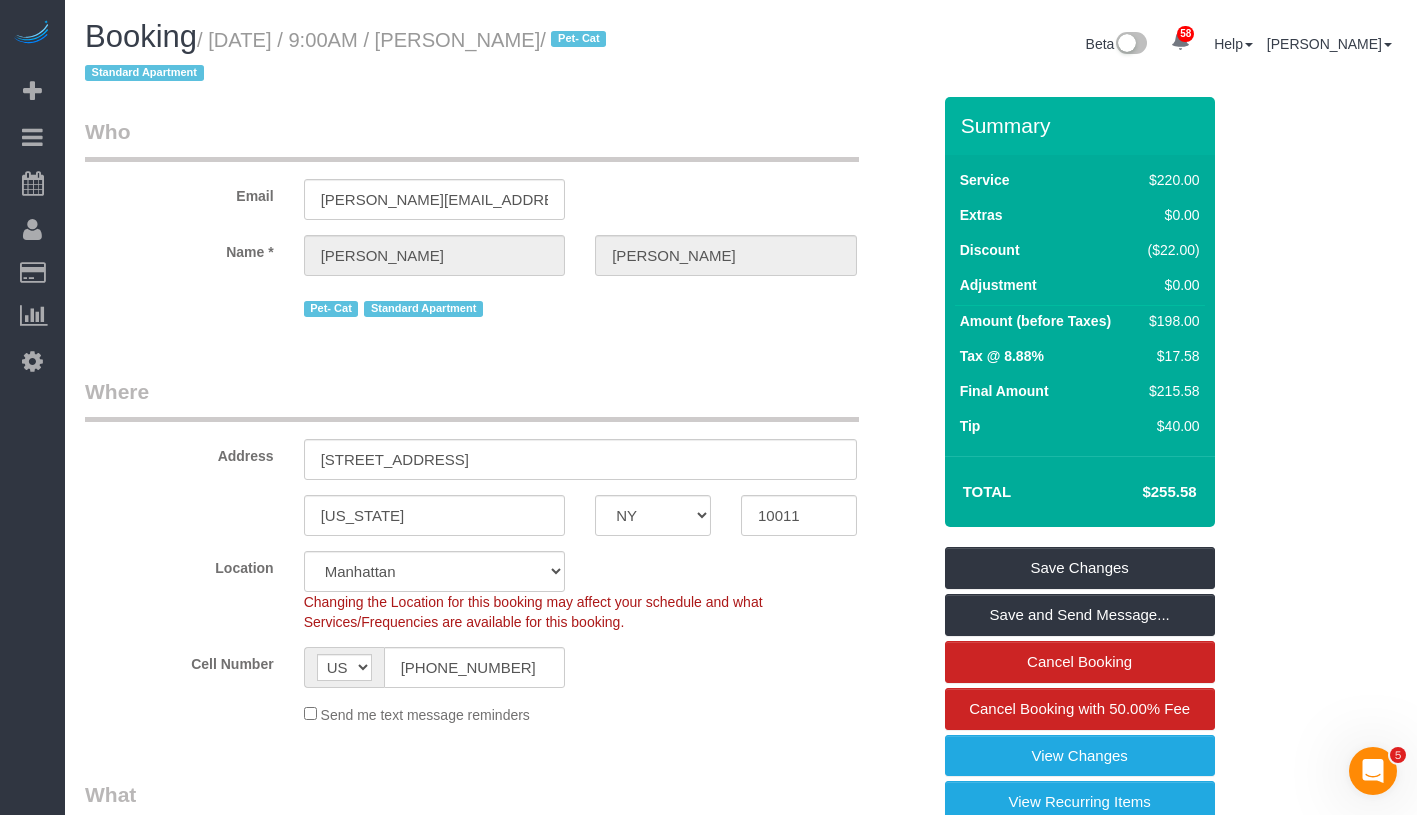 drag, startPoint x: 221, startPoint y: 42, endPoint x: 604, endPoint y: 45, distance: 383.01175 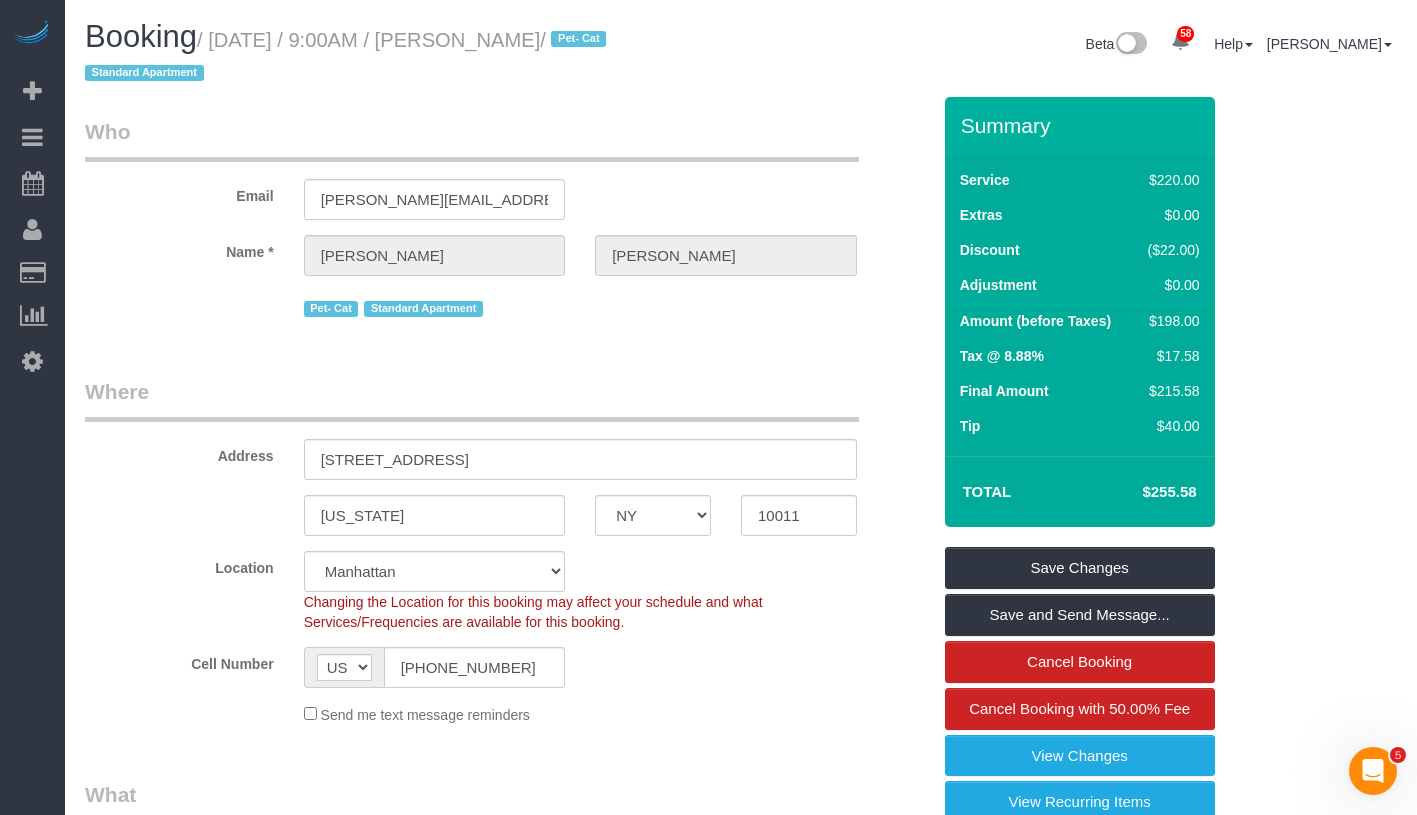 click on "/ July 02, 2025 / 9:00AM / Christina Paxson
/
Pet- Cat
Standard Apartment" at bounding box center [348, 57] 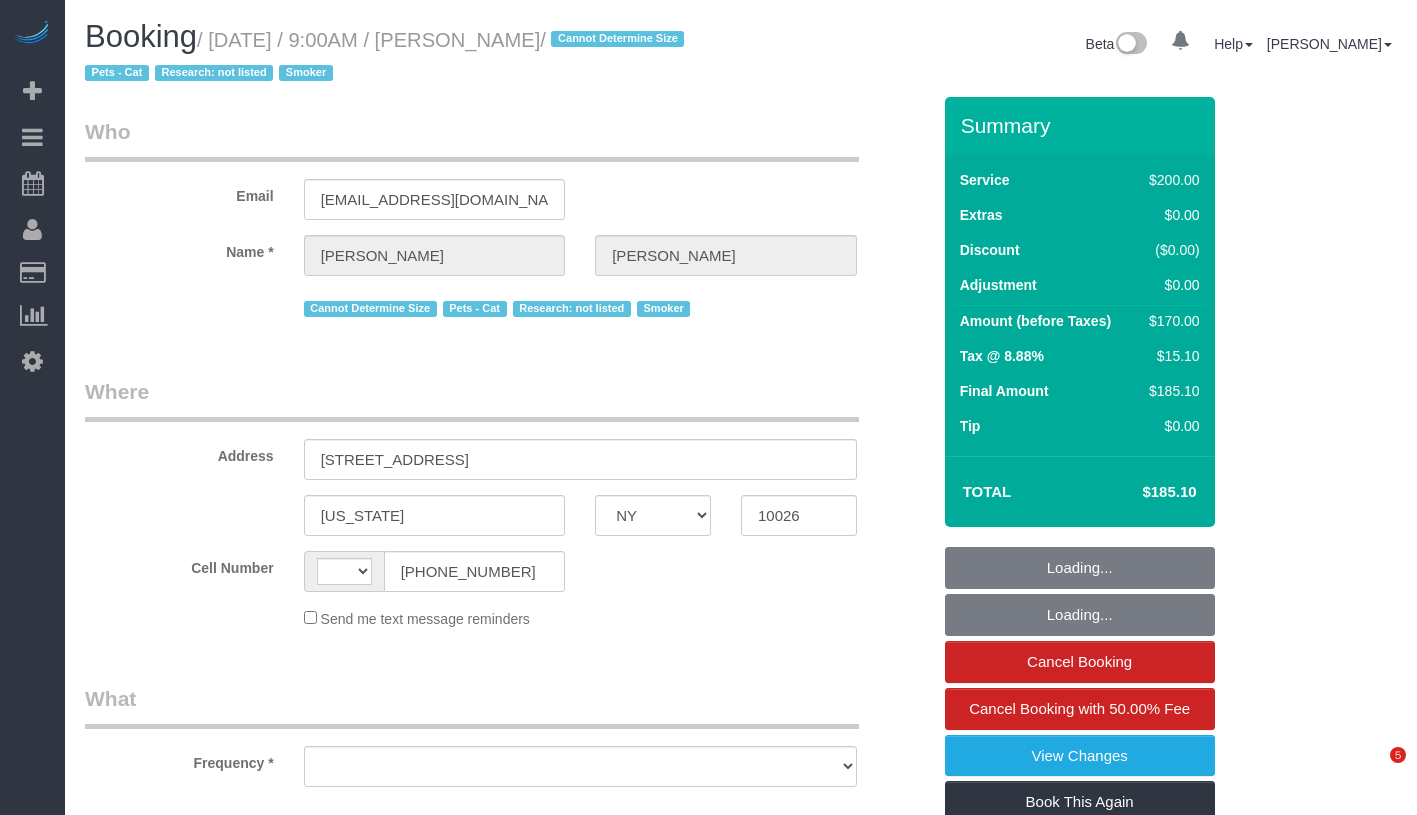 select on "NY" 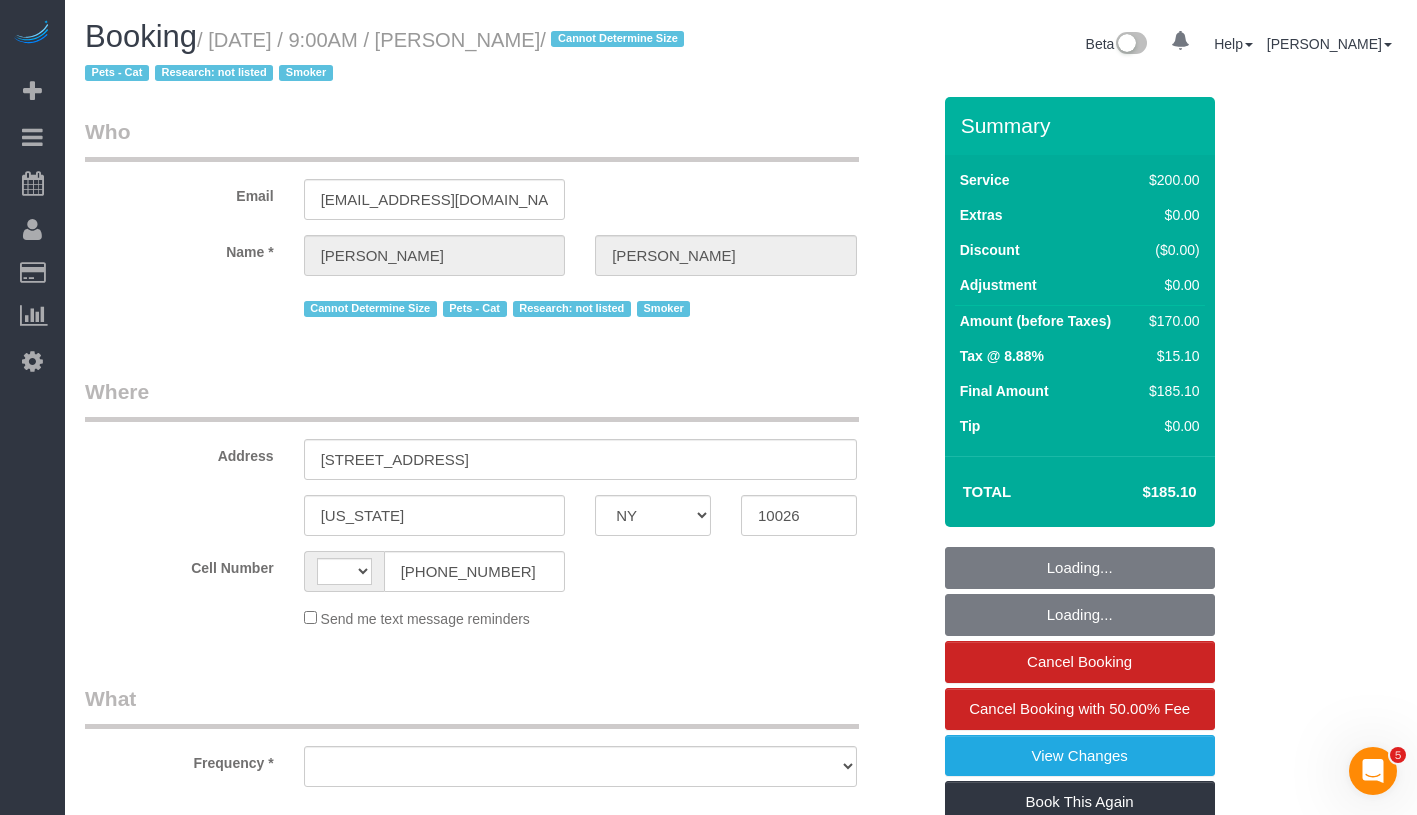 scroll, scrollTop: 0, scrollLeft: 0, axis: both 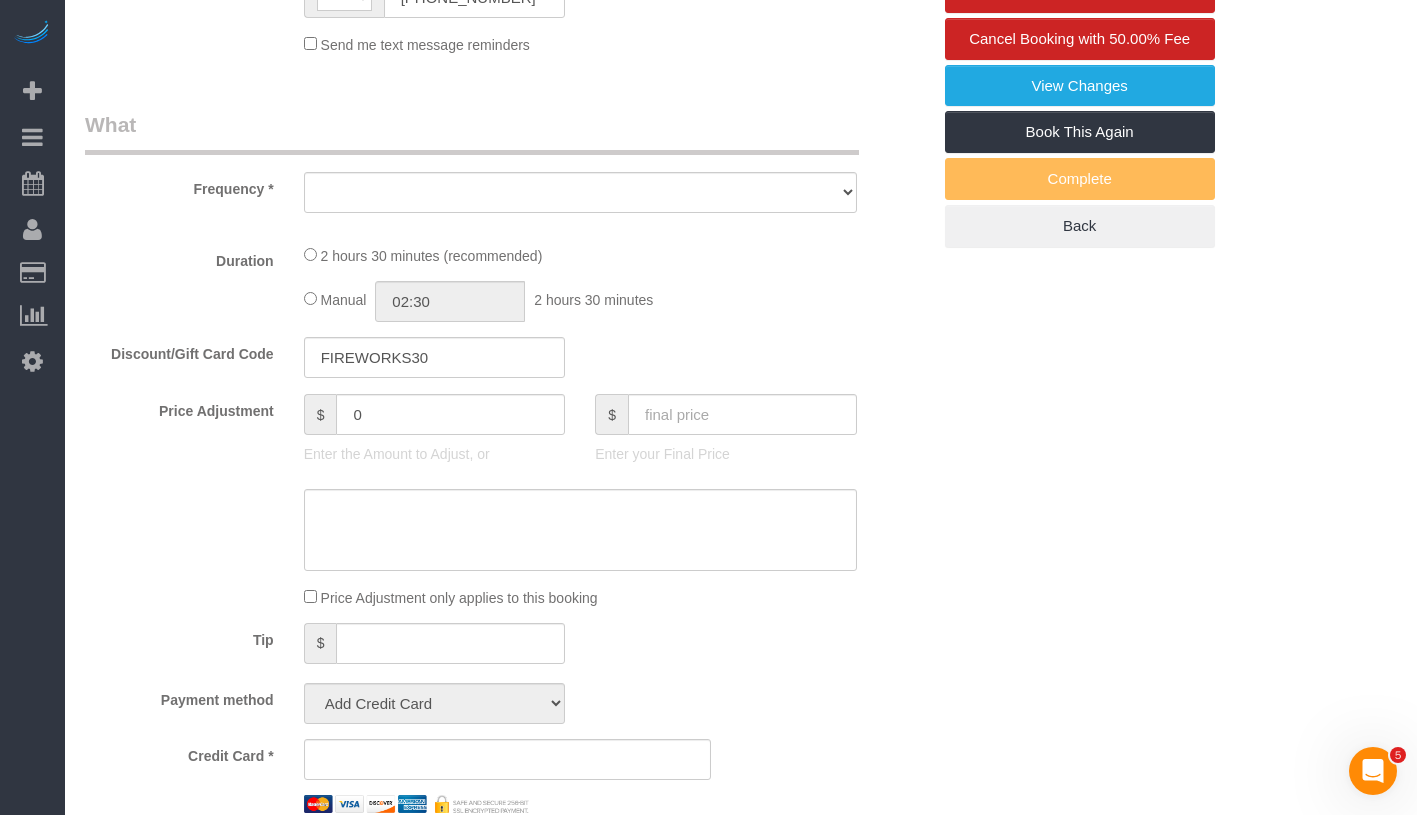 select on "string:[GEOGRAPHIC_DATA]" 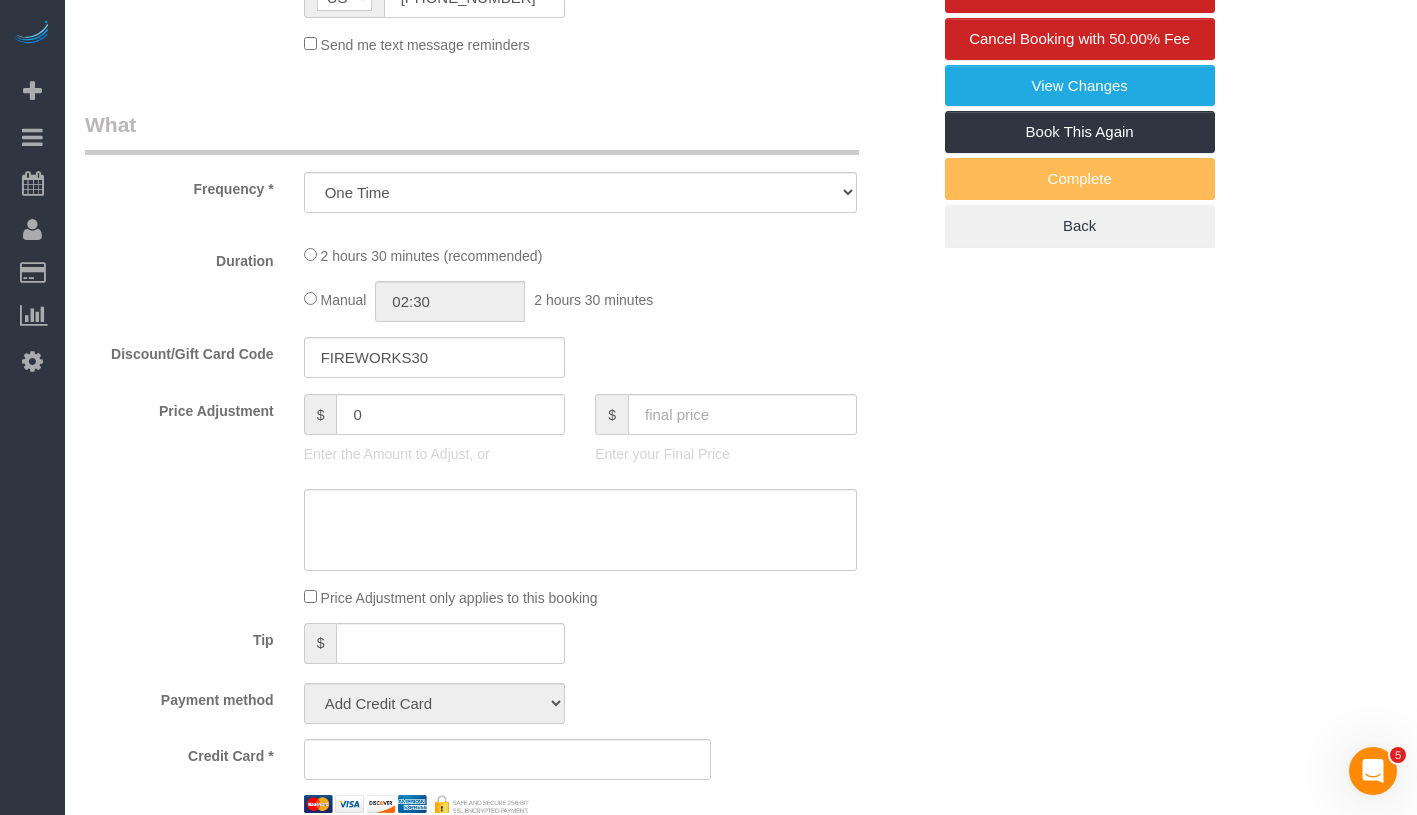 select on "string:stripe-pm_1RejNH4VGloSiKo7BMvEWCOO" 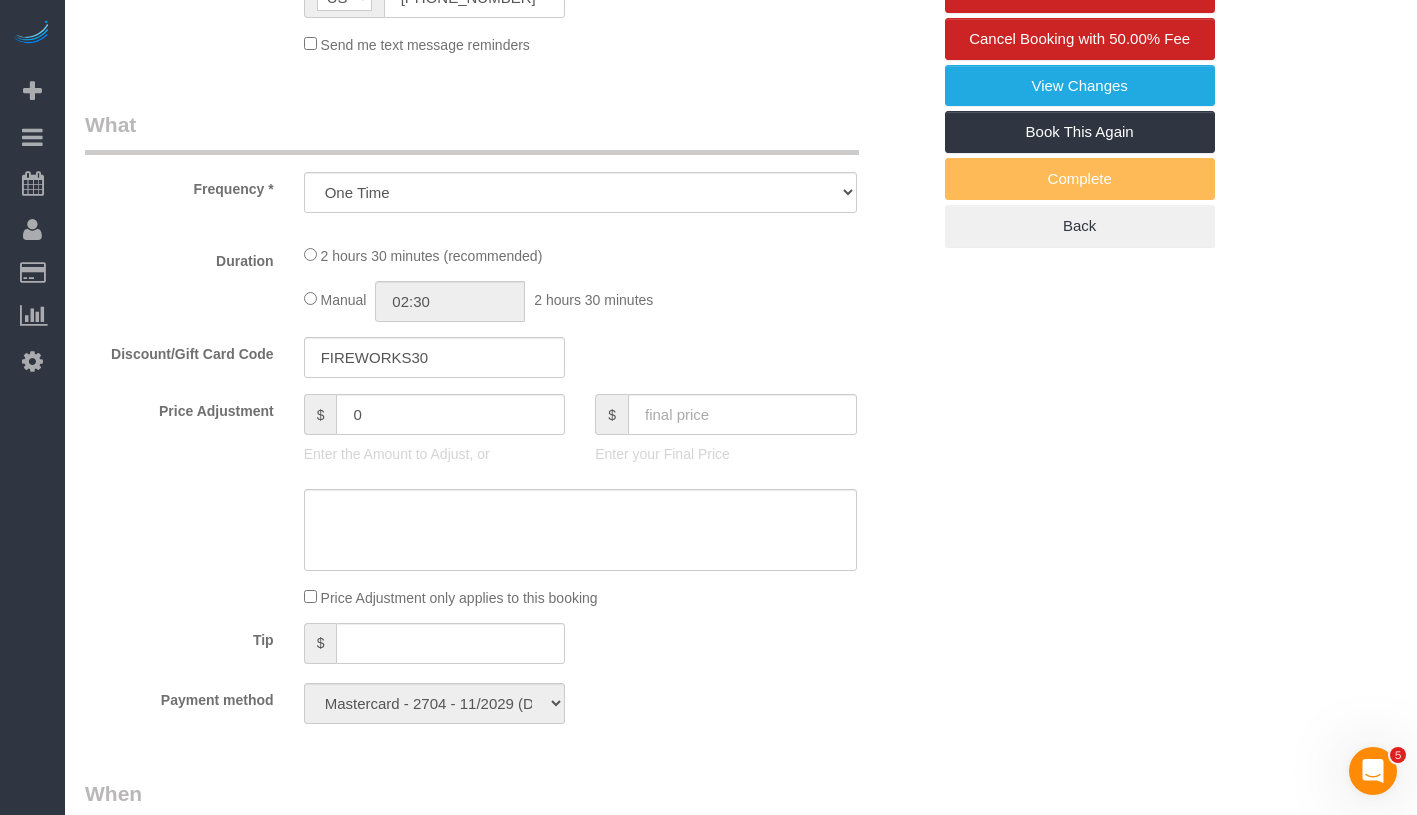 select on "object:1116" 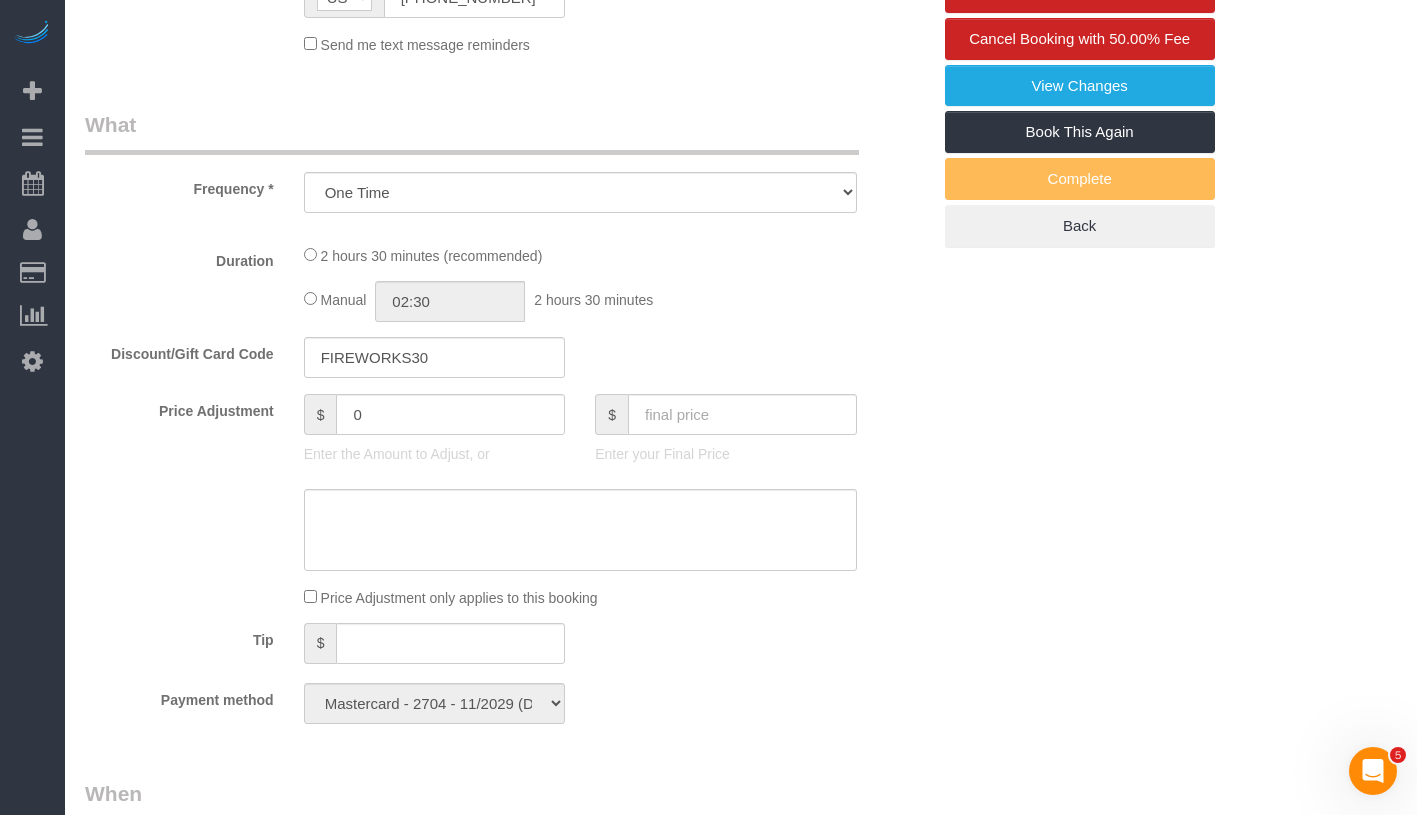 select on "150" 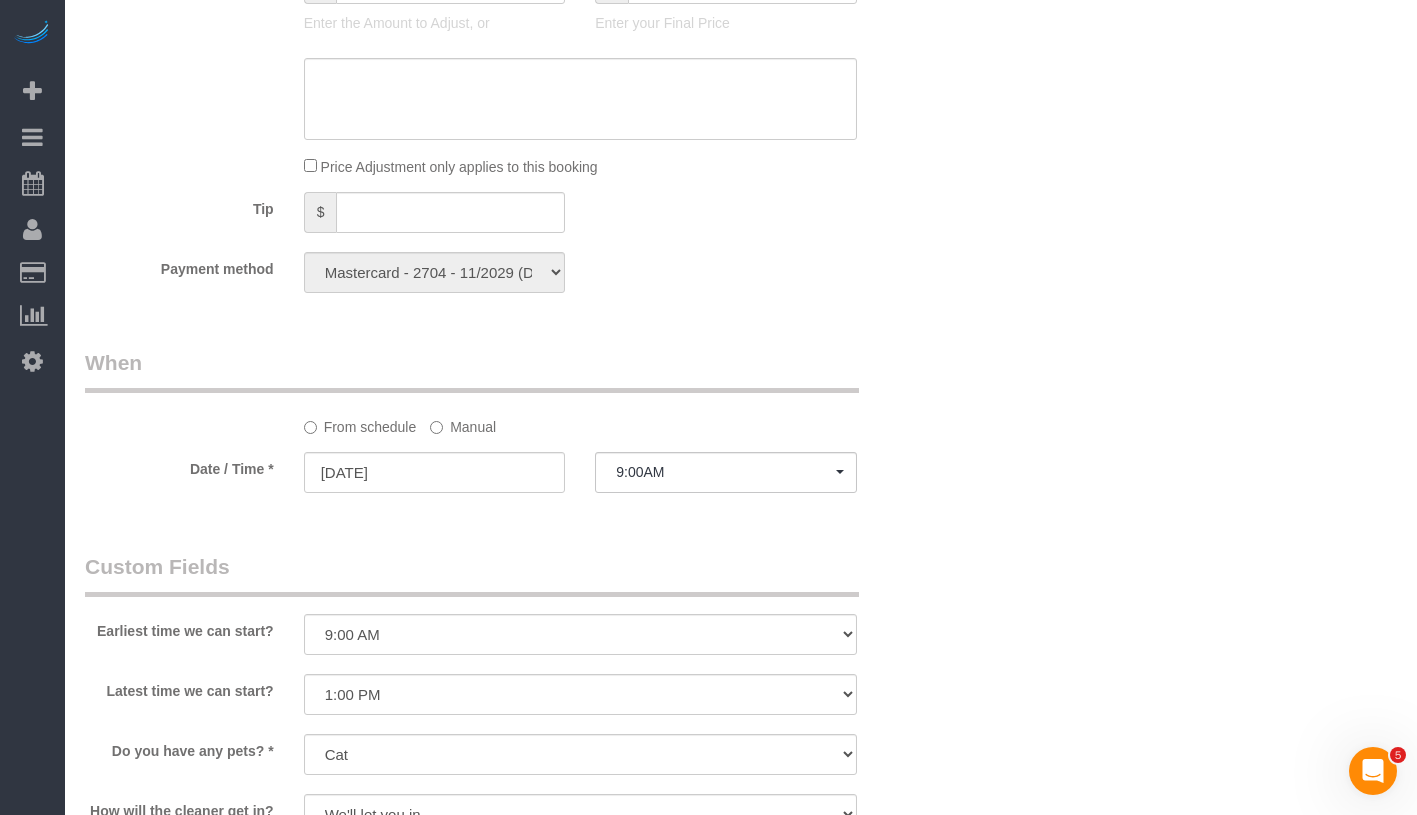 scroll, scrollTop: 1728, scrollLeft: 0, axis: vertical 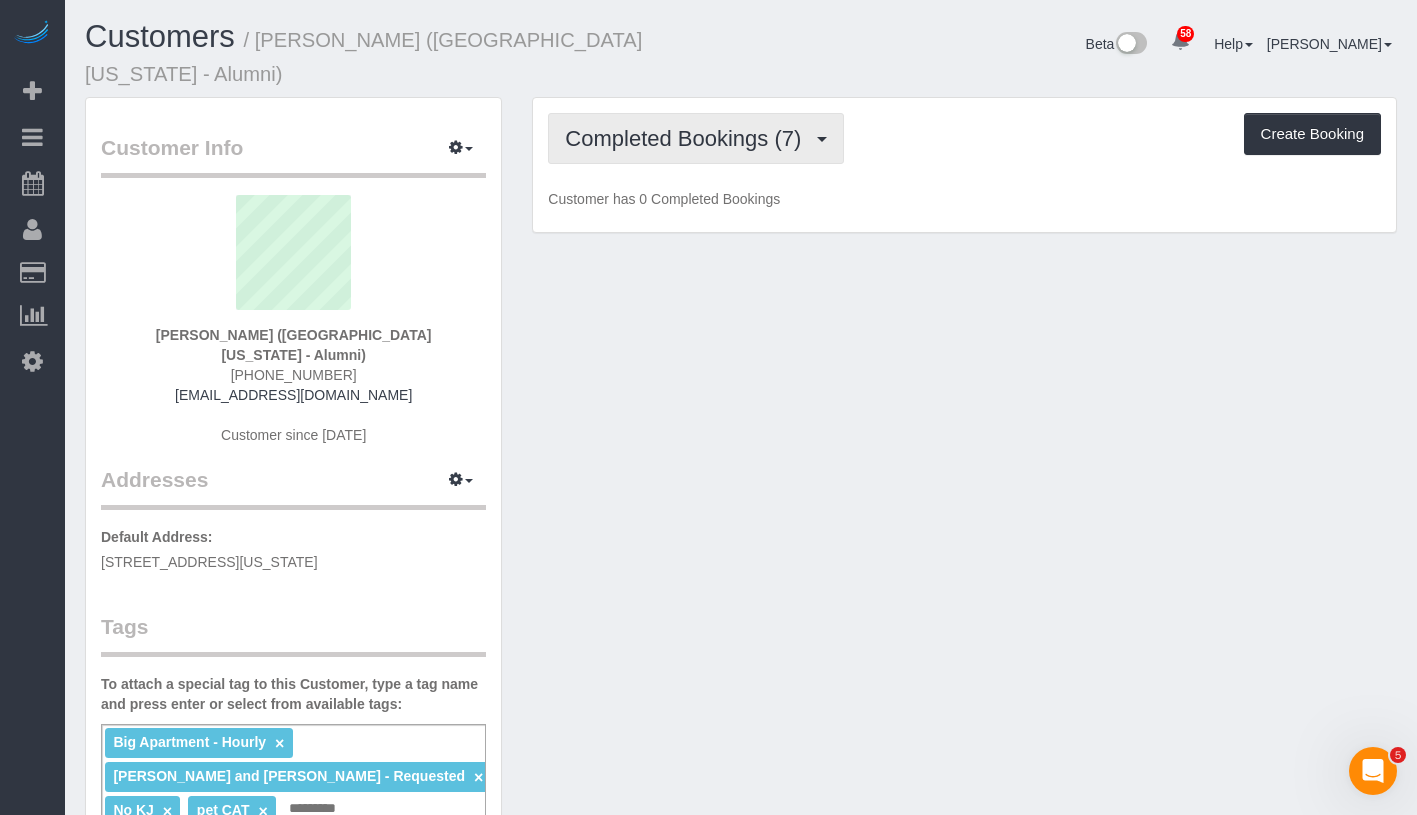 click on "Completed Bookings (7)" at bounding box center [688, 138] 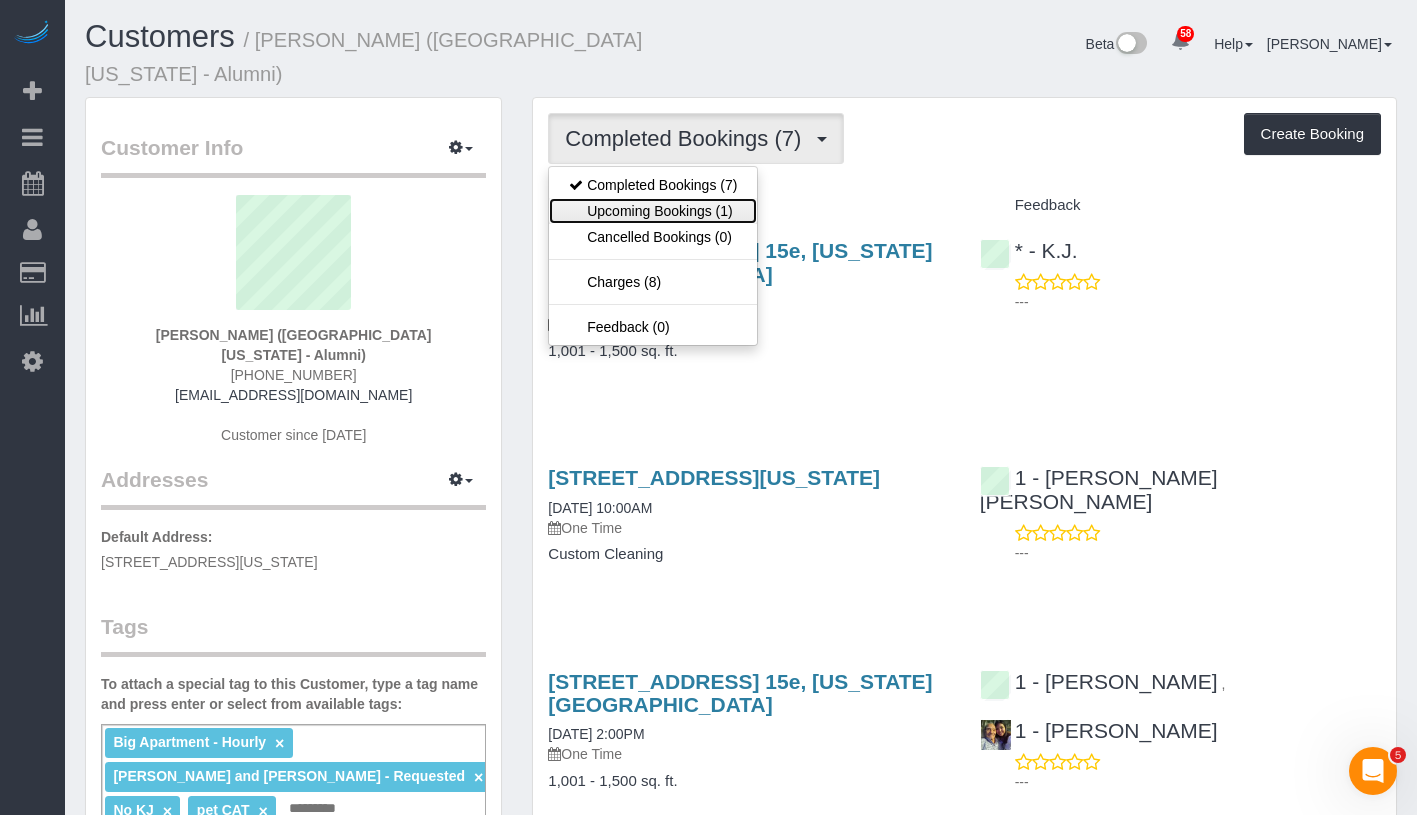 click on "Upcoming Bookings (1)" at bounding box center [653, 211] 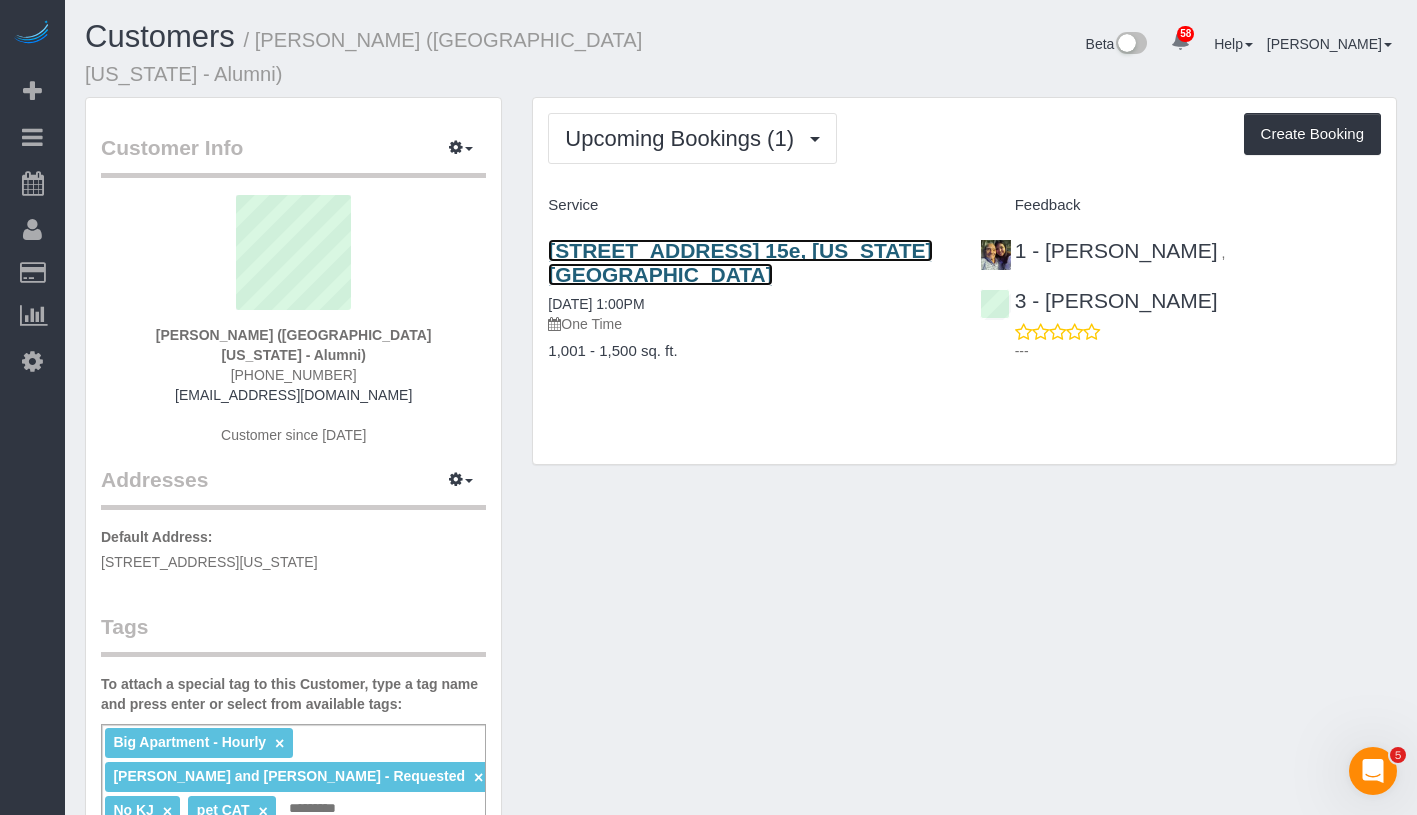 click on "250 West 96th Street, Apt. 15e, New York, NY 10025" at bounding box center [740, 262] 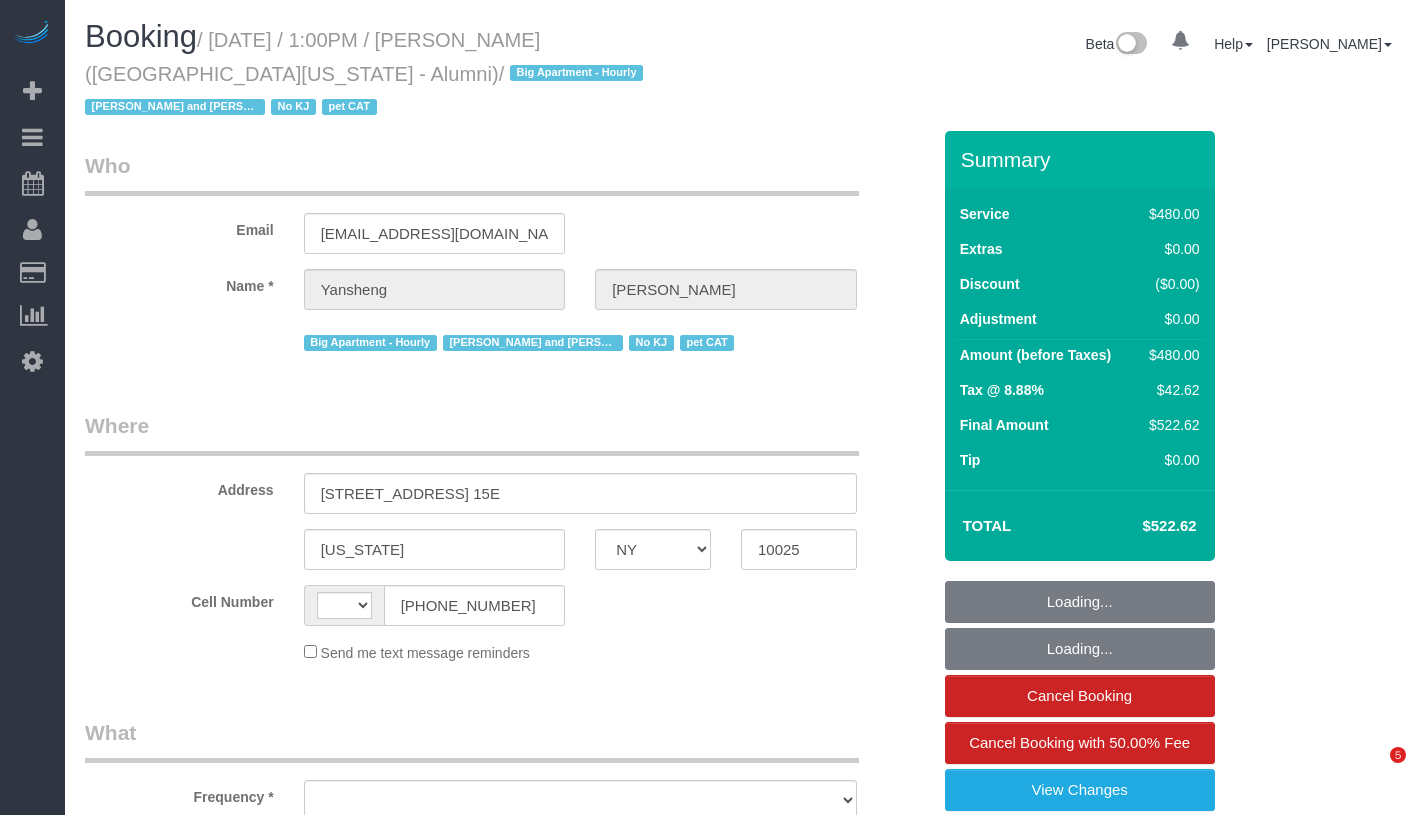select on "NY" 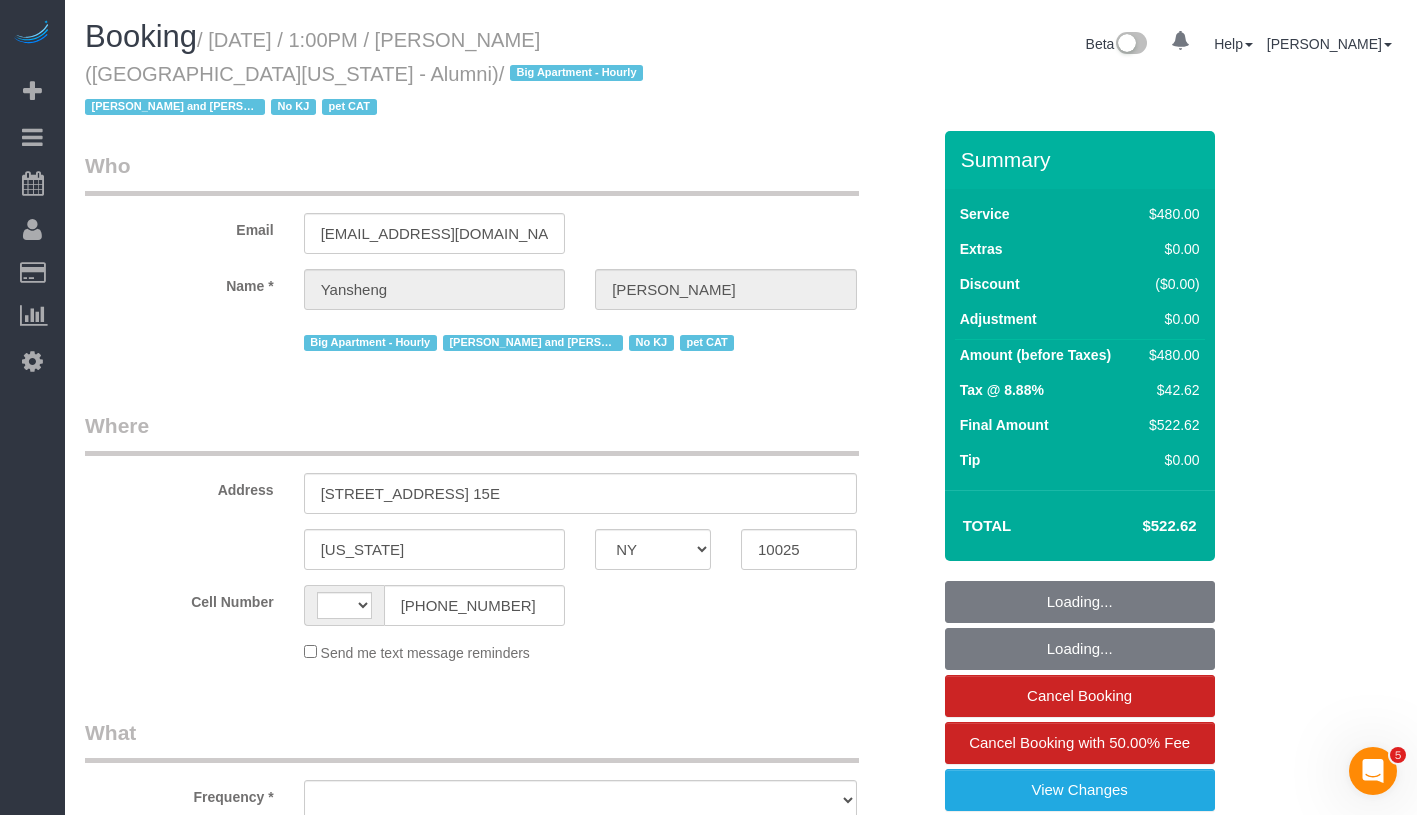 scroll, scrollTop: 0, scrollLeft: 0, axis: both 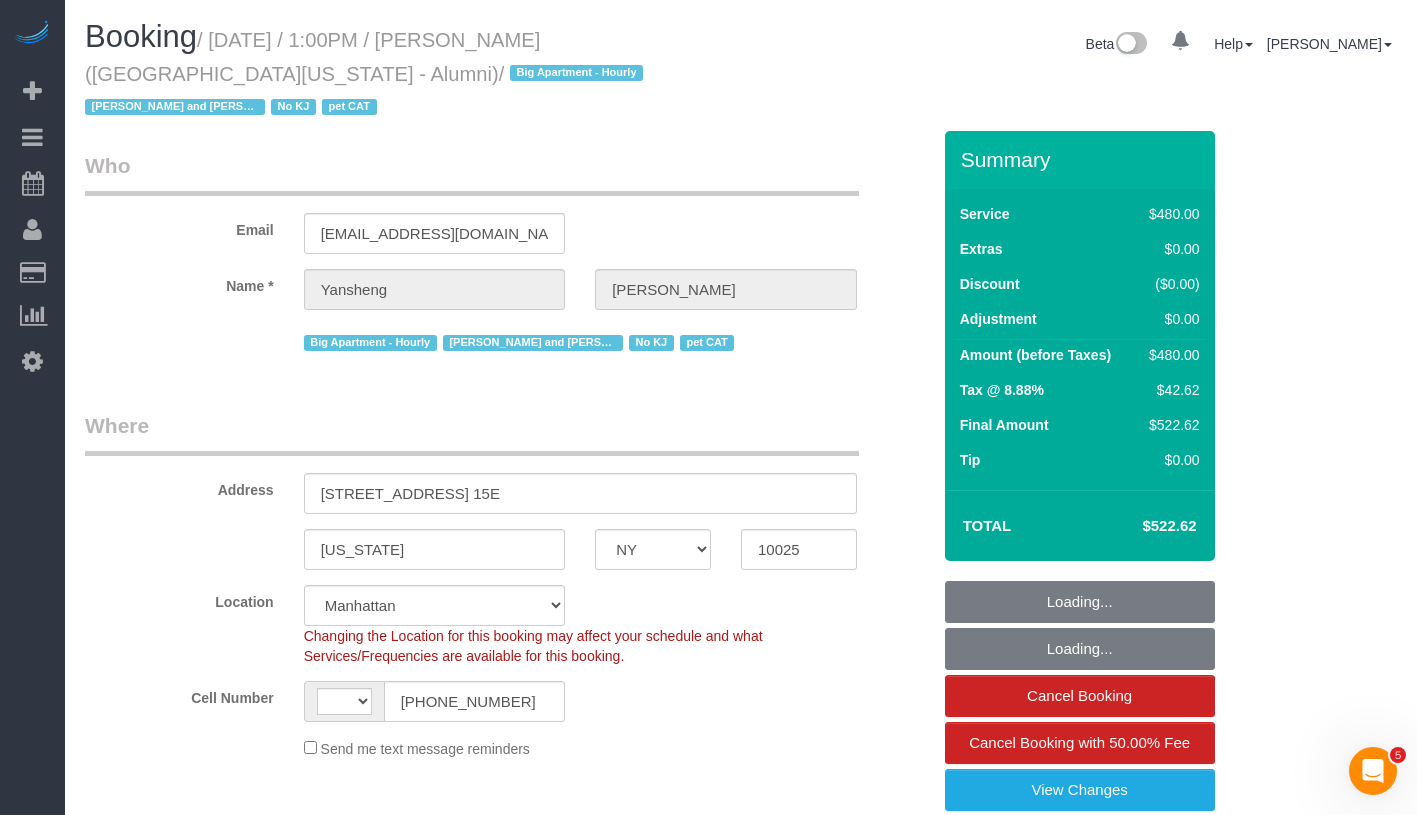 select on "string:[GEOGRAPHIC_DATA]" 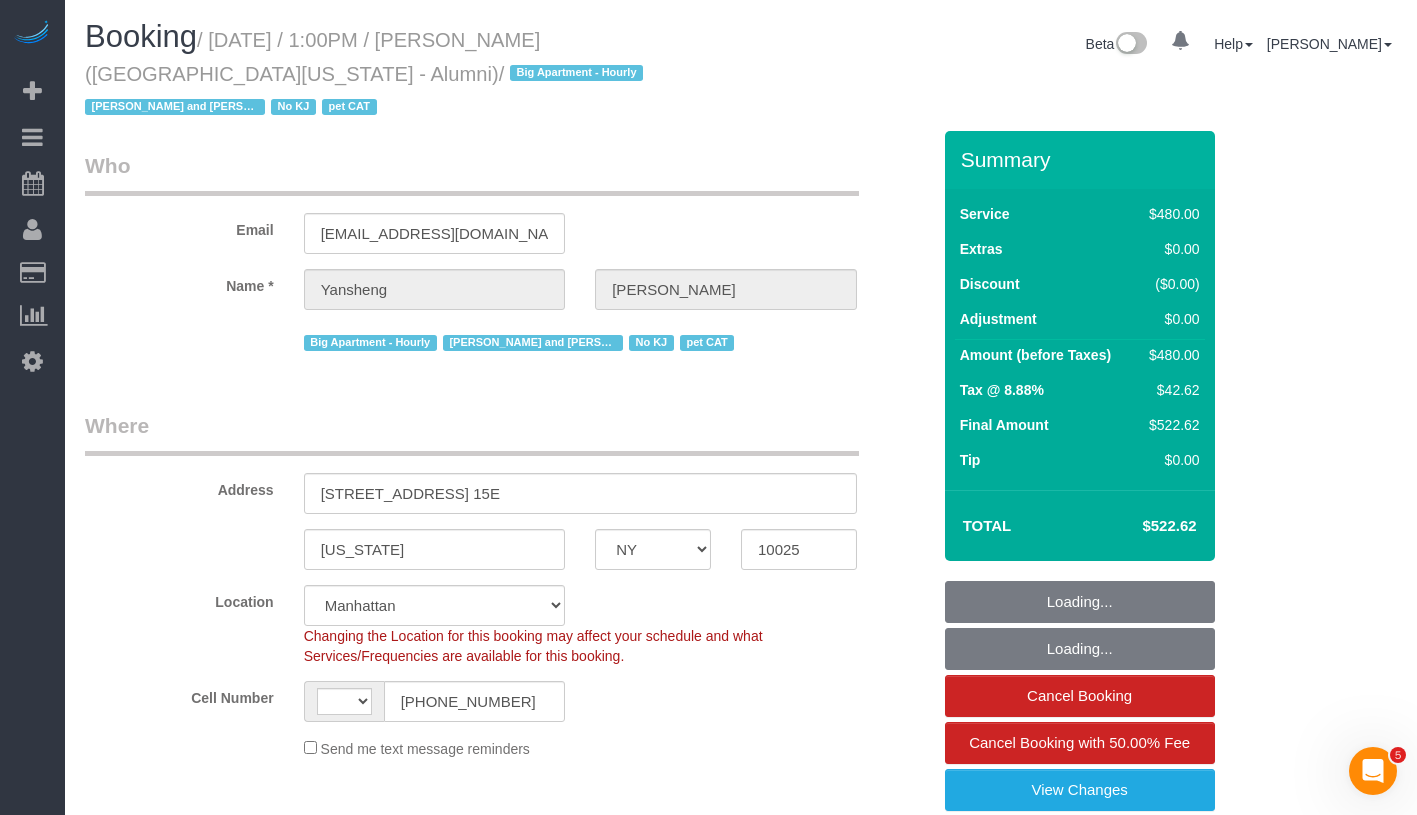 select on "string:stripe-pm_1QvNU44VGloSiKo7ThxQaNUz" 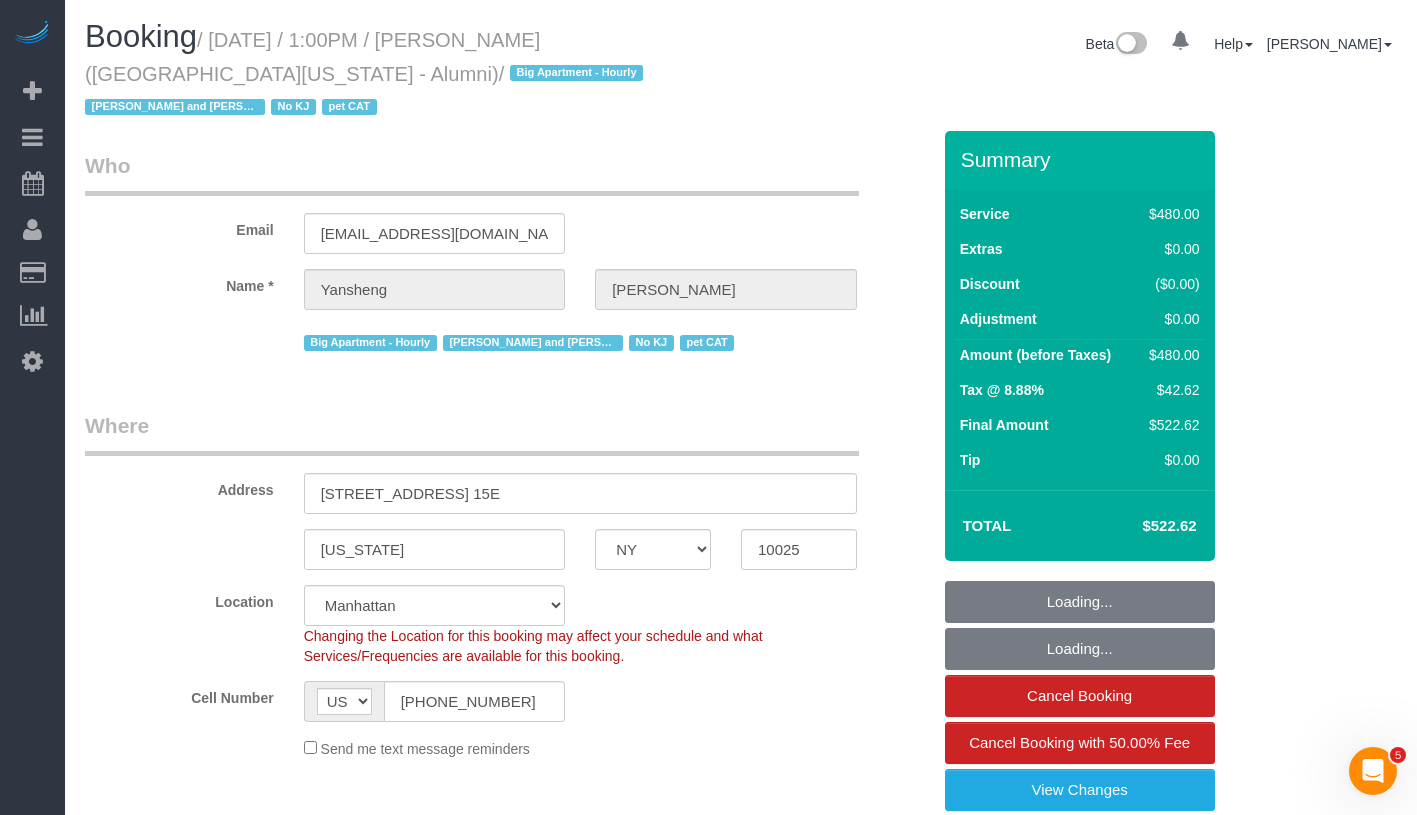 select on "spot1" 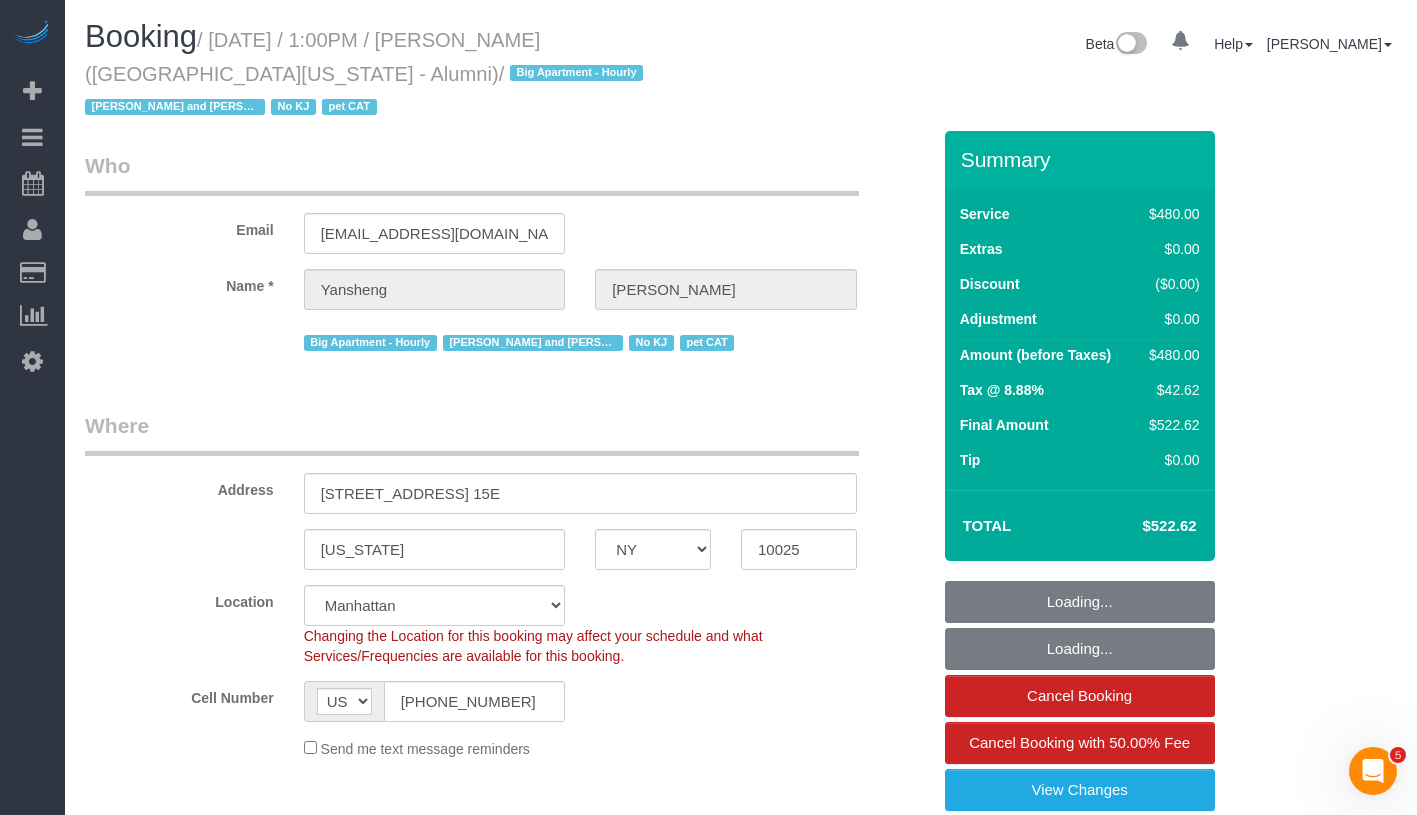 select on "number:89" 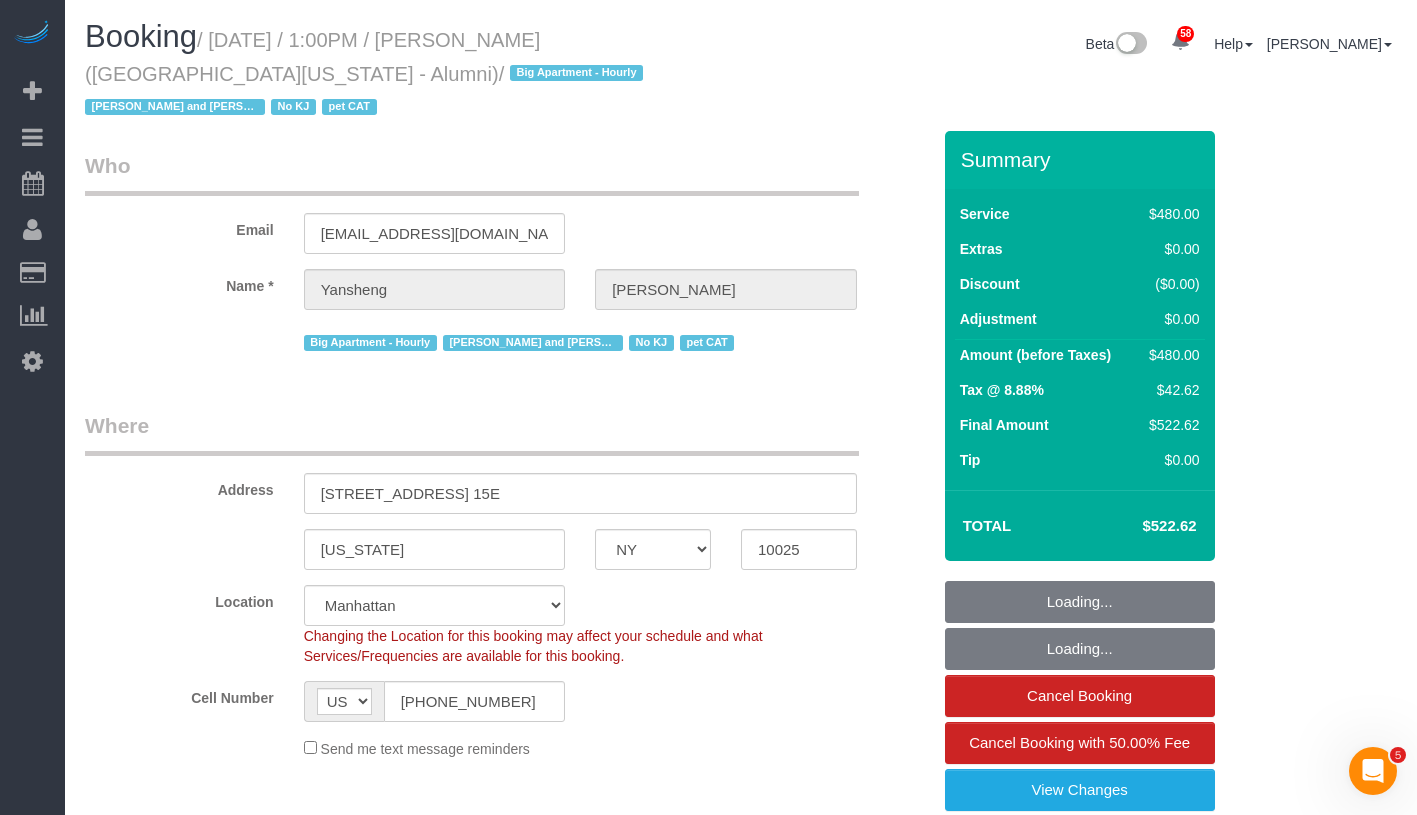 select on "object:1437" 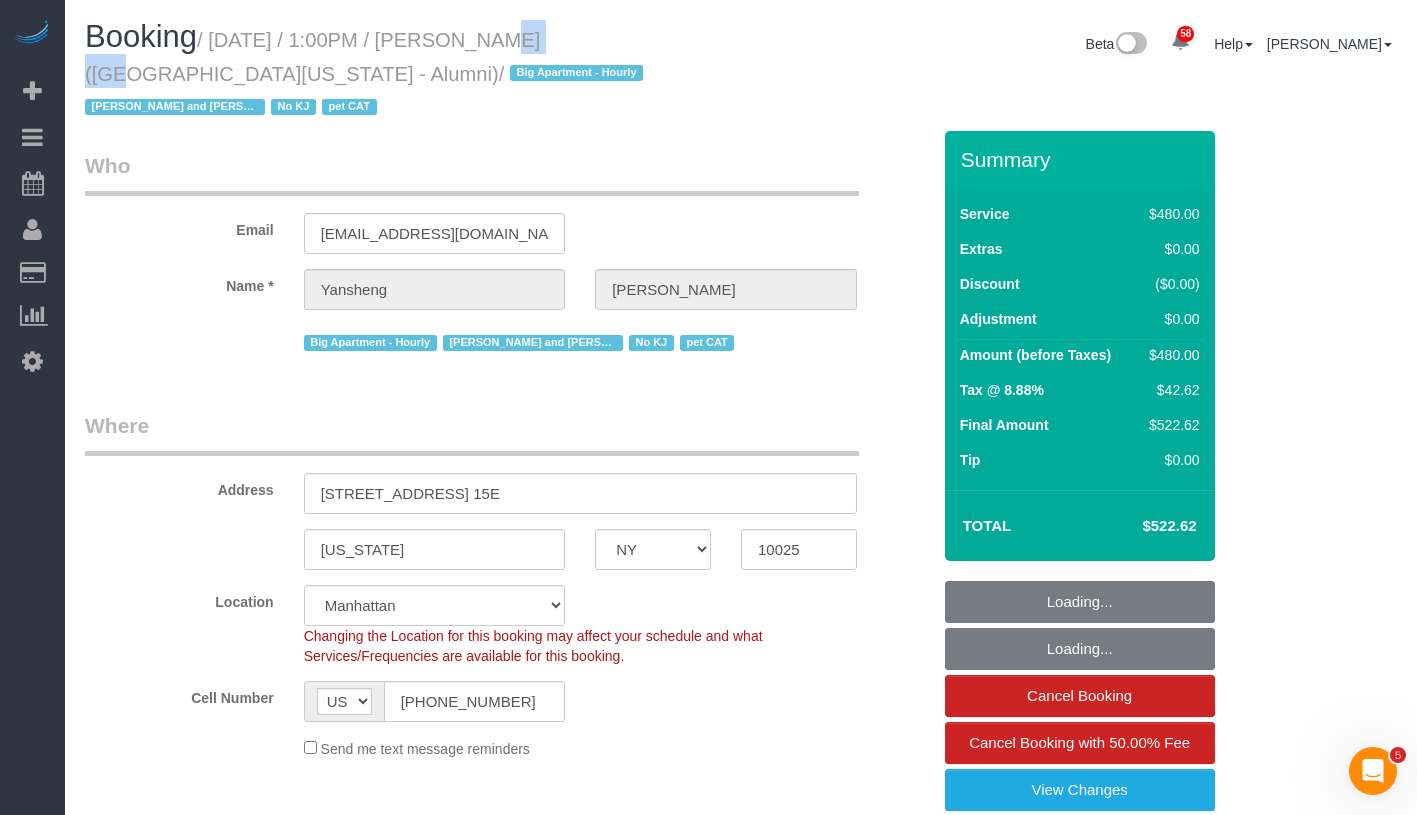 select on "2" 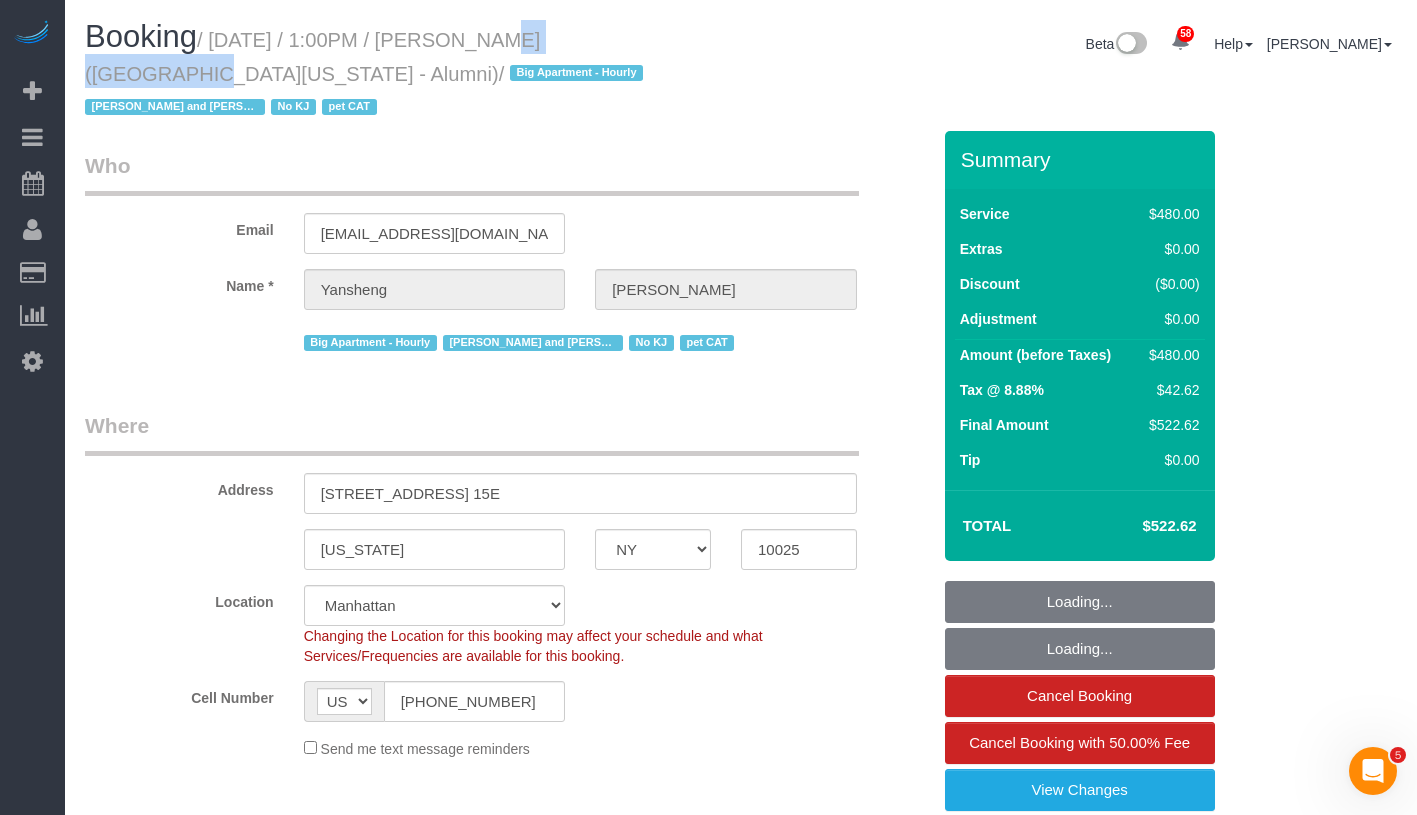 drag, startPoint x: 457, startPoint y: 40, endPoint x: 600, endPoint y: 37, distance: 143.03146 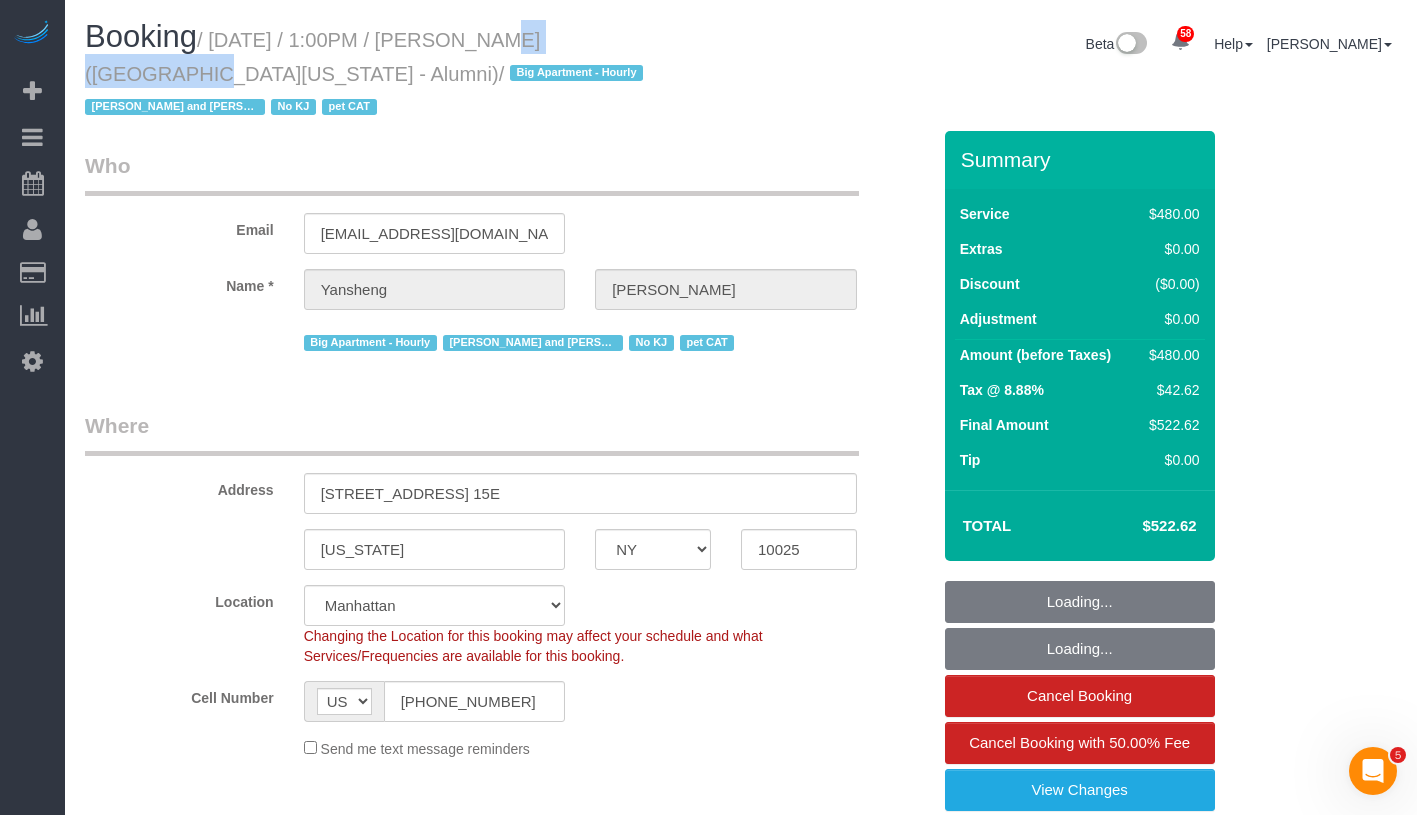 click on "/ July 02, 2025 / 1:00PM / Yansheng Xiong (University of Pennsylvania - Alumni)
/
Big Apartment - Hourly
Edgar and Xiomara - Requested
No KJ
pet CAT" at bounding box center [367, 74] 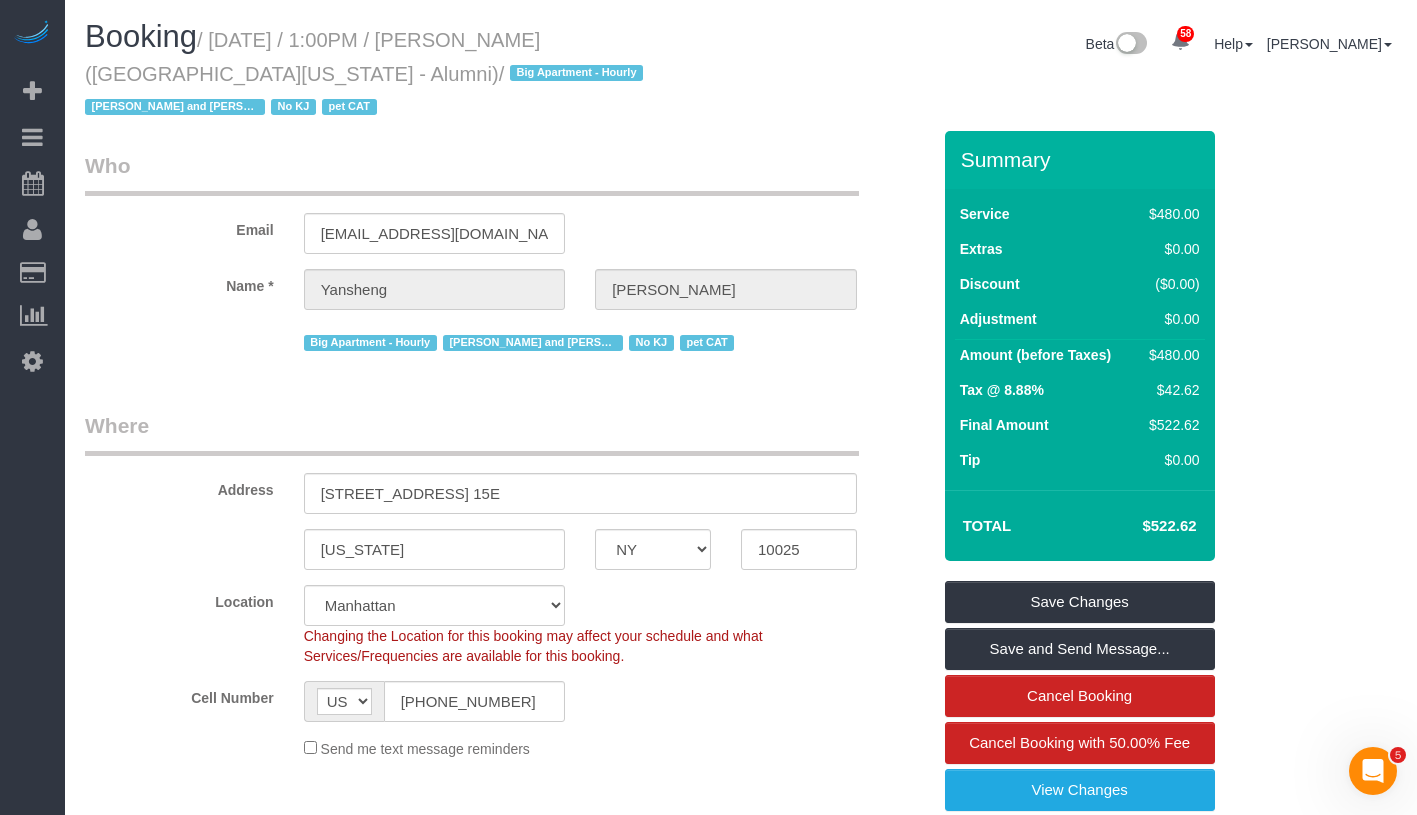 click on "/ July 02, 2025 / 1:00PM / Yansheng Xiong (University of Pennsylvania - Alumni)
/
Big Apartment - Hourly
Edgar and Xiomara - Requested
No KJ
pet CAT" at bounding box center [367, 74] 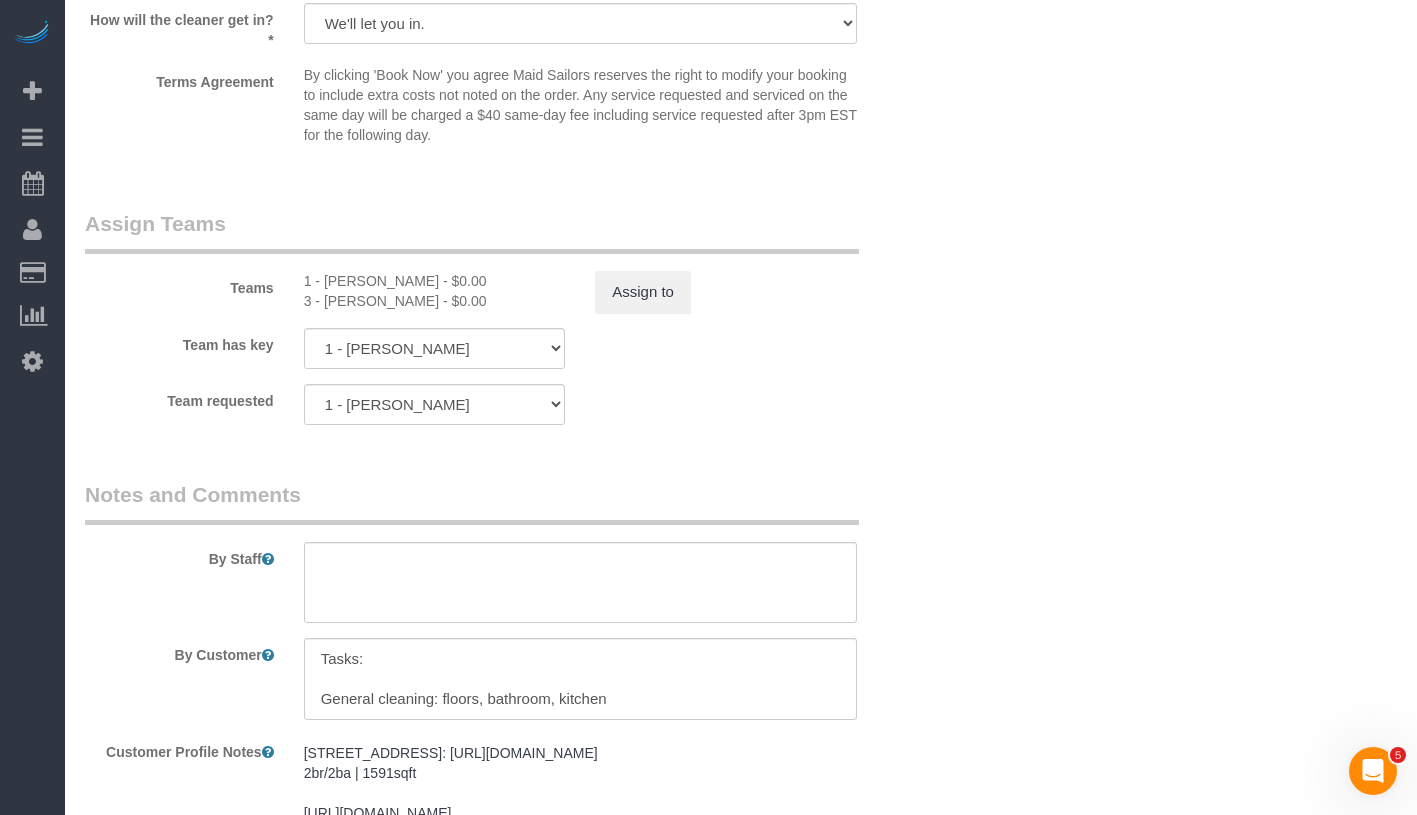 scroll, scrollTop: 2080, scrollLeft: 0, axis: vertical 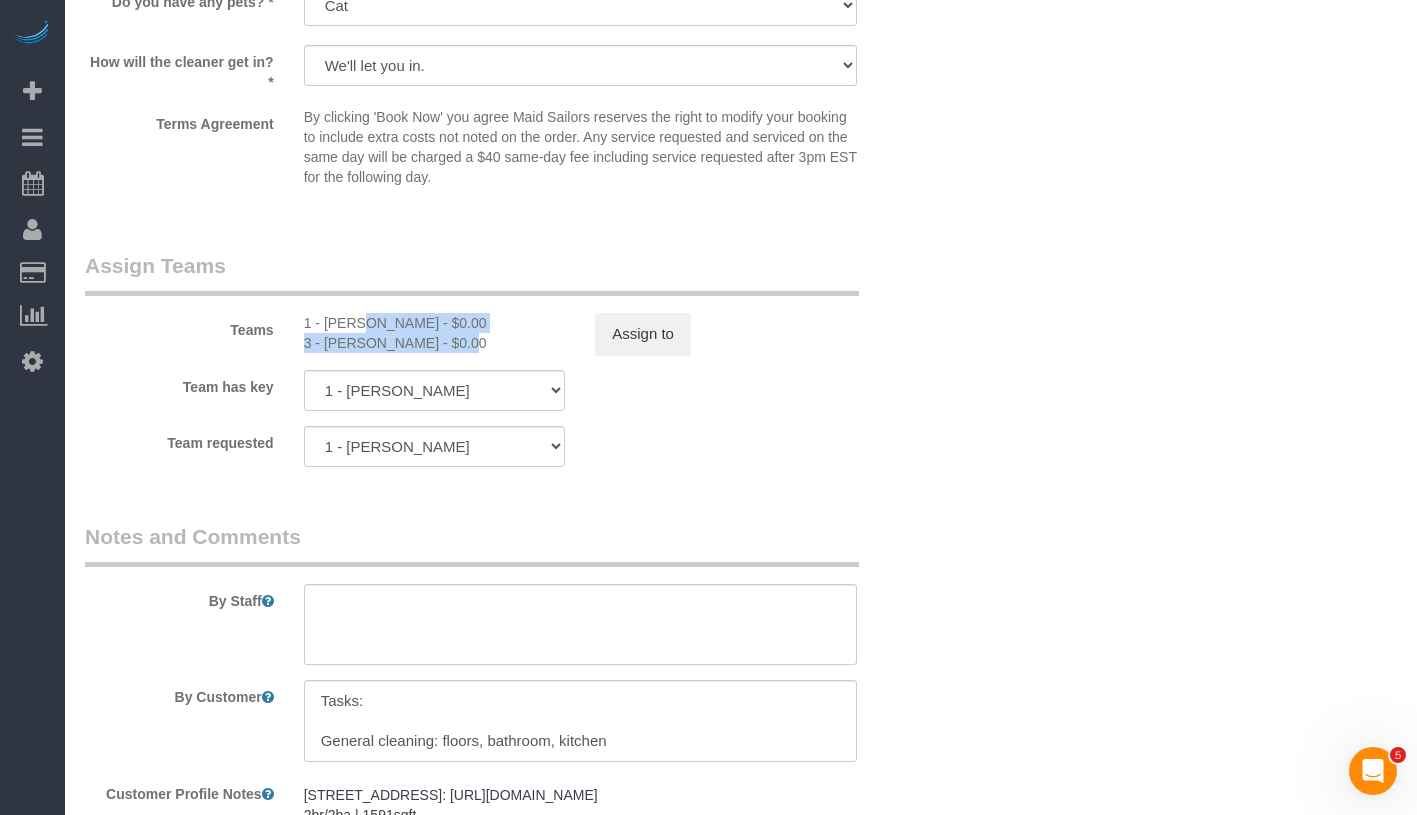 drag, startPoint x: 297, startPoint y: 319, endPoint x: 396, endPoint y: 344, distance: 102.10779 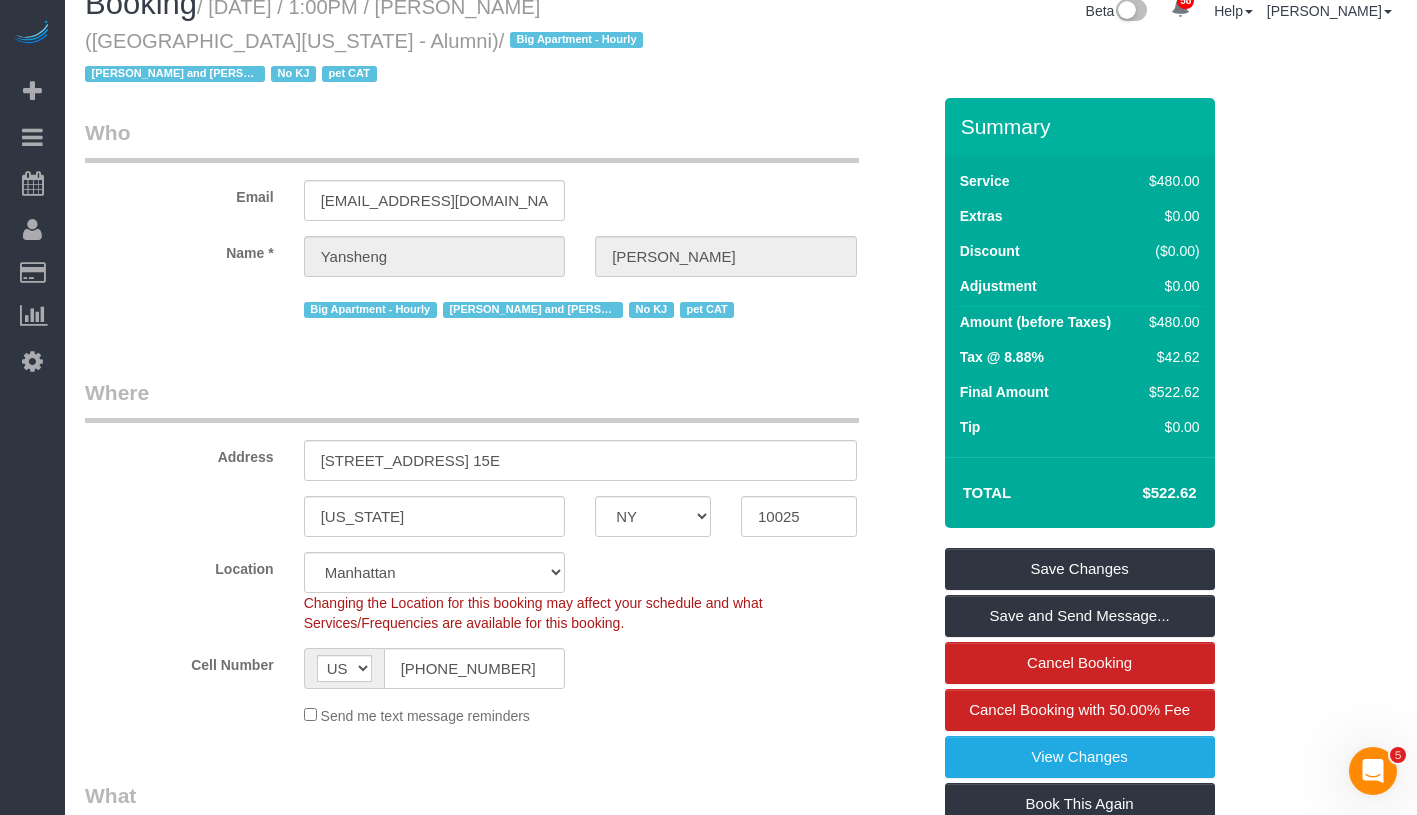 scroll, scrollTop: 0, scrollLeft: 0, axis: both 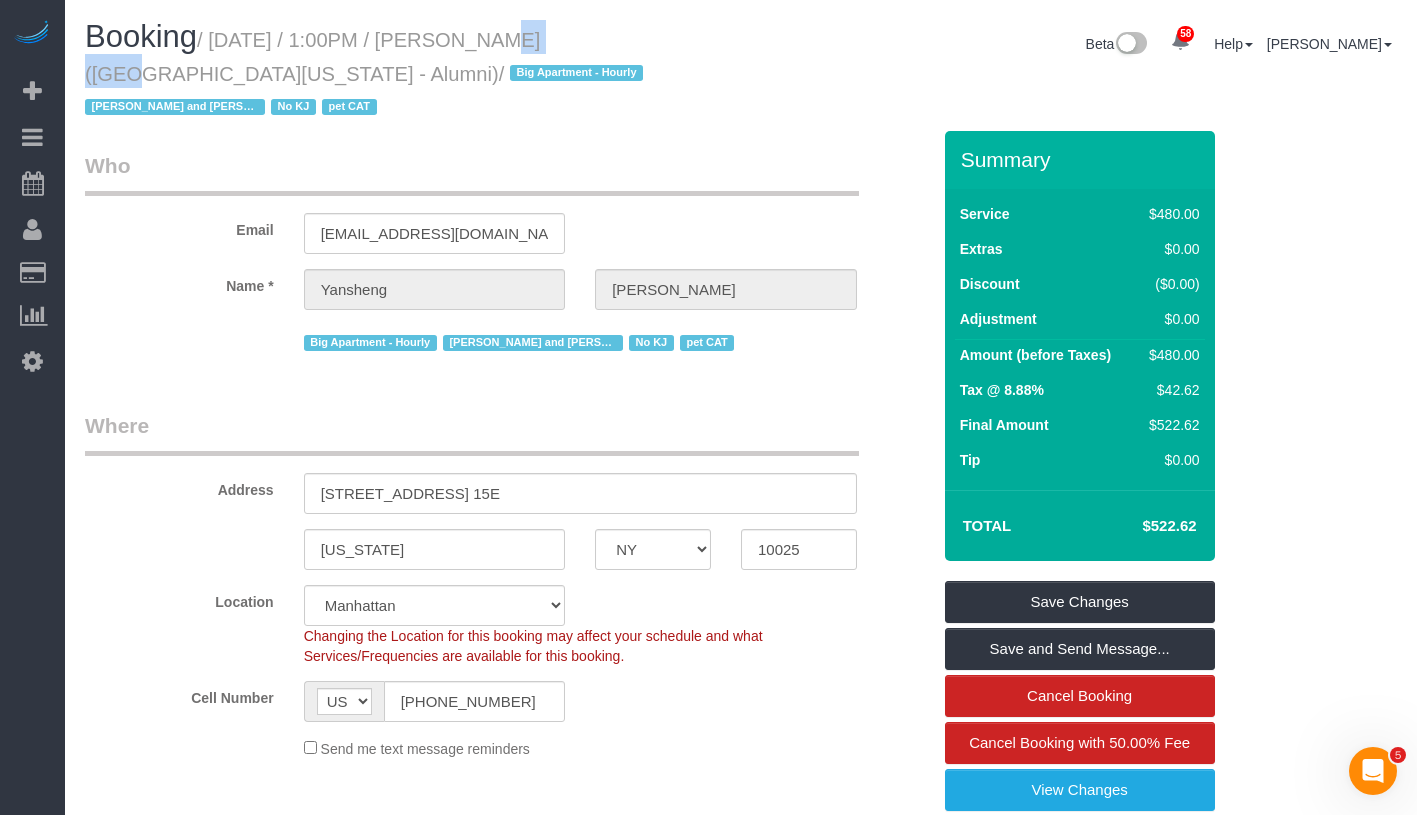 drag, startPoint x: 449, startPoint y: 37, endPoint x: 536, endPoint y: 34, distance: 87.05171 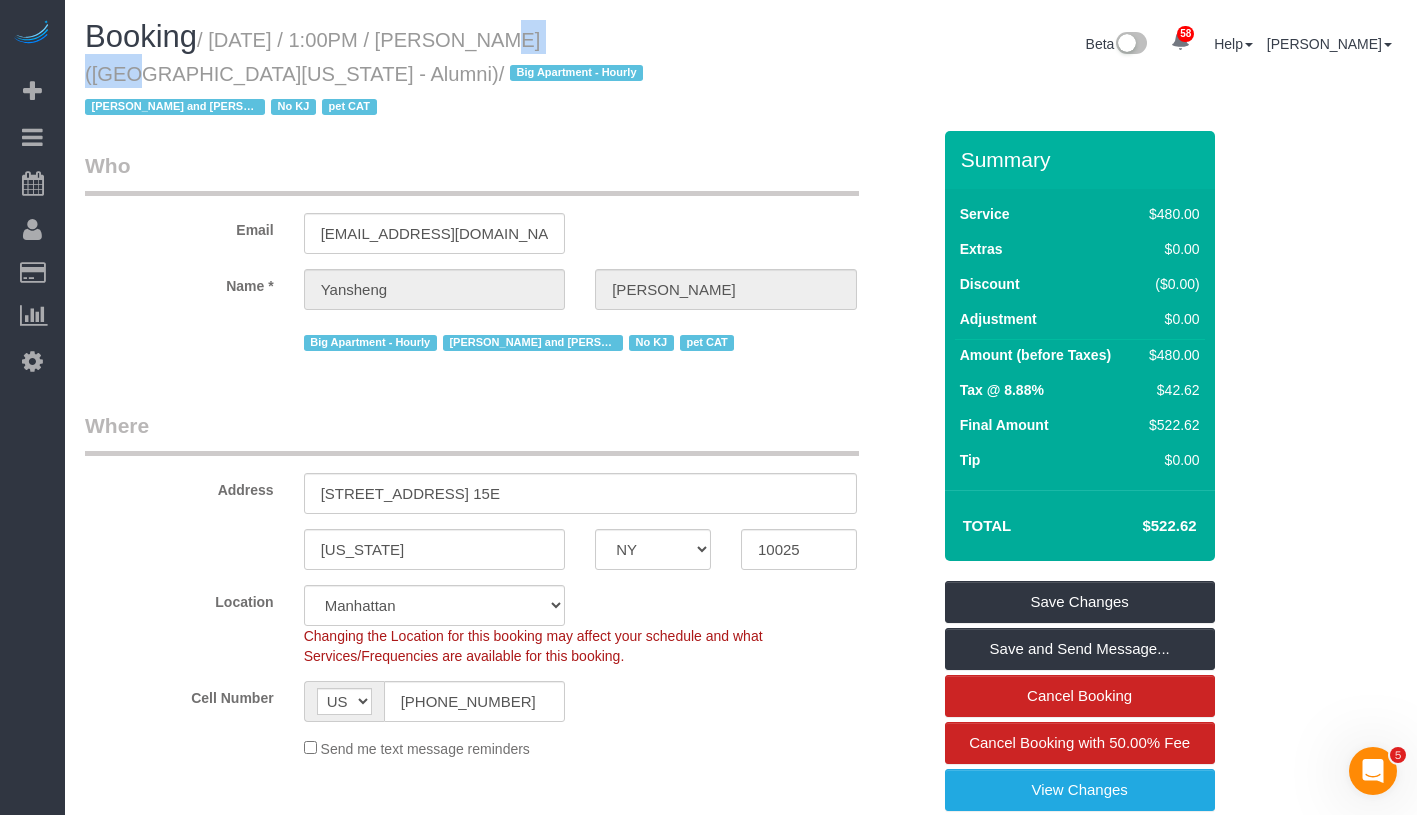 click on "/ July 02, 2025 / 1:00PM / Yansheng Xiong (University of Pennsylvania - Alumni)
/
Big Apartment - Hourly
Edgar and Xiomara - Requested
No KJ
pet CAT" at bounding box center (367, 74) 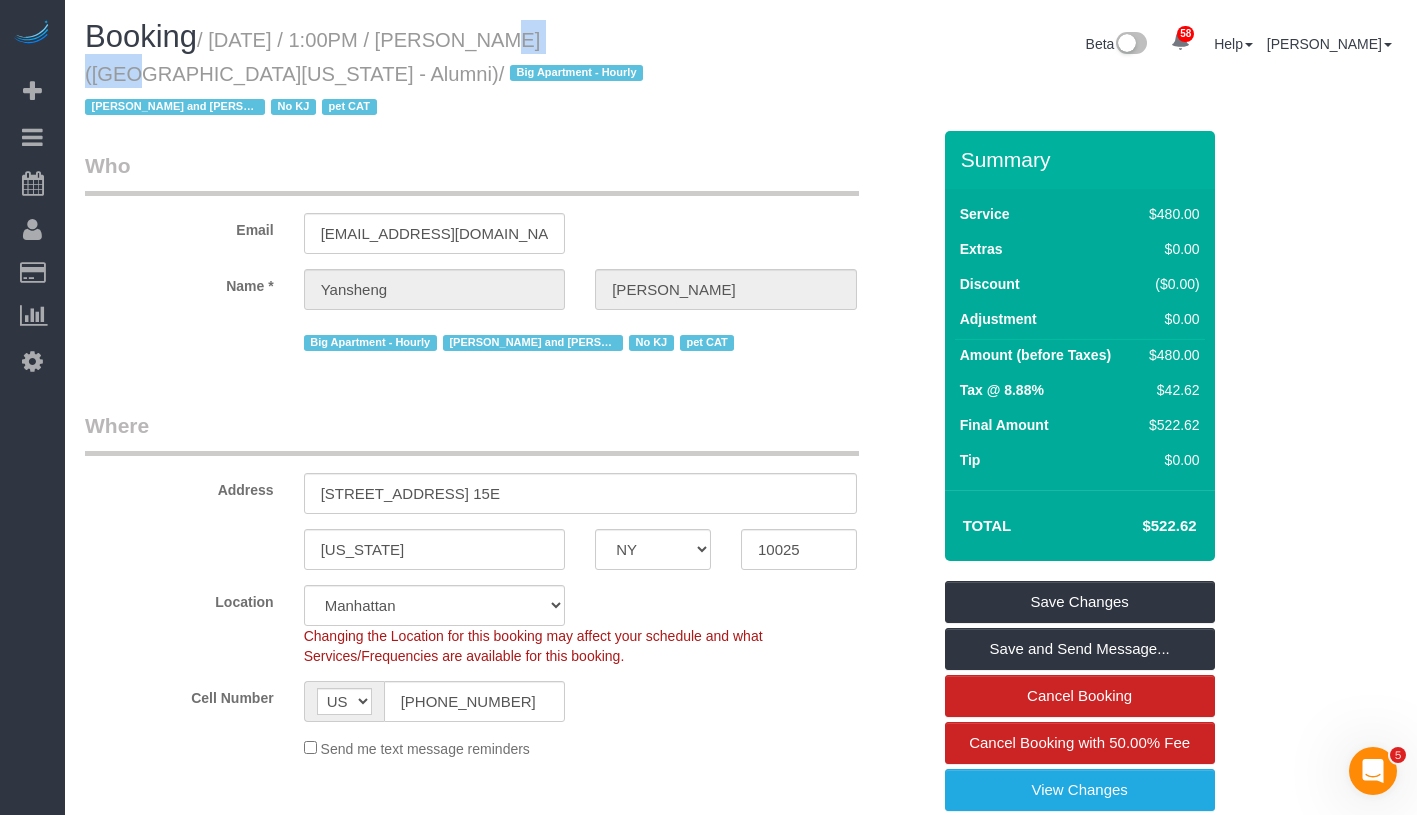 copy on "Yansheng" 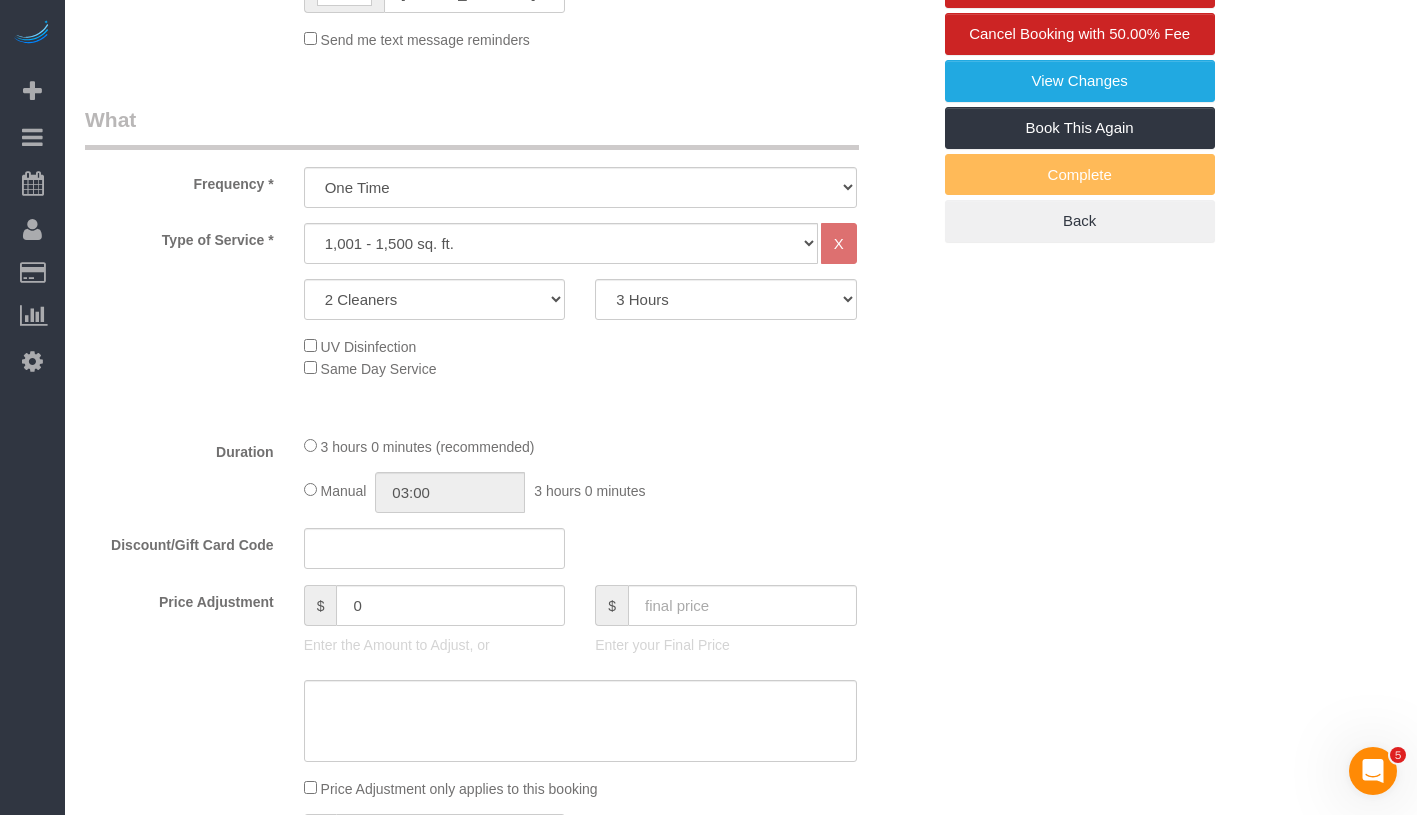 scroll, scrollTop: 874, scrollLeft: 0, axis: vertical 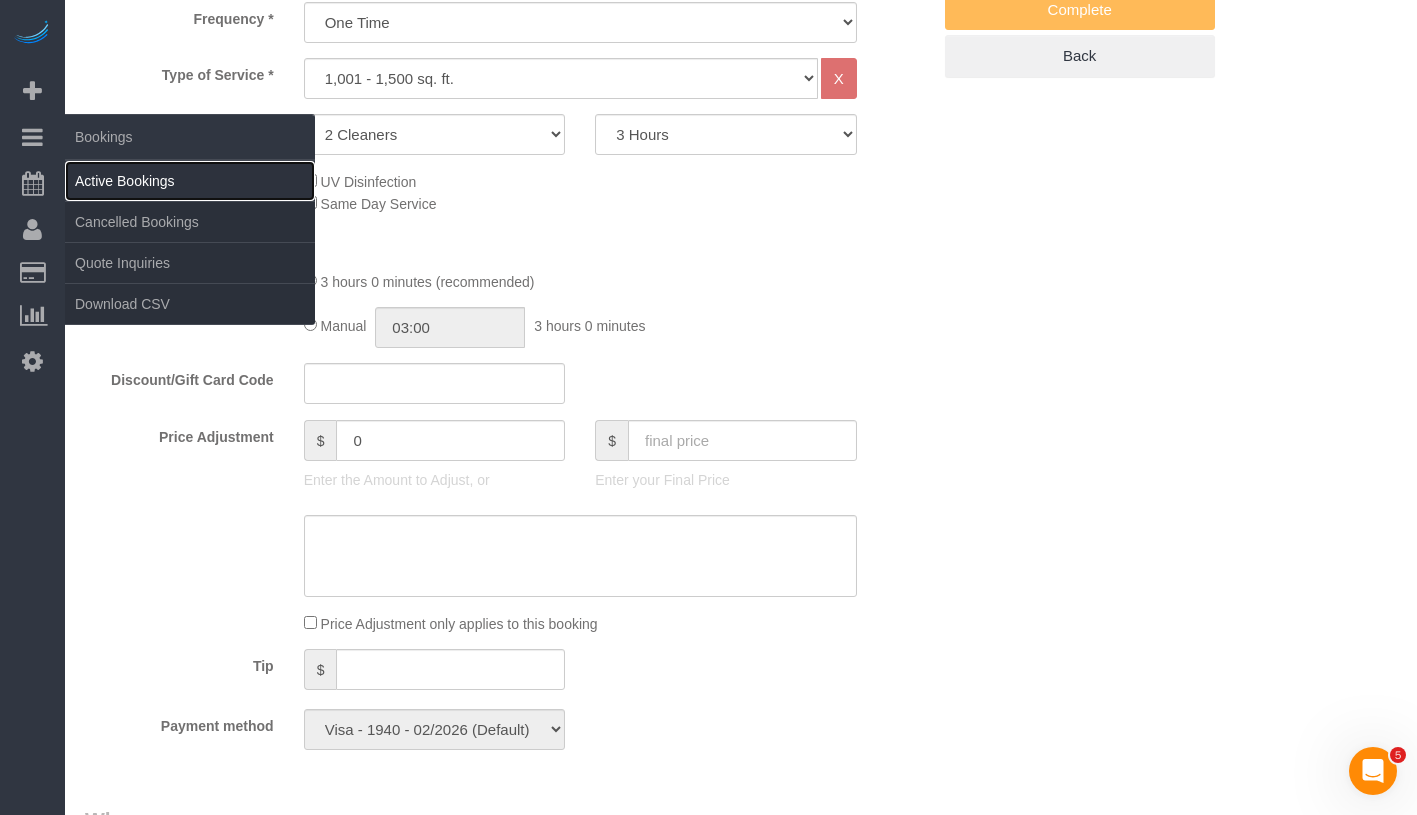 click on "Active Bookings" at bounding box center [190, 181] 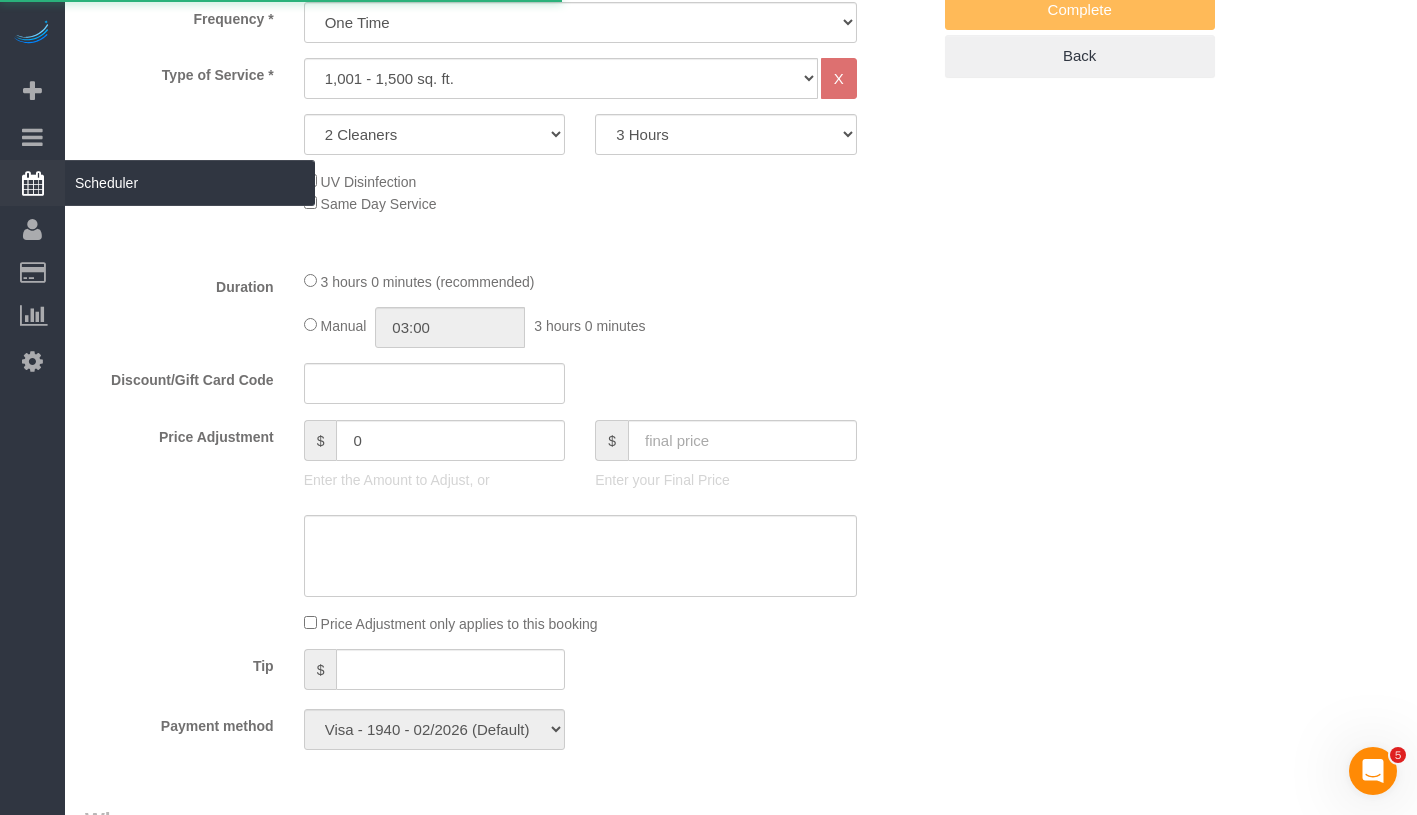 scroll, scrollTop: 0, scrollLeft: 0, axis: both 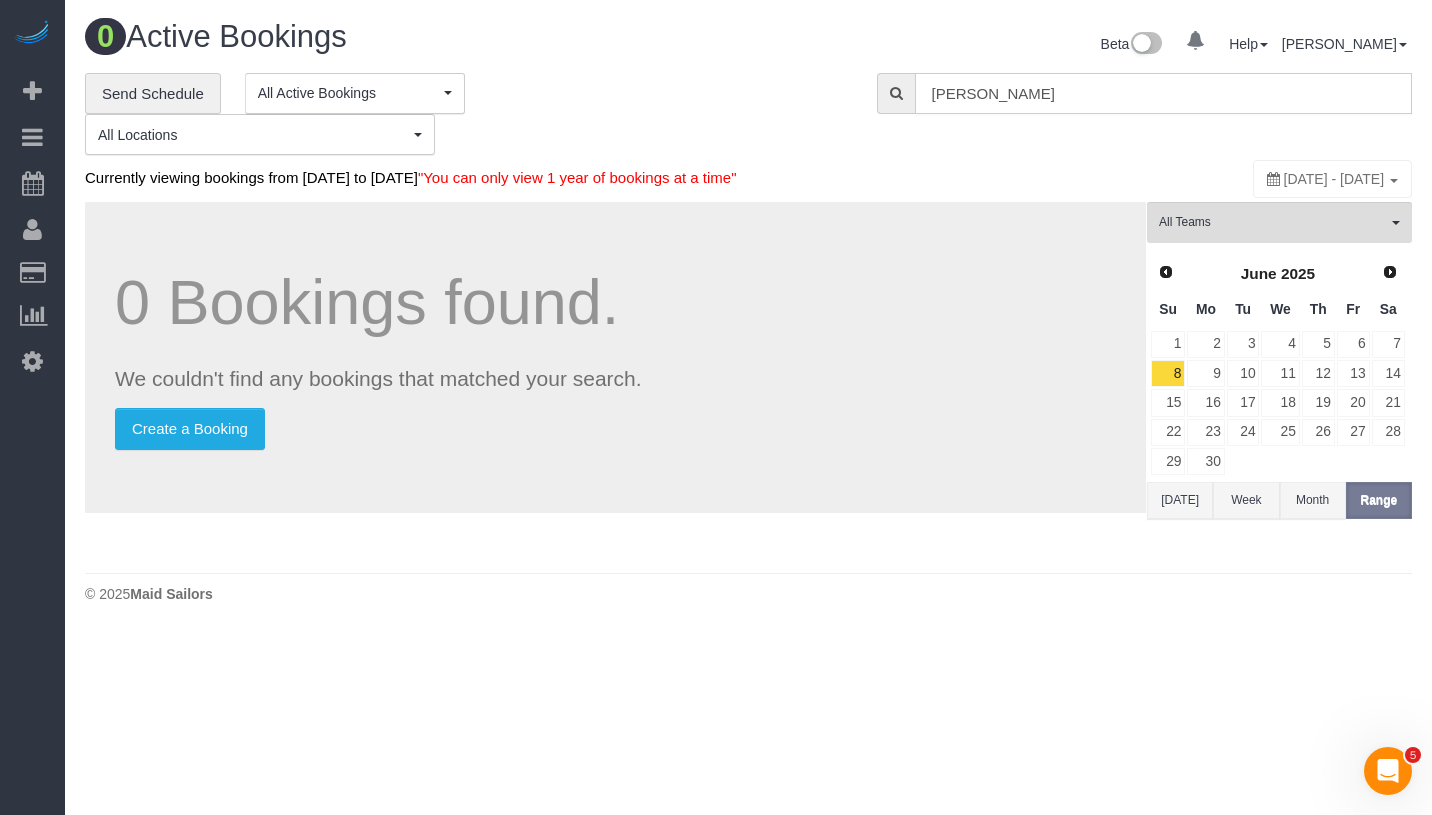 click on "Yansheng Xiong" at bounding box center [1163, 93] 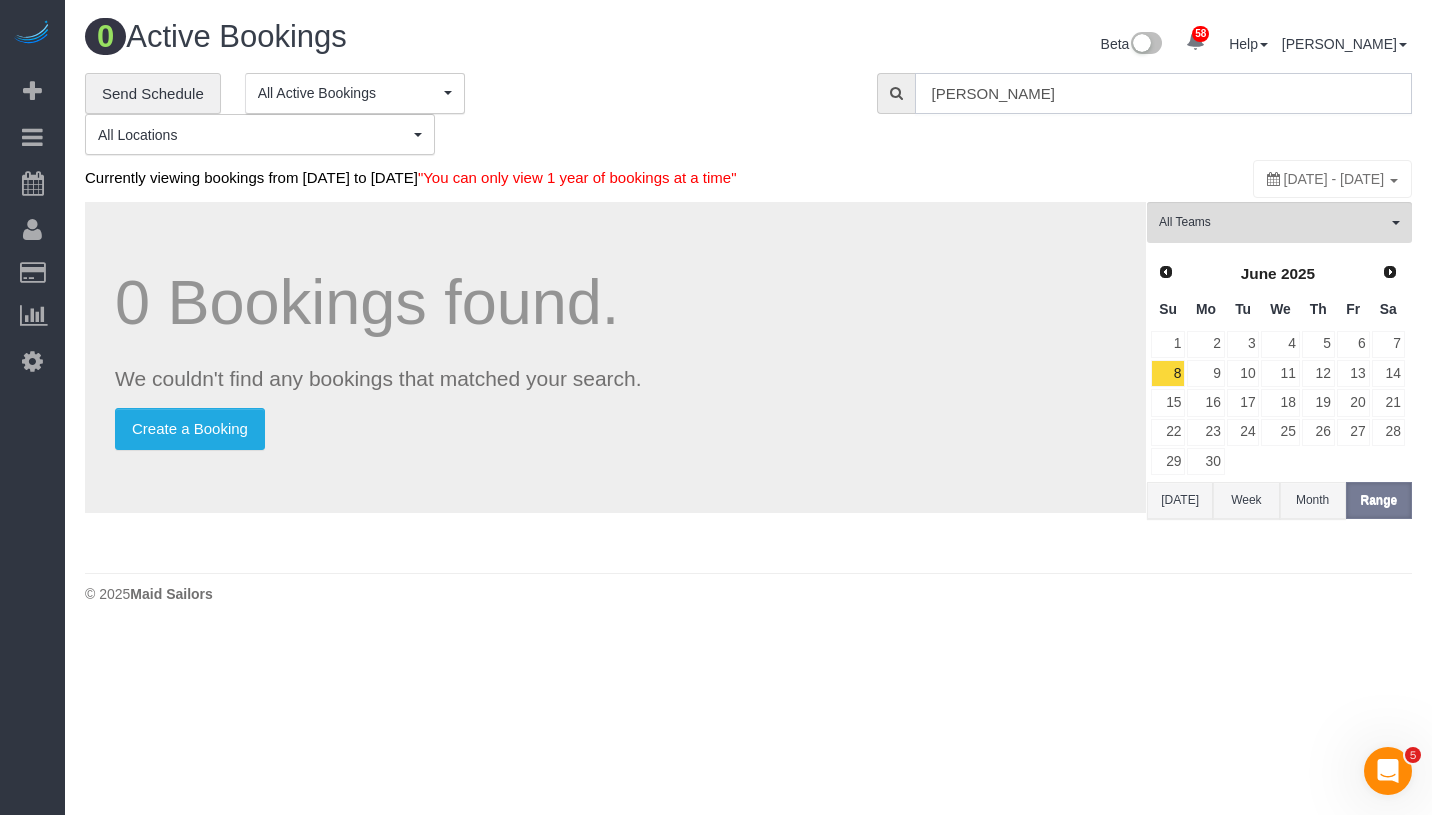 click on "Yansheng Xiong" at bounding box center (1163, 93) 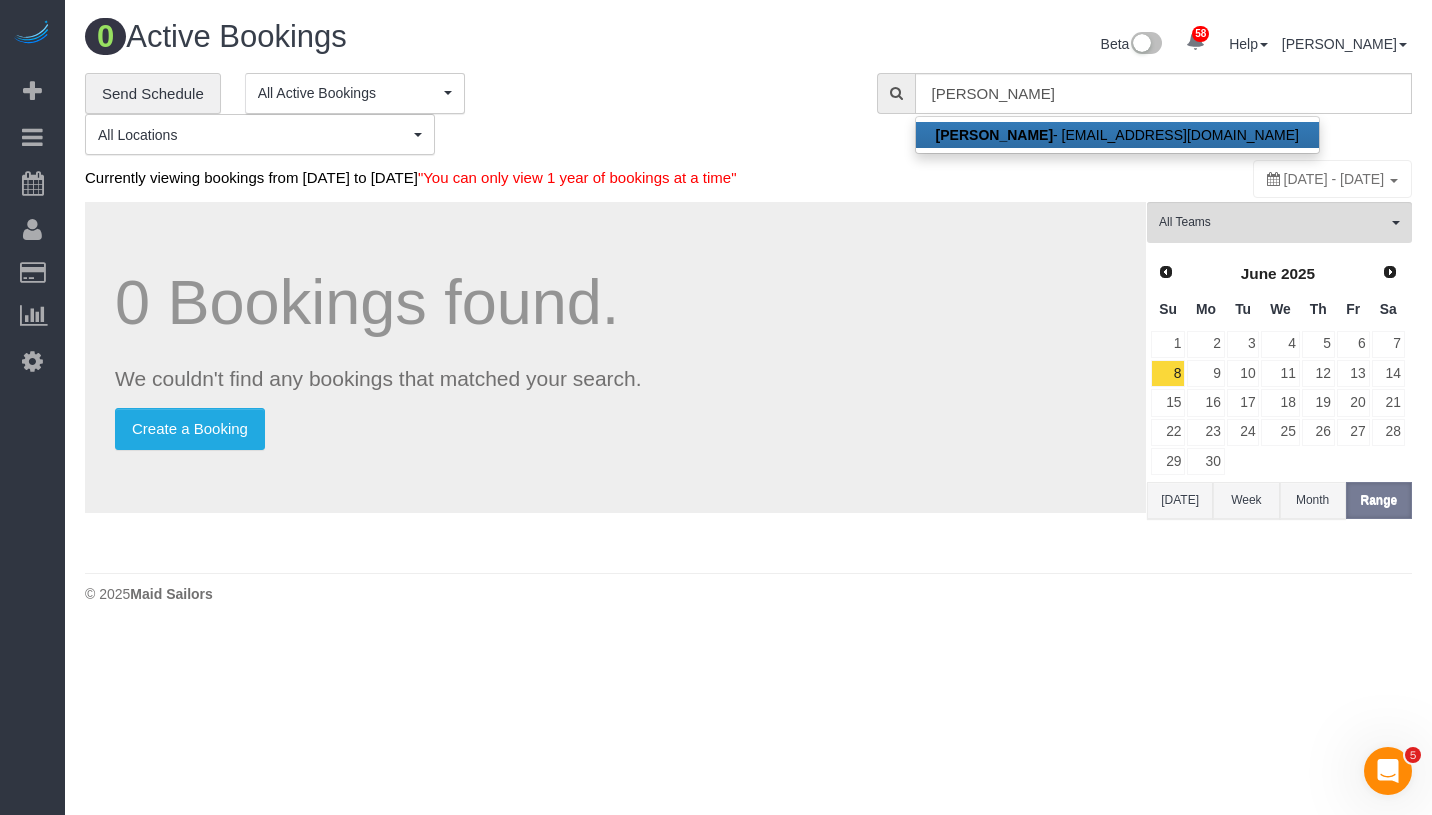 click on "Kaden Smith  - kds2142@gmail.com" at bounding box center (1117, 135) 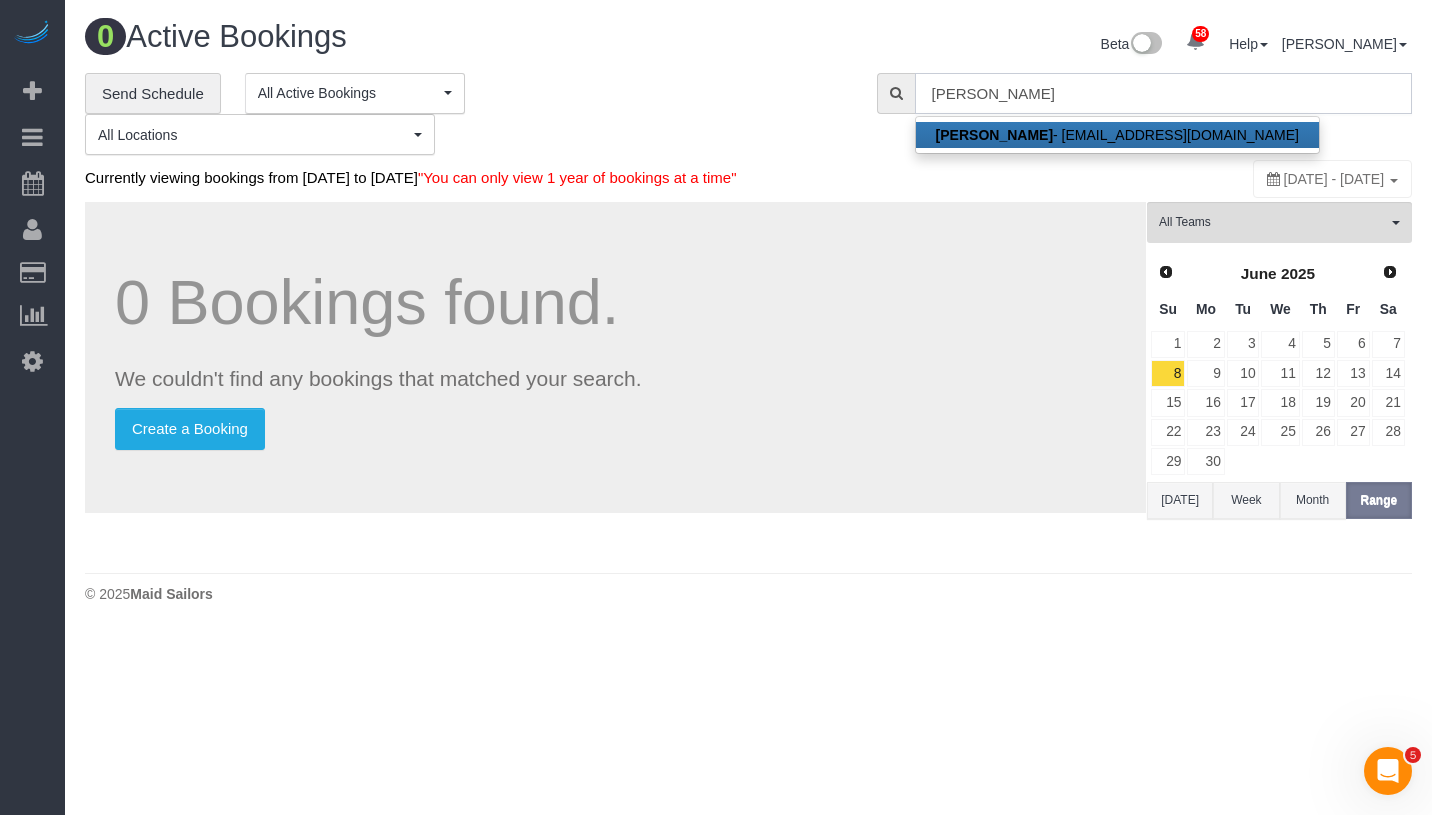 type on "[EMAIL_ADDRESS][DOMAIN_NAME]" 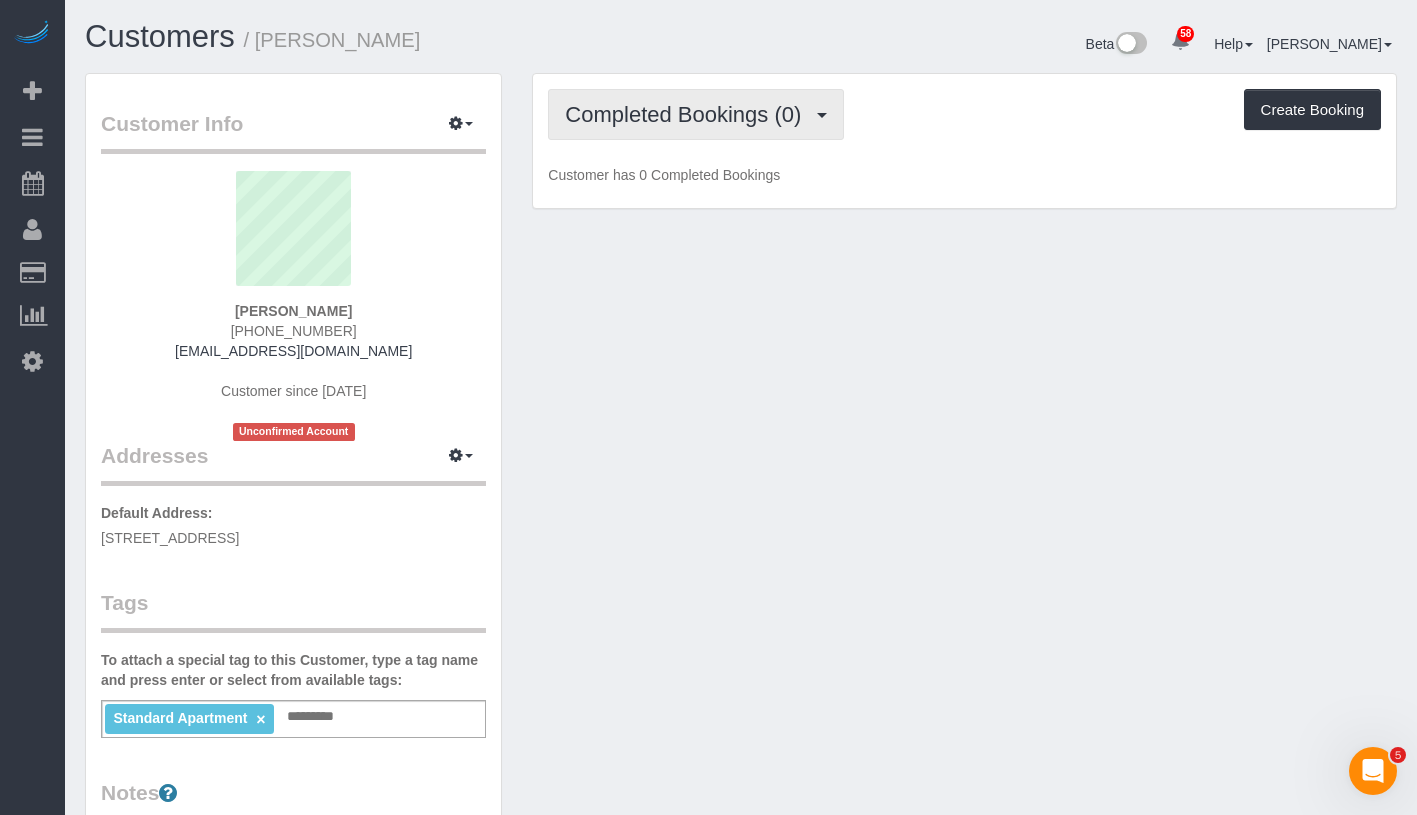 click on "Completed Bookings (0)" at bounding box center [688, 114] 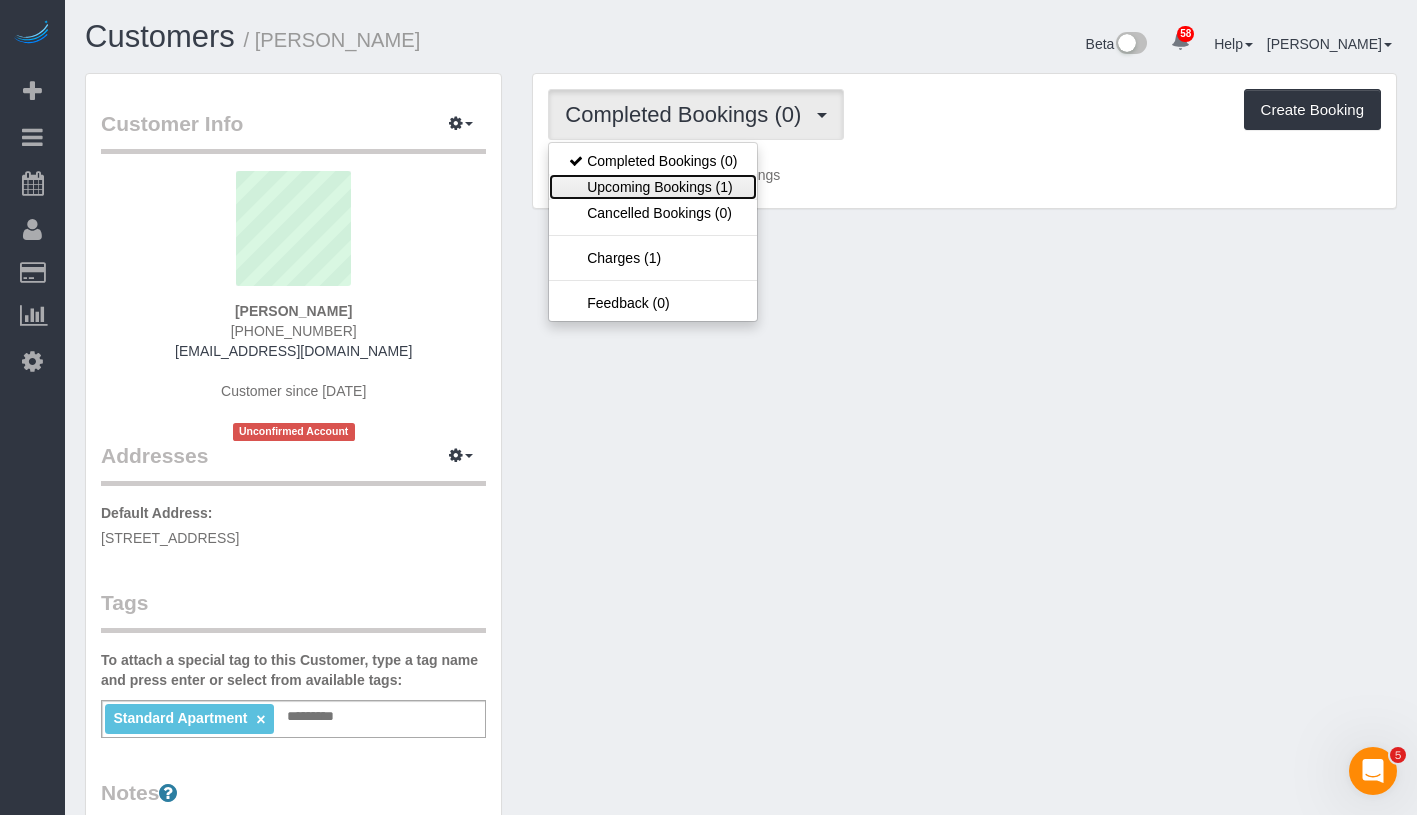 click on "Upcoming Bookings (1)" at bounding box center [653, 187] 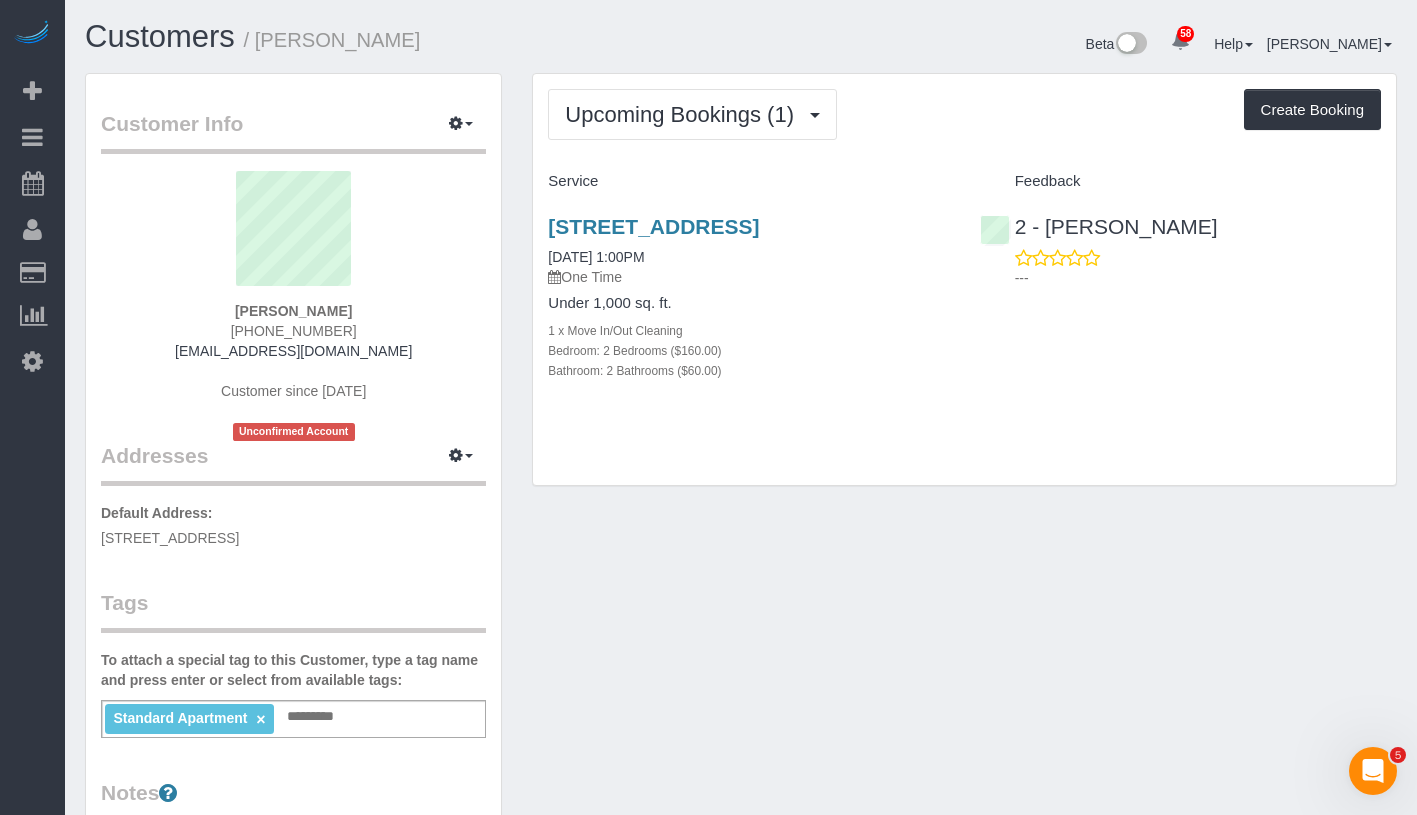 click on "Upcoming Bookings (1)
Completed Bookings (0)
Upcoming Bookings (1)
Cancelled Bookings (0)
Charges (1)
Feedback (0)
Create Booking
Service
Feedback" at bounding box center (964, 280) 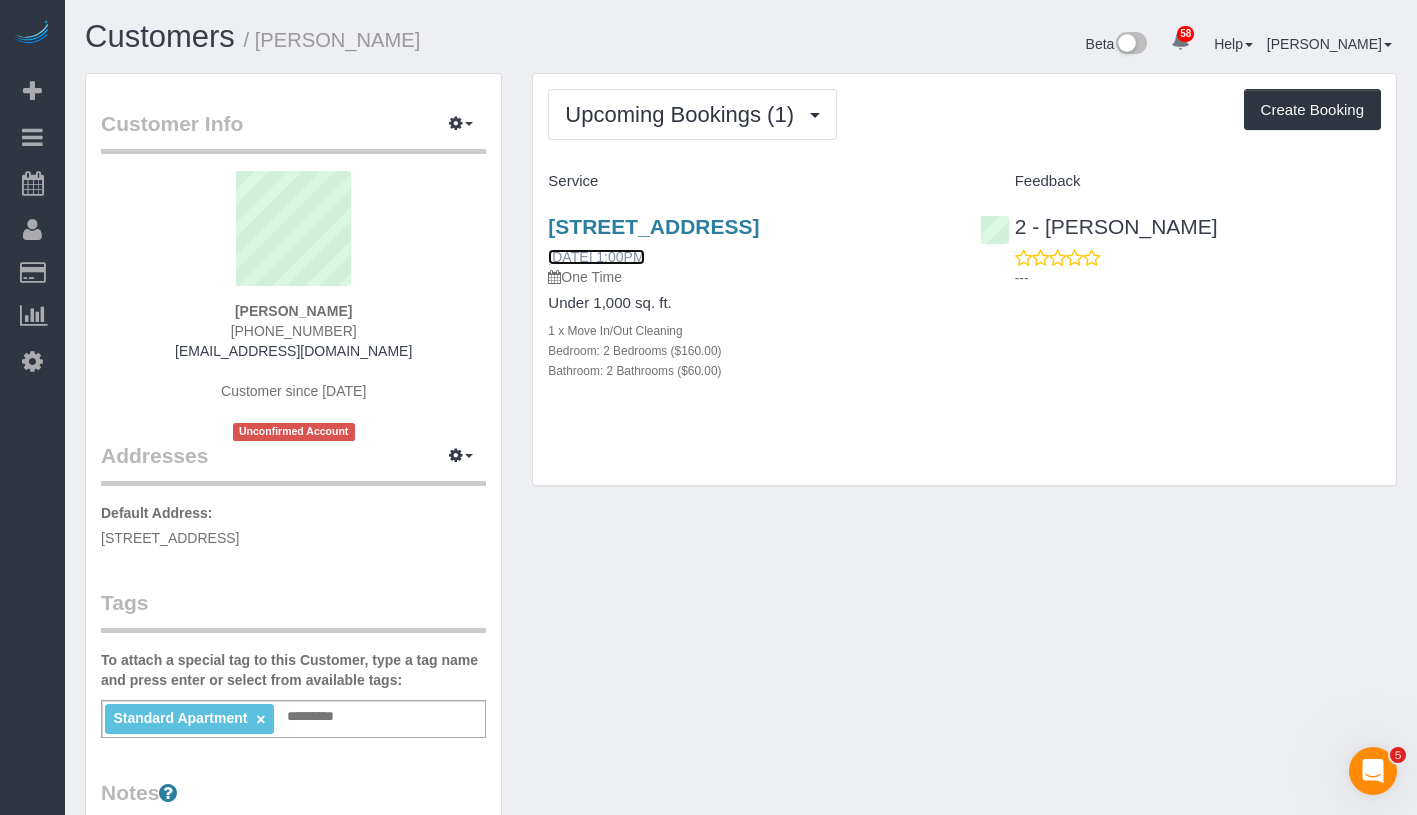 click on "07/02/2025 1:00PM" at bounding box center (596, 257) 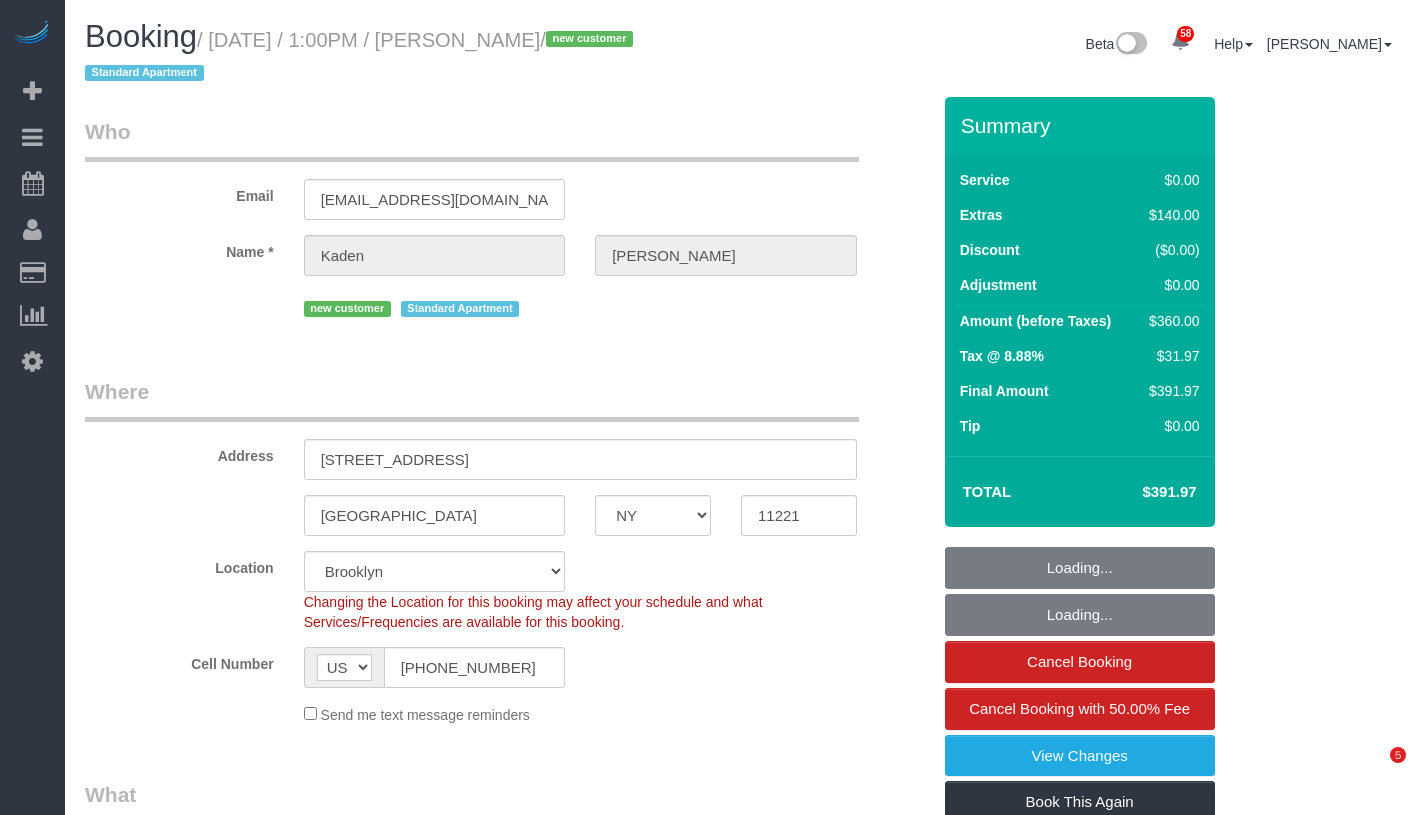 select on "NY" 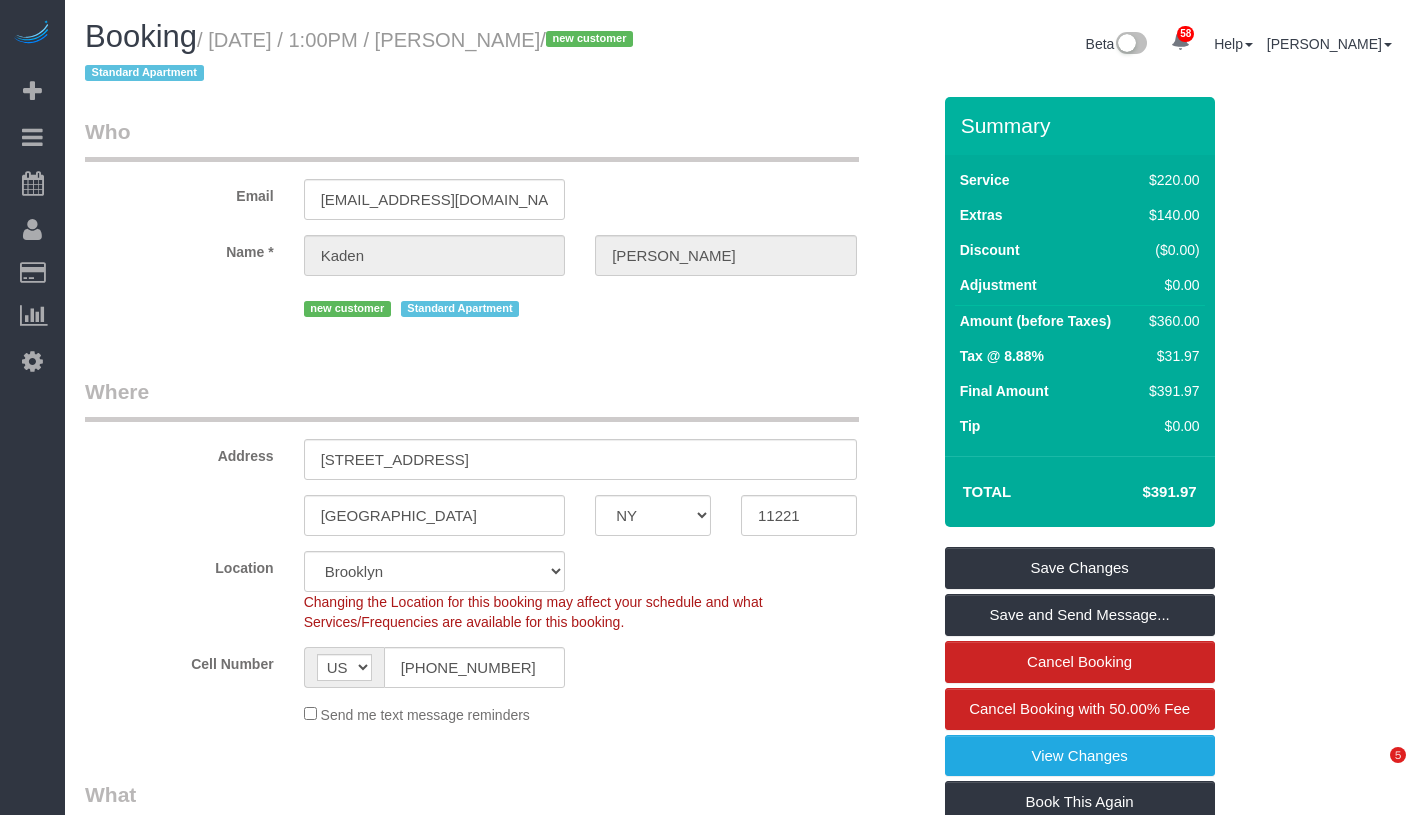 scroll, scrollTop: 0, scrollLeft: 0, axis: both 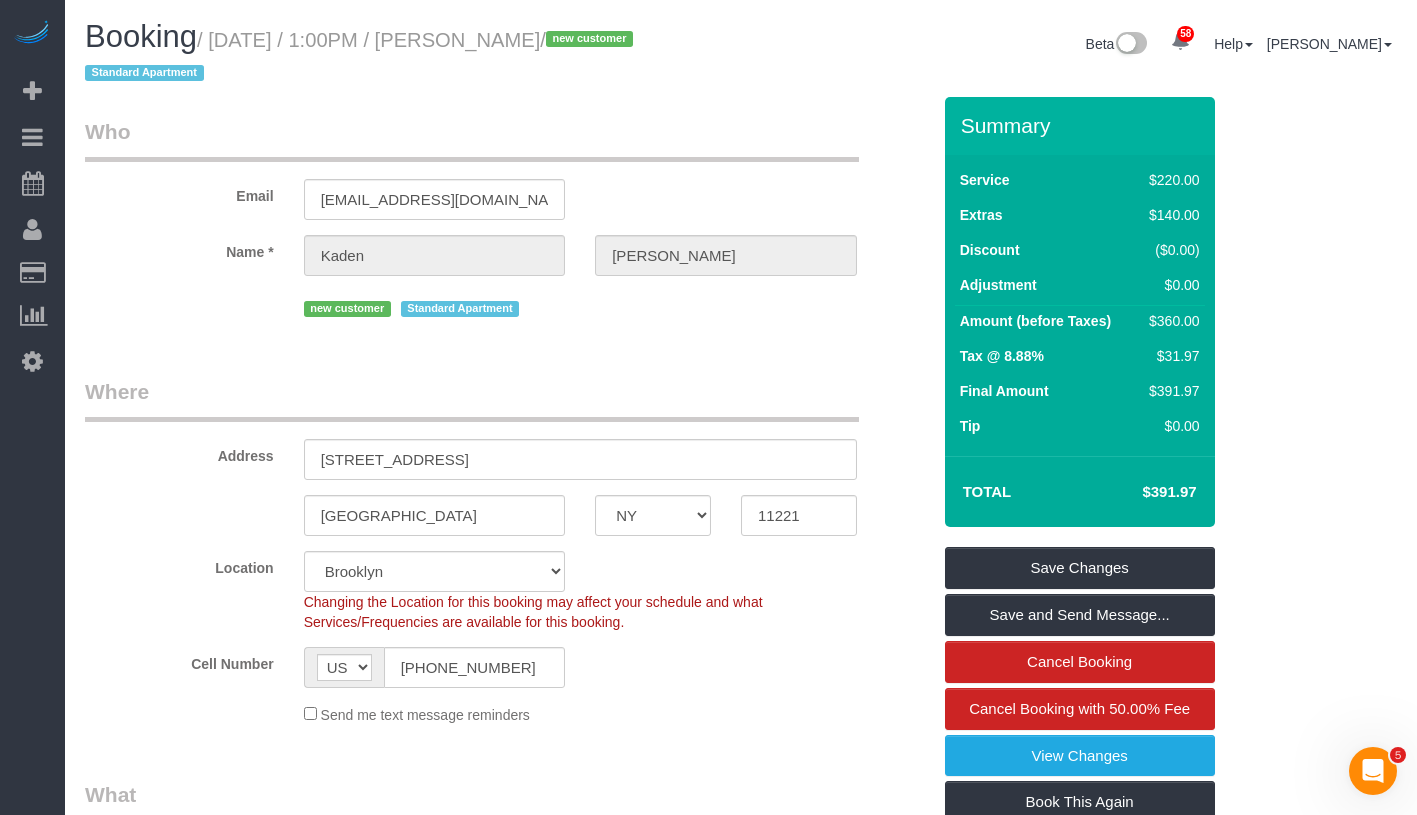 drag, startPoint x: 225, startPoint y: 48, endPoint x: 569, endPoint y: 43, distance: 344.03635 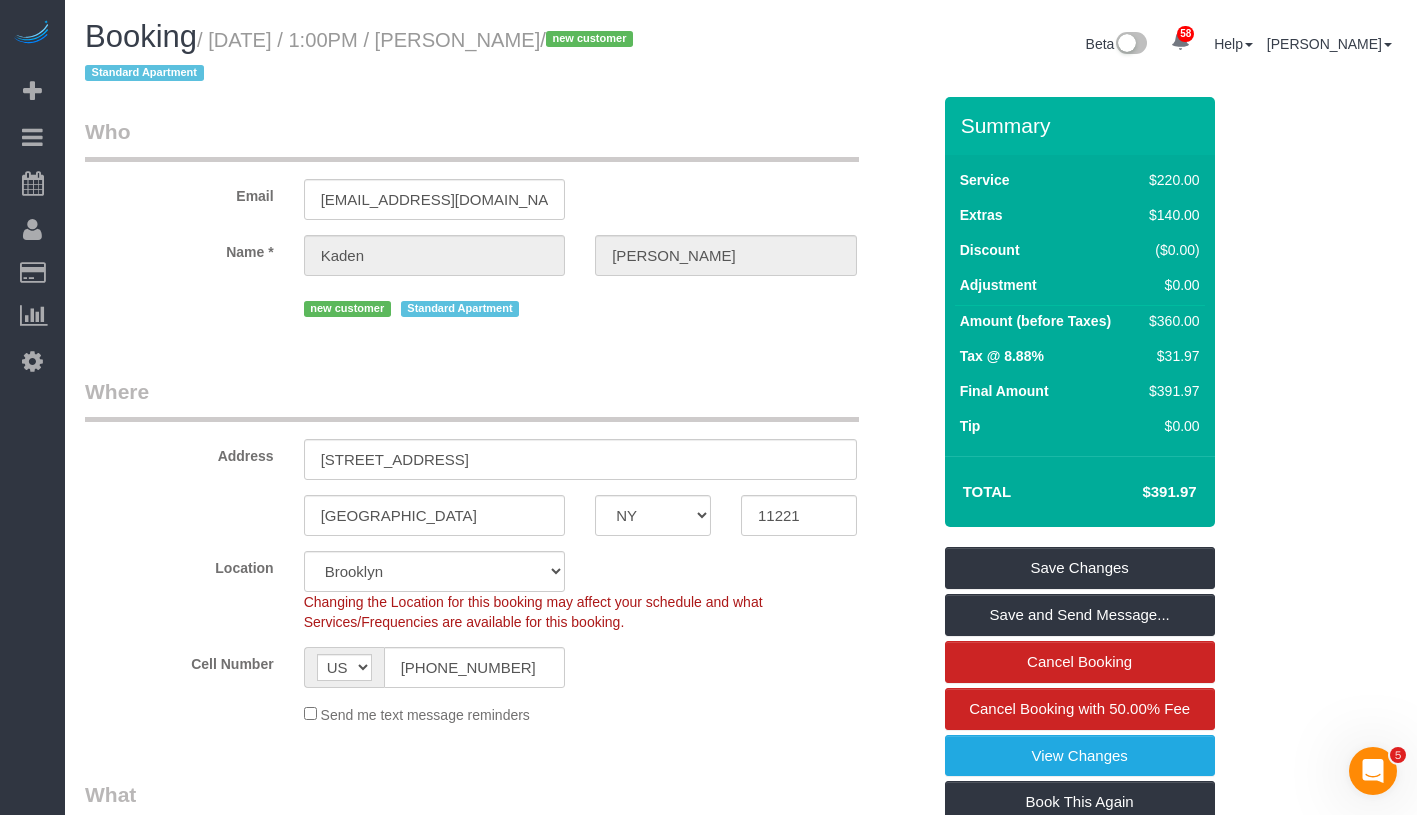 click on "/ July 02, 2025 / 1:00PM / Kaden Smith
/
new customer
Standard Apartment" at bounding box center [362, 57] 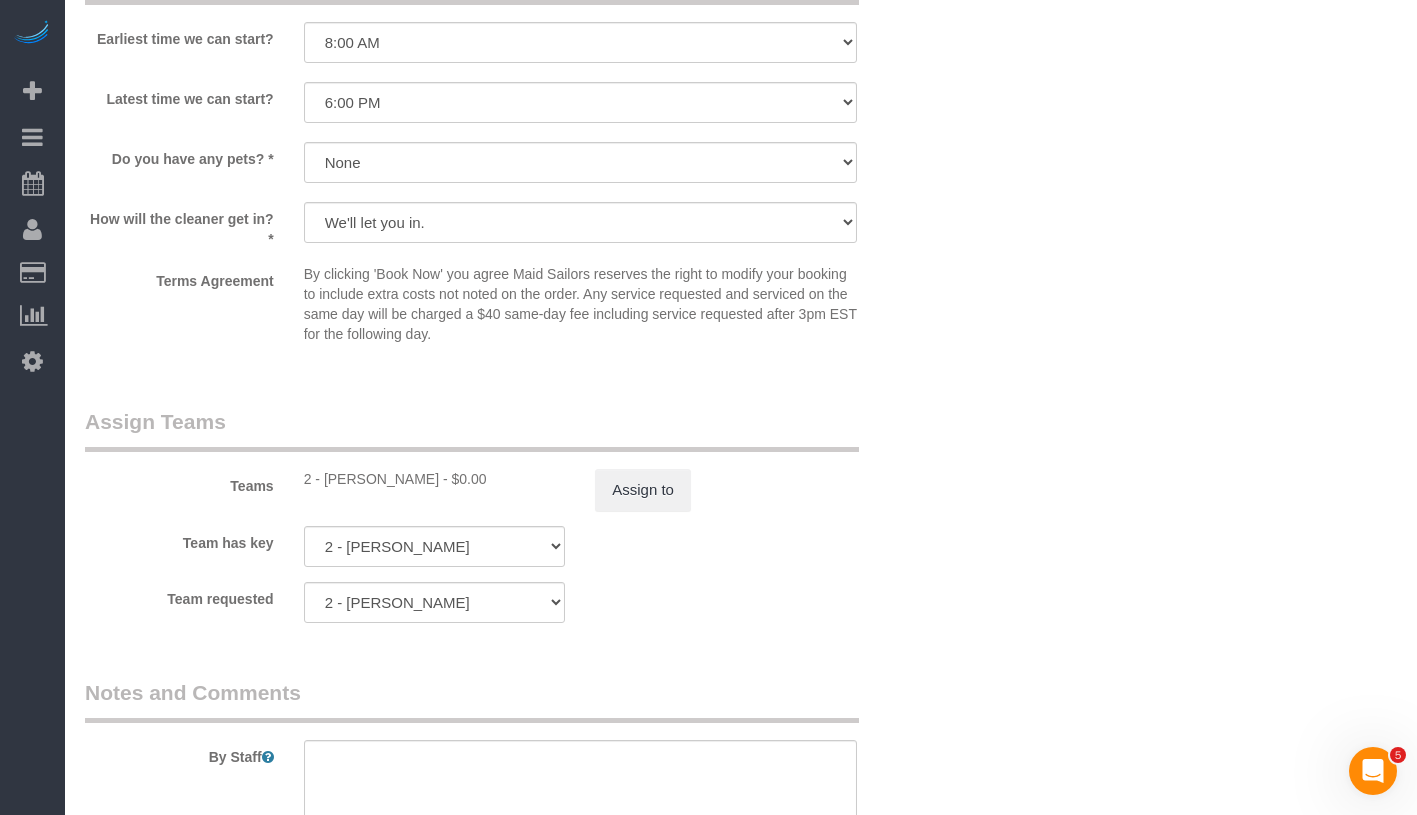 scroll, scrollTop: 2297, scrollLeft: 0, axis: vertical 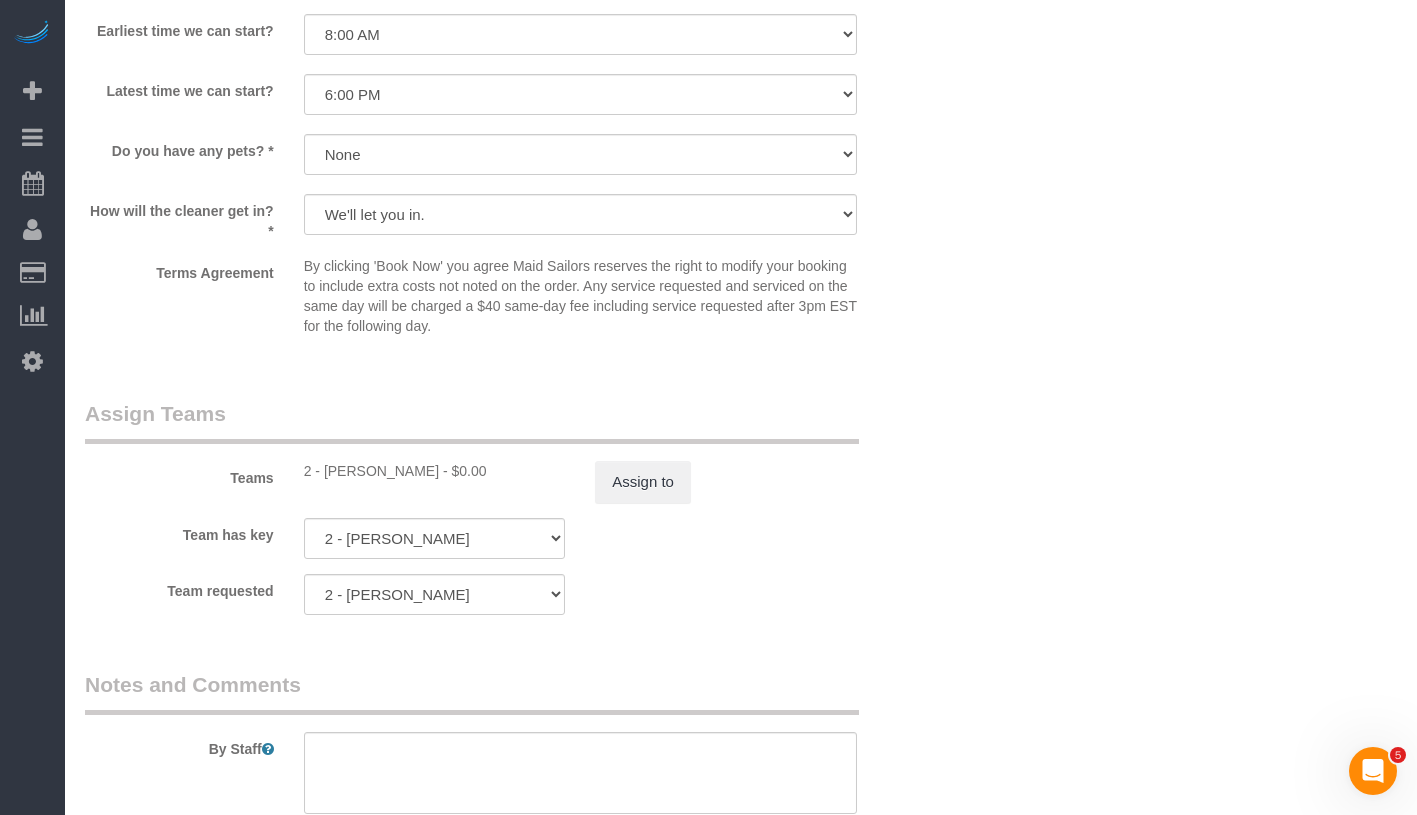 drag, startPoint x: 323, startPoint y: 469, endPoint x: 422, endPoint y: 470, distance: 99.00505 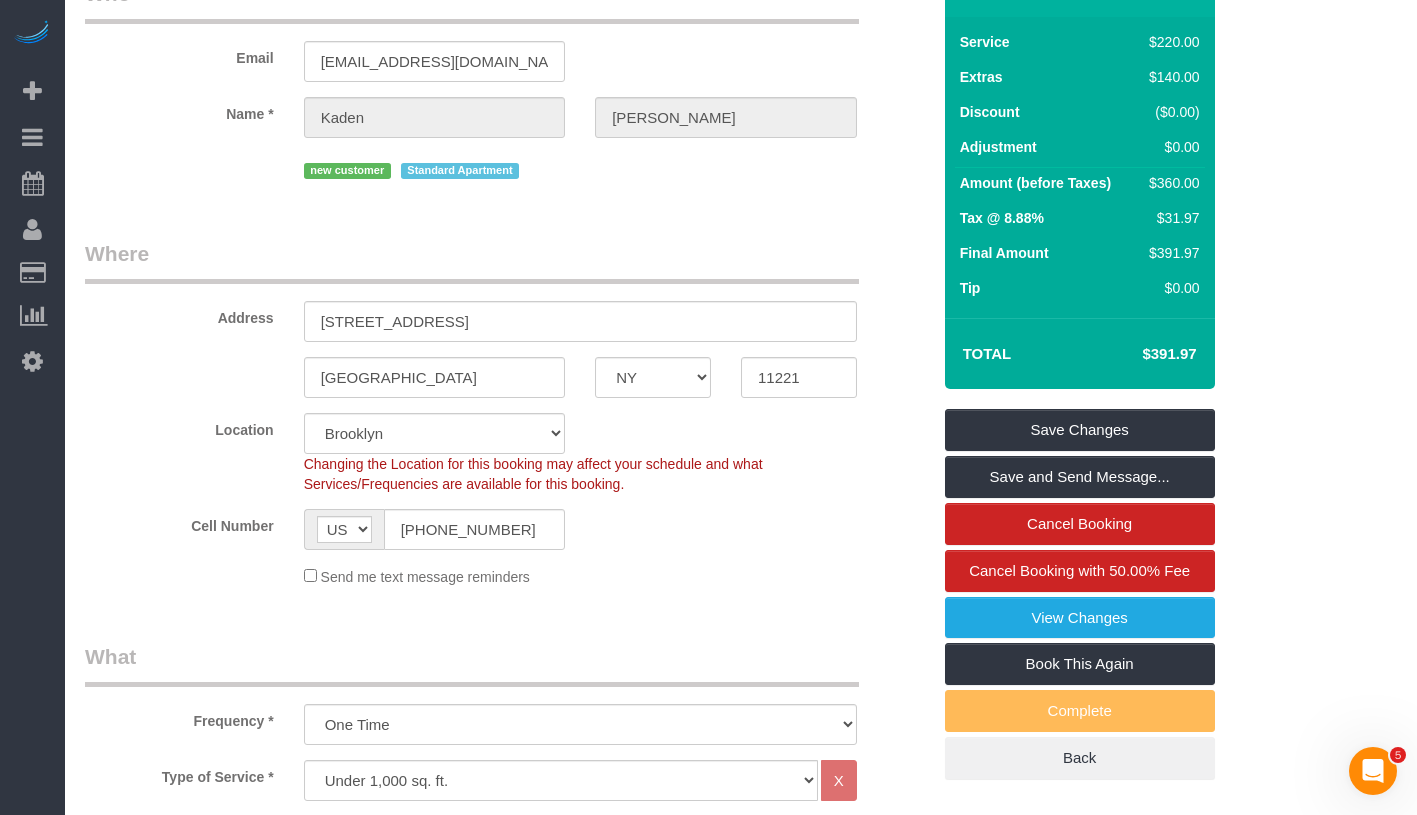 scroll, scrollTop: 0, scrollLeft: 0, axis: both 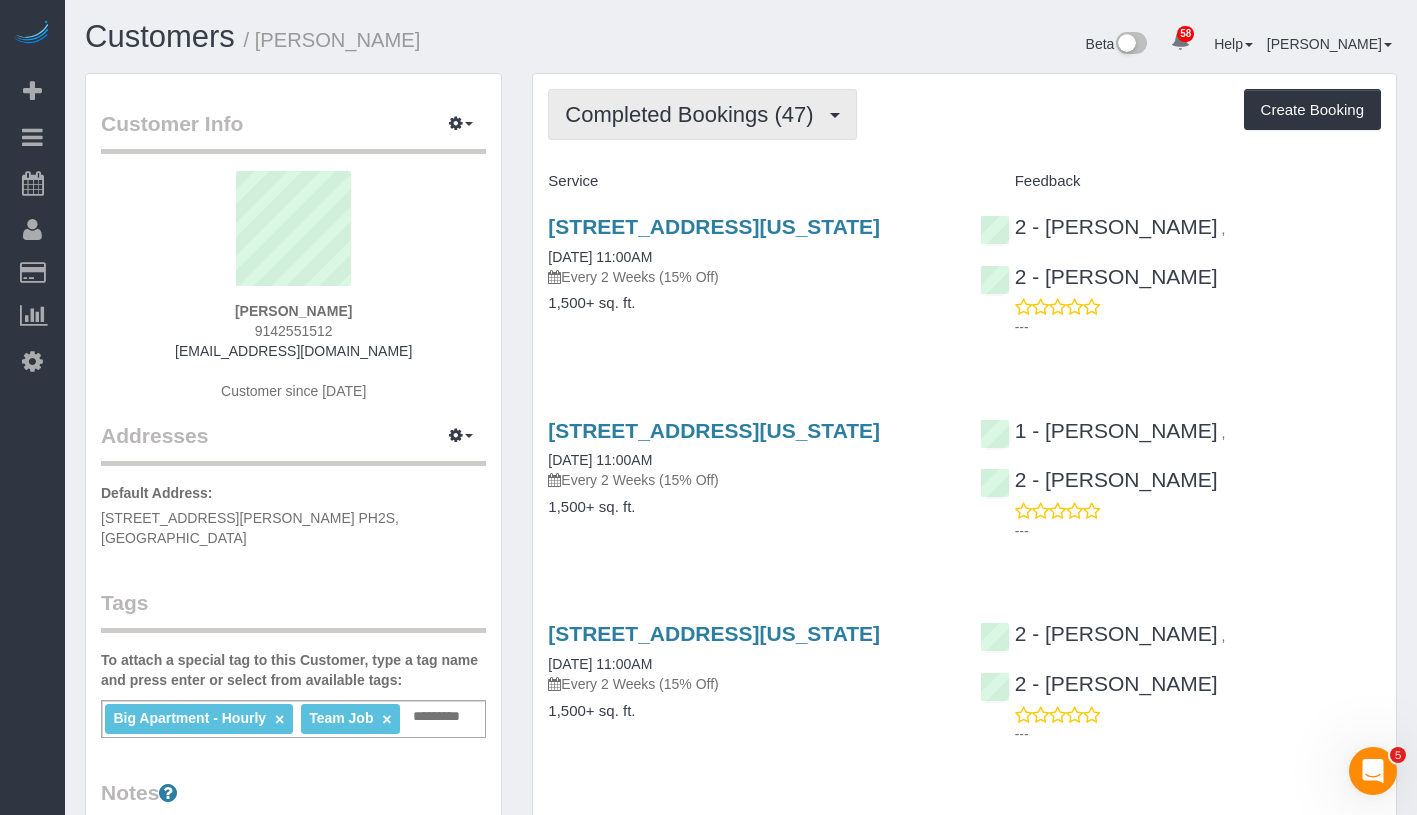 click on "Completed Bookings (47)" at bounding box center (694, 114) 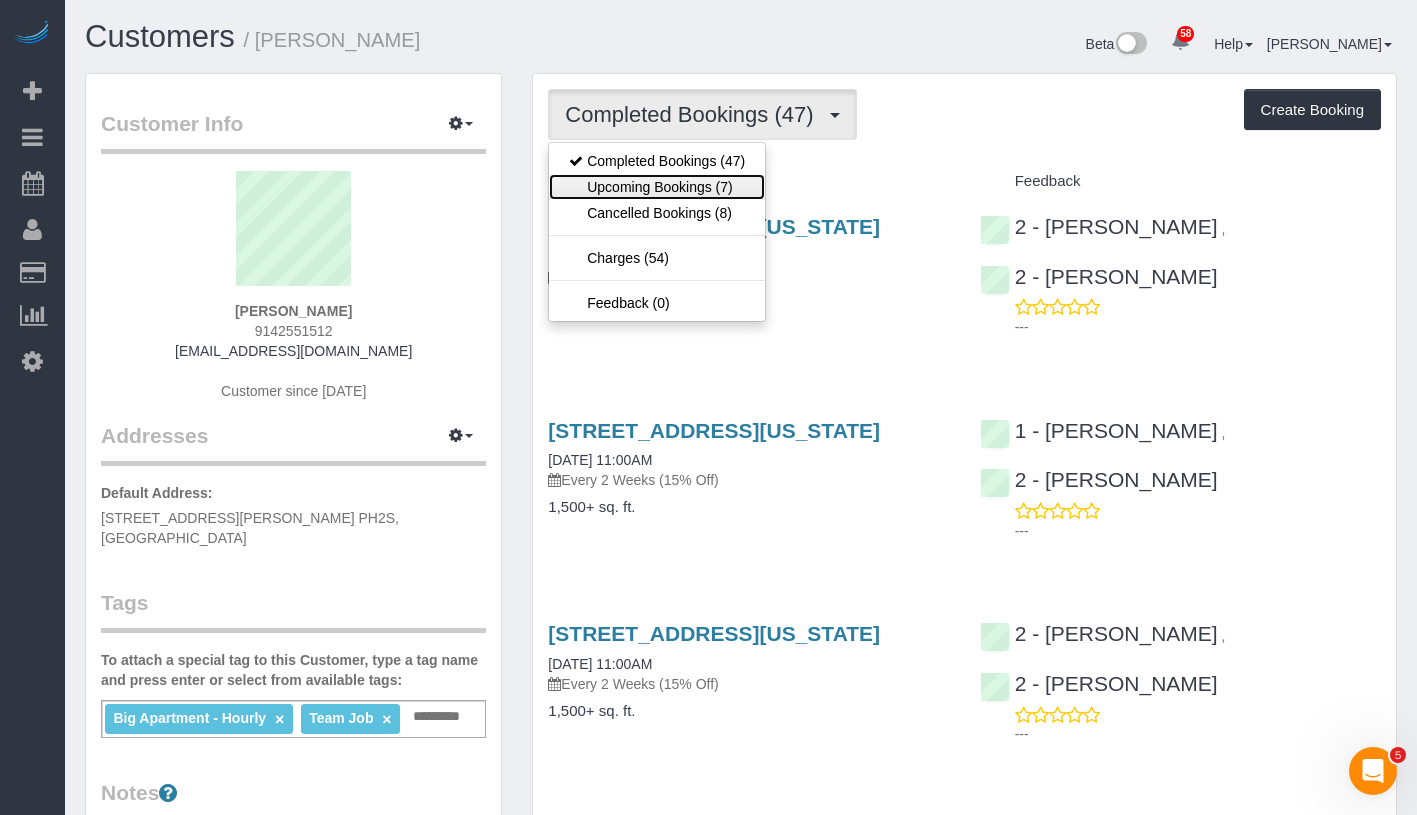 click on "Upcoming Bookings (7)" at bounding box center [657, 187] 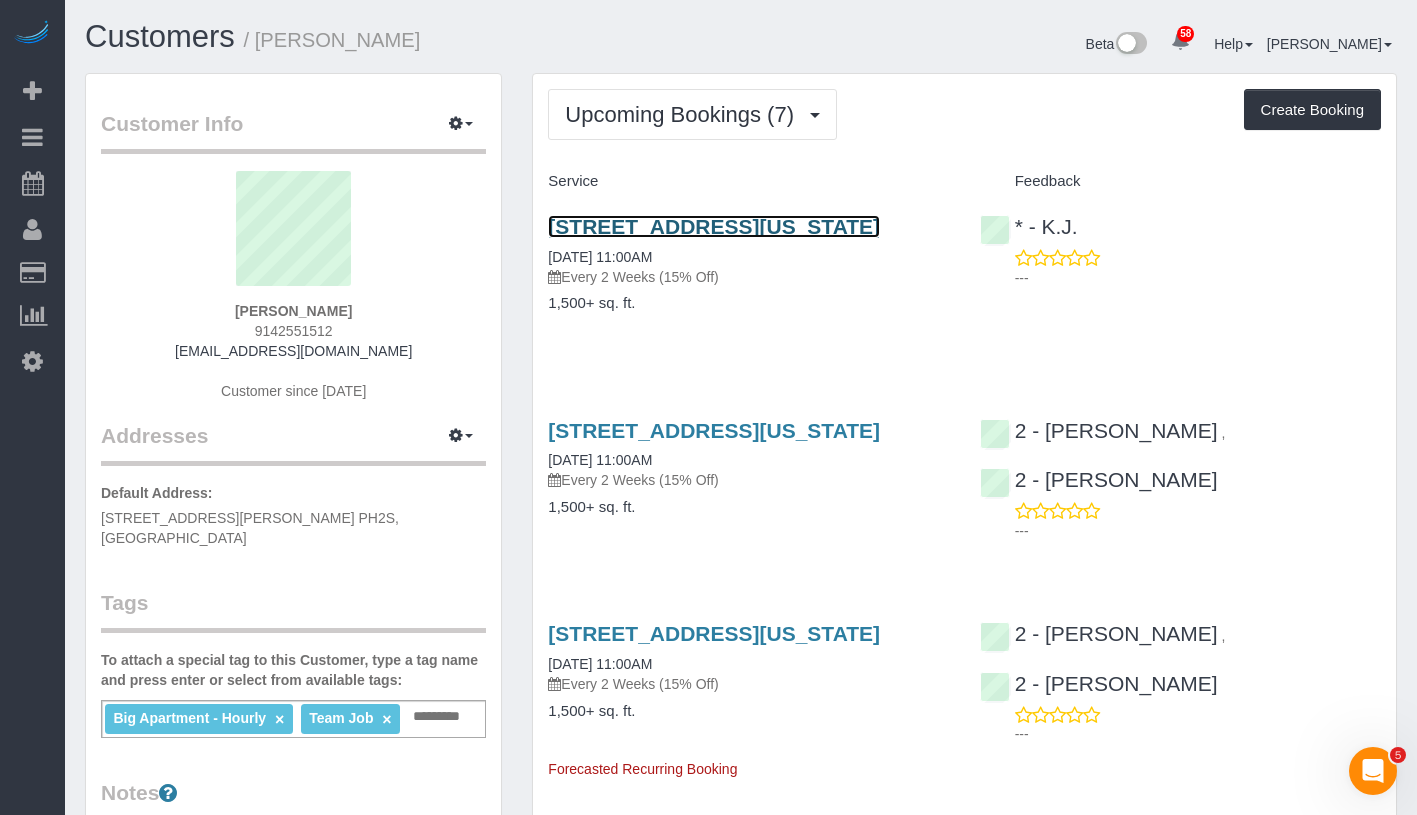 click on "[STREET_ADDRESS][US_STATE]" at bounding box center [714, 226] 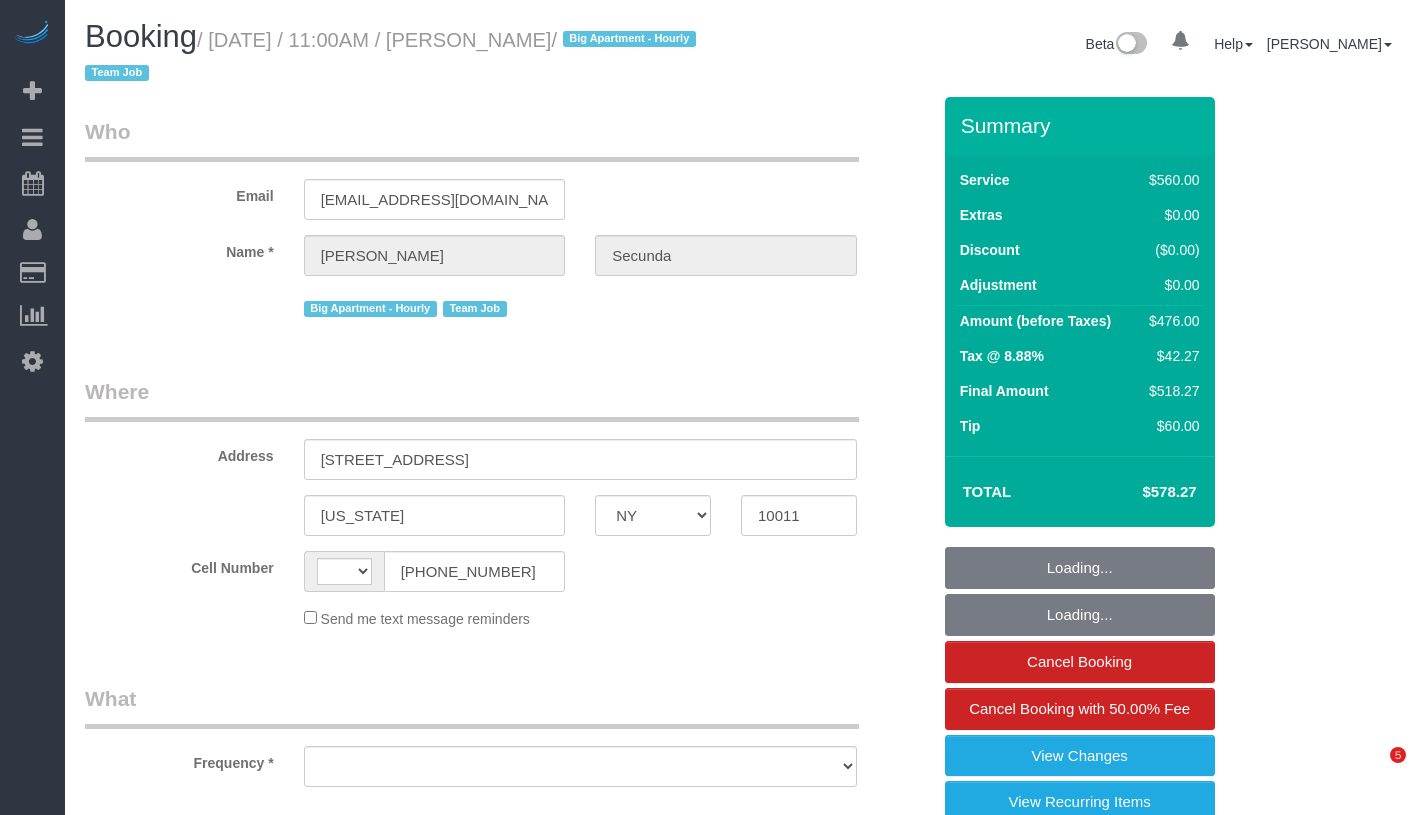 select on "NY" 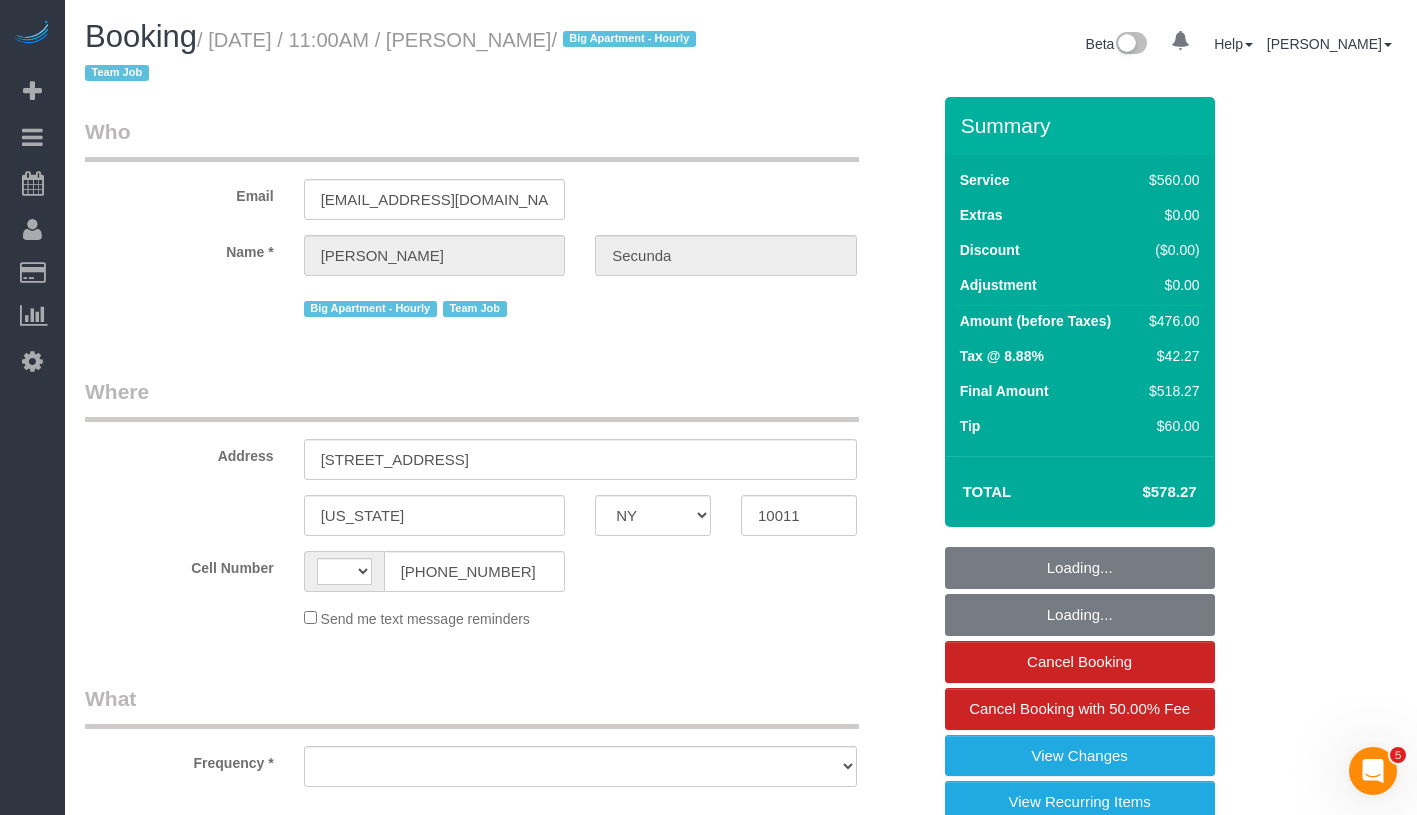 scroll, scrollTop: 0, scrollLeft: 0, axis: both 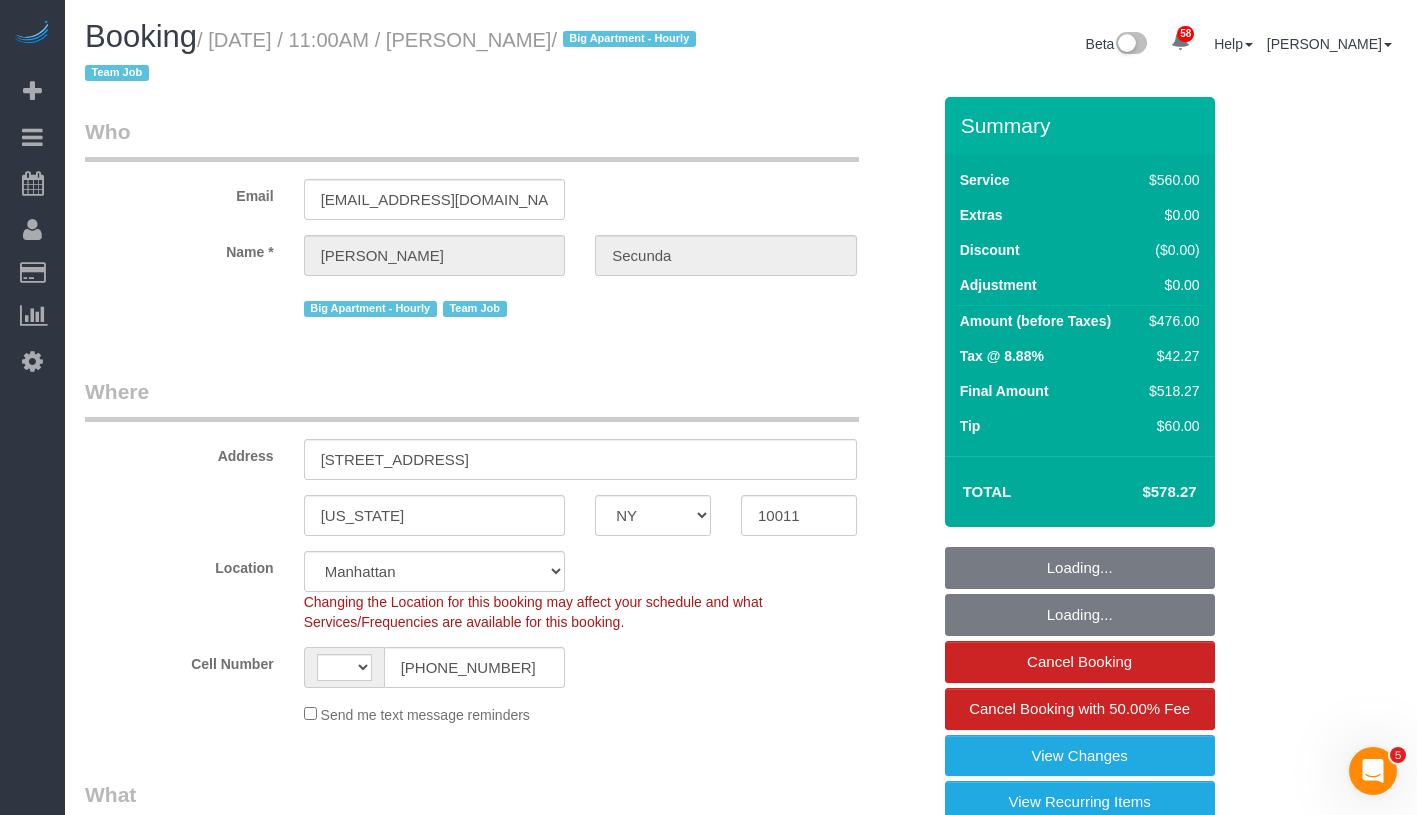 select on "string:US" 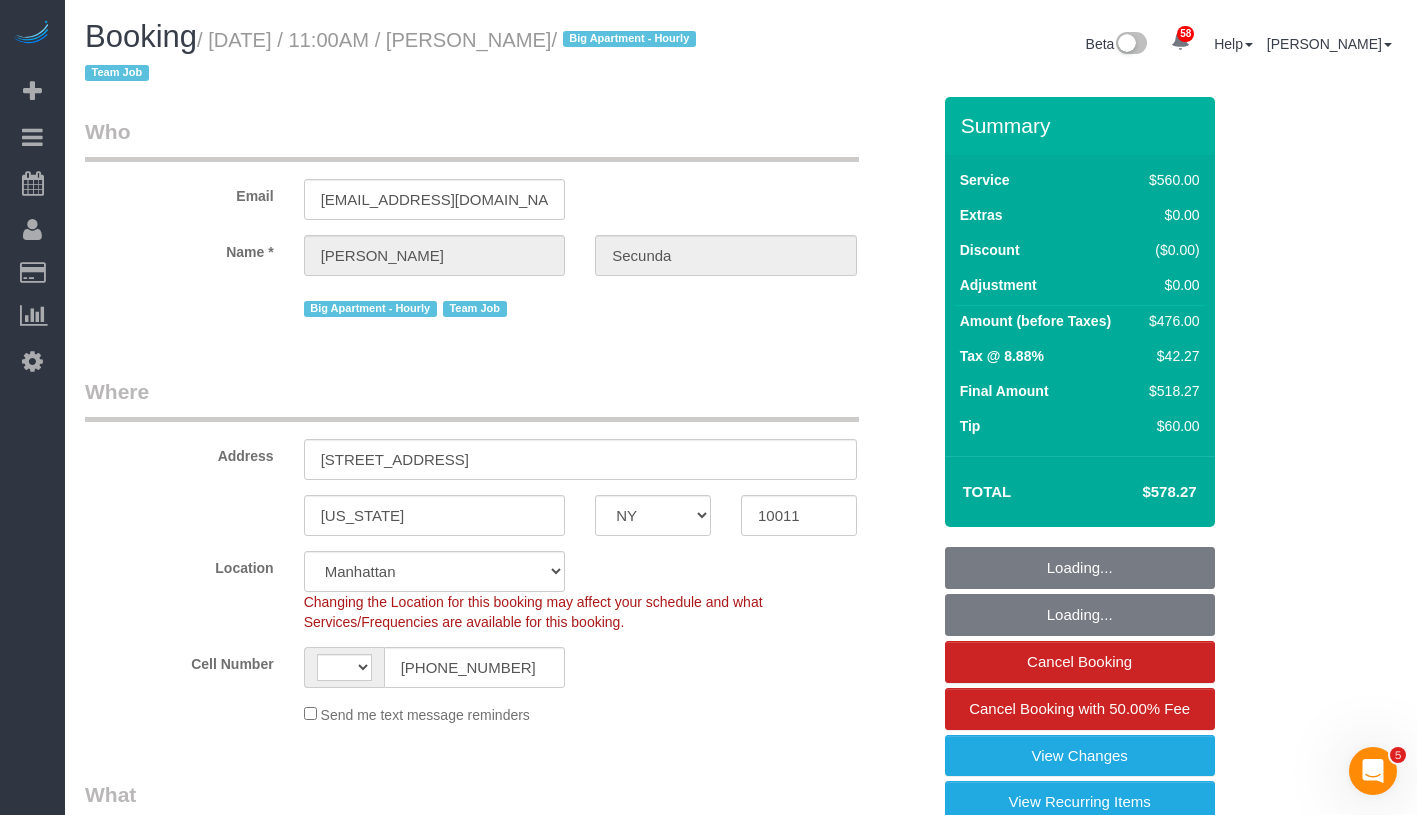 select on "object:972" 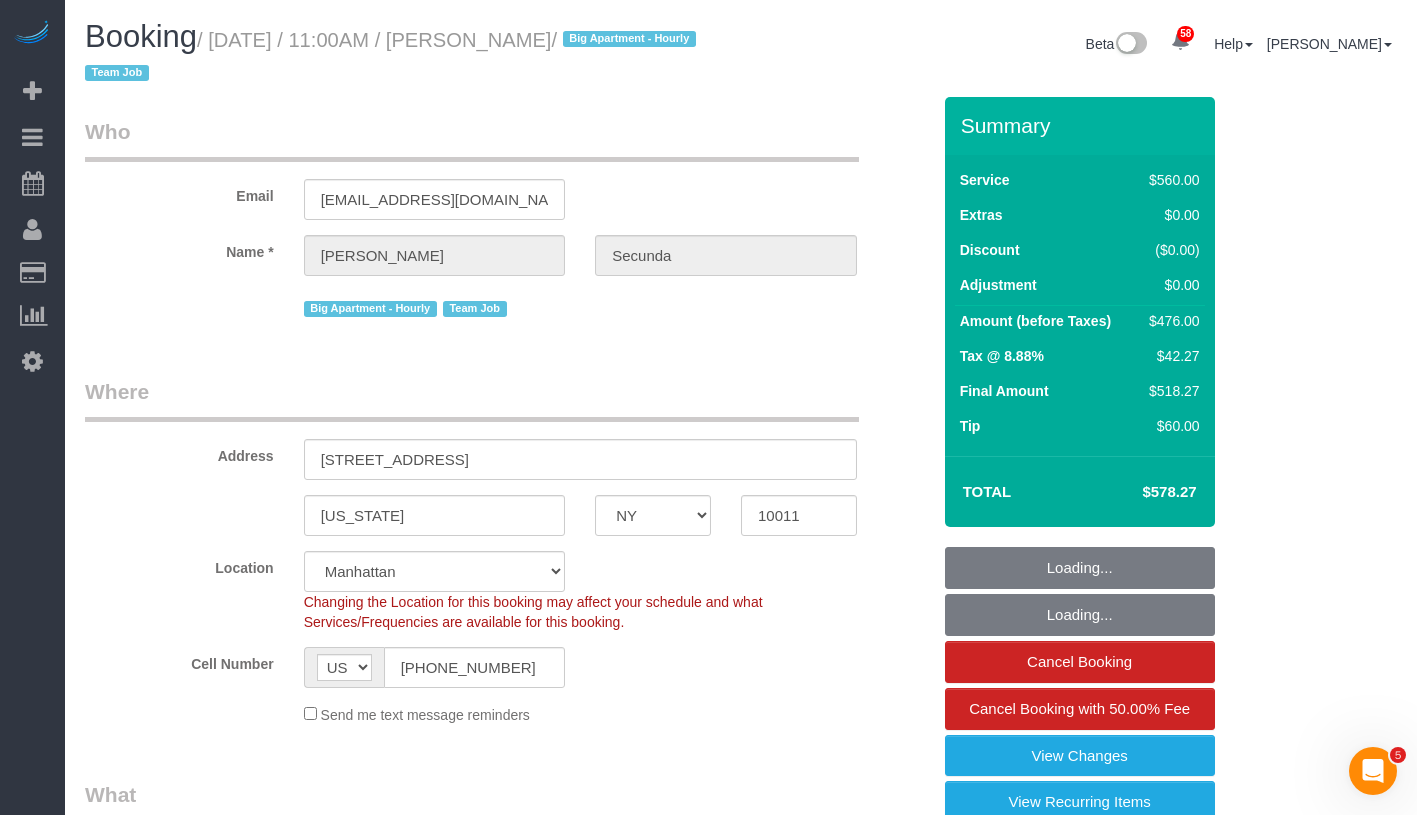 select on "210" 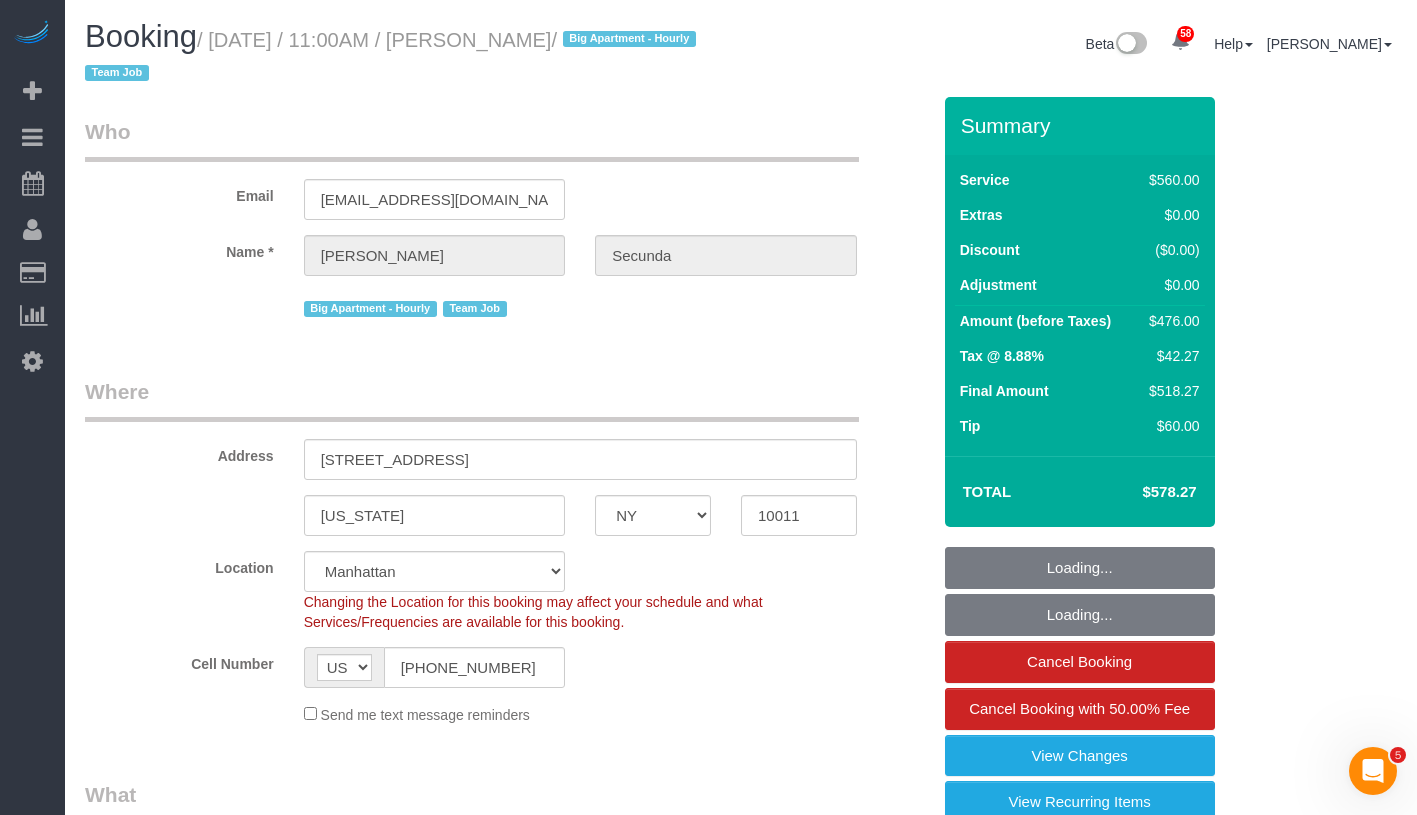 select on "string:stripe-pm_1PydV54VGloSiKo7AVca8xIs" 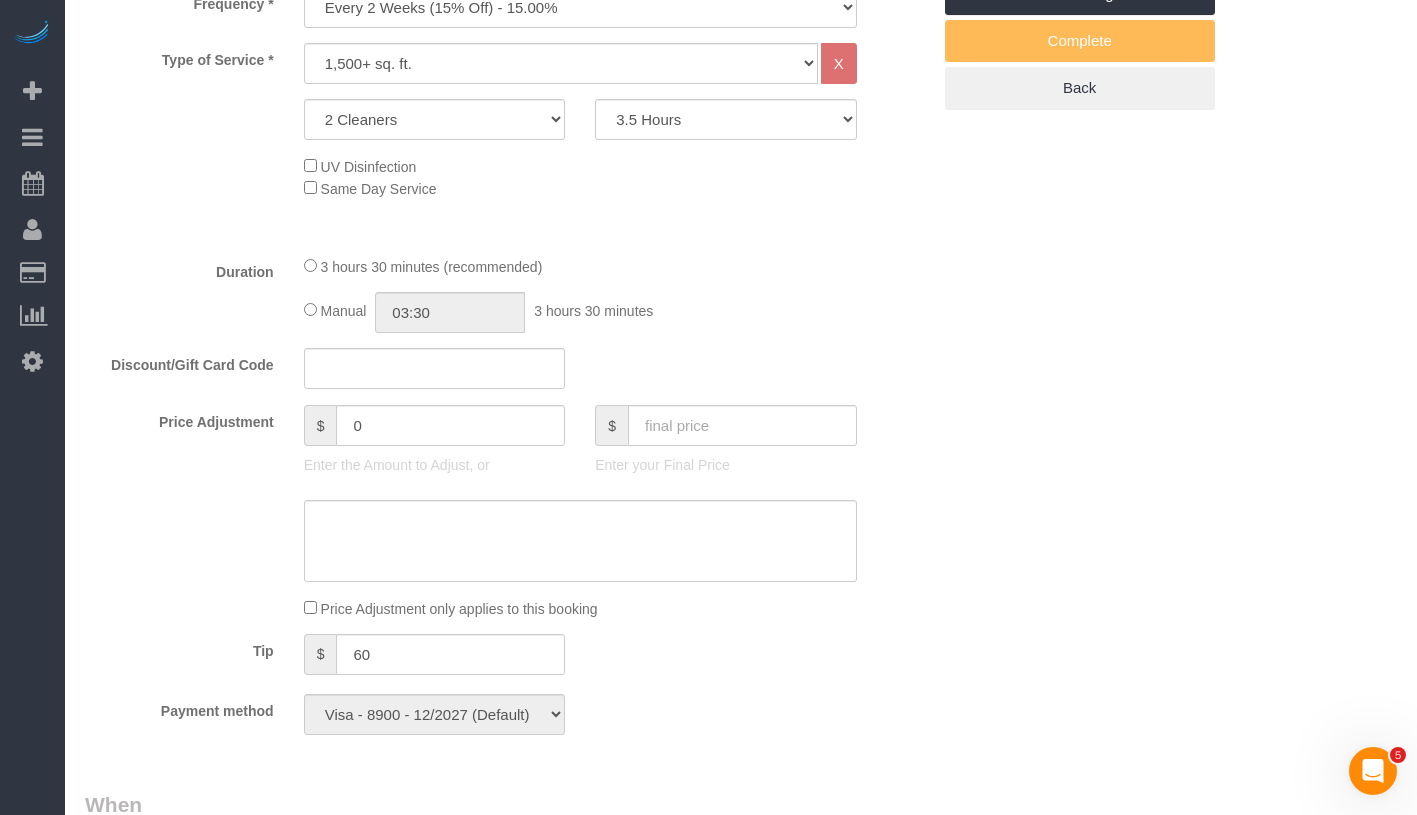 select on "object:1438" 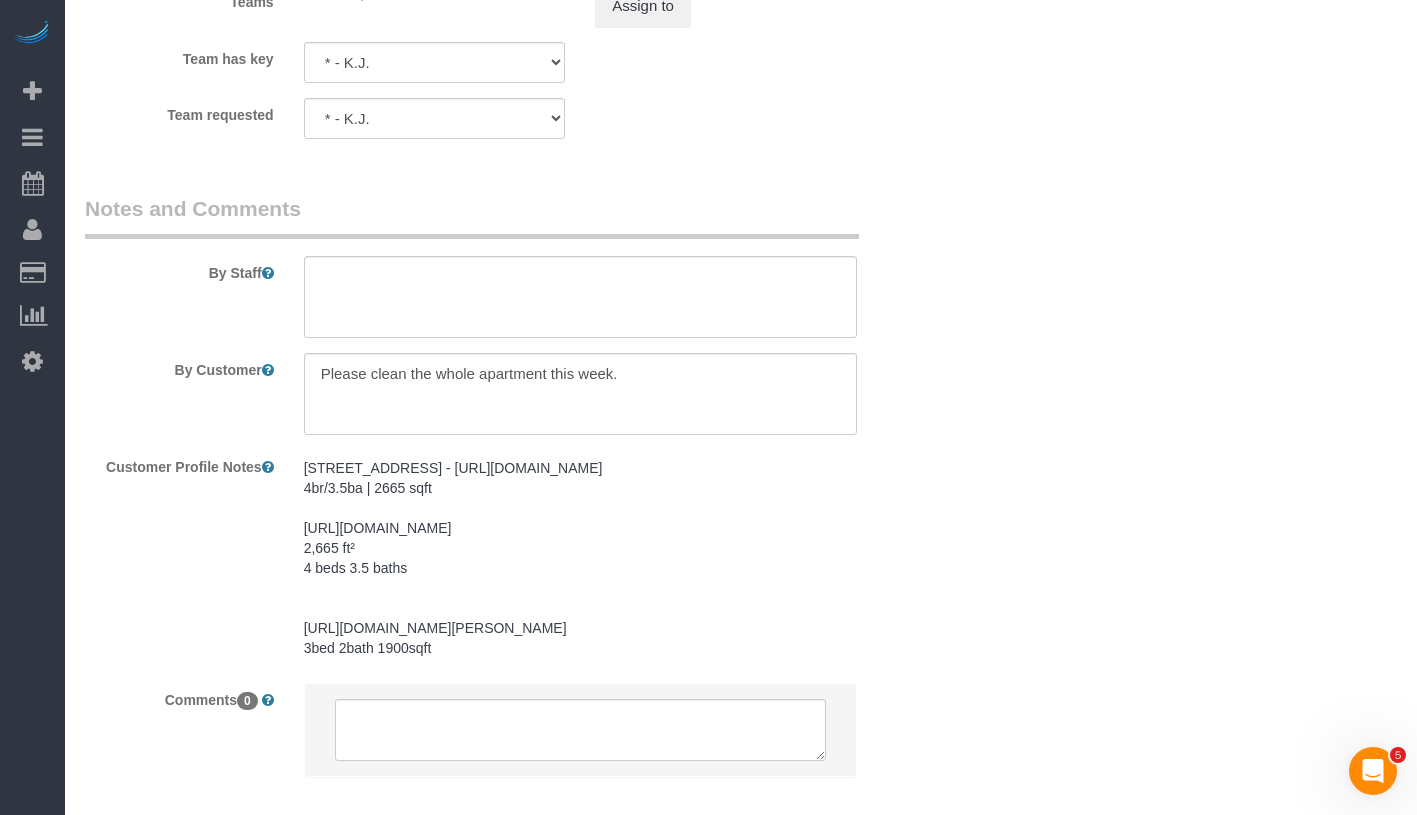 scroll, scrollTop: 2421, scrollLeft: 0, axis: vertical 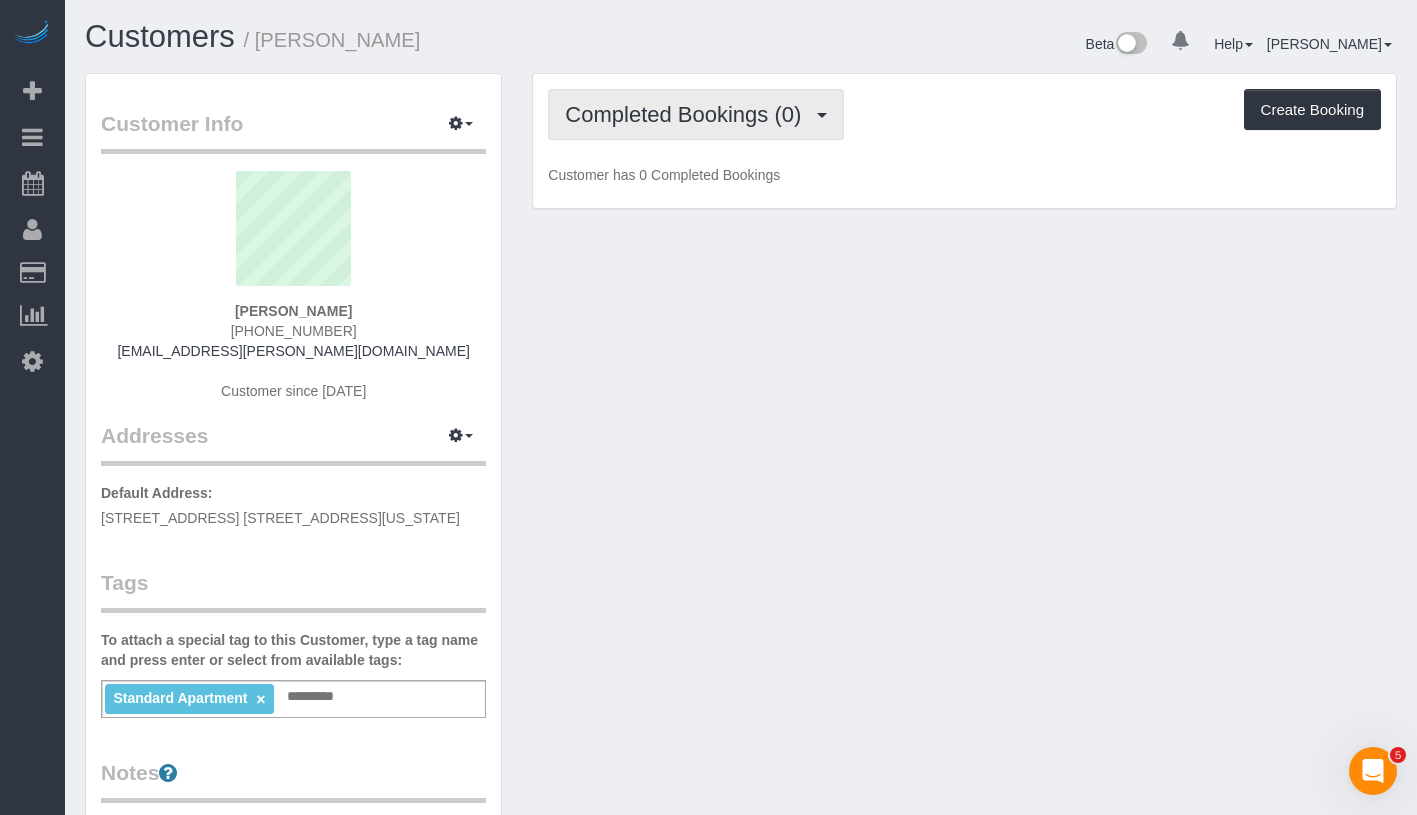 click on "Completed Bookings (0)" at bounding box center (688, 114) 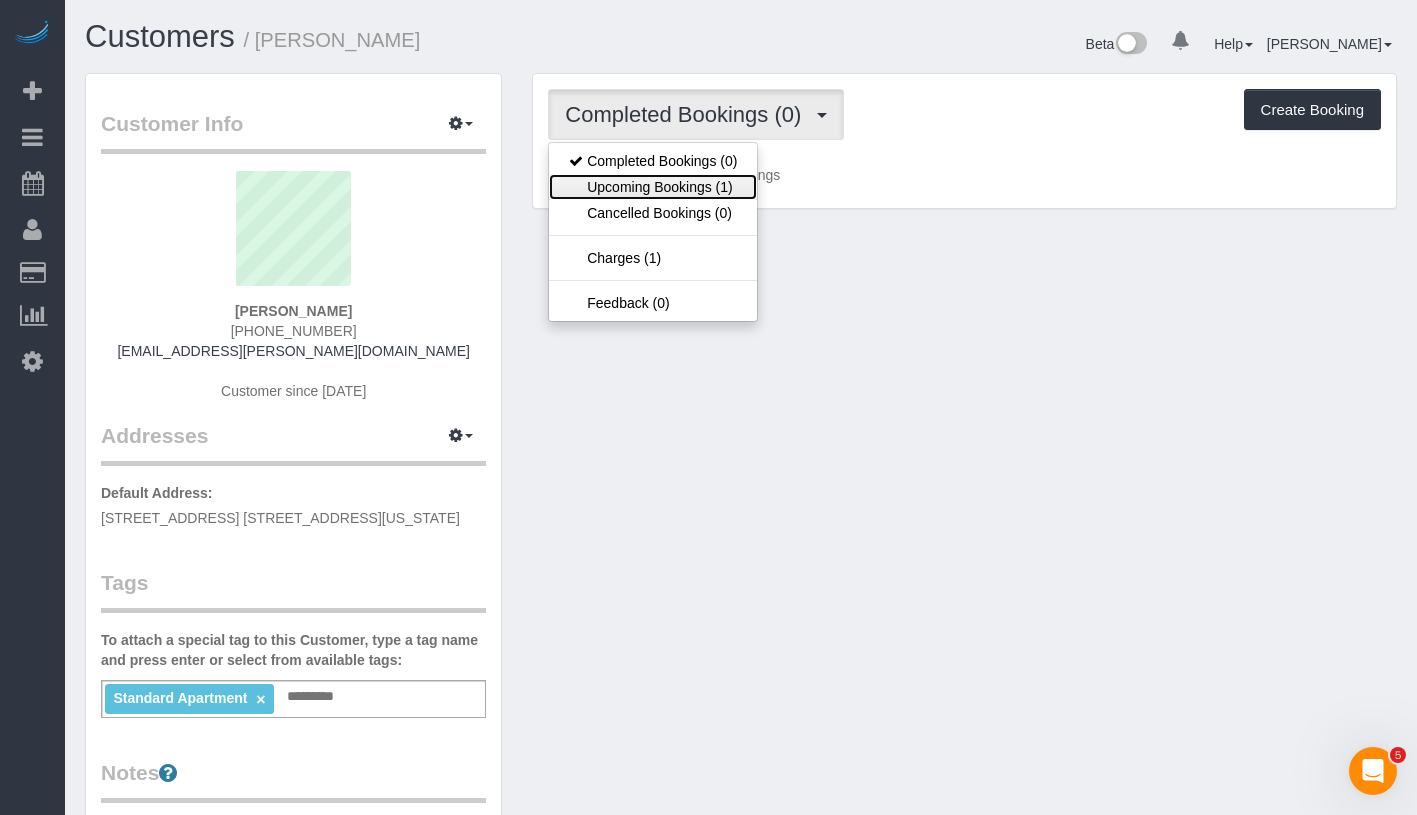 click on "Upcoming Bookings (1)" at bounding box center (653, 187) 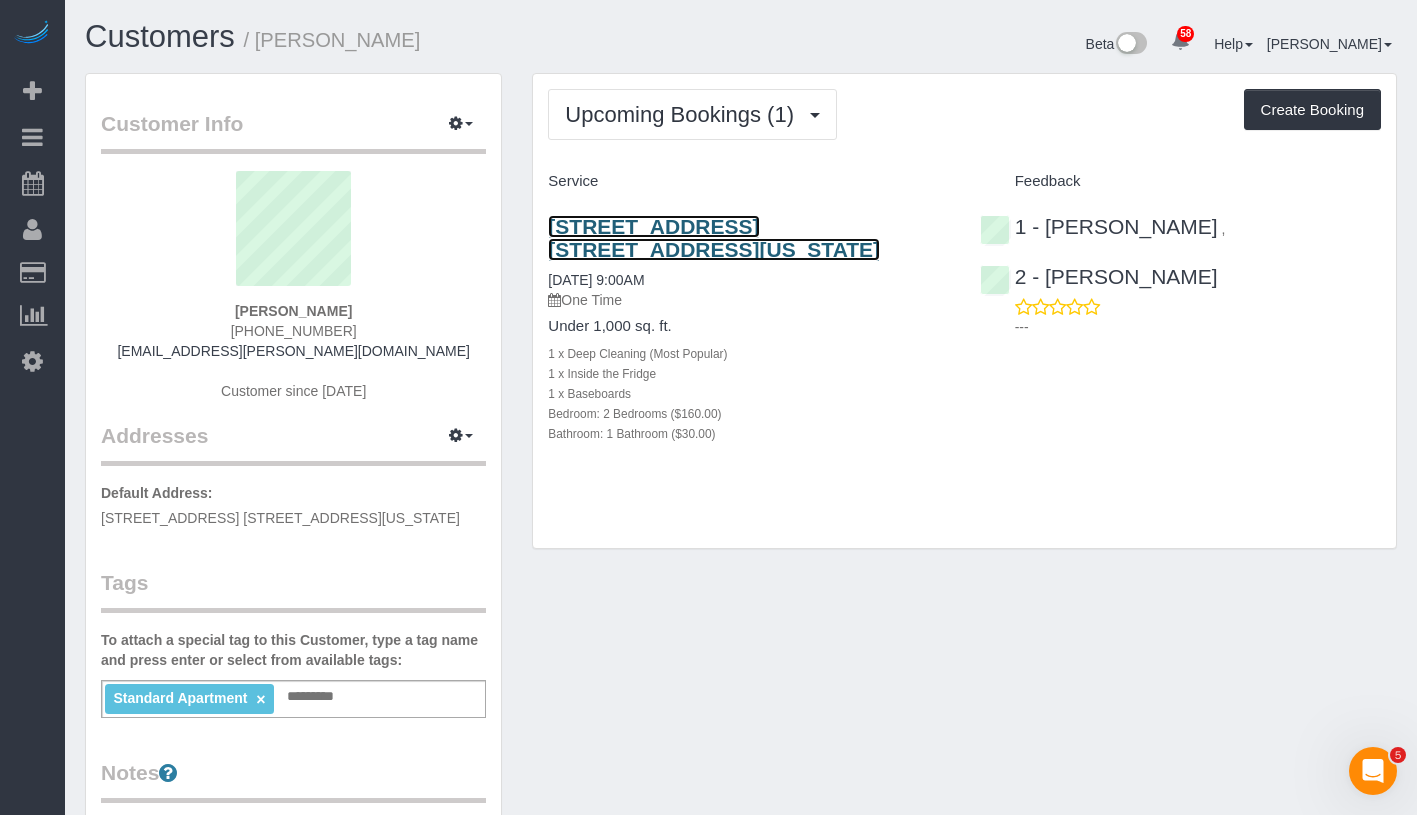 click on "[STREET_ADDRESS] [STREET_ADDRESS][US_STATE]" at bounding box center [714, 238] 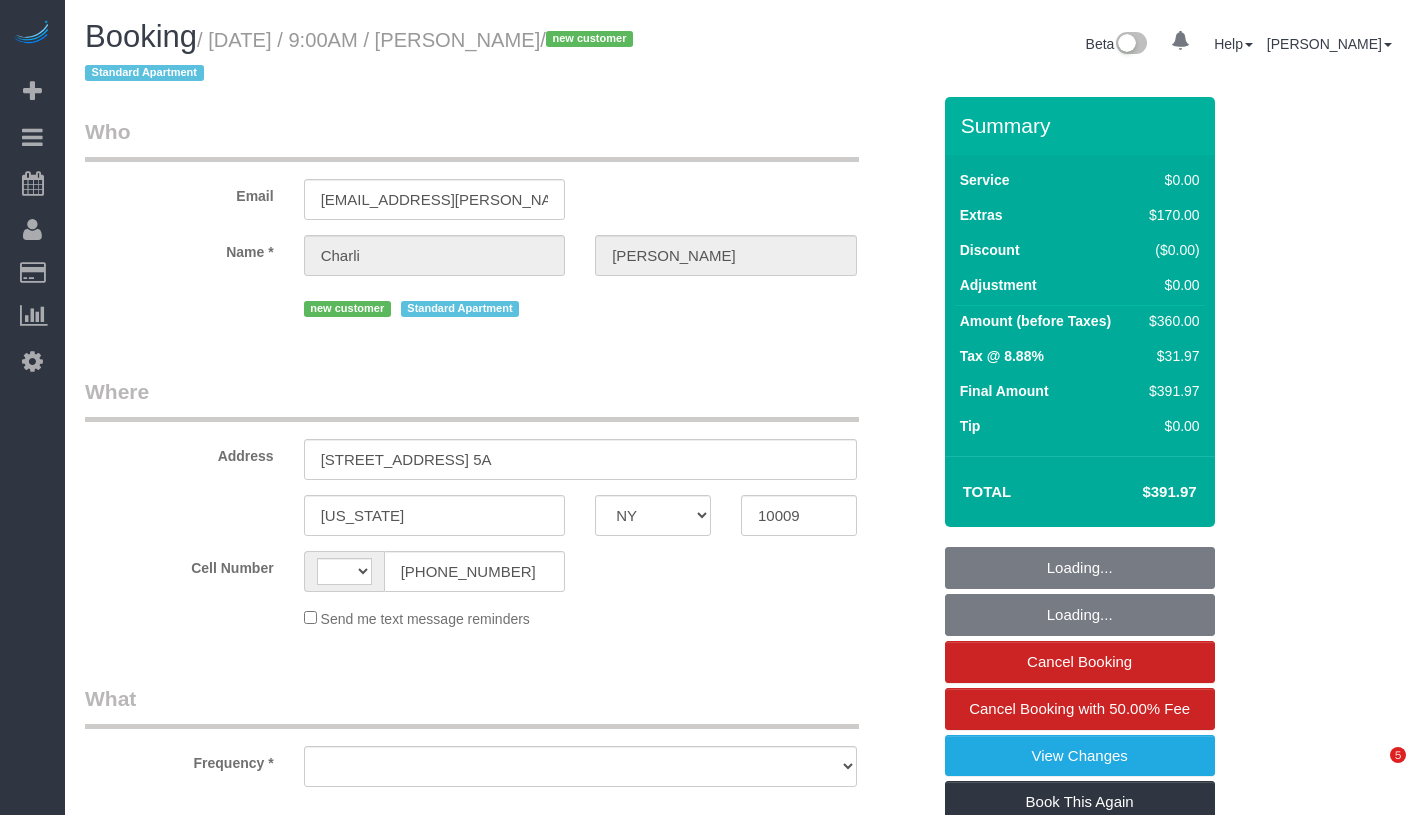select on "NY" 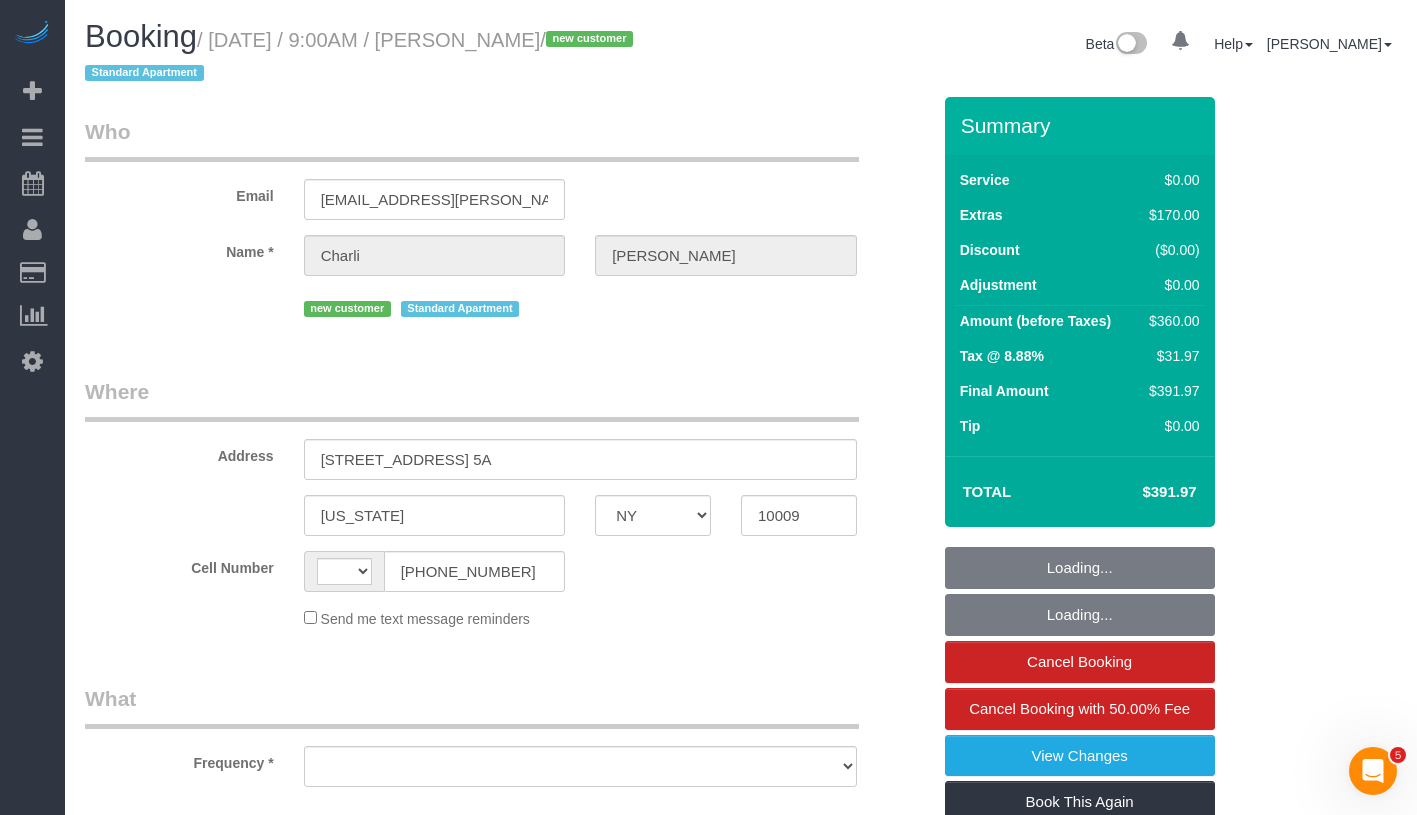 scroll, scrollTop: 0, scrollLeft: 0, axis: both 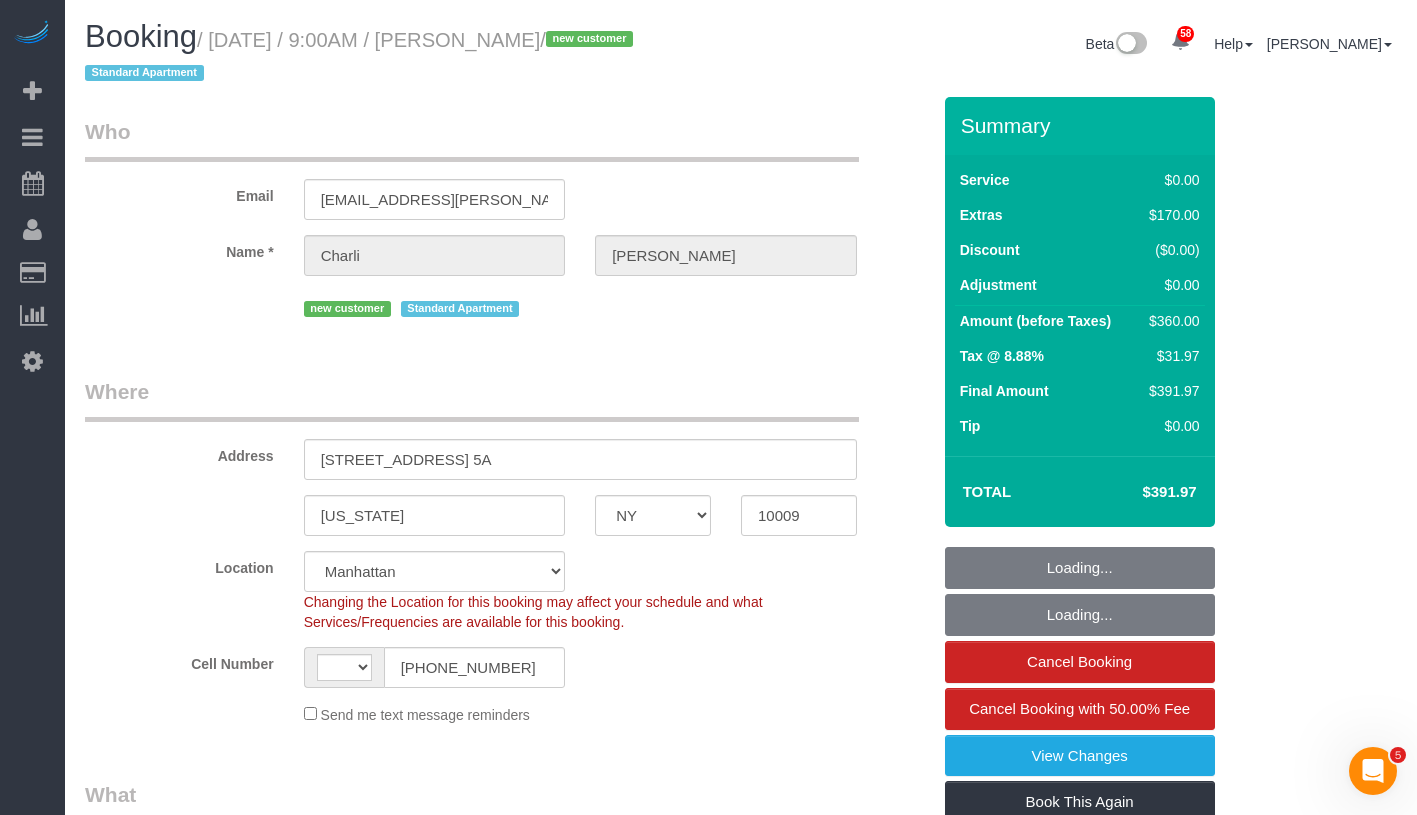 select on "string:US" 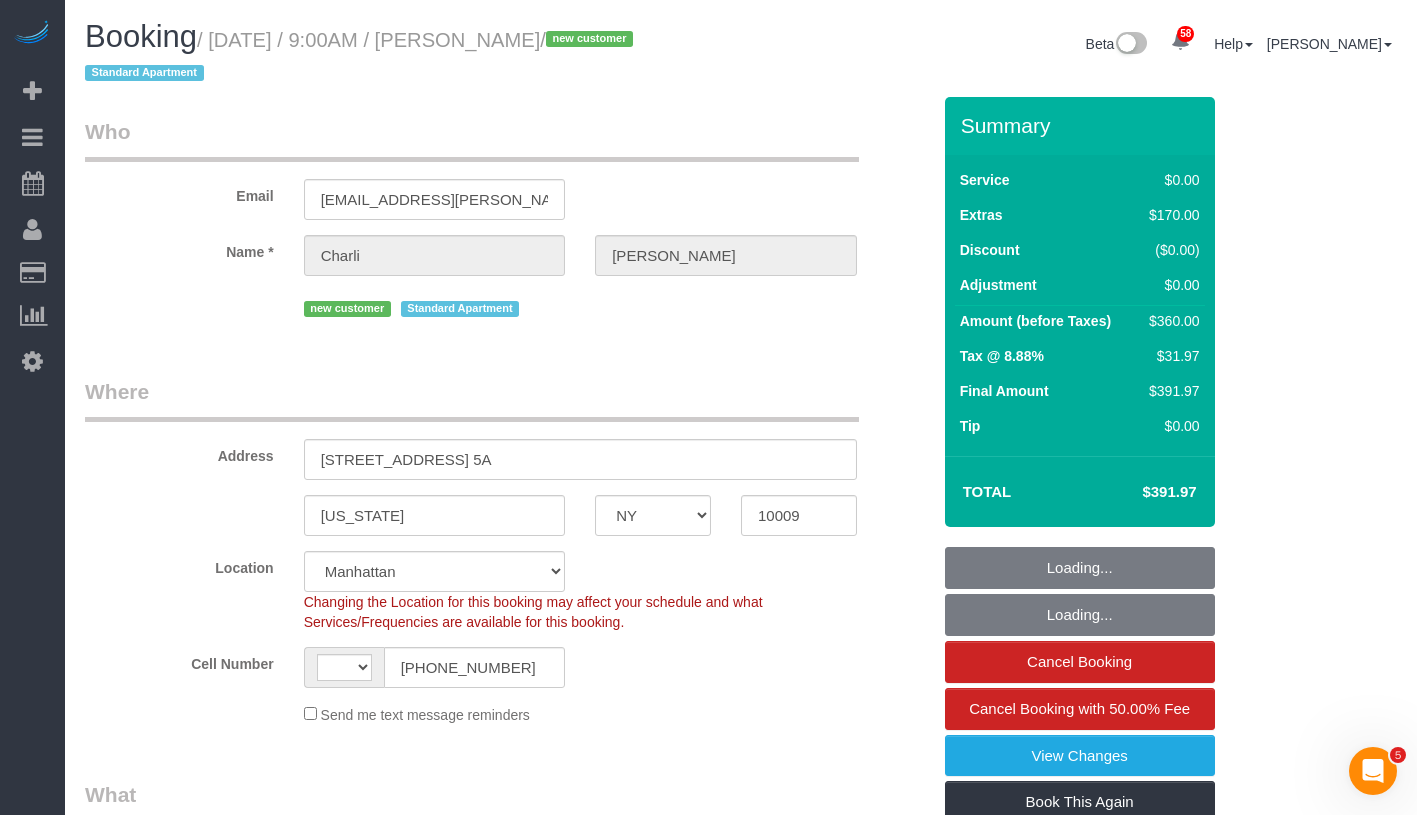 select on "string:stripe-pm_1RdHgX4VGloSiKo7dbP7gUaE" 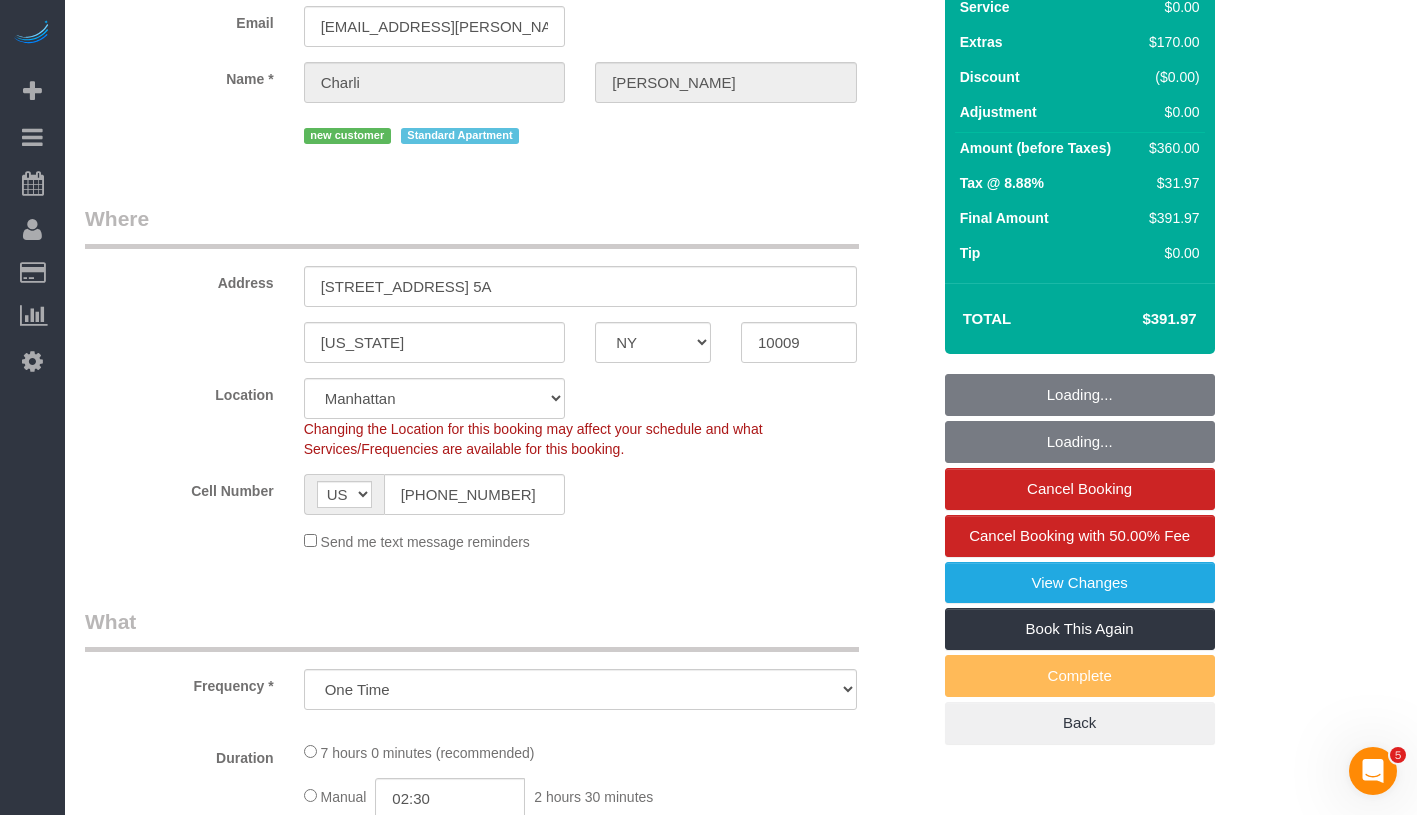 select on "object:833" 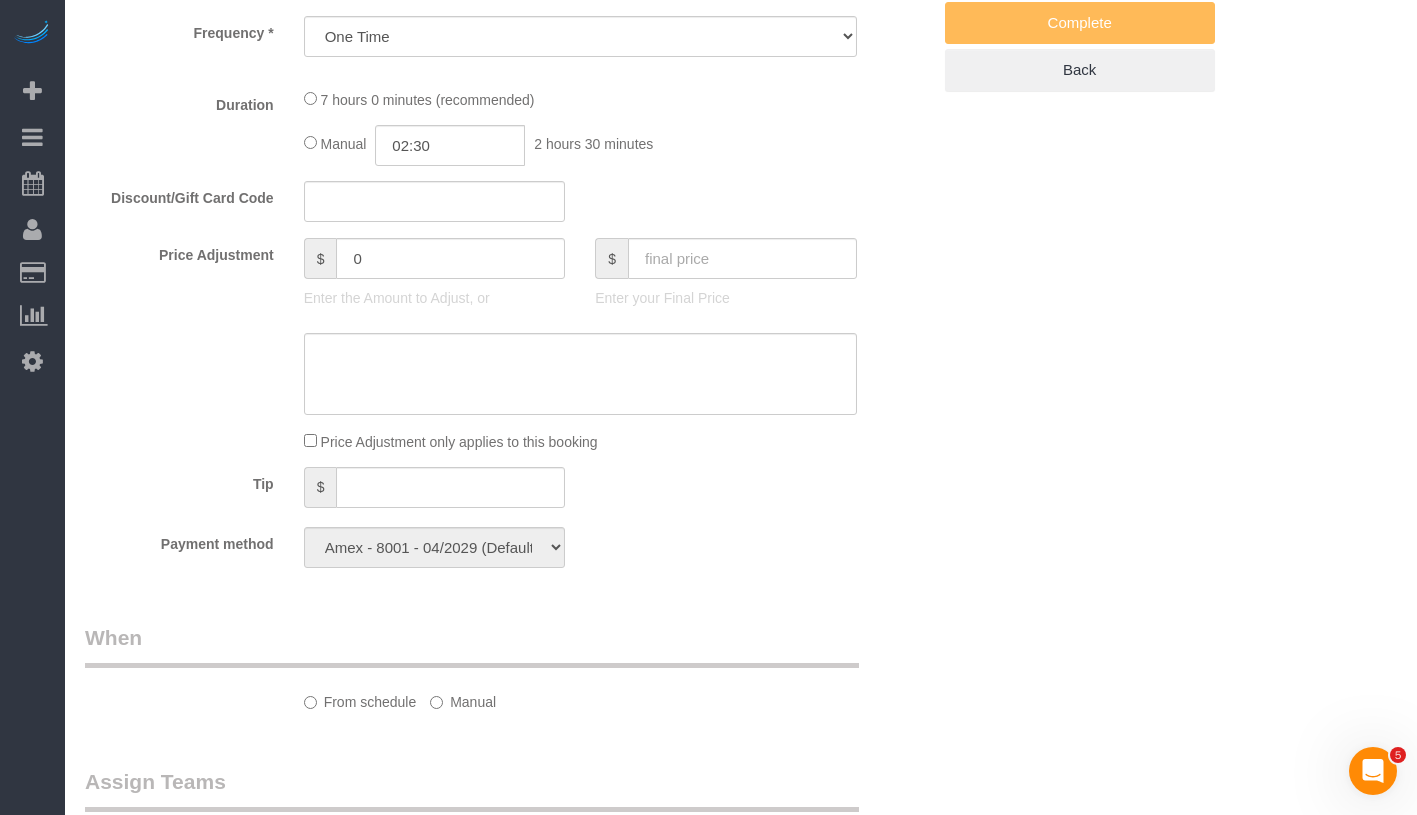 select on "2" 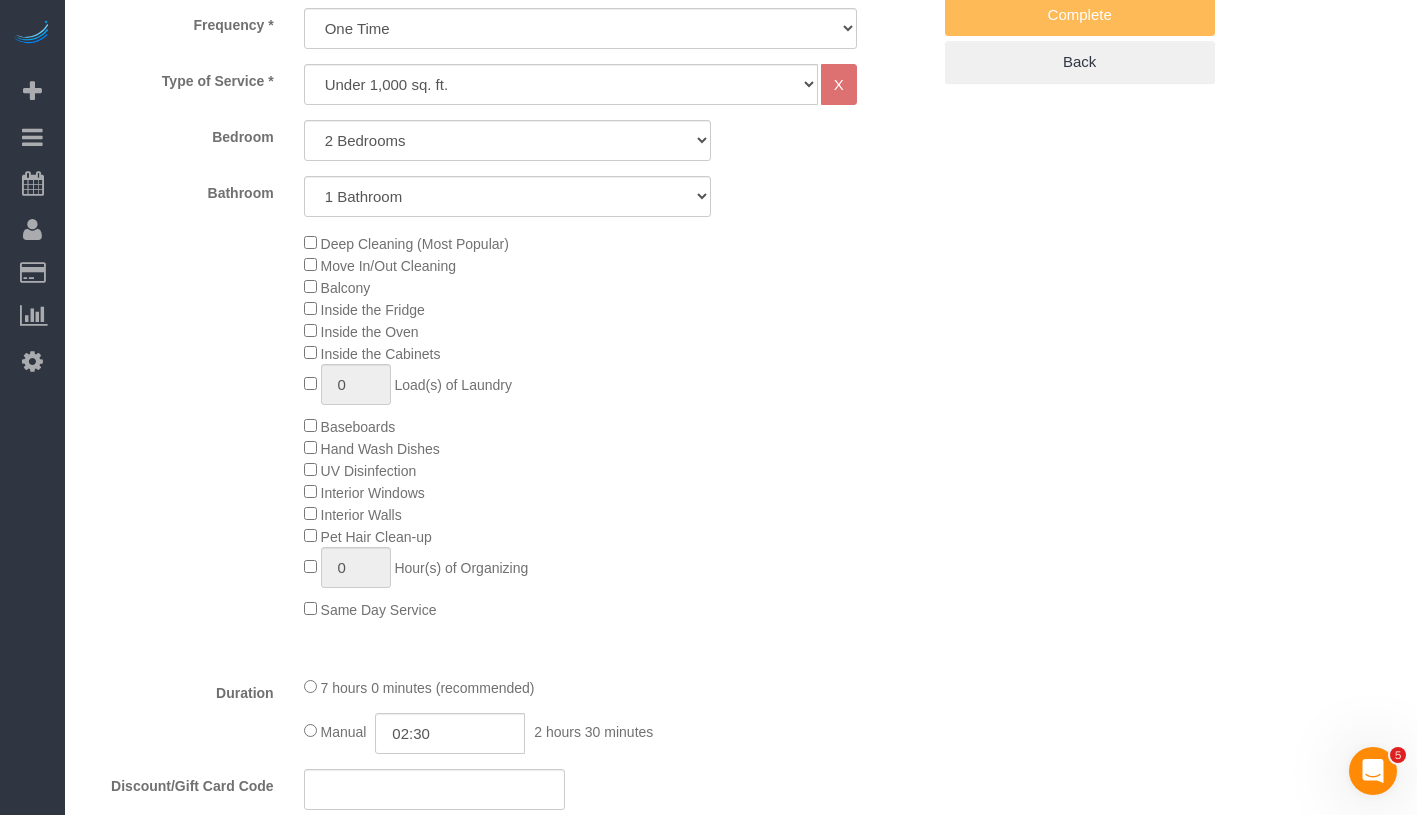 select on "spot1" 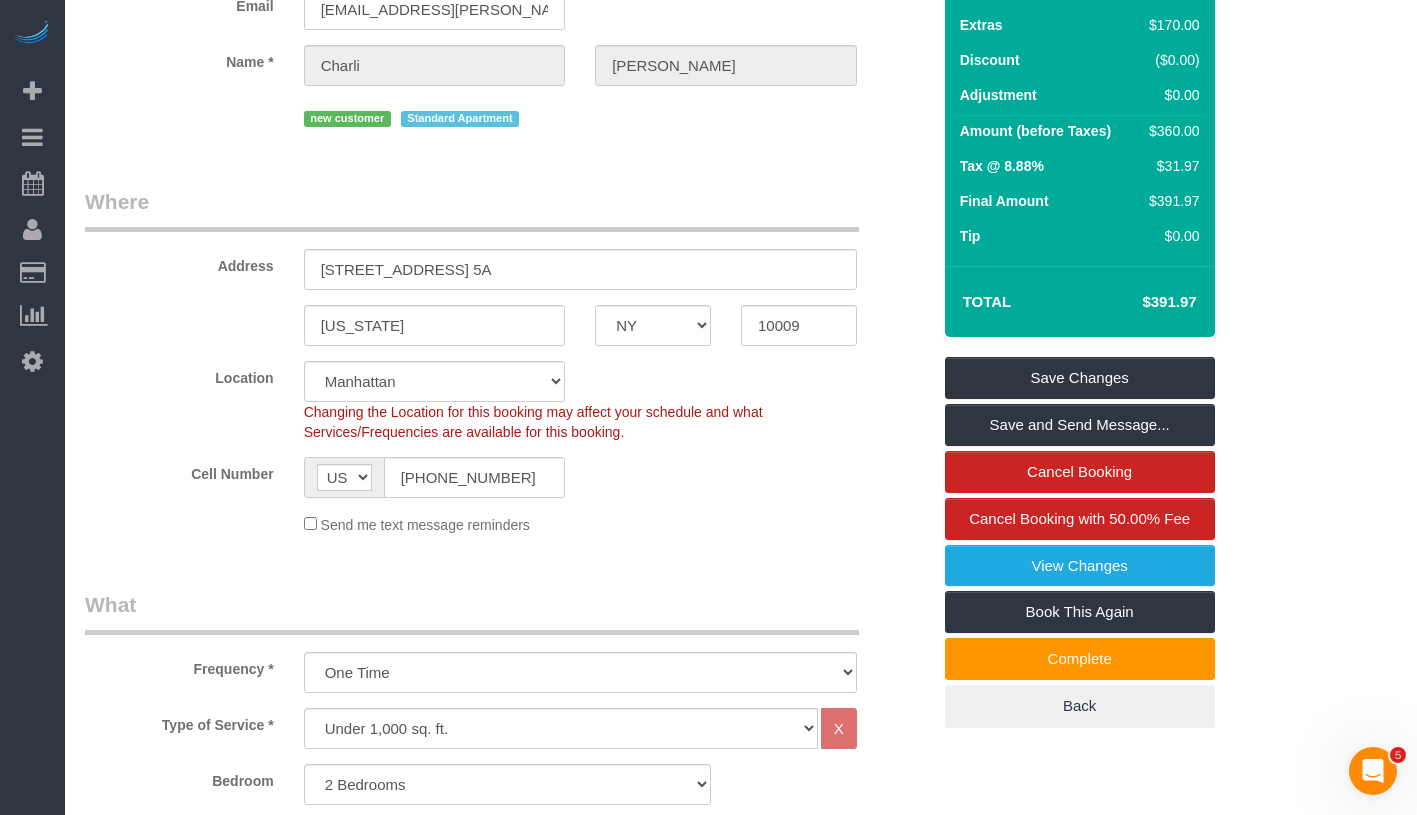 scroll, scrollTop: 0, scrollLeft: 0, axis: both 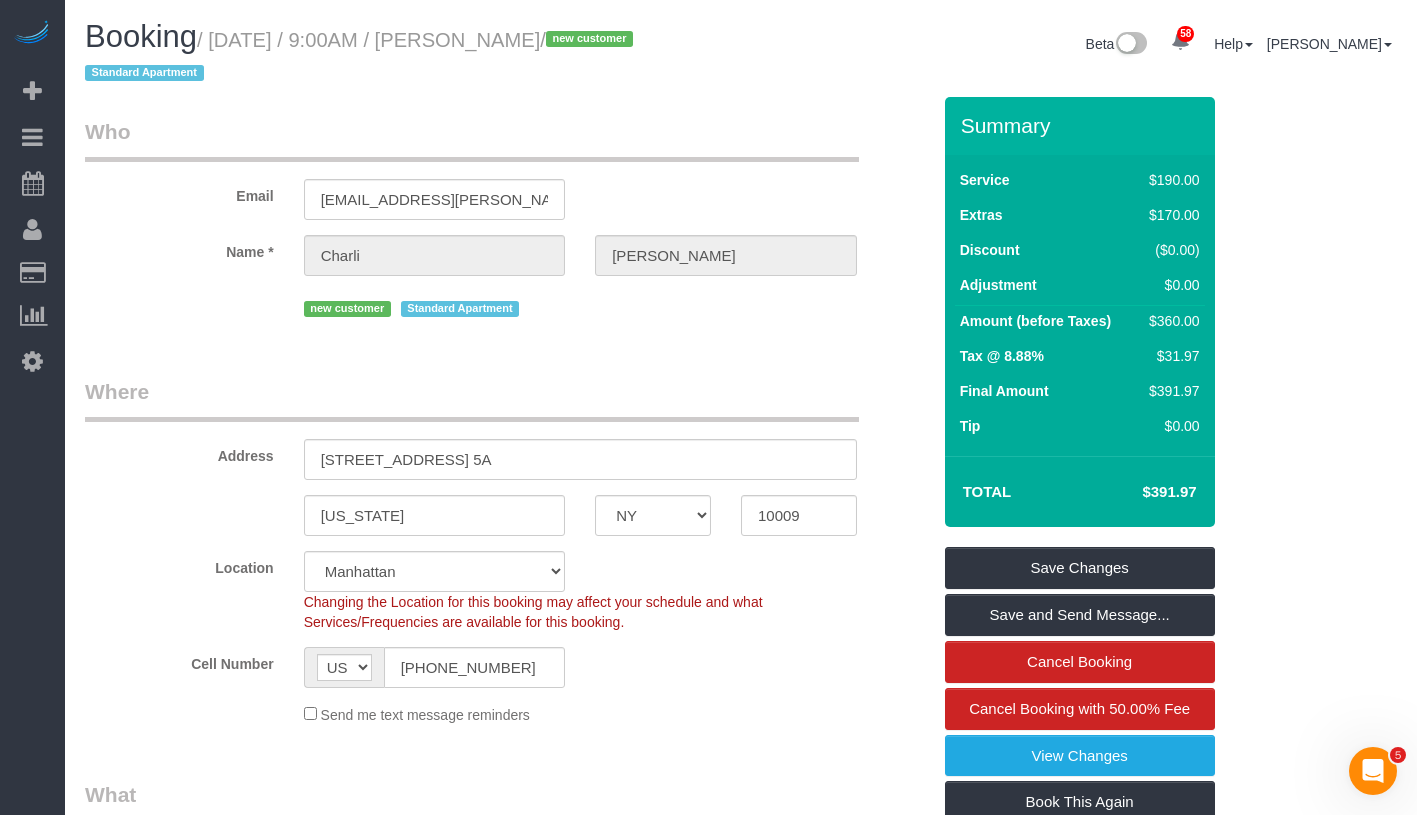 drag, startPoint x: 227, startPoint y: 35, endPoint x: 585, endPoint y: 39, distance: 358.02234 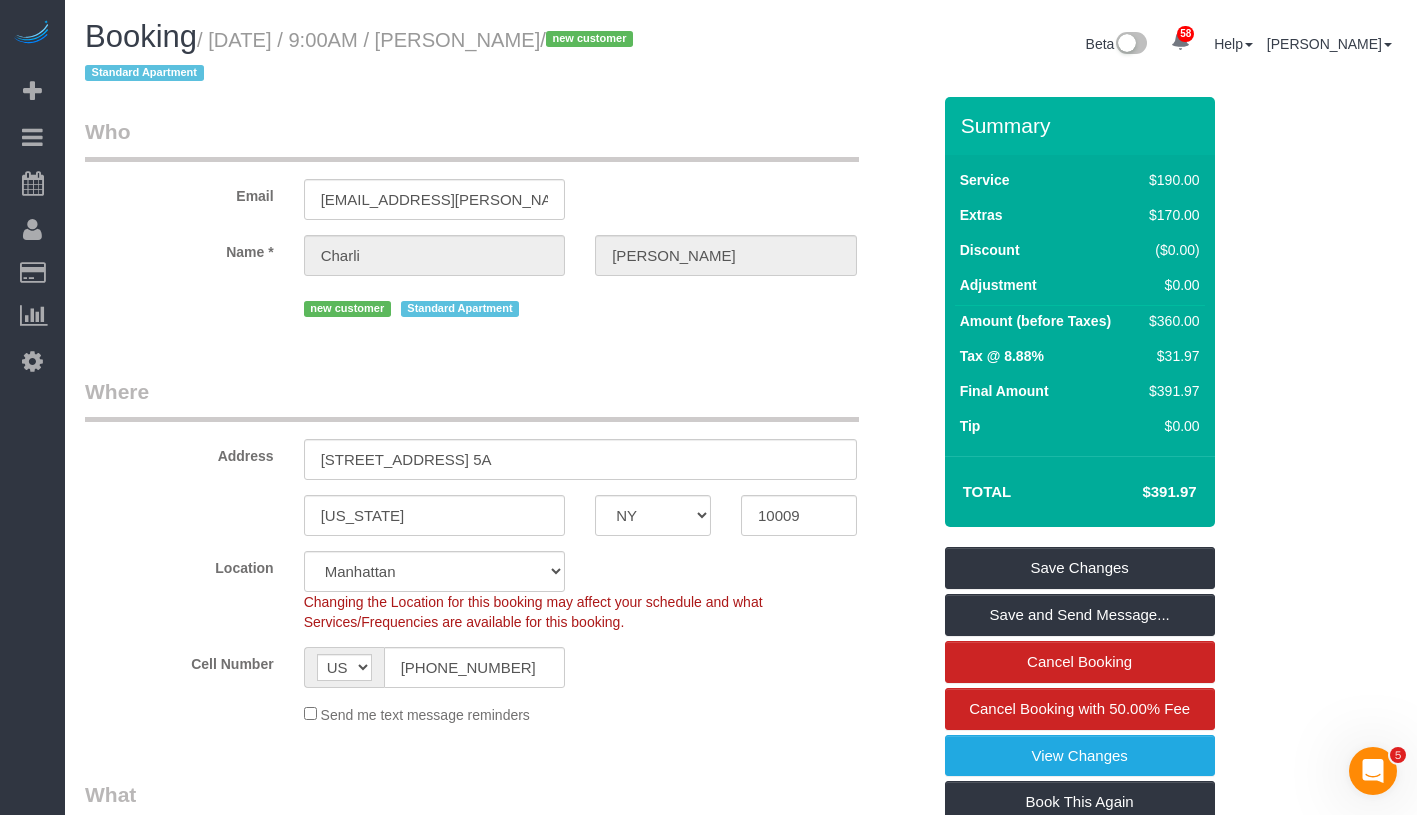 drag, startPoint x: 225, startPoint y: 43, endPoint x: 581, endPoint y: 39, distance: 356.02246 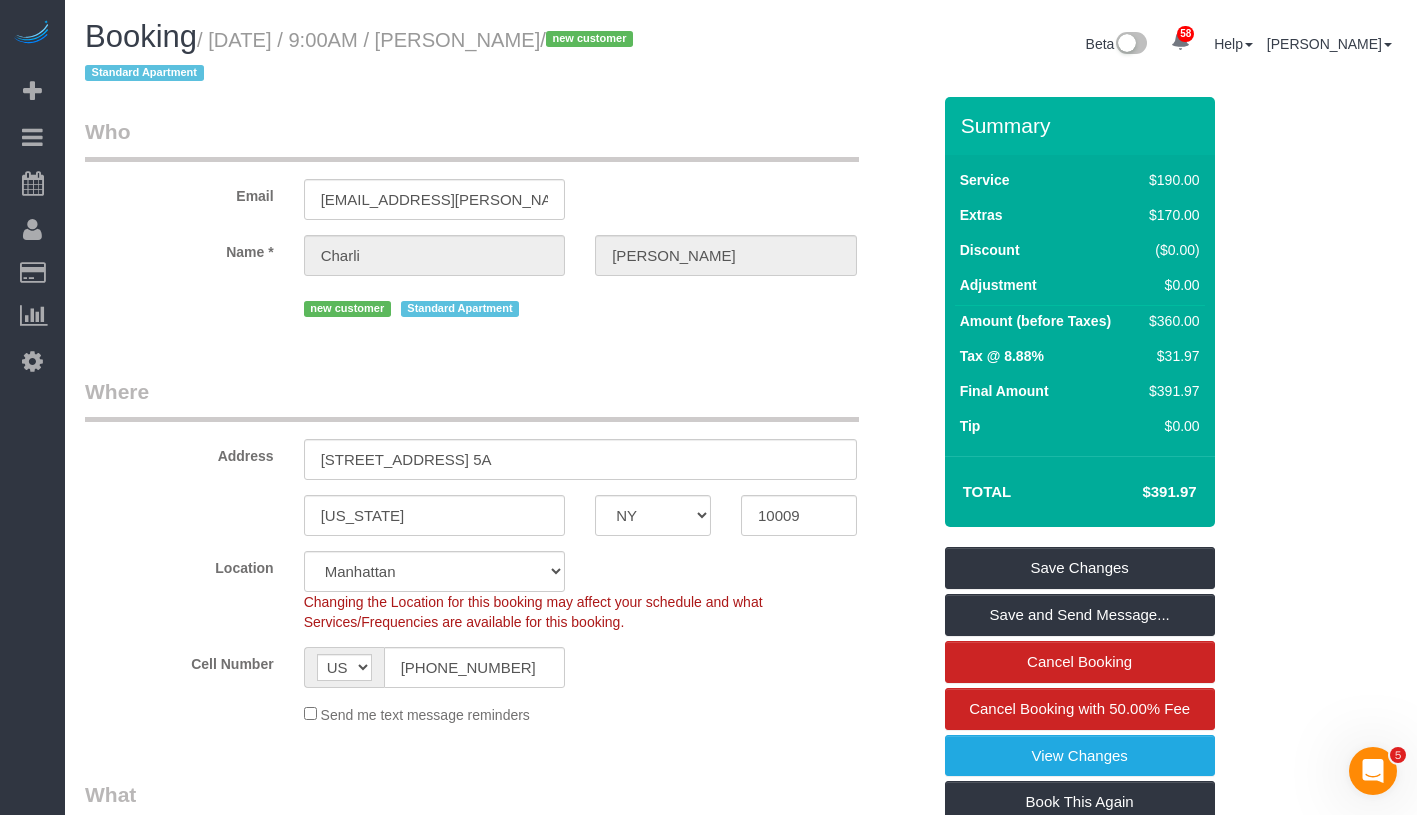 click on "/ July 02, 2025 / 9:00AM / Charli Hendler
/
new customer
Standard Apartment" at bounding box center [362, 57] 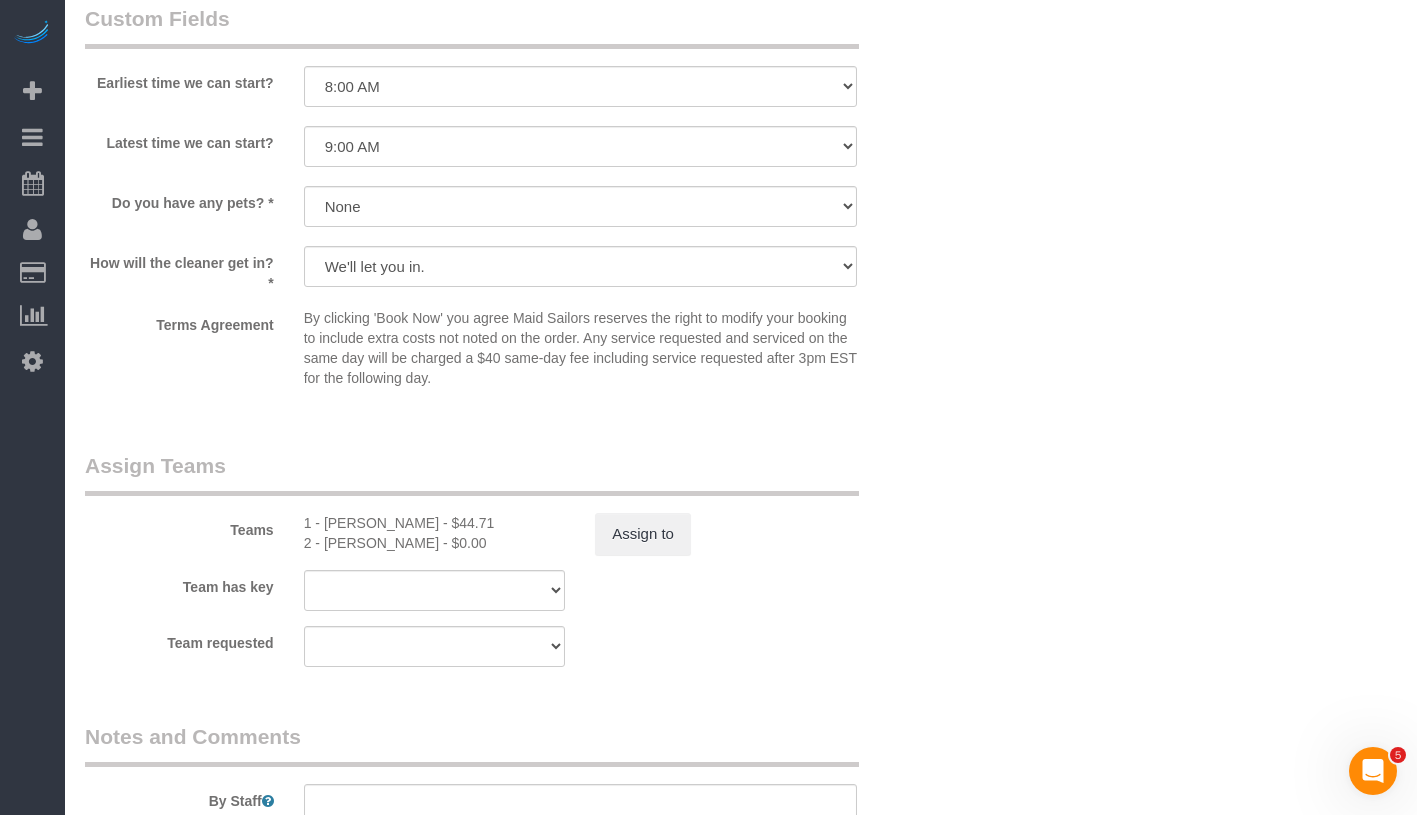 scroll, scrollTop: 2655, scrollLeft: 0, axis: vertical 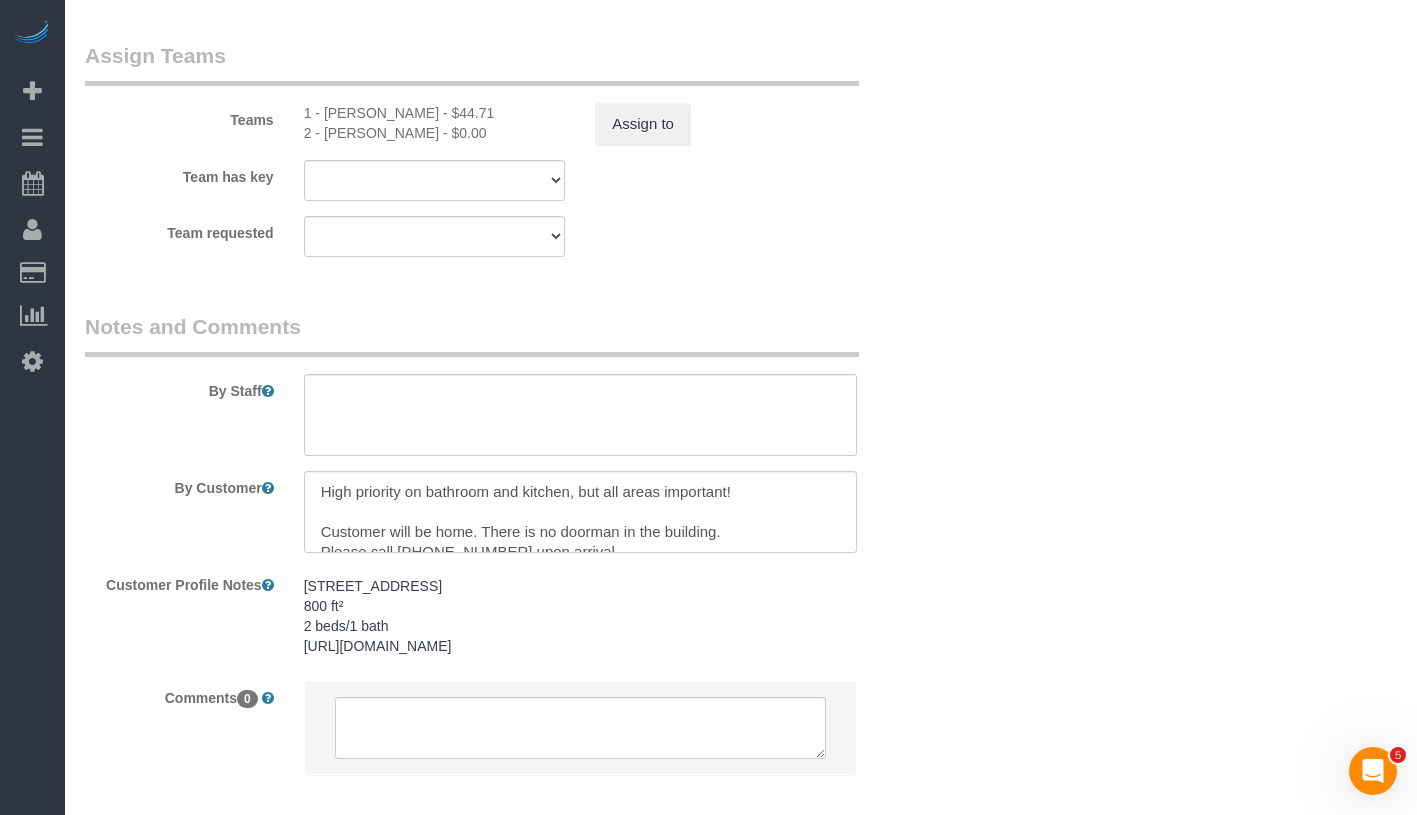 drag, startPoint x: 304, startPoint y: 117, endPoint x: 441, endPoint y: 137, distance: 138.45216 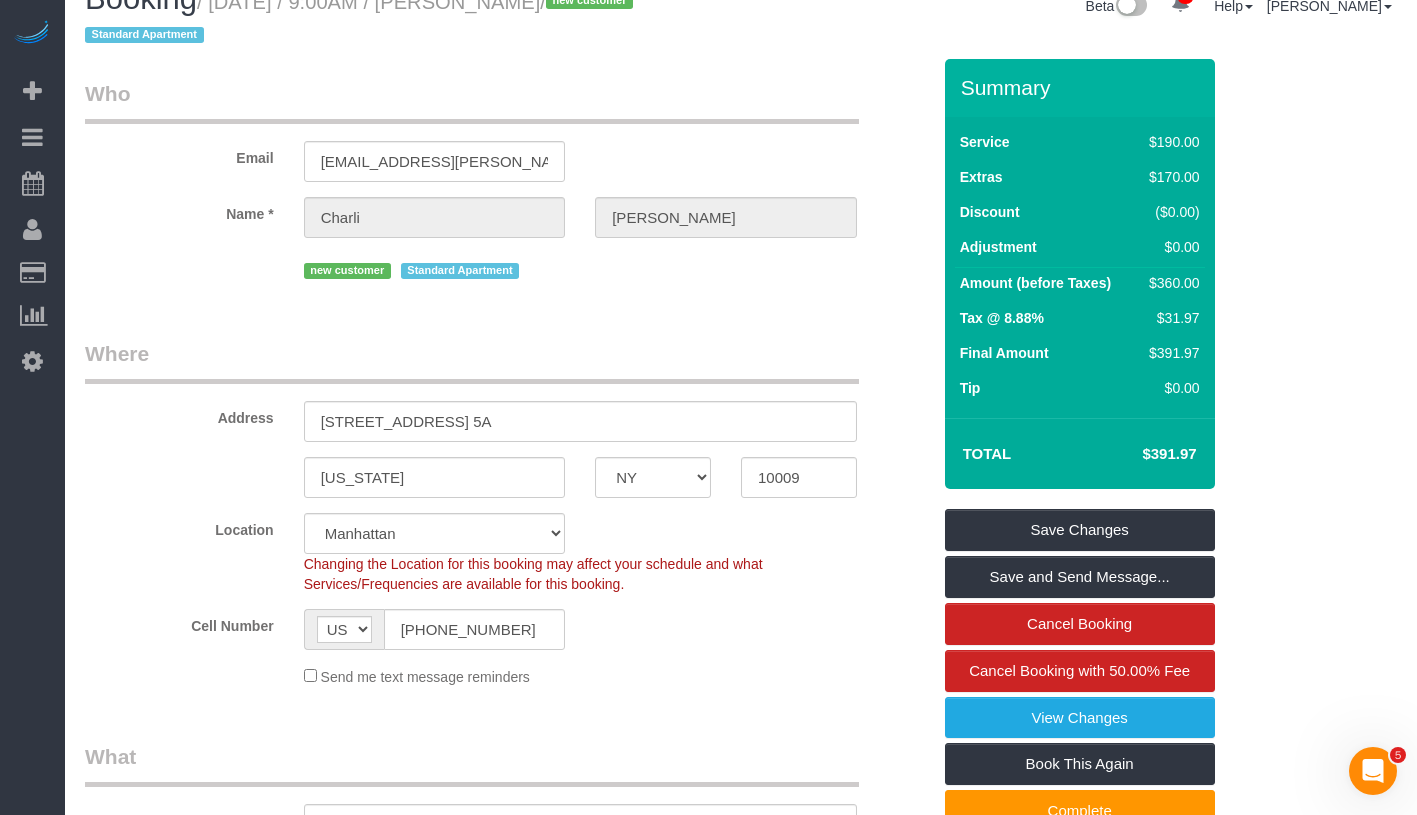 scroll, scrollTop: 0, scrollLeft: 0, axis: both 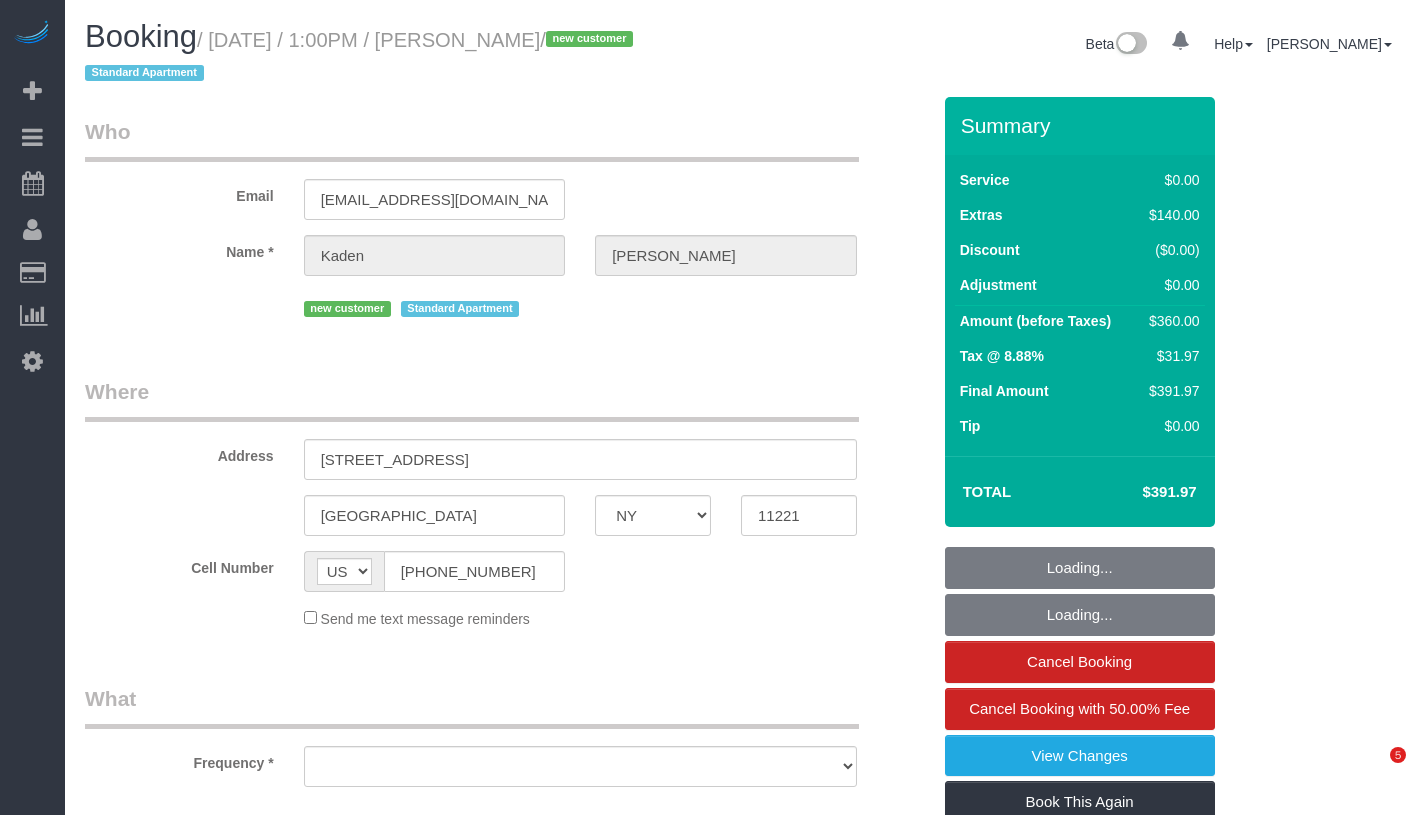 select on "NY" 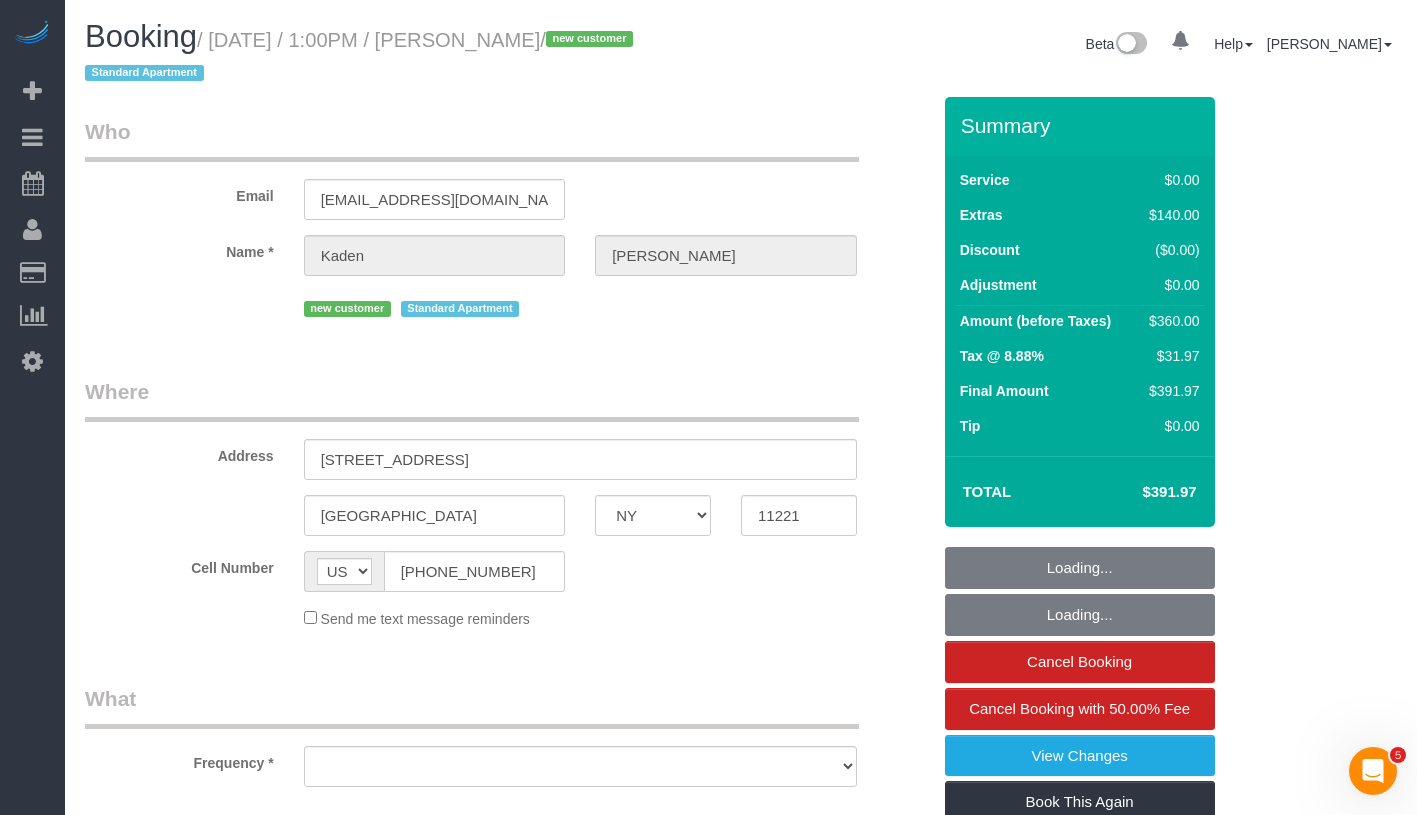 scroll, scrollTop: 0, scrollLeft: 0, axis: both 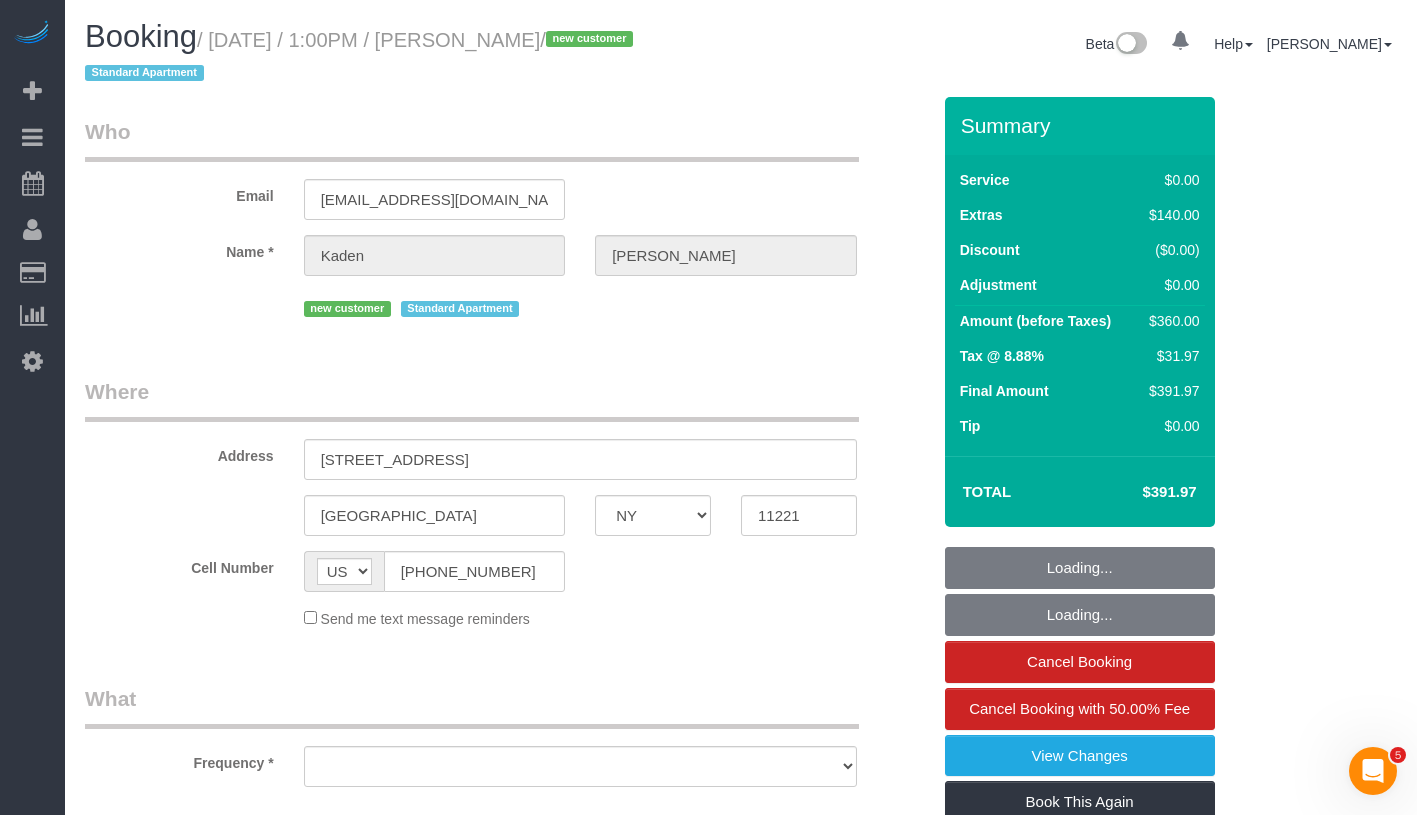 select on "object:823" 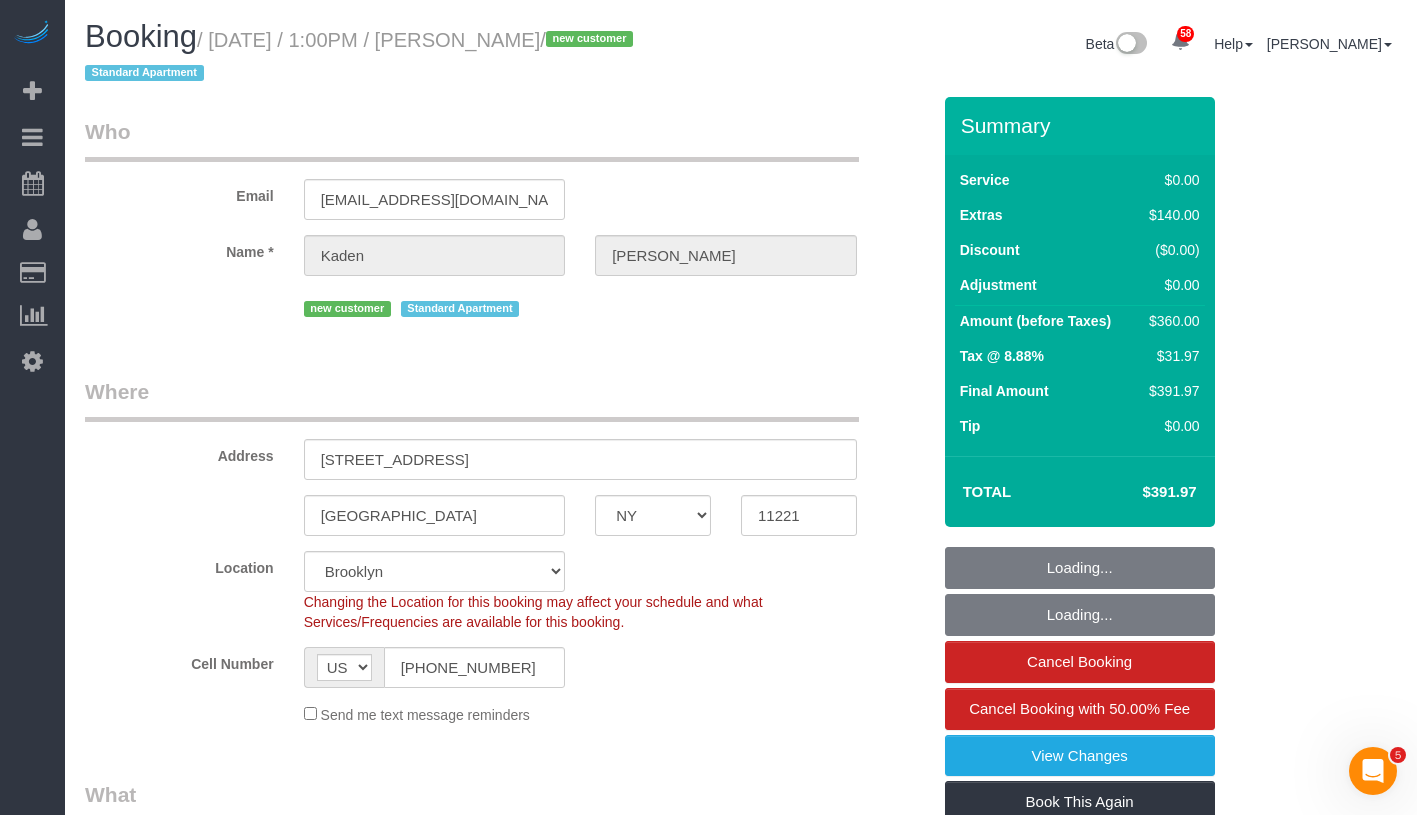 select on "object:1077" 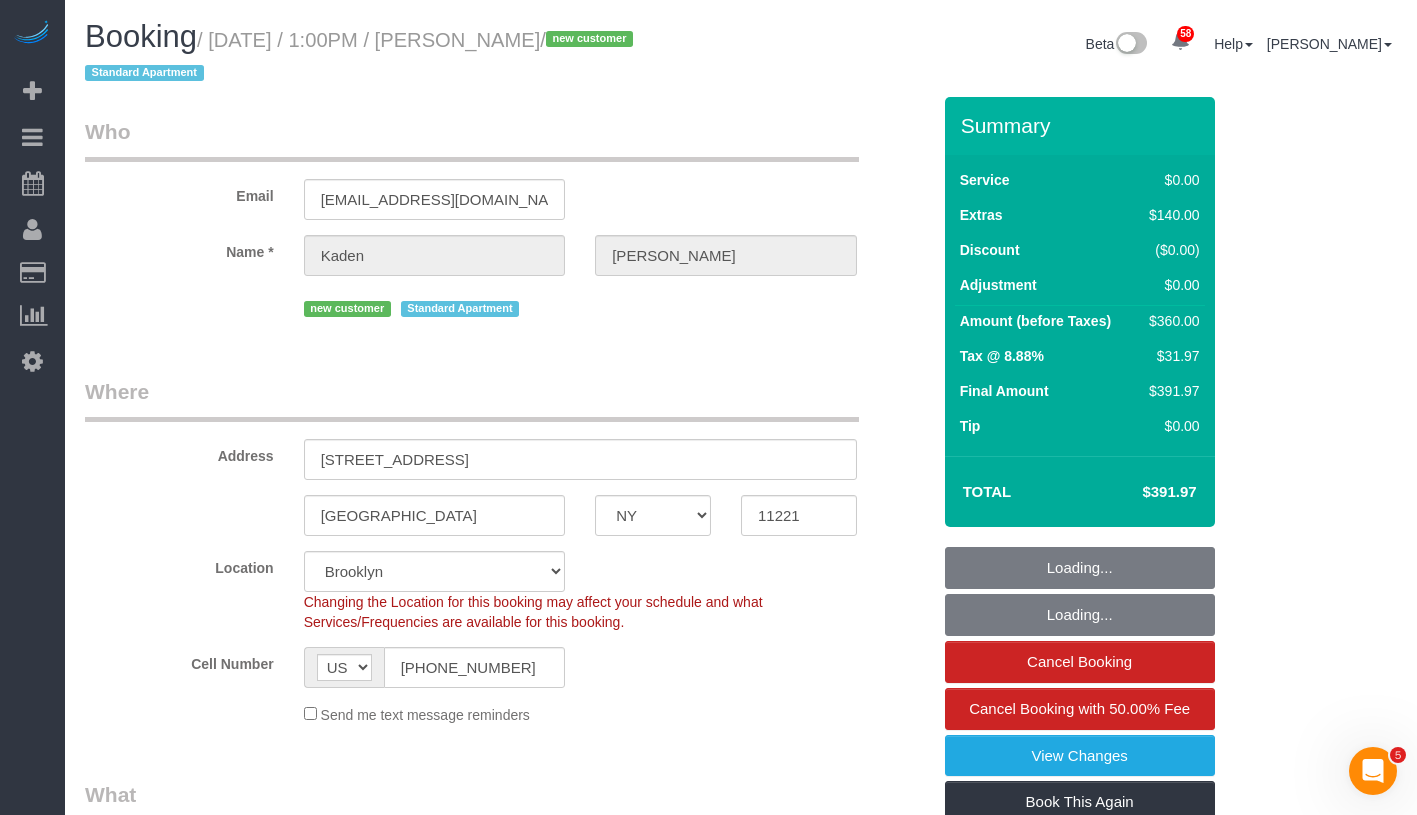 select on "string:stripe-pm_1Rfp0N4VGloSiKo7YhPHQTZF" 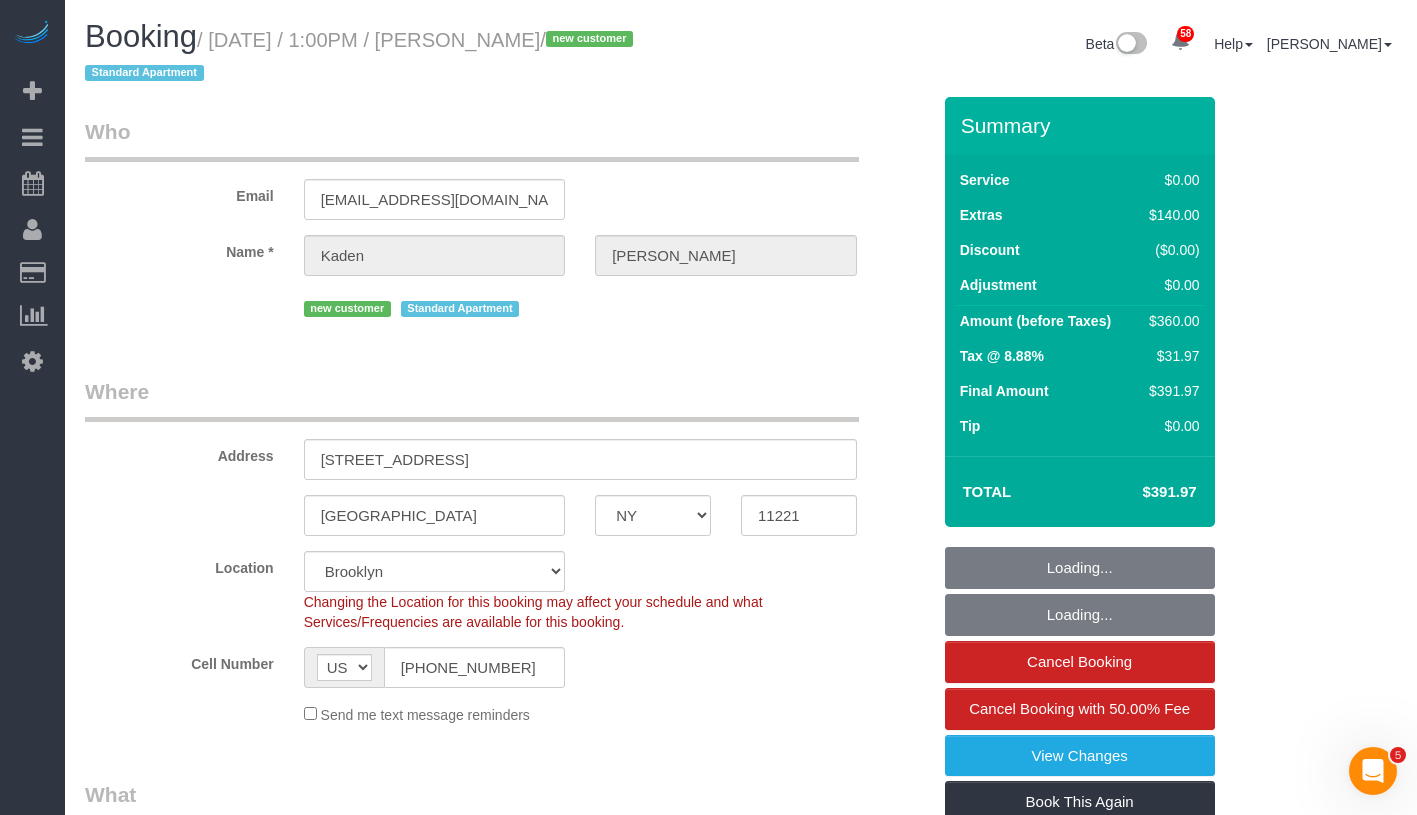 select on "spot1" 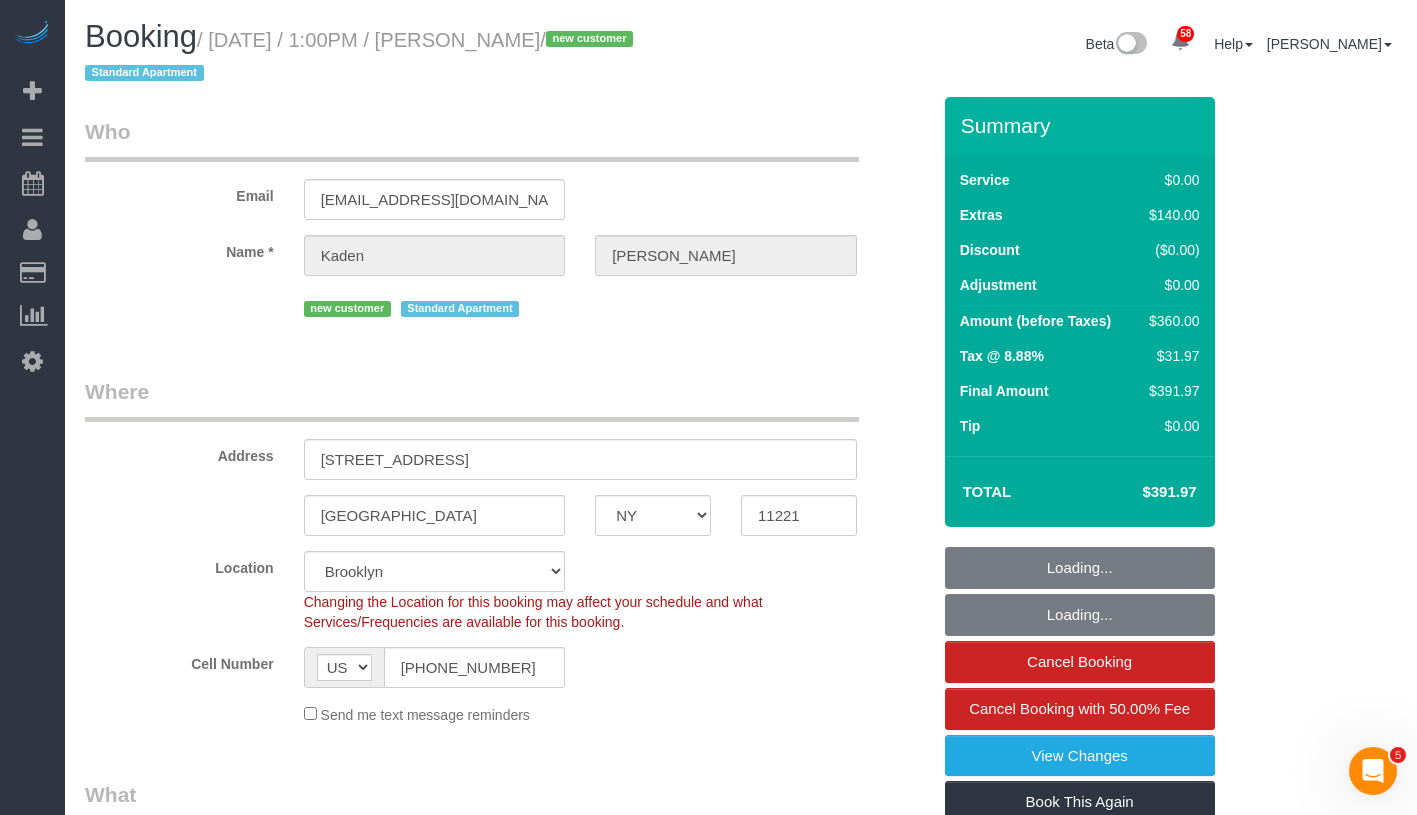 select on "2" 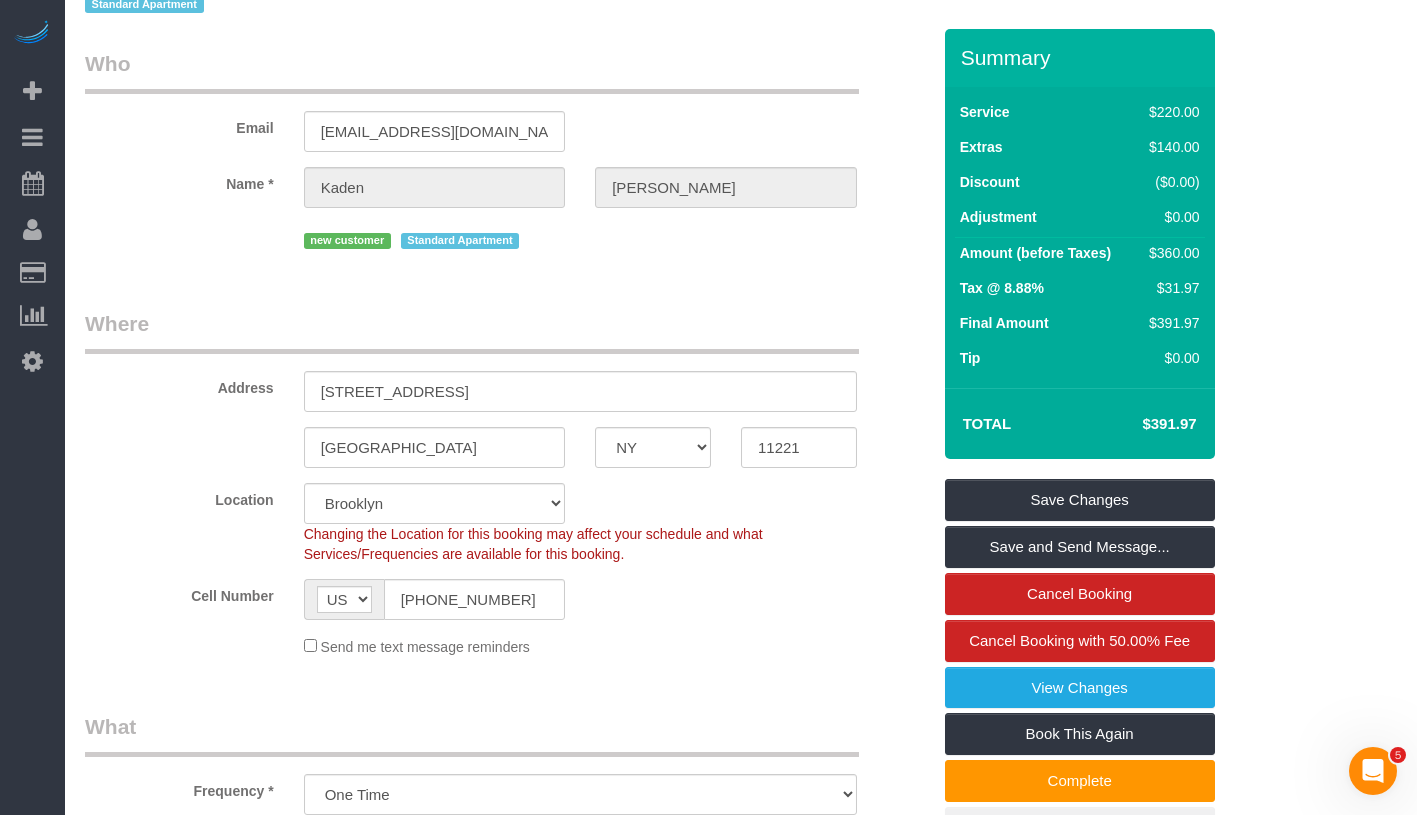 scroll, scrollTop: 0, scrollLeft: 0, axis: both 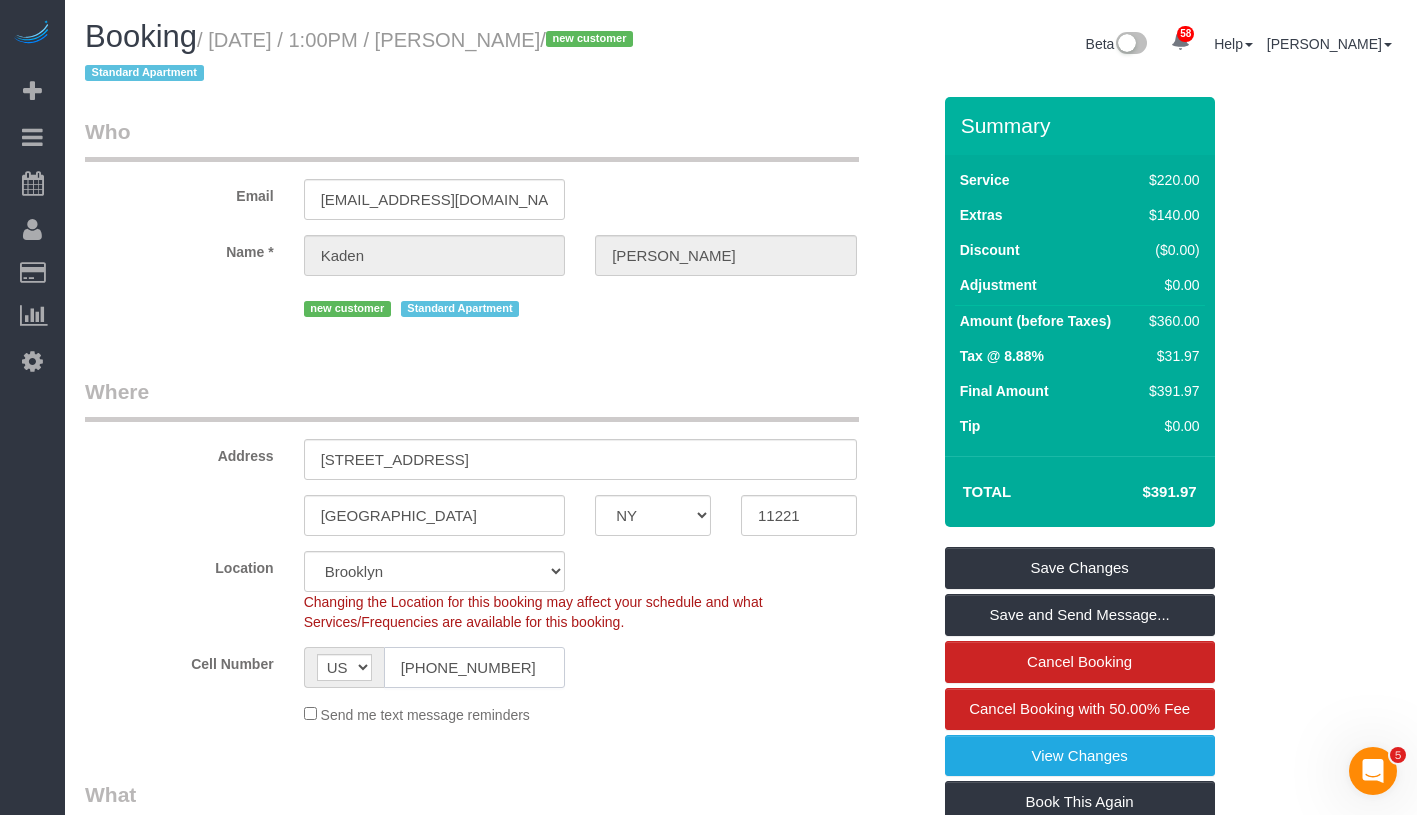 drag, startPoint x: 505, startPoint y: 667, endPoint x: 388, endPoint y: 663, distance: 117.06836 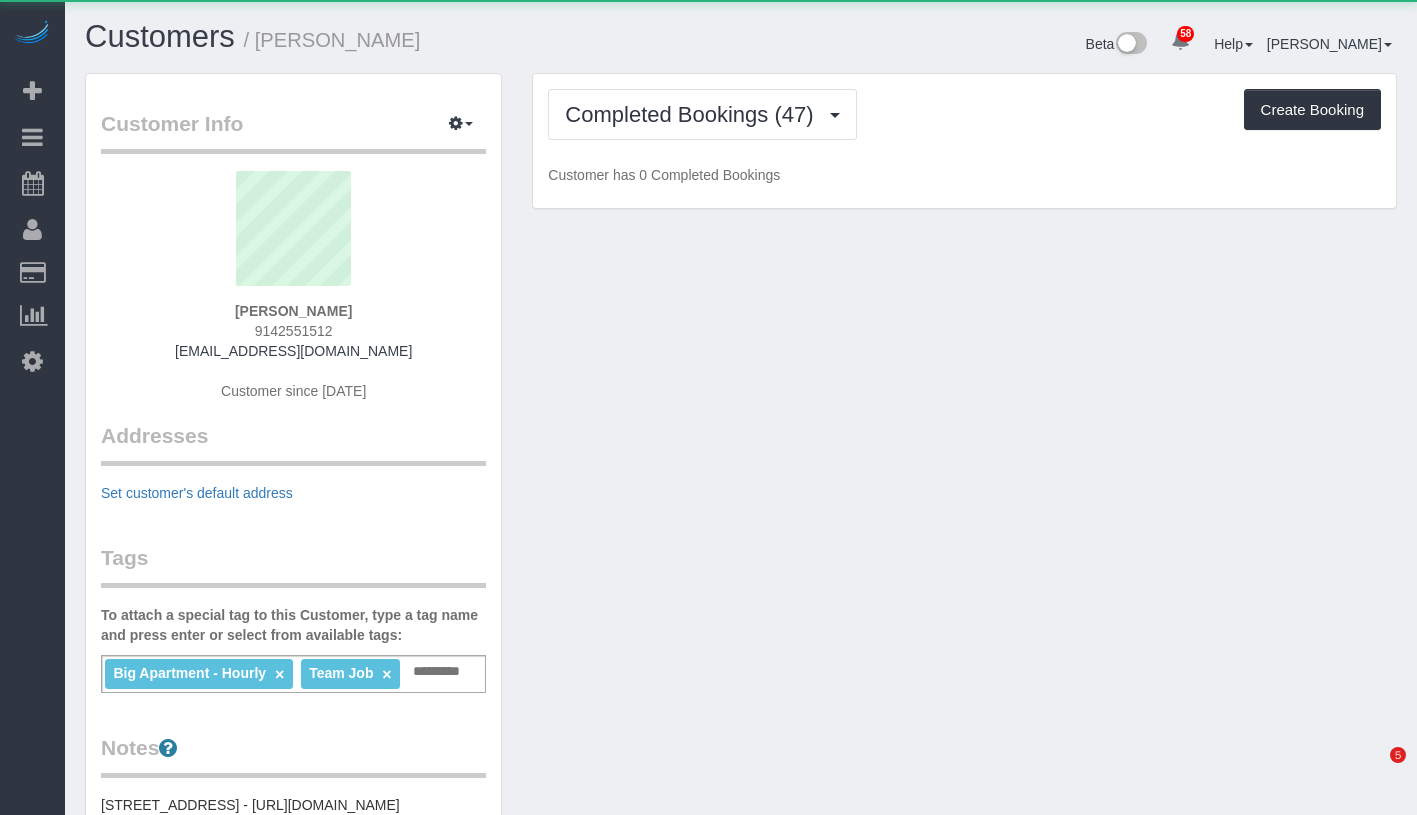 scroll, scrollTop: 0, scrollLeft: 0, axis: both 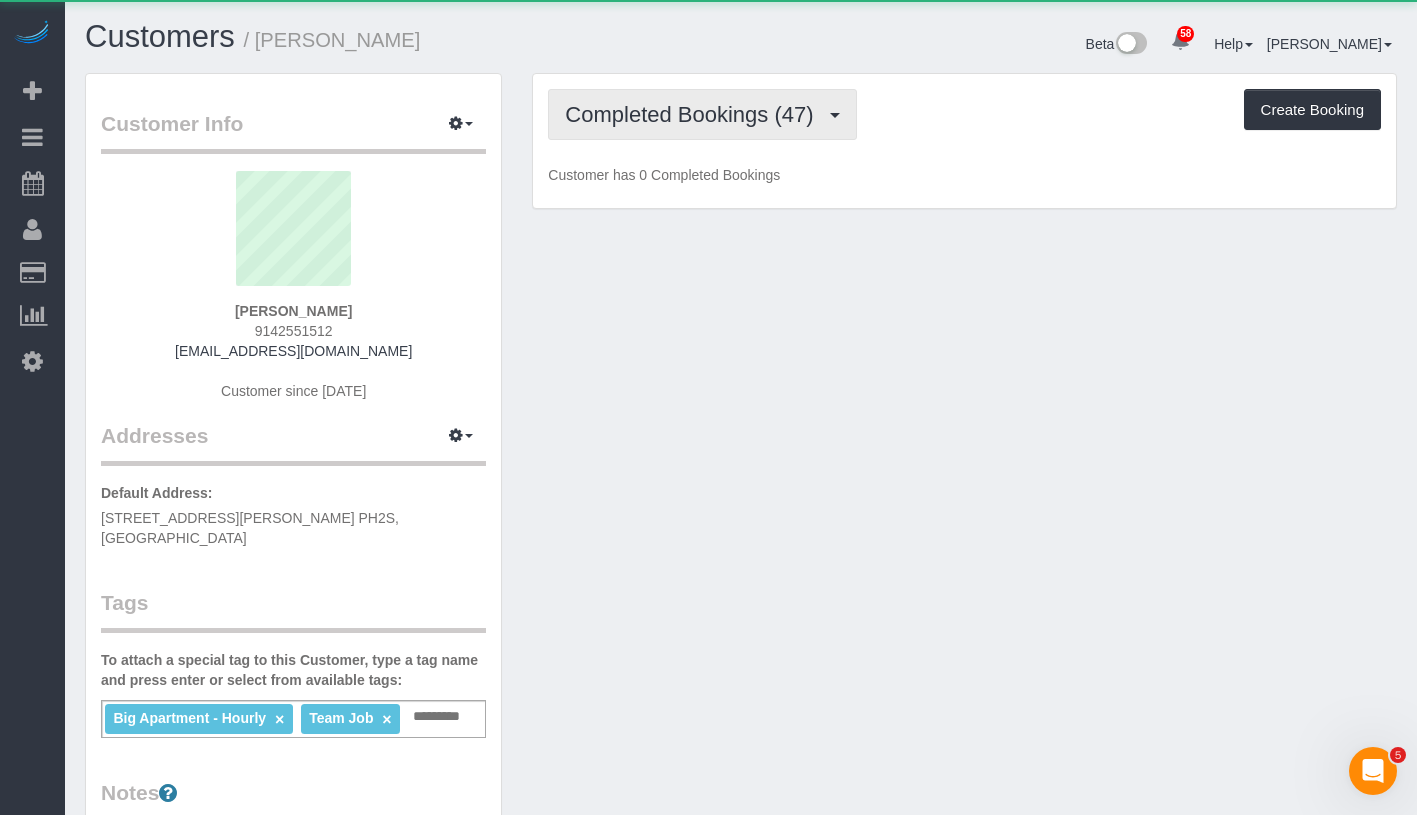 click on "Completed Bookings (47)" at bounding box center [702, 114] 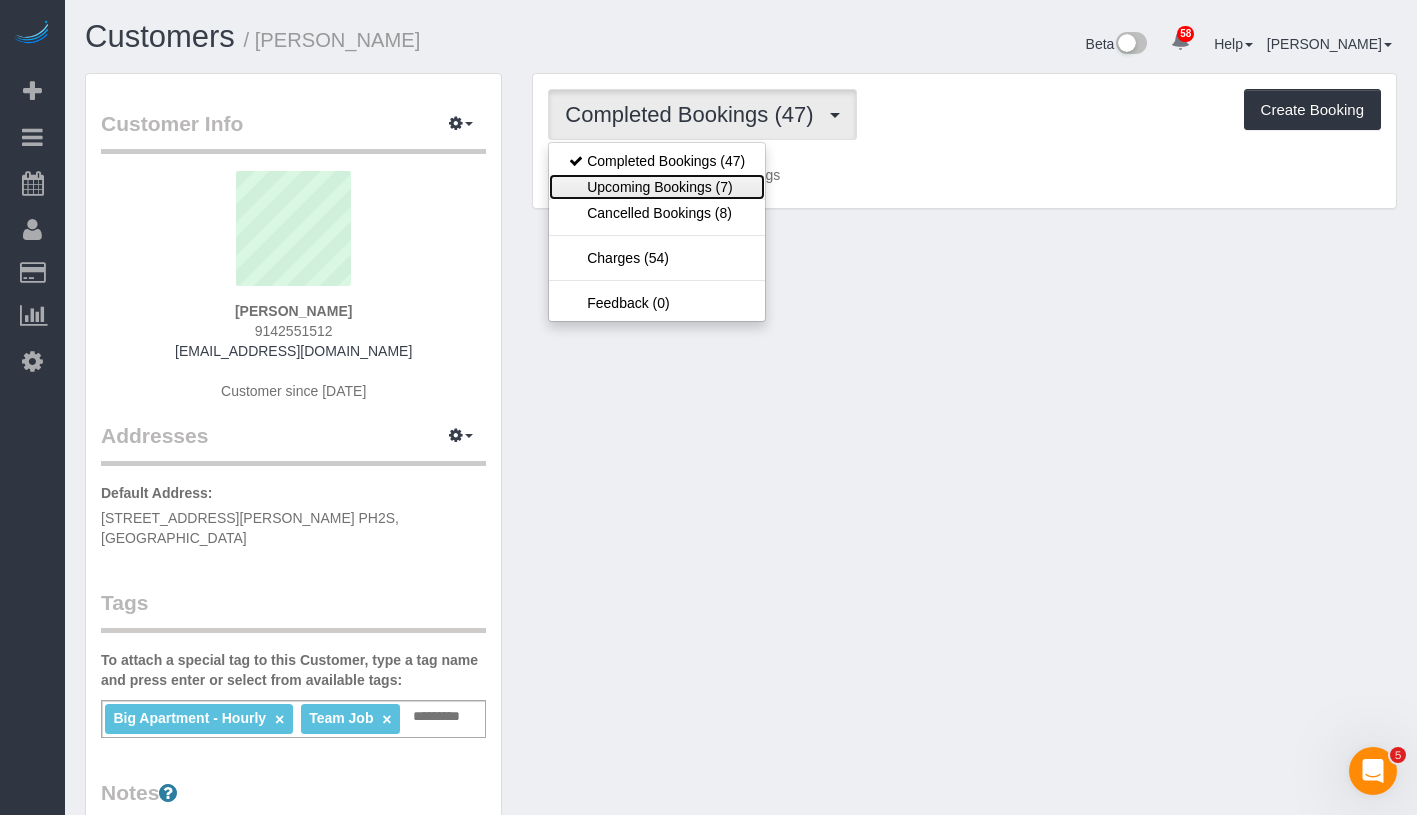 click on "Upcoming Bookings (7)" at bounding box center (657, 187) 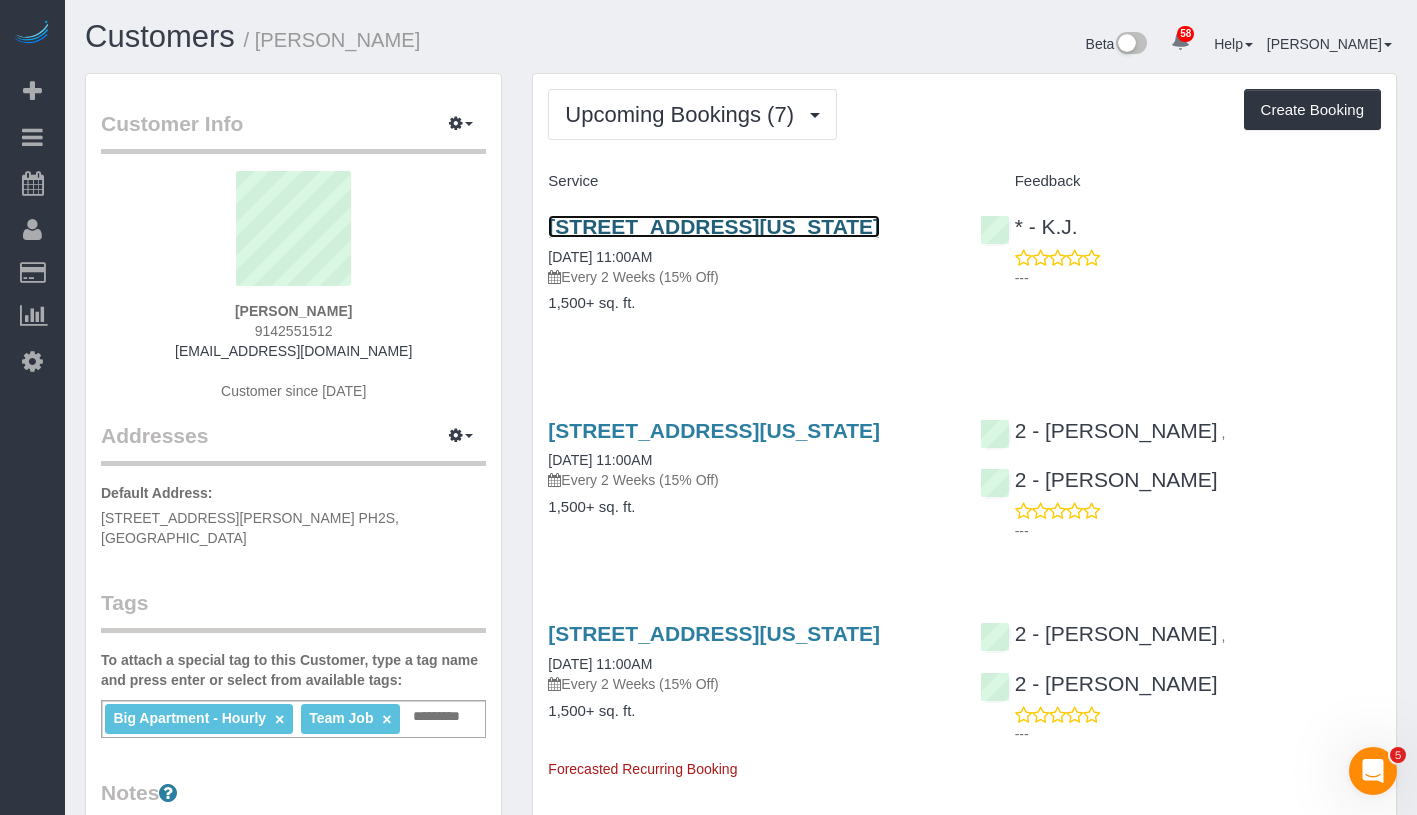 click on "121 West 19th Street #11f, New York, NY 10011" at bounding box center [714, 226] 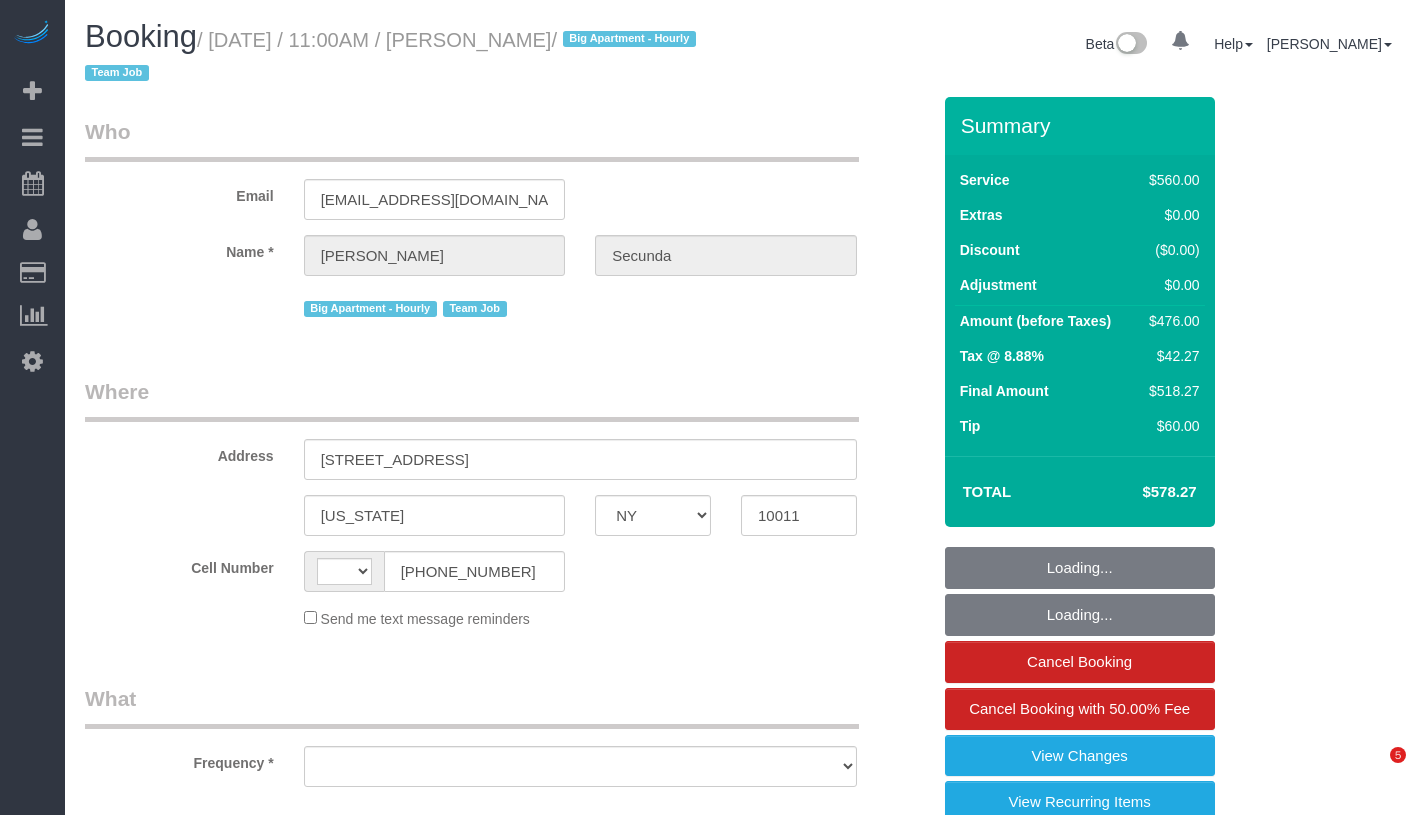 select on "NY" 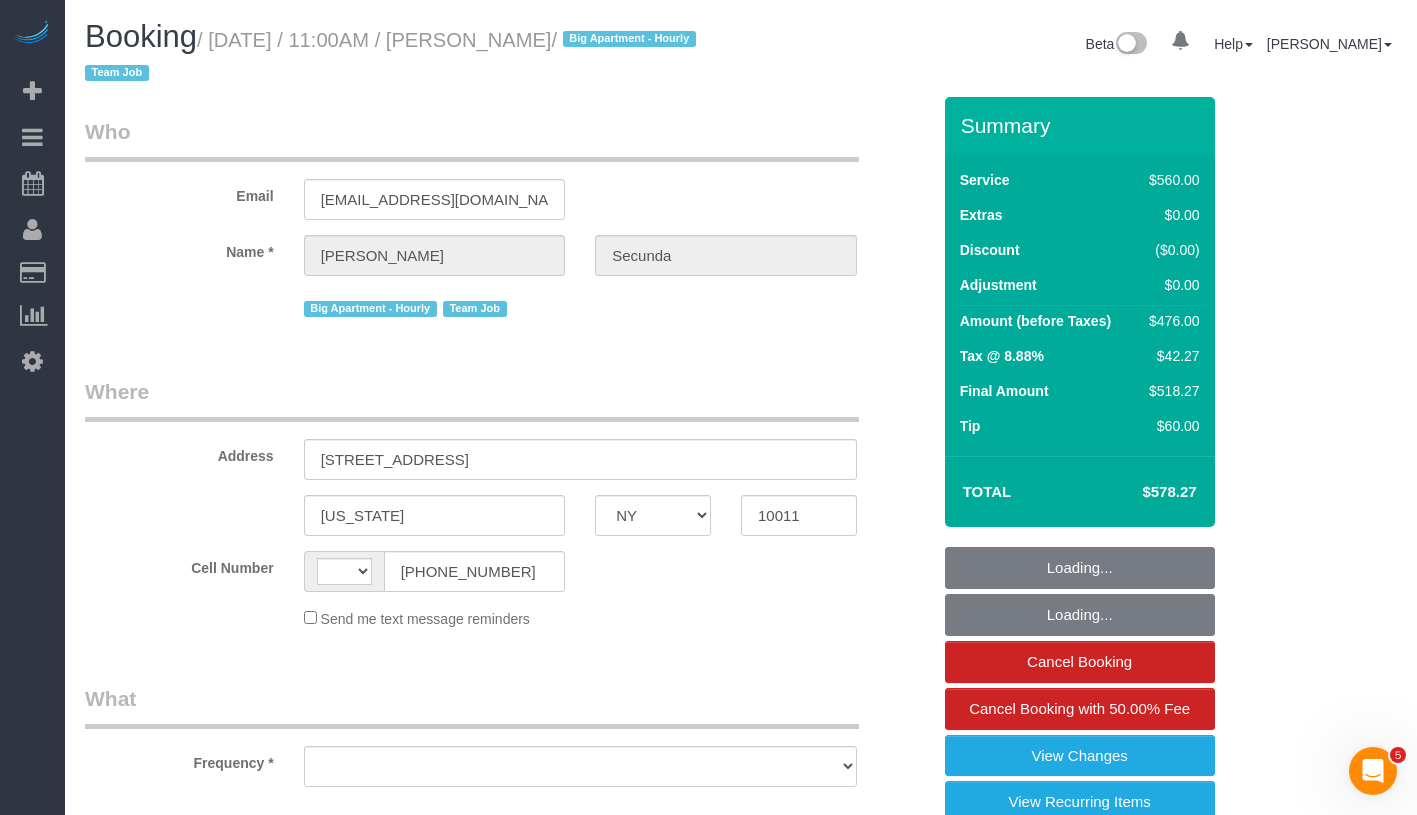 scroll, scrollTop: 0, scrollLeft: 0, axis: both 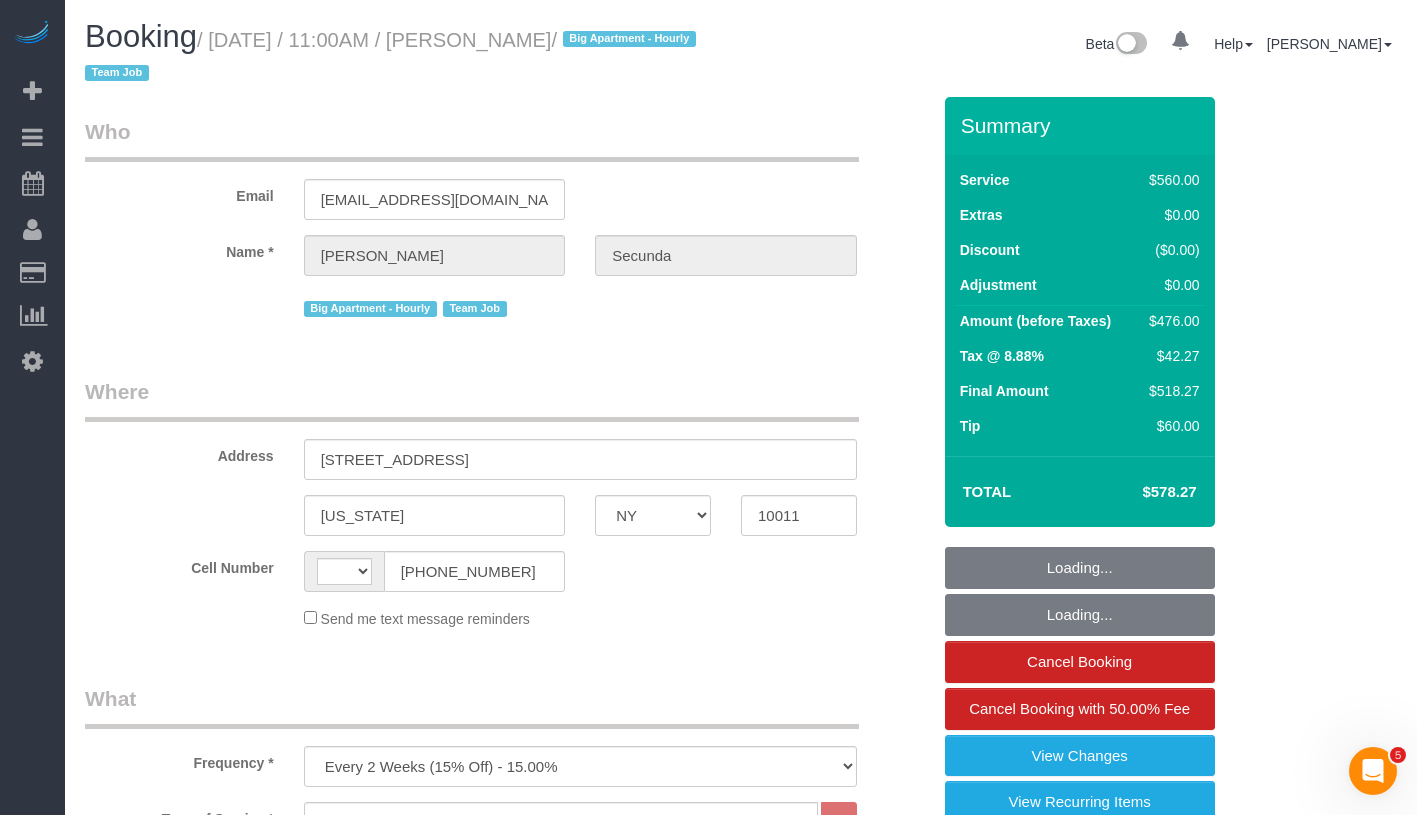 select on "string:[GEOGRAPHIC_DATA]" 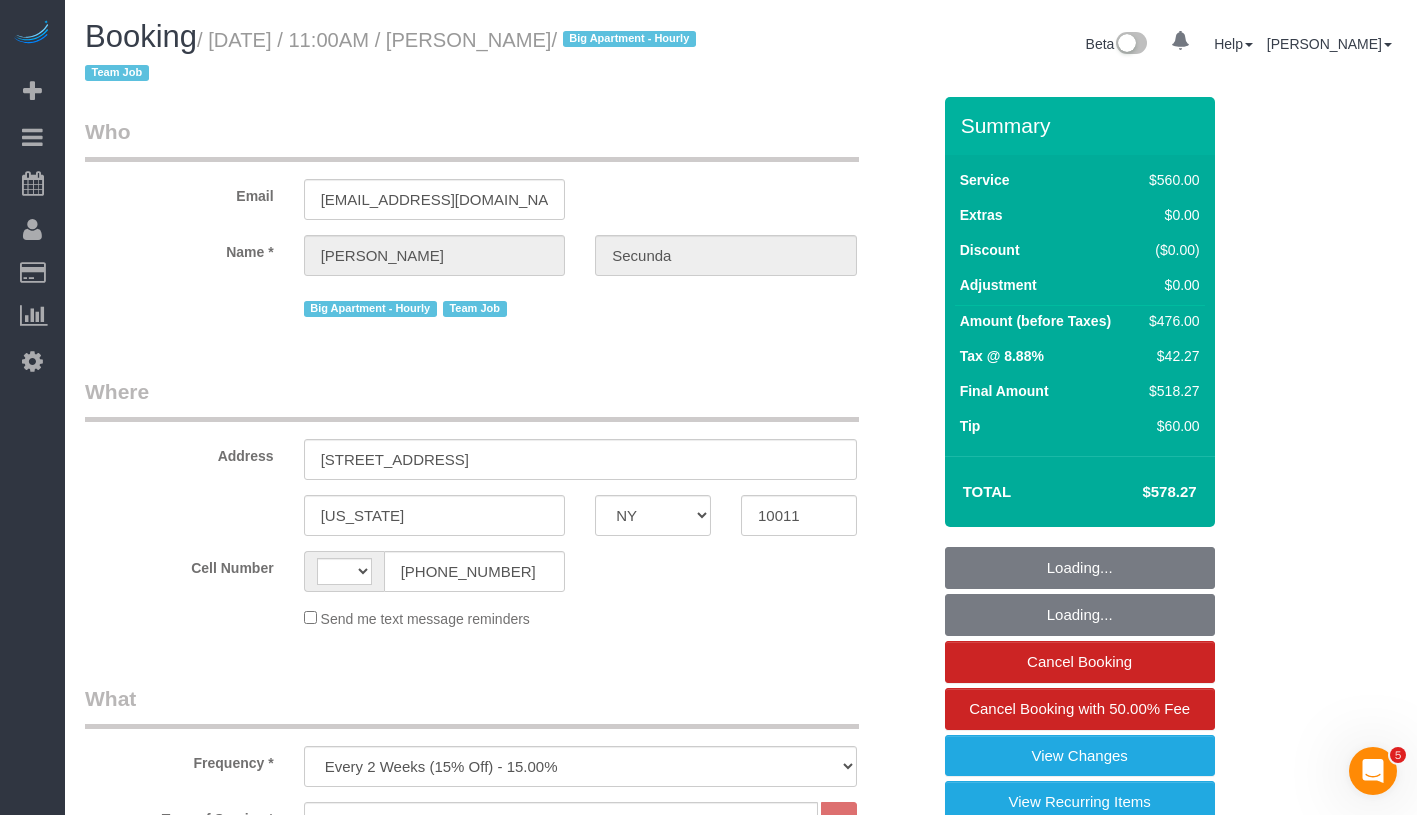 select on "string:stripe-pm_1PydV54VGloSiKo7AVca8xIs" 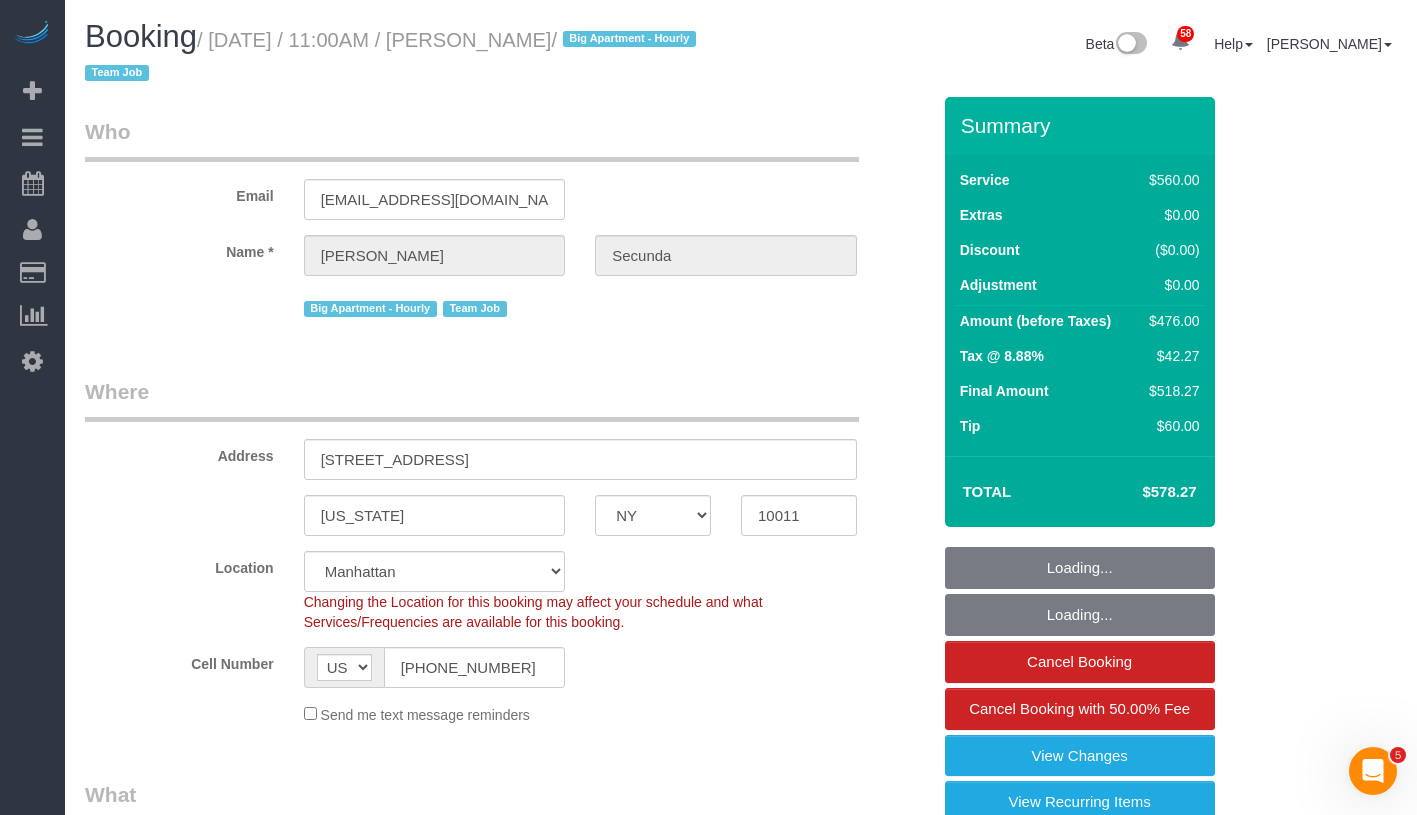 select on "object:930" 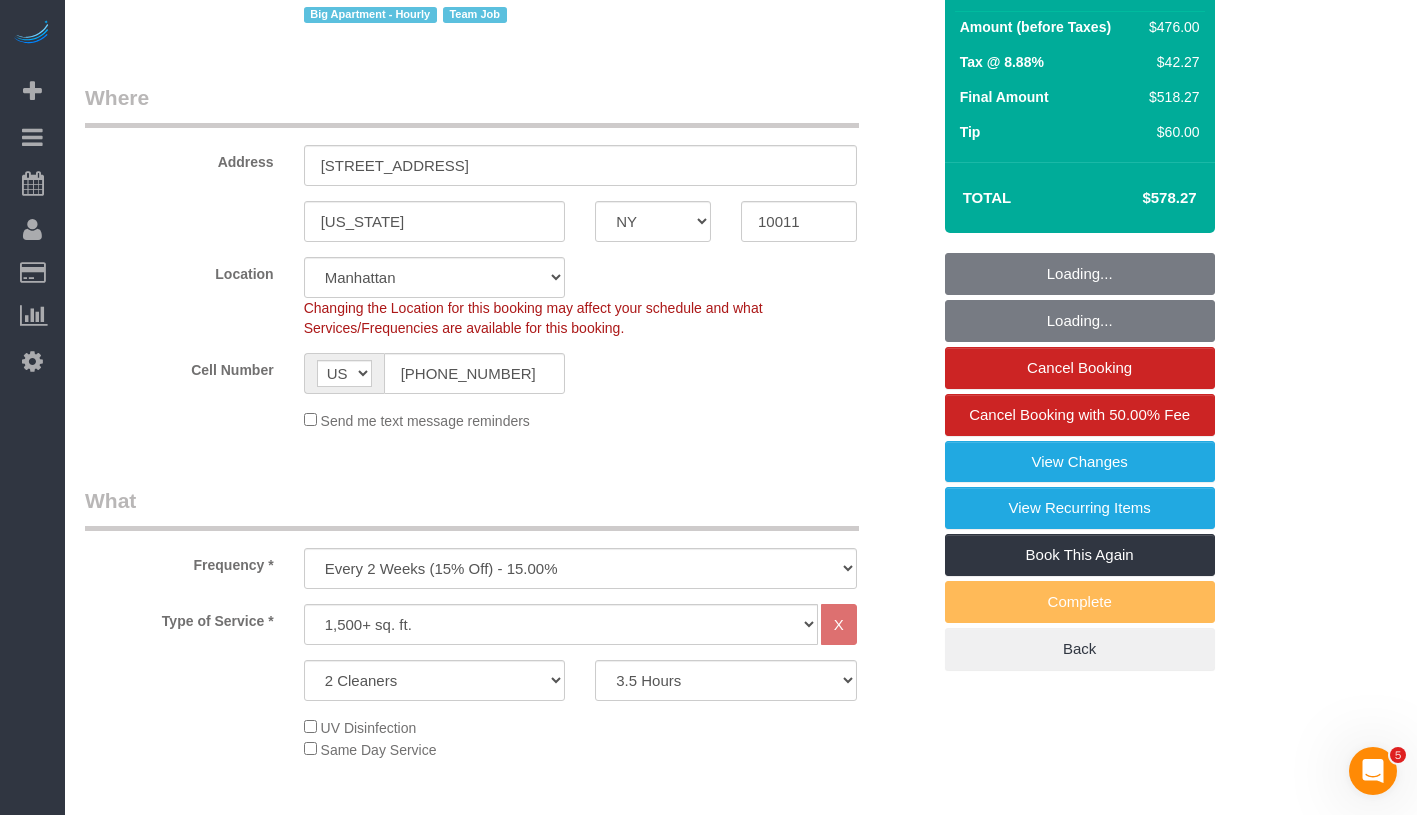 select on "number:89" 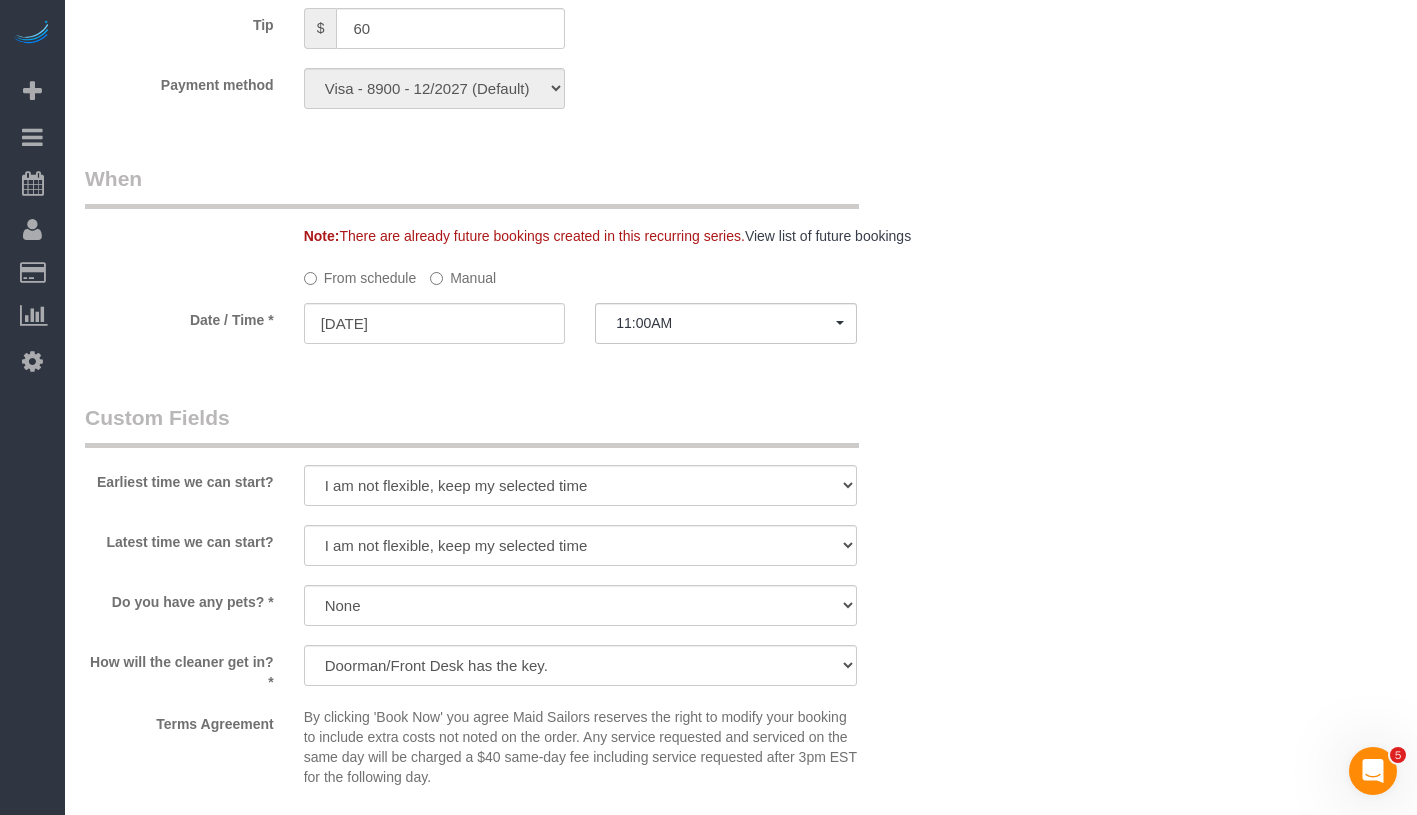 scroll, scrollTop: 1353, scrollLeft: 0, axis: vertical 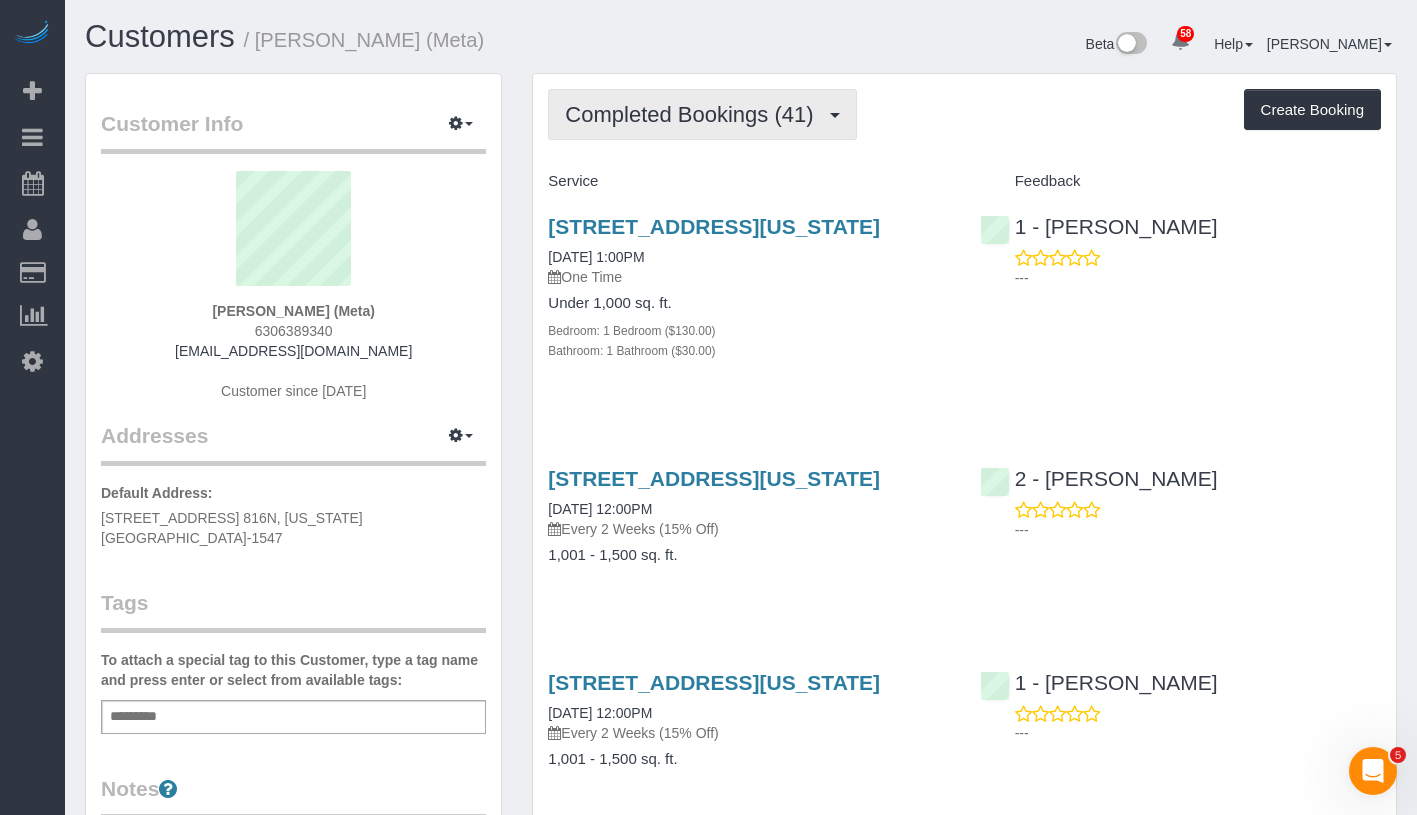 click on "Completed Bookings (41)" at bounding box center [694, 114] 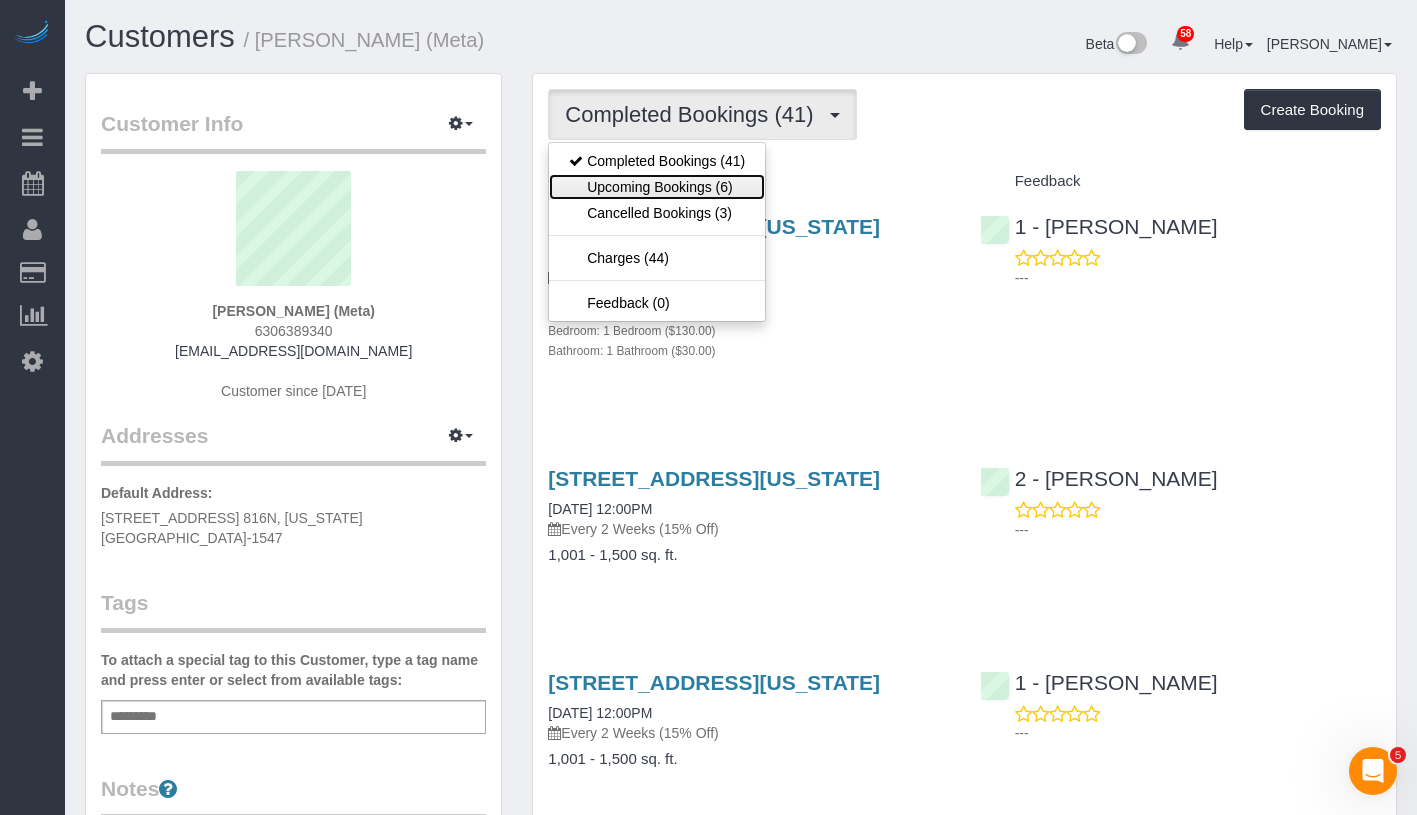 click on "Upcoming Bookings (6)" at bounding box center [657, 187] 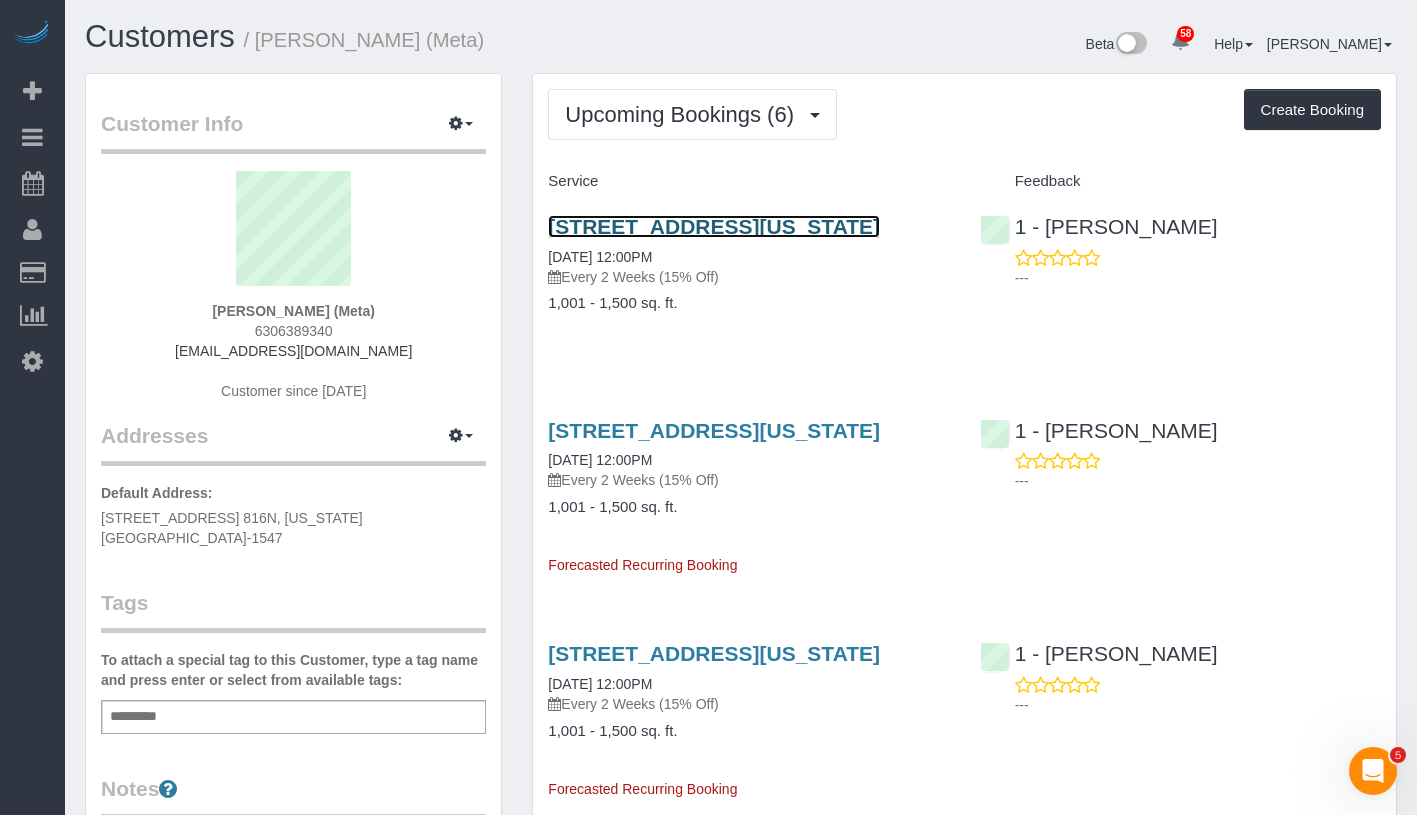 click on "340 W 19th Street Apt 14, New York, NY 10011" at bounding box center (714, 226) 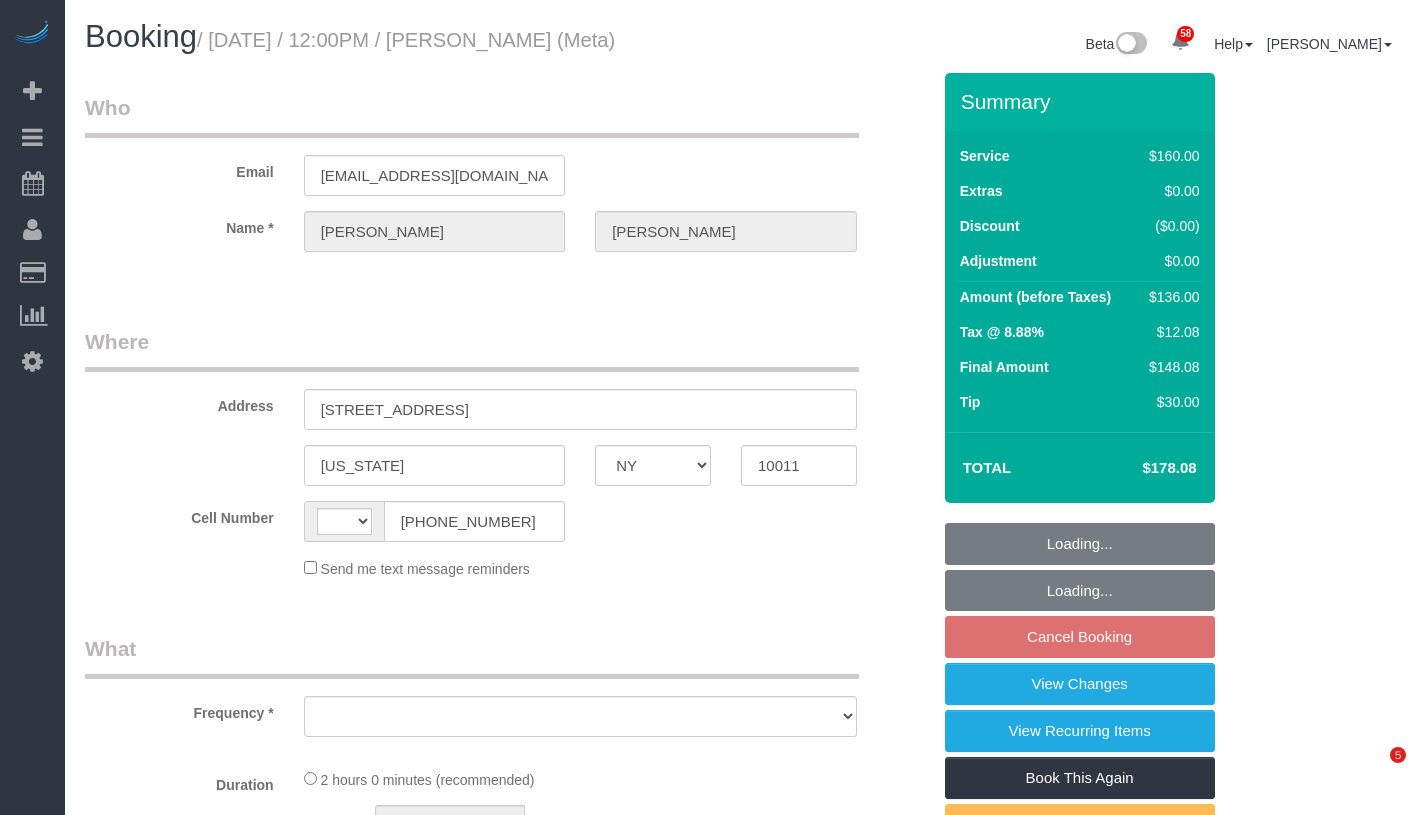 select on "NY" 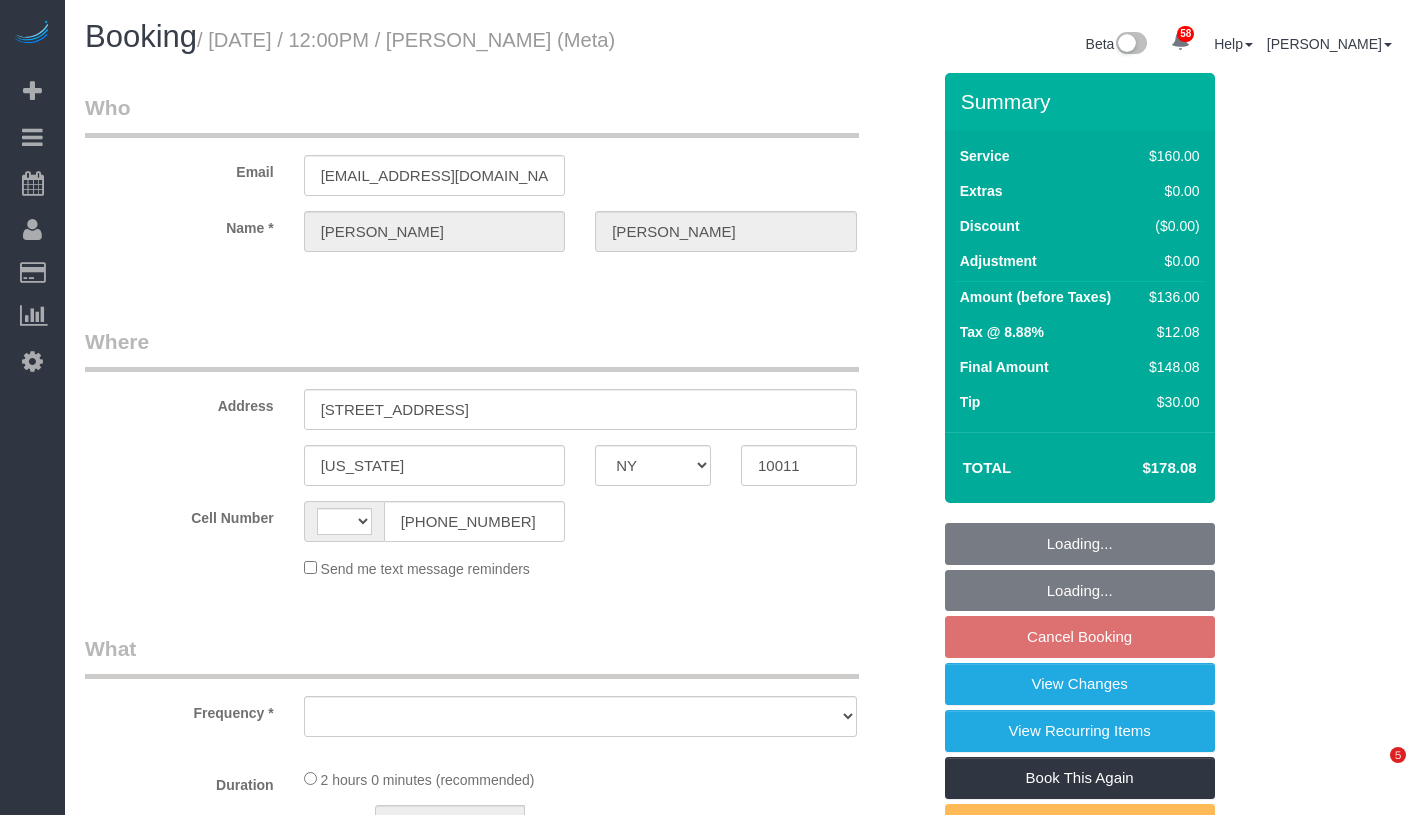 scroll, scrollTop: 0, scrollLeft: 0, axis: both 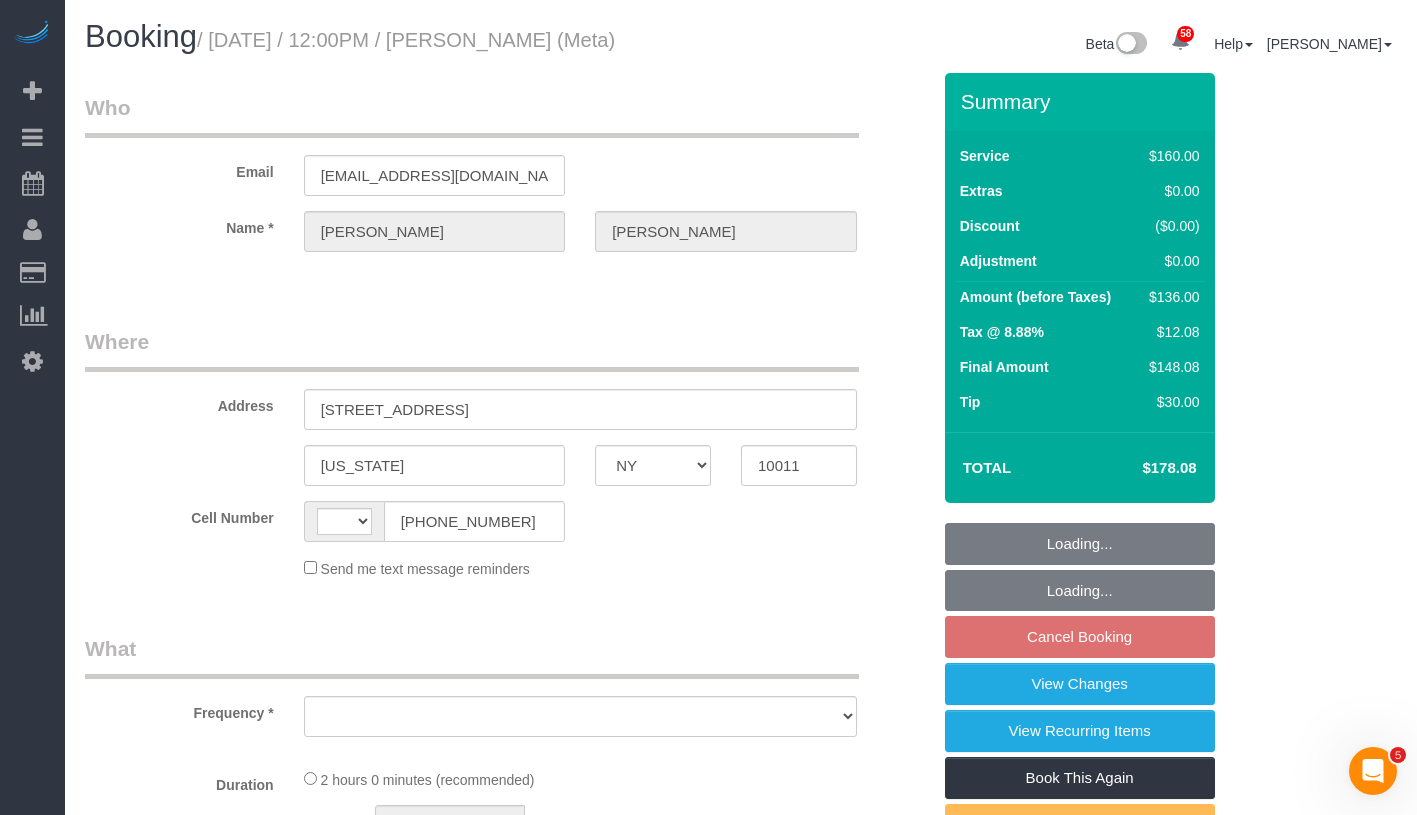 select on "number:89" 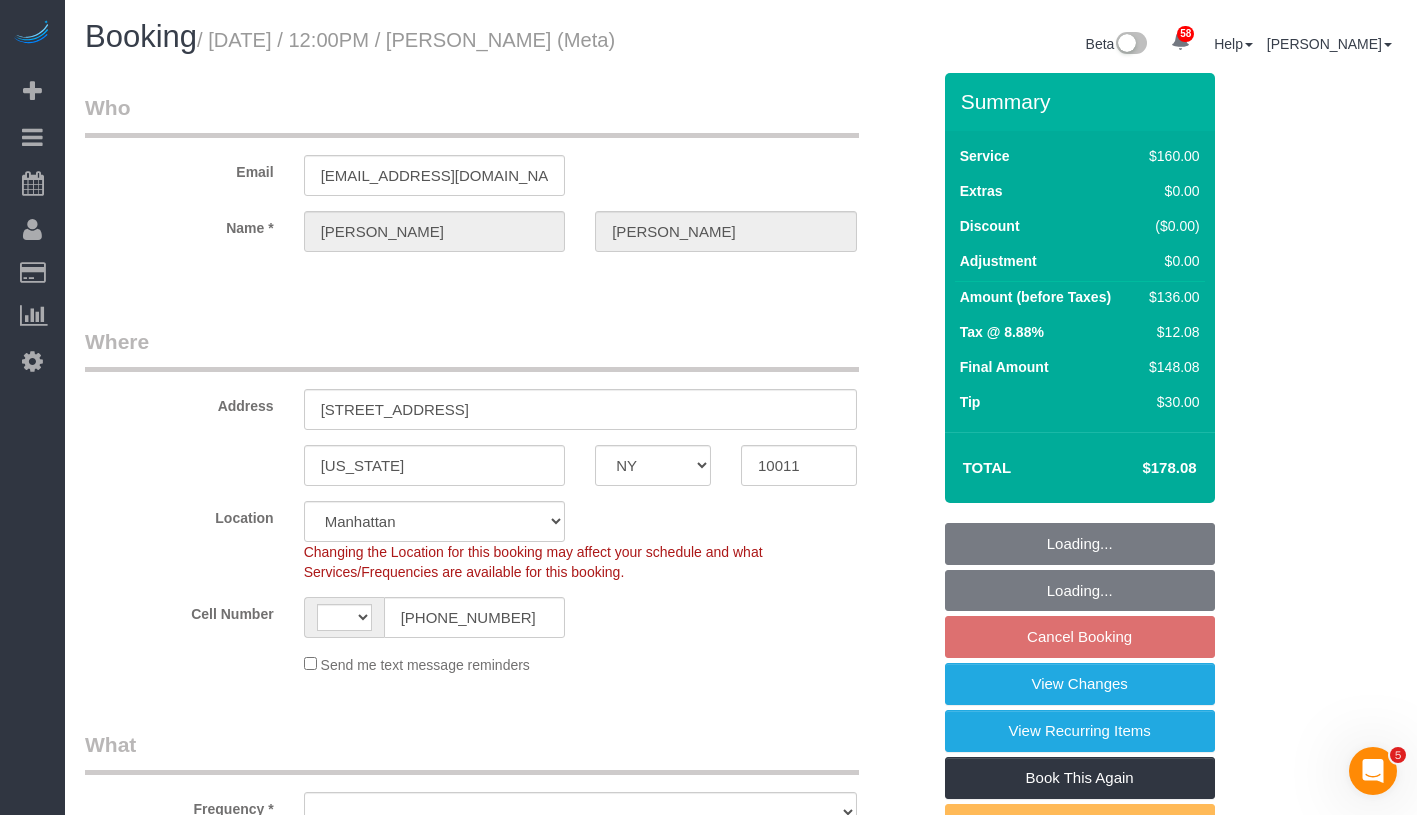 select on "string:US" 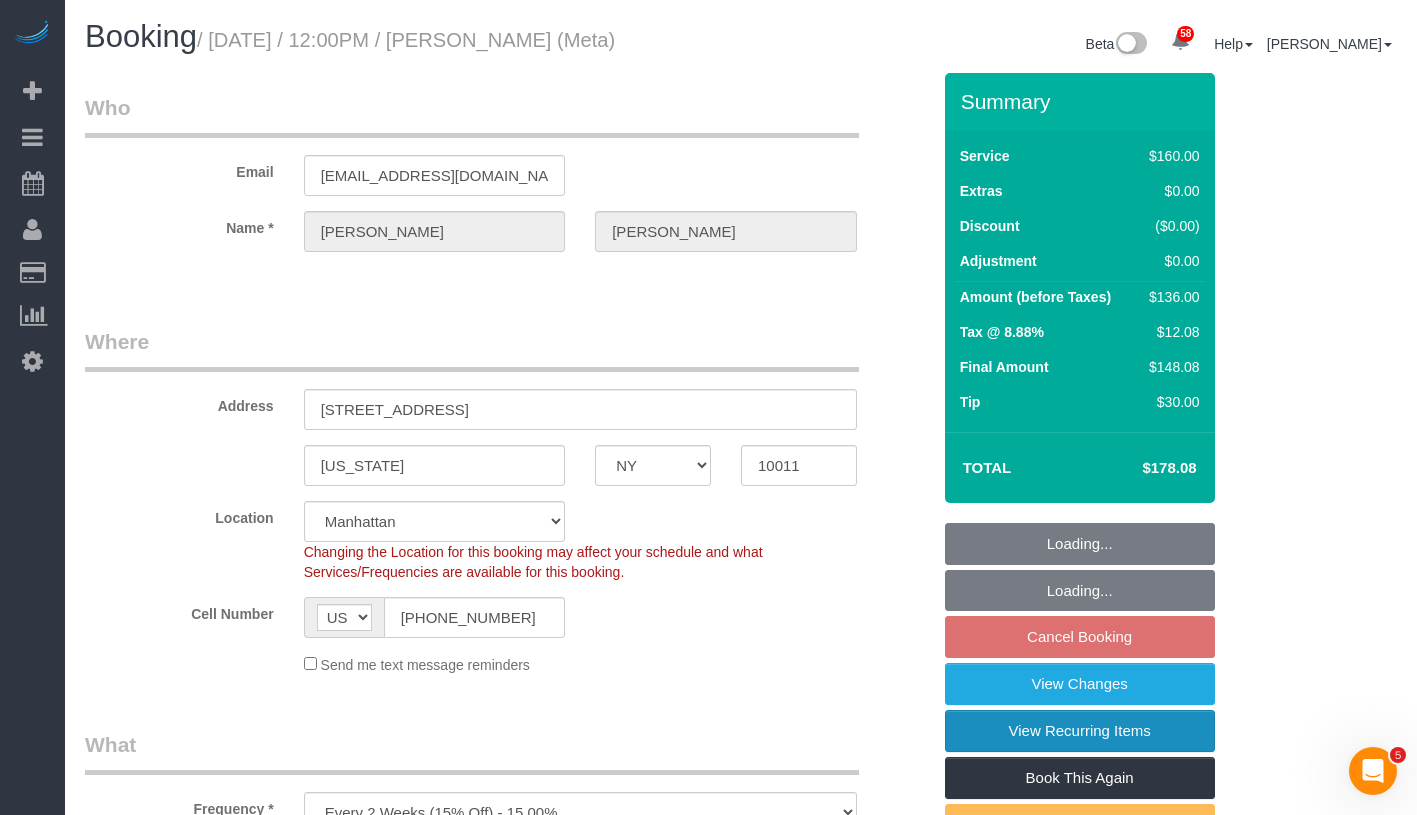 select on "spot5" 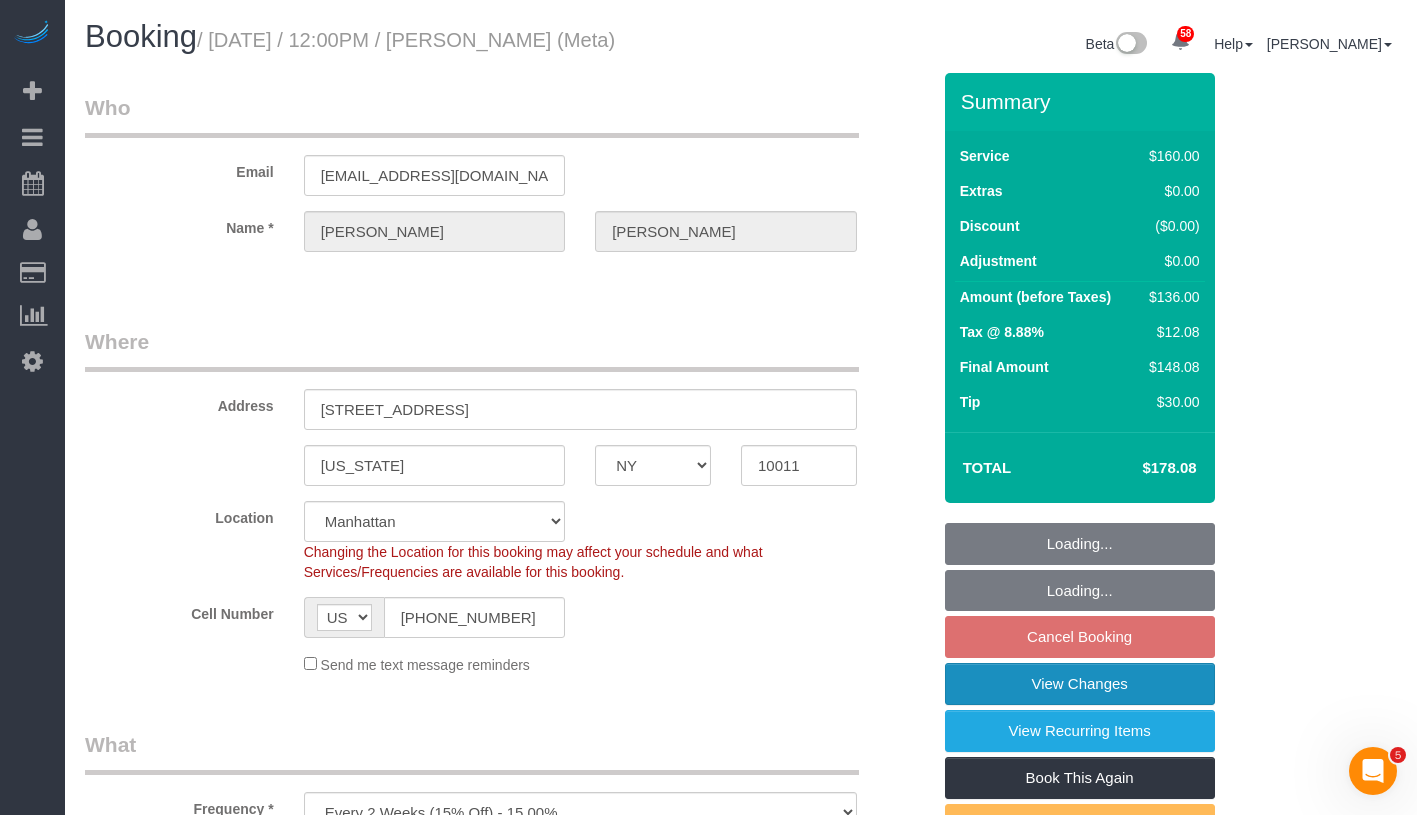 click on "View Changes" at bounding box center (1080, 684) 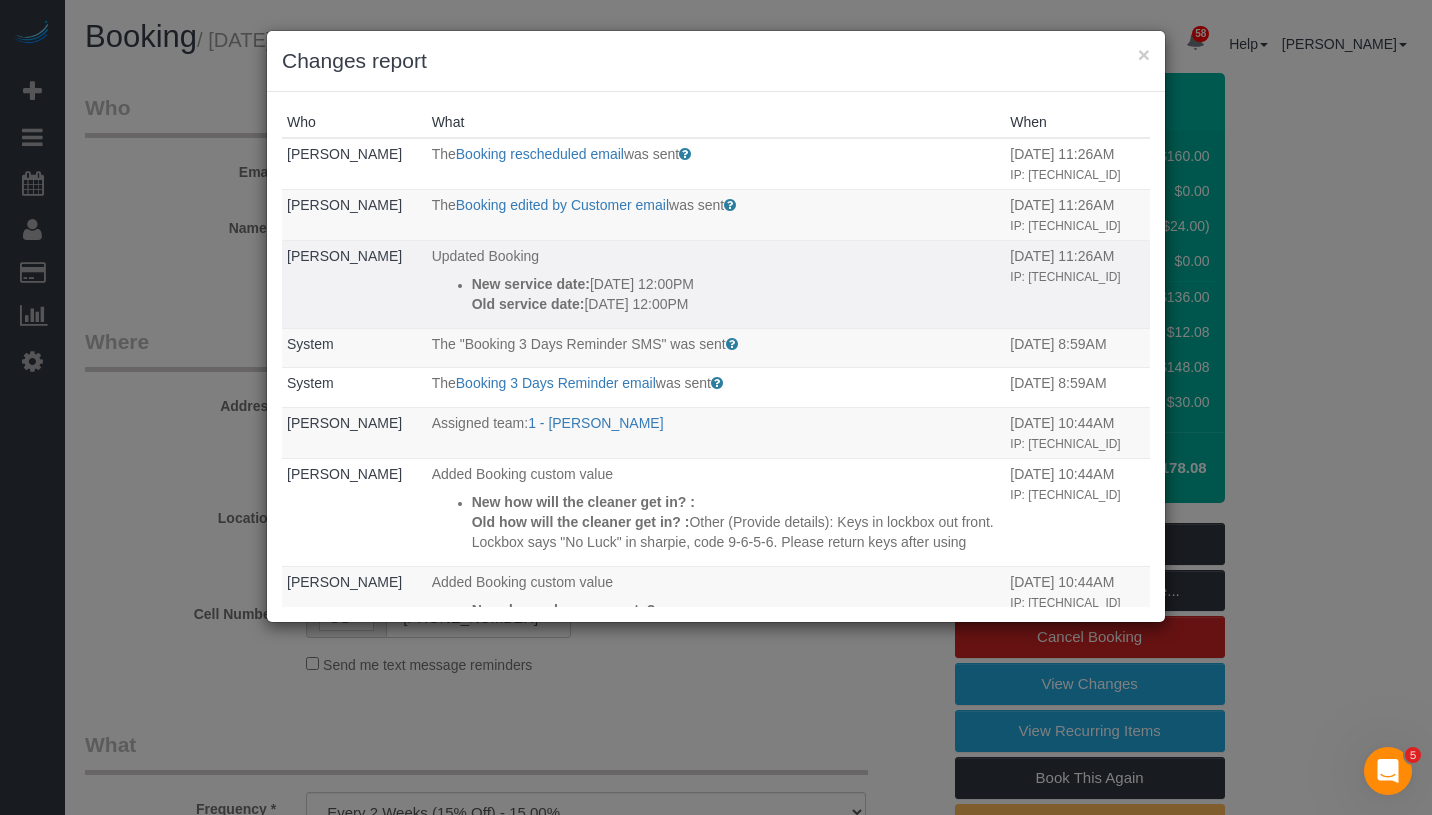 drag, startPoint x: 429, startPoint y: 322, endPoint x: 734, endPoint y: 351, distance: 306.37558 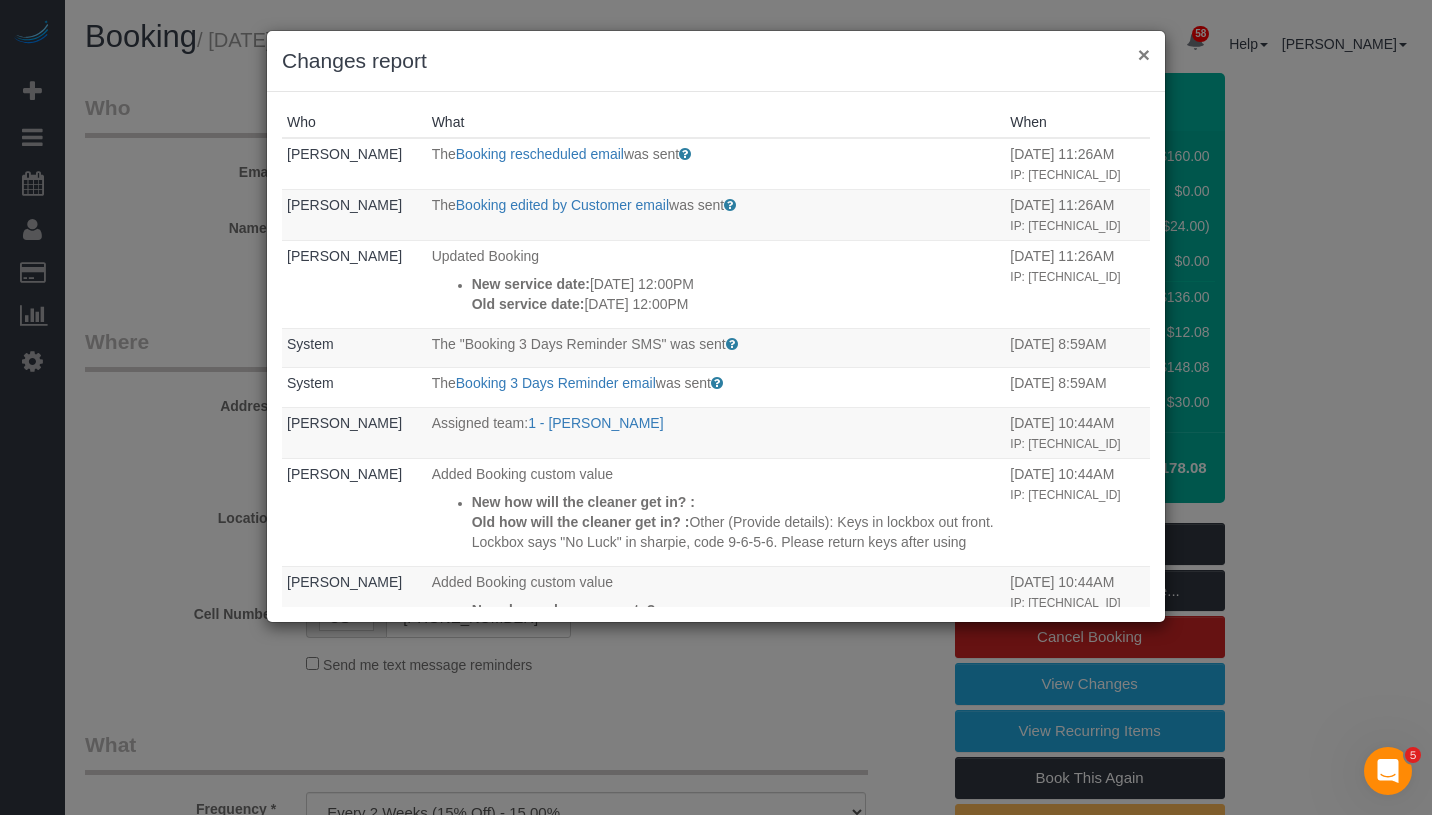 click on "×" at bounding box center [1144, 54] 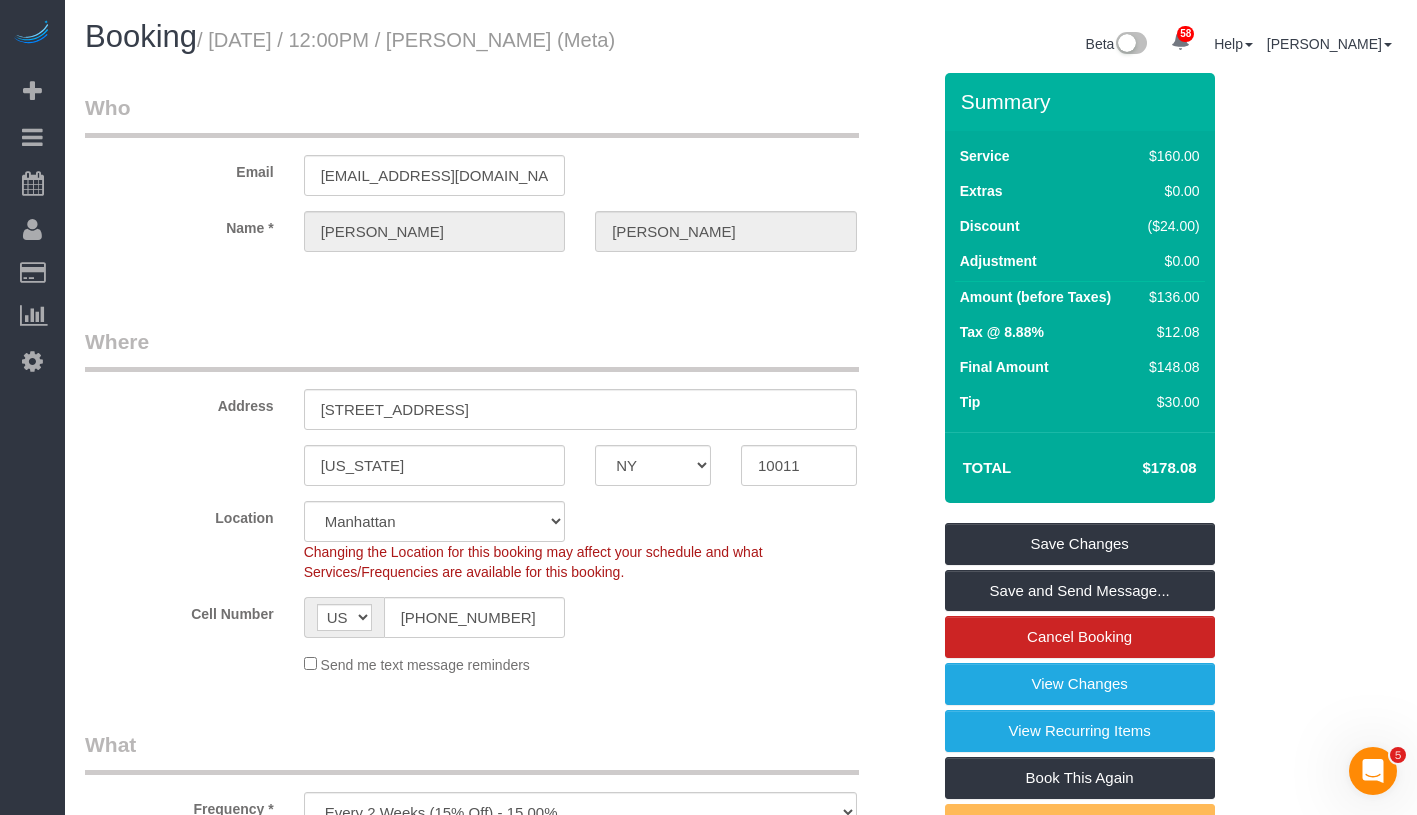 click on "Who
What
When
Robin Shanholtz
The  Booking rescheduled email  was sent
Sent to the customer when they reschedule a booking.
07/01/2025 11:26AM
IP: 2603:7000:3ef0:b40:a5f0:92e6:4178:25a4
Robin Shanholtz
The  Booking edited by Customer email  was sent
Sent to the customer when they make any changes to their booking." at bounding box center (709, 209) 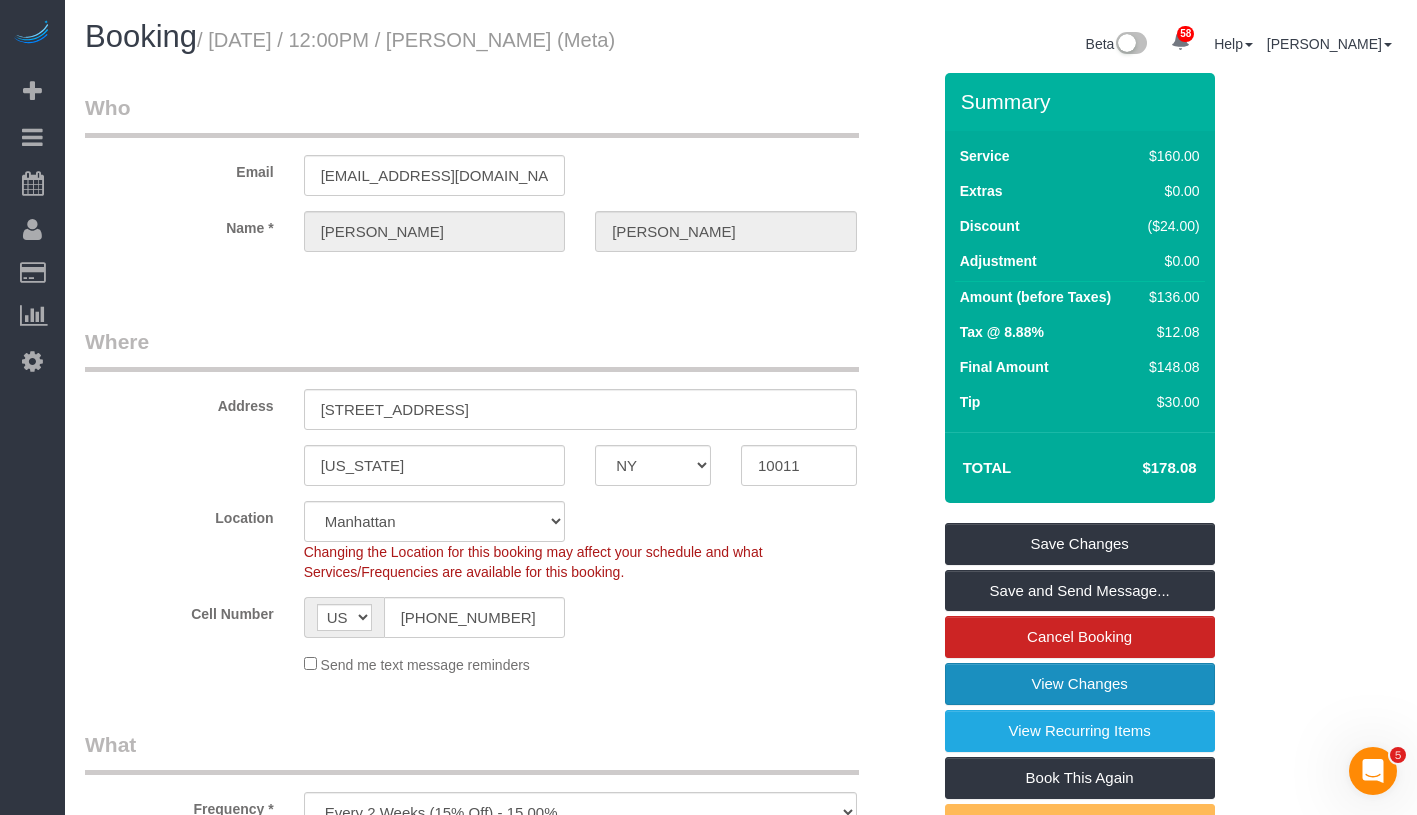 click on "View Changes" at bounding box center (1080, 684) 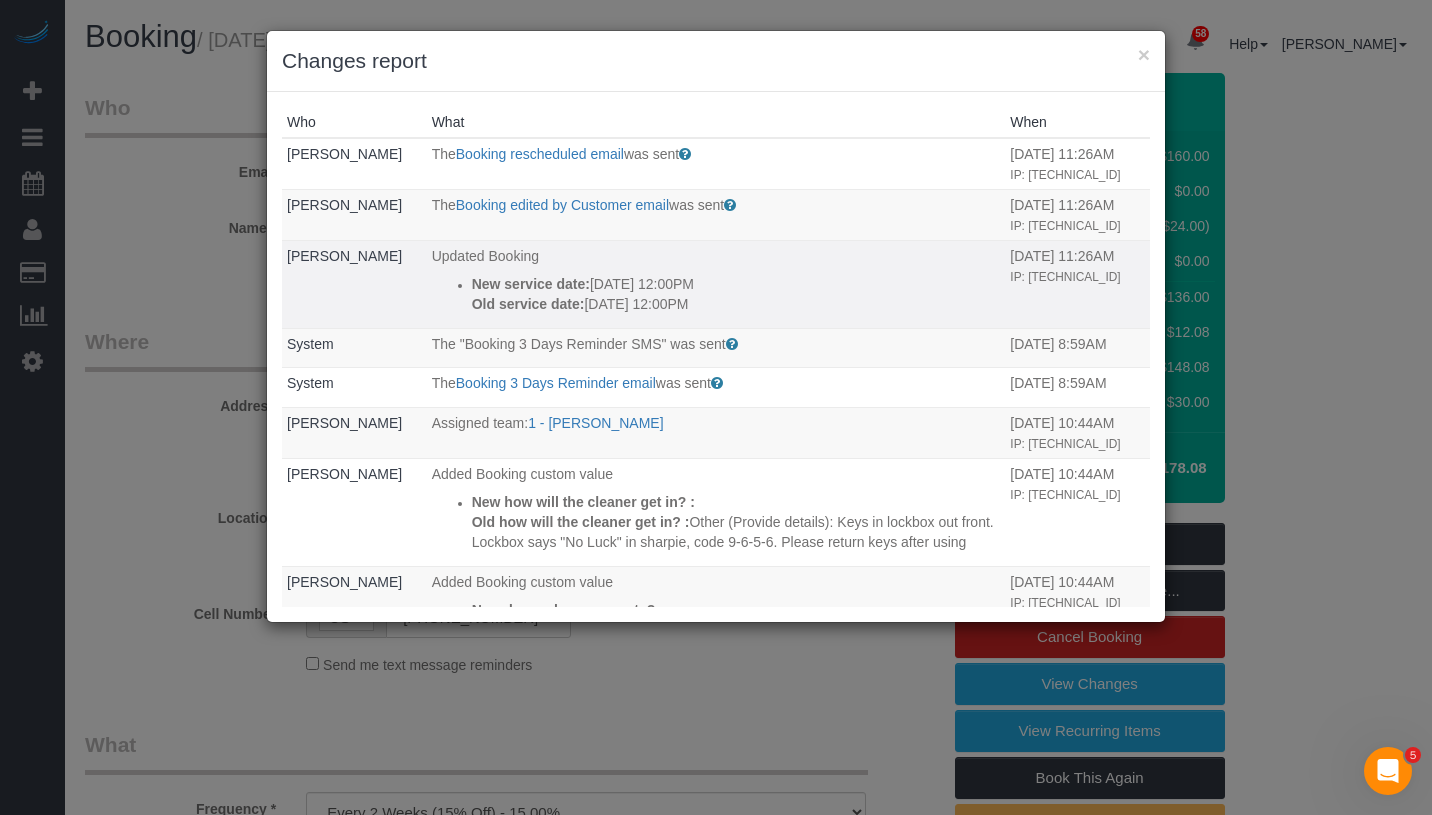 drag, startPoint x: 455, startPoint y: 313, endPoint x: 729, endPoint y: 343, distance: 275.63745 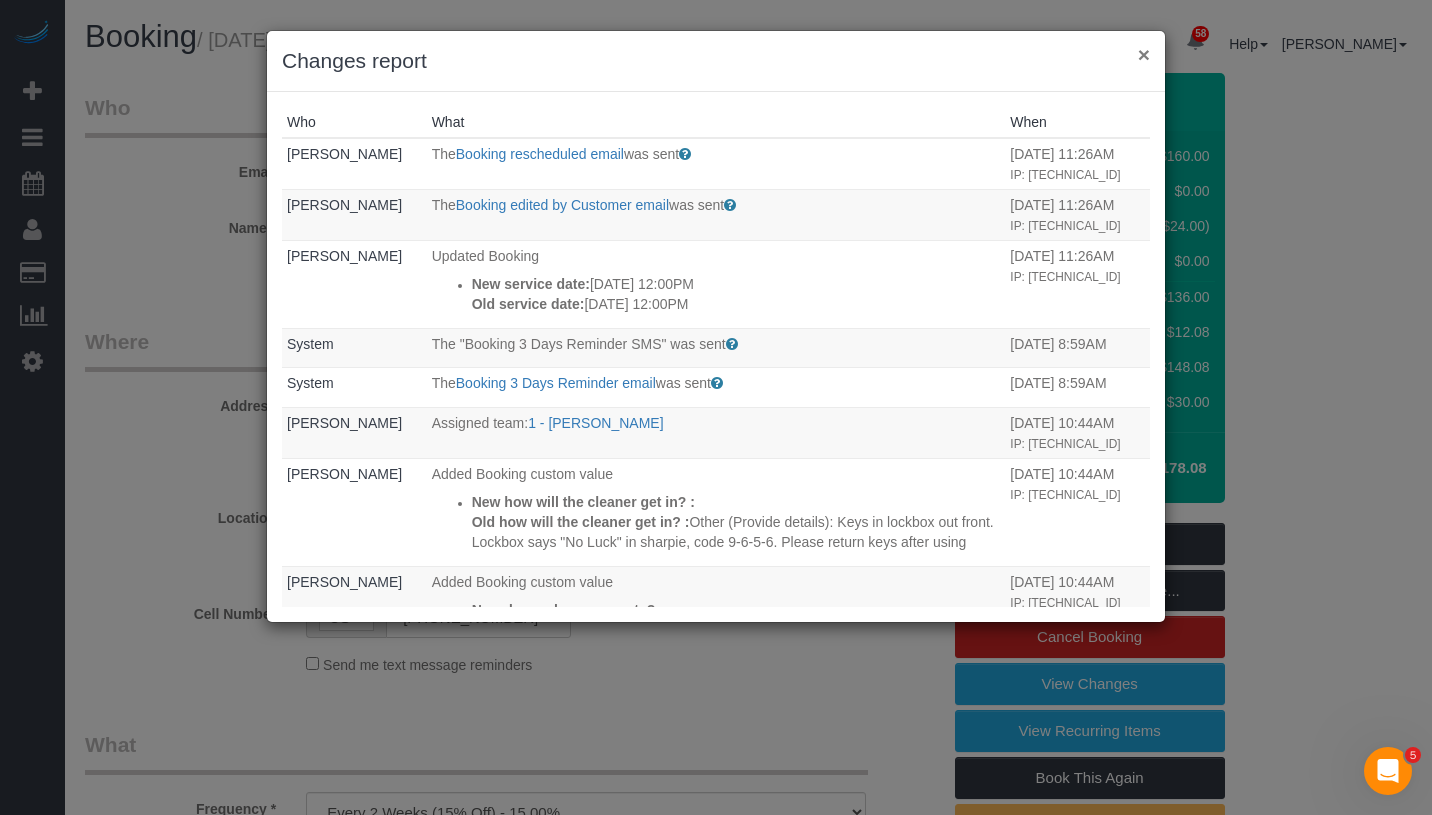 click on "×" at bounding box center (1144, 54) 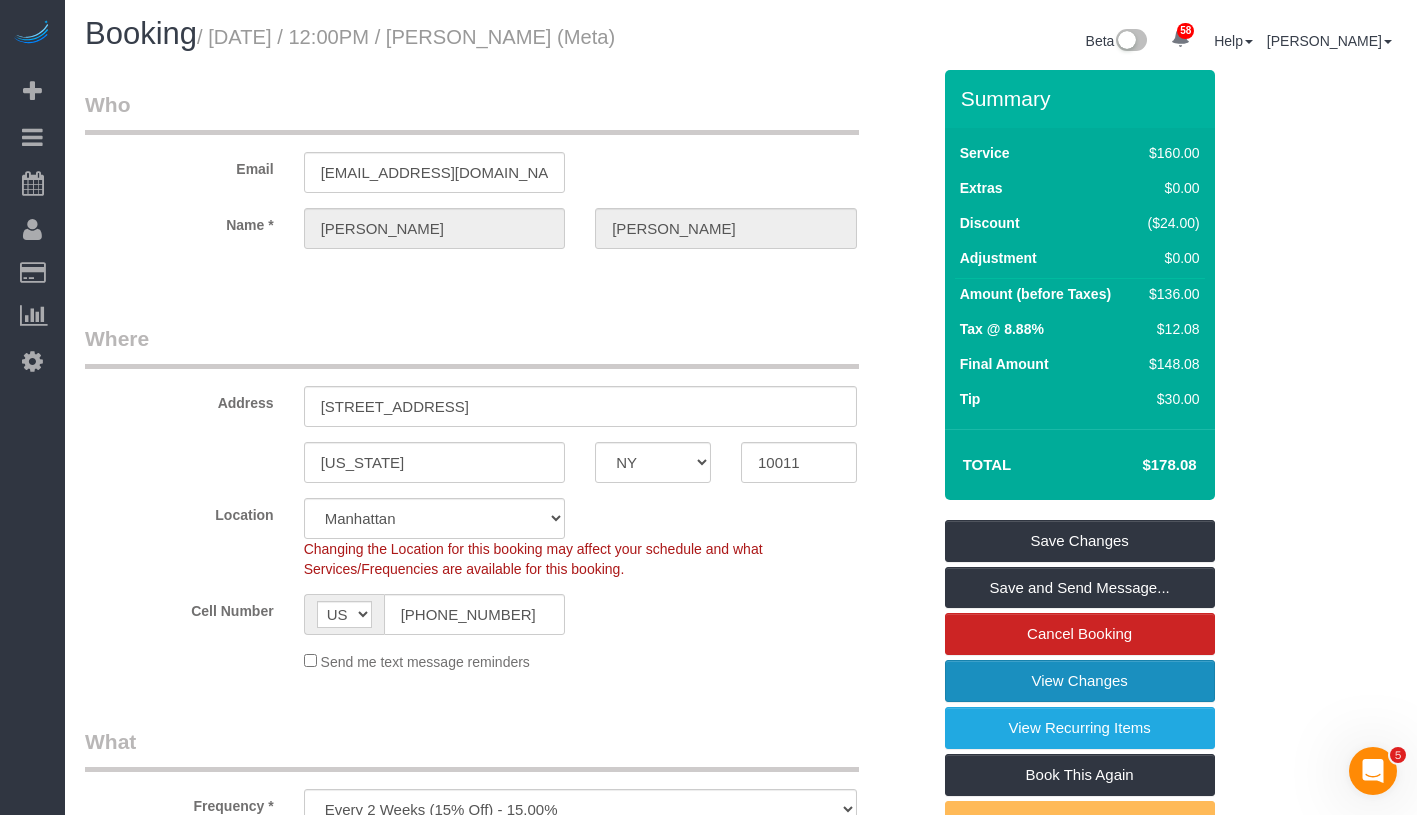 scroll, scrollTop: 4, scrollLeft: 0, axis: vertical 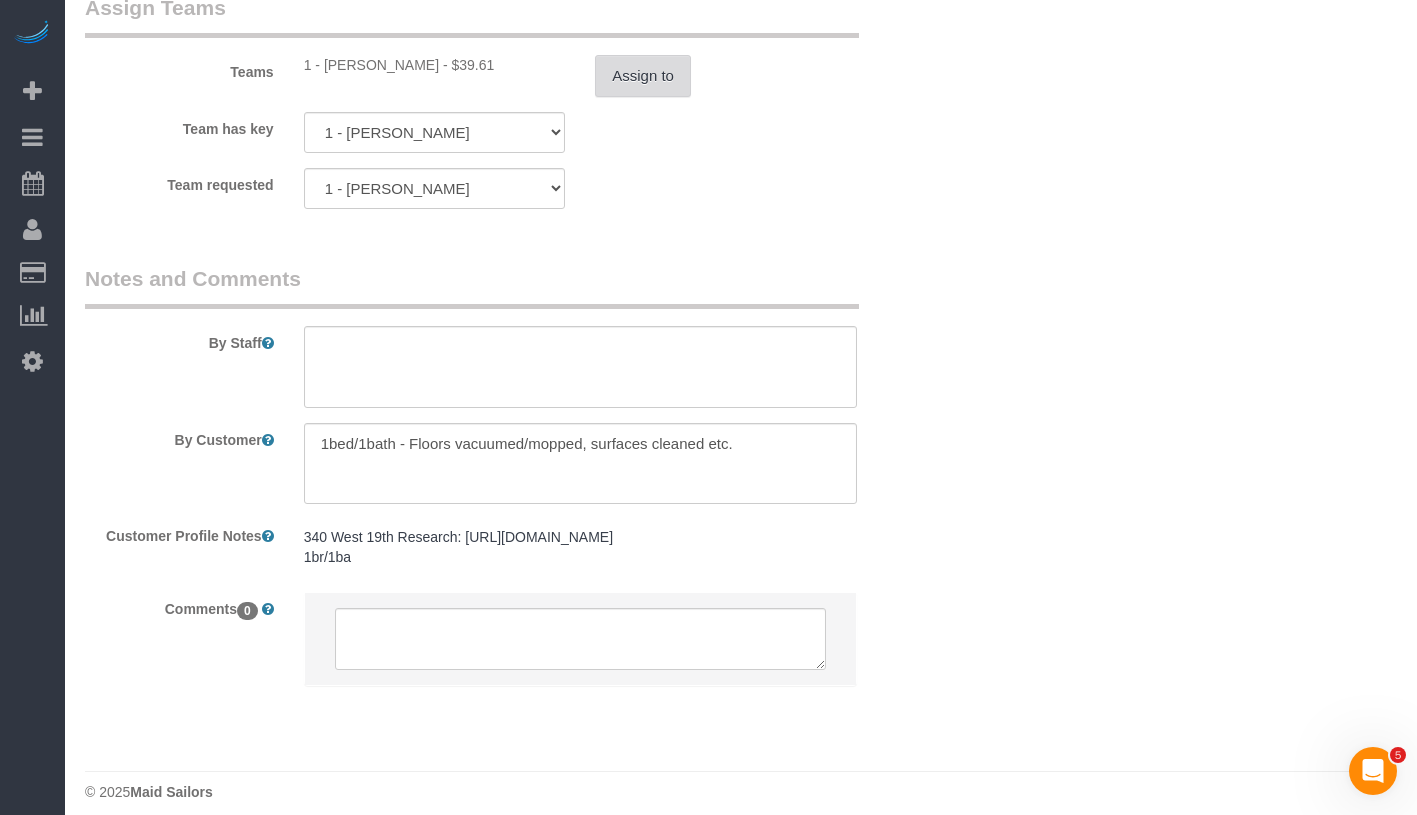 click on "Assign to" at bounding box center [643, 76] 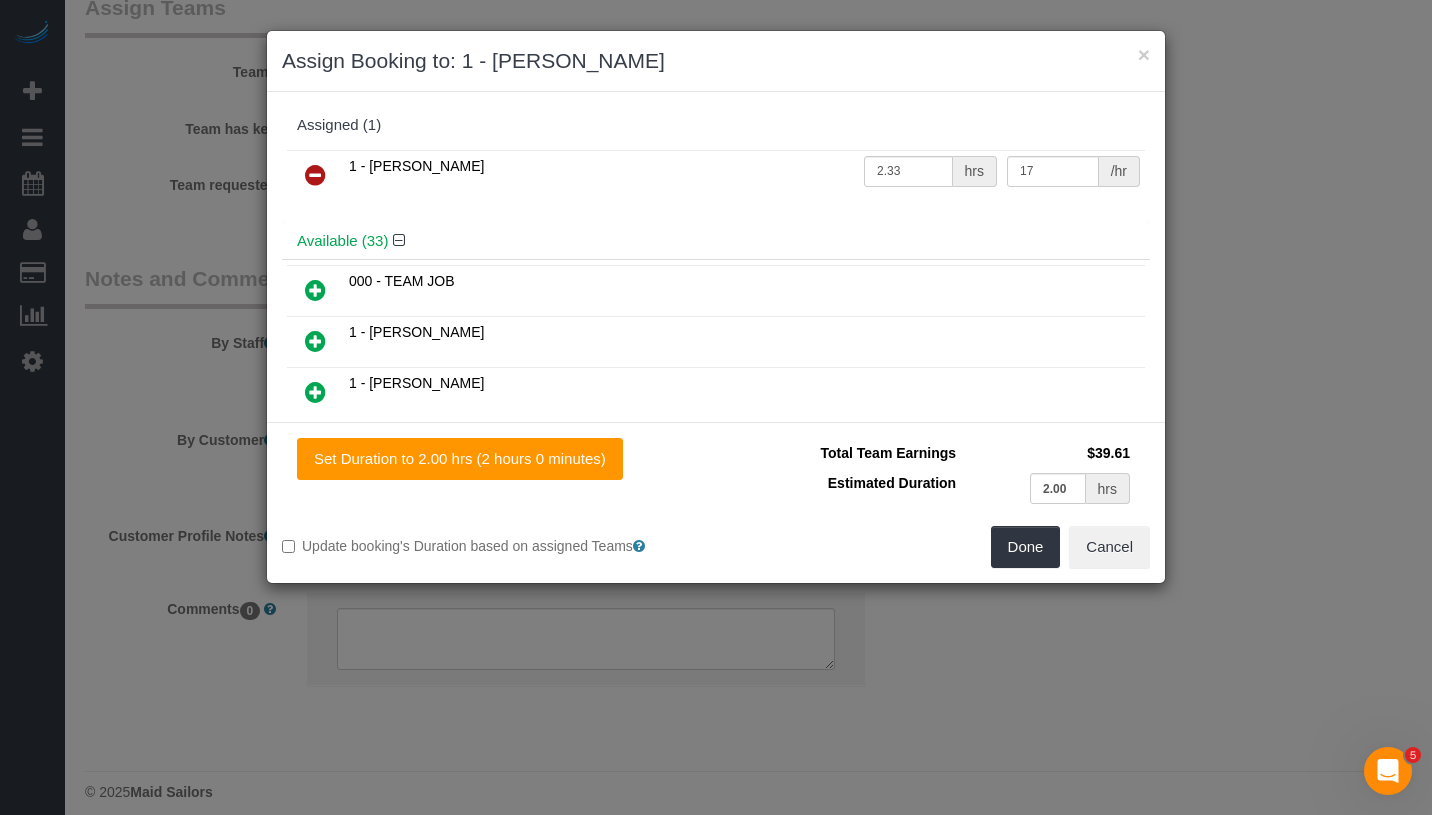 click at bounding box center [315, 175] 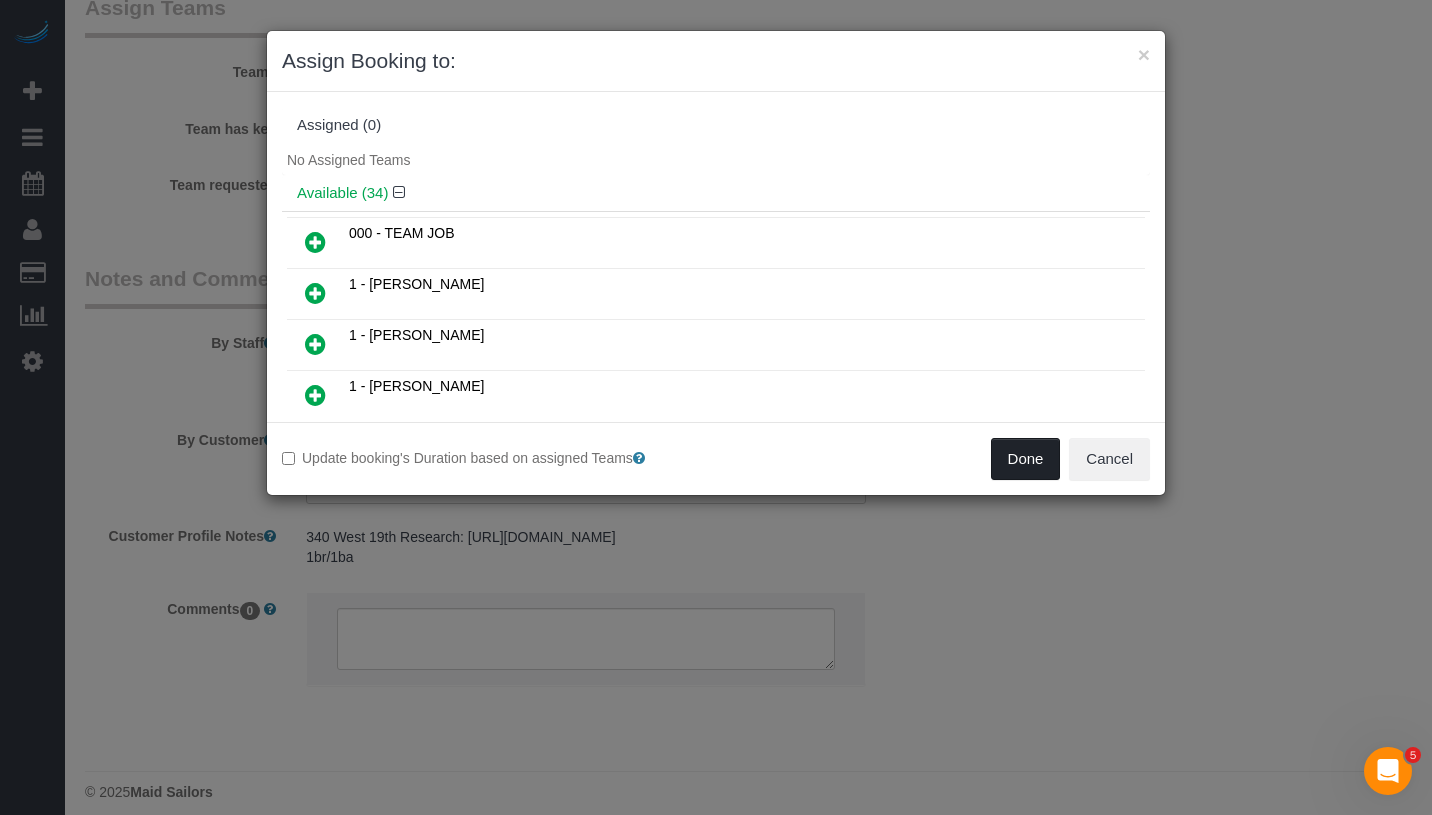 click on "Done" at bounding box center (1026, 459) 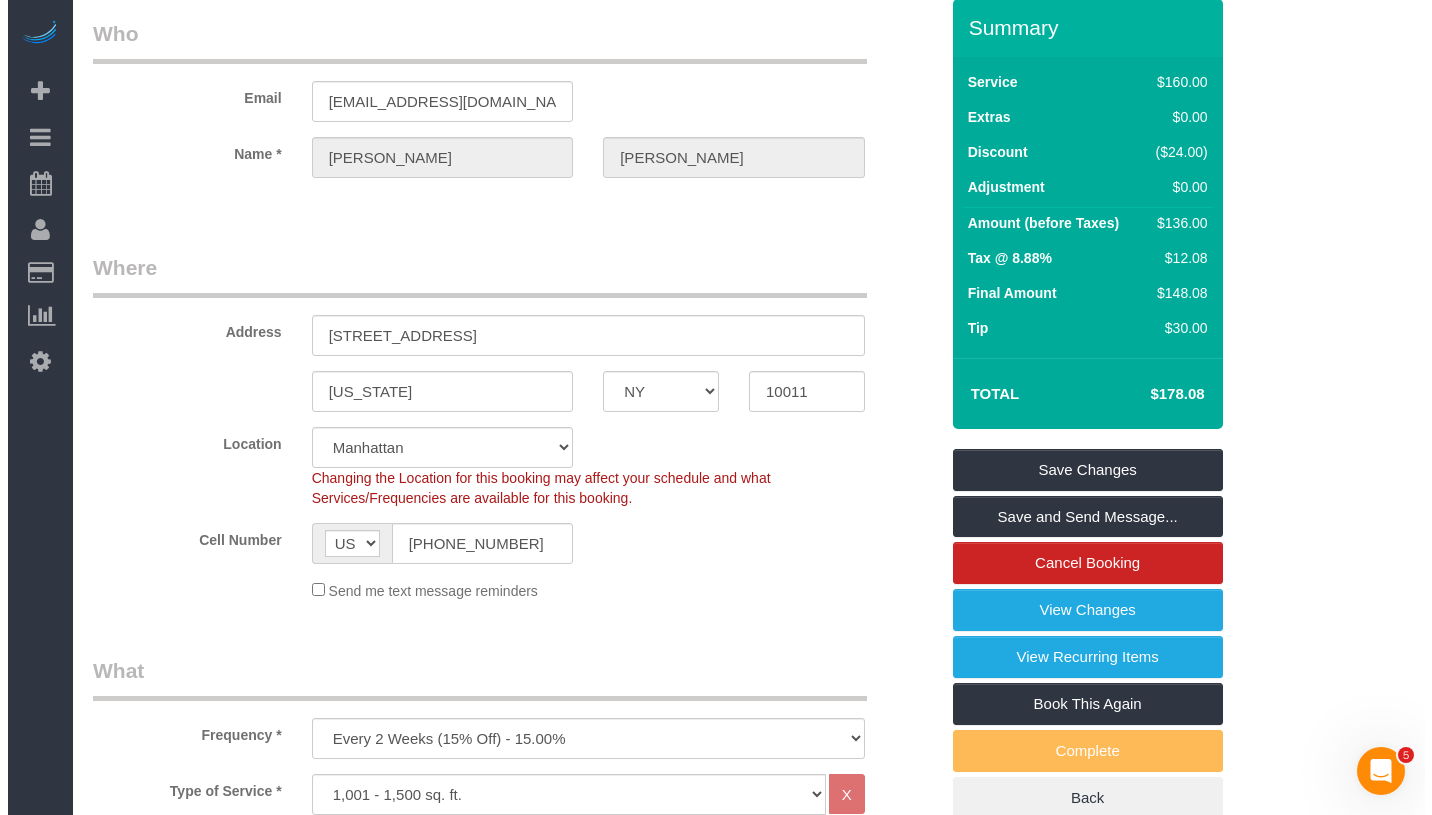 scroll, scrollTop: 0, scrollLeft: 0, axis: both 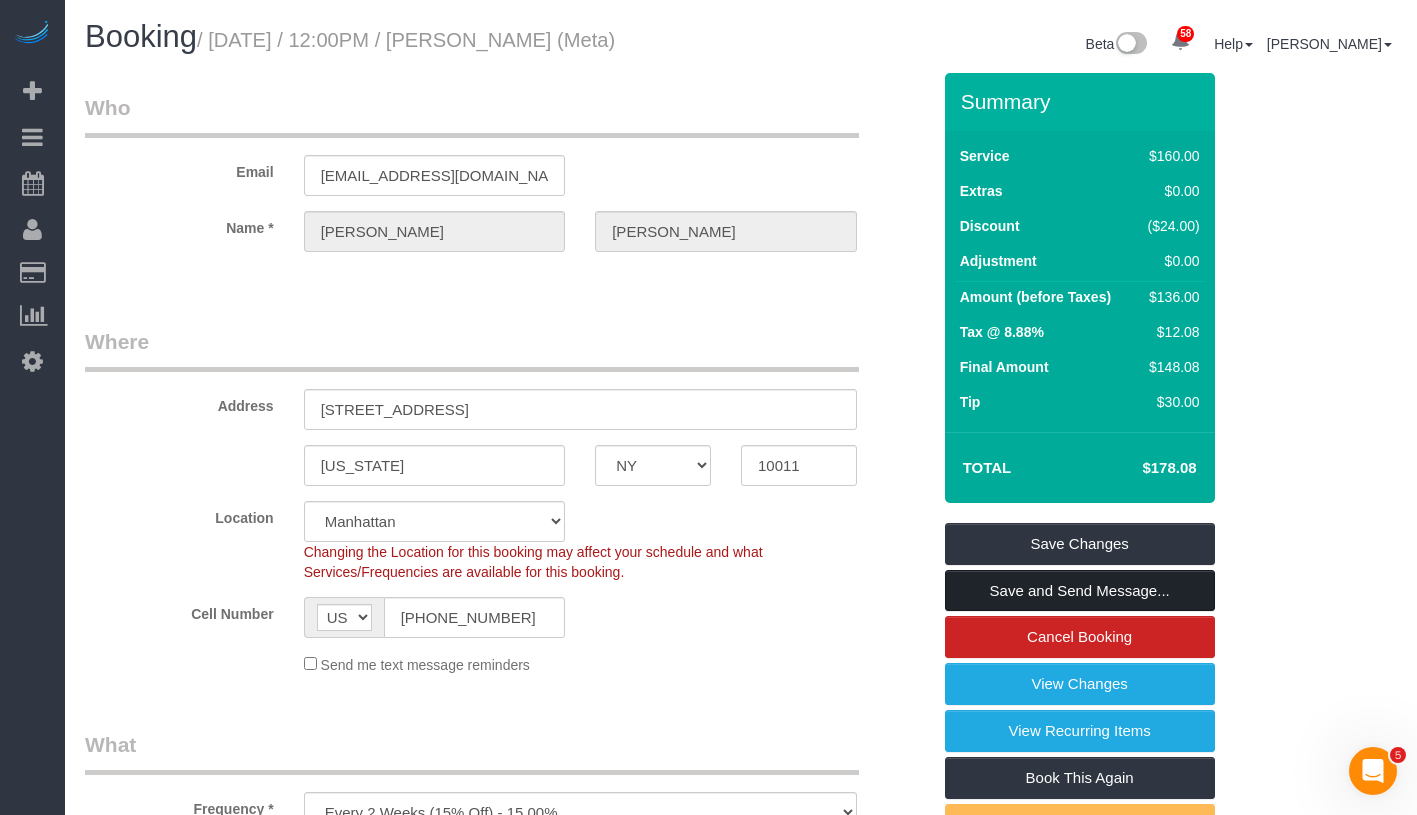 click on "Save and Send Message..." at bounding box center (1080, 591) 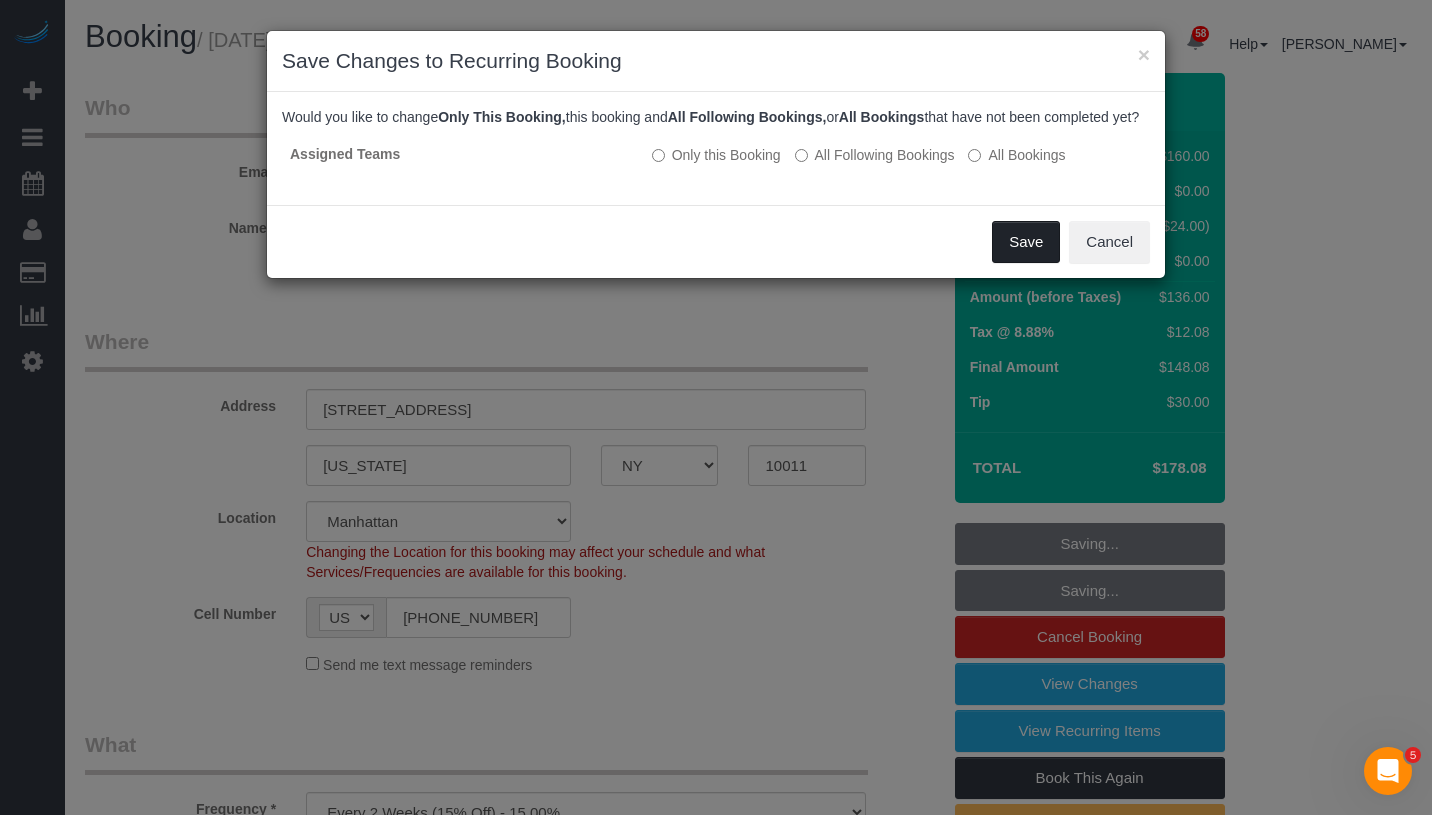 click on "Save" at bounding box center [1026, 242] 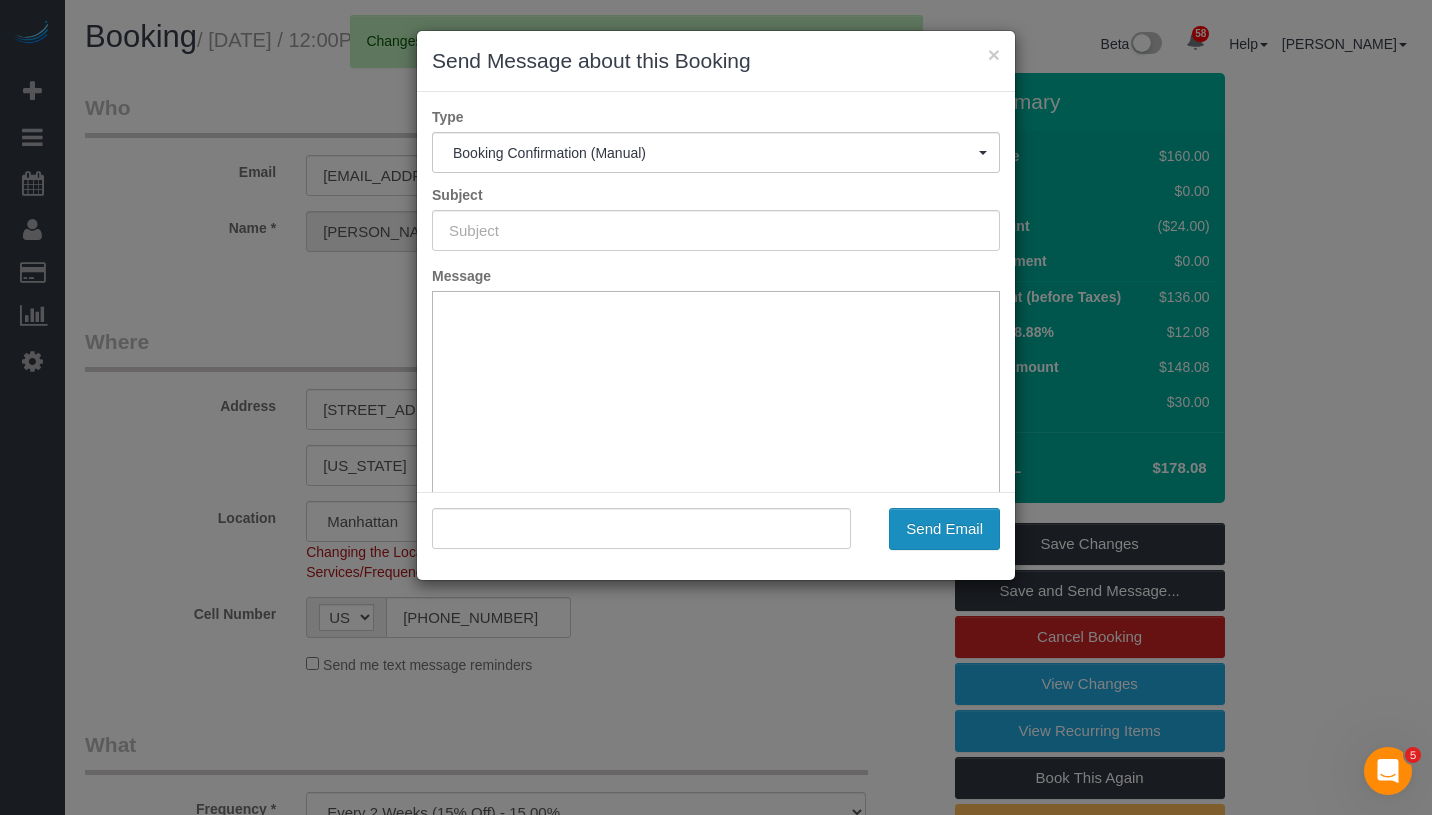 type on "Cleaning Confirmed for 07/10/2025 at 12:00pm" 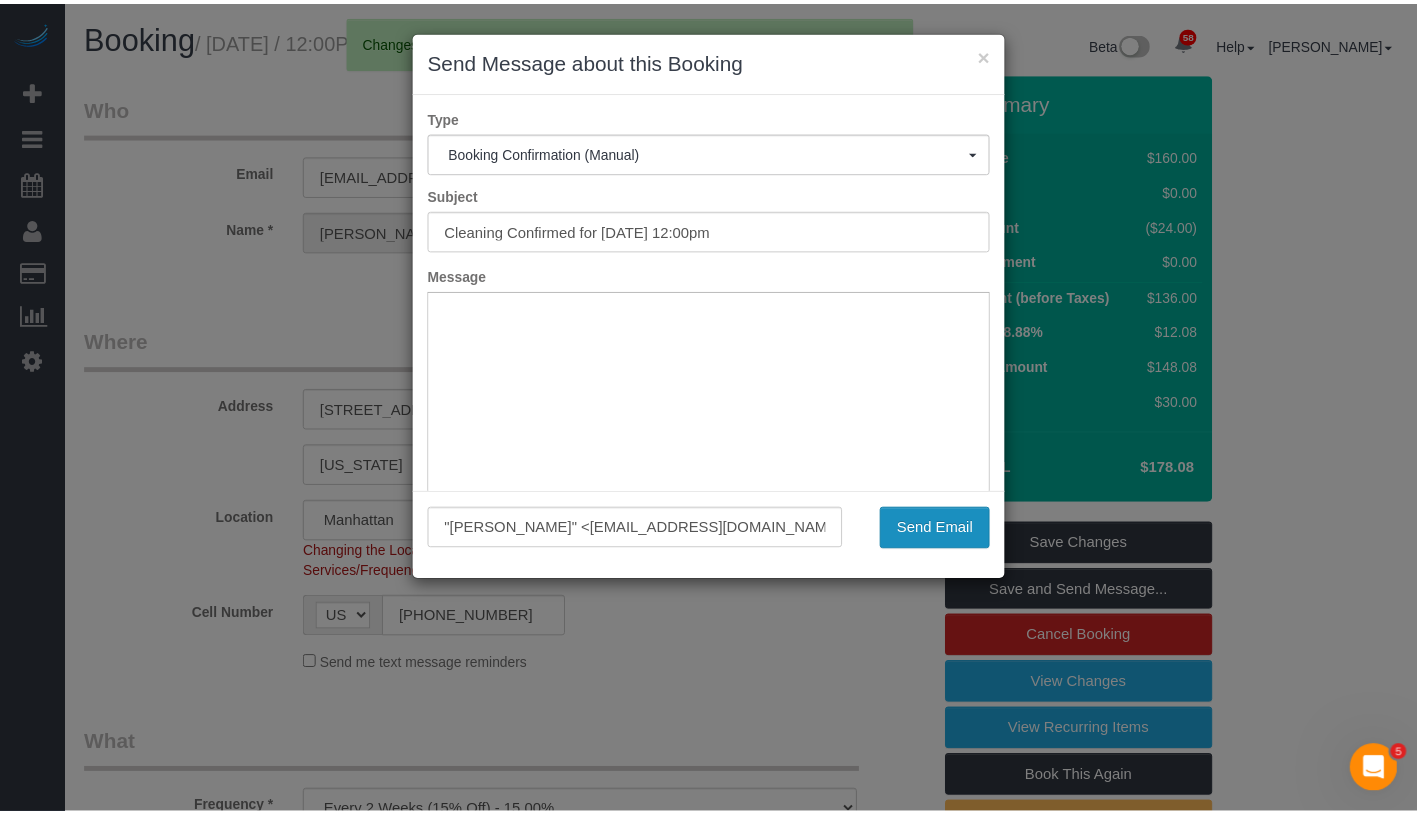scroll, scrollTop: 0, scrollLeft: 0, axis: both 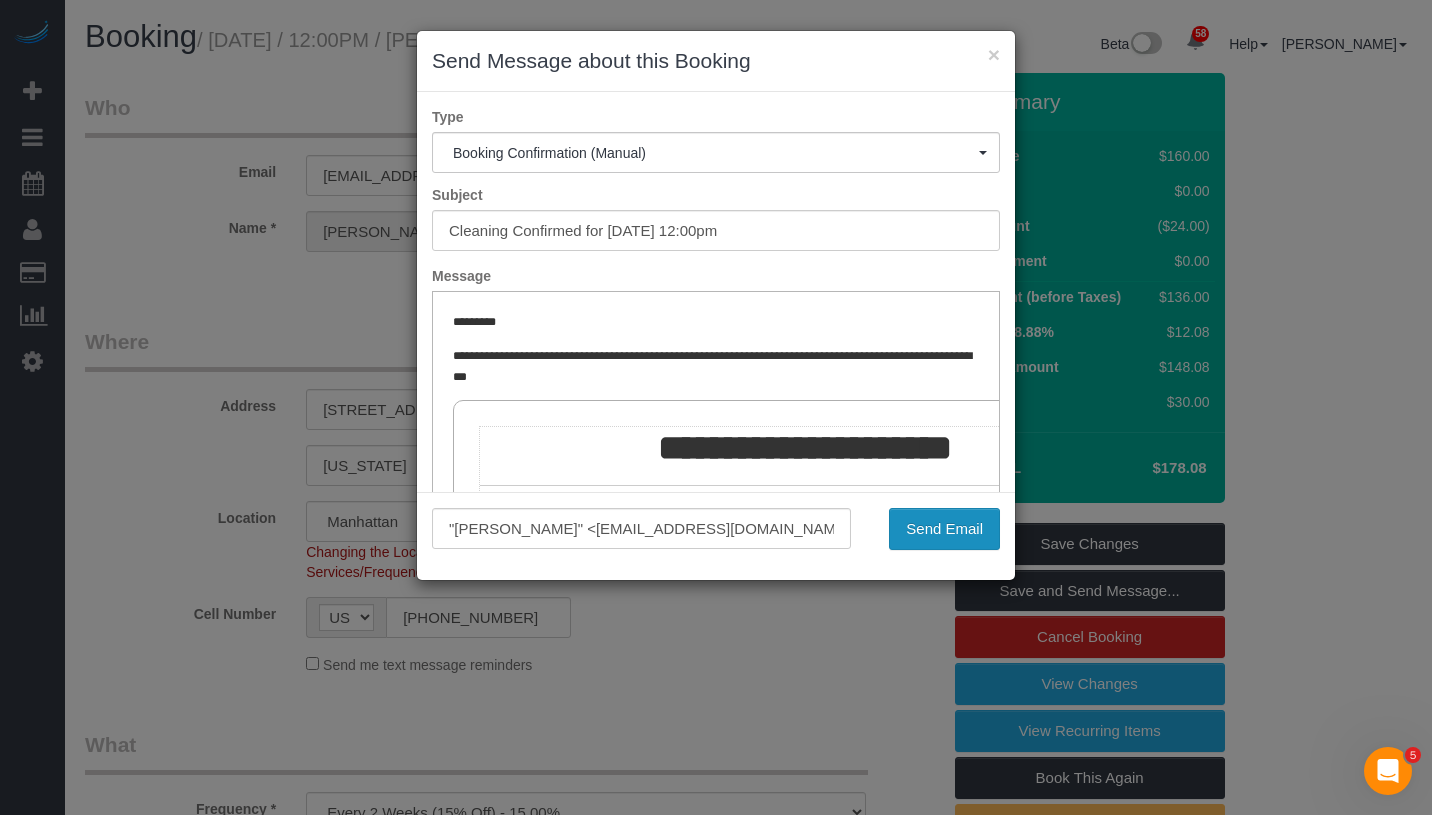 click on "Send Email" at bounding box center [944, 529] 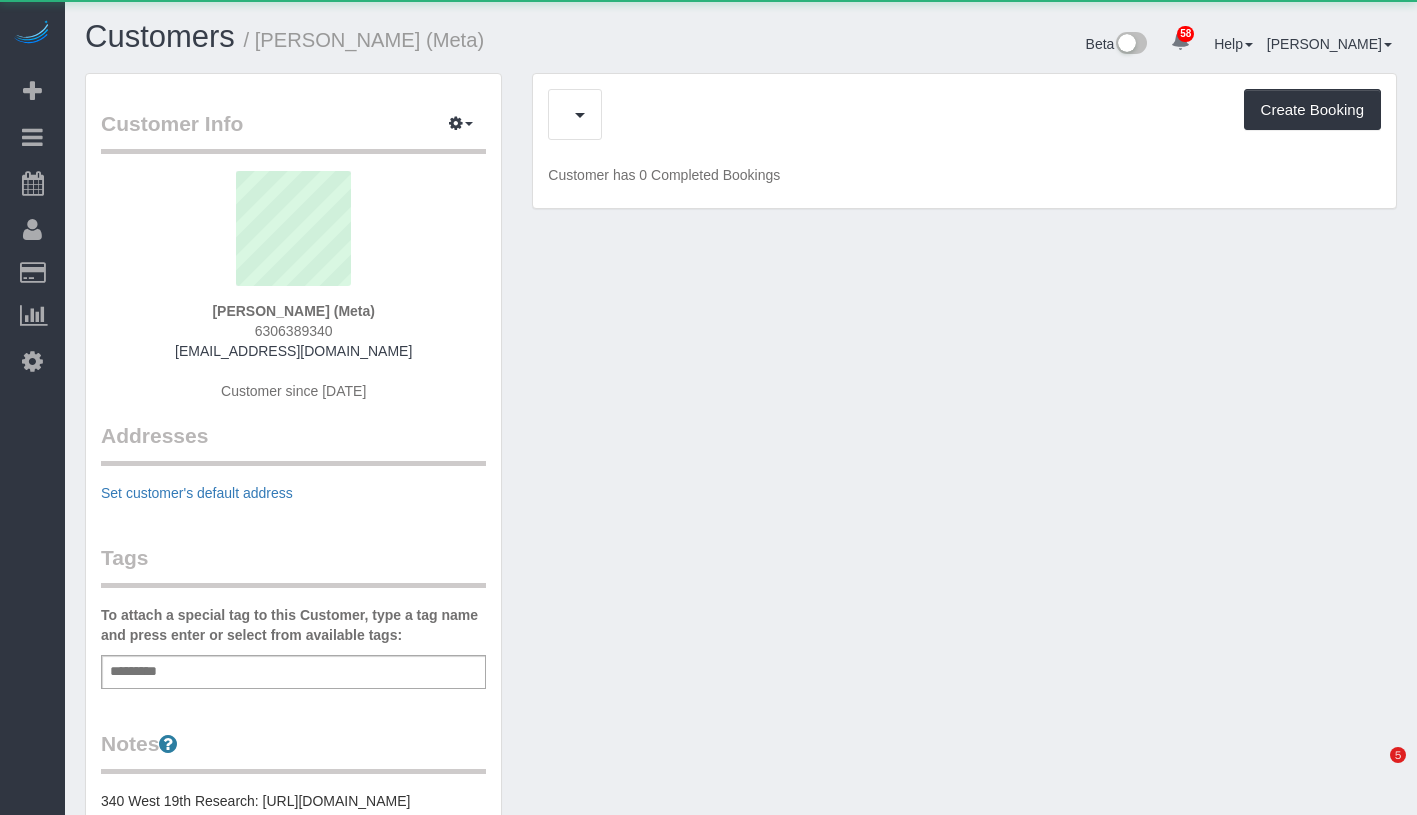 scroll, scrollTop: 0, scrollLeft: 0, axis: both 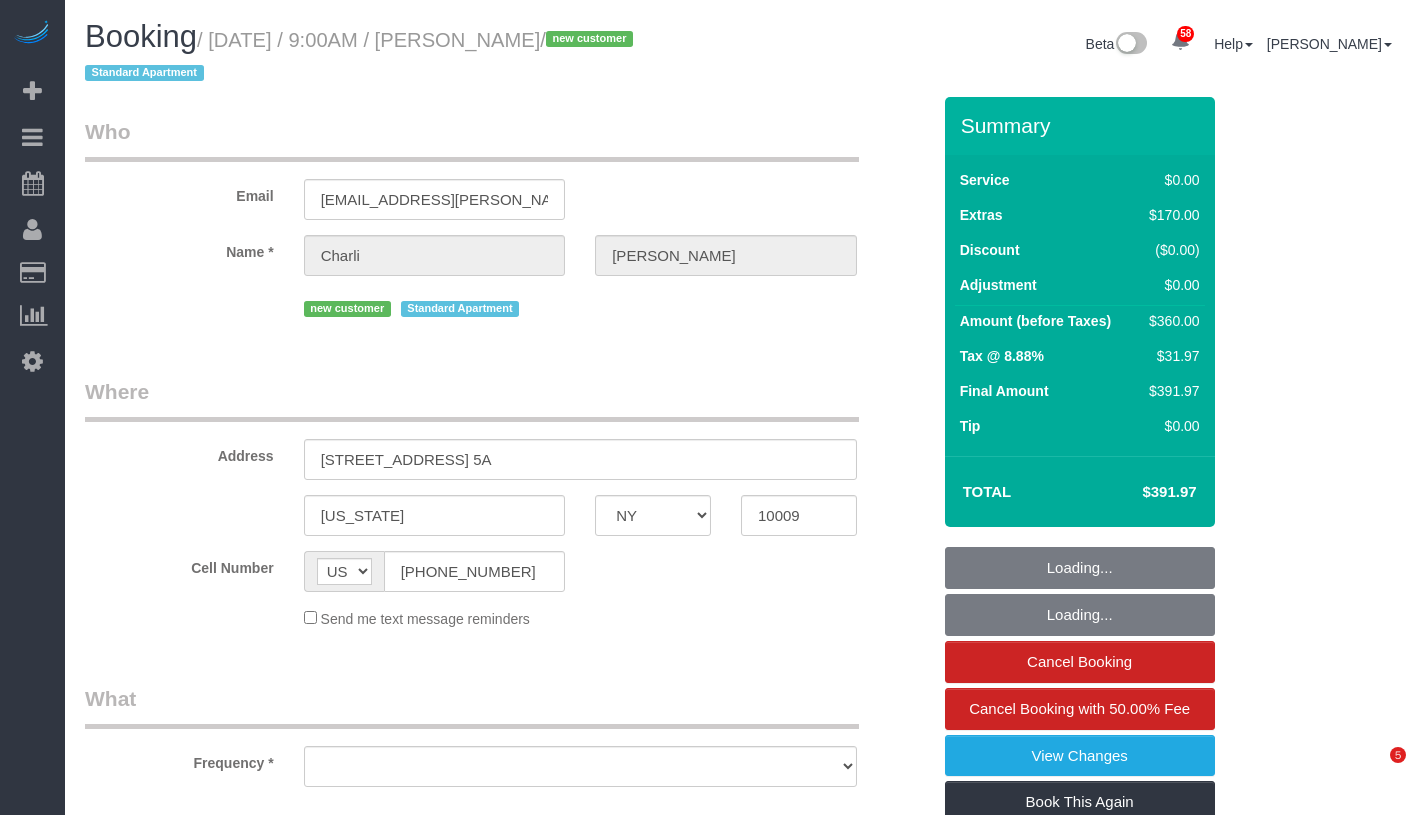 select on "NY" 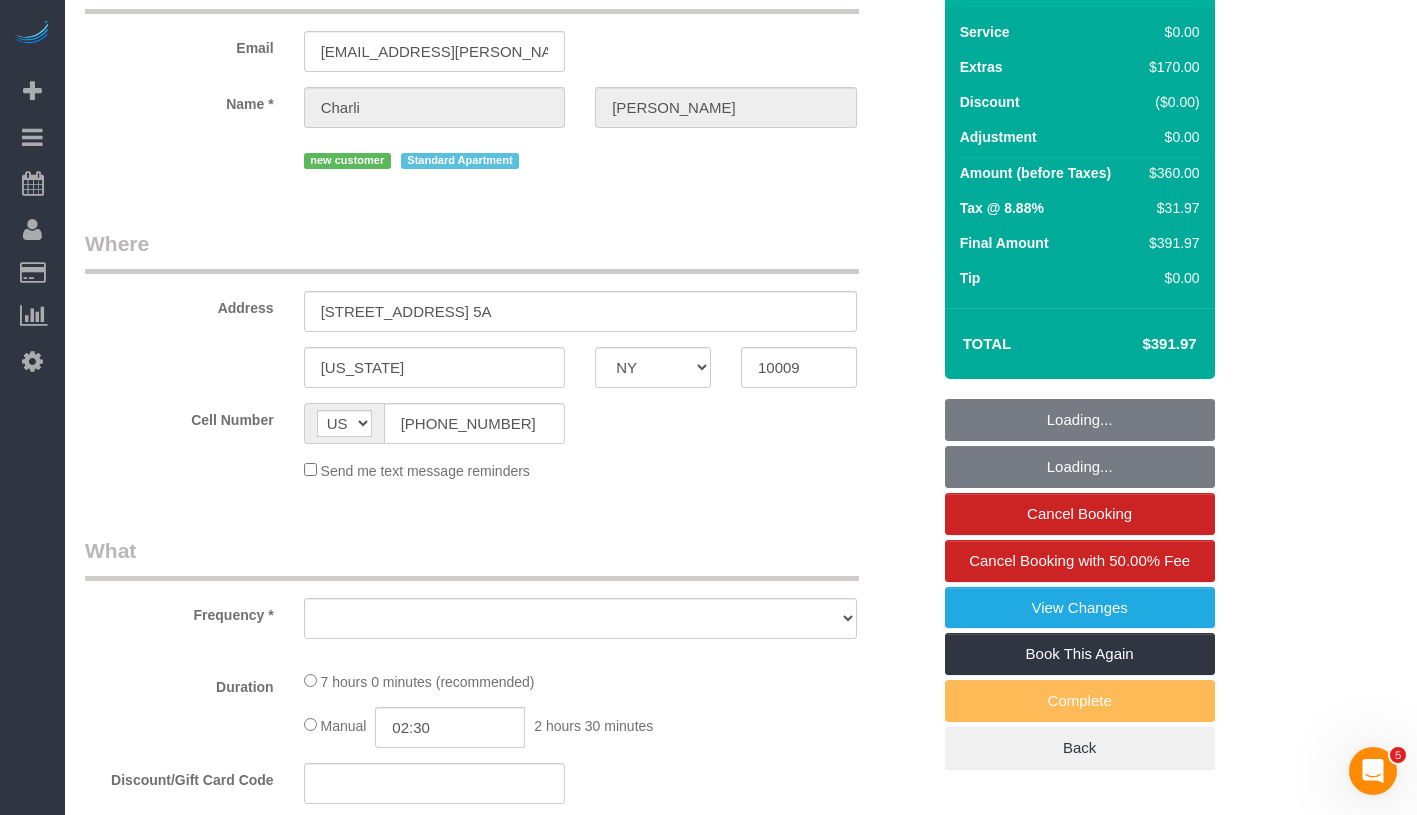 scroll, scrollTop: 0, scrollLeft: 0, axis: both 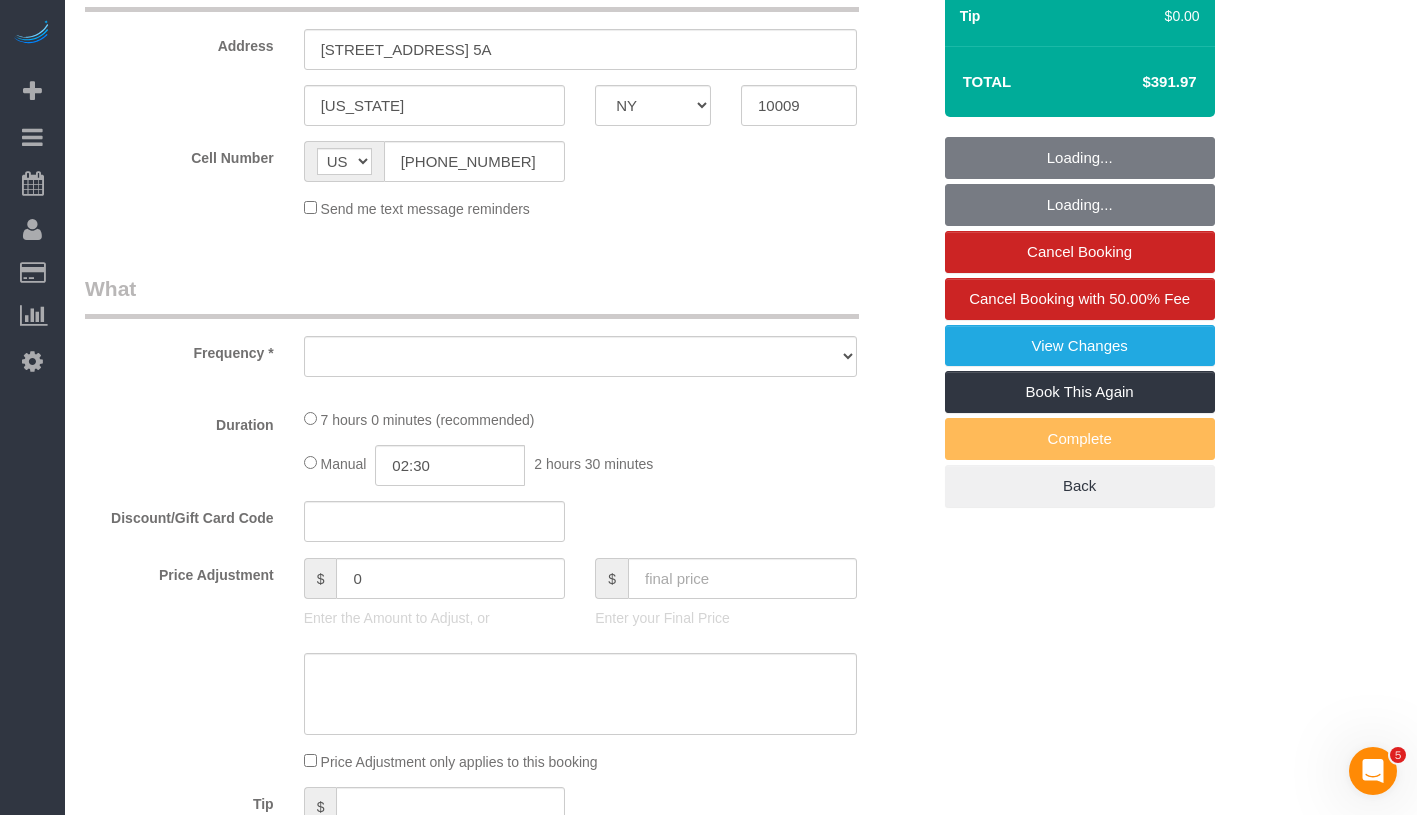select on "number:56" 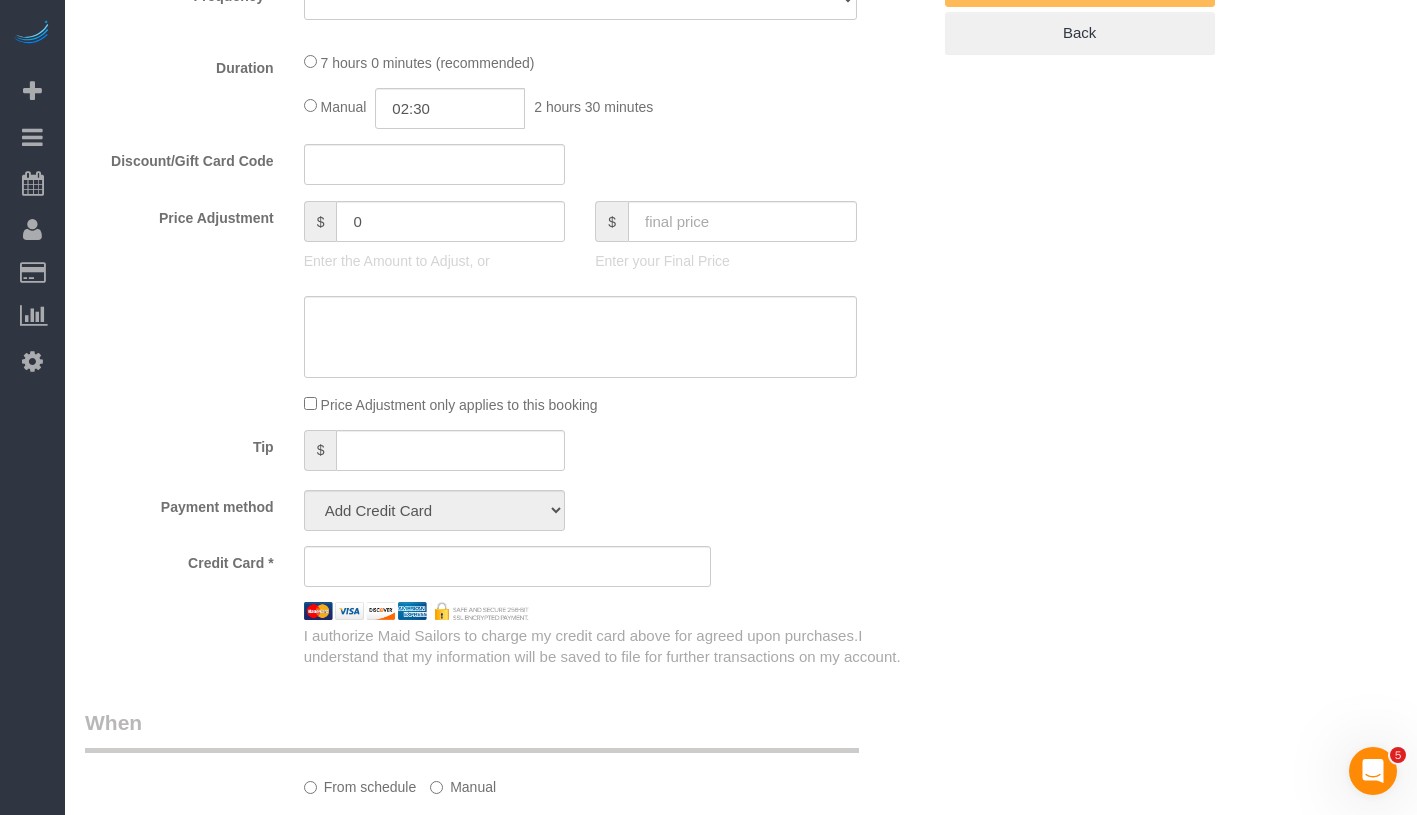 select on "string:stripe-pm_1RdHgX4VGloSiKo7dbP7gUaE" 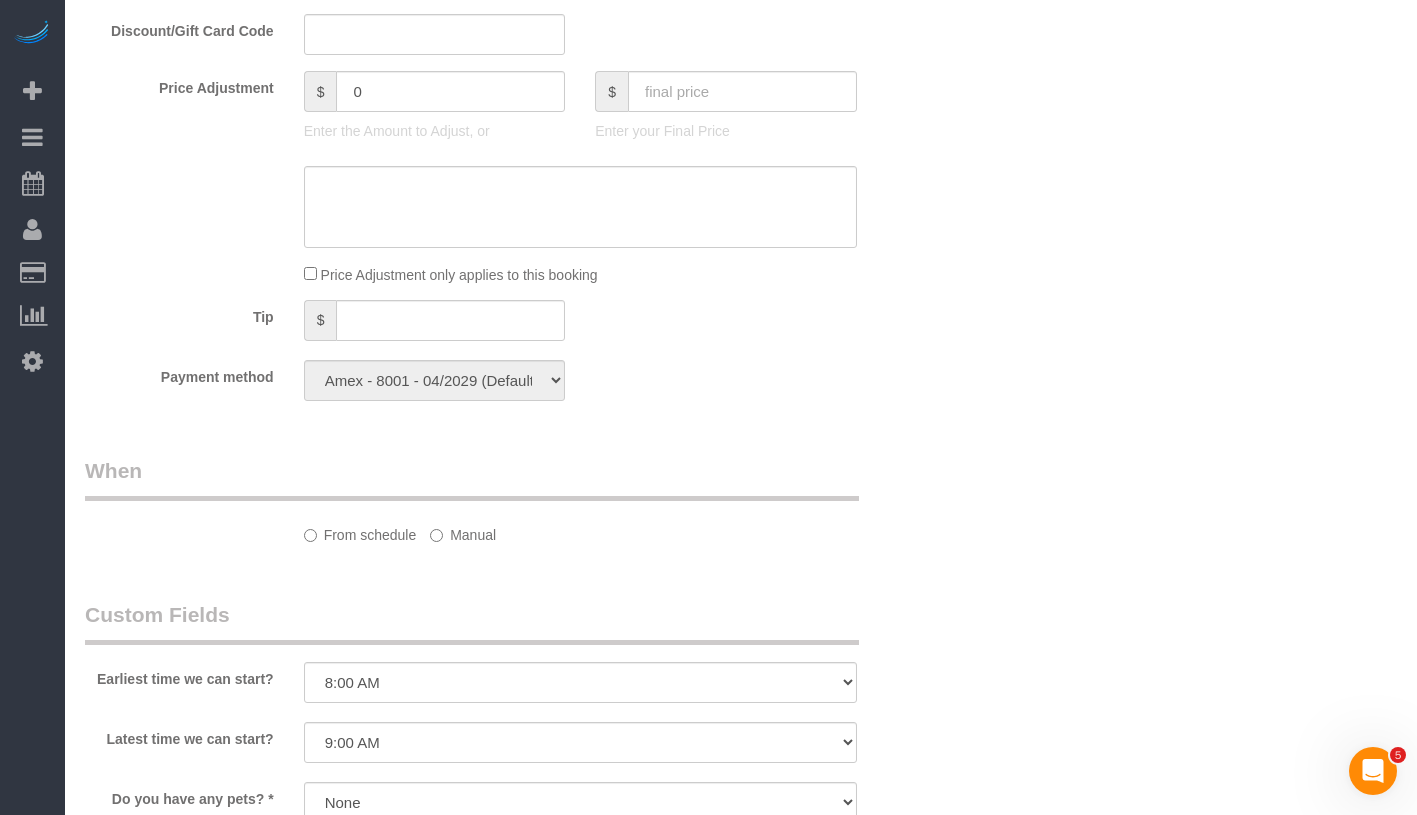 select on "object:974" 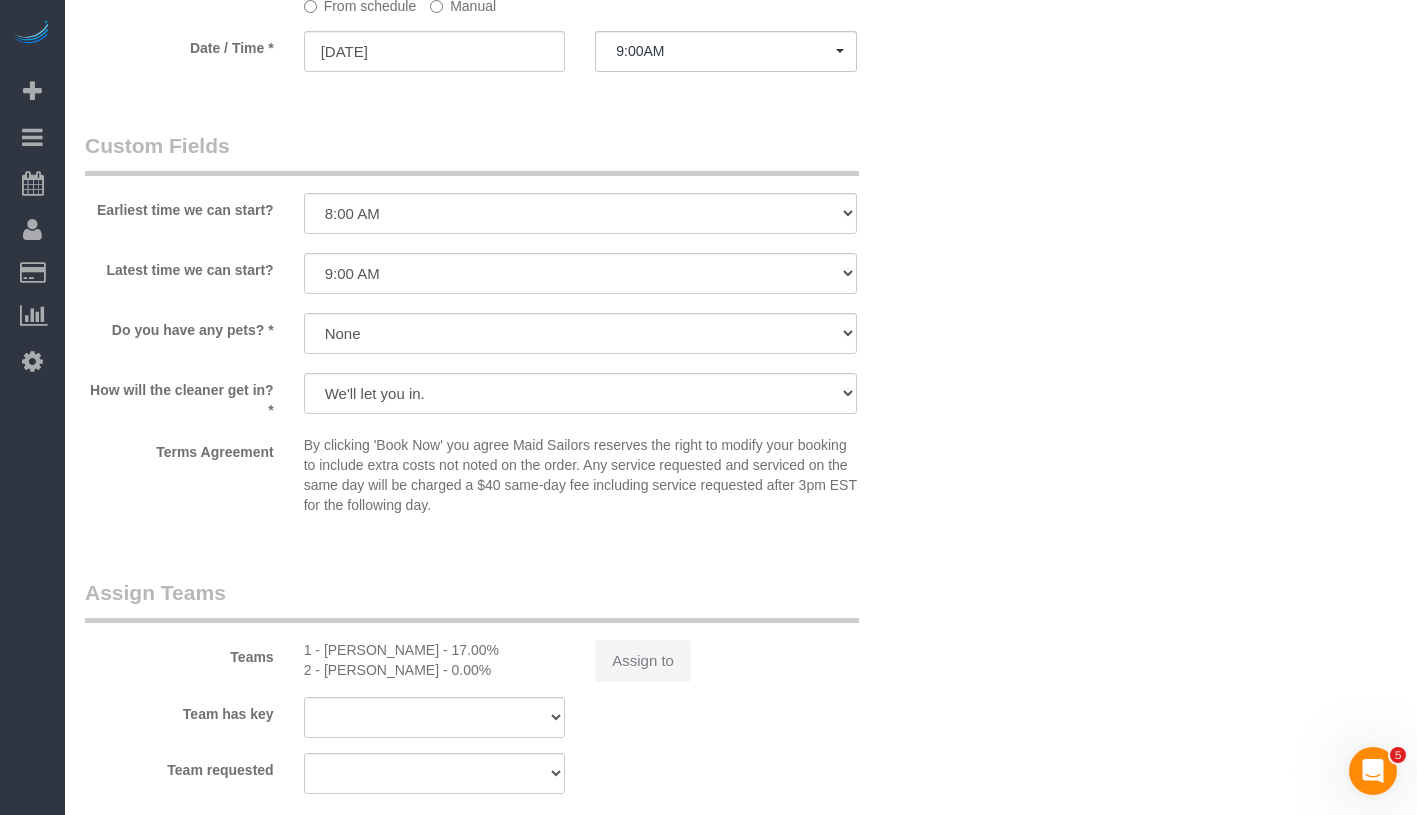 select on "object:1451" 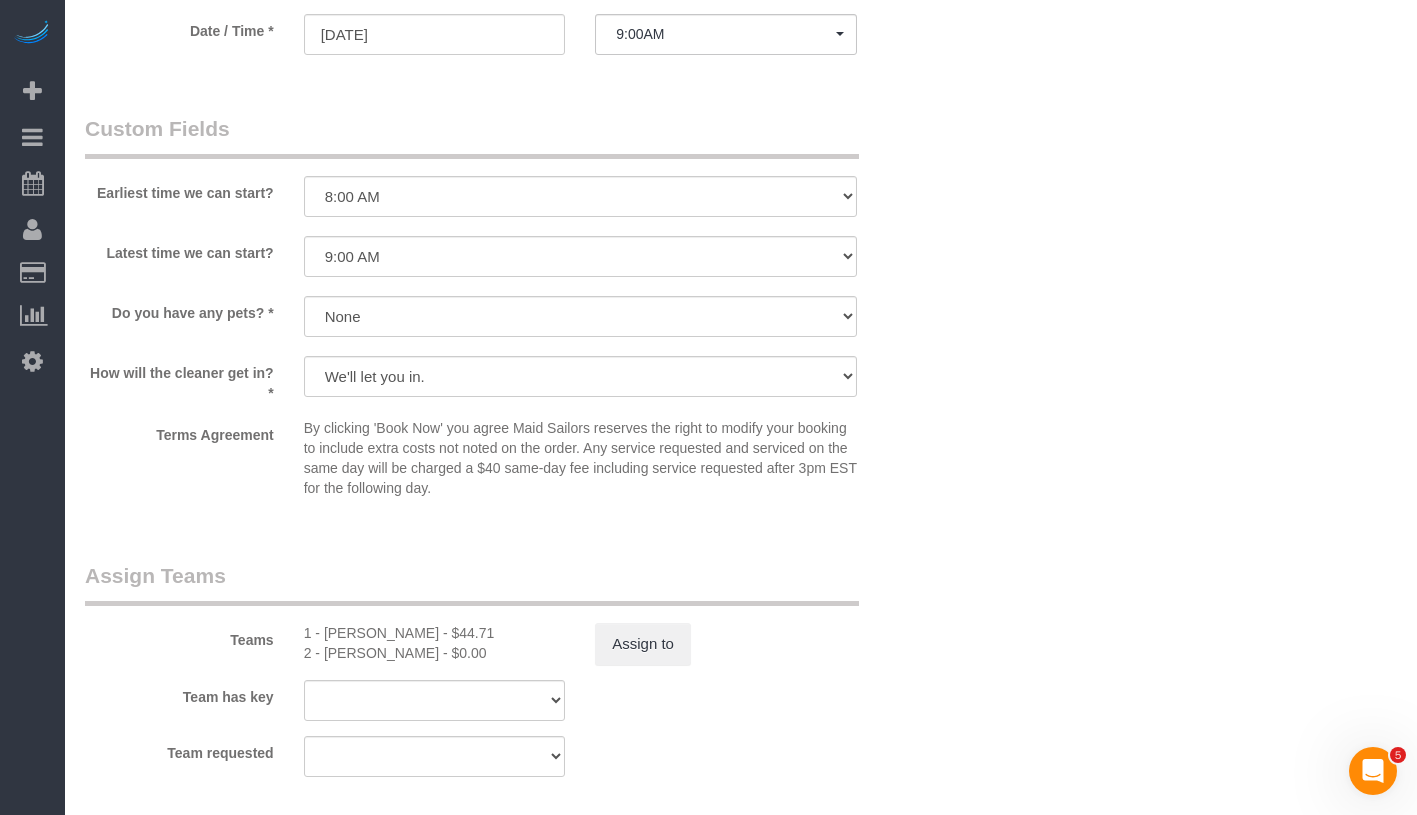 select on "2" 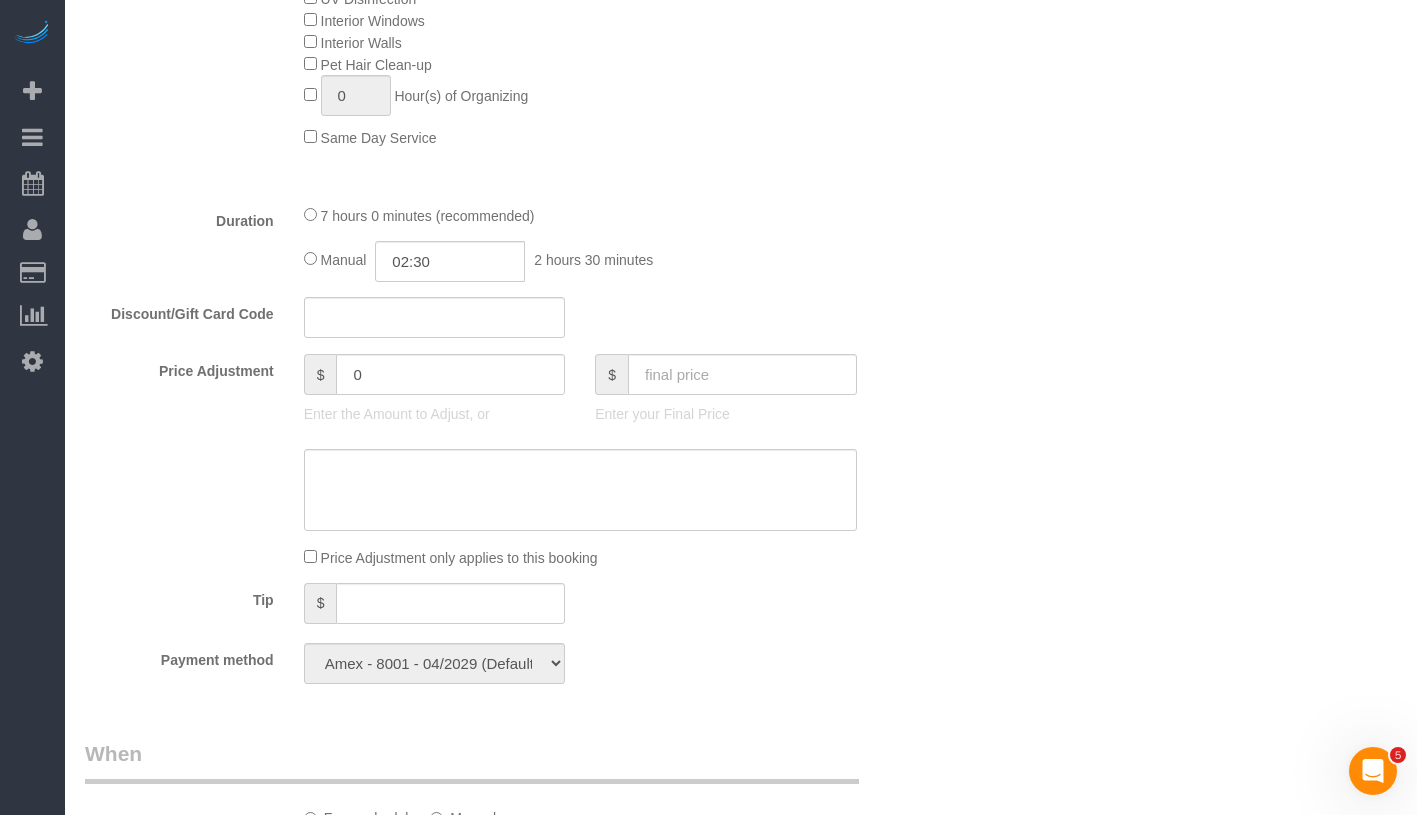 scroll, scrollTop: 866, scrollLeft: 0, axis: vertical 